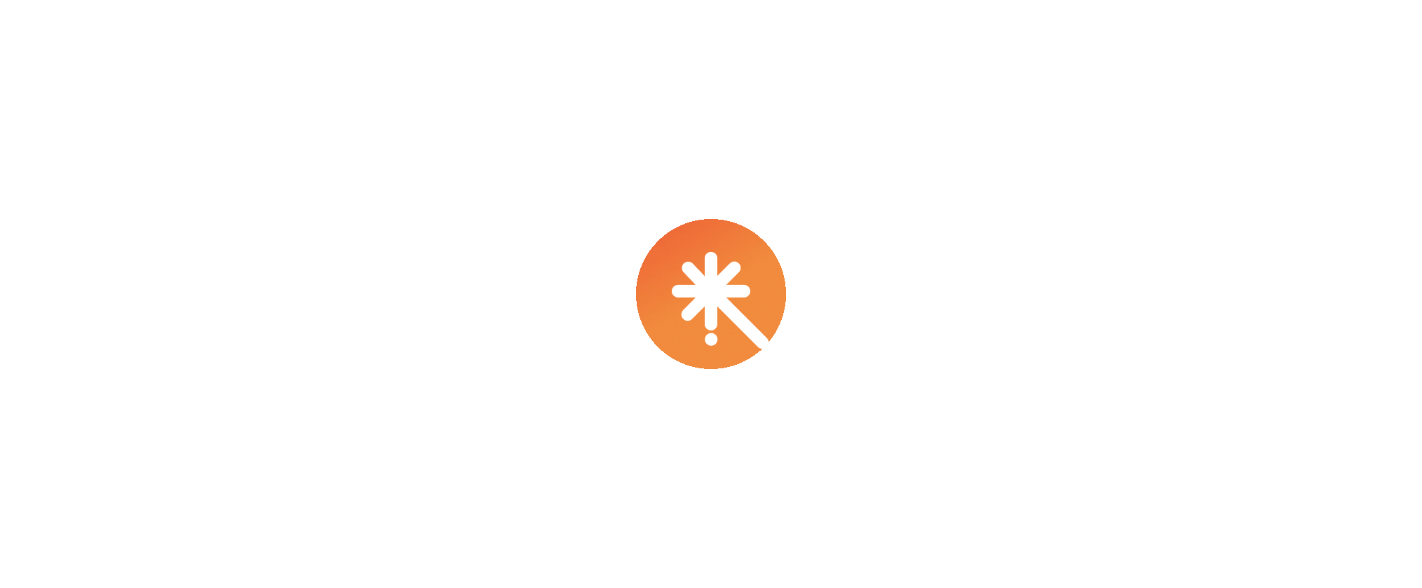 scroll, scrollTop: 0, scrollLeft: 0, axis: both 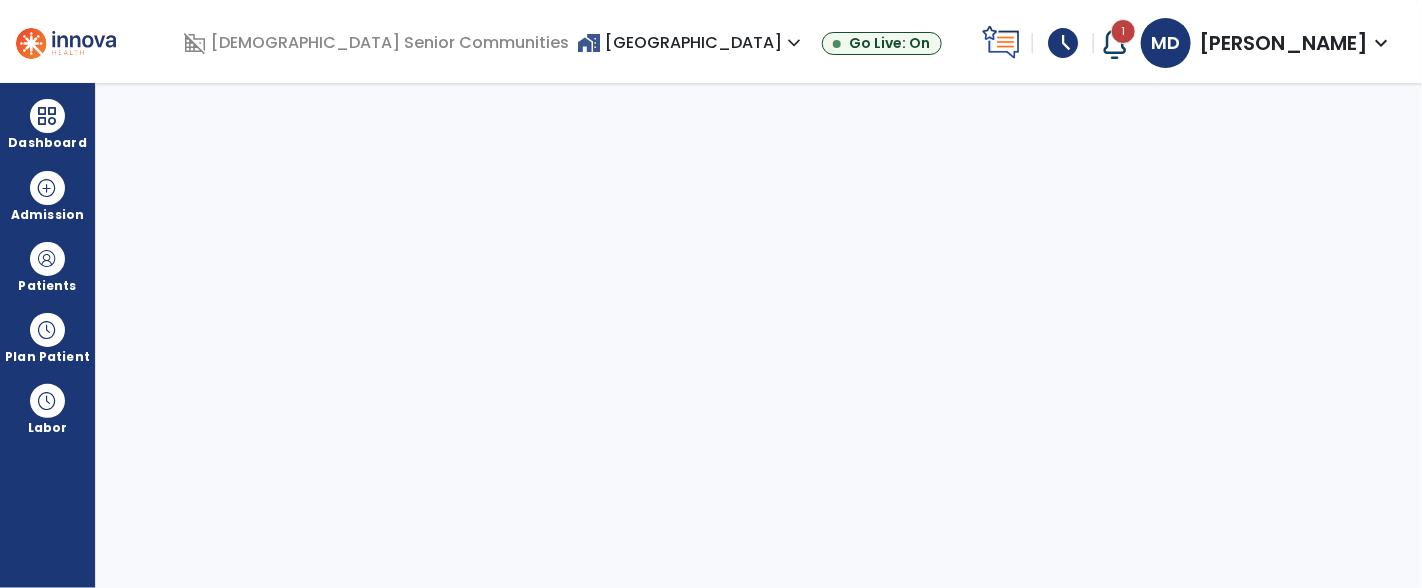 select on "****" 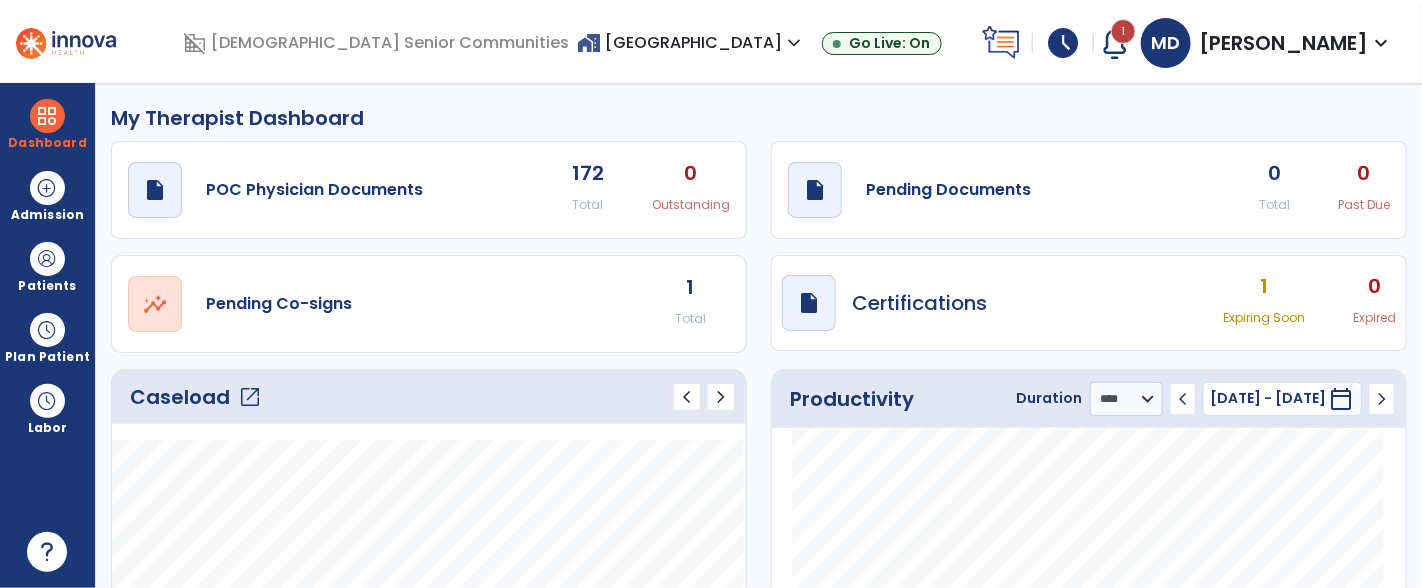 click on "1" 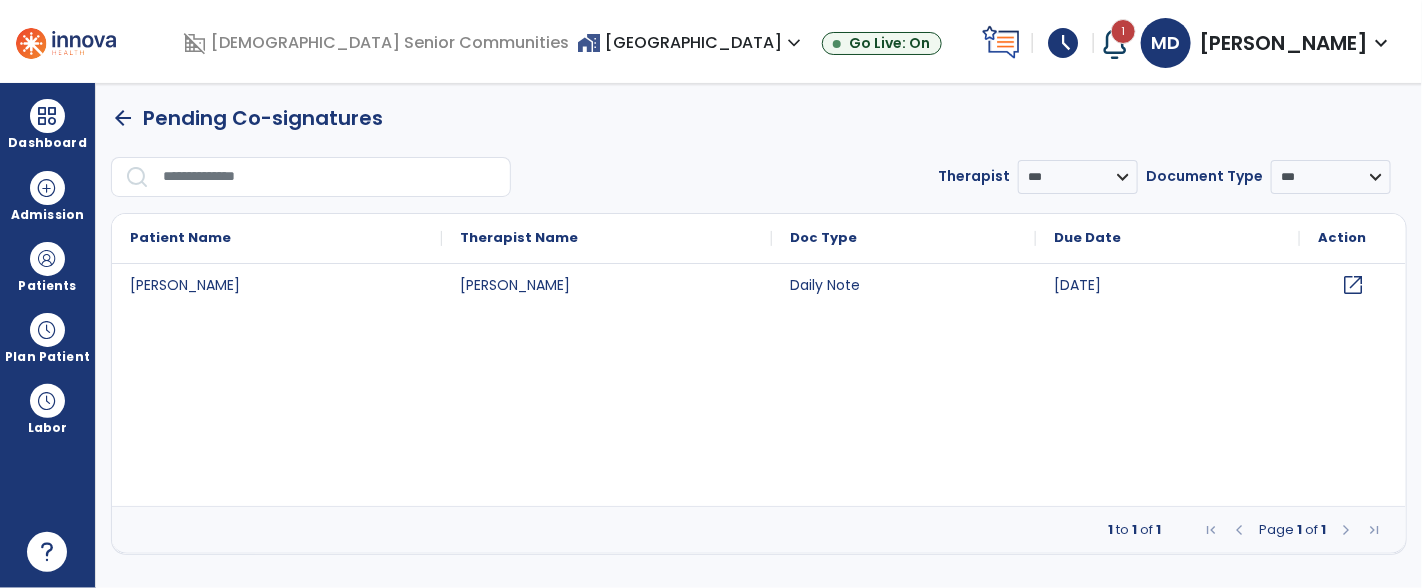 click on "open_in_new" 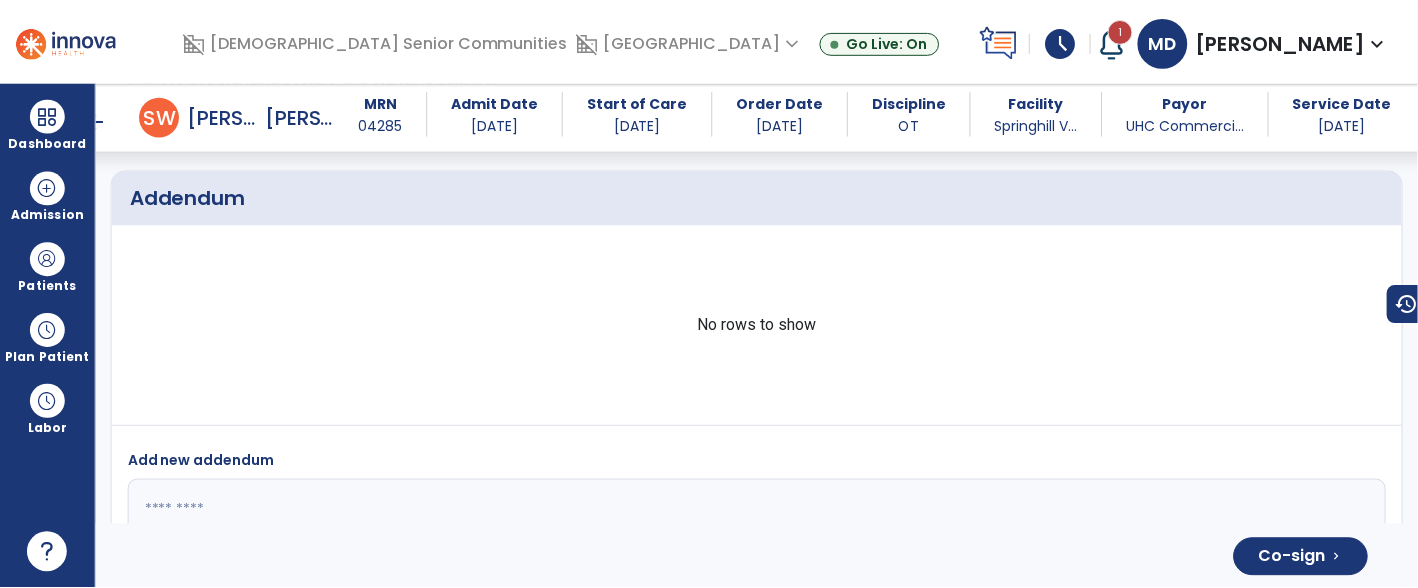 scroll, scrollTop: 4931, scrollLeft: 0, axis: vertical 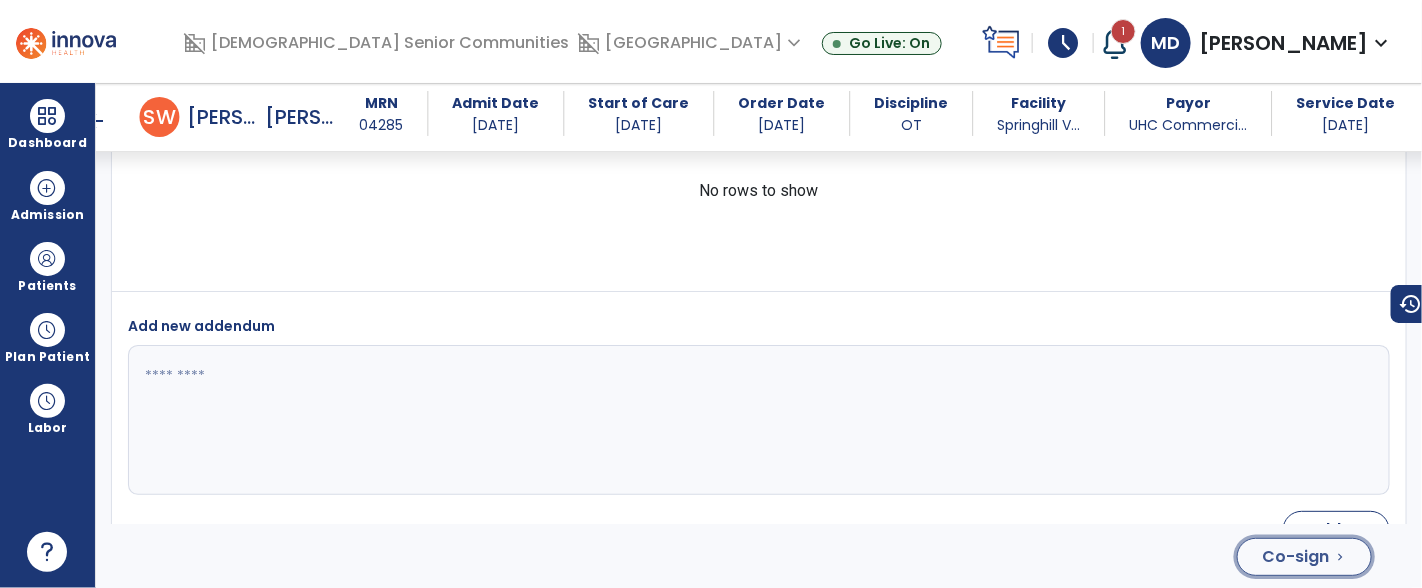 click on "Co-sign" 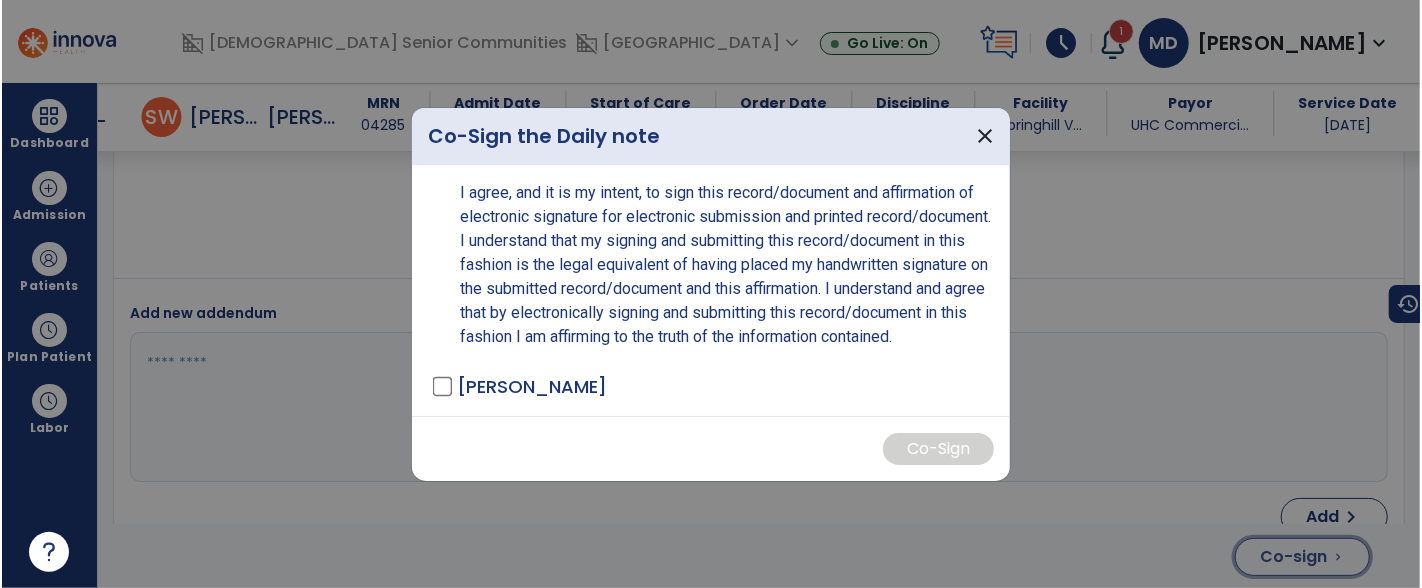 scroll, scrollTop: 4931, scrollLeft: 0, axis: vertical 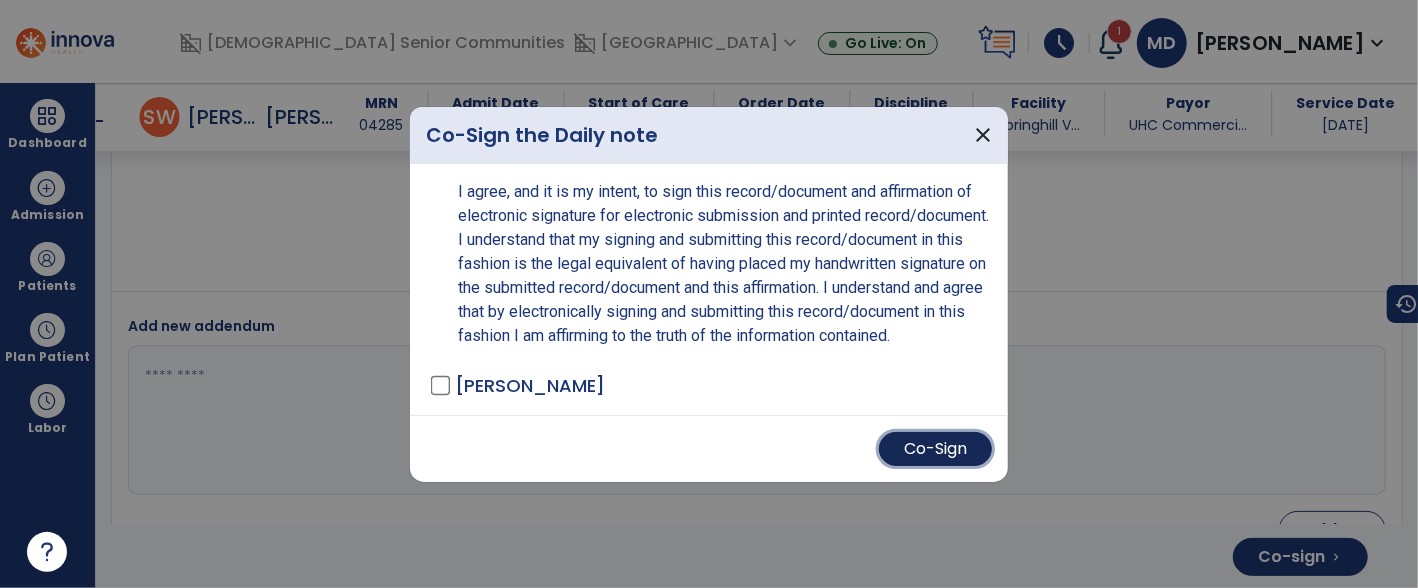 click on "Co-Sign" at bounding box center [935, 449] 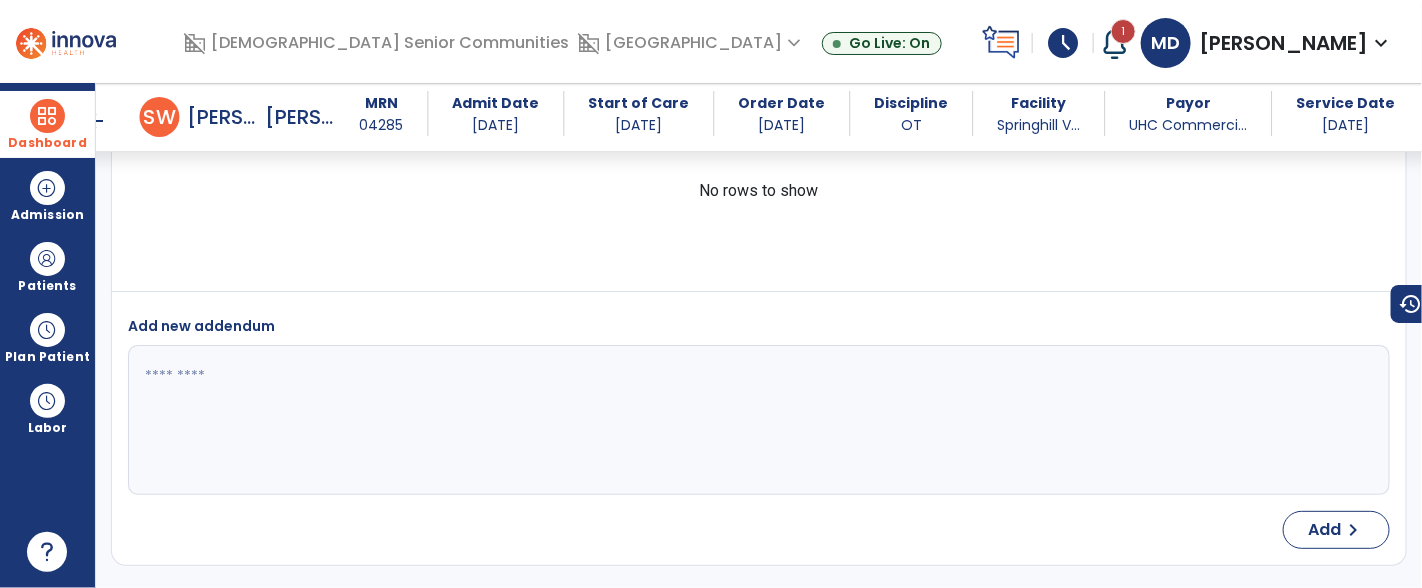 click at bounding box center [47, 116] 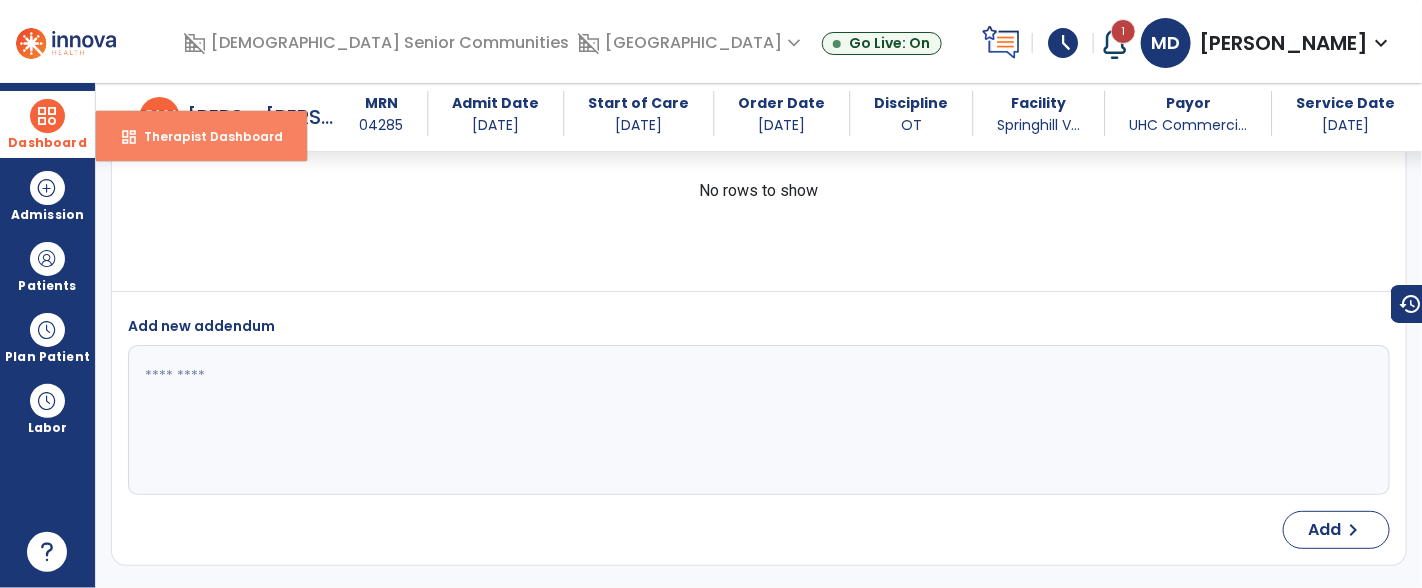 click on "Therapist Dashboard" at bounding box center (205, 136) 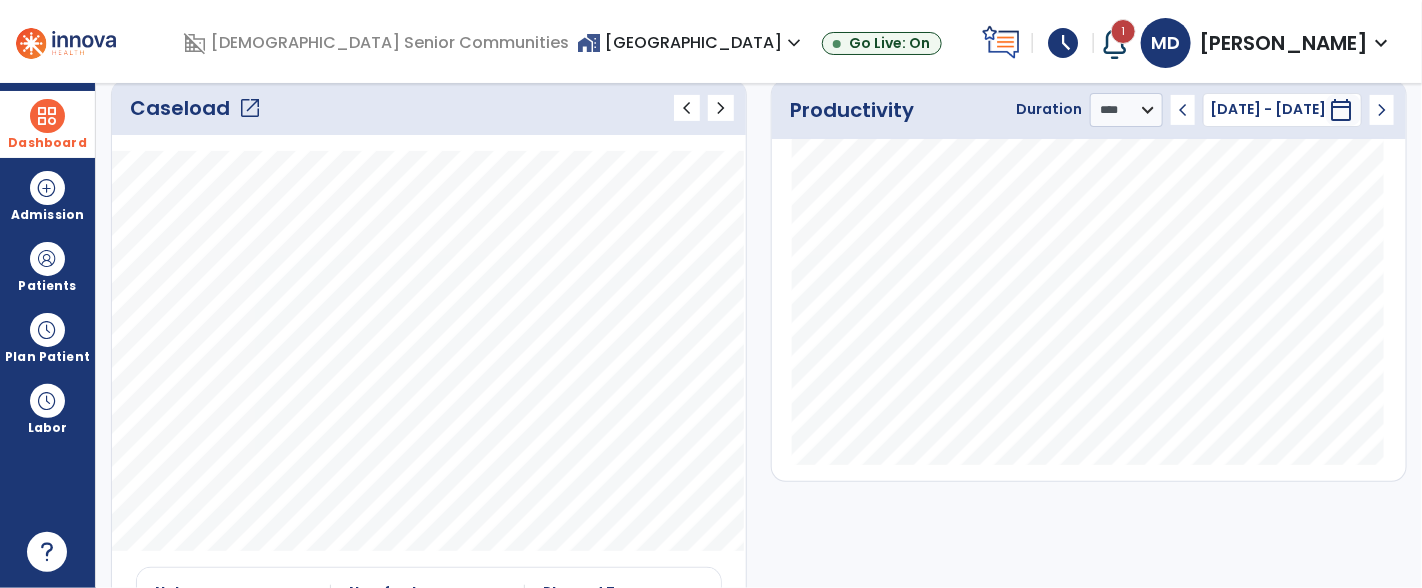 click on "Caseload   open_in_new" 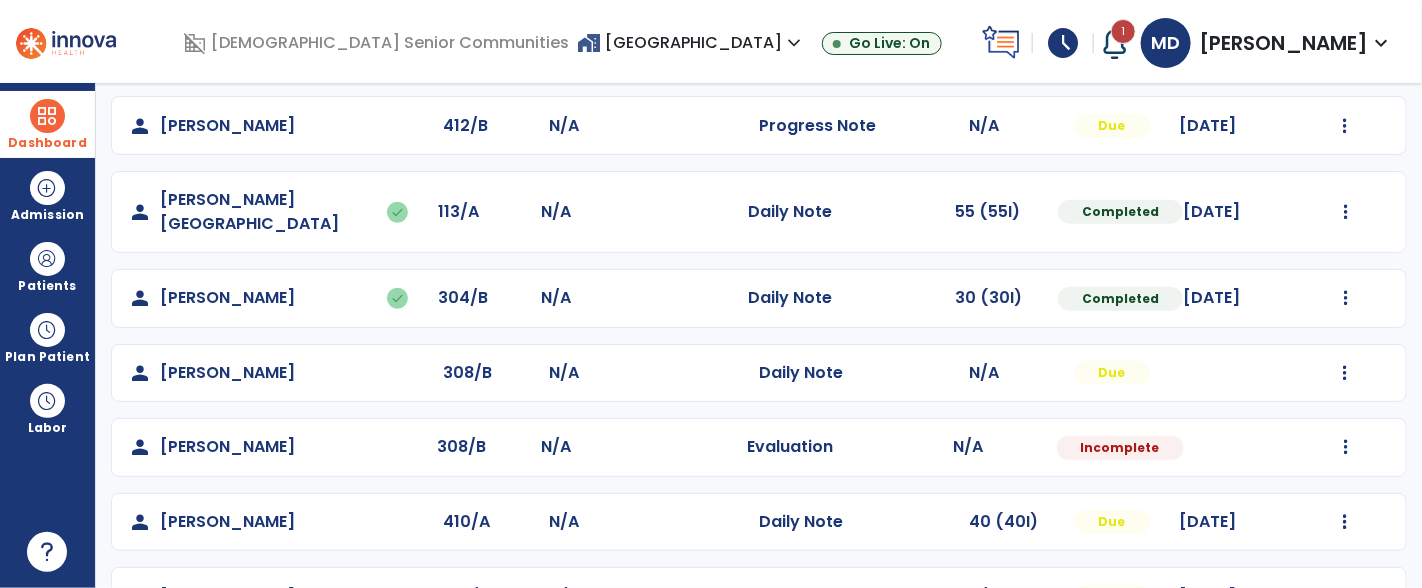 scroll, scrollTop: 456, scrollLeft: 0, axis: vertical 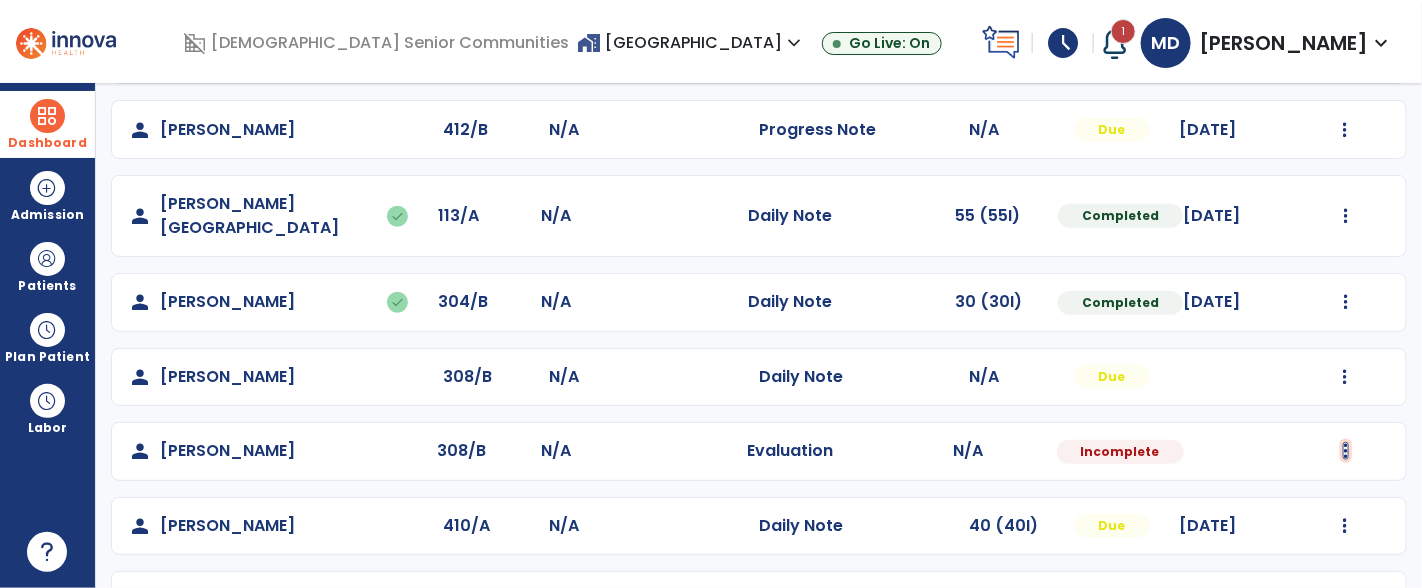 click at bounding box center (1345, -94) 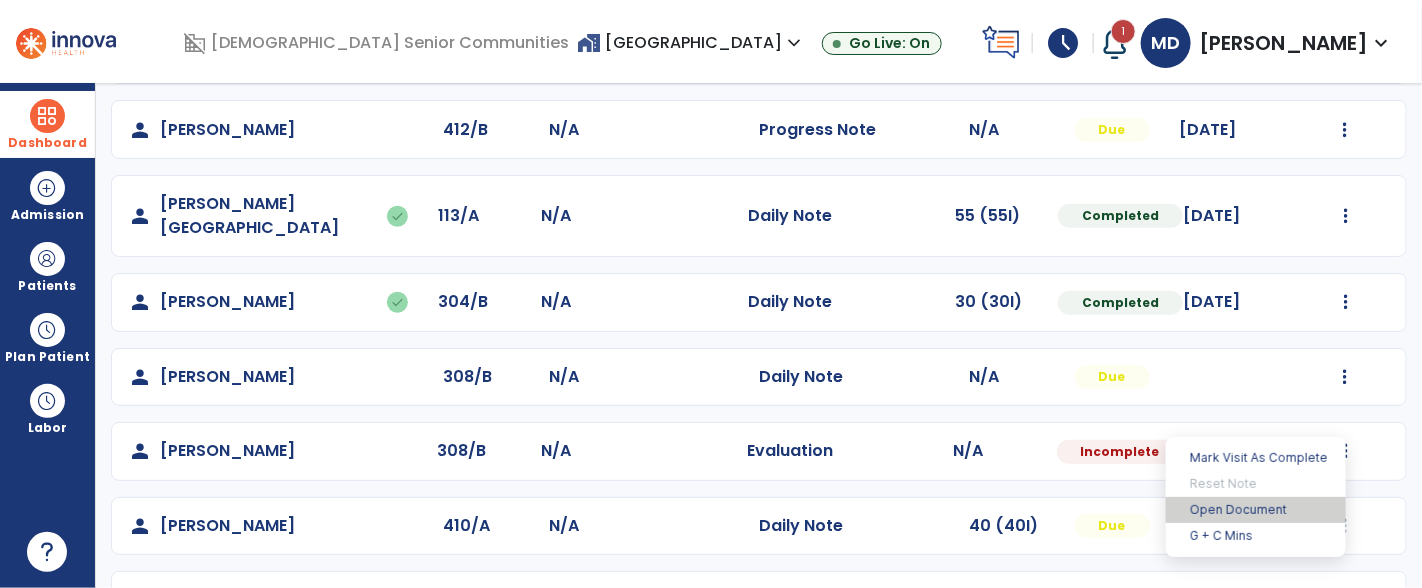 click on "Open Document" at bounding box center [1256, 510] 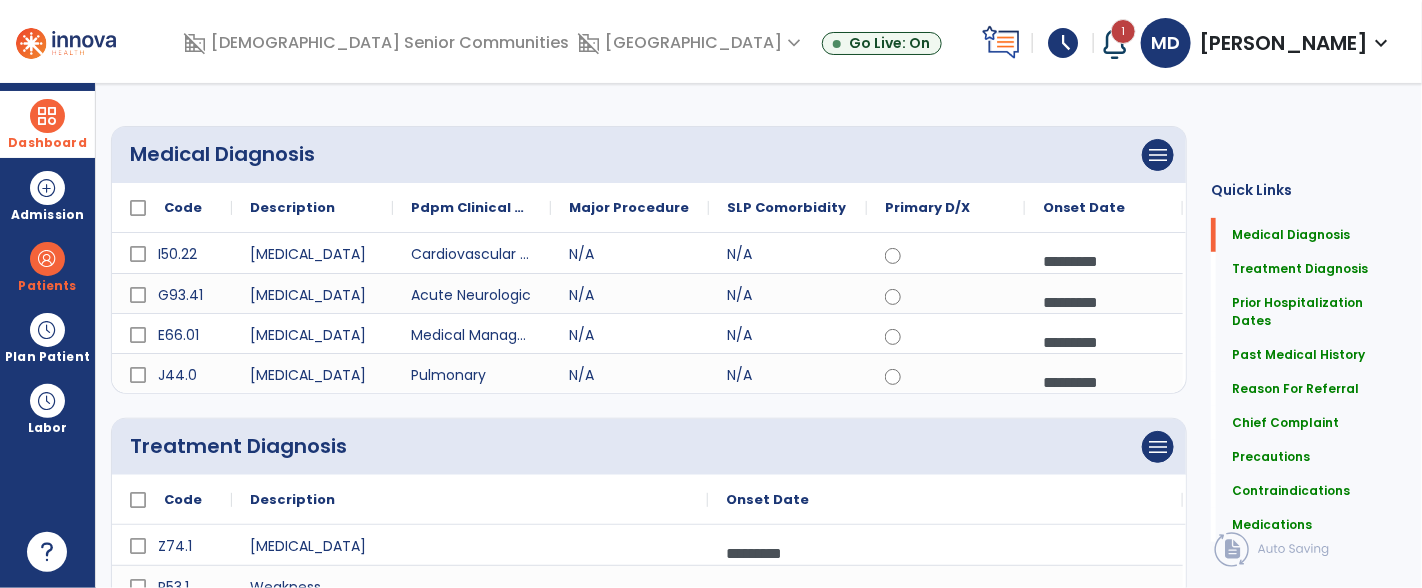 scroll, scrollTop: 0, scrollLeft: 0, axis: both 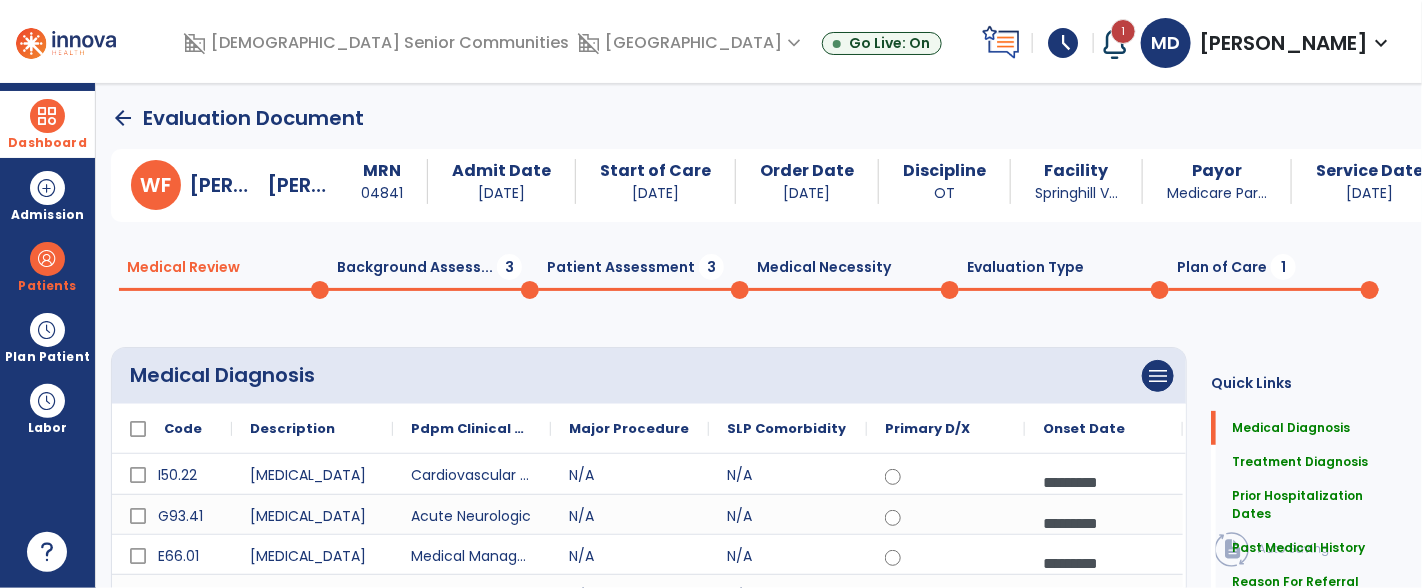 click 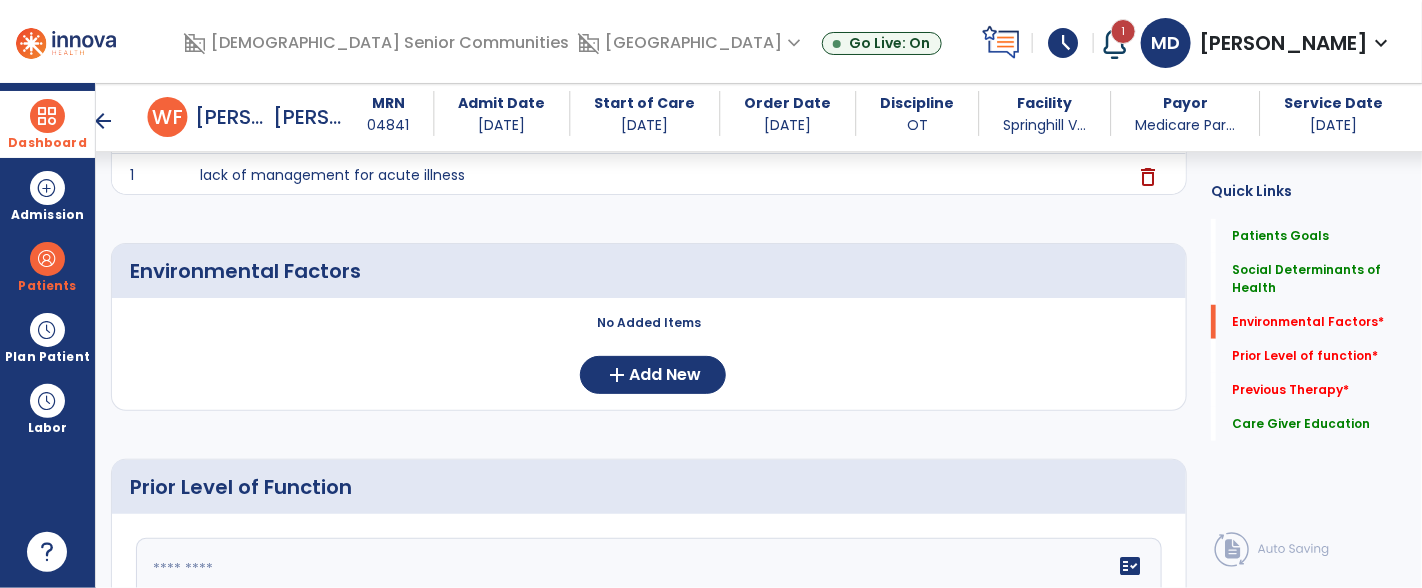 scroll, scrollTop: 475, scrollLeft: 0, axis: vertical 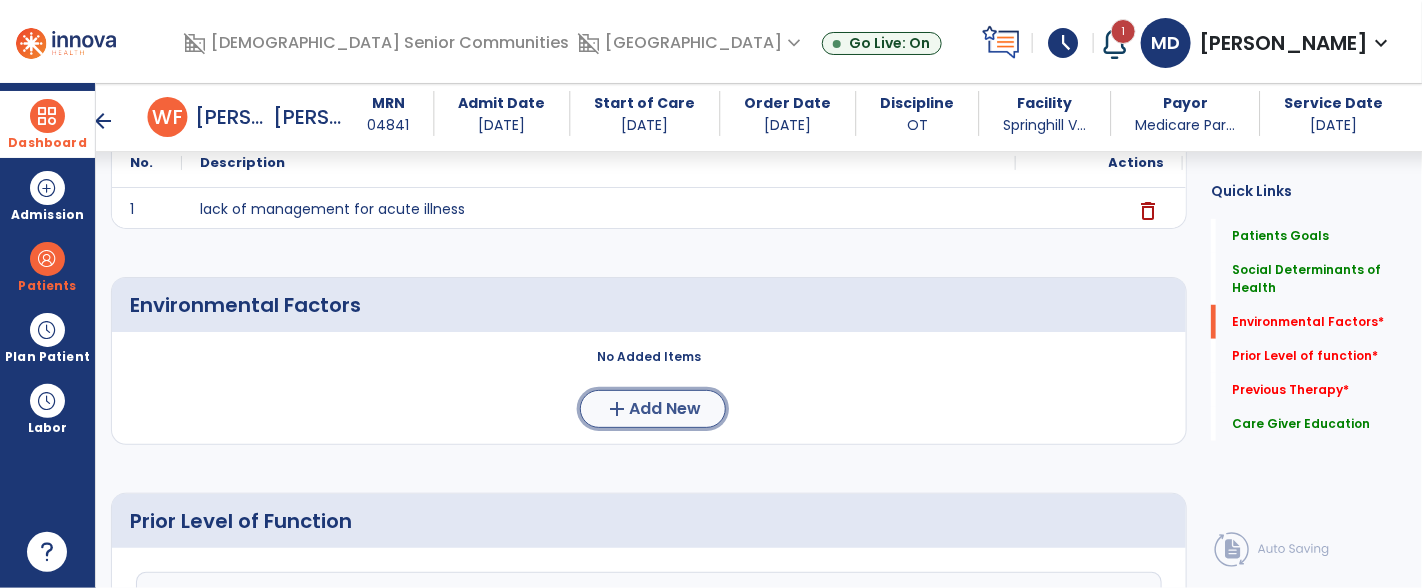 click on "add  Add New" 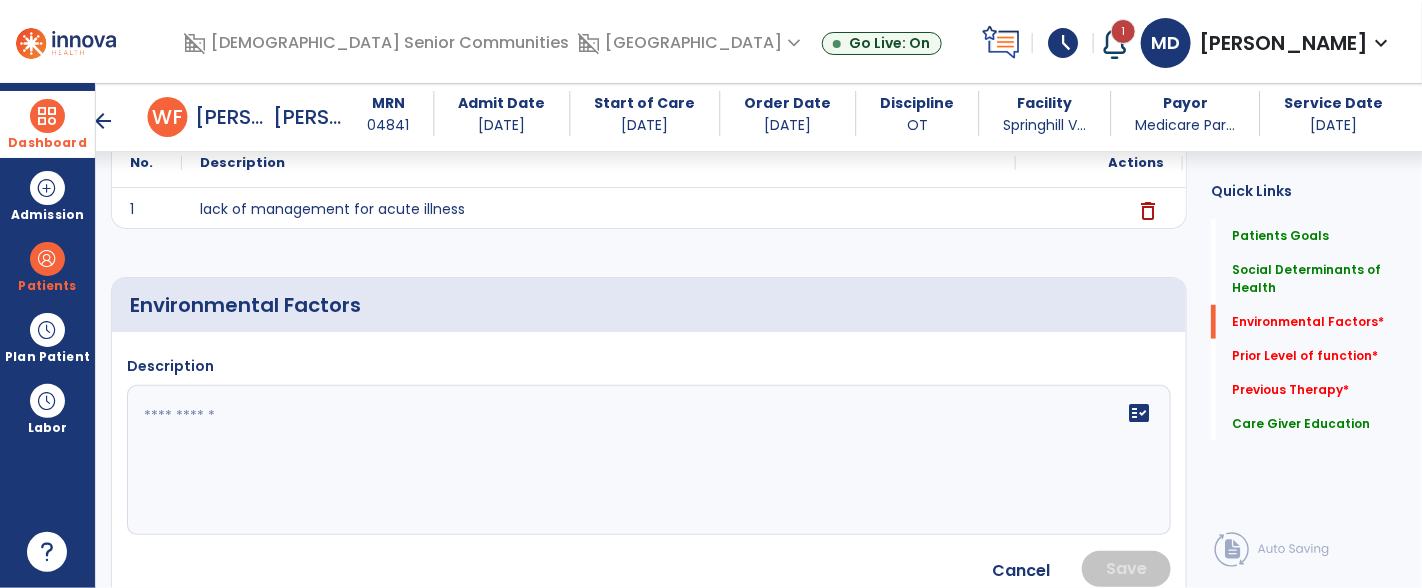 click 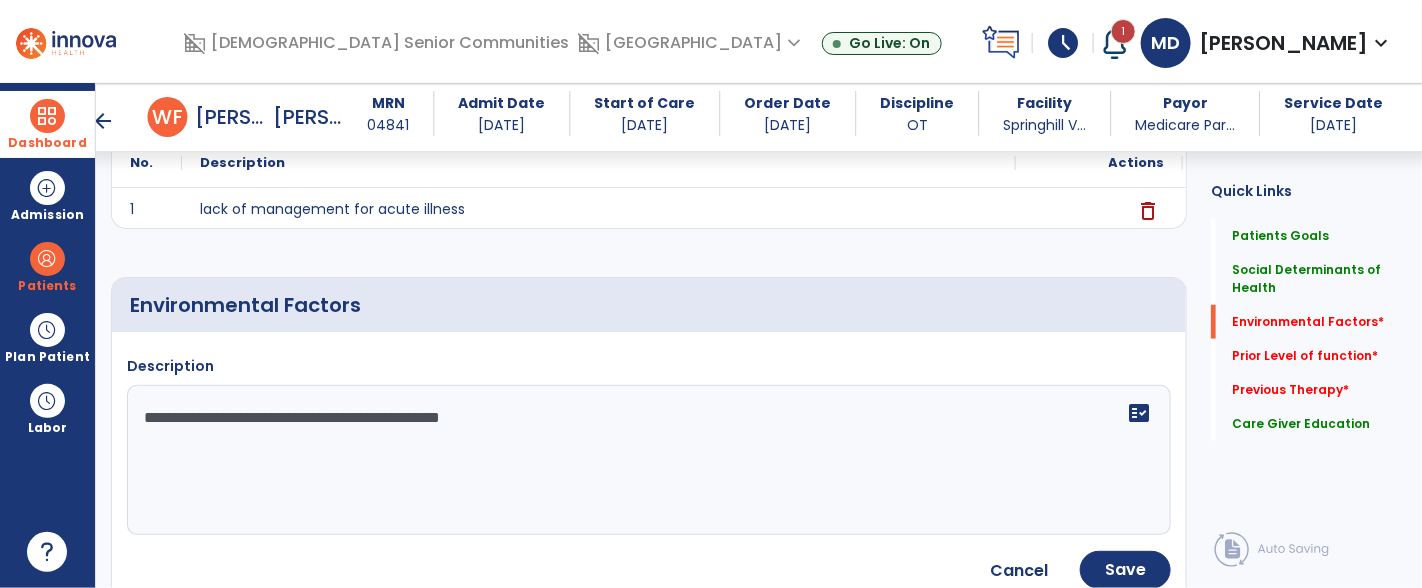 click on "**********" 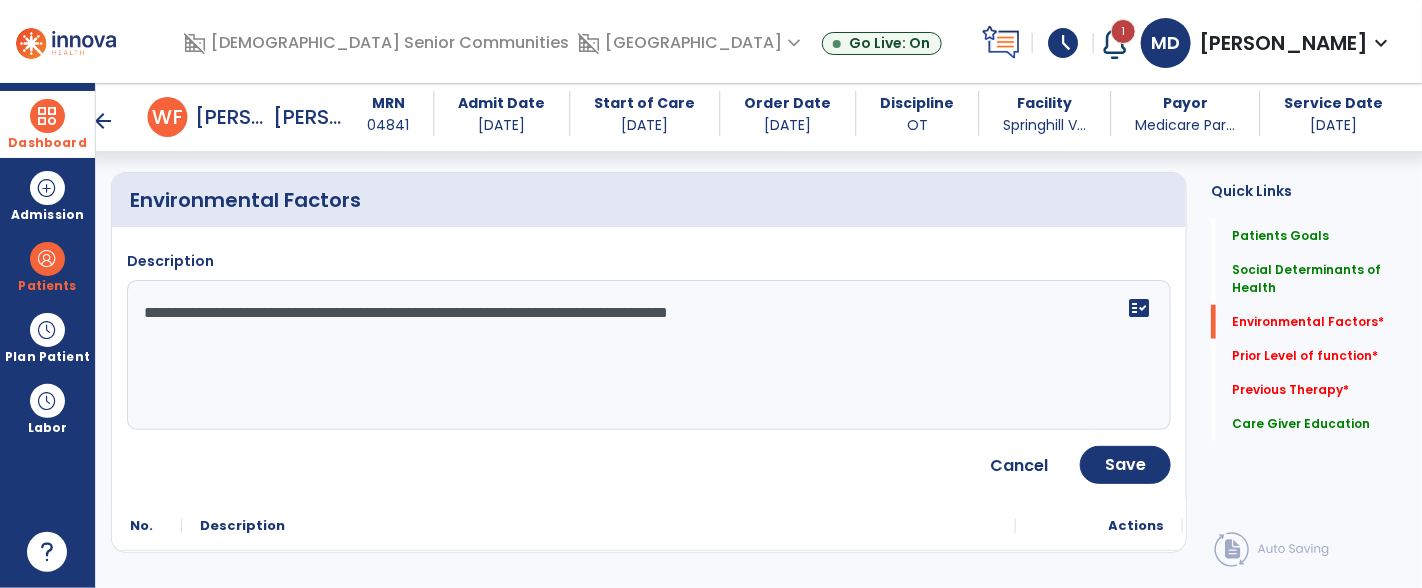 scroll, scrollTop: 567, scrollLeft: 0, axis: vertical 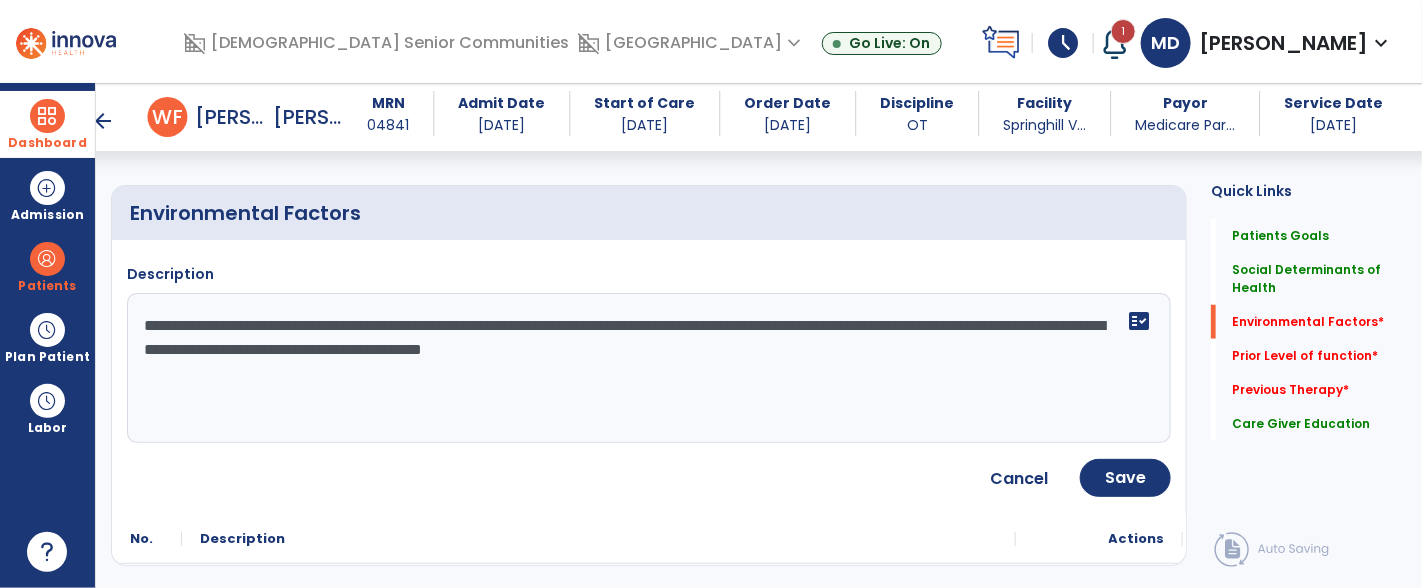 type on "**********" 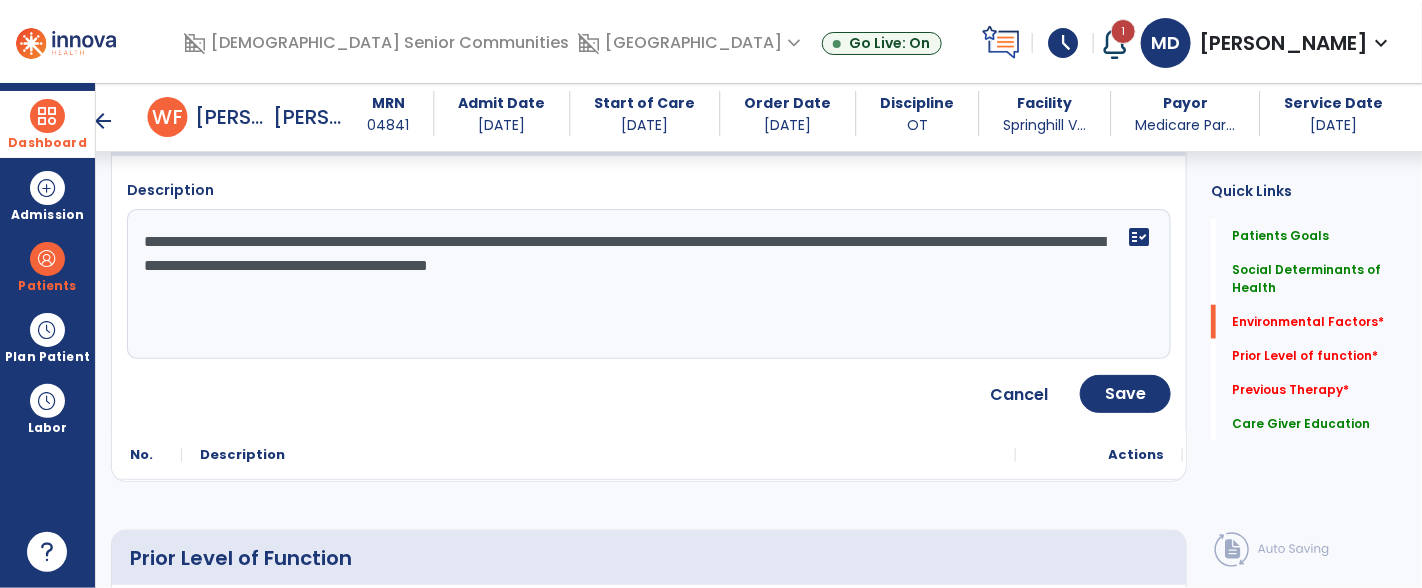 scroll, scrollTop: 658, scrollLeft: 0, axis: vertical 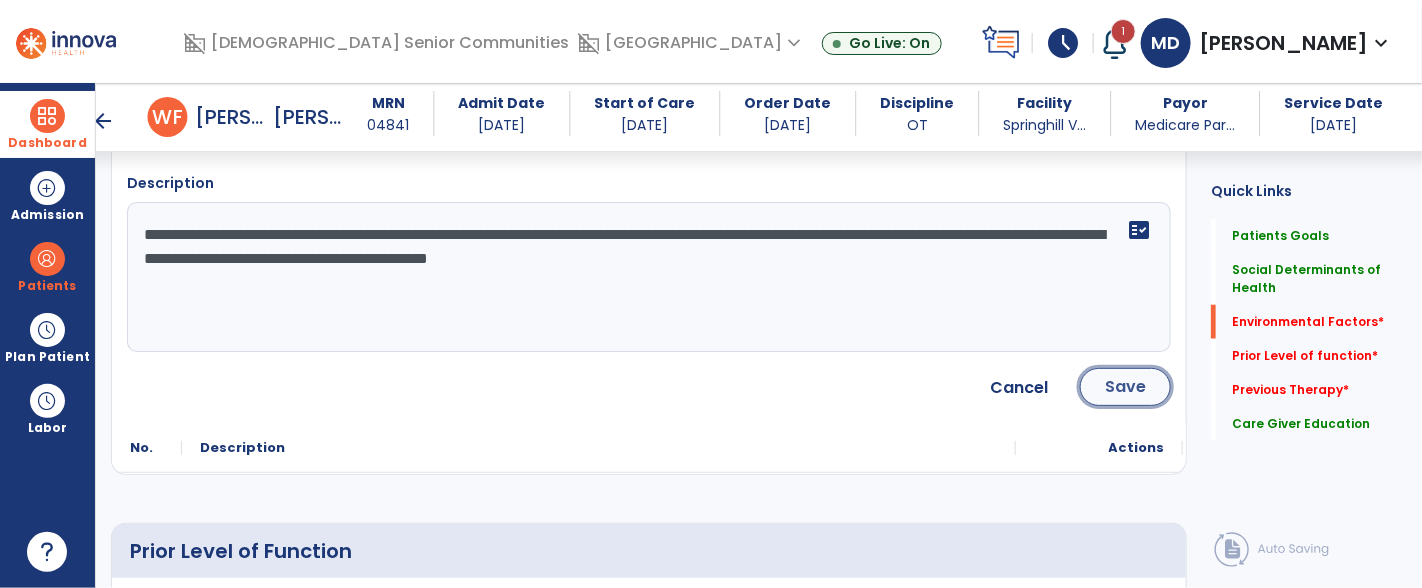 click on "Save" 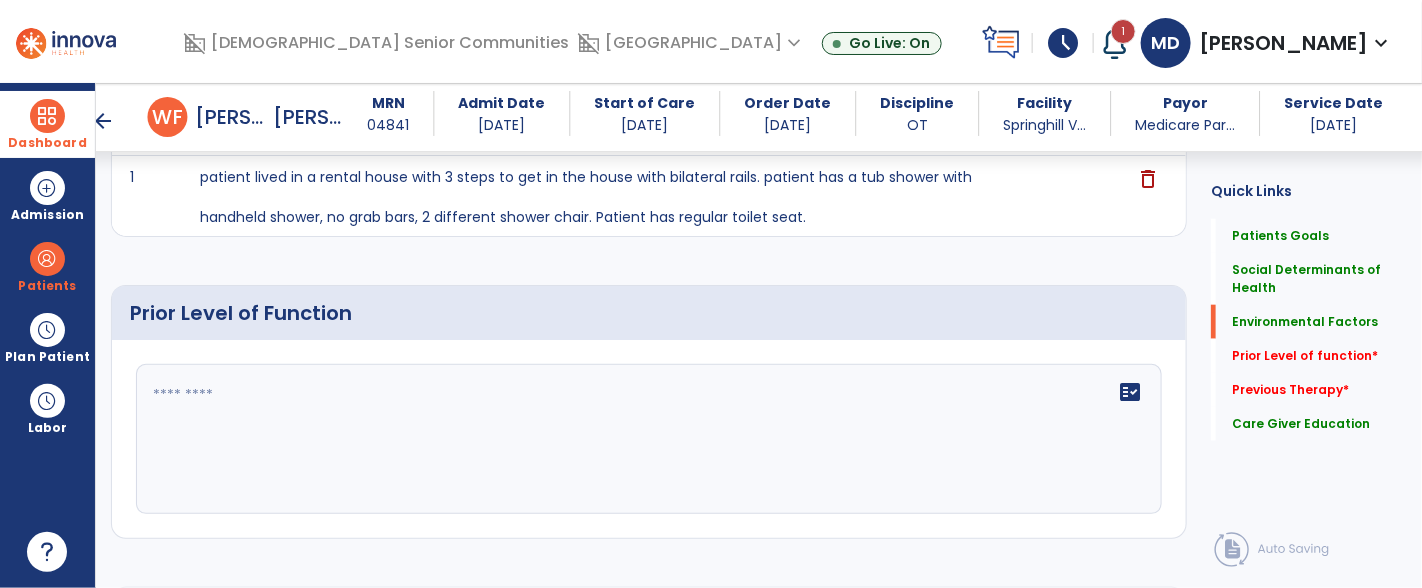 scroll, scrollTop: 736, scrollLeft: 0, axis: vertical 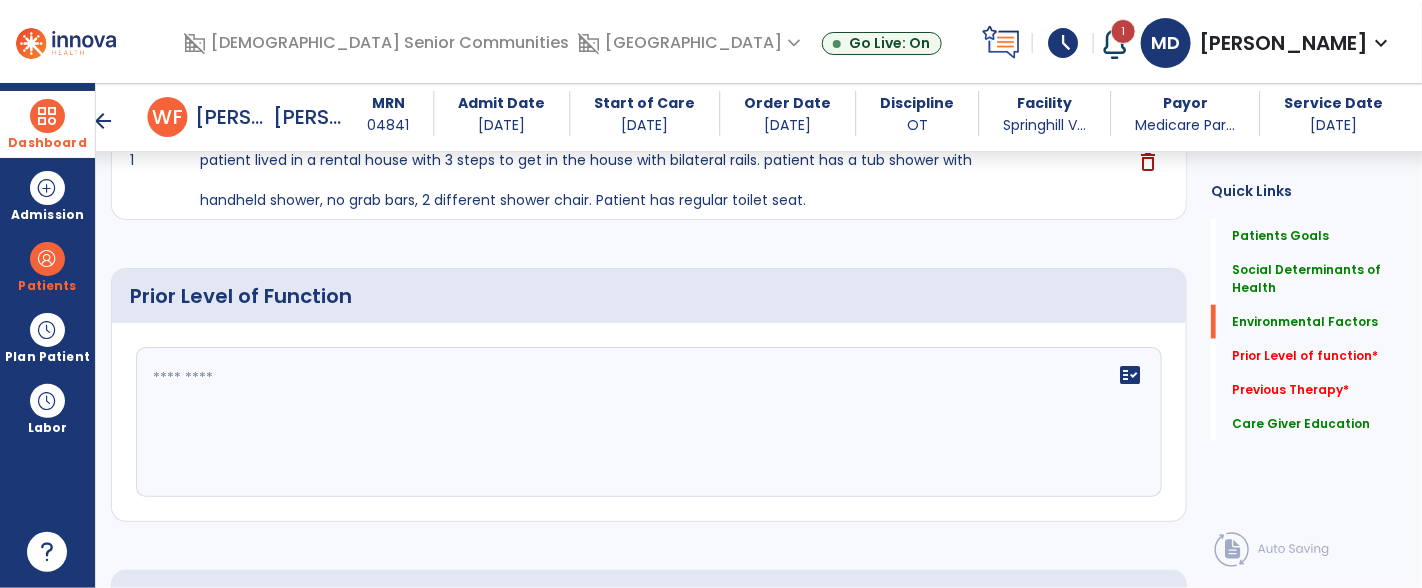 click 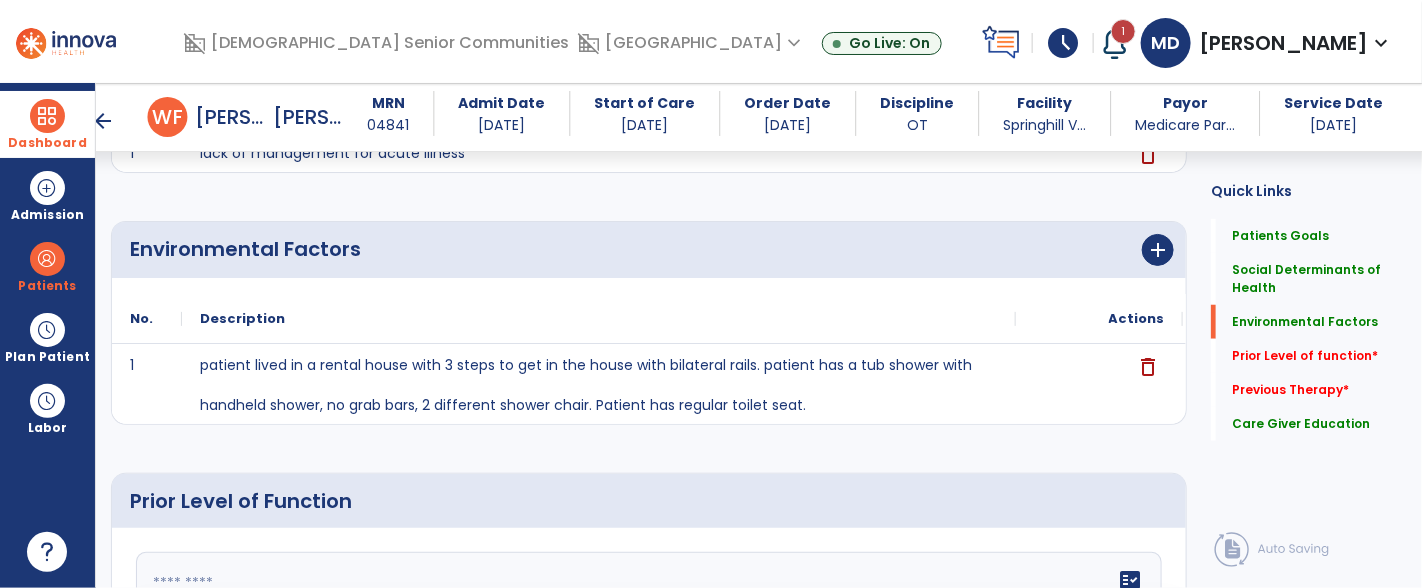 scroll, scrollTop: 530, scrollLeft: 0, axis: vertical 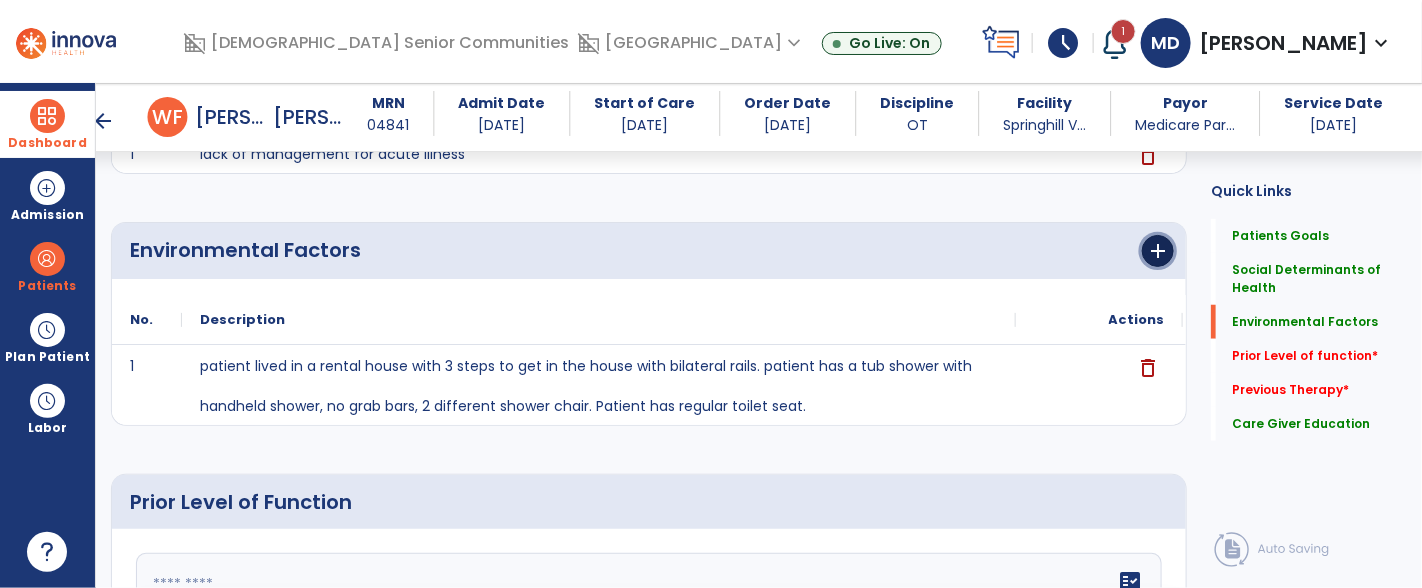 click on "add" 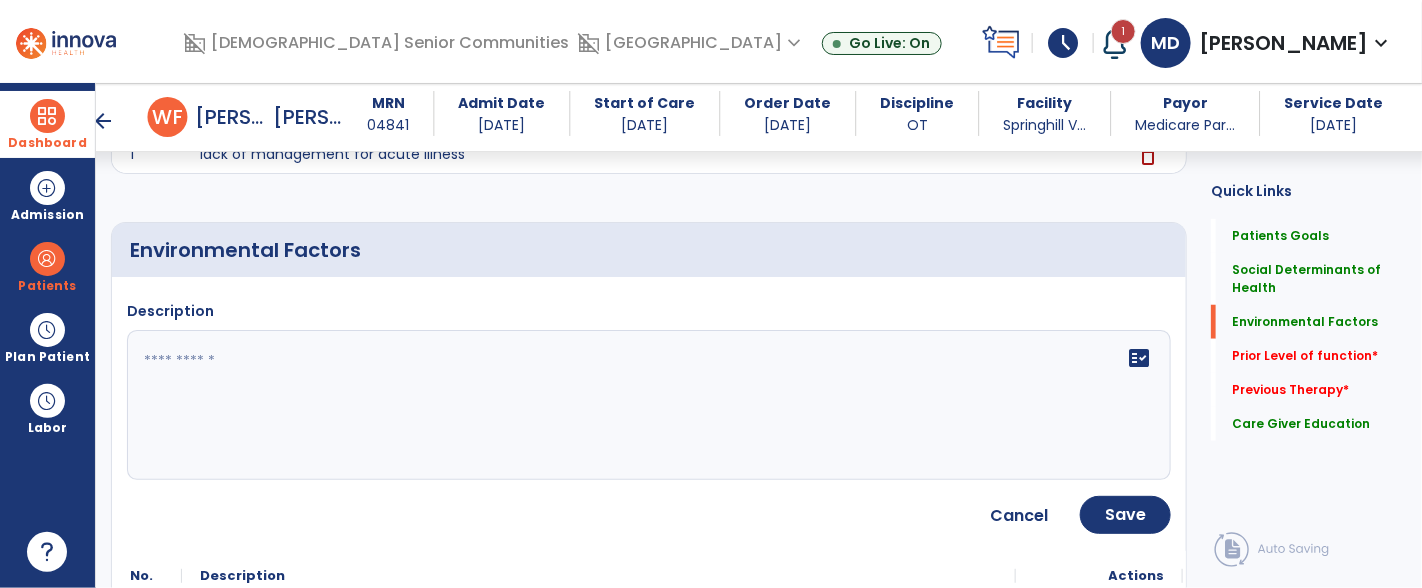 click 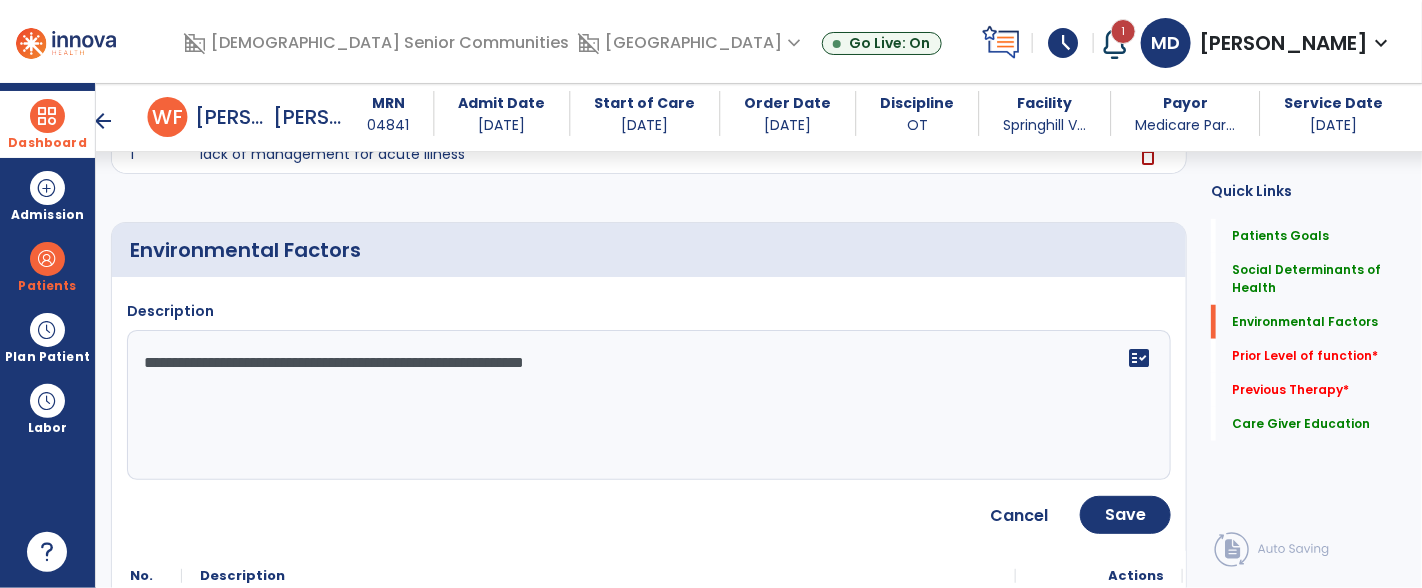 type on "**********" 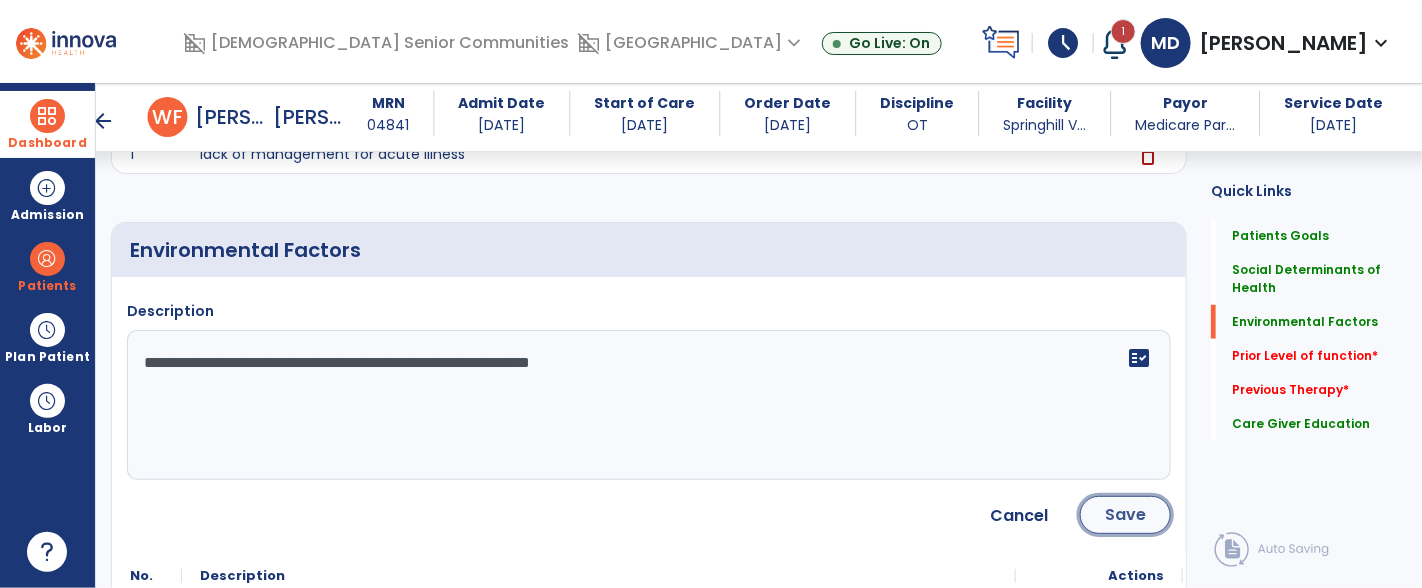 click on "Save" 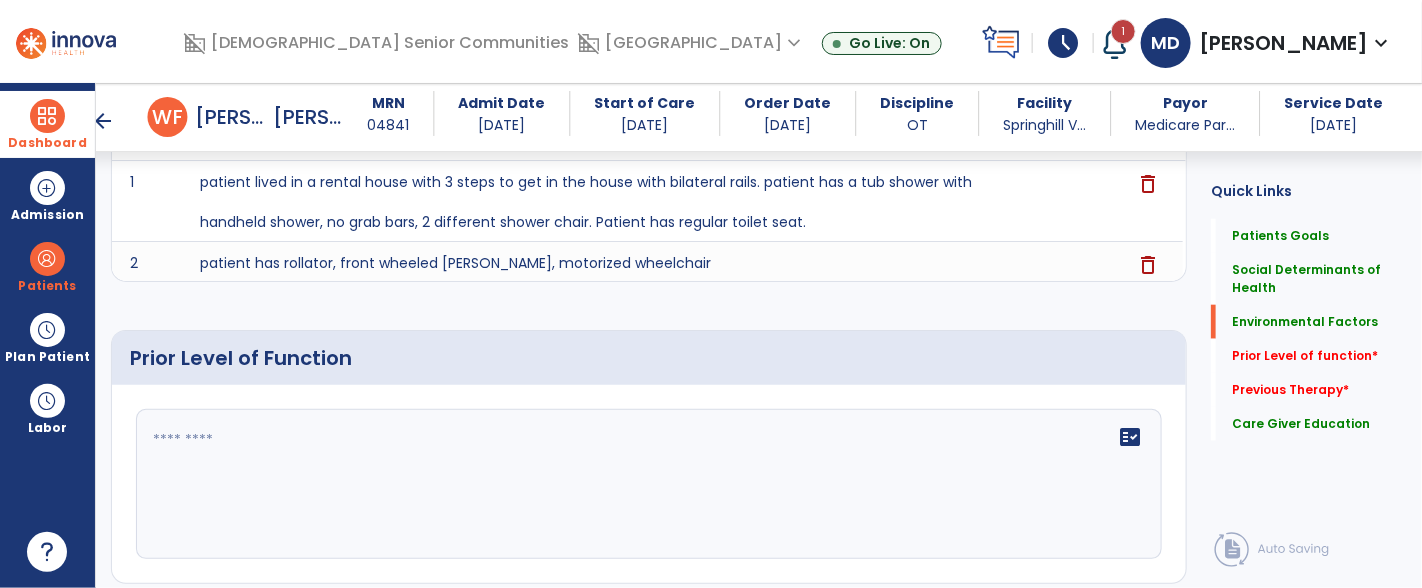 scroll, scrollTop: 707, scrollLeft: 0, axis: vertical 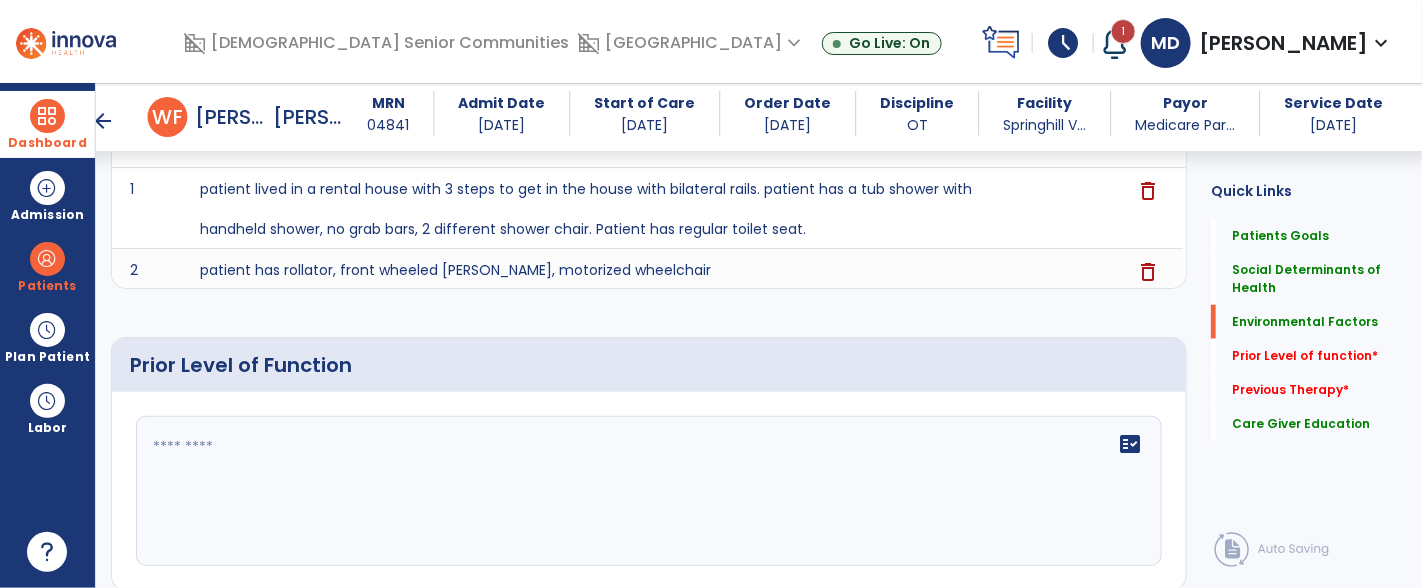 click on "fact_check" 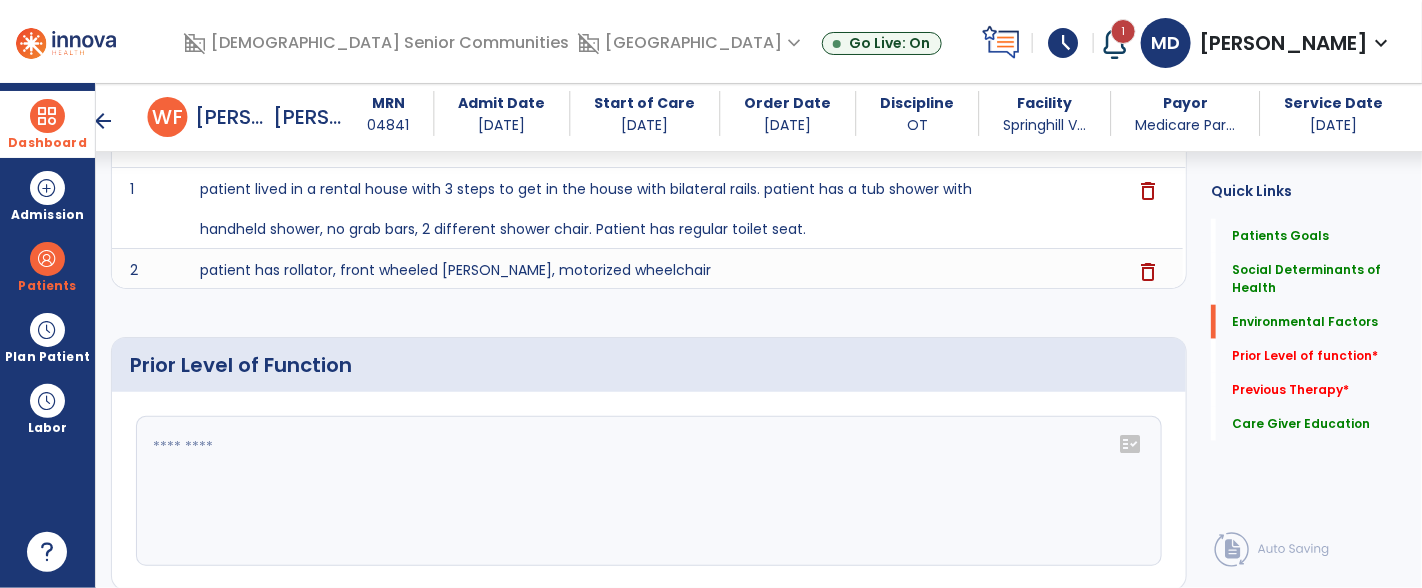 click 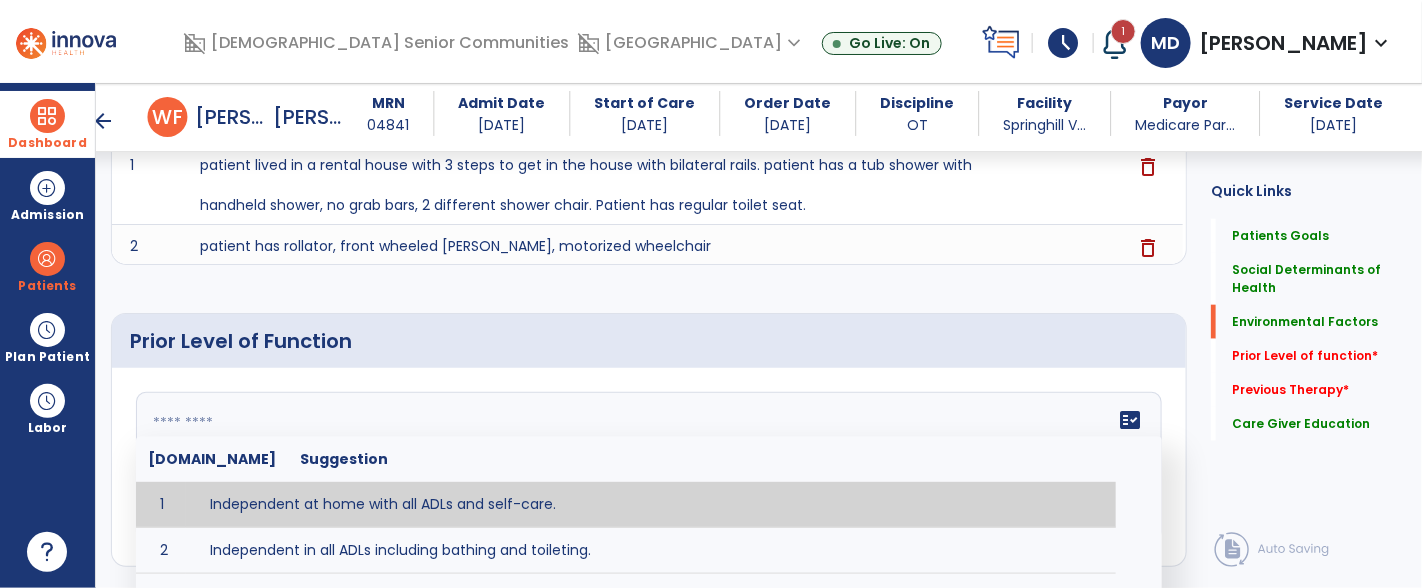 scroll, scrollTop: 769, scrollLeft: 0, axis: vertical 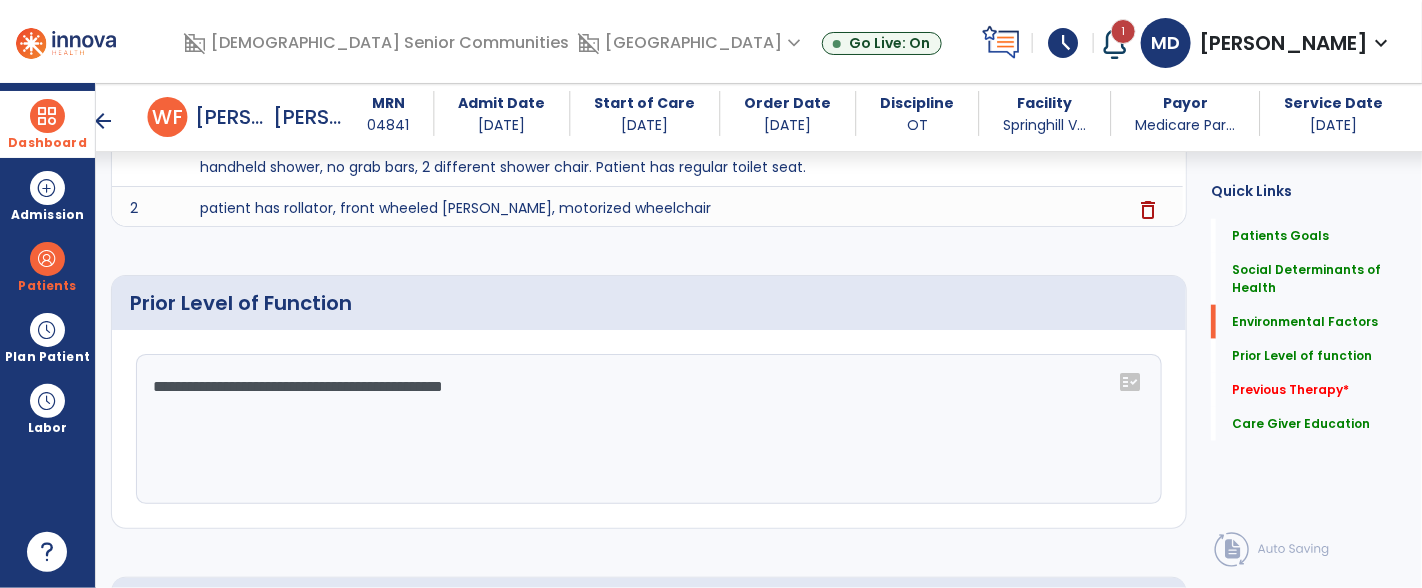 click on "**********" 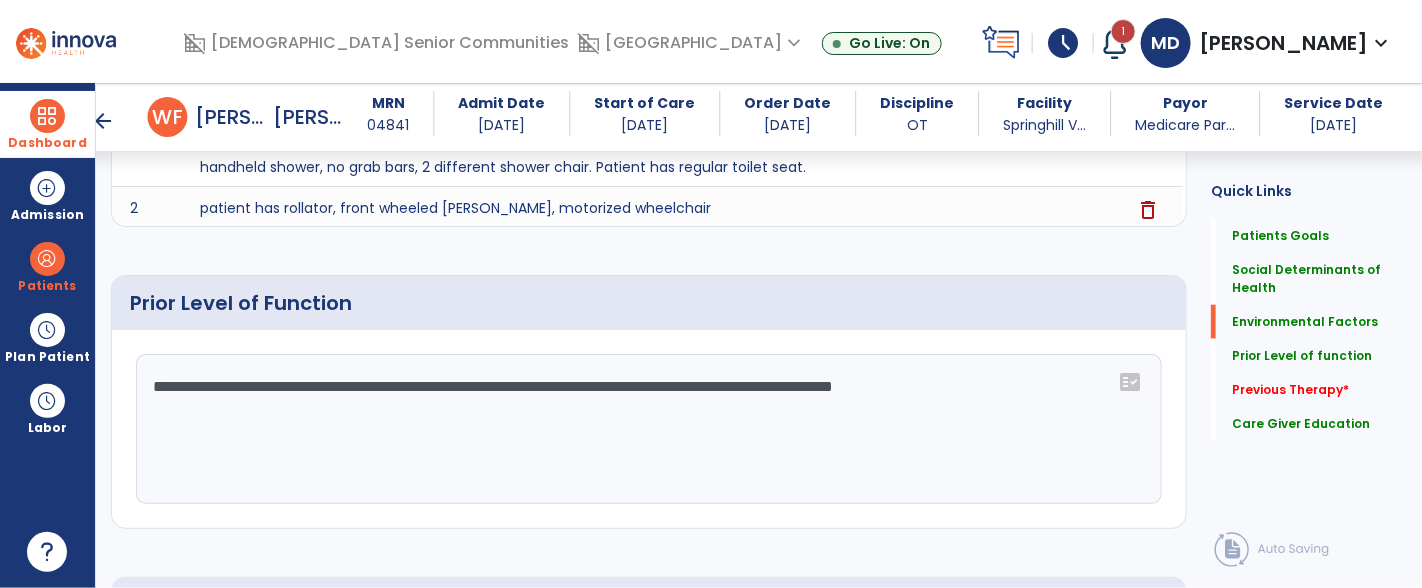click on "**********" 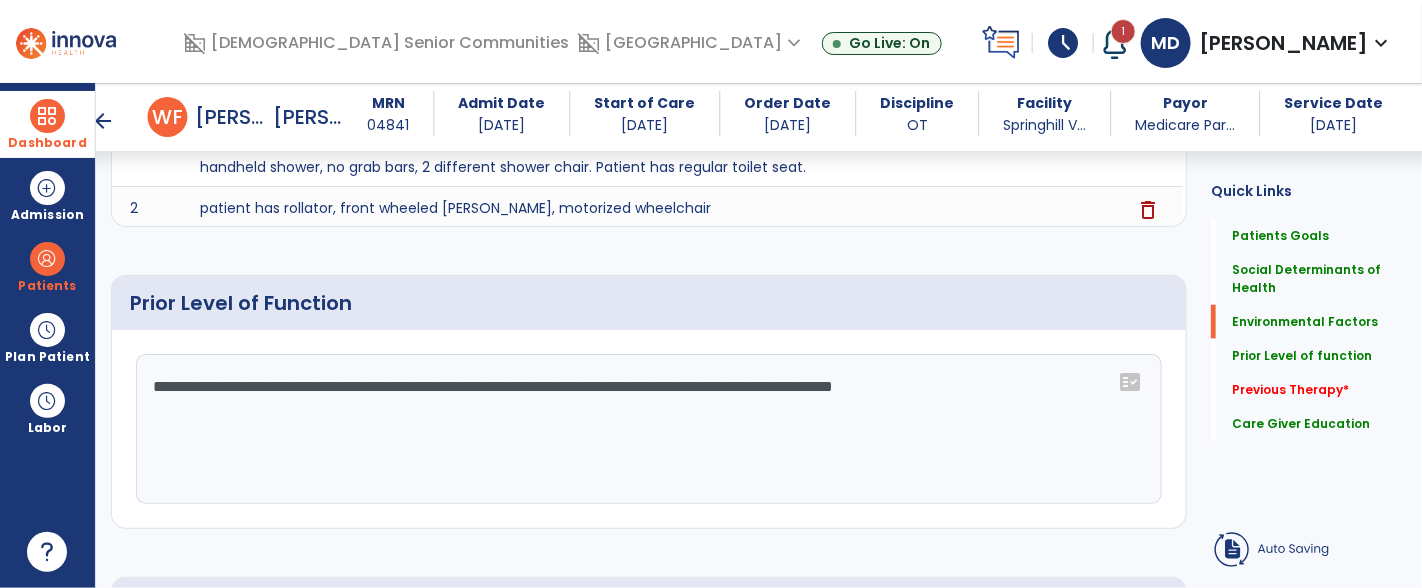 click on "**********" 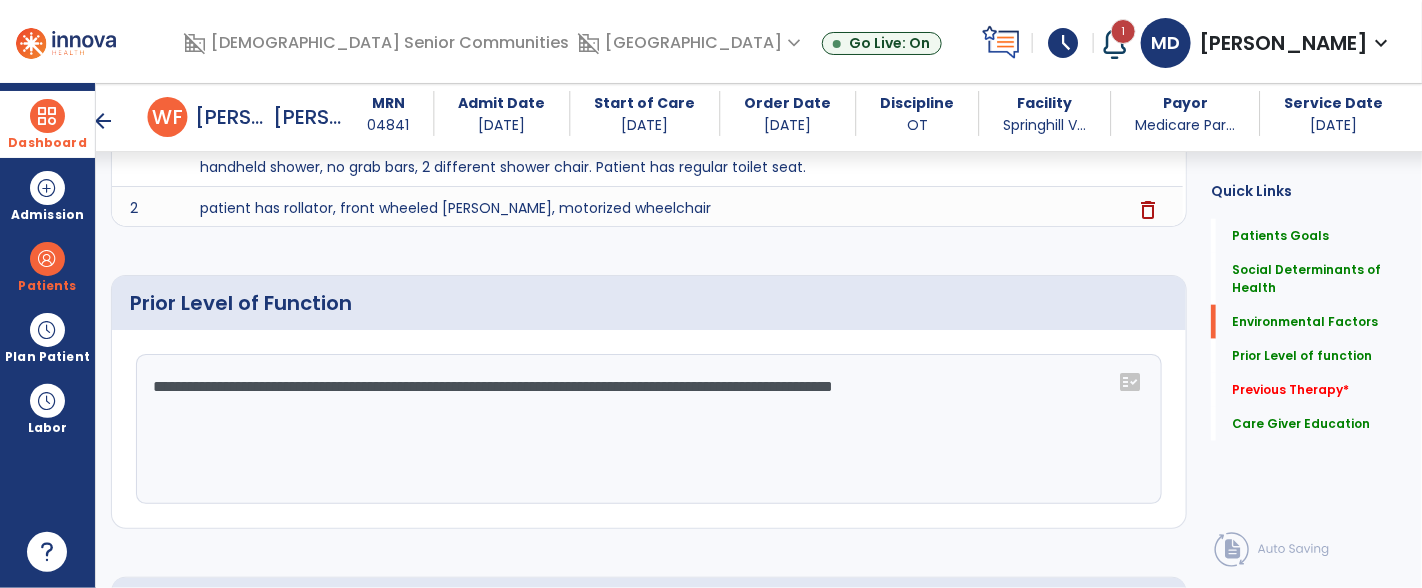 click on "**********" 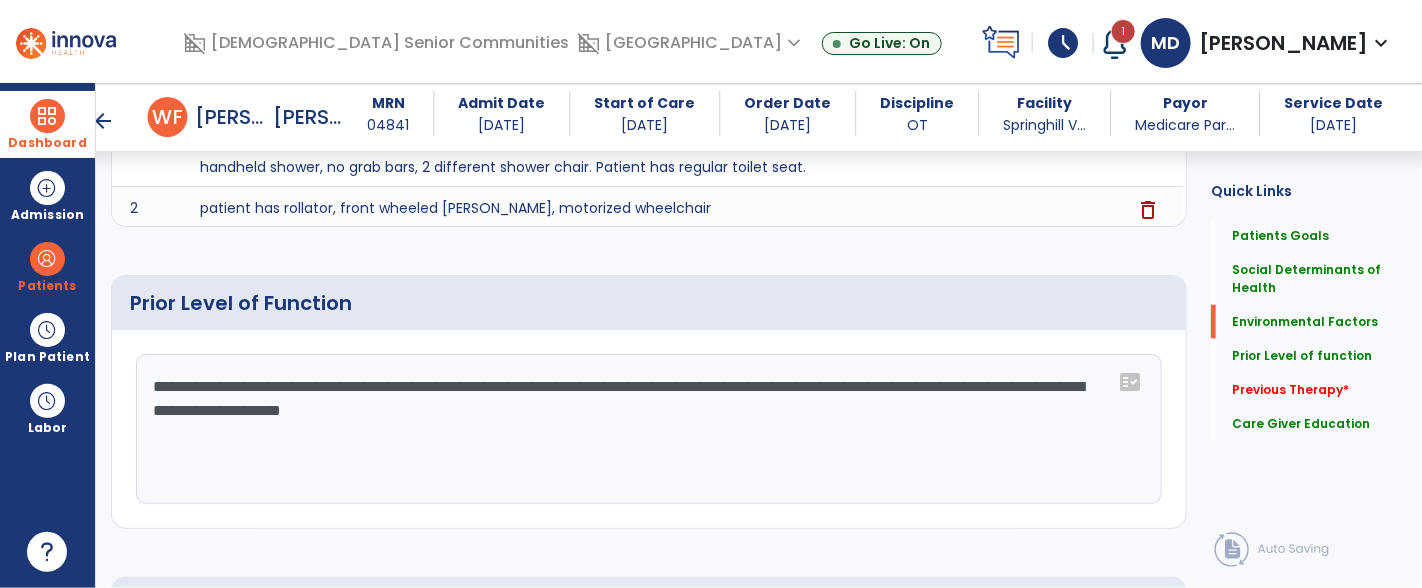 click on "**********" 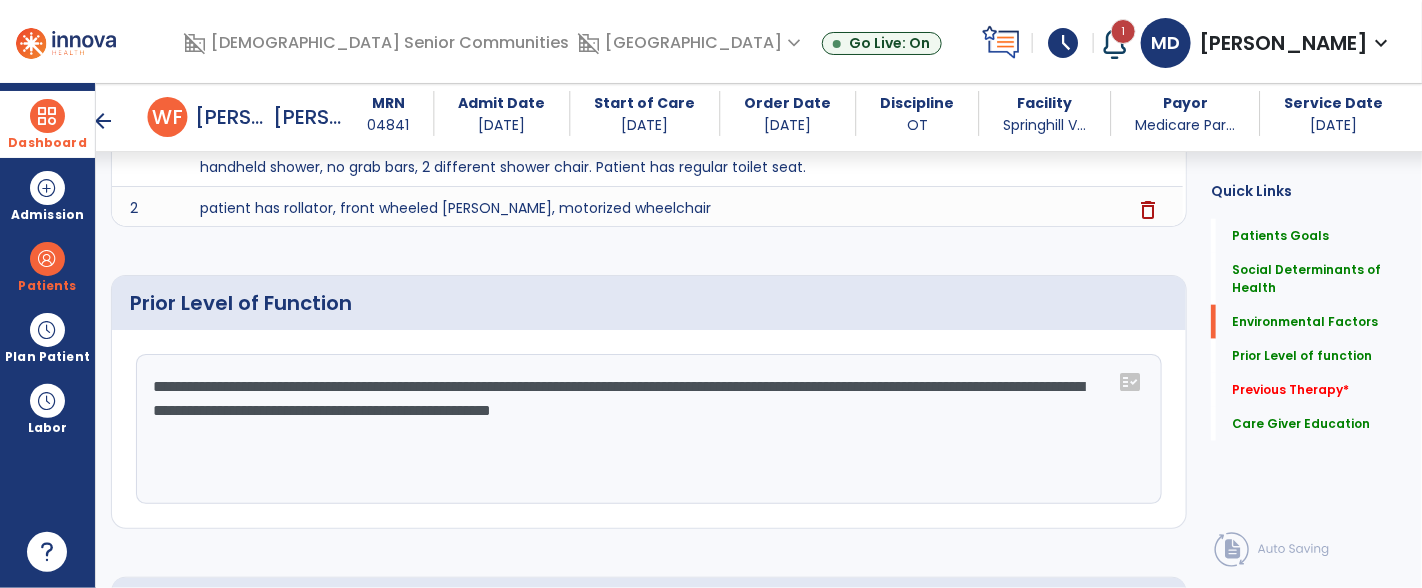 click on "**********" 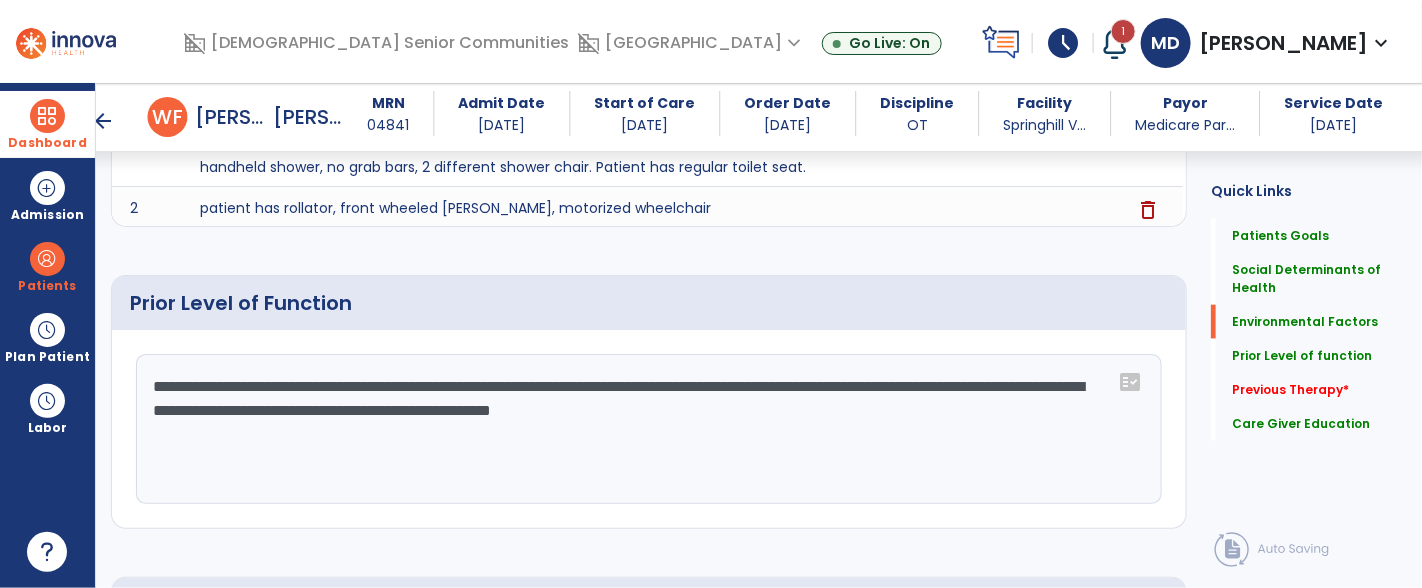click on "**********" 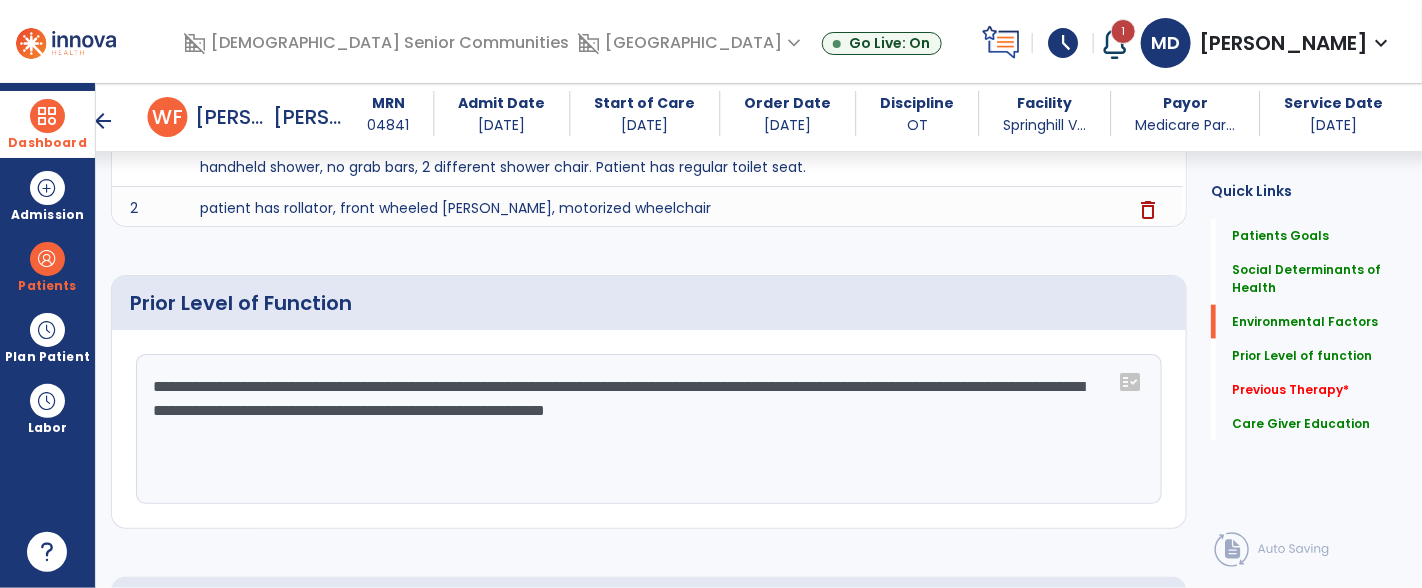 click on "**********" 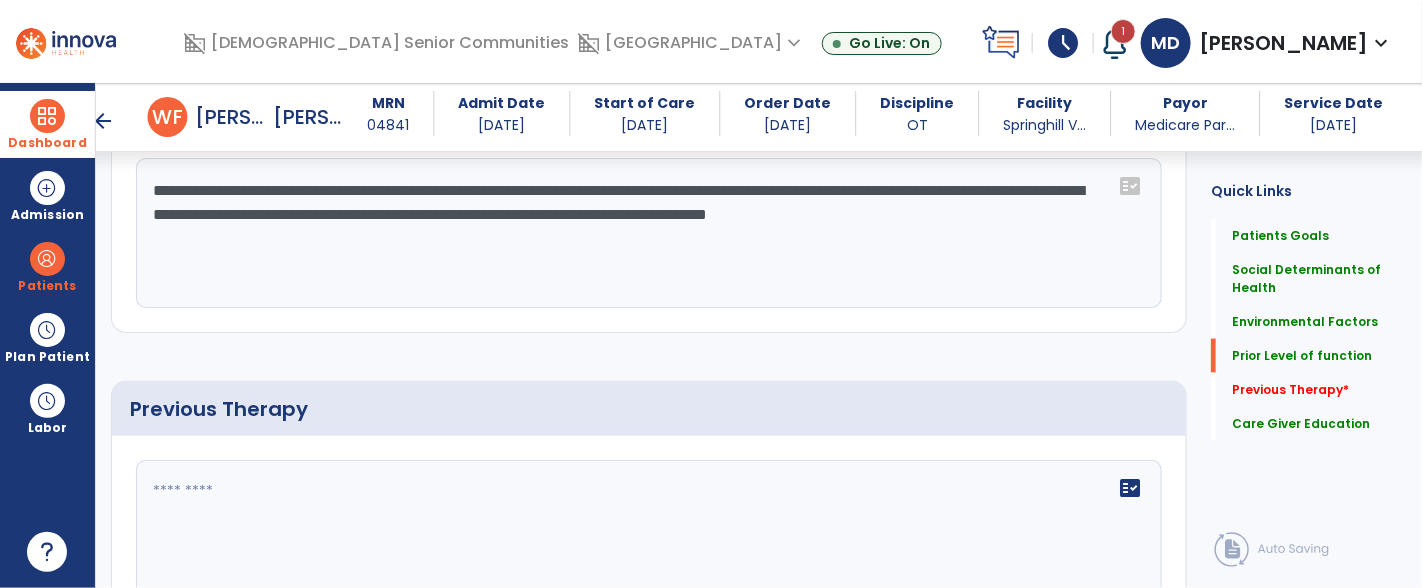 scroll, scrollTop: 989, scrollLeft: 0, axis: vertical 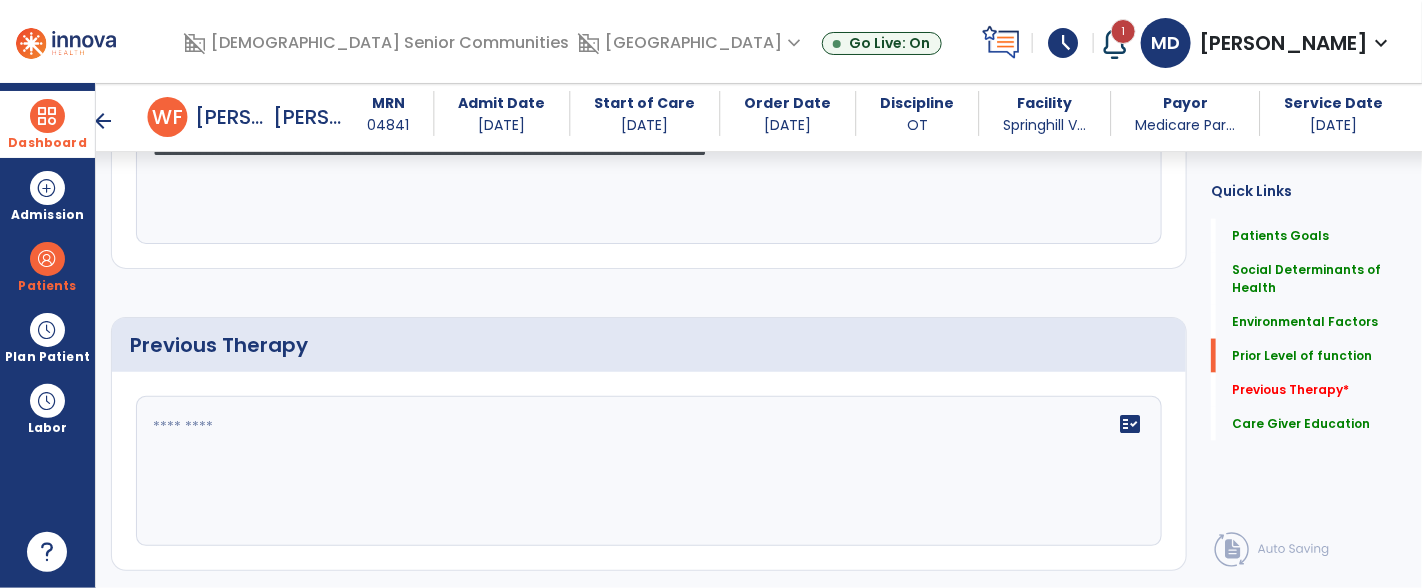 type on "**********" 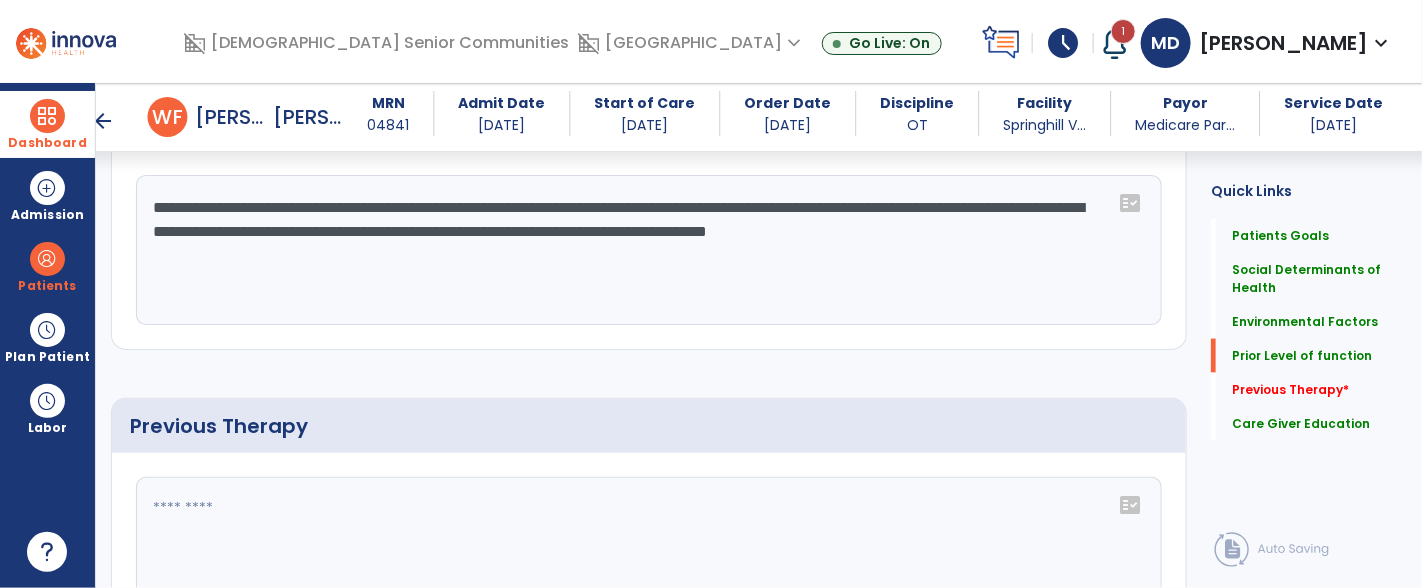 scroll, scrollTop: 989, scrollLeft: 0, axis: vertical 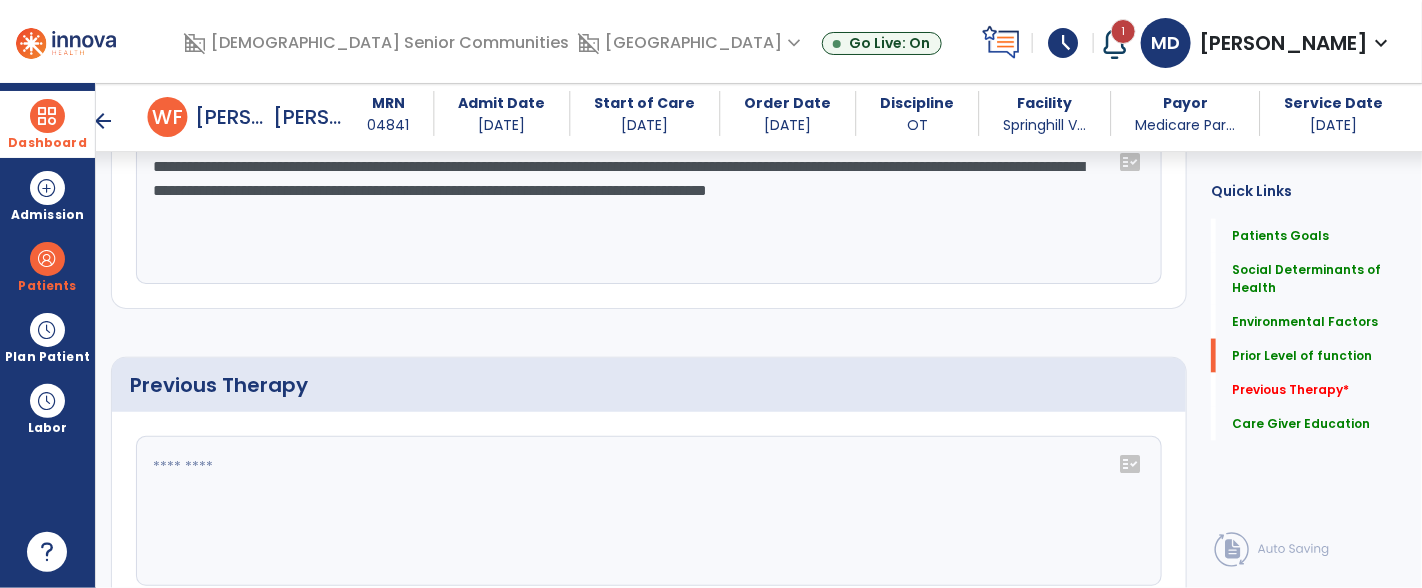 click 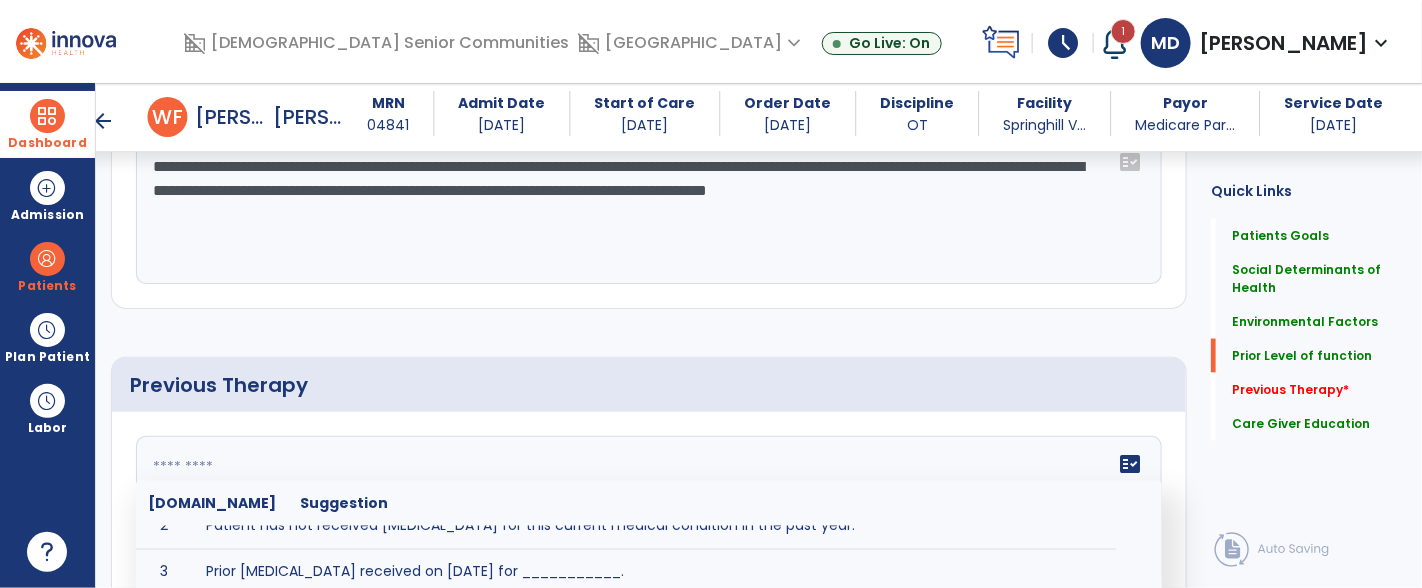 scroll, scrollTop: 67, scrollLeft: 0, axis: vertical 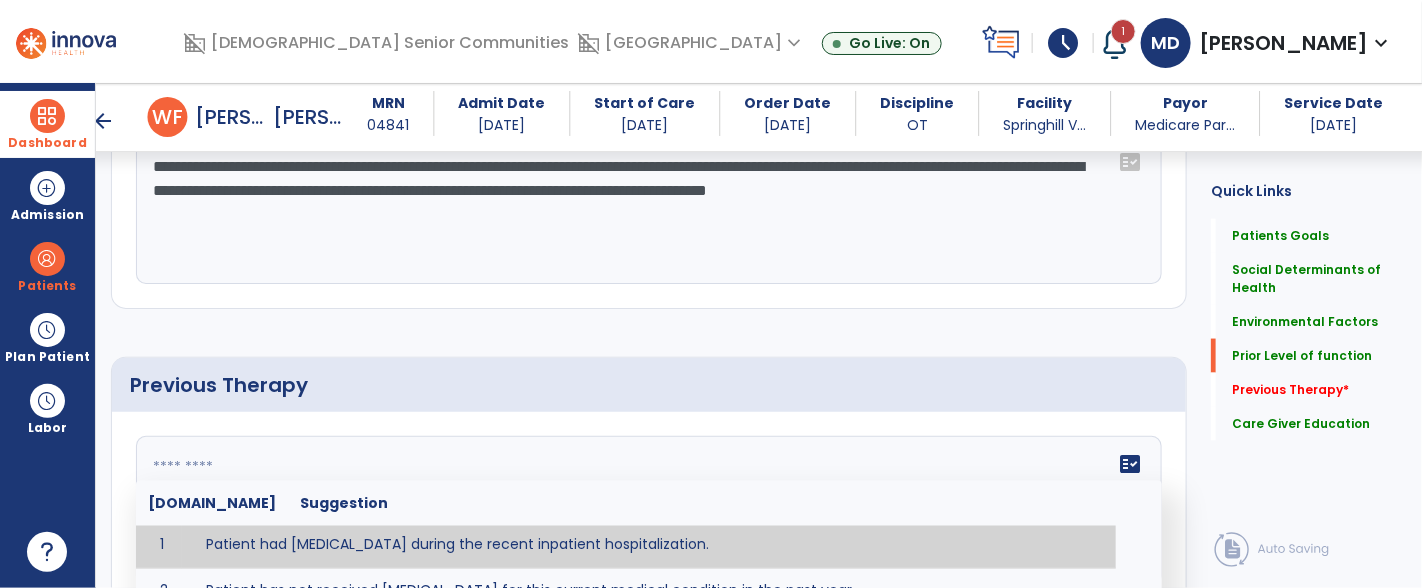 type on "**********" 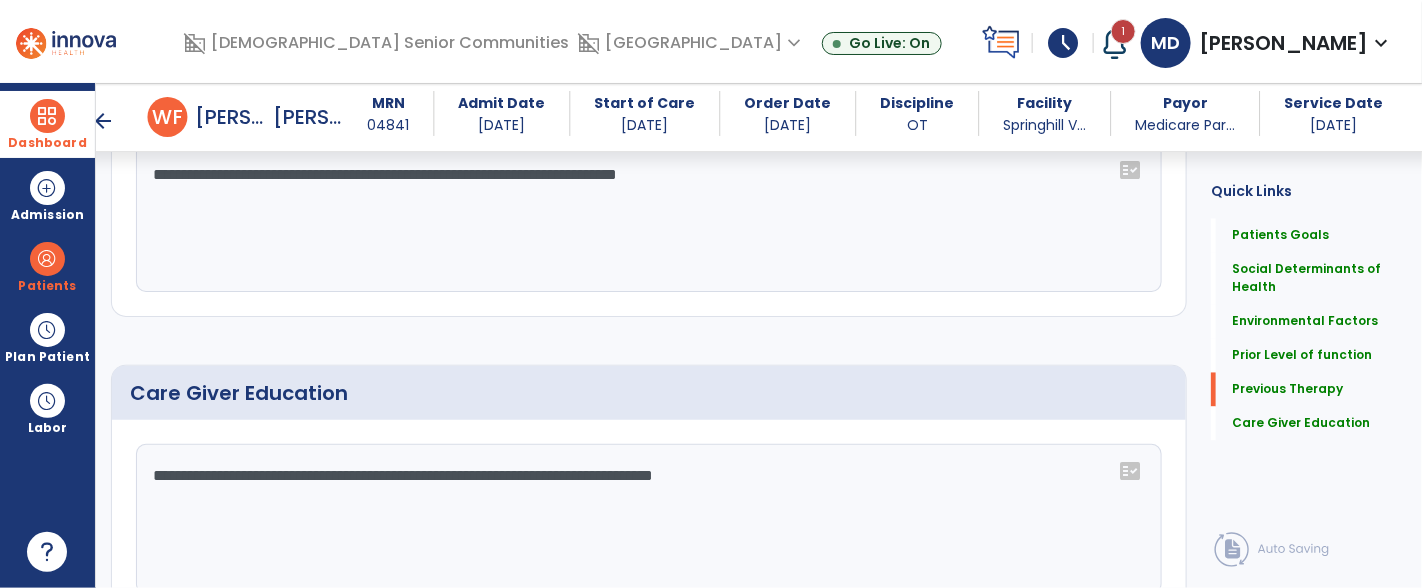 scroll, scrollTop: 1383, scrollLeft: 0, axis: vertical 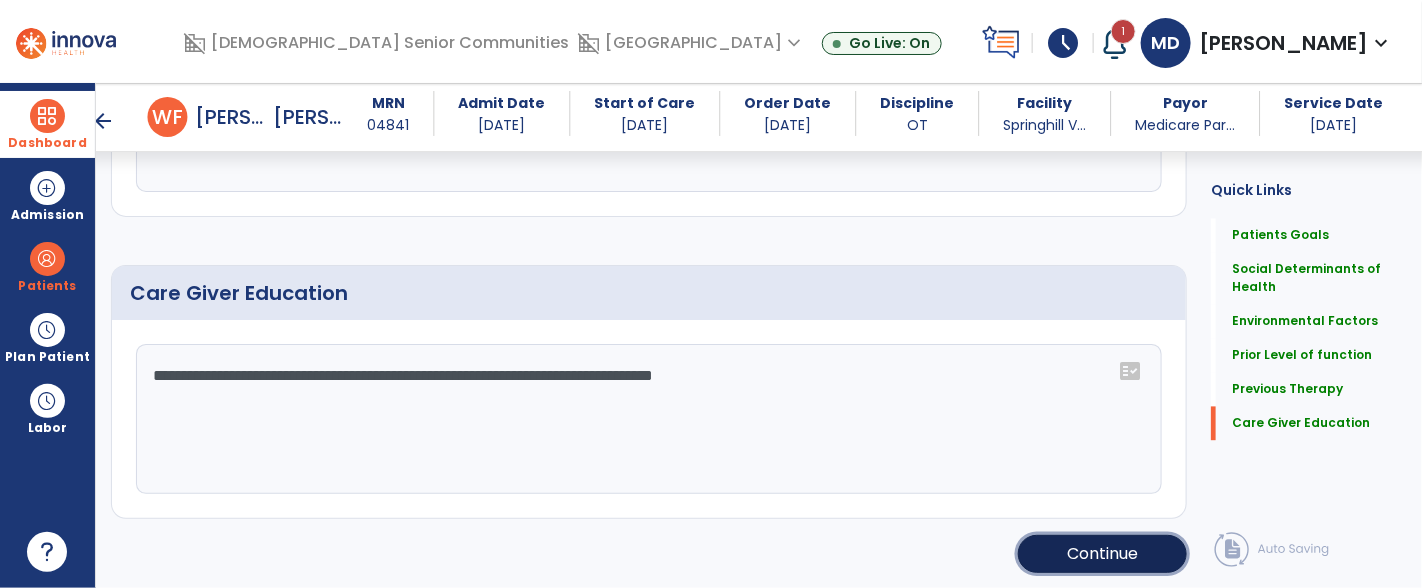 click on "Continue" 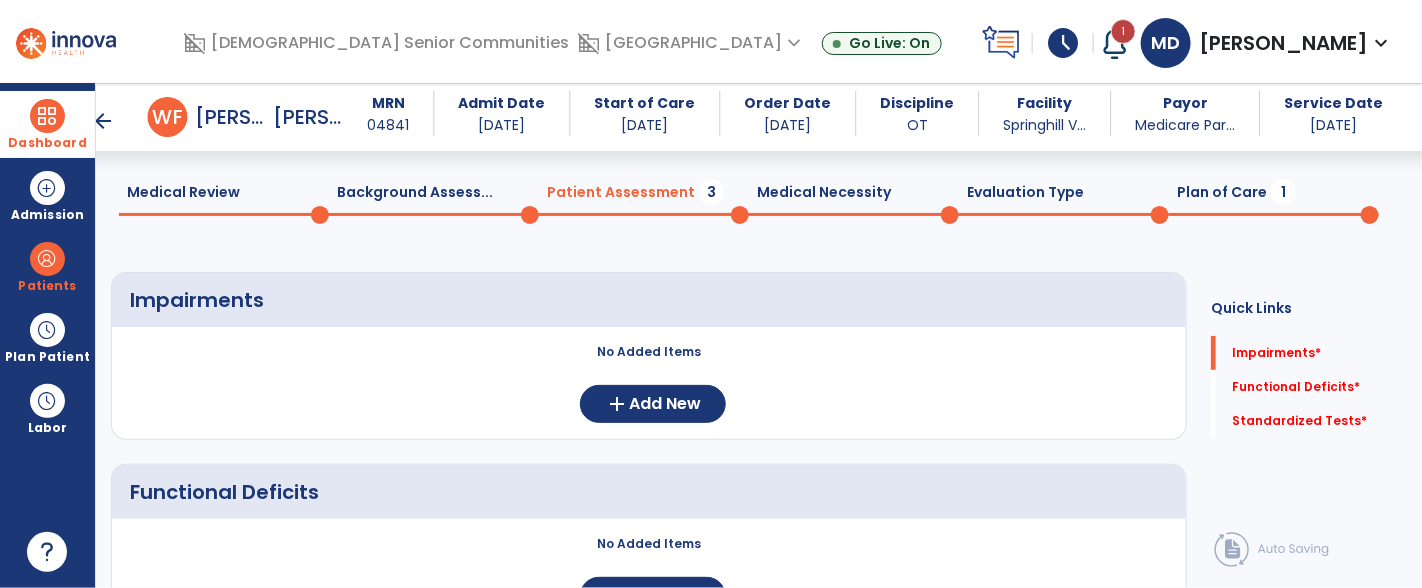 scroll, scrollTop: 0, scrollLeft: 0, axis: both 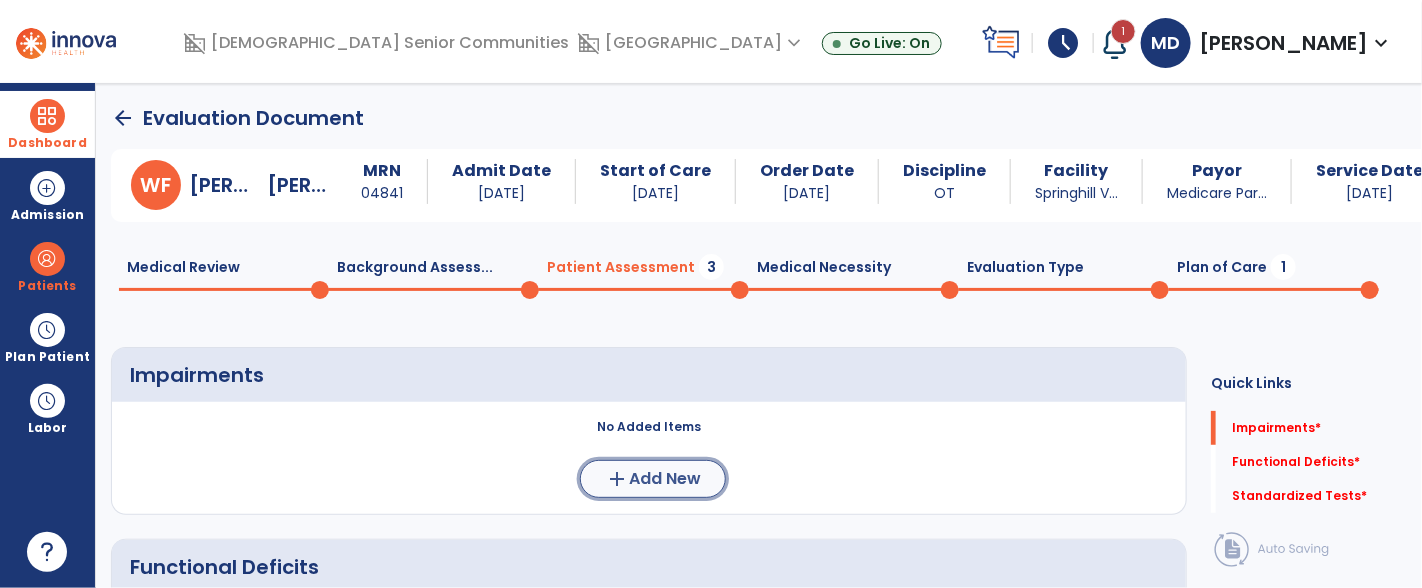 click on "Add New" 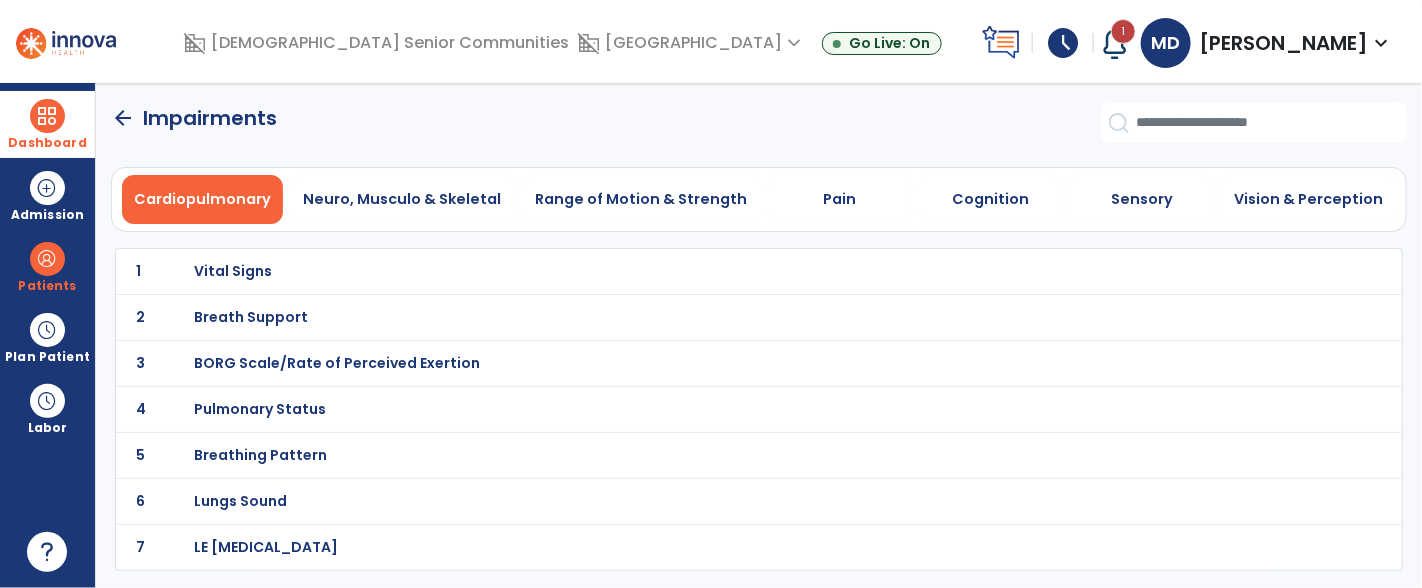 click on "Breath Support" at bounding box center (234, 271) 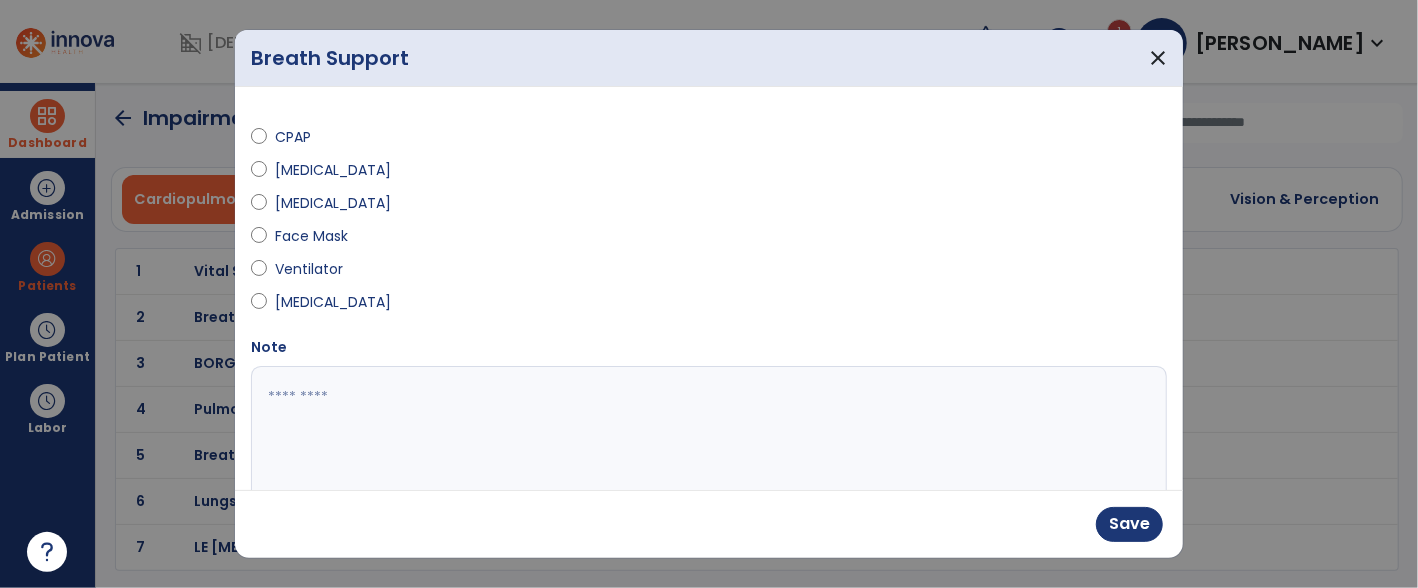 click at bounding box center [707, 441] 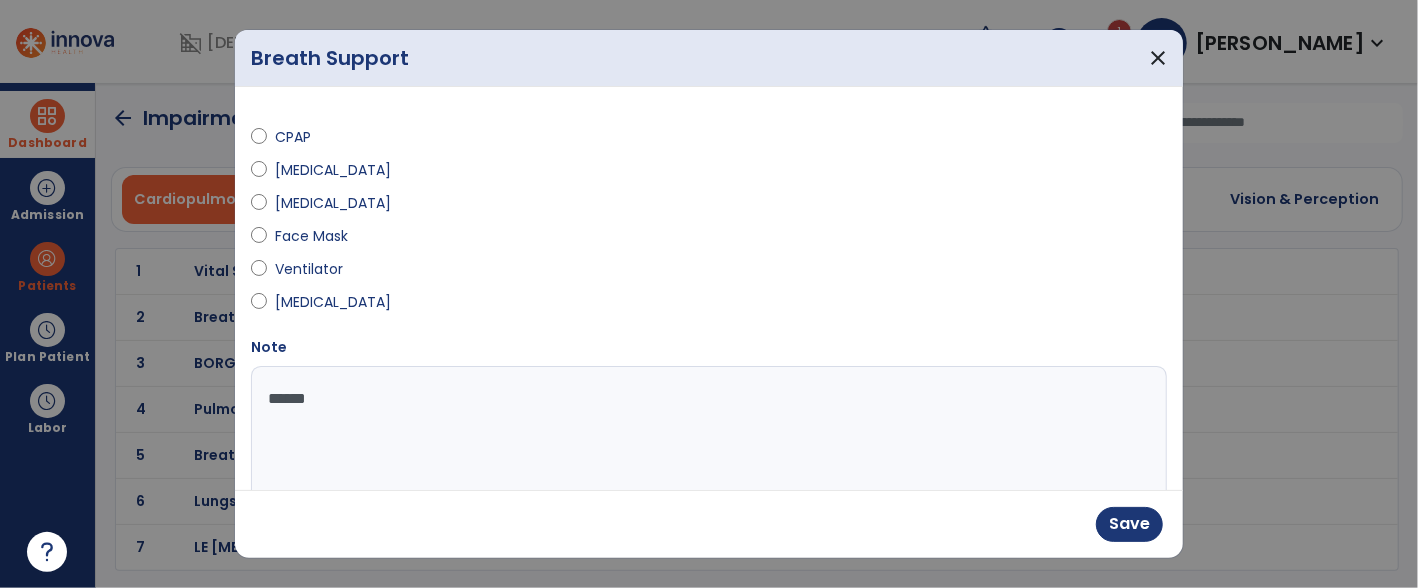 type on "******" 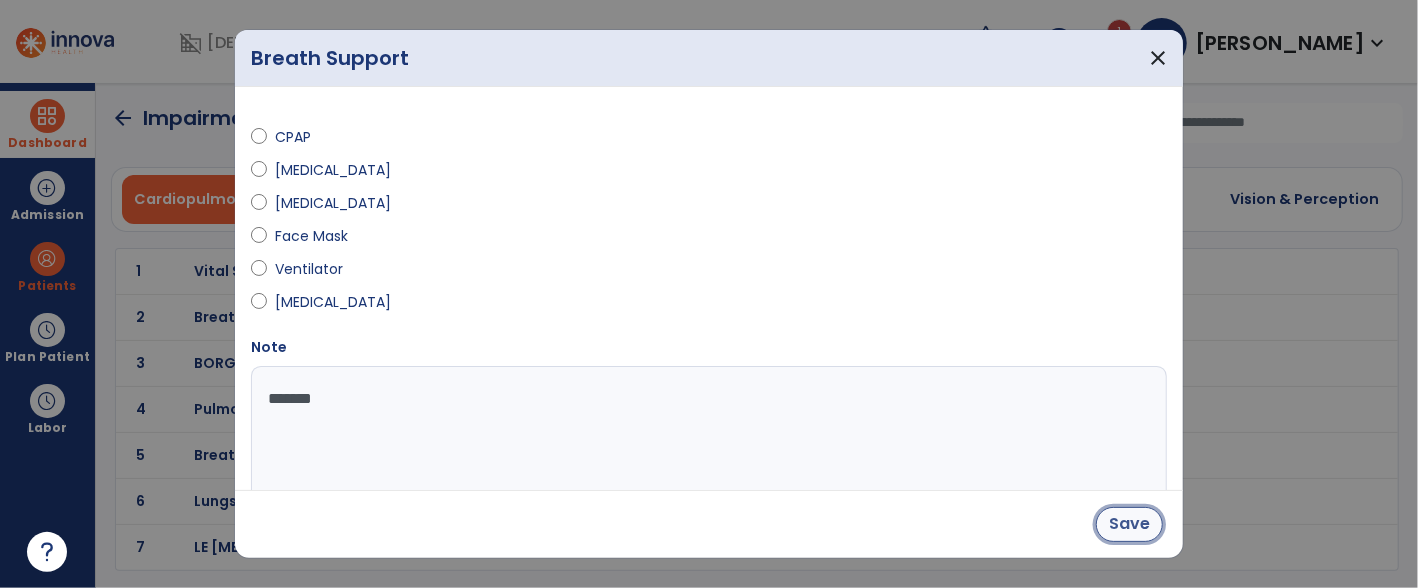 click on "Save" at bounding box center [1129, 524] 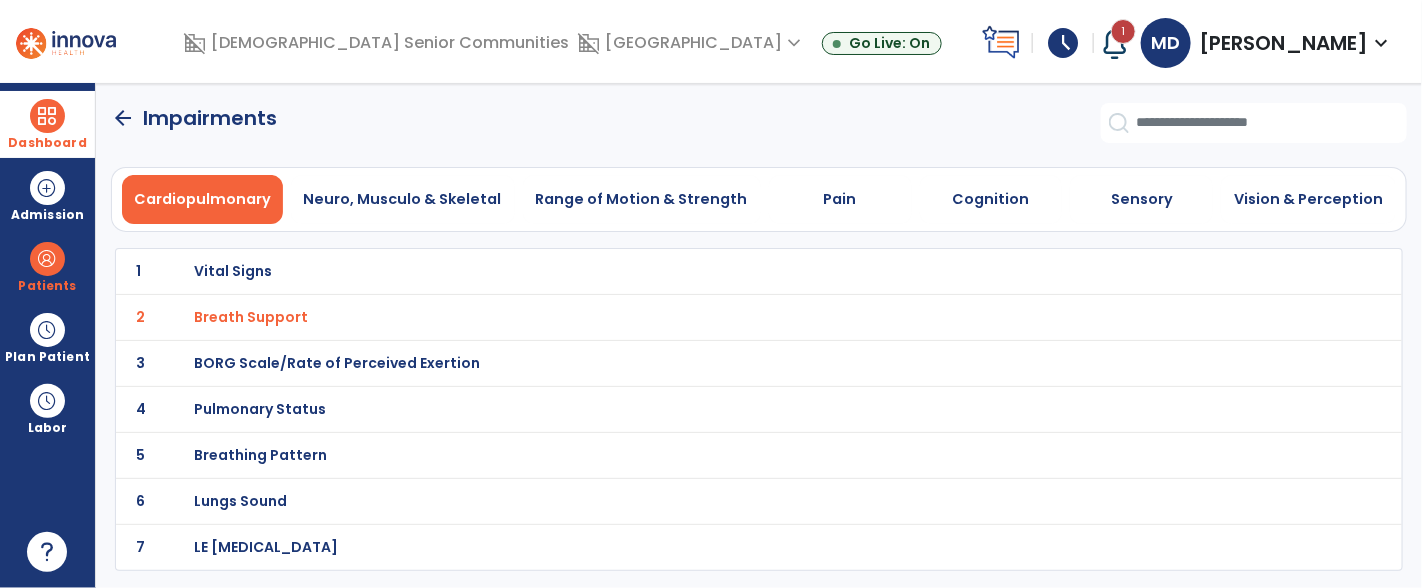 click on "Breath Support" at bounding box center (252, 317) 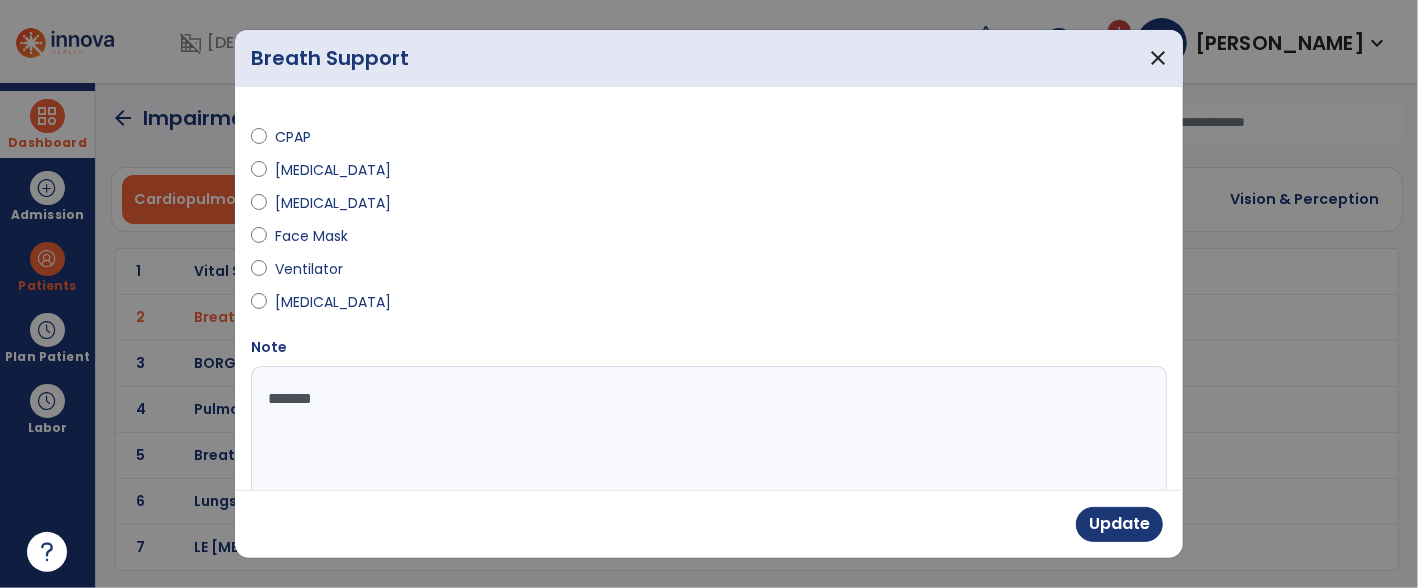 click on "******" at bounding box center (707, 441) 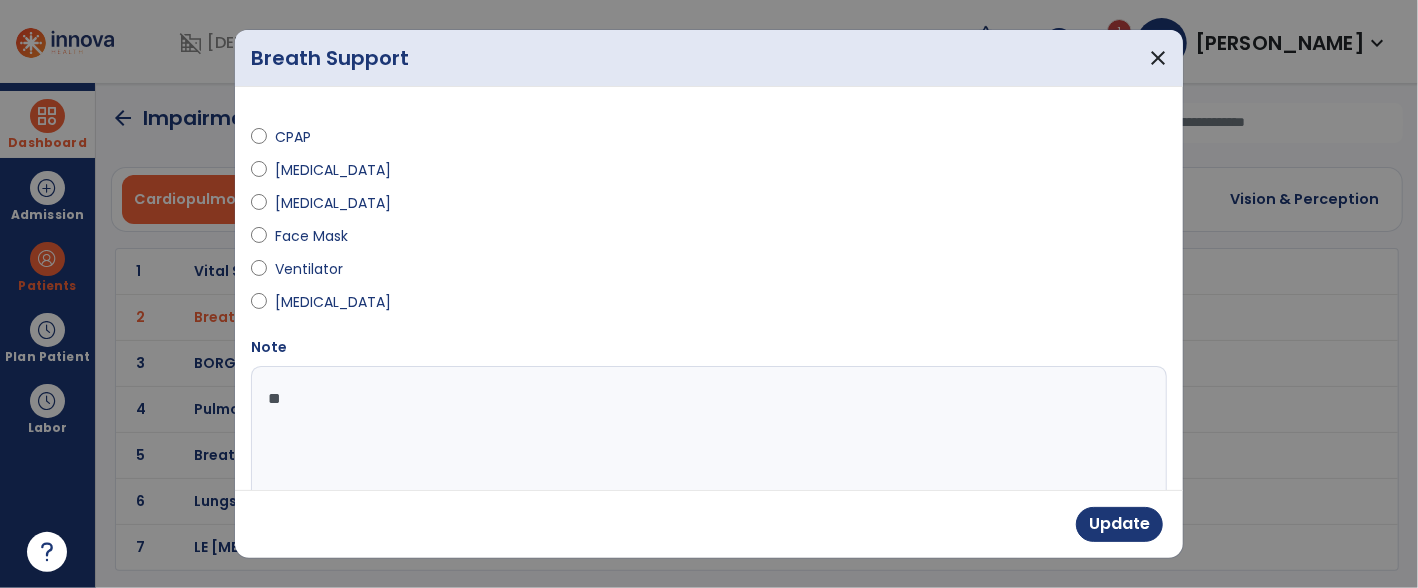 type on "*" 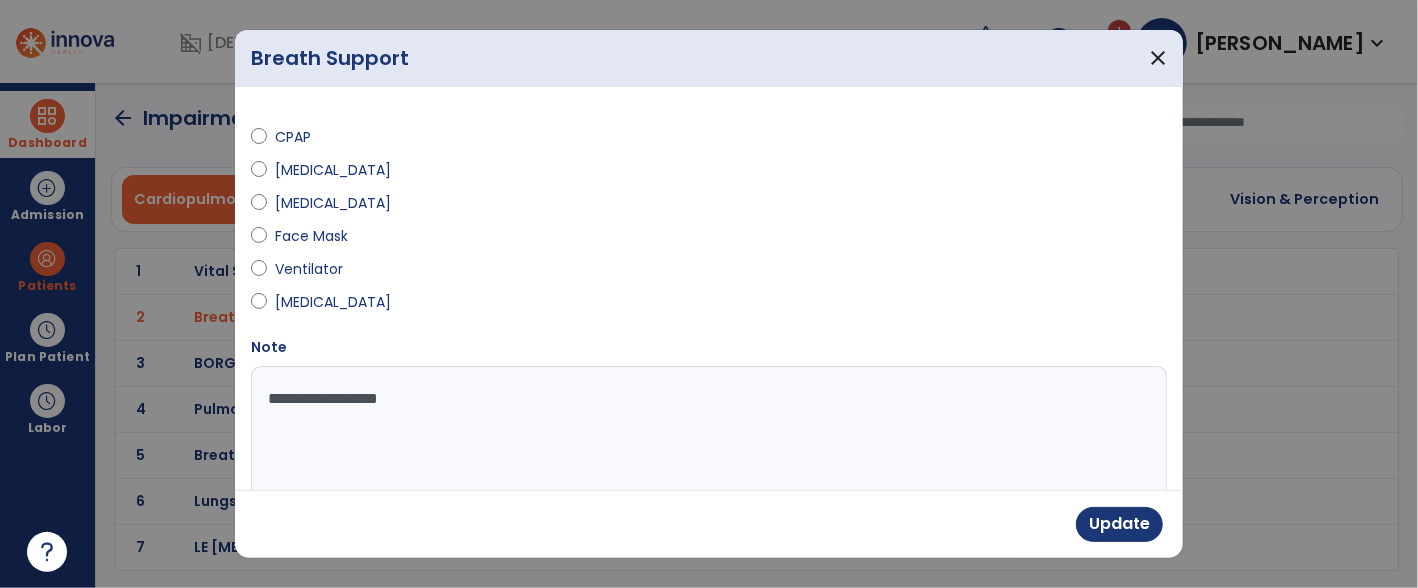 type on "**********" 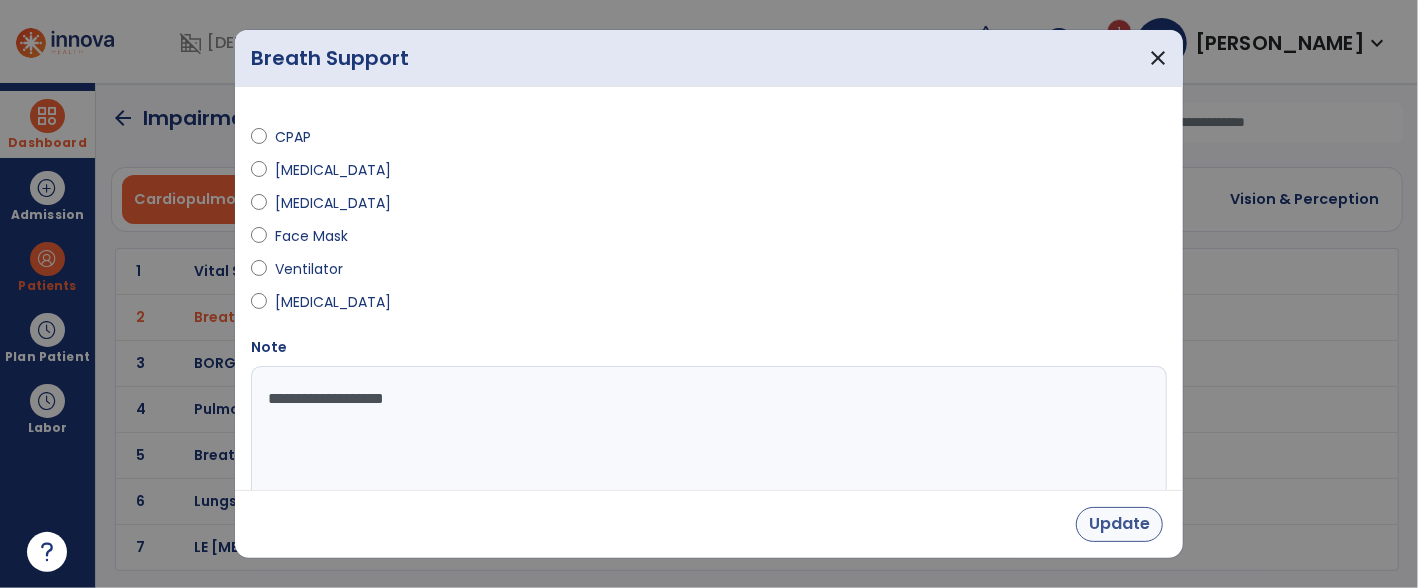 click on "Update" at bounding box center (1119, 524) 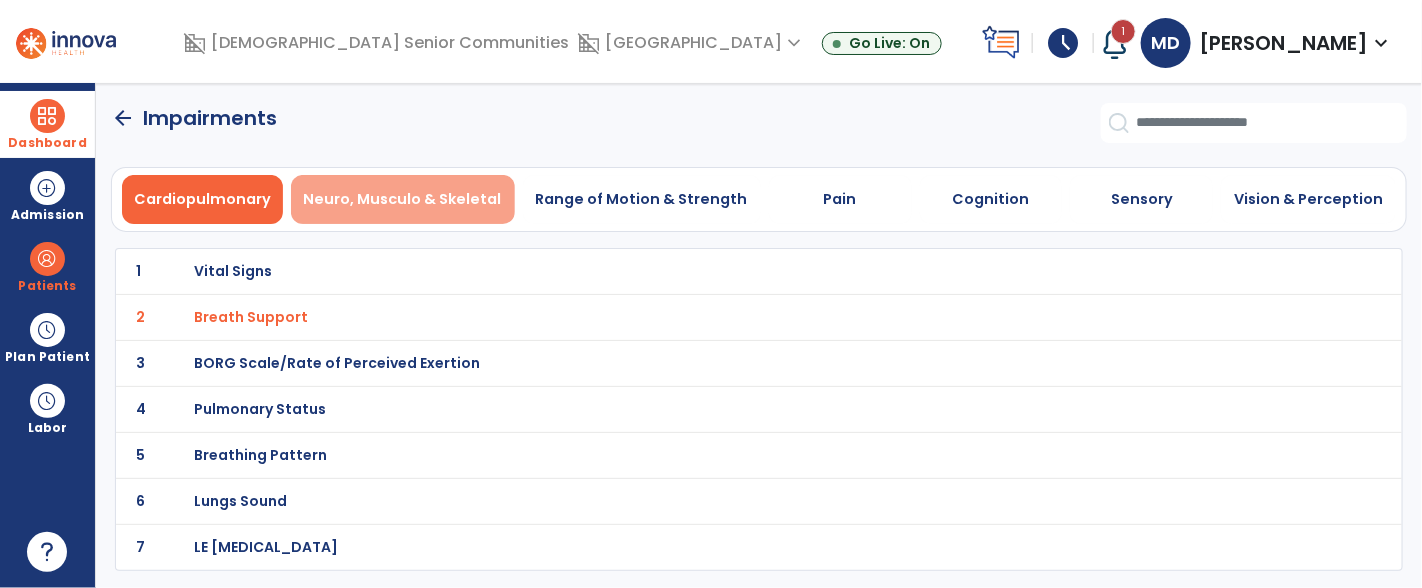 click on "Neuro, Musculo & Skeletal" at bounding box center (403, 199) 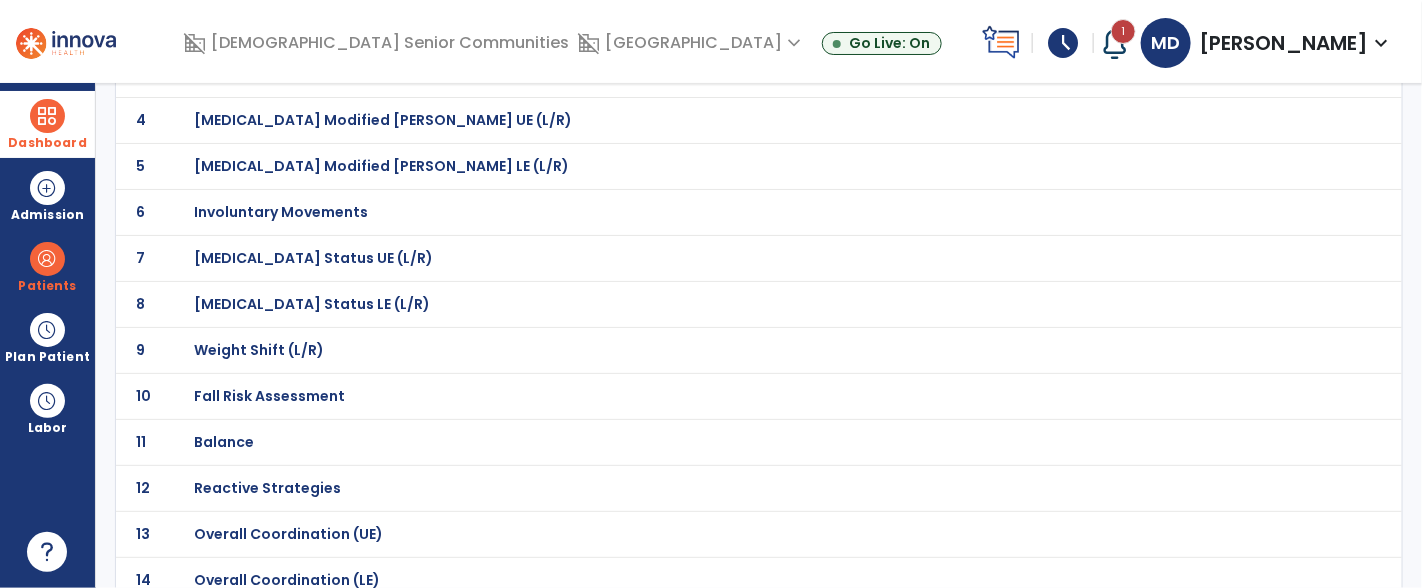 scroll, scrollTop: 290, scrollLeft: 0, axis: vertical 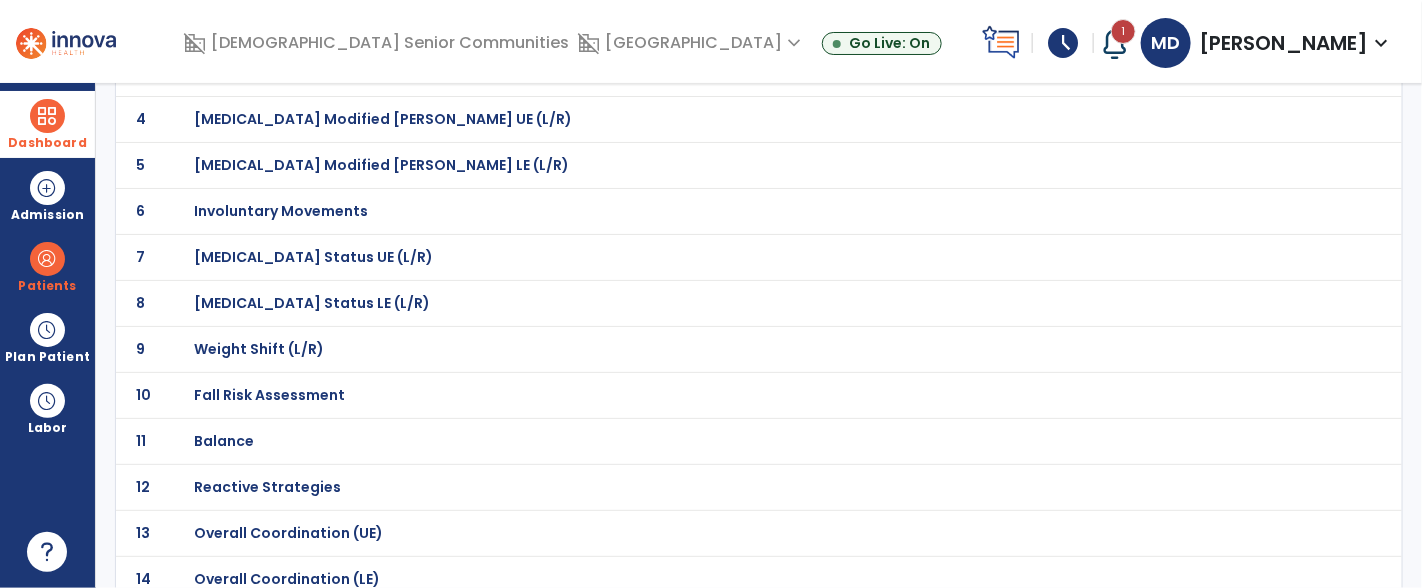 click on "Fall Risk Assessment" at bounding box center (715, -19) 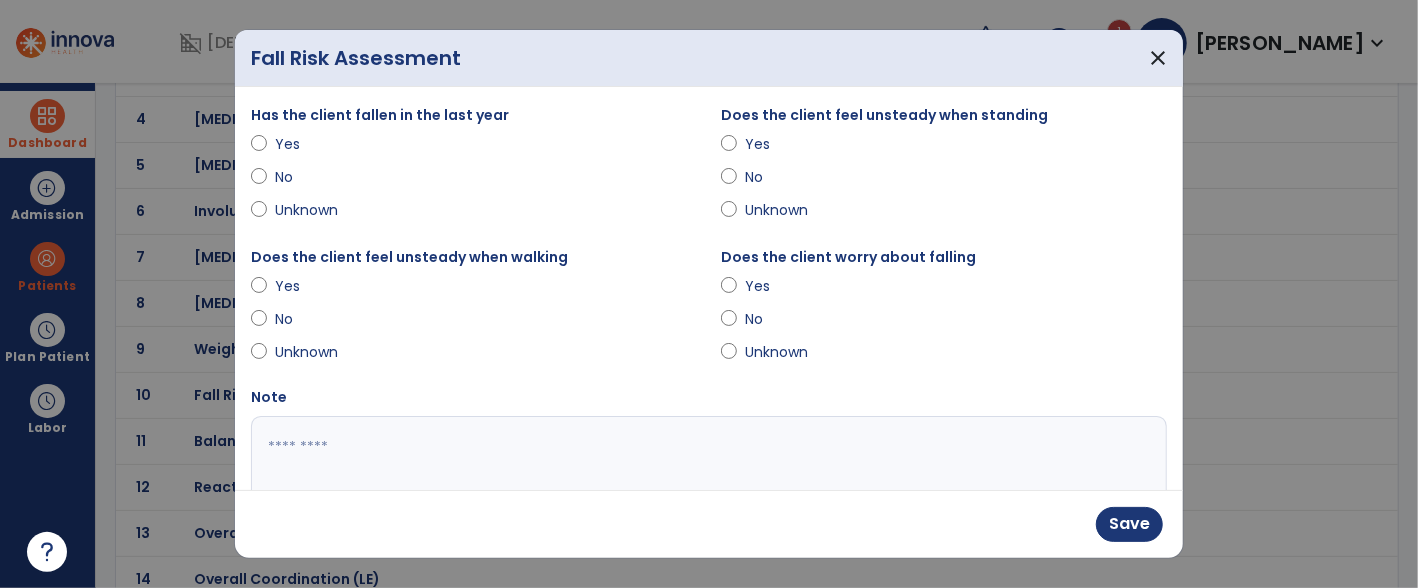 click on "Has the client fallen in the last year Yes No Unknown" at bounding box center (474, 174) 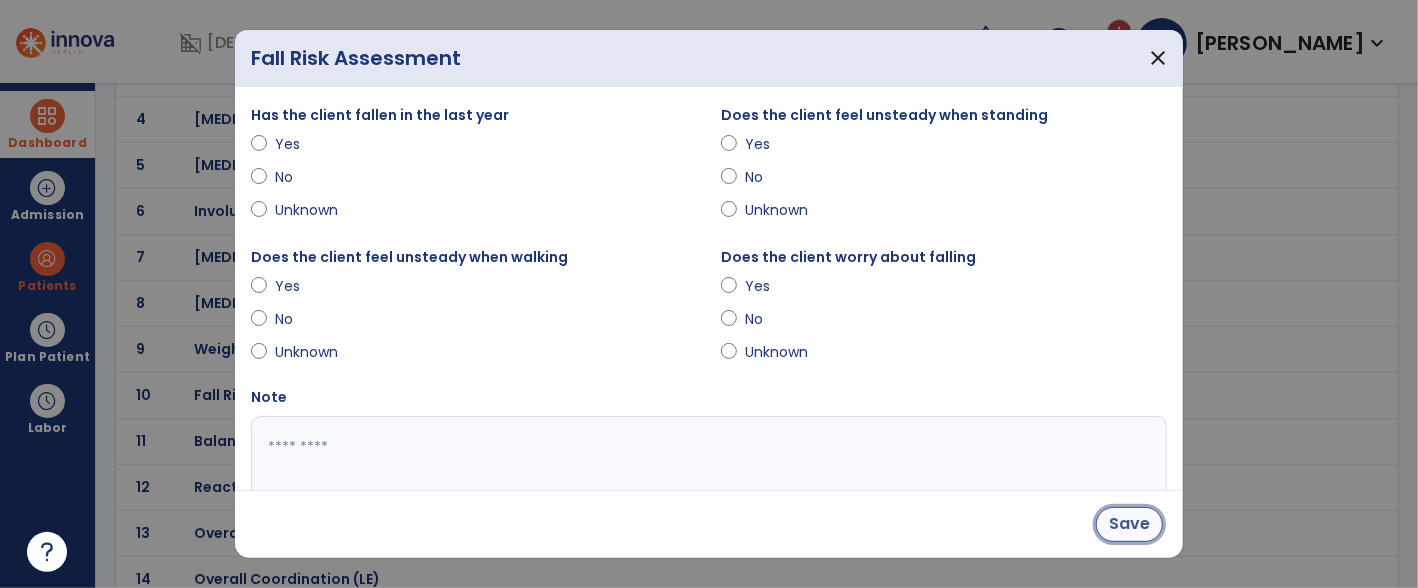click on "Save" at bounding box center (1129, 524) 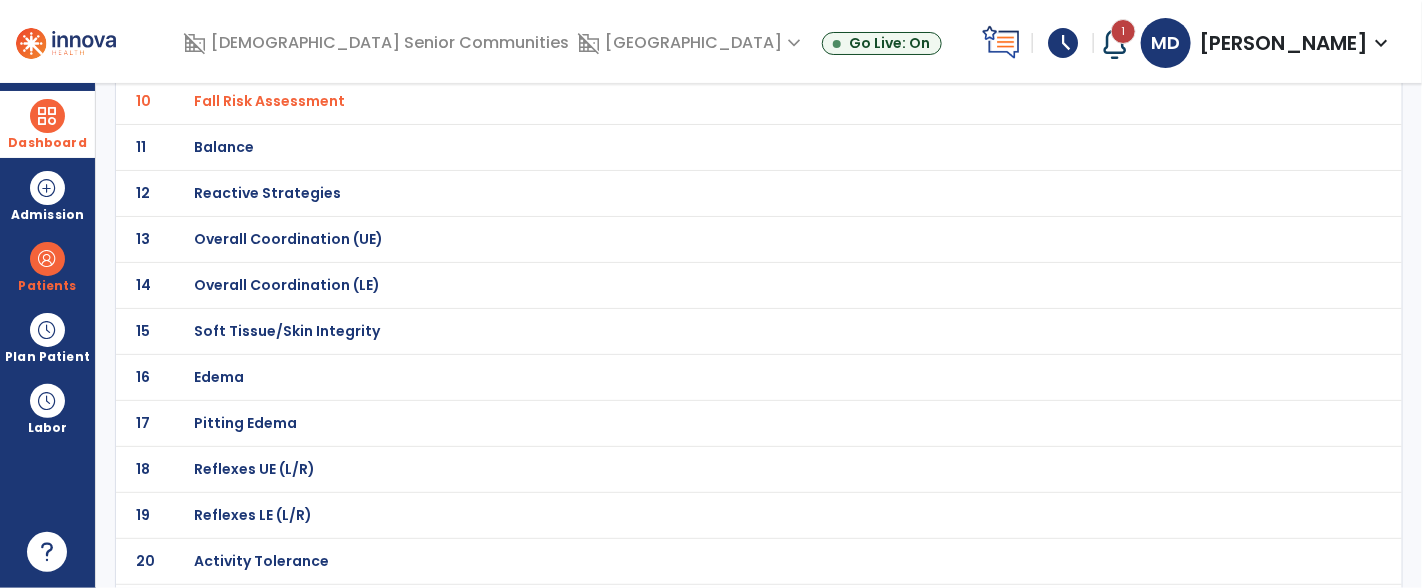 scroll, scrollTop: 719, scrollLeft: 0, axis: vertical 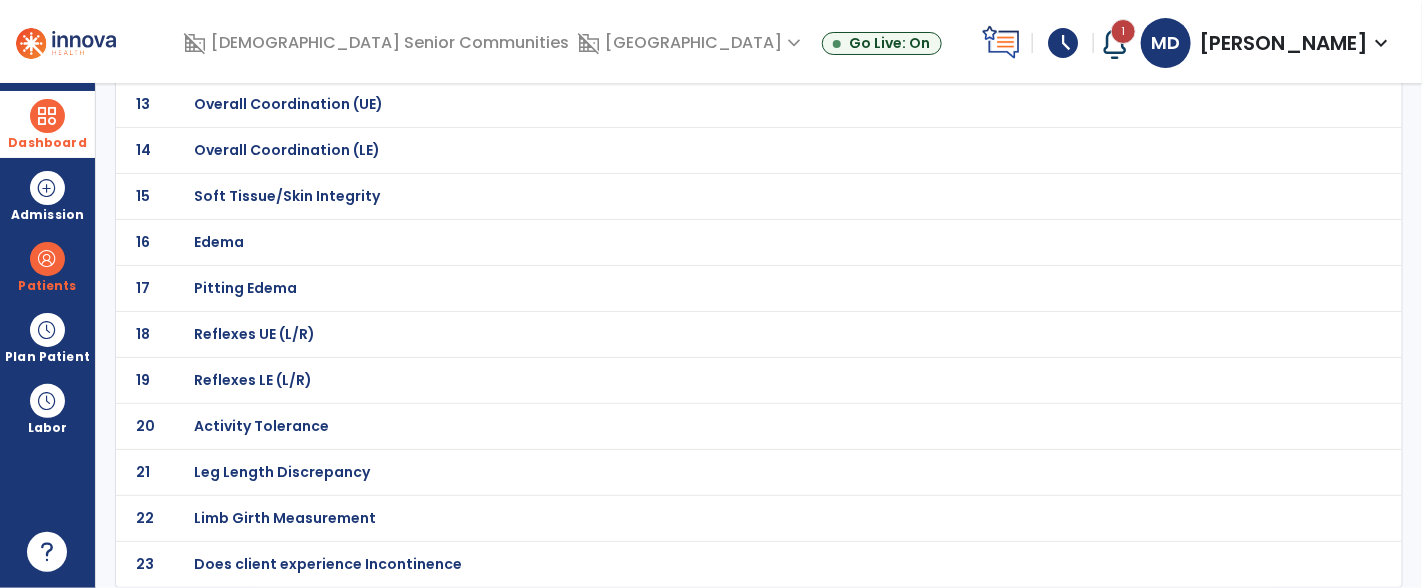 click on "Activity Tolerance" at bounding box center (266, -448) 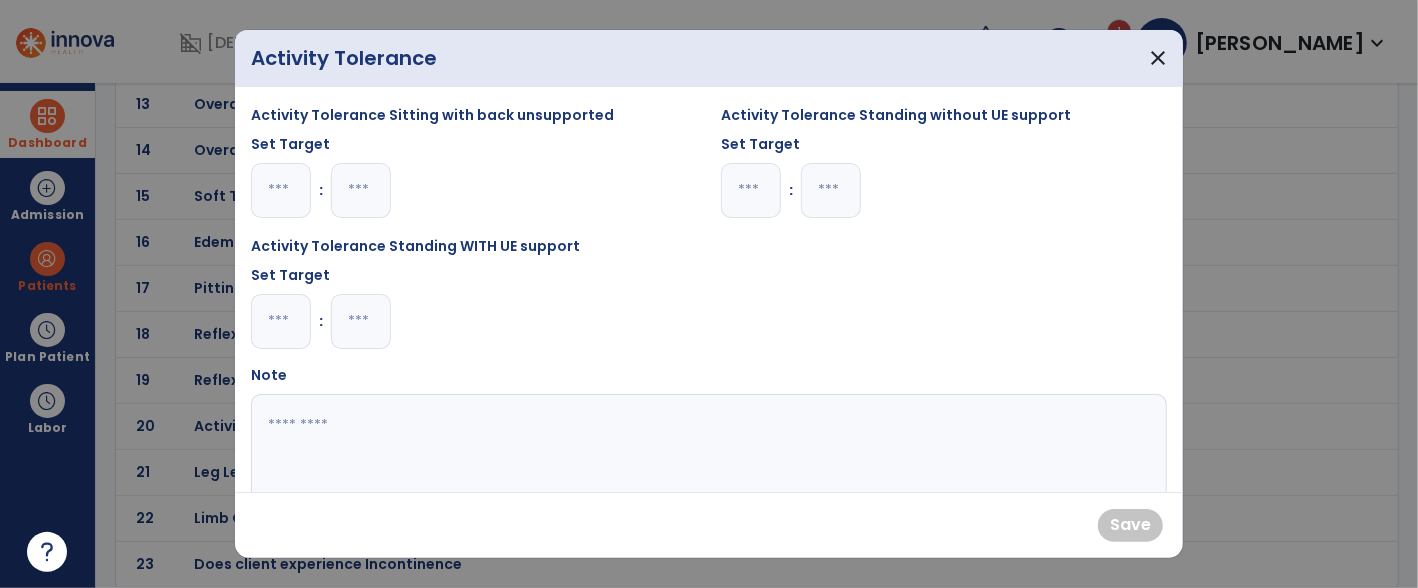 click at bounding box center (281, 321) 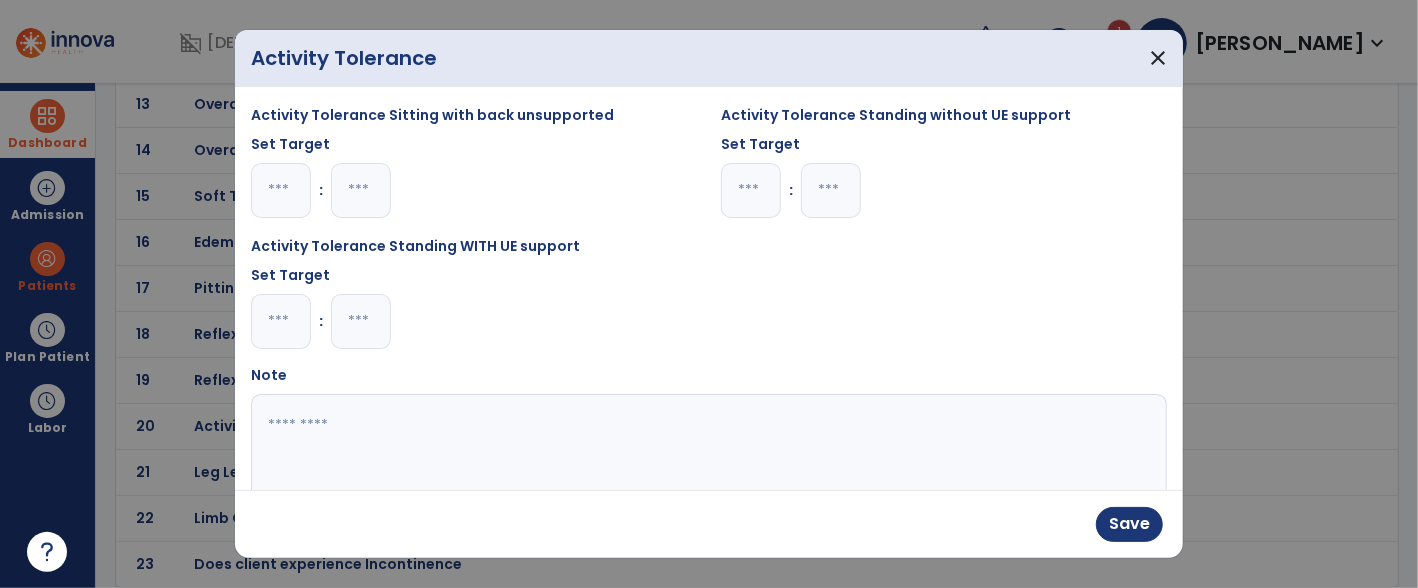 type on "*" 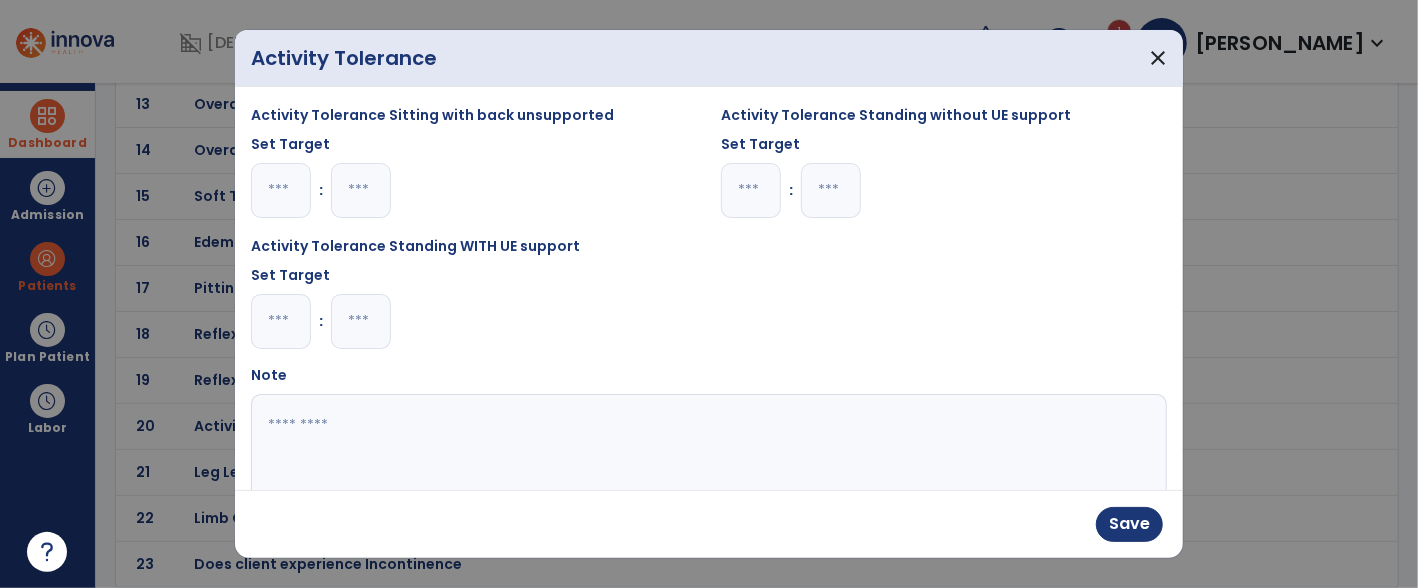type on "*" 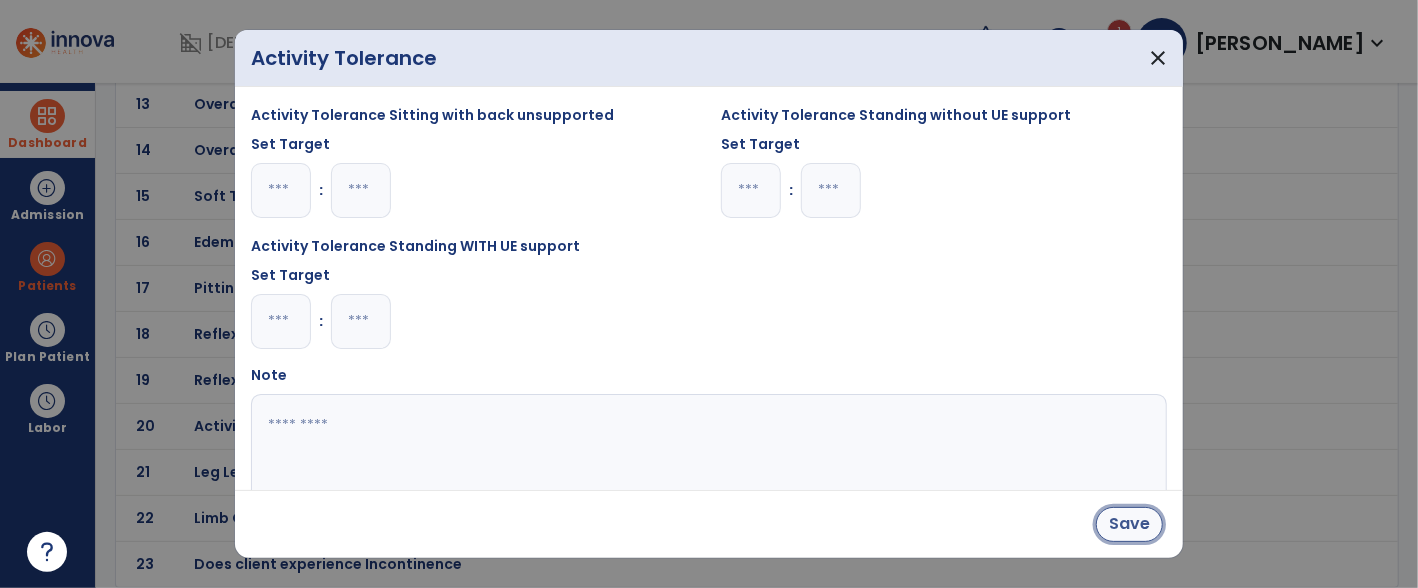 click on "Save" at bounding box center (1129, 524) 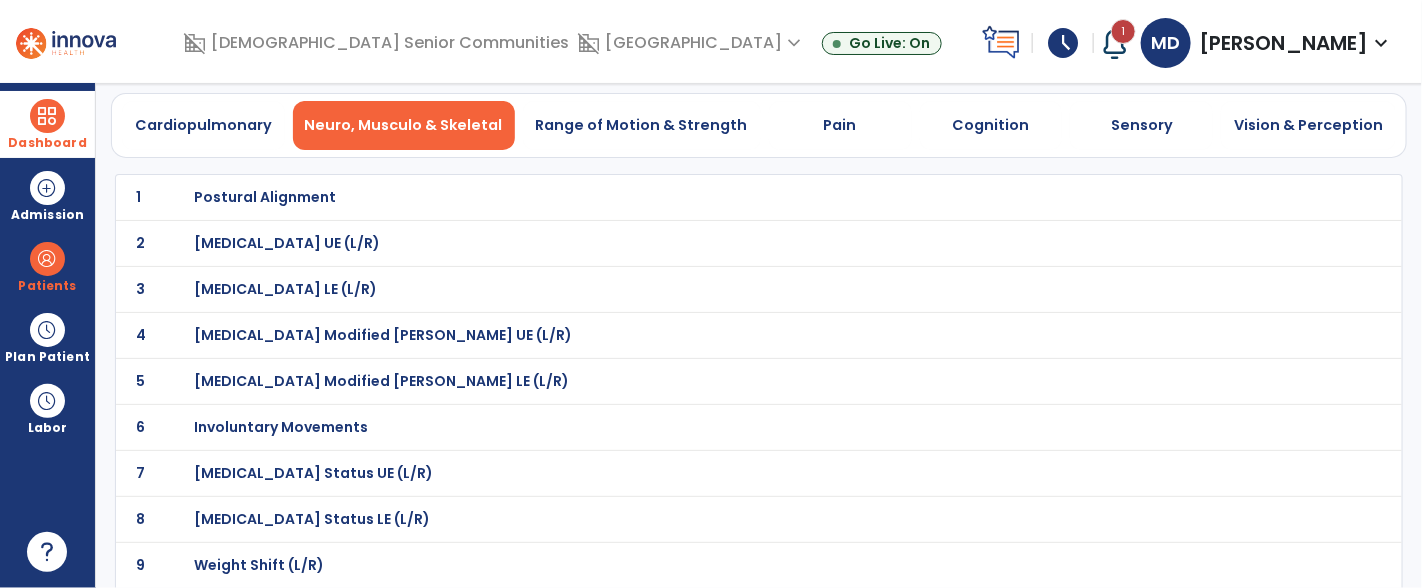 scroll, scrollTop: 0, scrollLeft: 0, axis: both 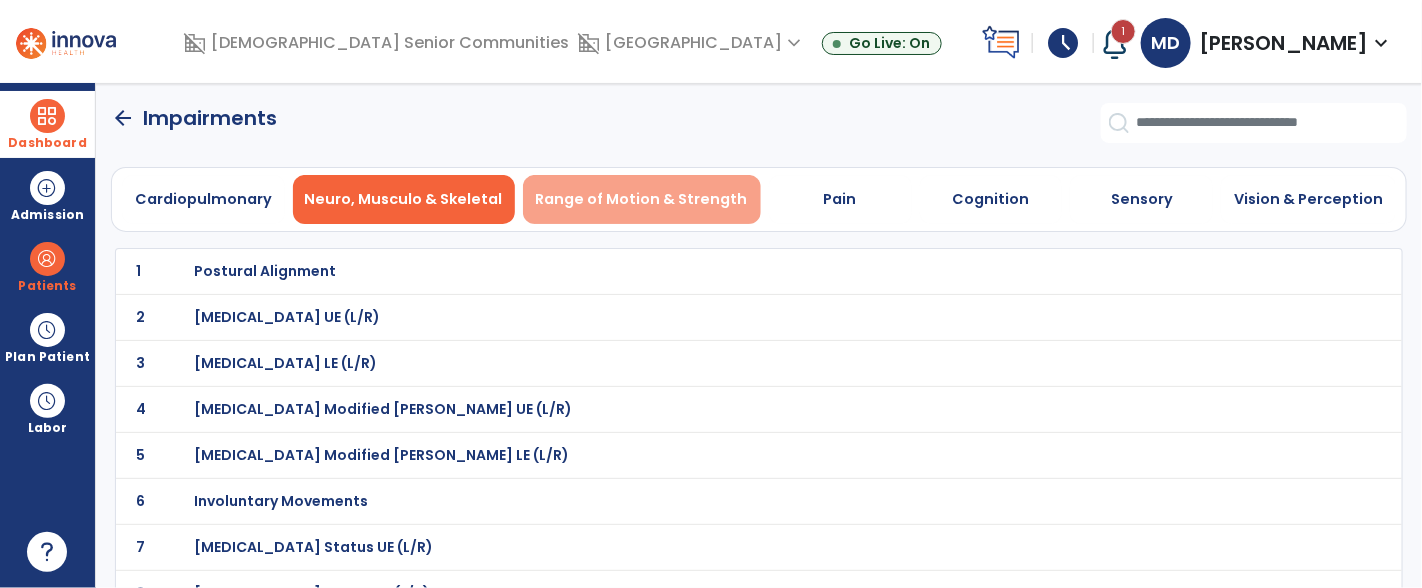 click on "Range of Motion & Strength" at bounding box center (642, 199) 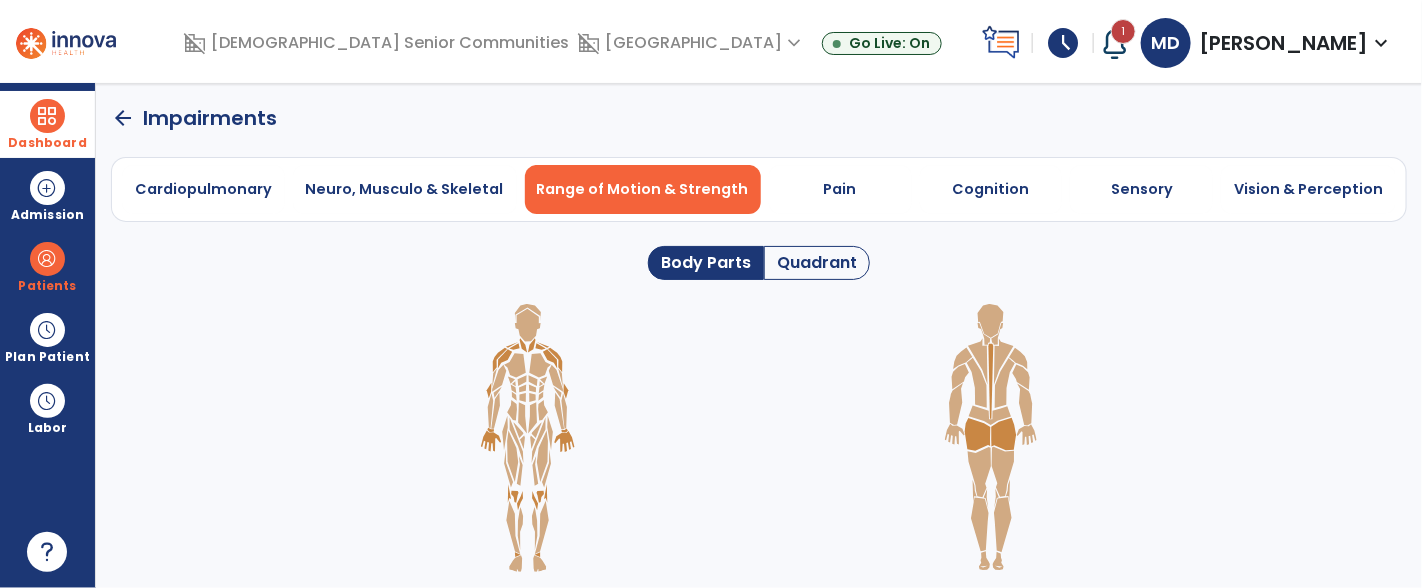 click 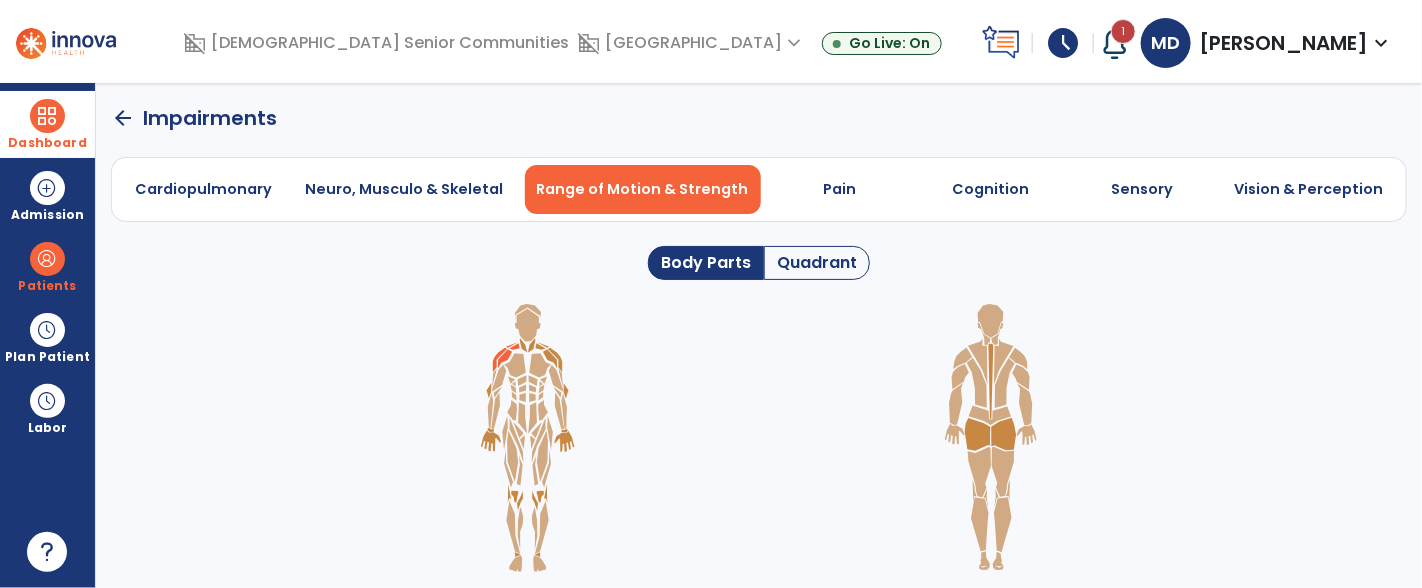 click 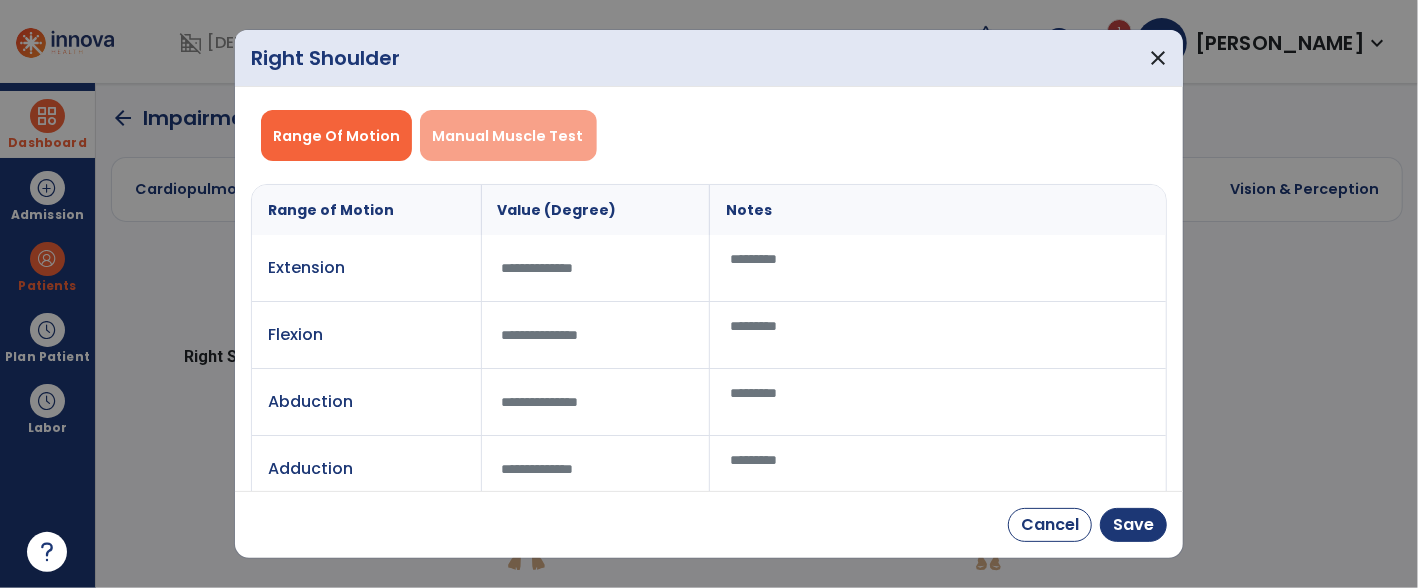 click on "Manual Muscle Test" at bounding box center (508, 136) 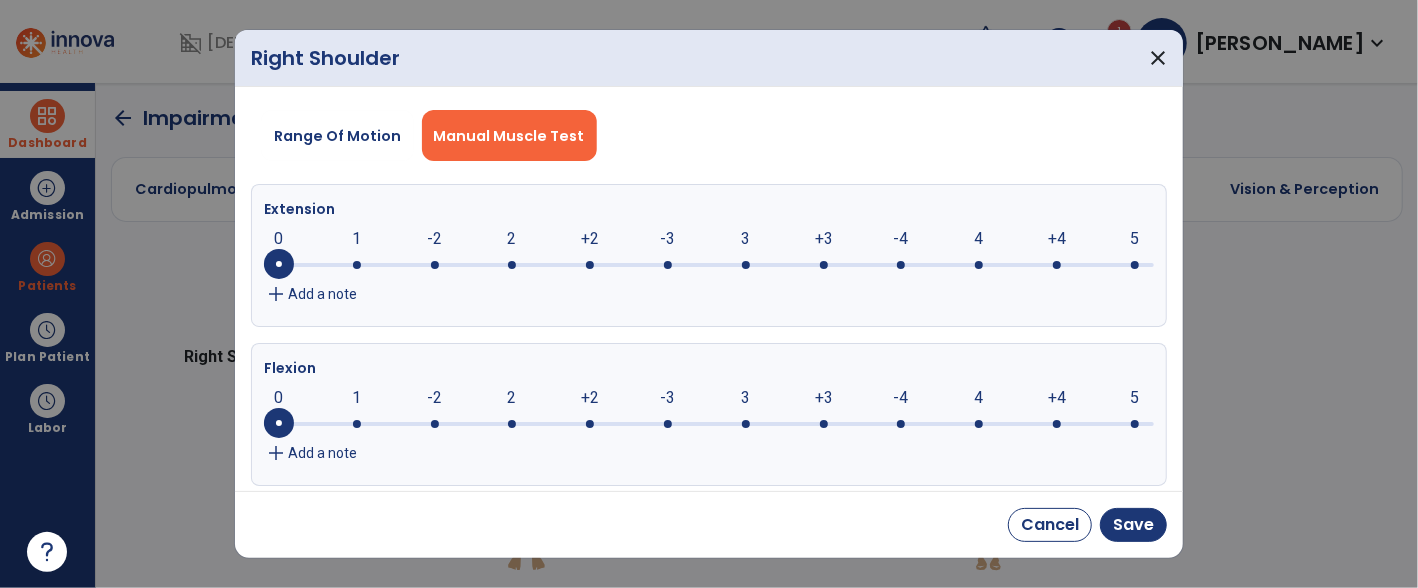 click 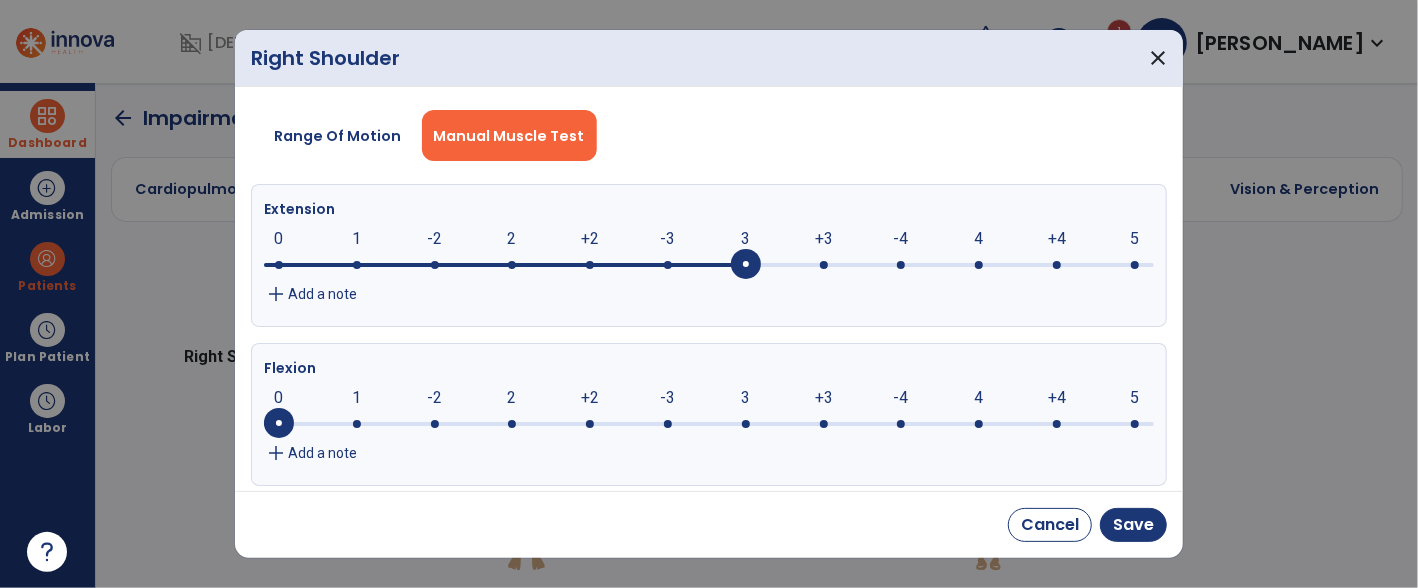 click 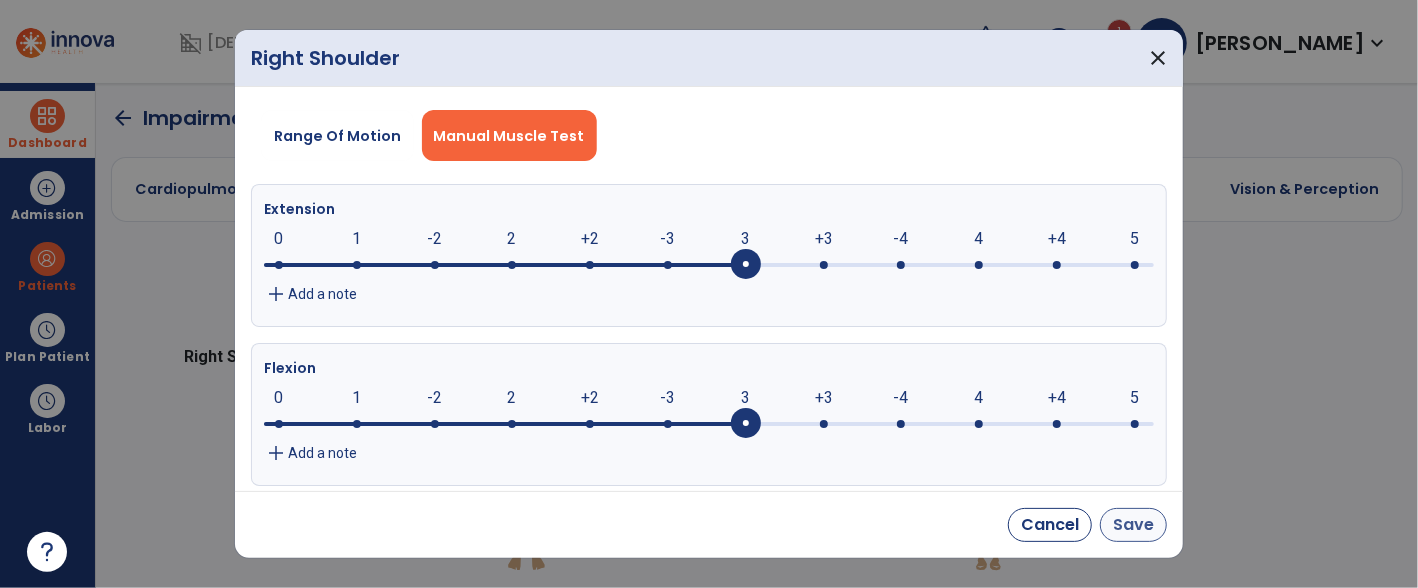 click on "Save" at bounding box center (1133, 525) 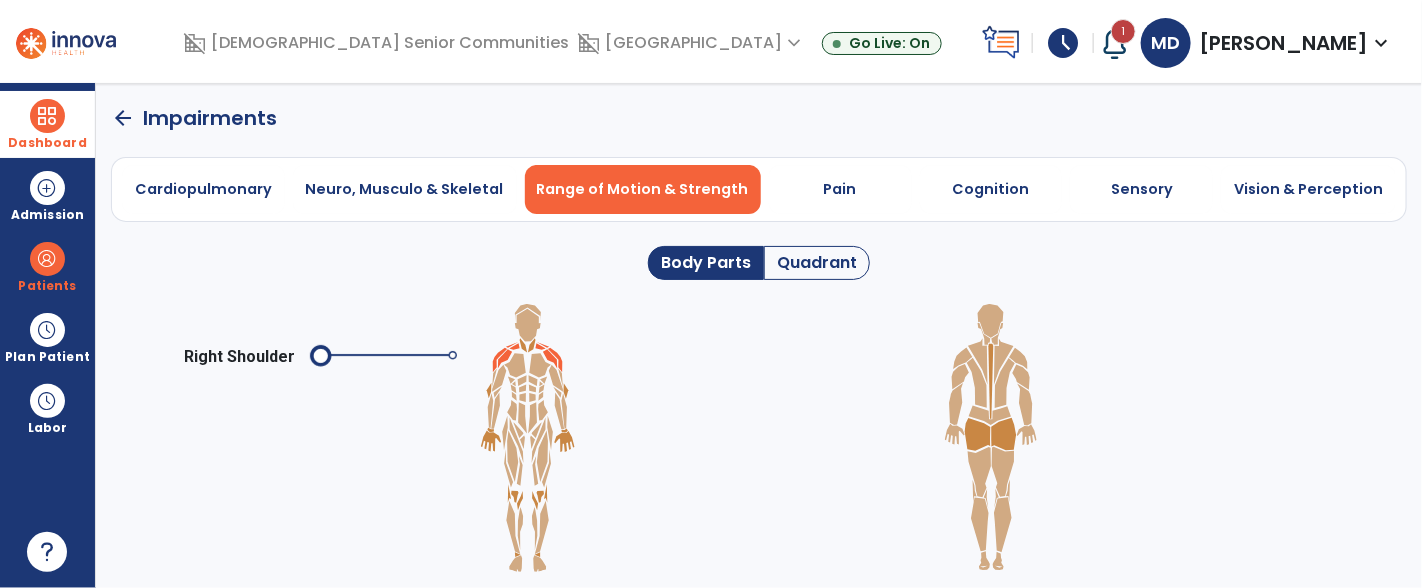 click 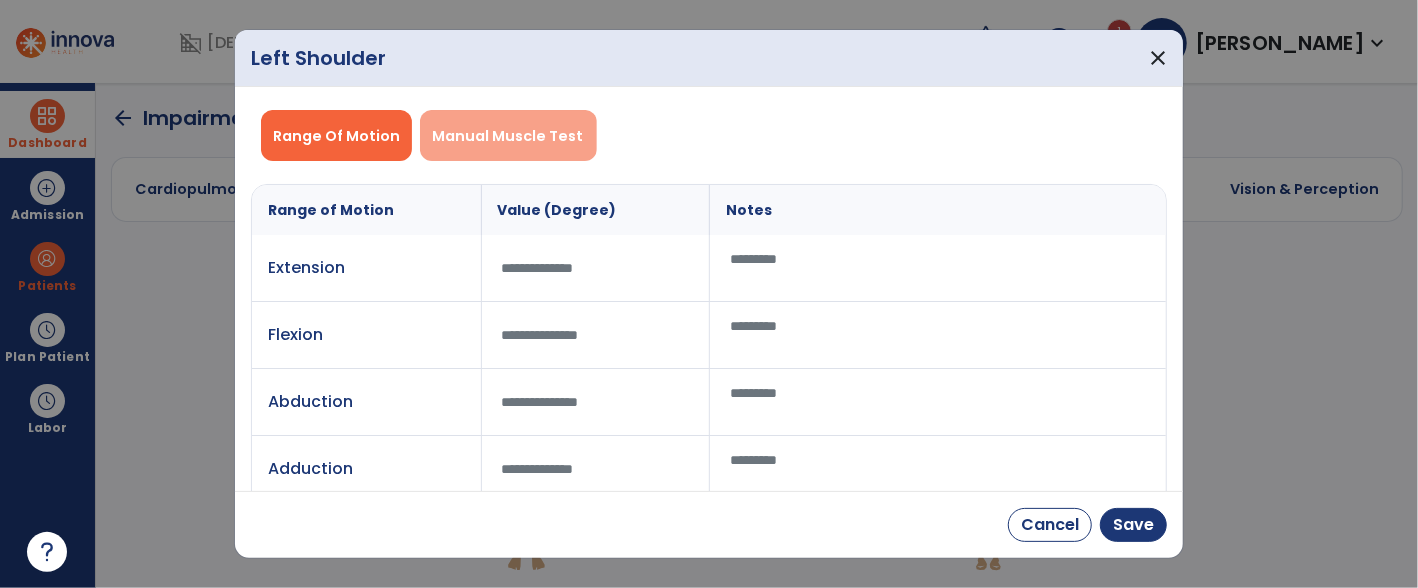 click on "Manual Muscle Test" at bounding box center [508, 136] 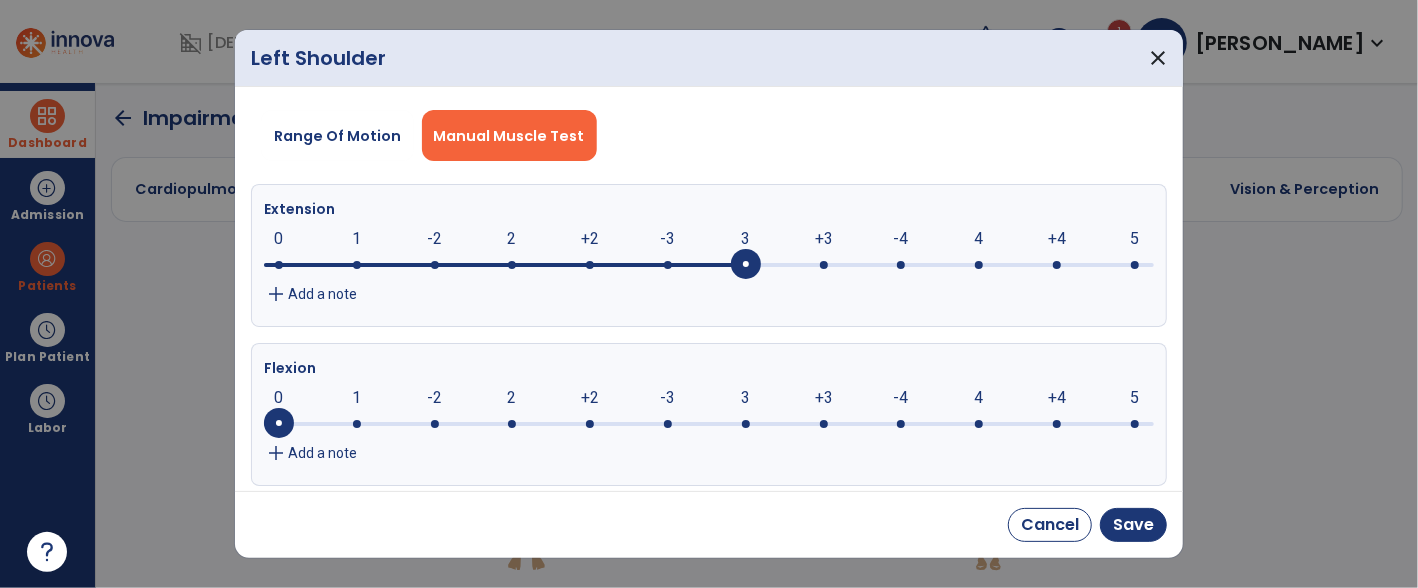 click 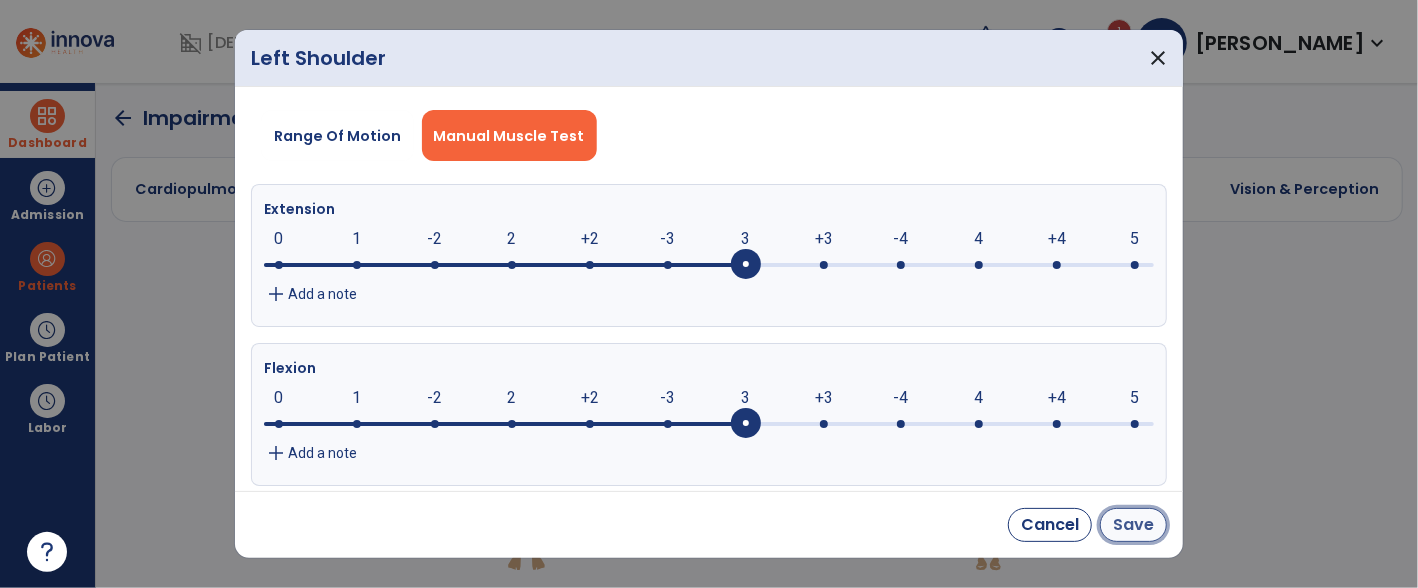 click on "Save" at bounding box center [1133, 525] 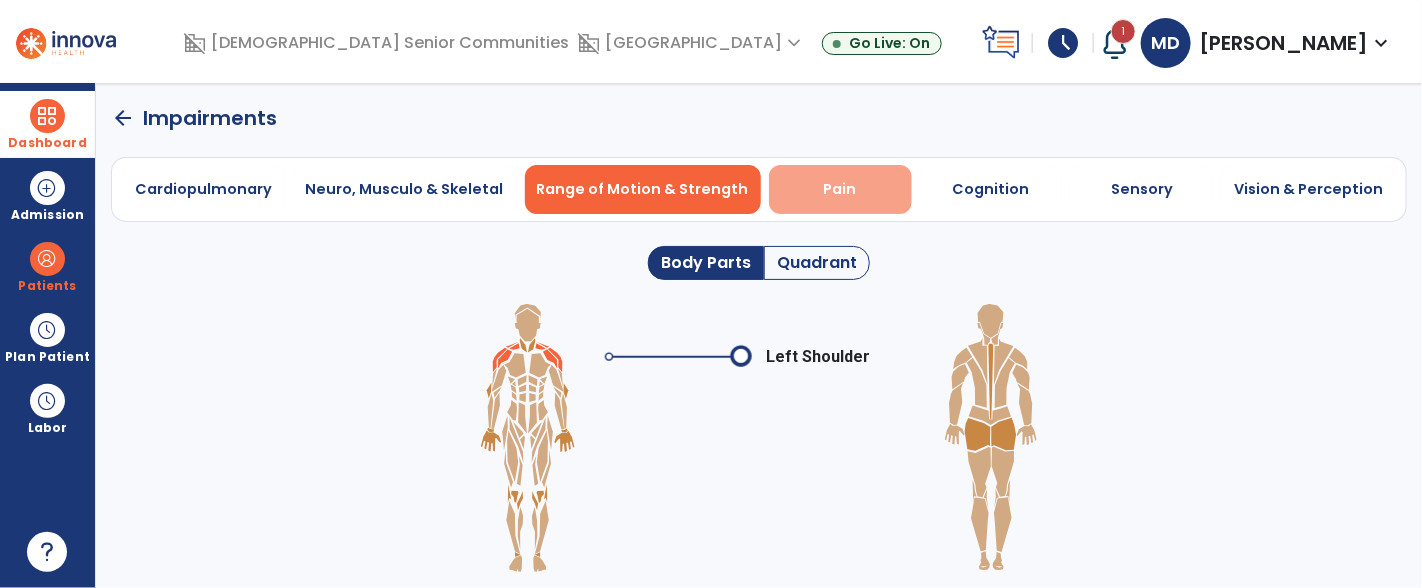 click on "Pain" at bounding box center [840, 189] 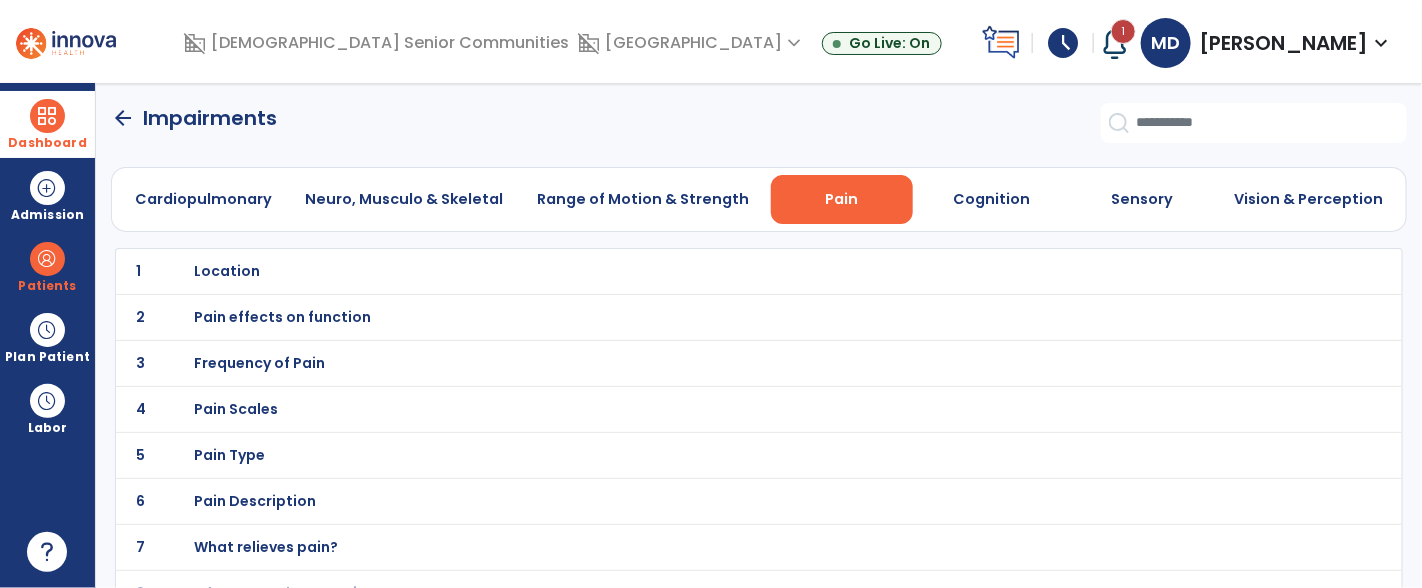 click on "Location" at bounding box center [228, 271] 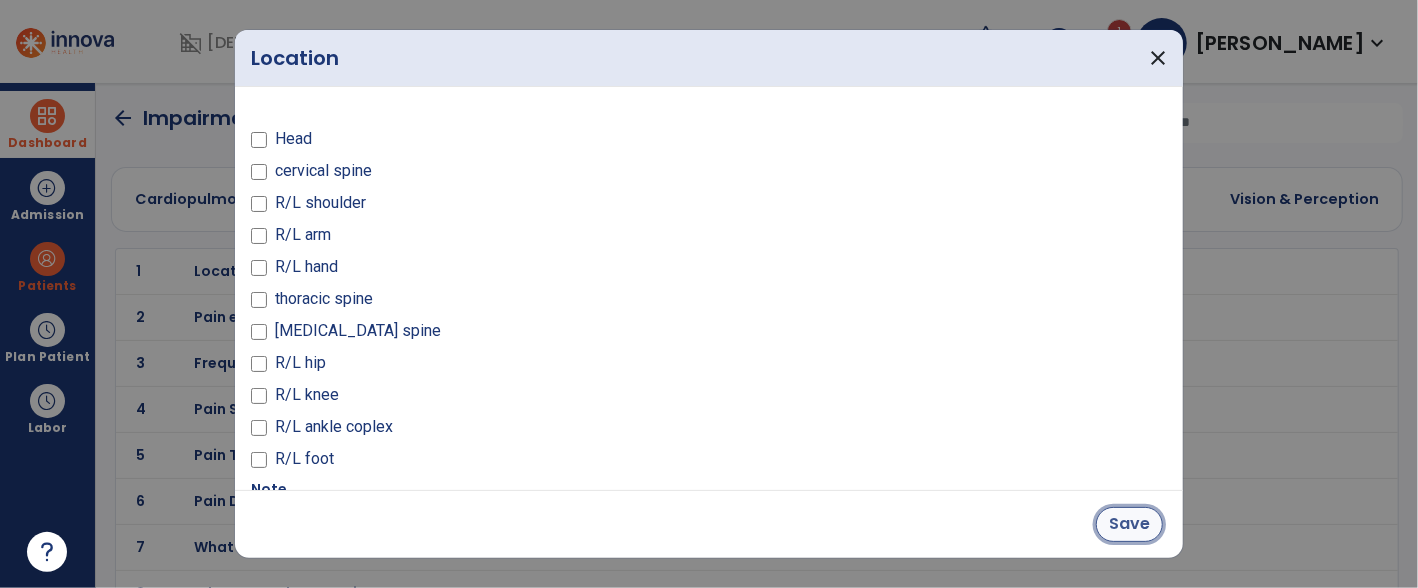 click on "Save" at bounding box center [1129, 524] 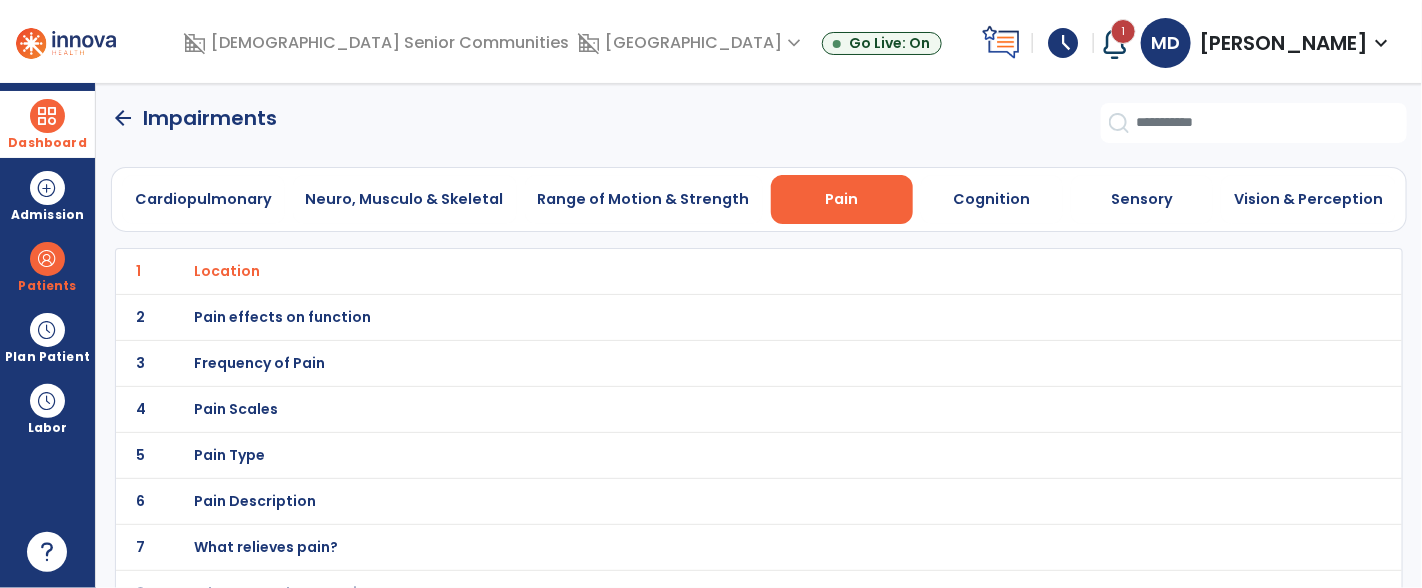 click on "Pain effects on function" at bounding box center (228, 271) 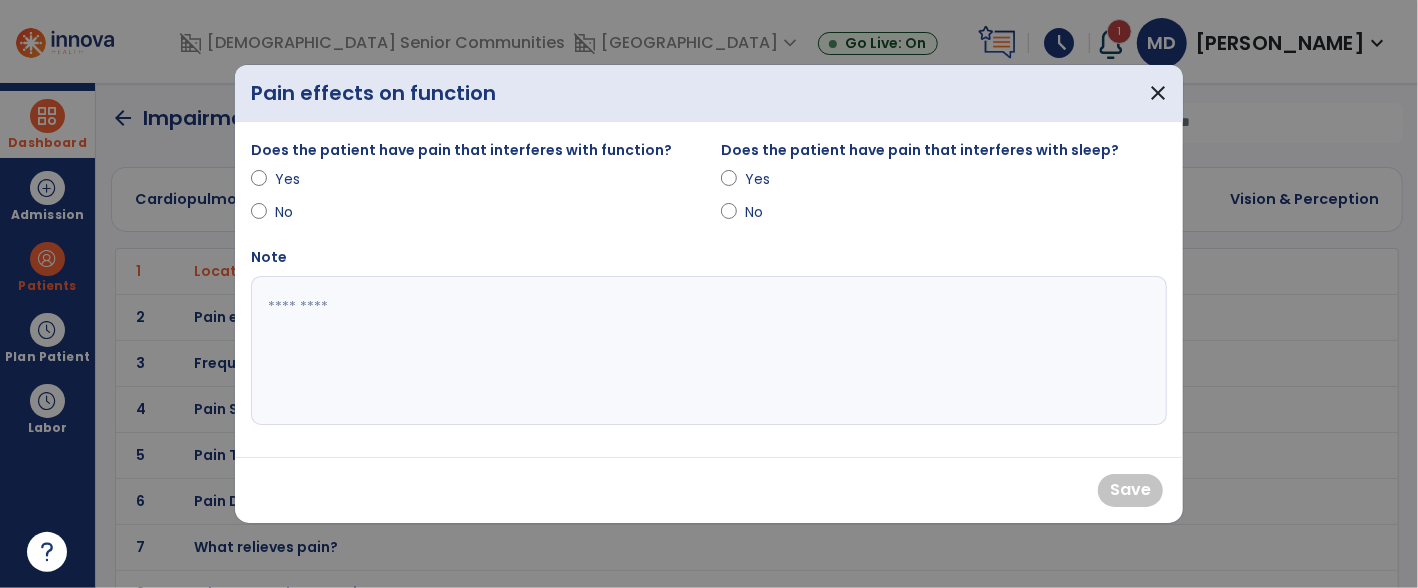 click on "Yes" at bounding box center (310, 179) 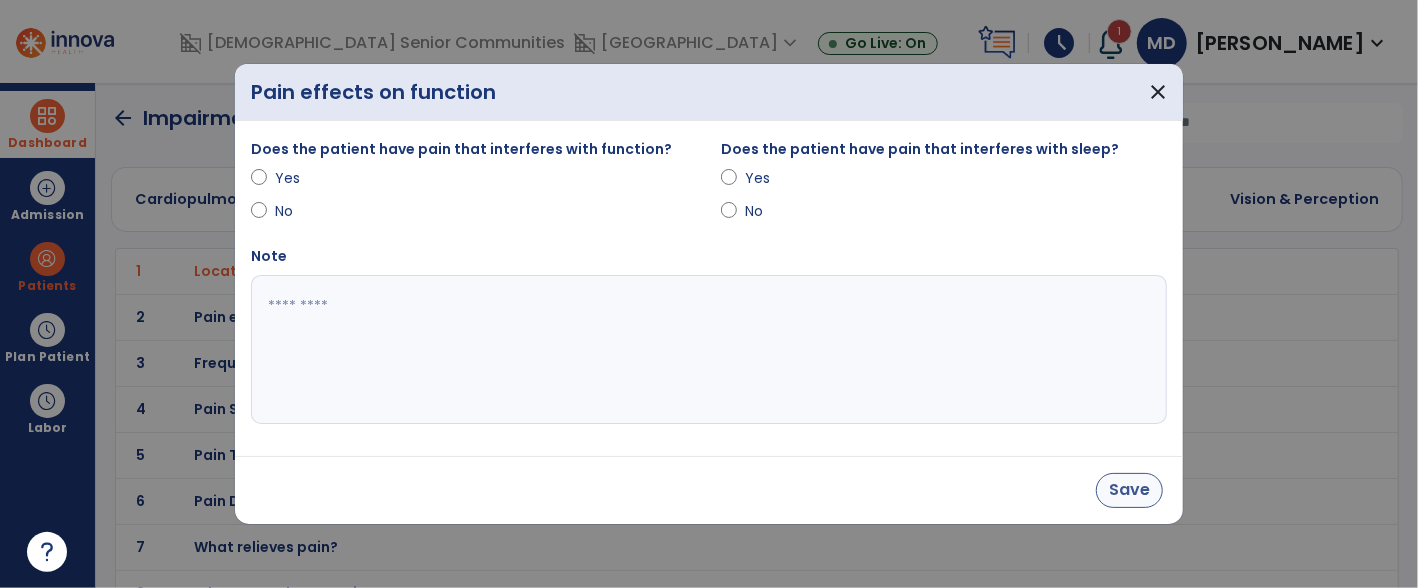 click on "Save" at bounding box center [1129, 490] 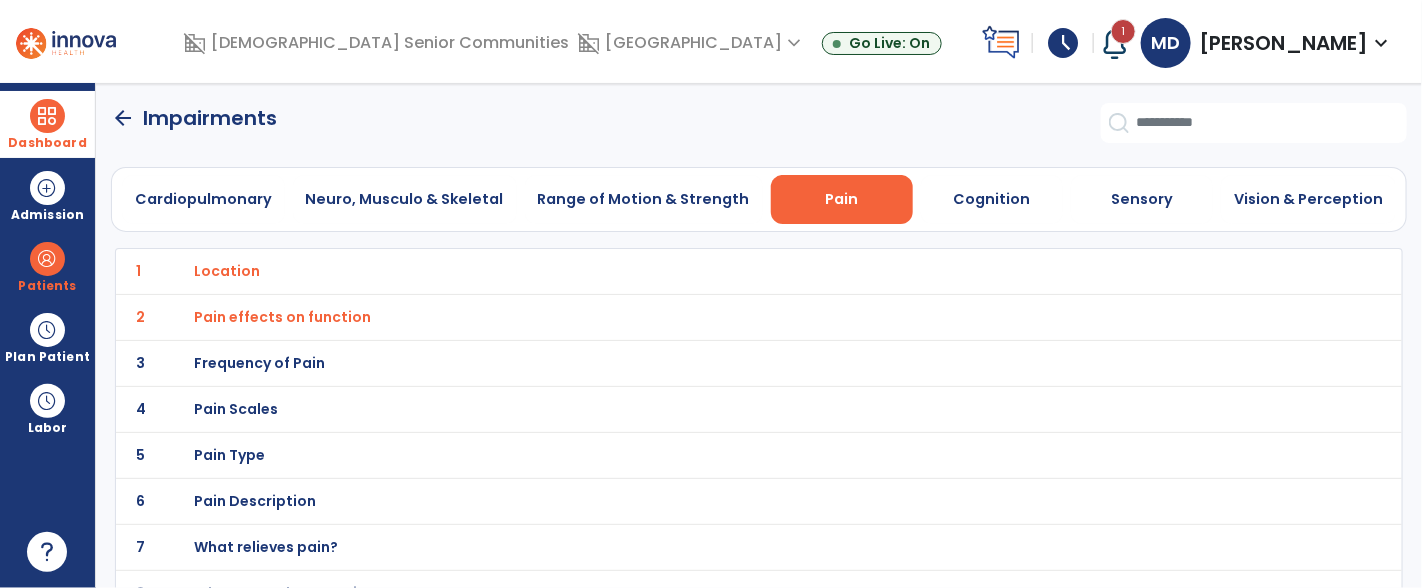 click on "Frequency of Pain" at bounding box center (715, 271) 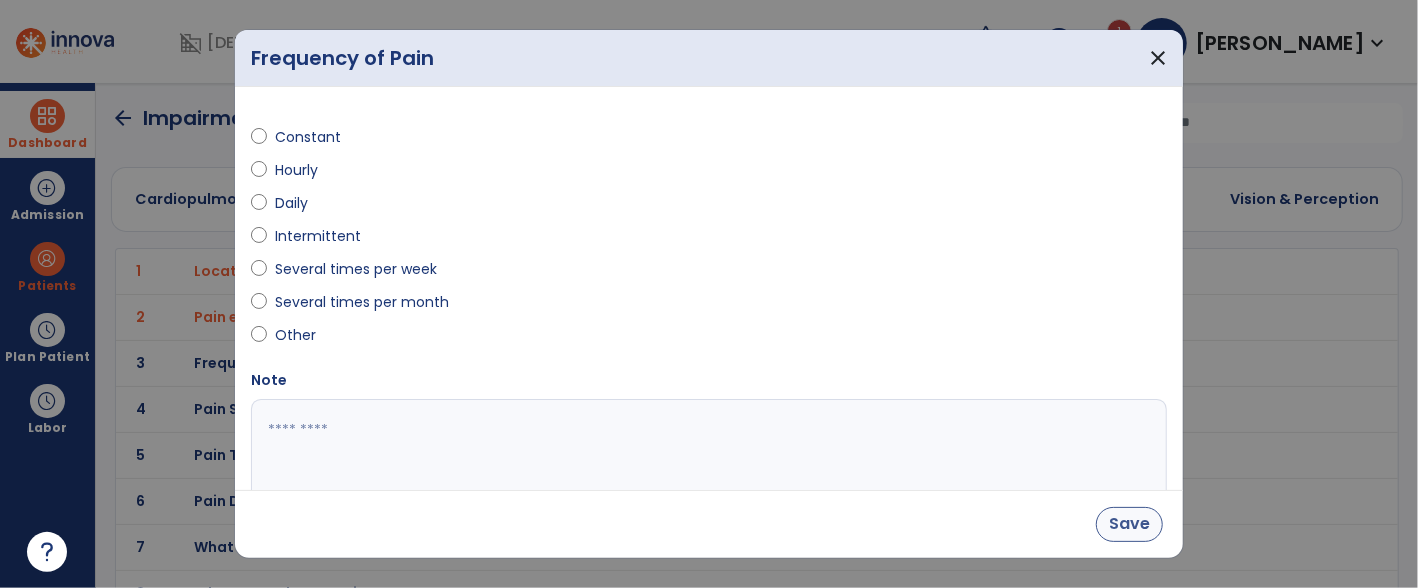 click on "Save" at bounding box center (1129, 524) 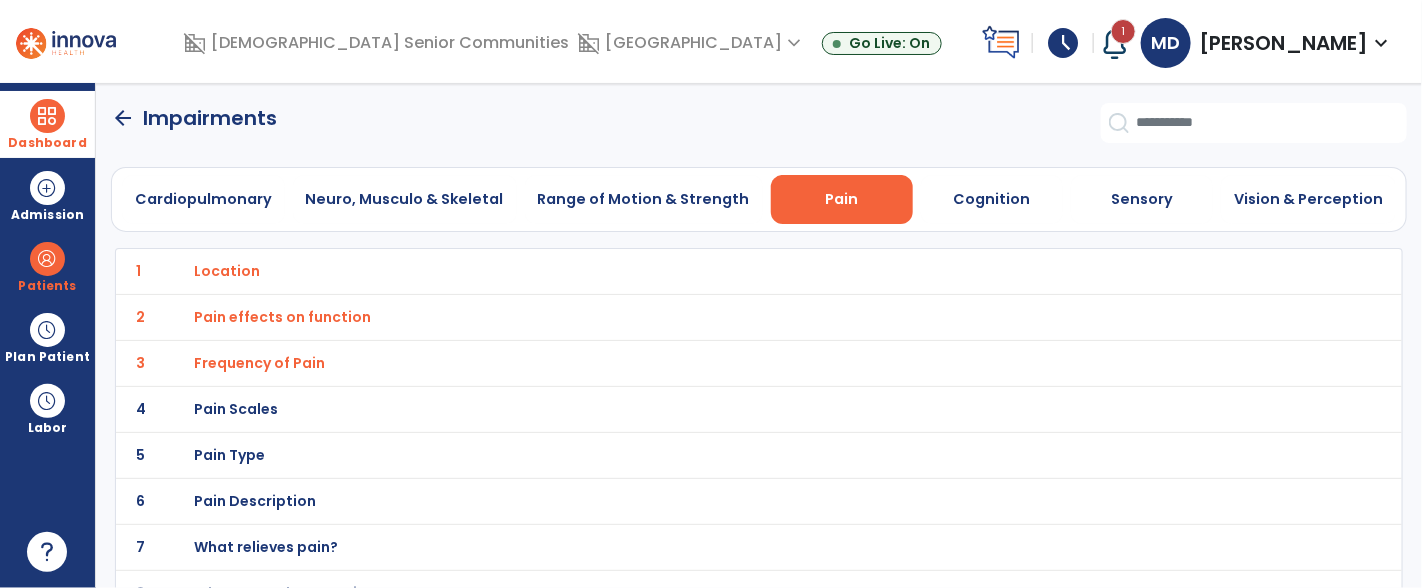 click on "Pain Scales" at bounding box center [715, 271] 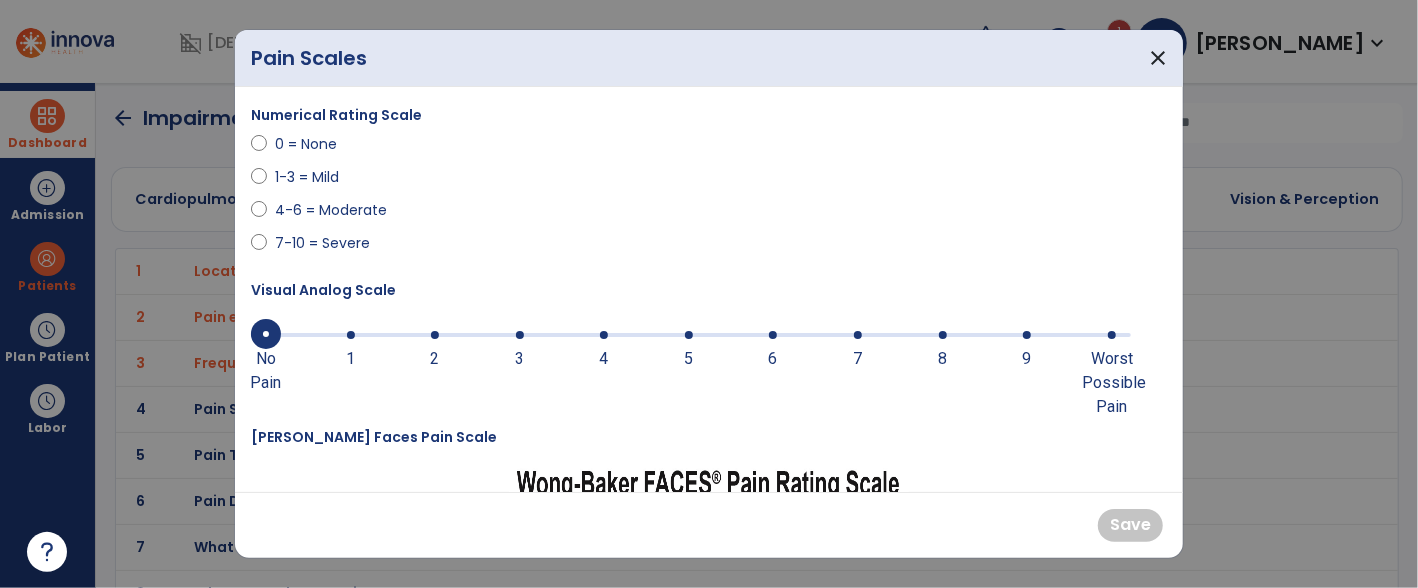 click at bounding box center (691, 335) 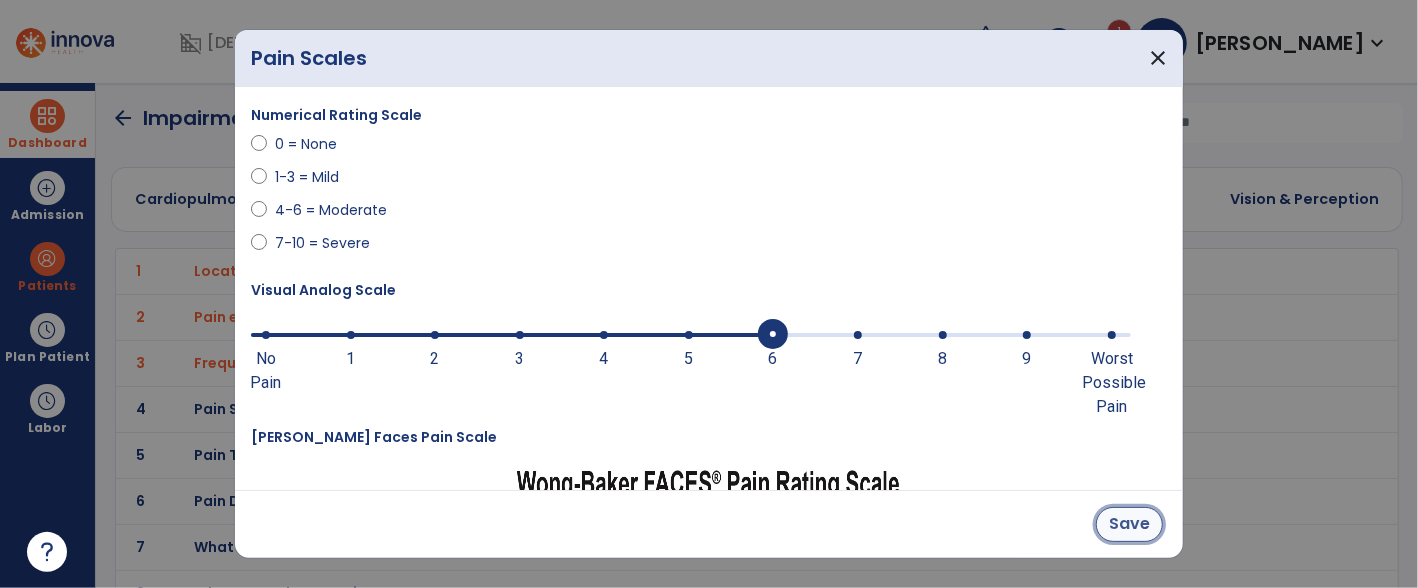 click on "Save" at bounding box center (1129, 524) 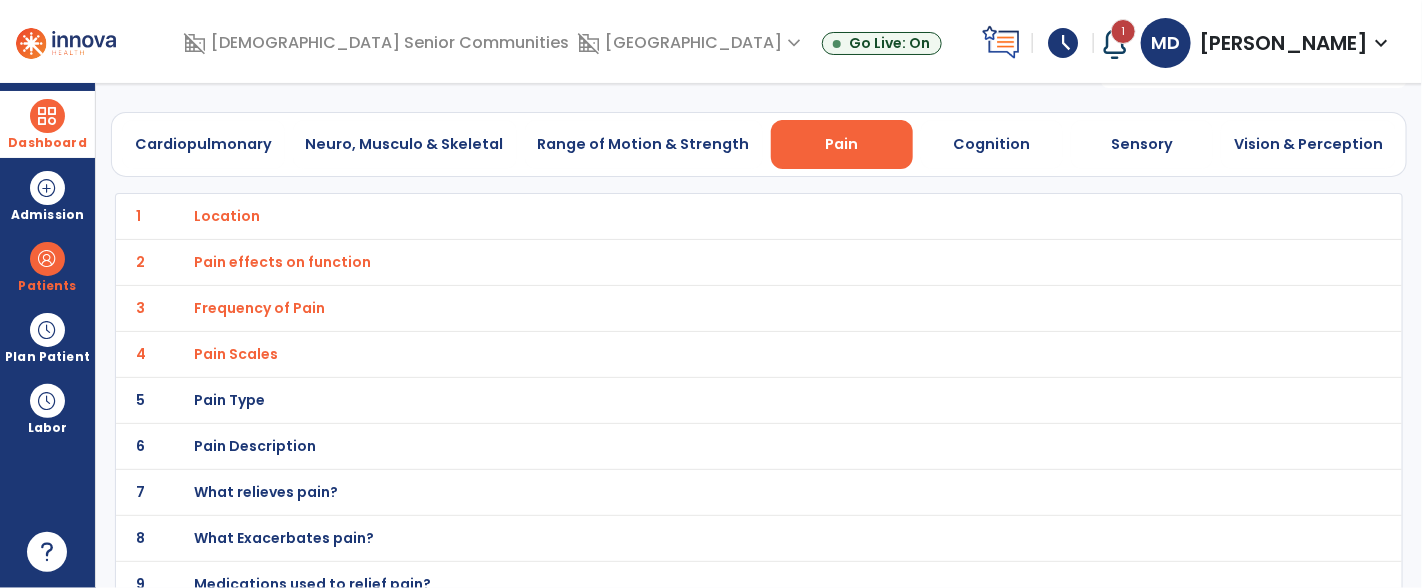 scroll, scrollTop: 85, scrollLeft: 0, axis: vertical 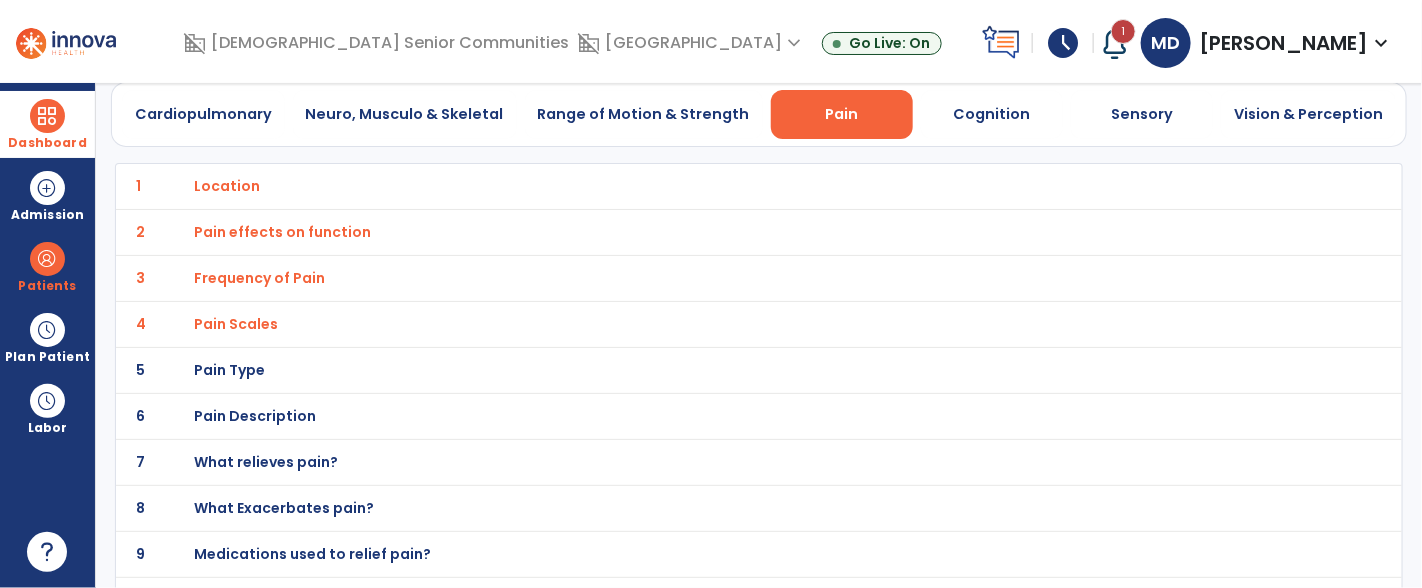 click on "Pain Type" at bounding box center [228, 186] 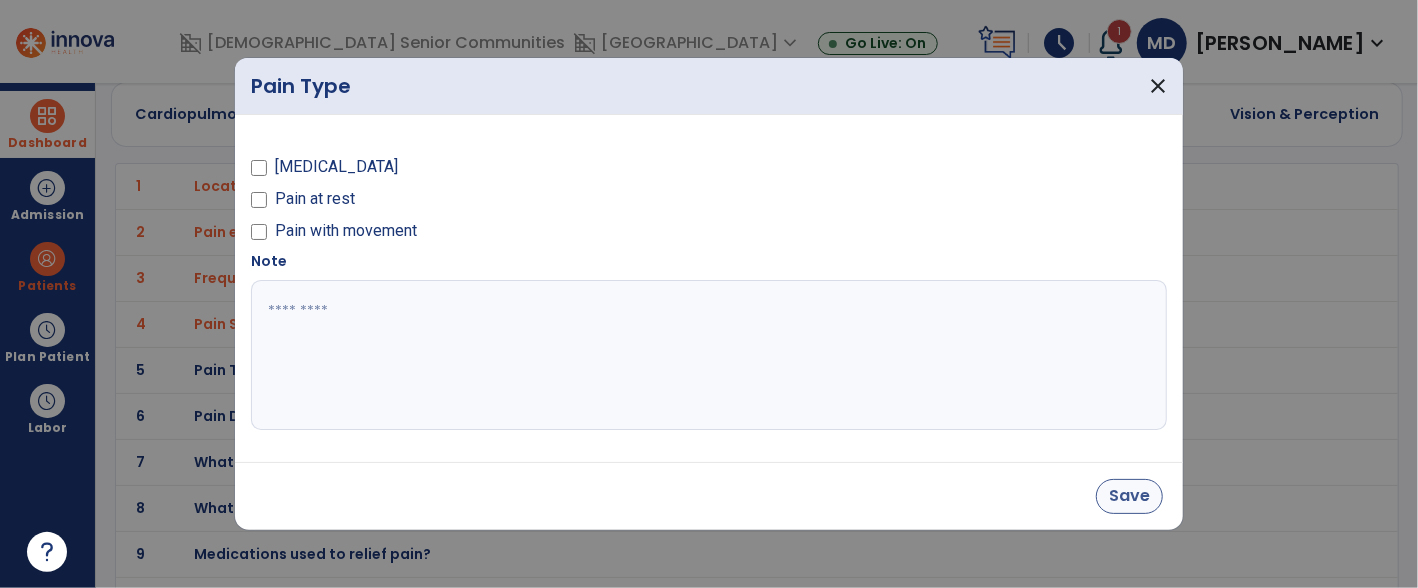 click on "Save" at bounding box center [1129, 496] 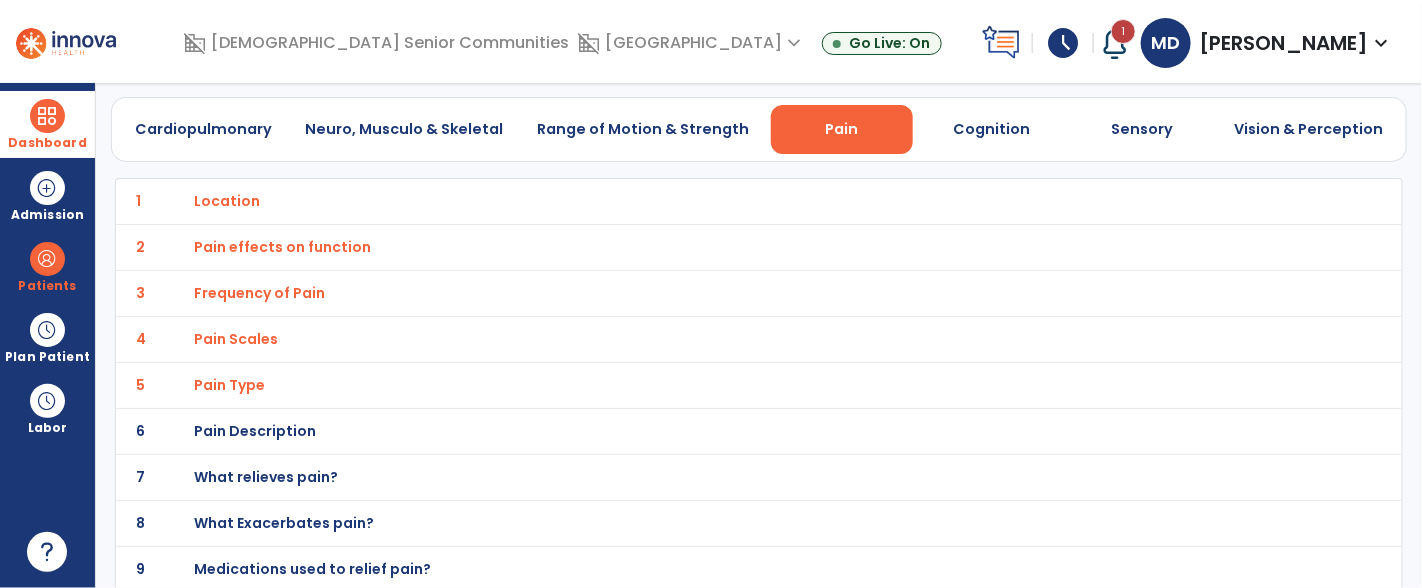 scroll, scrollTop: 0, scrollLeft: 0, axis: both 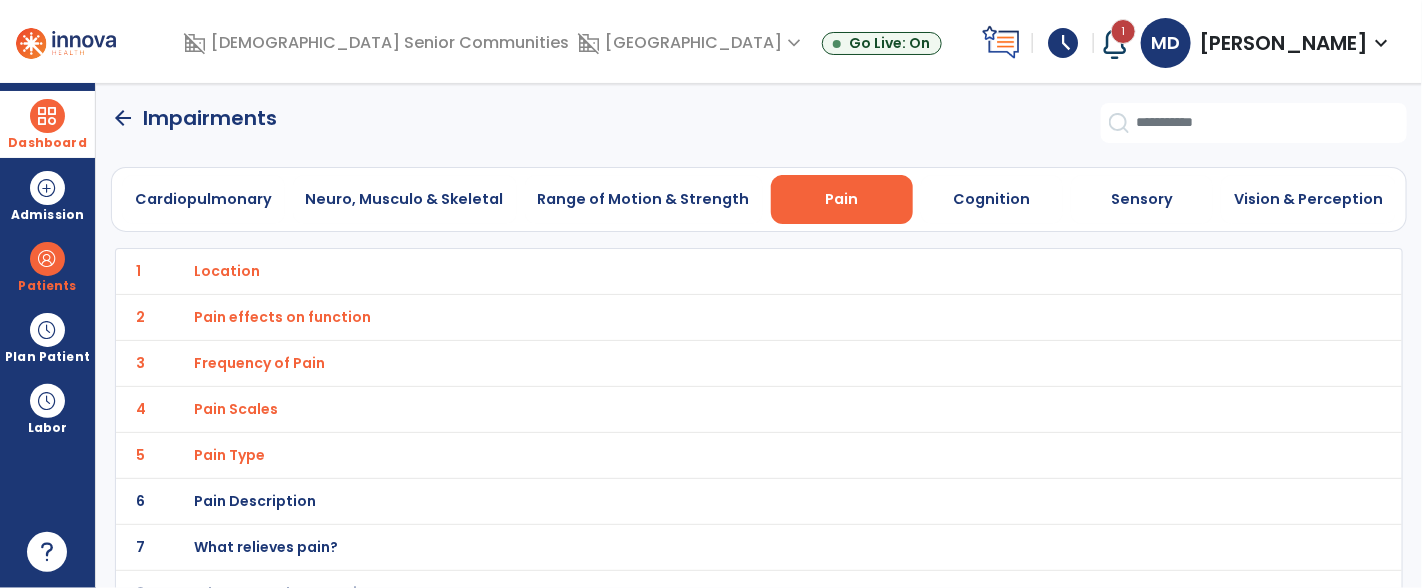 click on "arrow_back" 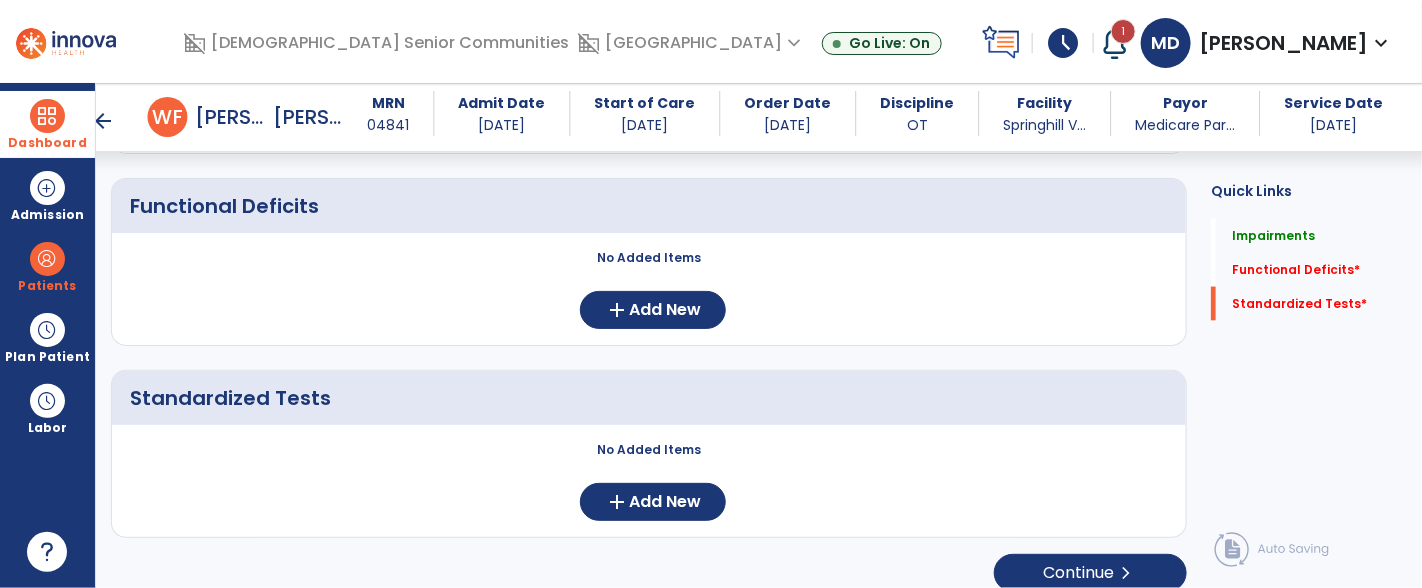 scroll, scrollTop: 1025, scrollLeft: 0, axis: vertical 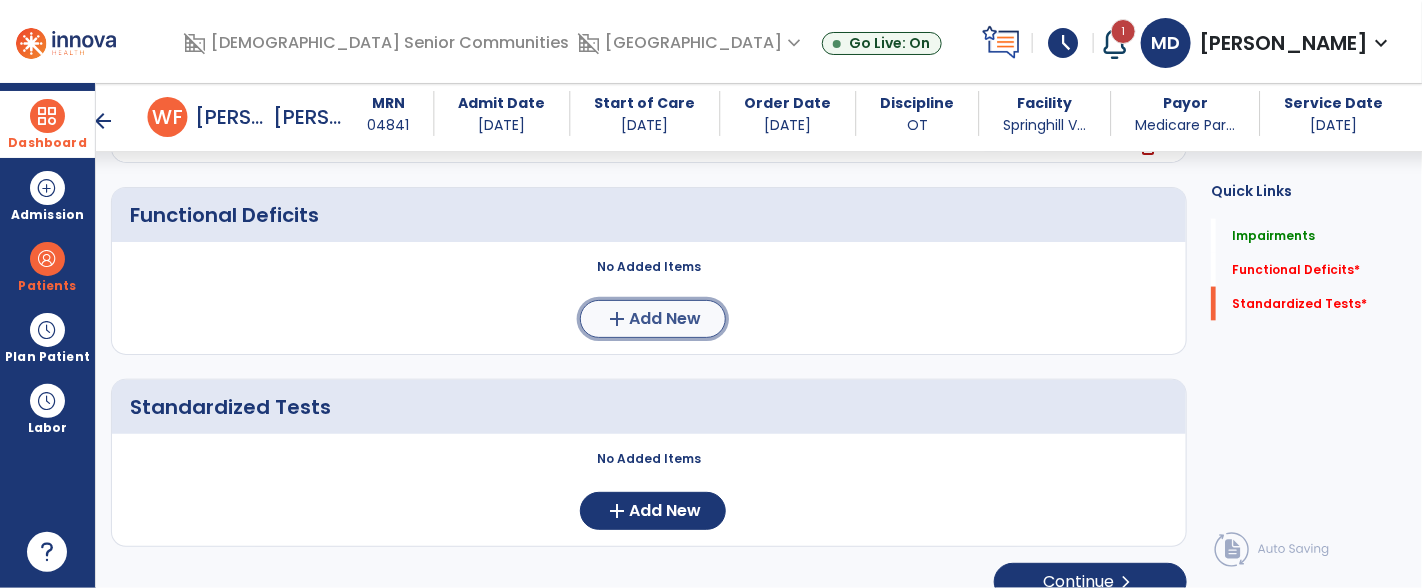 click on "Add New" 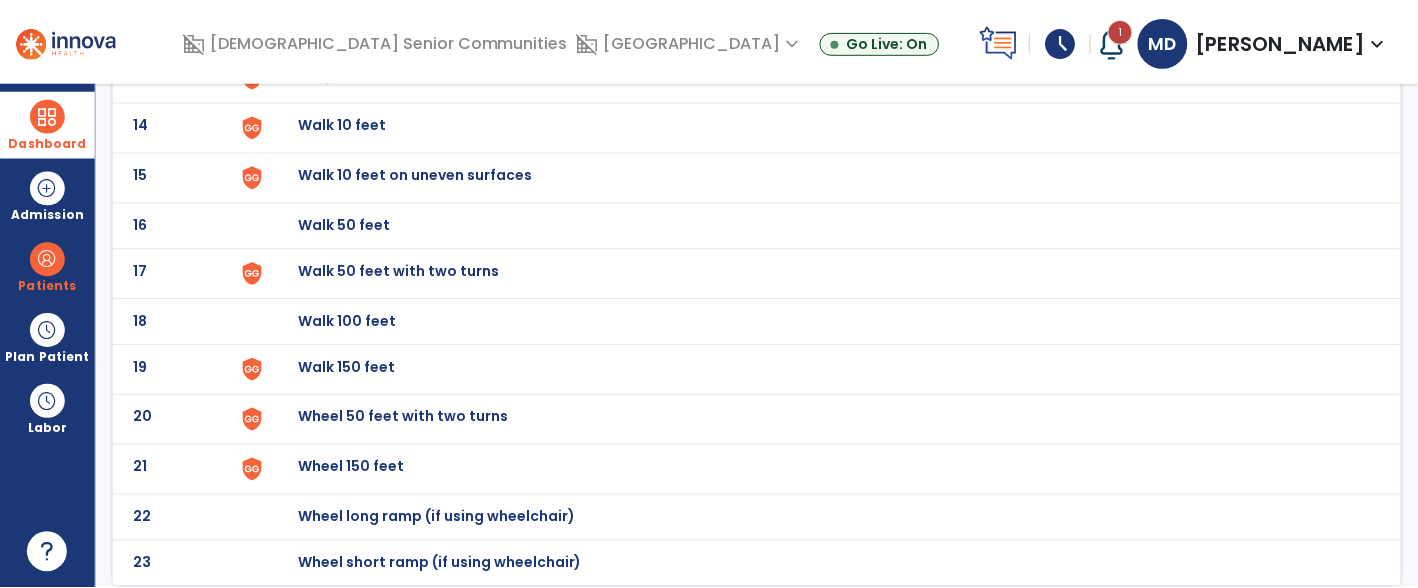 scroll, scrollTop: 0, scrollLeft: 0, axis: both 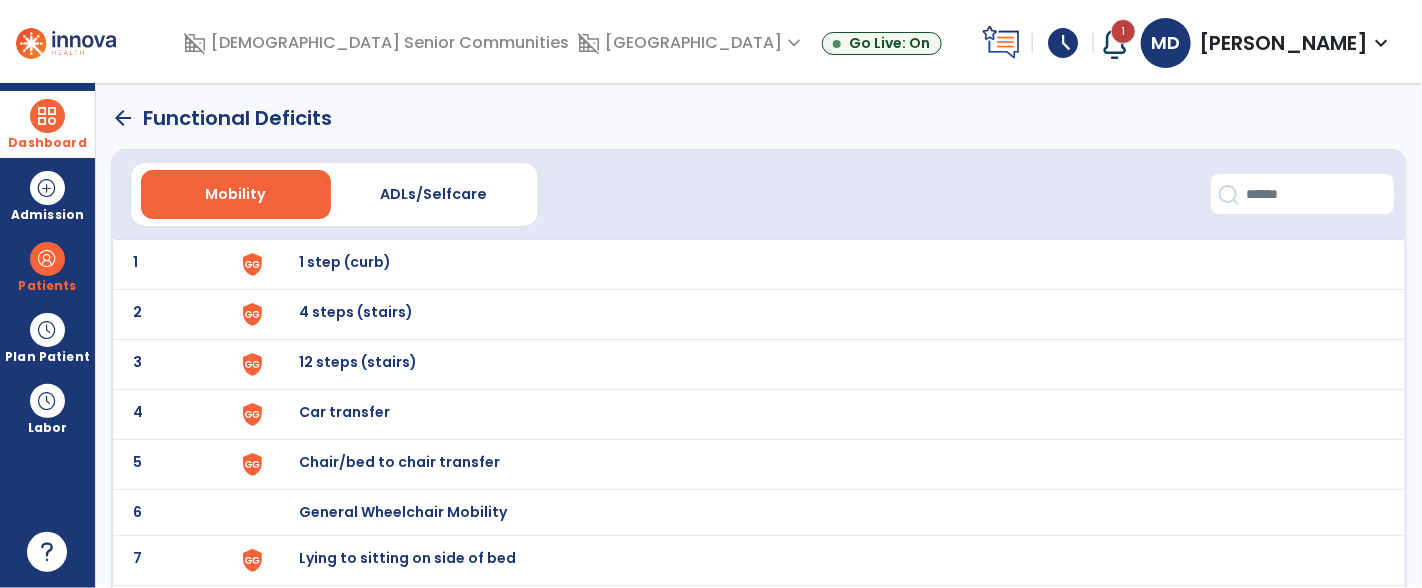 click on "Chair/bed to chair transfer" at bounding box center (345, 262) 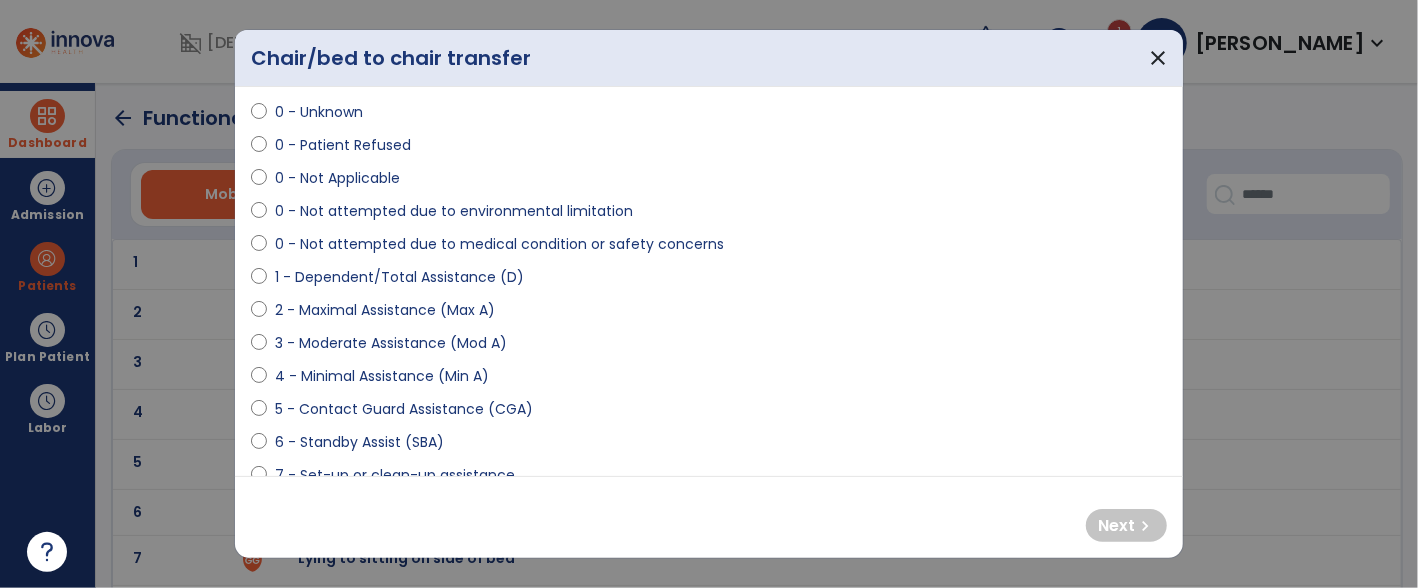 scroll, scrollTop: 101, scrollLeft: 0, axis: vertical 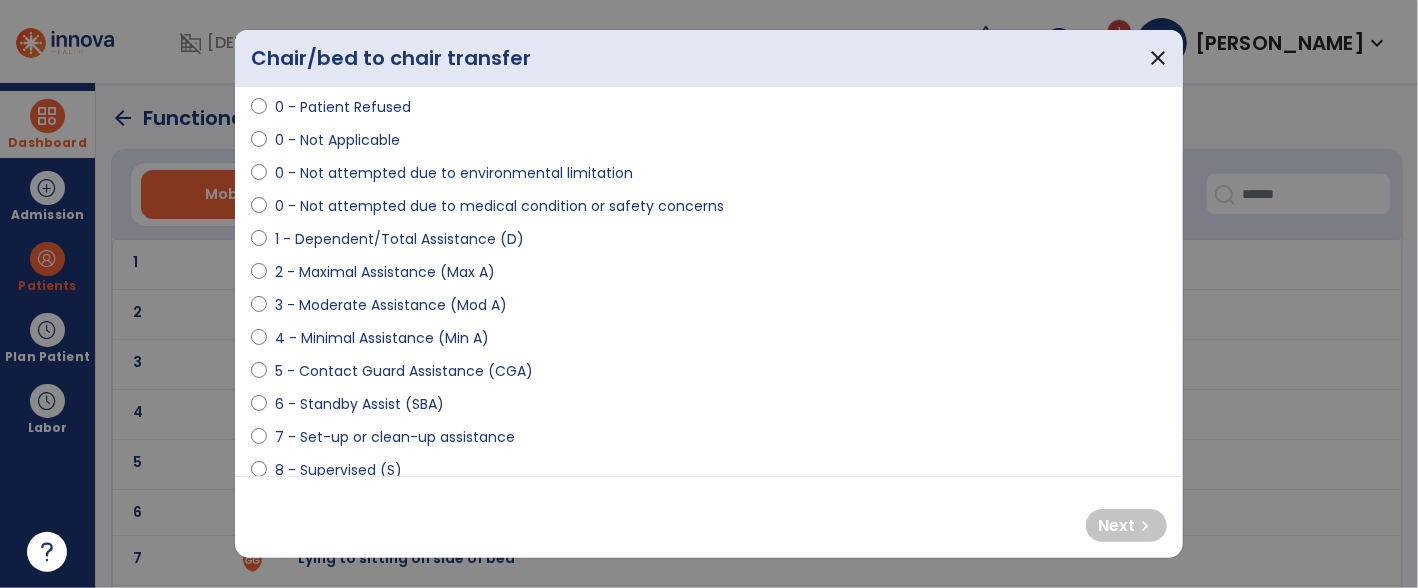 click on "4 - Minimal Assistance (Min A)" at bounding box center [382, 338] 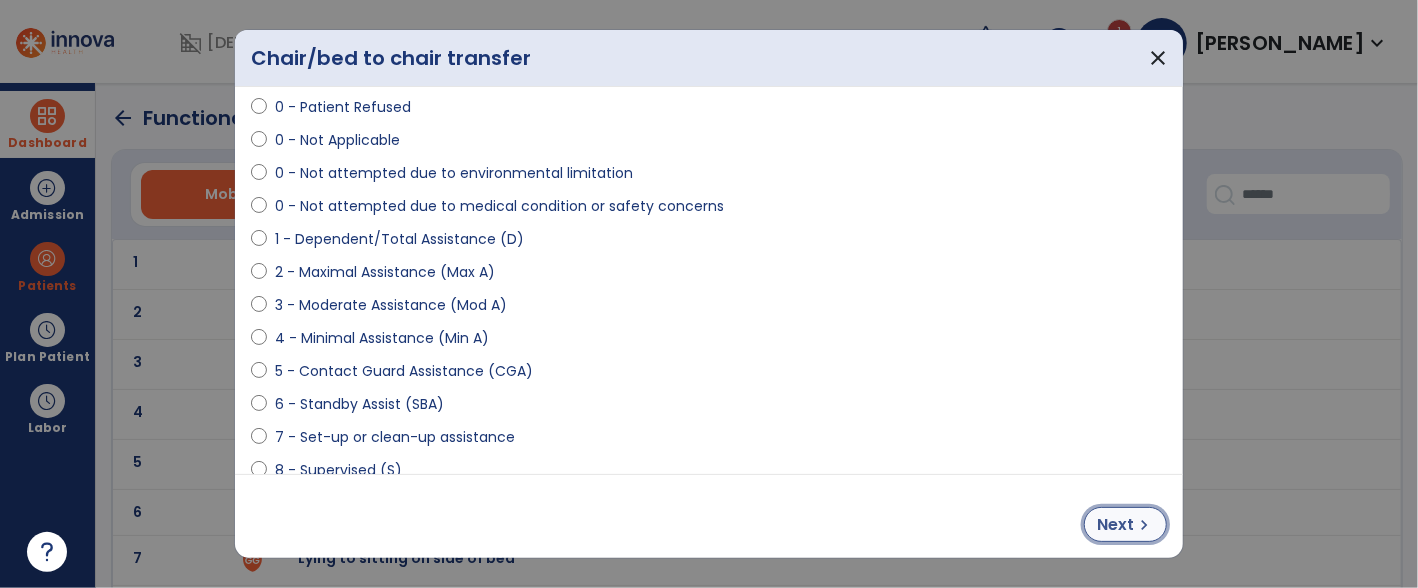 click on "Next  chevron_right" at bounding box center (1125, 524) 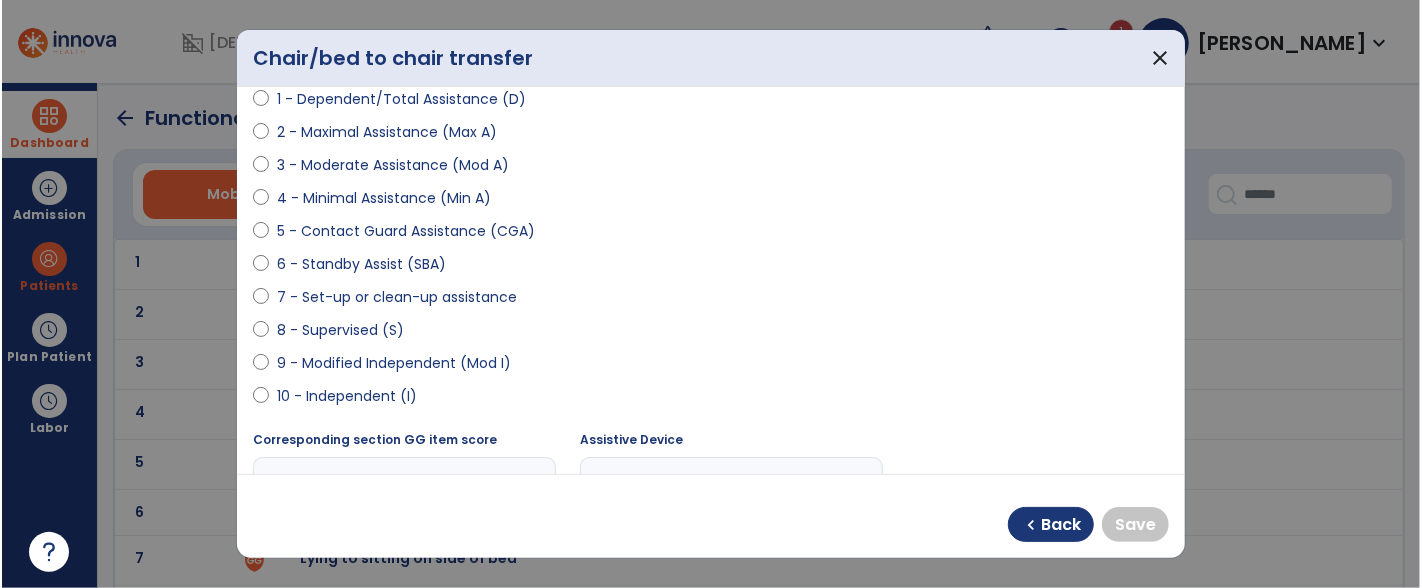 scroll, scrollTop: 290, scrollLeft: 0, axis: vertical 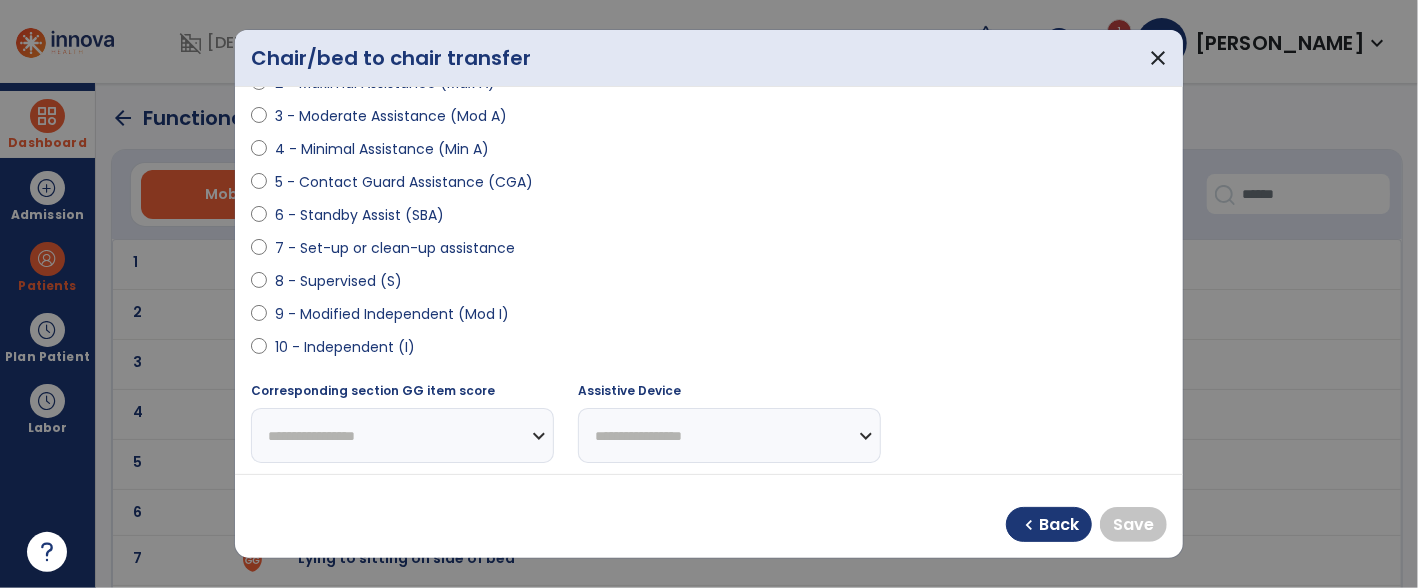 select on "**********" 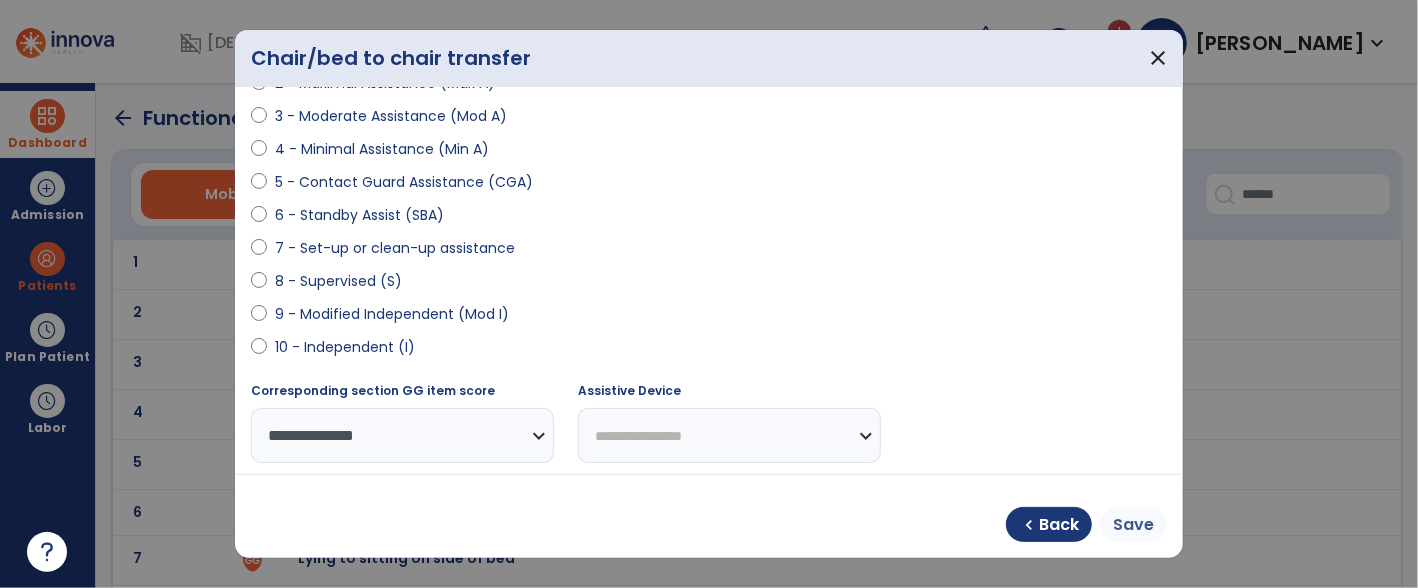 click on "Save" at bounding box center [1133, 525] 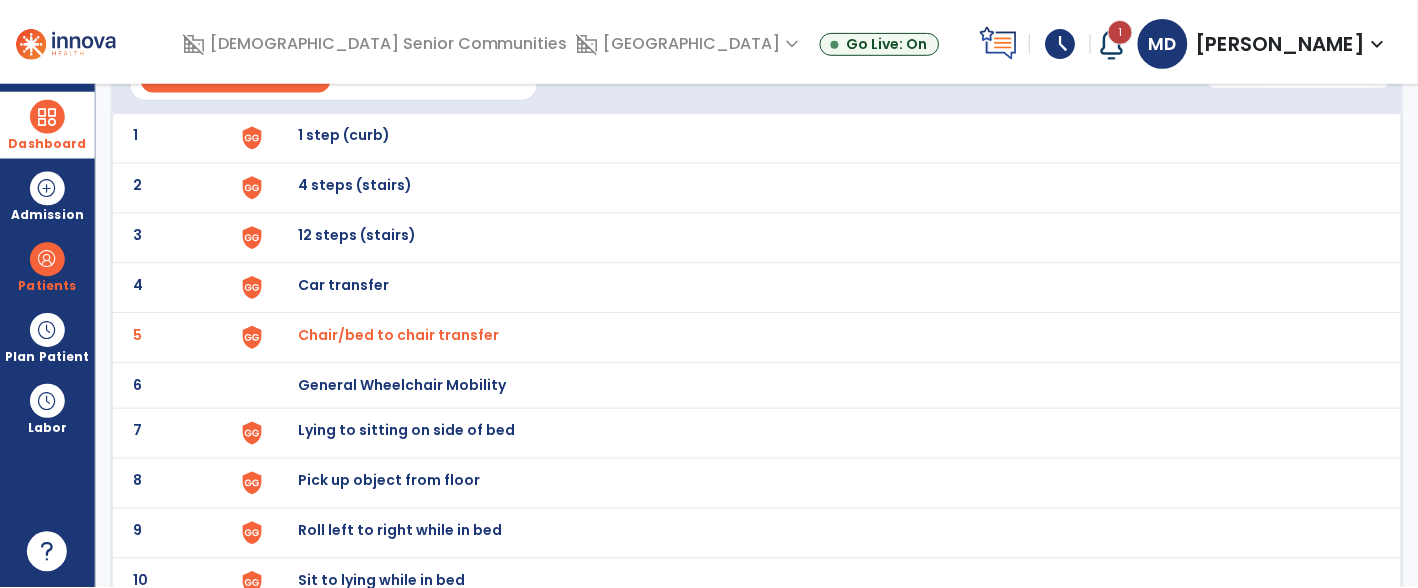 scroll, scrollTop: 144, scrollLeft: 0, axis: vertical 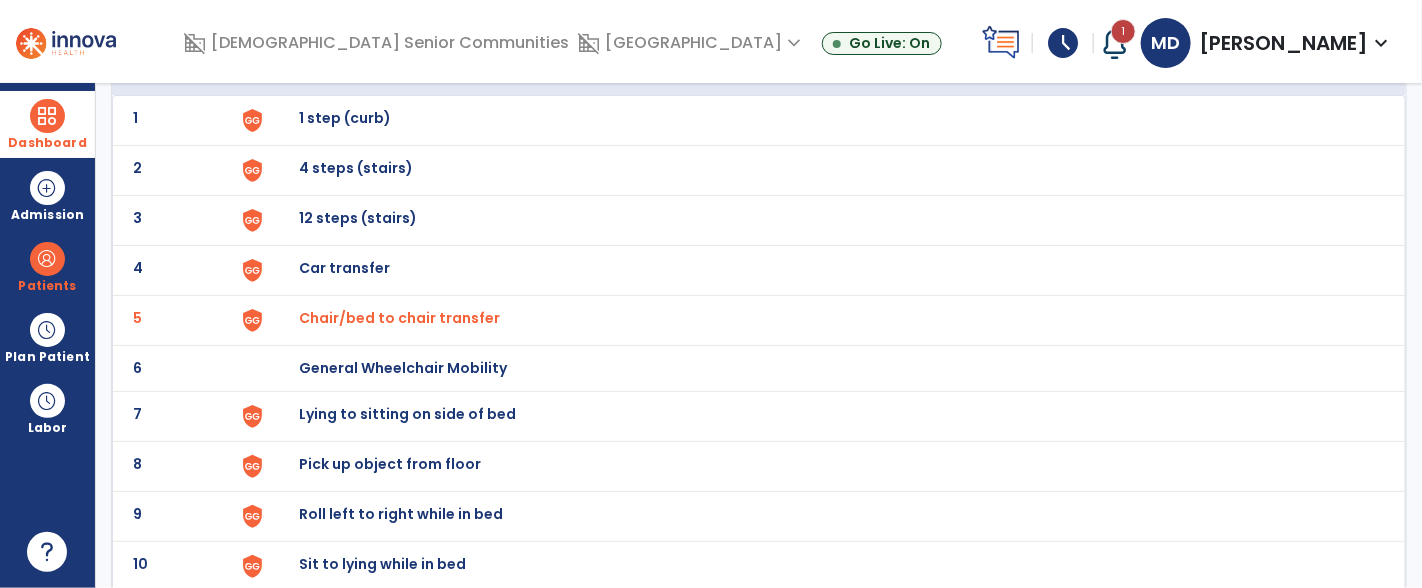 click on "Lying to sitting on side of bed" at bounding box center (345, 118) 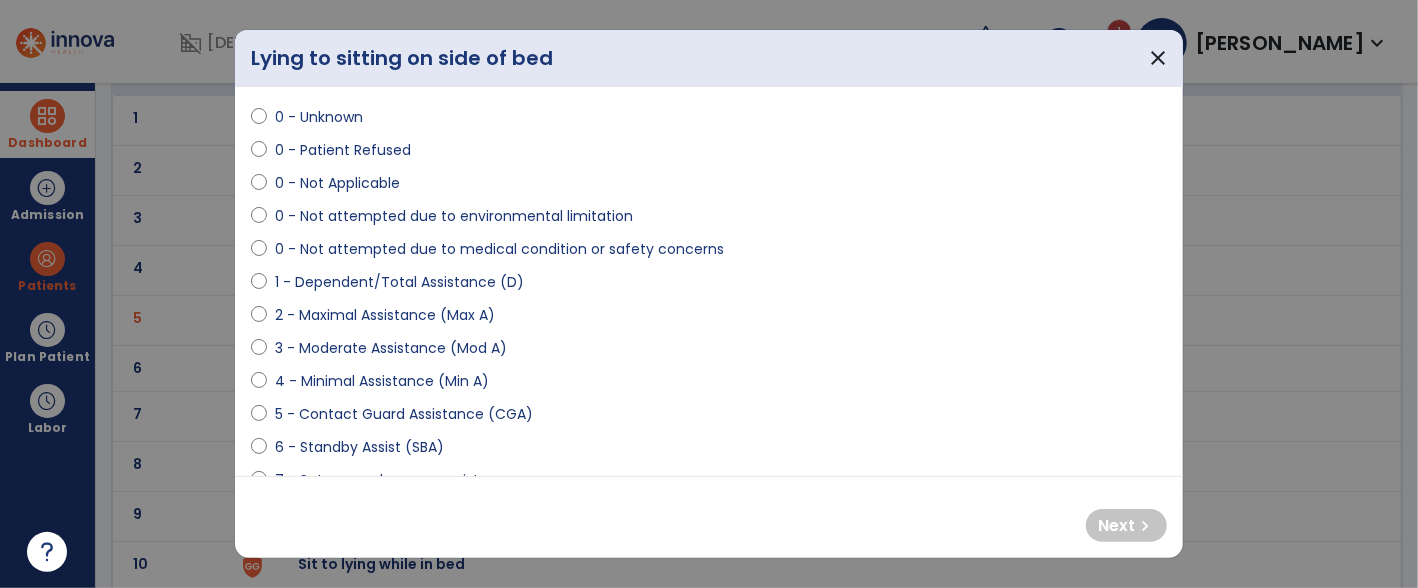 scroll, scrollTop: 108, scrollLeft: 0, axis: vertical 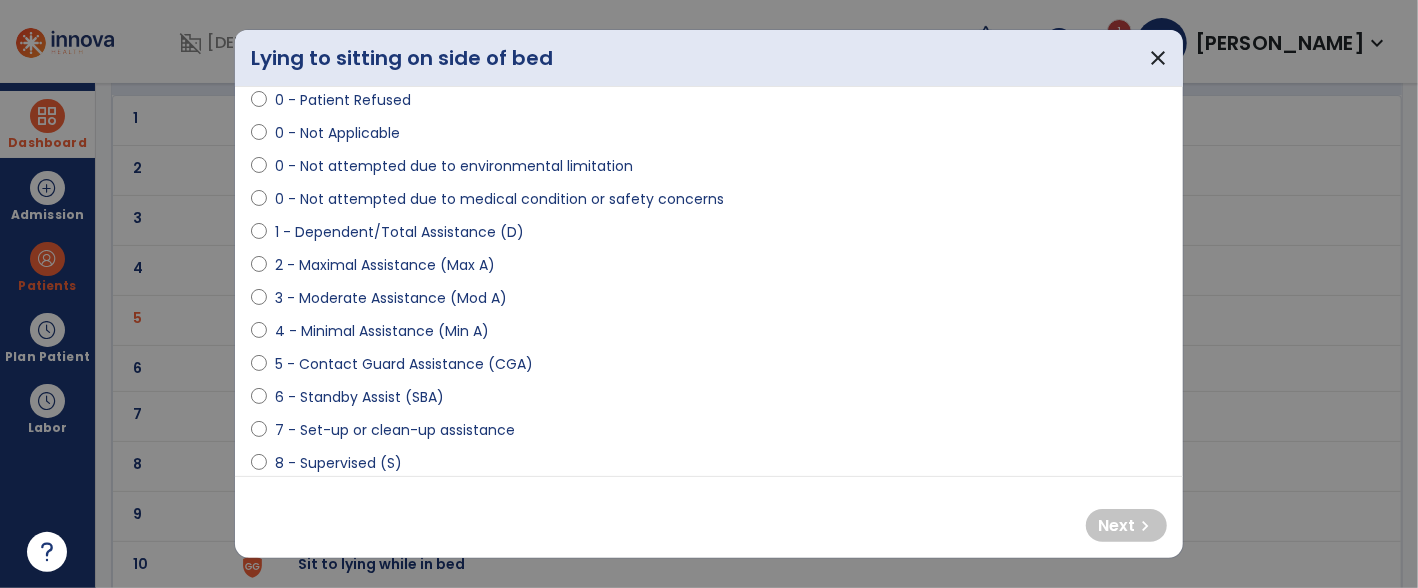 click on "**********" at bounding box center [709, 281] 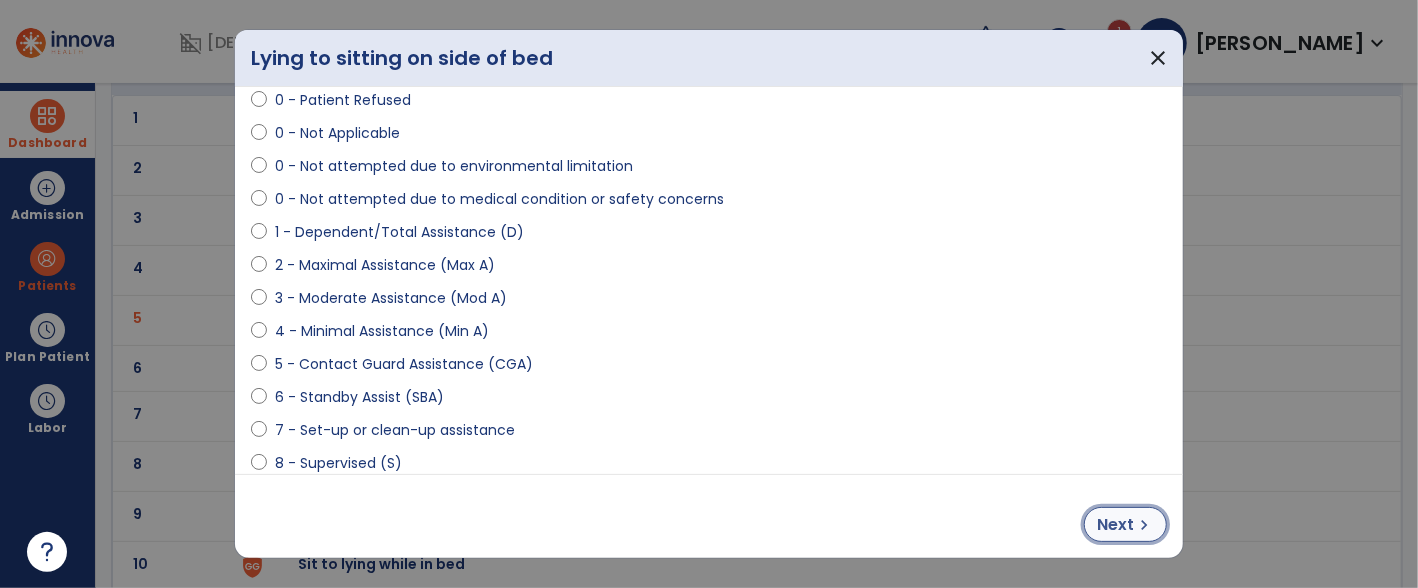click on "Next  chevron_right" at bounding box center (1125, 524) 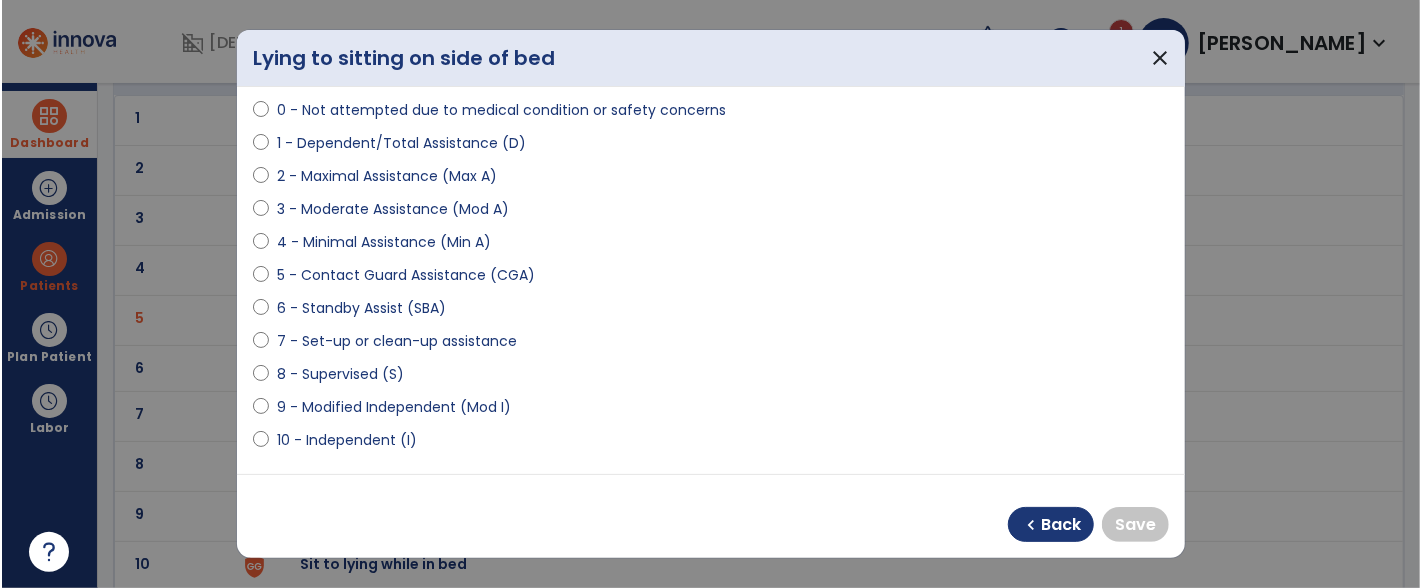 scroll, scrollTop: 234, scrollLeft: 0, axis: vertical 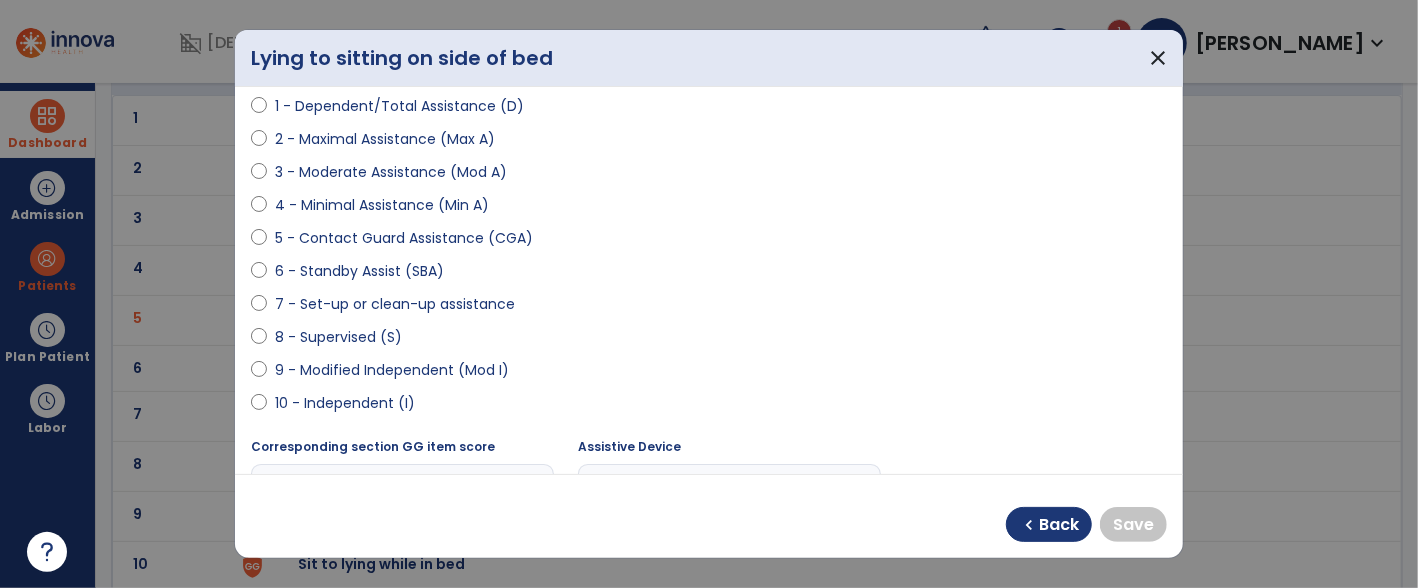 click on "**********" at bounding box center (709, 280) 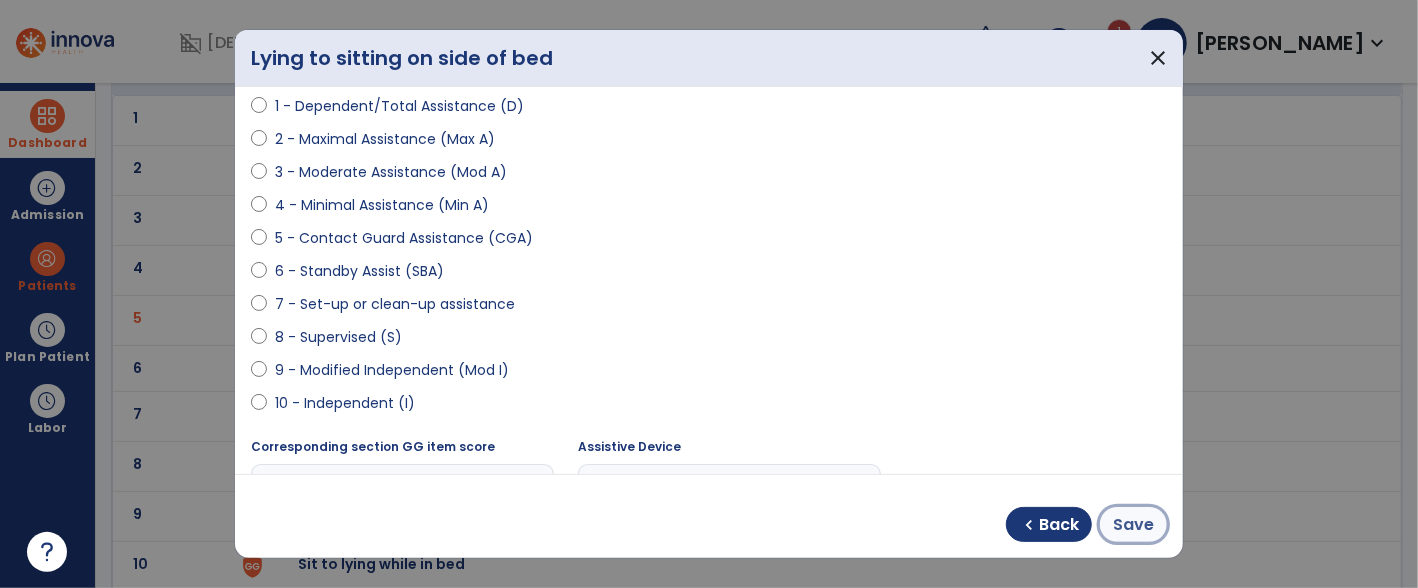 click on "Save" at bounding box center (1133, 525) 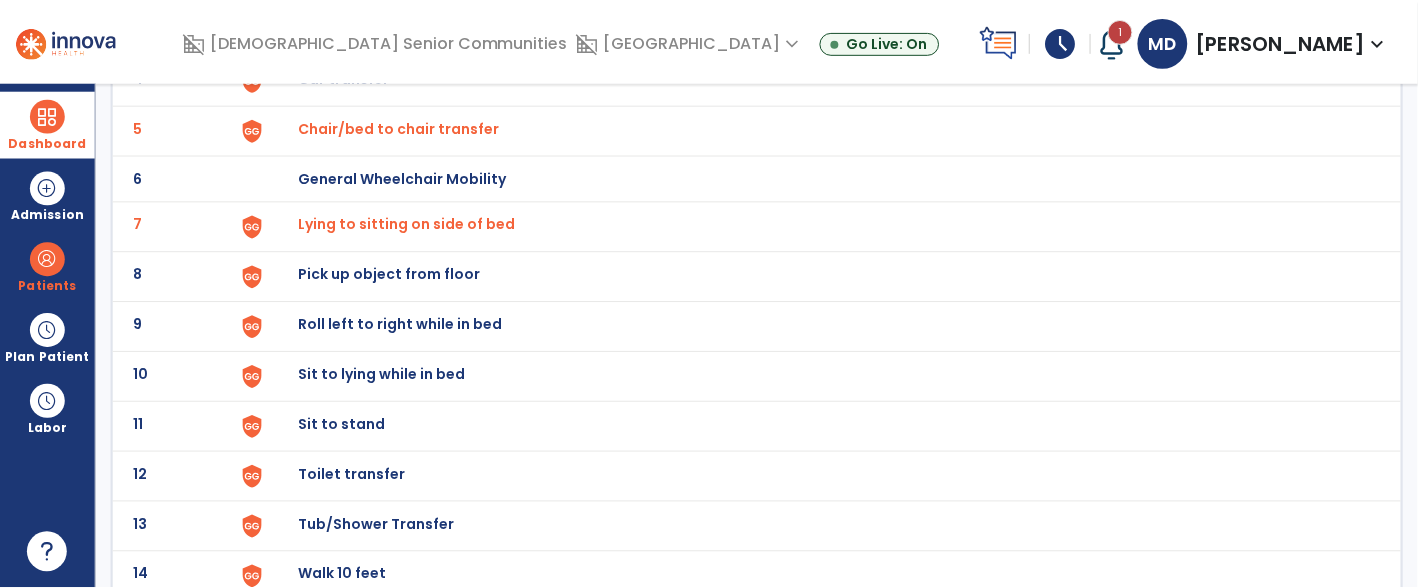 scroll, scrollTop: 348, scrollLeft: 0, axis: vertical 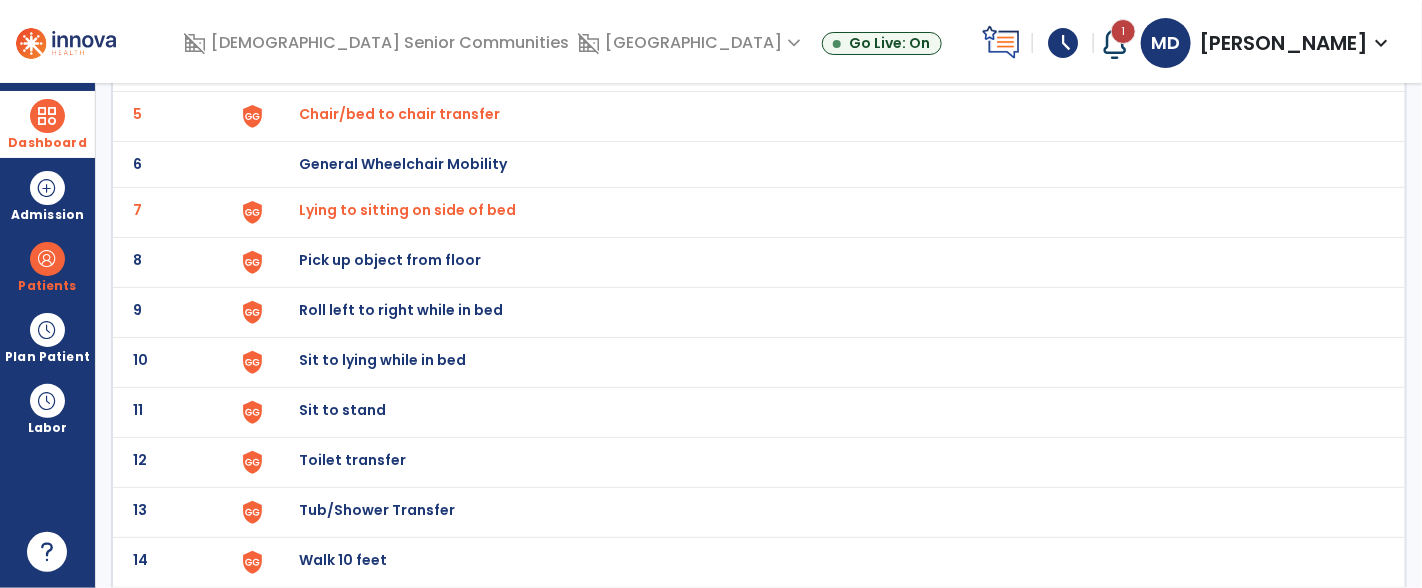 click on "Sit to stand" at bounding box center (345, -86) 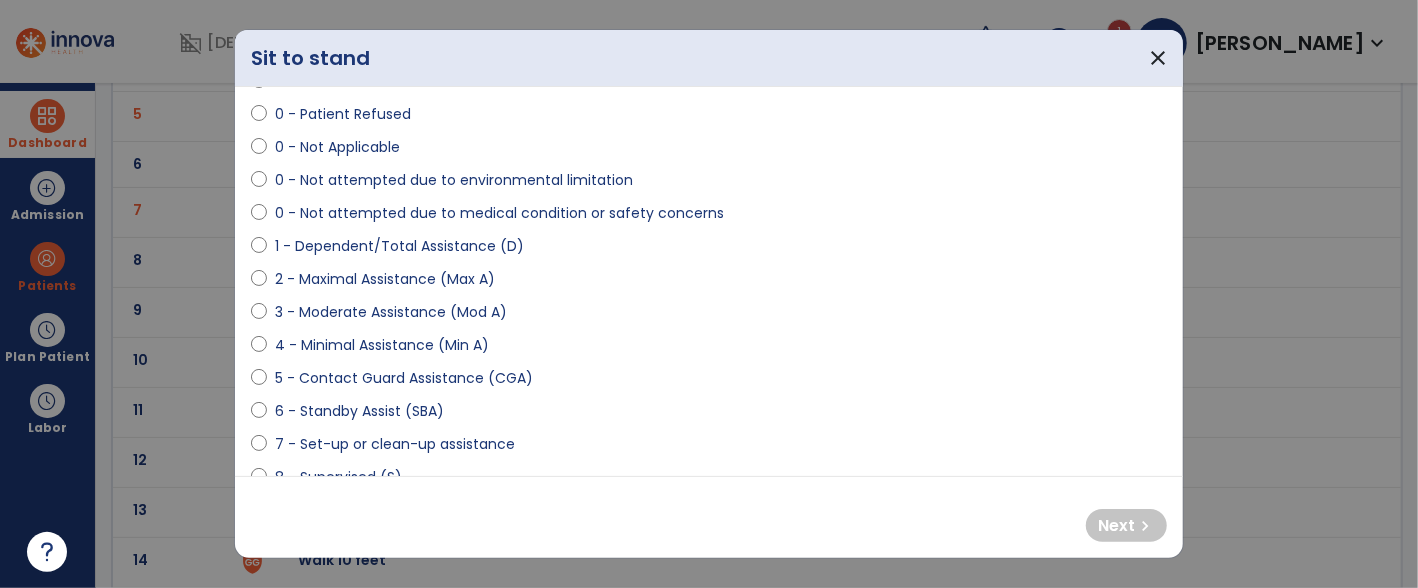 scroll, scrollTop: 97, scrollLeft: 0, axis: vertical 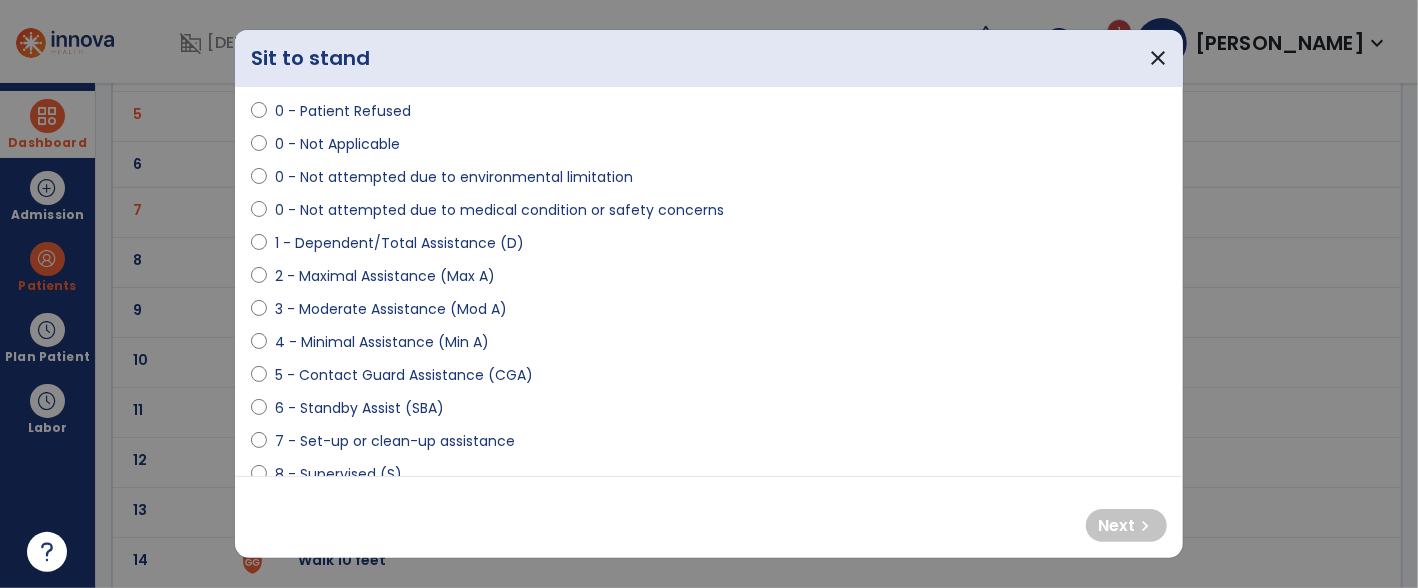 select on "**********" 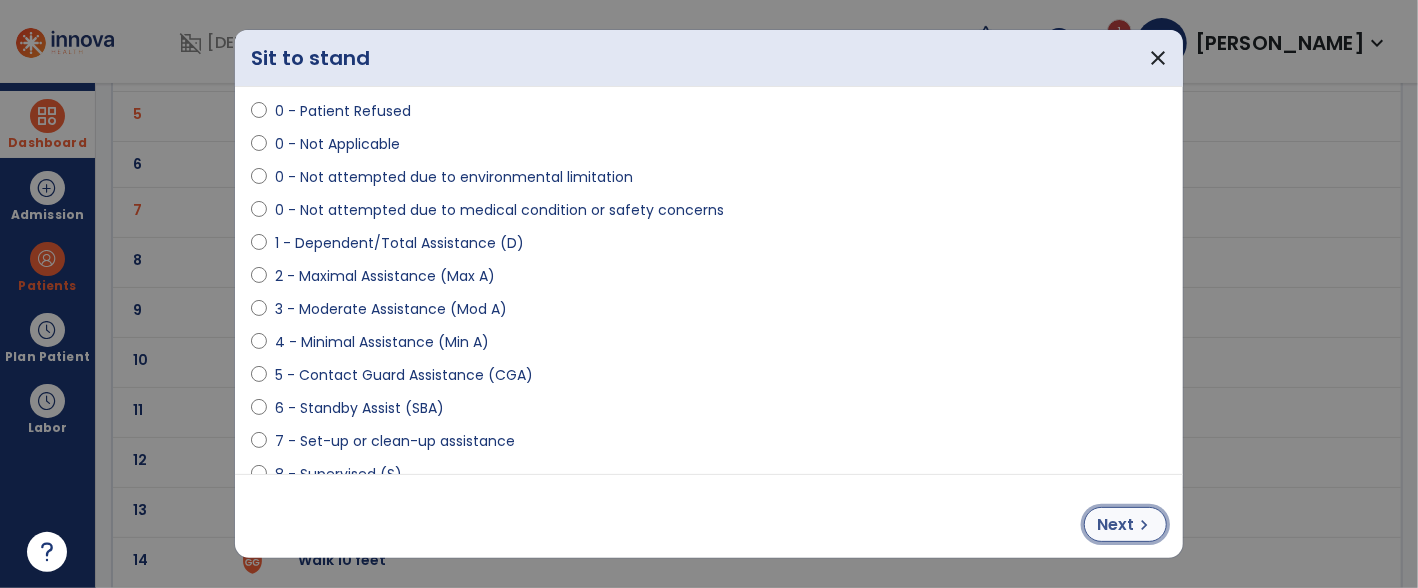 click on "Next  chevron_right" at bounding box center (1125, 524) 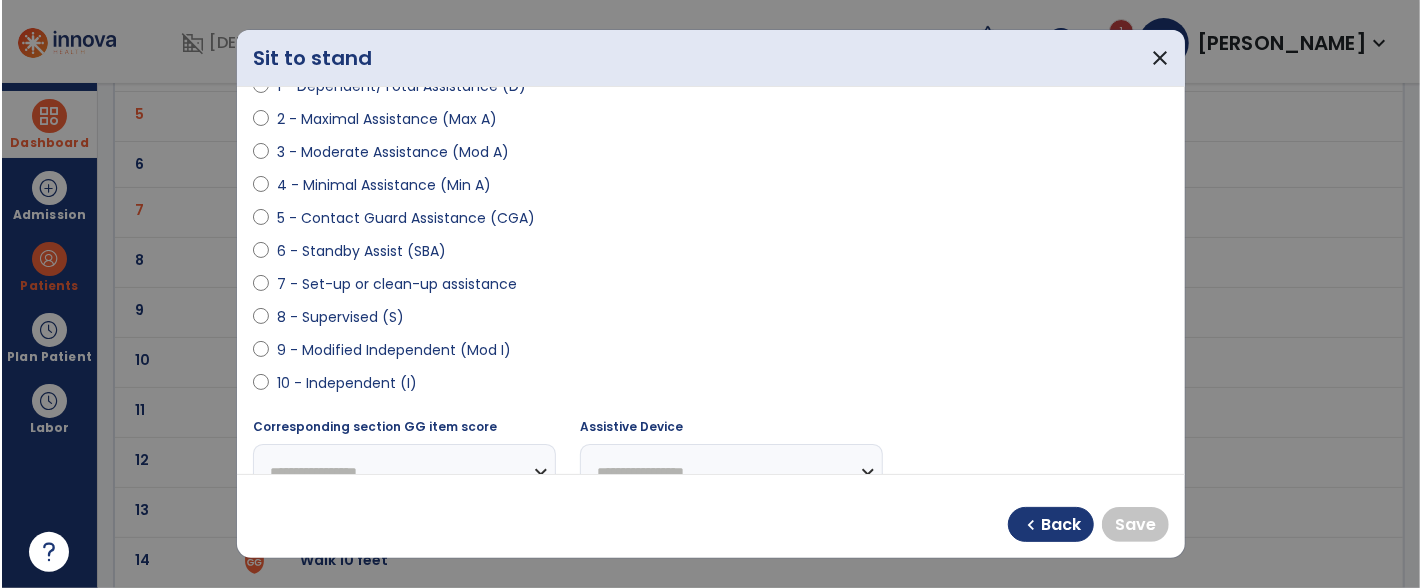 scroll, scrollTop: 257, scrollLeft: 0, axis: vertical 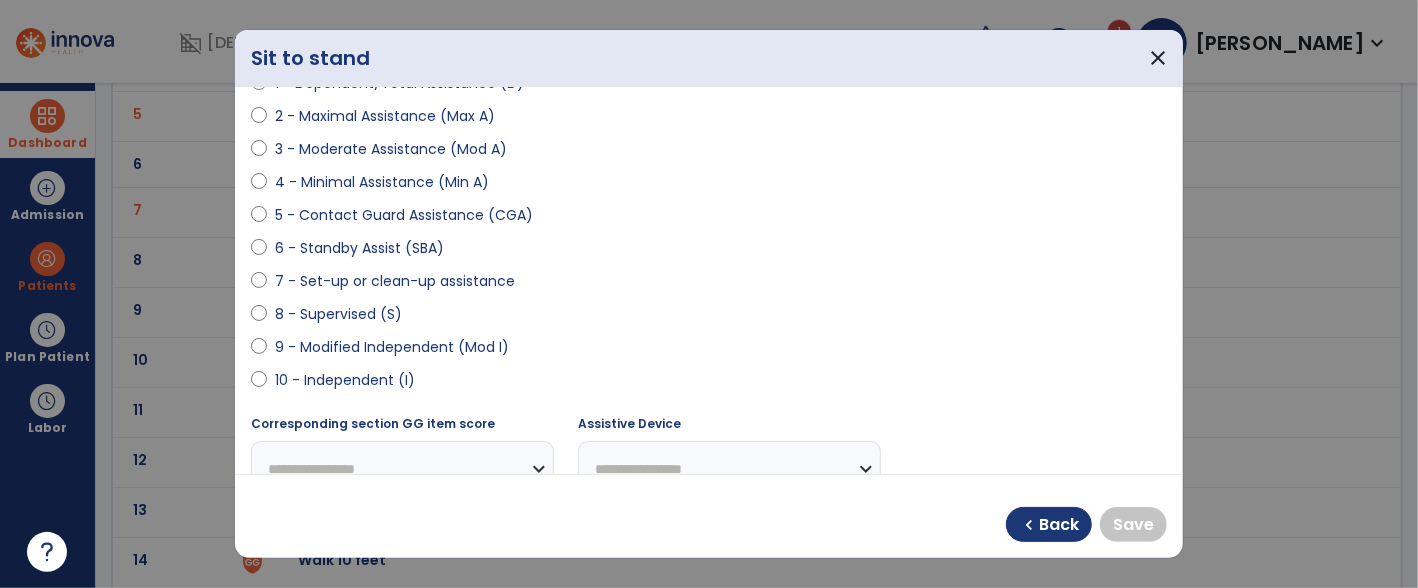 select on "**********" 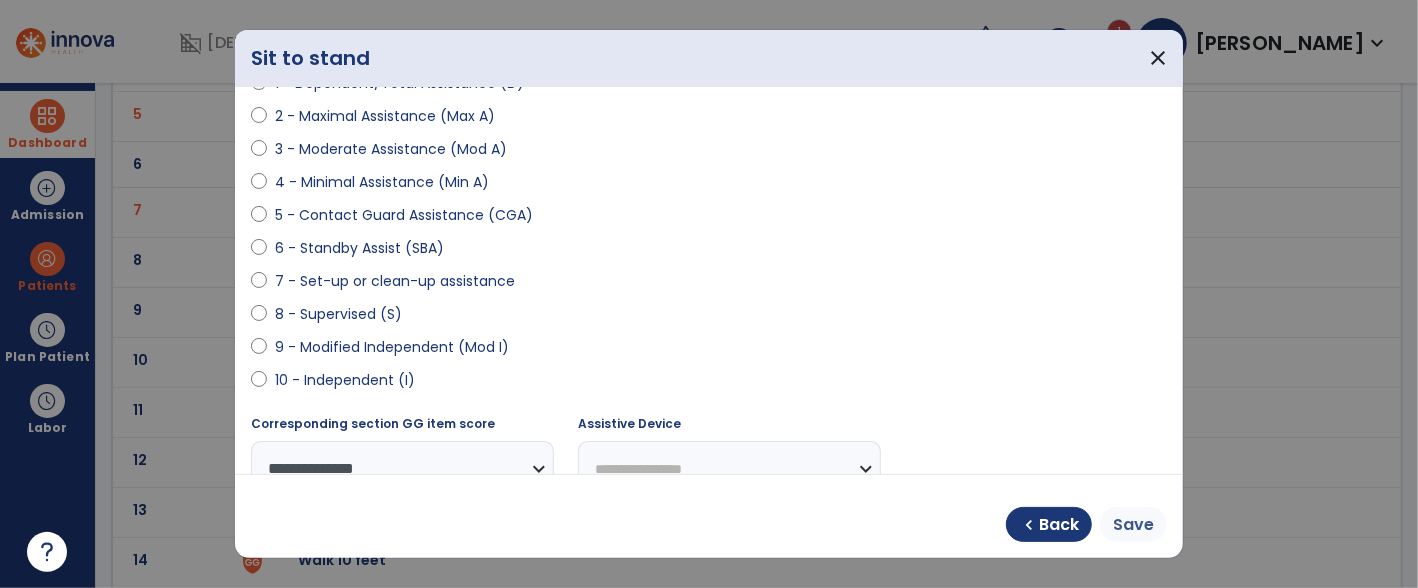 click on "Save" at bounding box center [1133, 525] 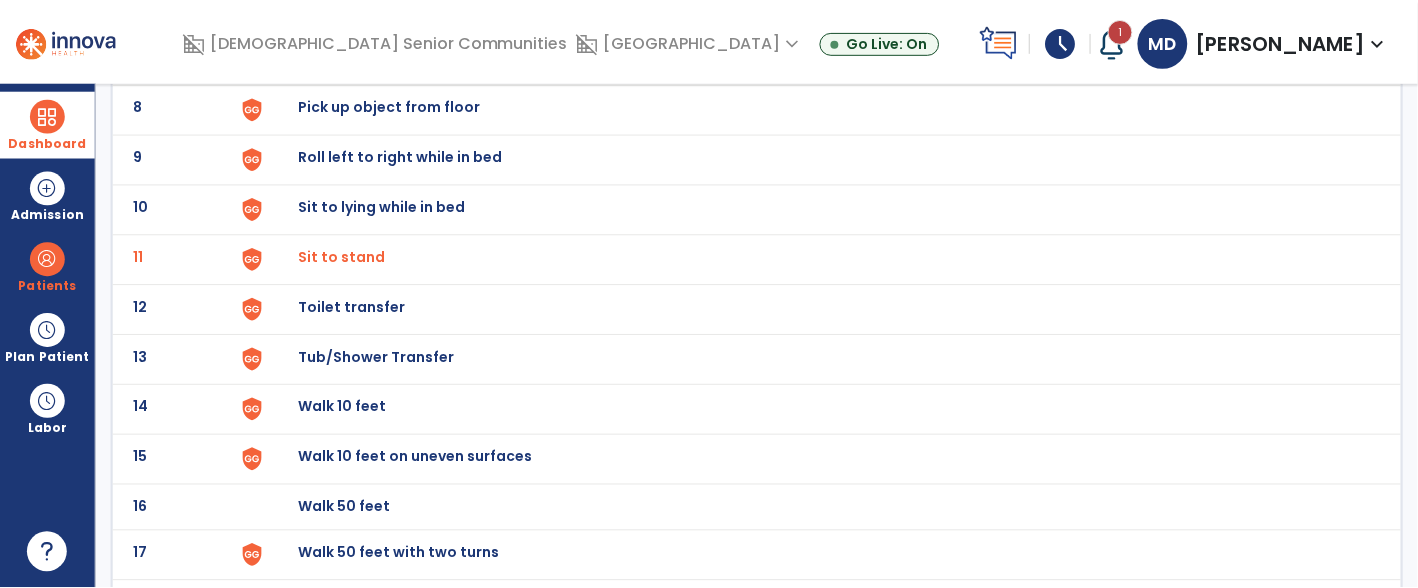scroll, scrollTop: 504, scrollLeft: 0, axis: vertical 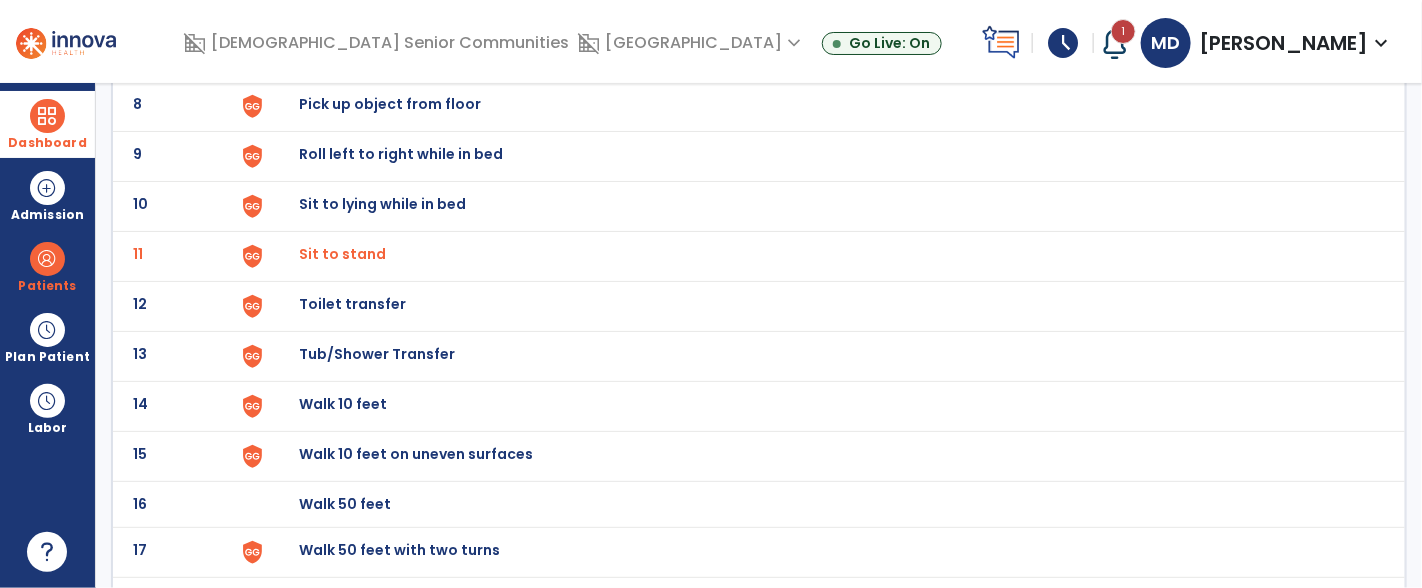 click on "Toilet transfer" at bounding box center (345, -242) 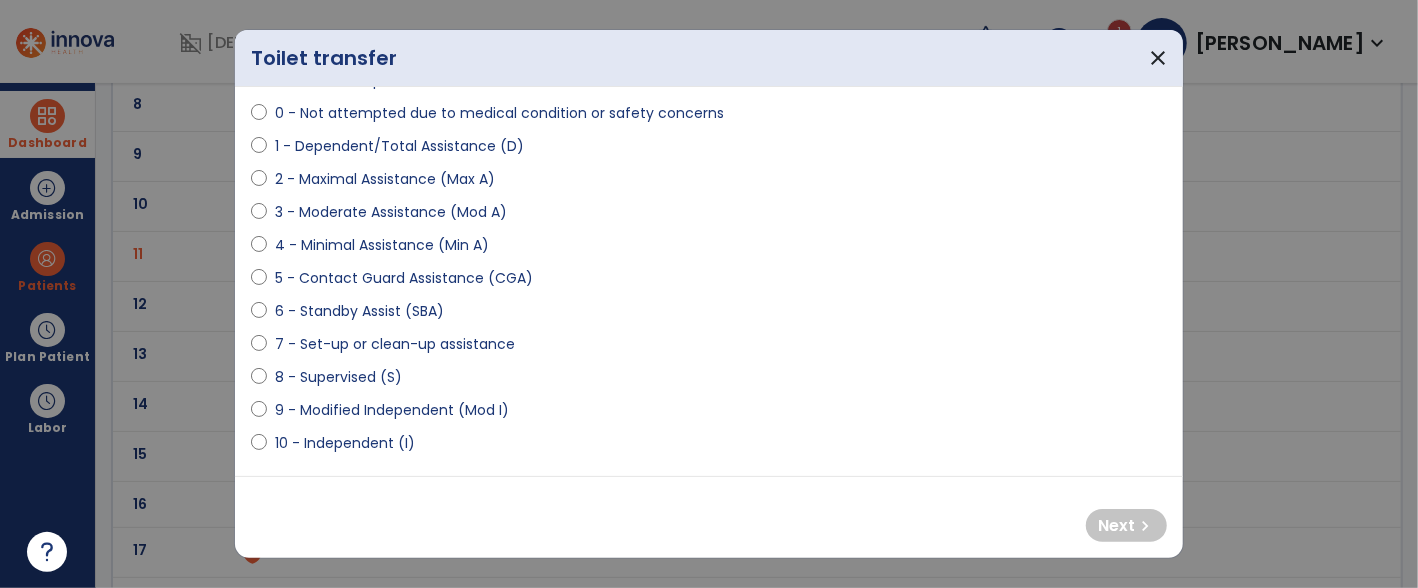 scroll, scrollTop: 193, scrollLeft: 0, axis: vertical 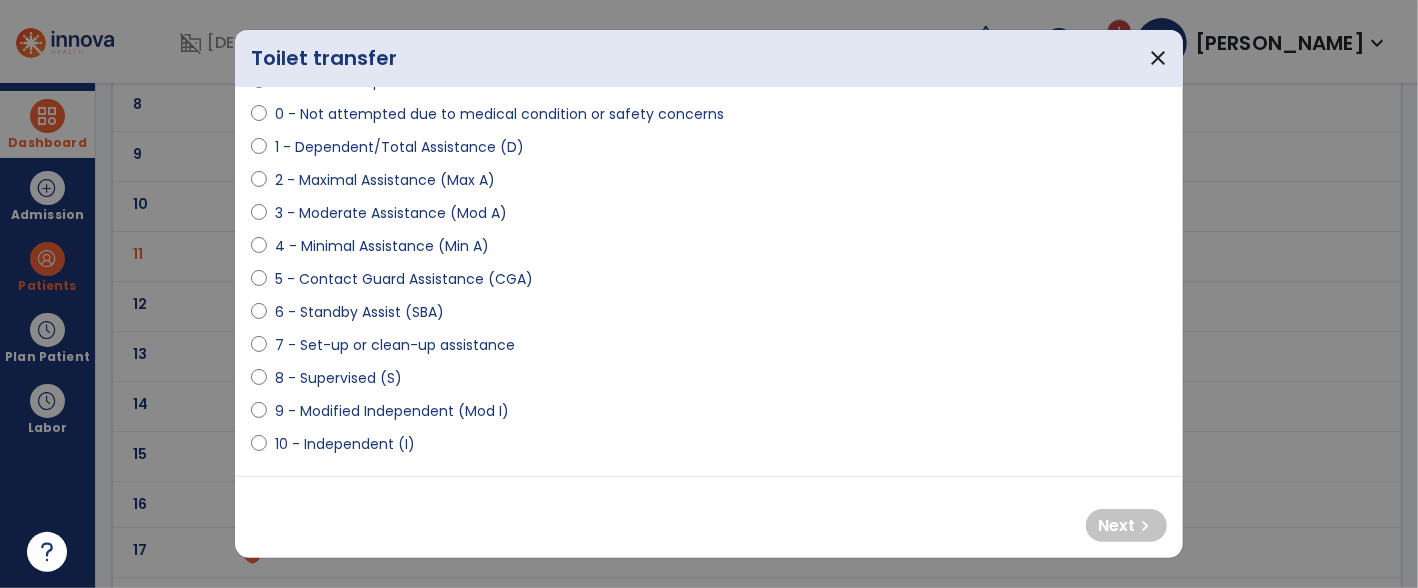 select on "**********" 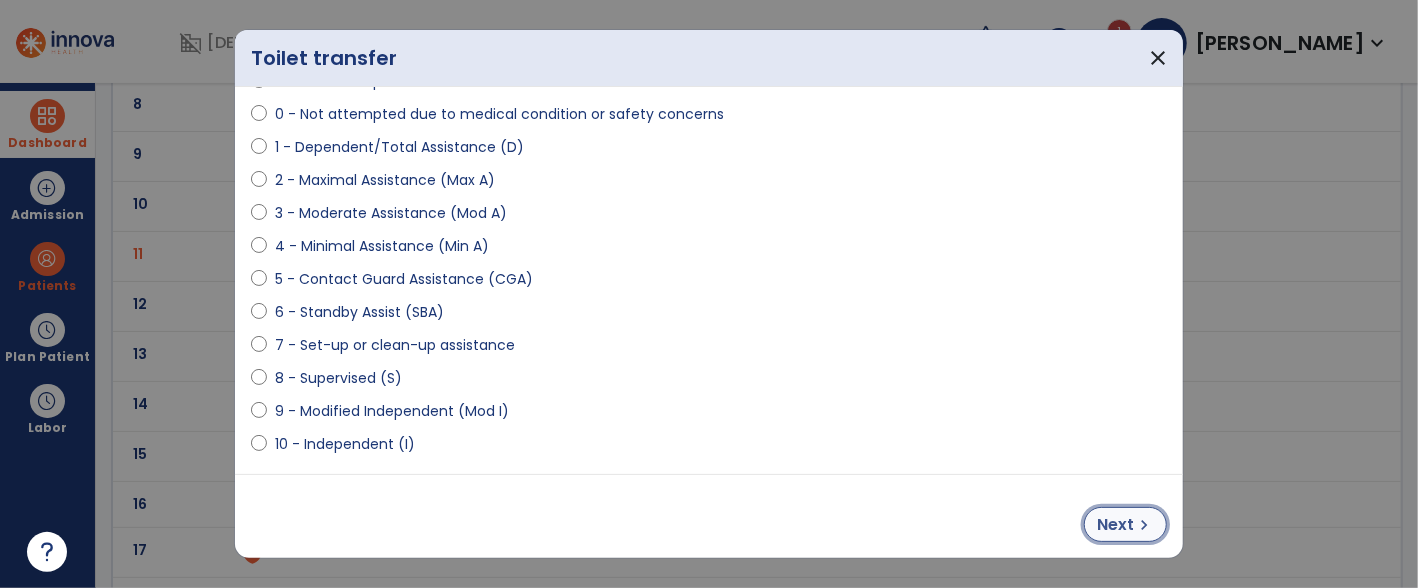 click on "Next" at bounding box center (1115, 525) 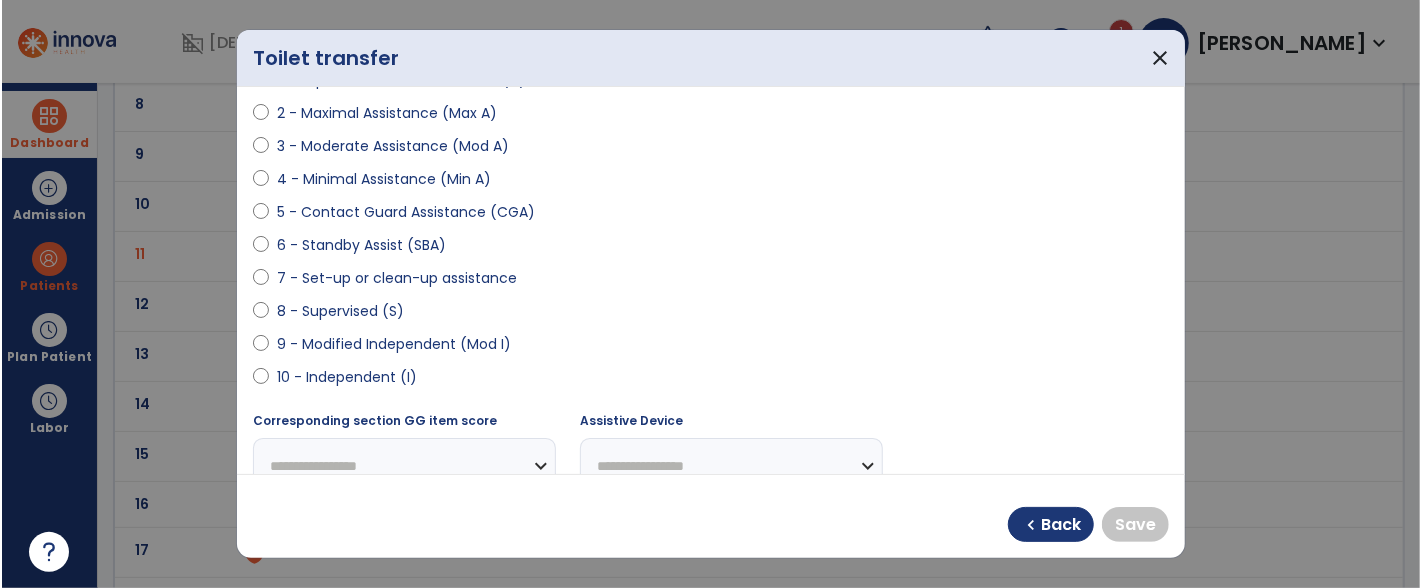 scroll, scrollTop: 258, scrollLeft: 0, axis: vertical 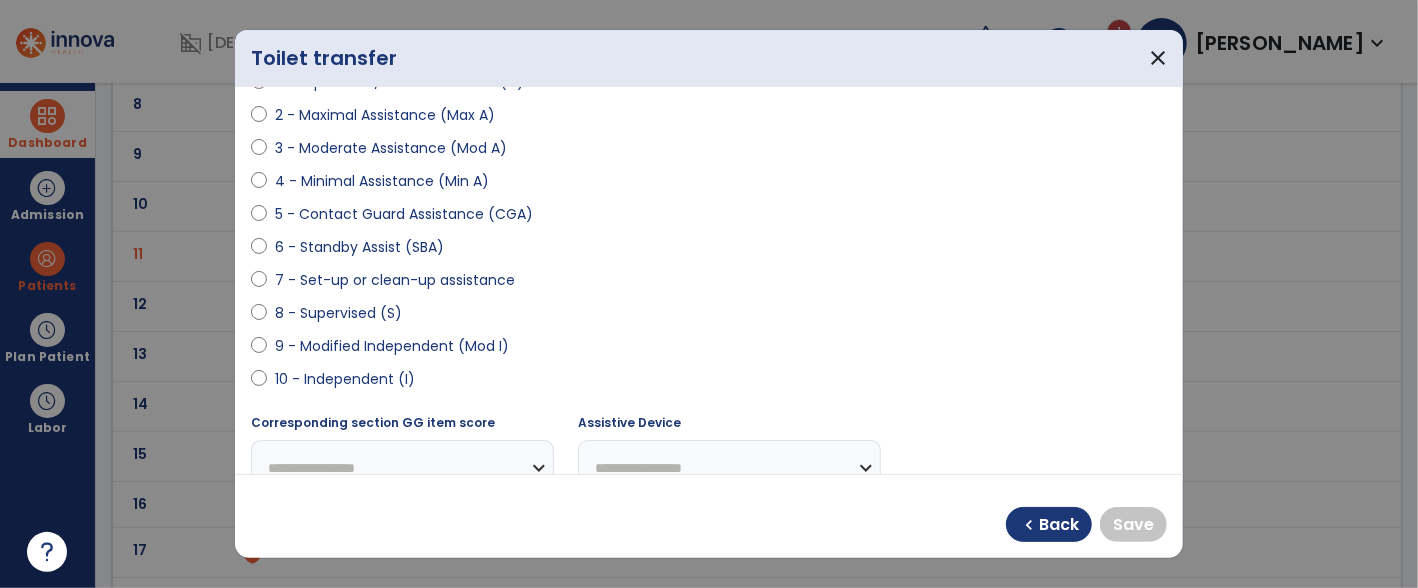 click on "9 - Modified Independent (Mod I)" at bounding box center [392, 346] 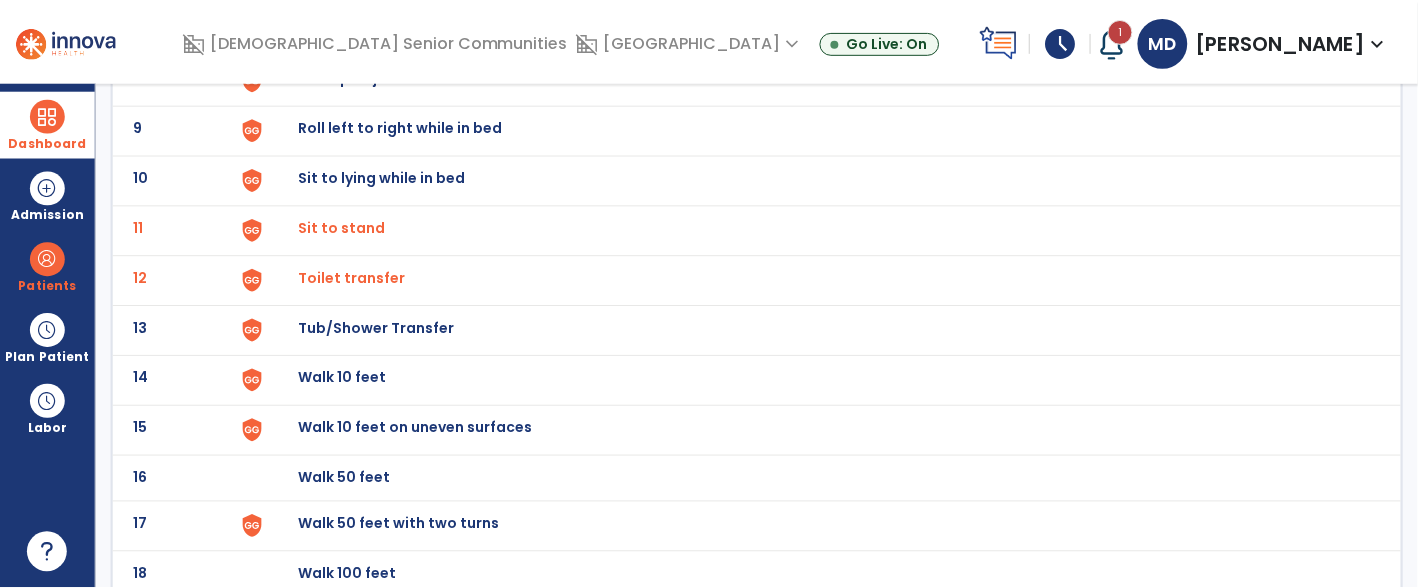 scroll, scrollTop: 533, scrollLeft: 0, axis: vertical 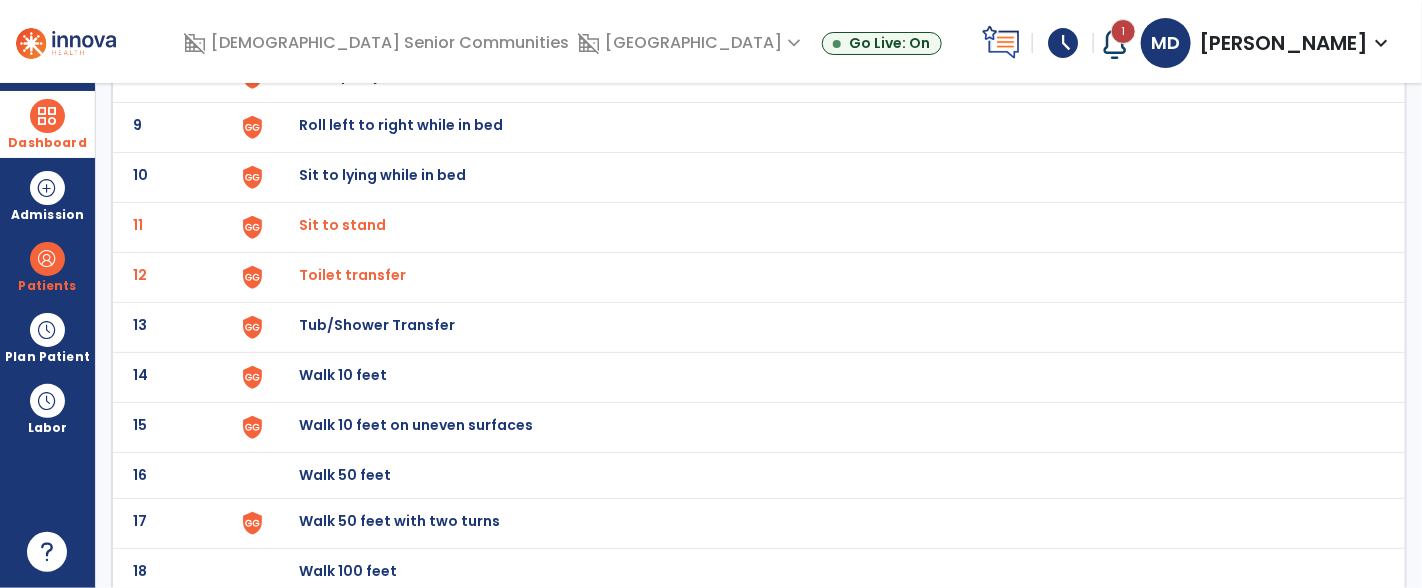 click on "Tub/Shower Transfer" at bounding box center [822, -269] 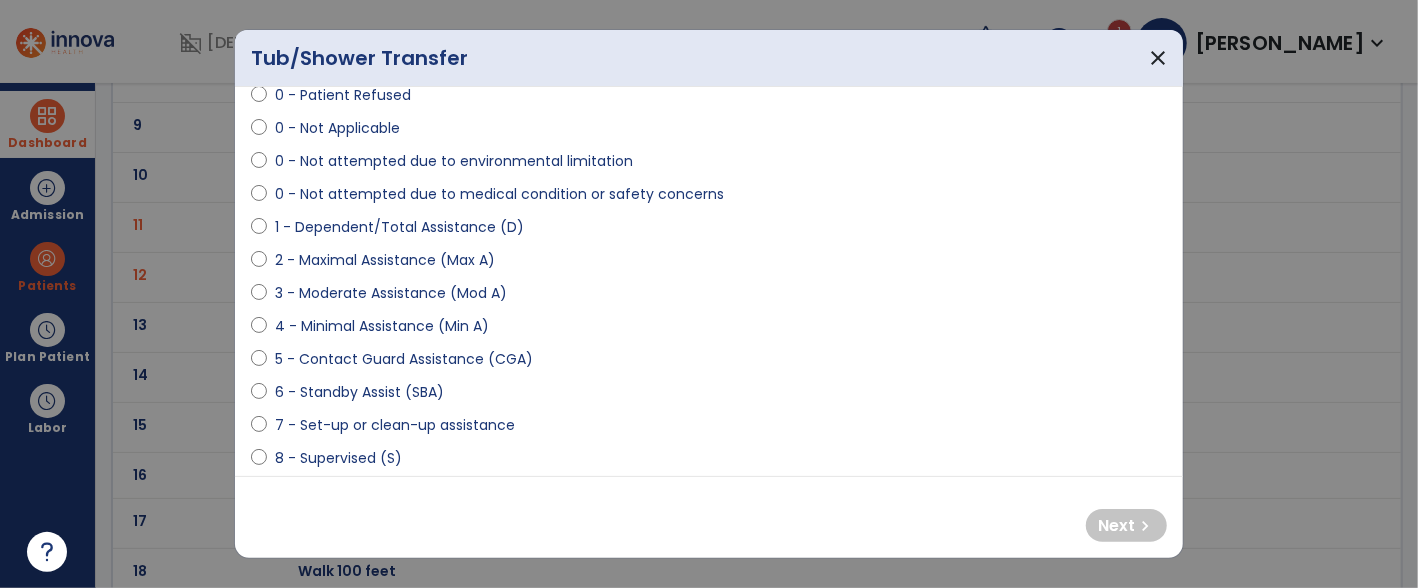 scroll, scrollTop: 114, scrollLeft: 0, axis: vertical 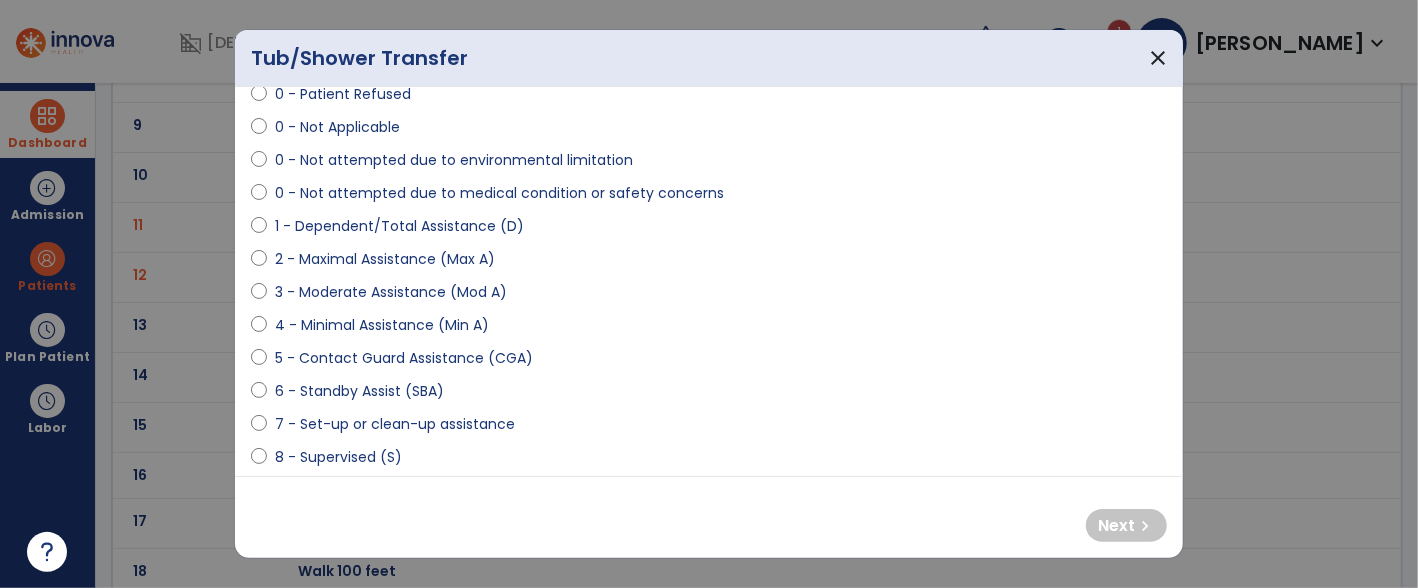 select on "**********" 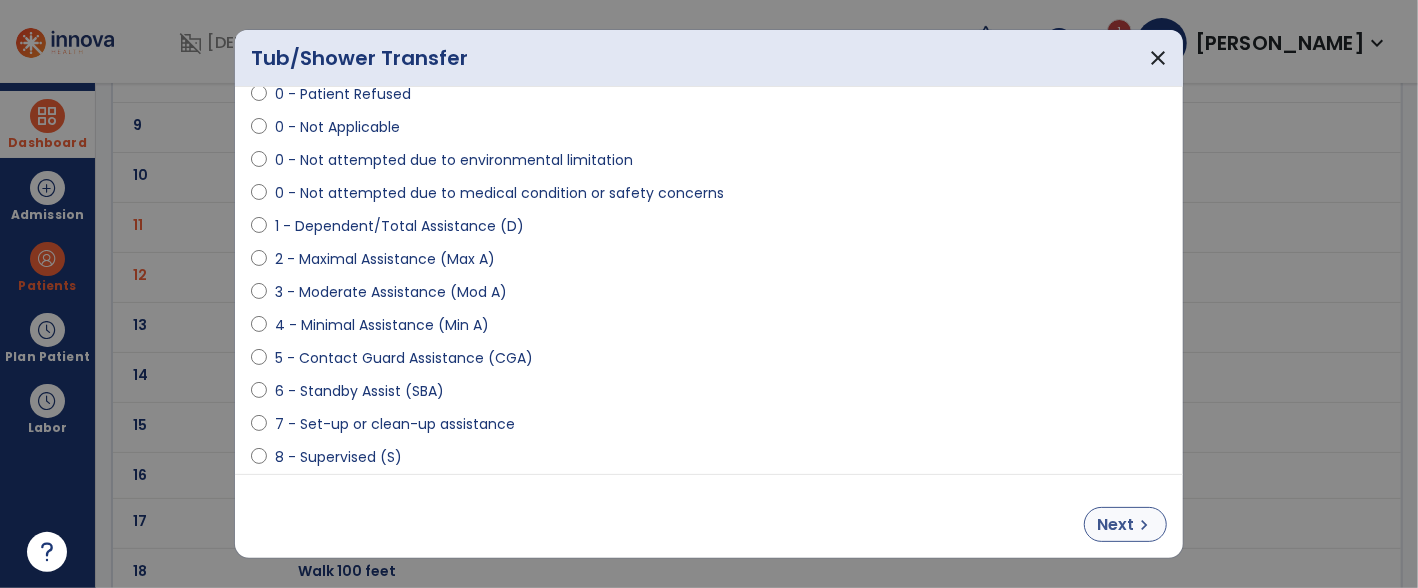 click on "chevron_right" at bounding box center [1144, 525] 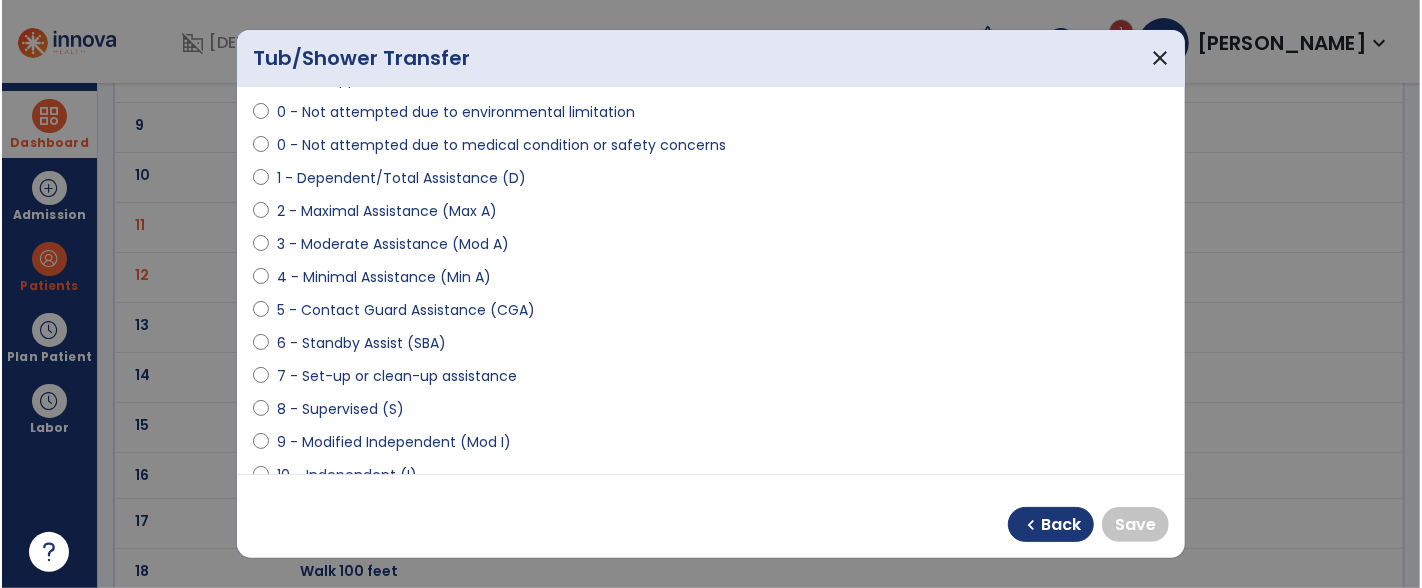 scroll, scrollTop: 188, scrollLeft: 0, axis: vertical 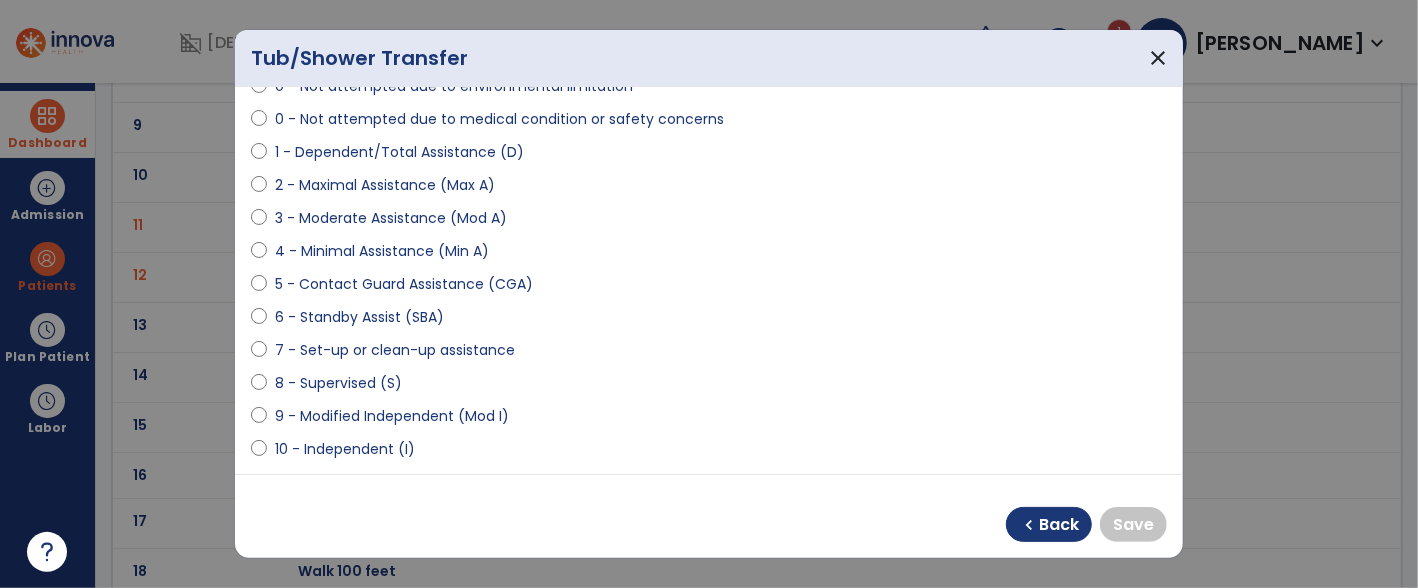 select on "**********" 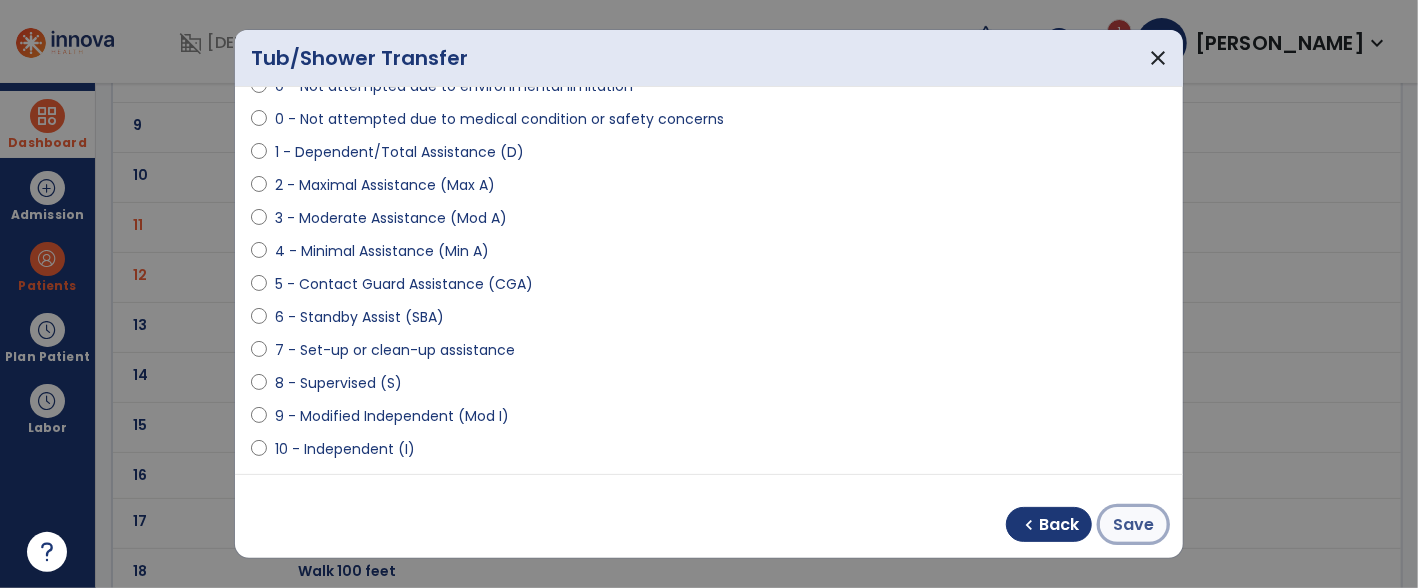 click on "Save" at bounding box center [1133, 525] 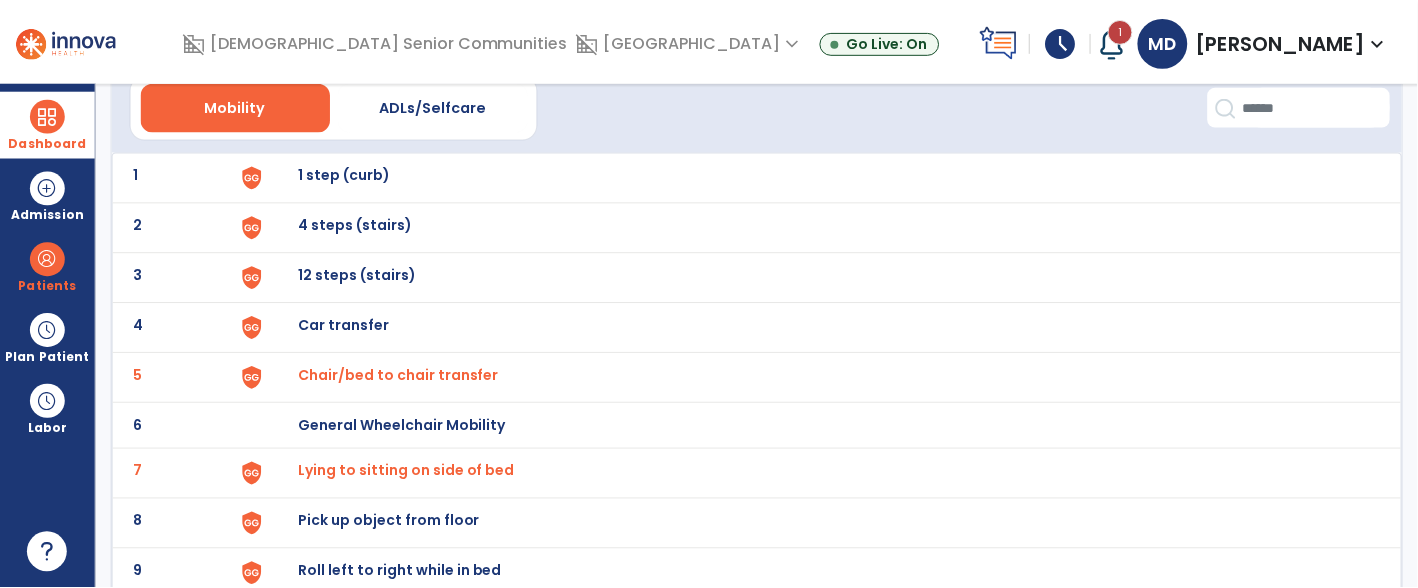 scroll, scrollTop: 0, scrollLeft: 0, axis: both 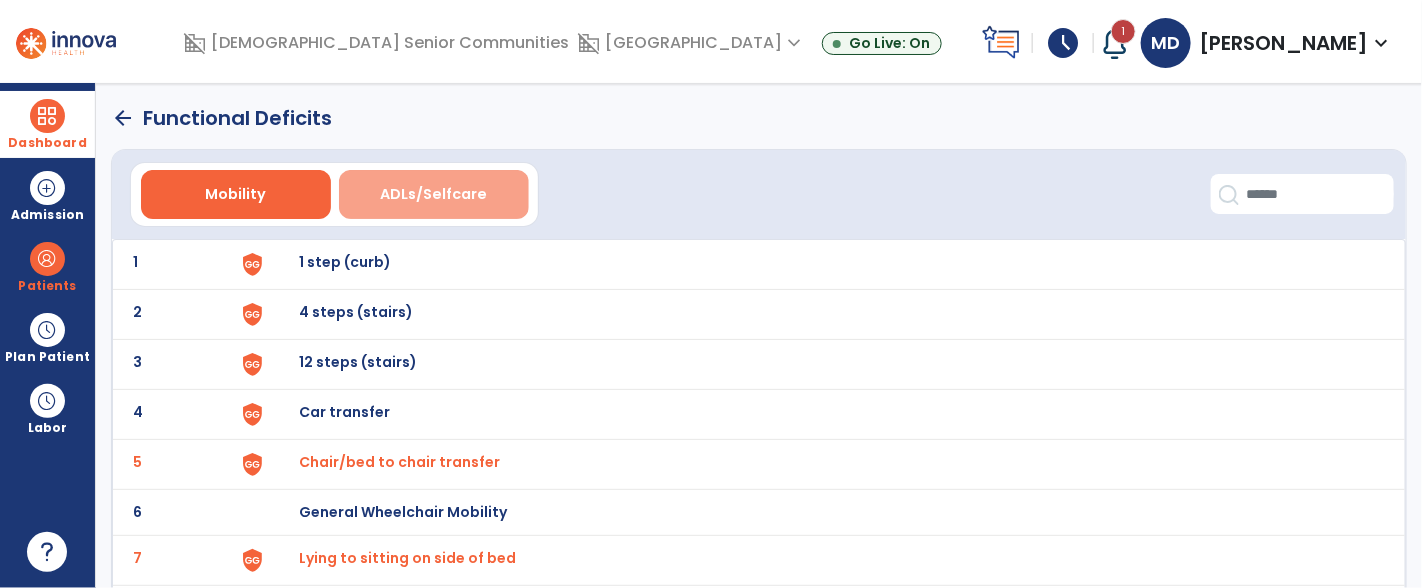 click on "ADLs/Selfcare" at bounding box center [433, 194] 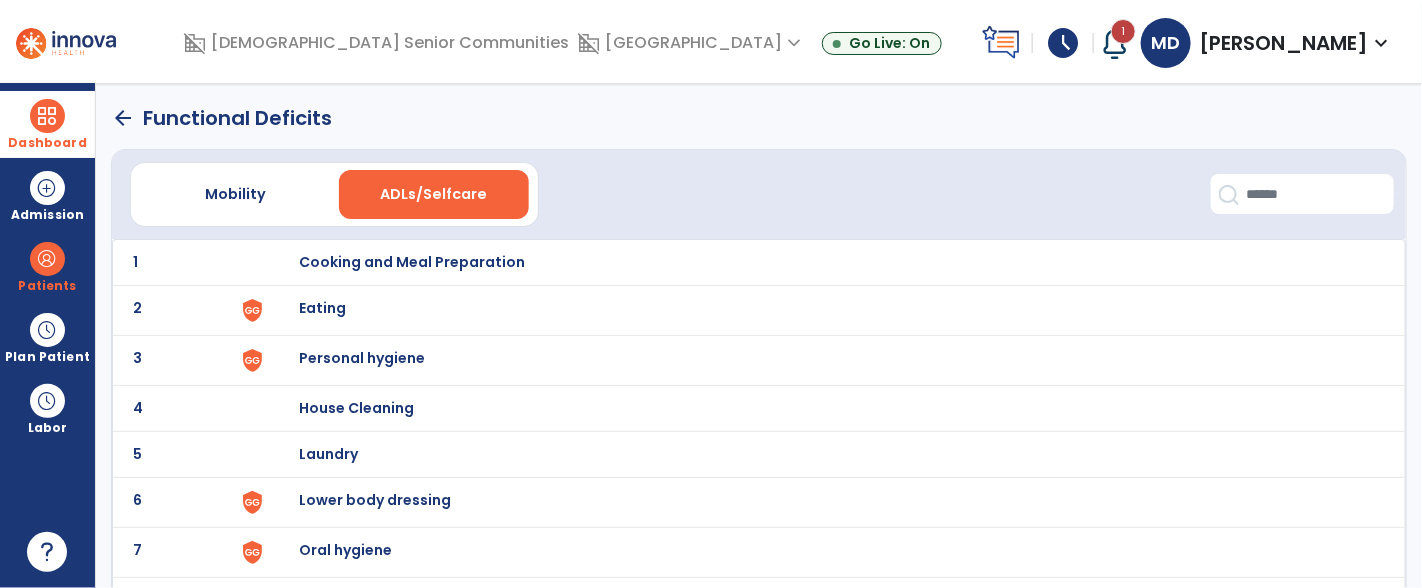 click on "Eating" at bounding box center [412, 262] 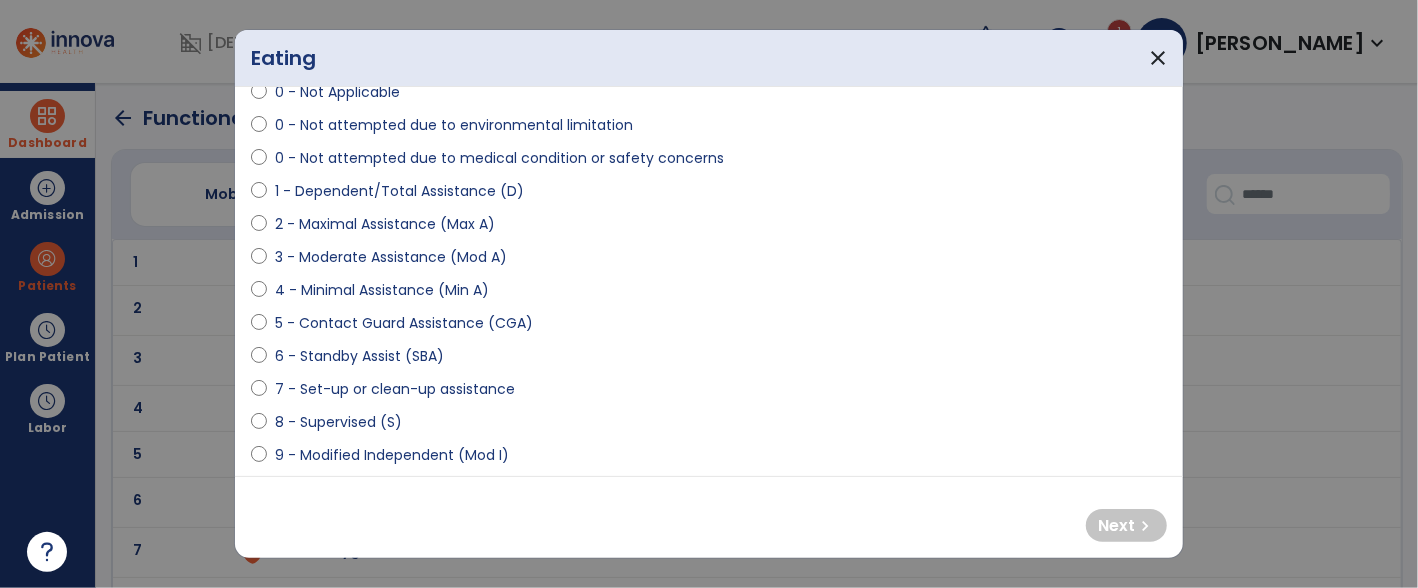 scroll, scrollTop: 150, scrollLeft: 0, axis: vertical 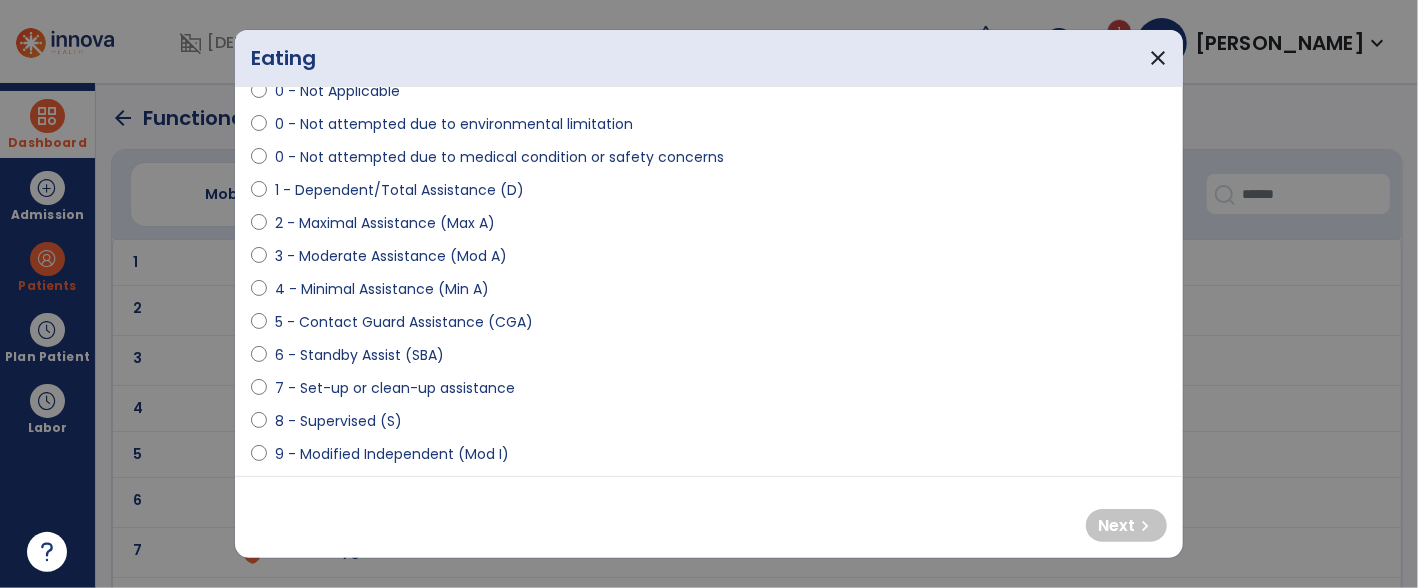 select on "**********" 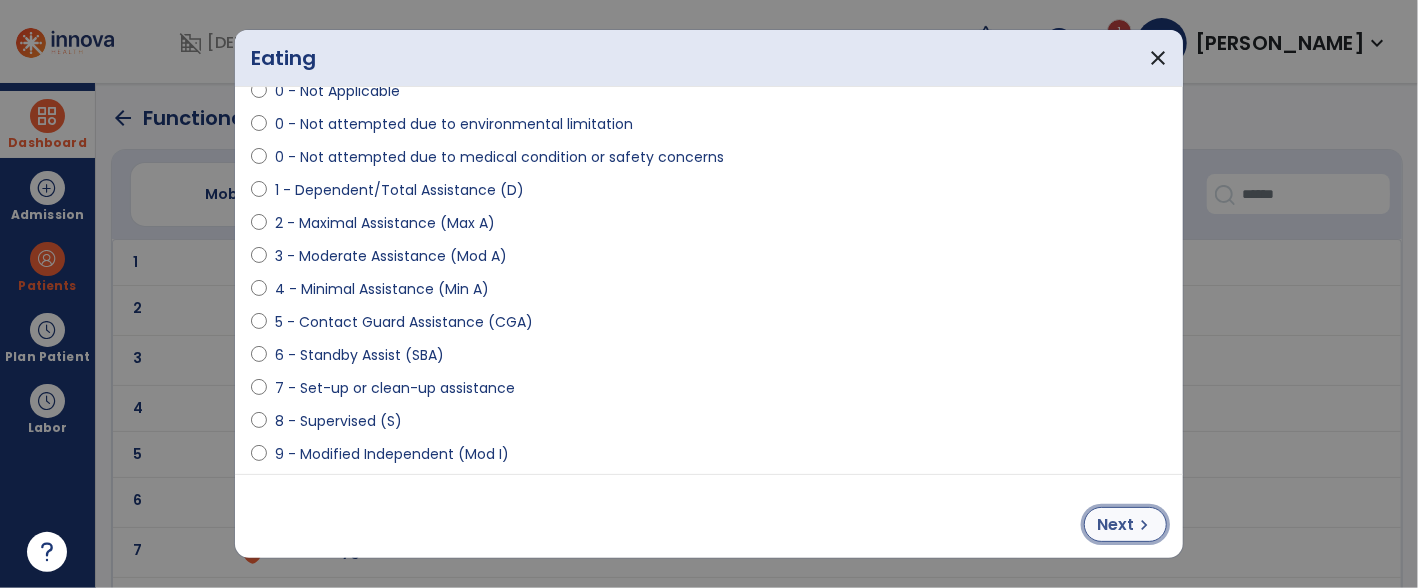 click on "Next" at bounding box center [1115, 525] 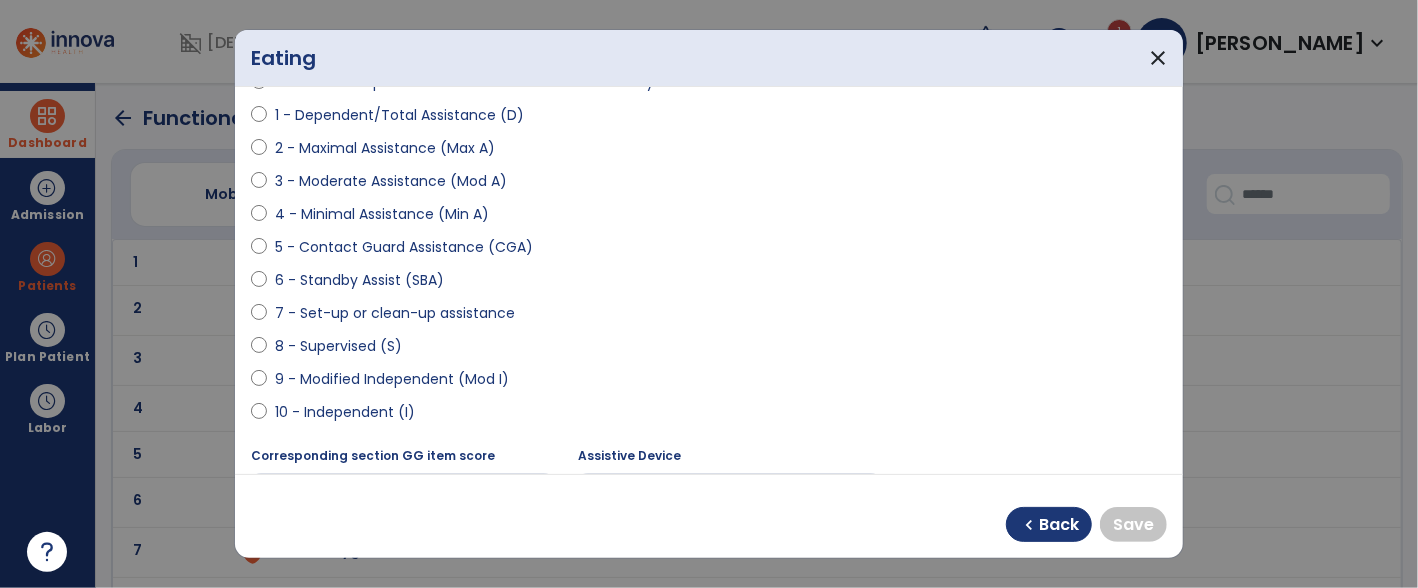 scroll, scrollTop: 227, scrollLeft: 0, axis: vertical 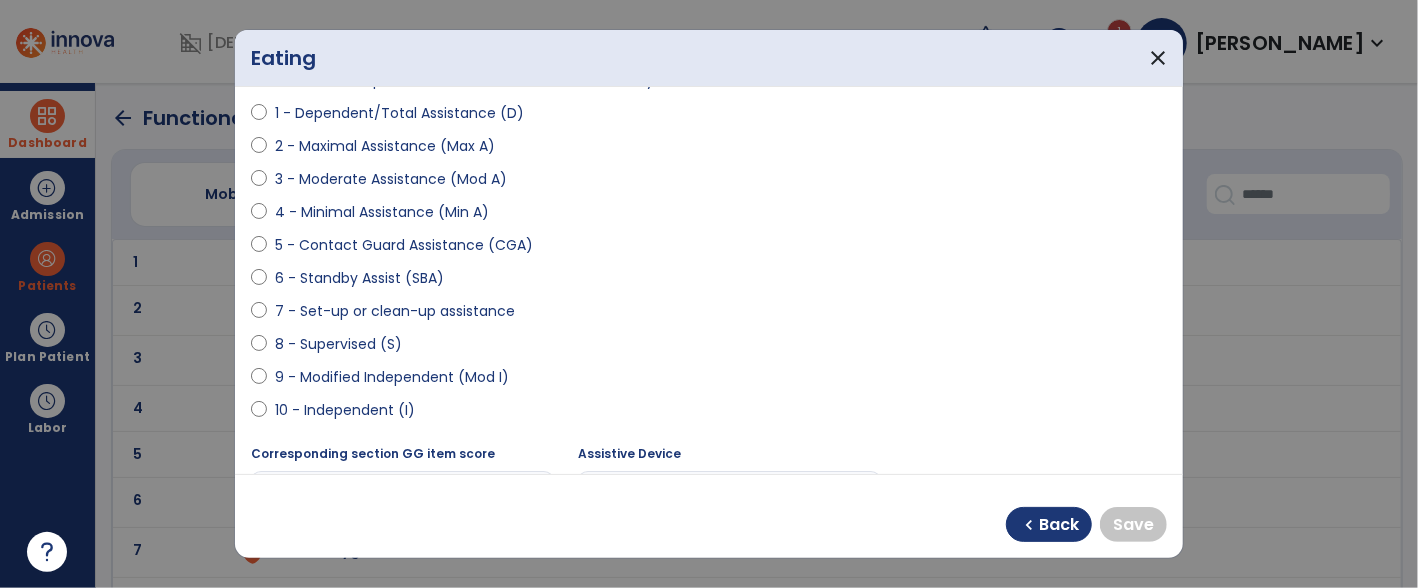 select on "**********" 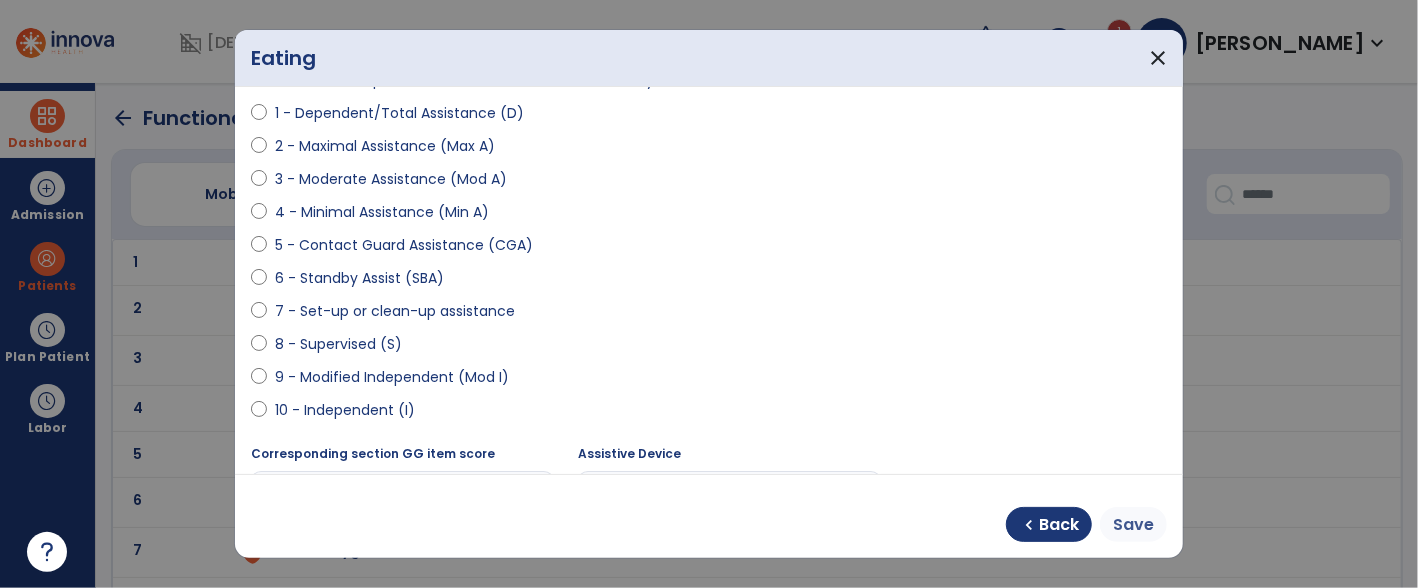 click on "Save" at bounding box center [1133, 525] 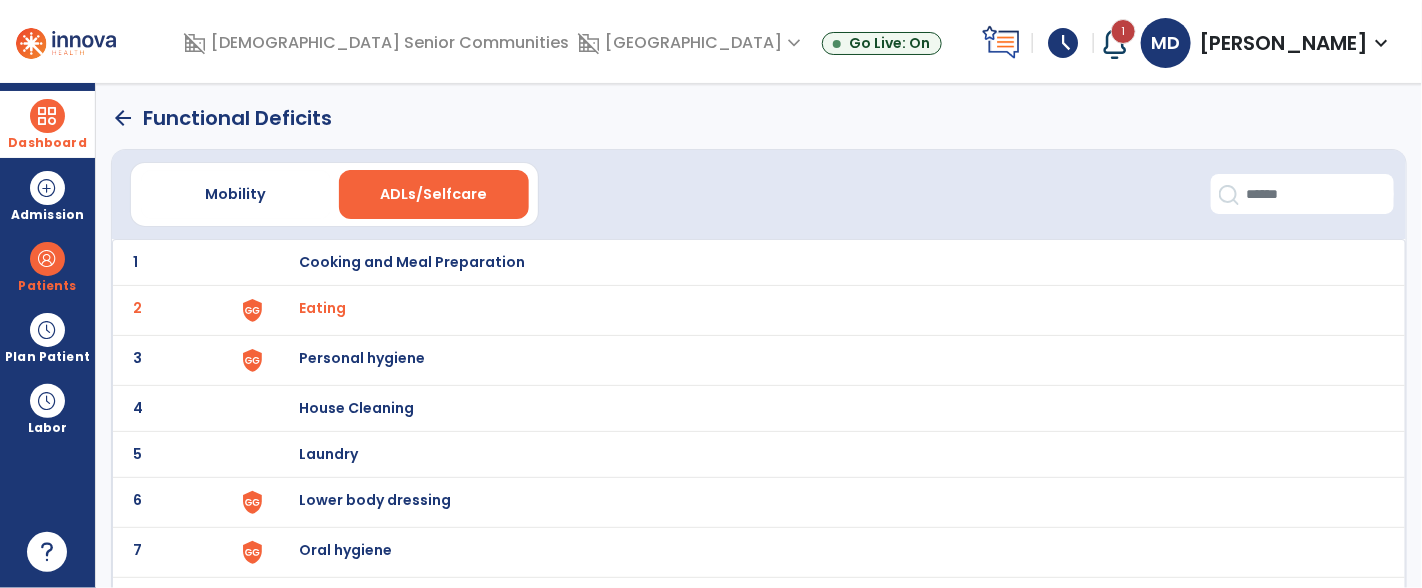 click on "Personal hygiene" at bounding box center [412, 262] 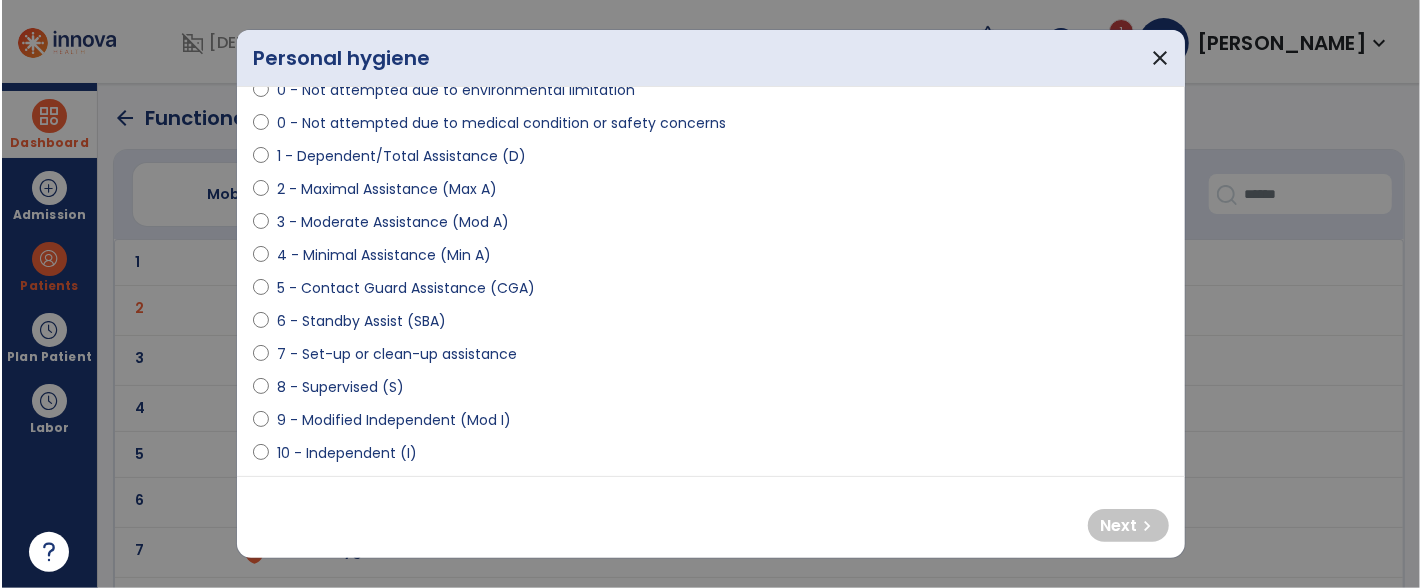 scroll, scrollTop: 198, scrollLeft: 0, axis: vertical 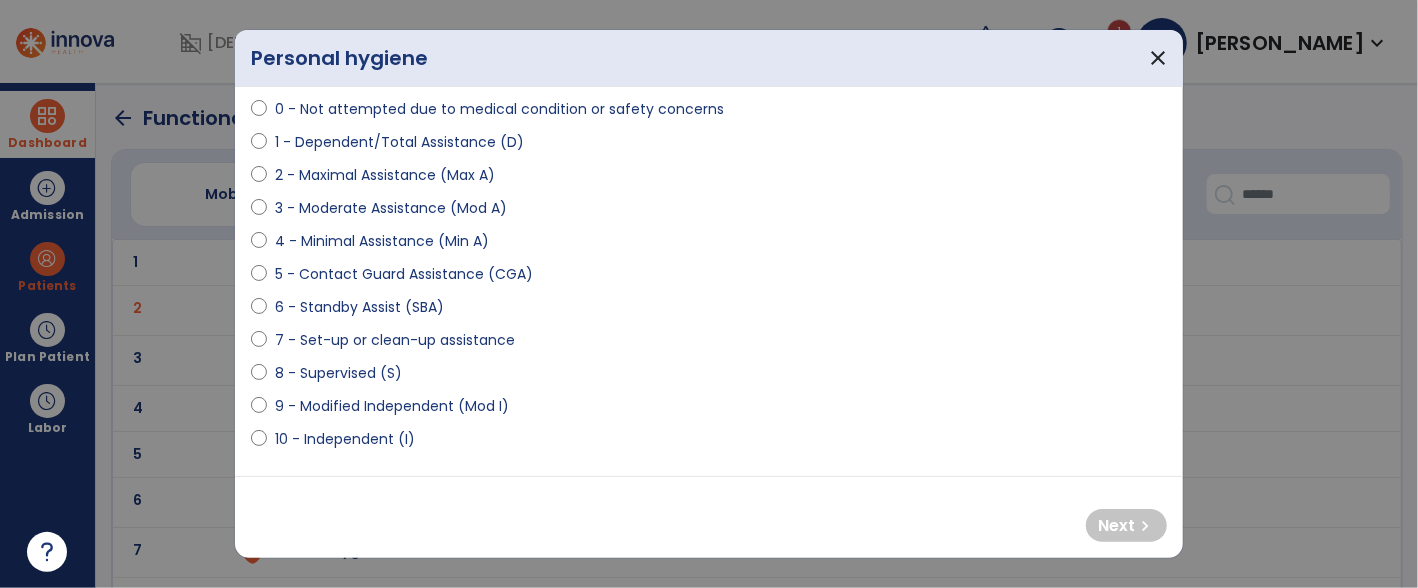 select on "**********" 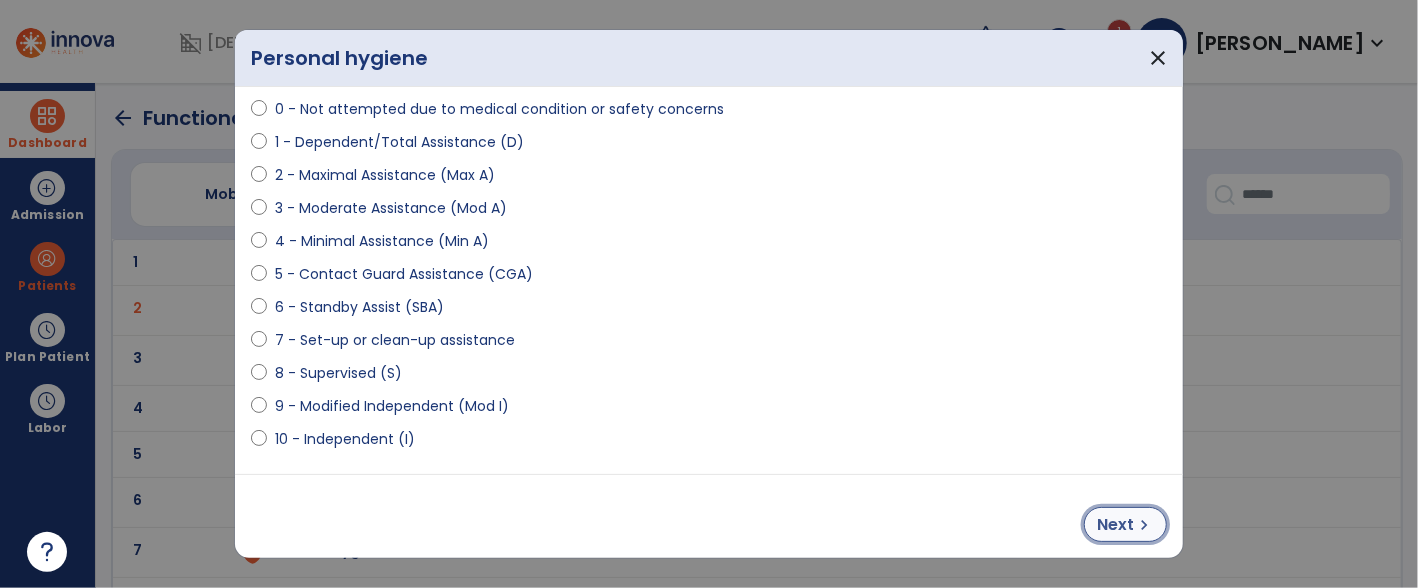 click on "Next" at bounding box center [1115, 525] 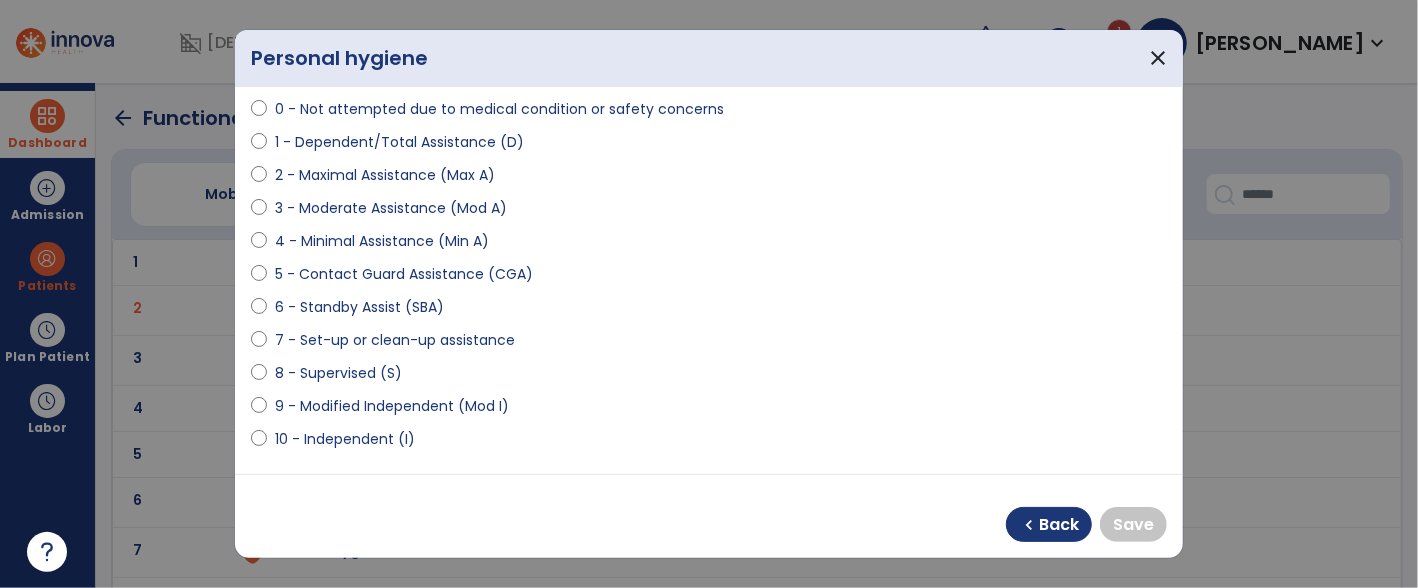 select on "**********" 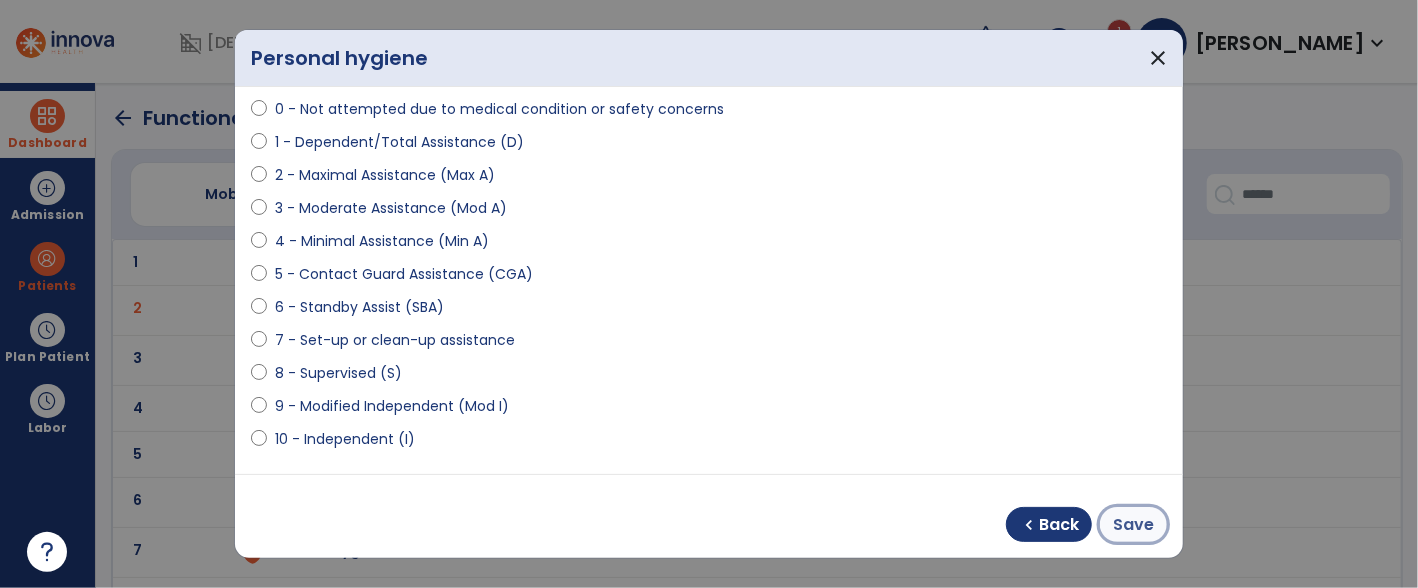 click on "Save" at bounding box center (1133, 525) 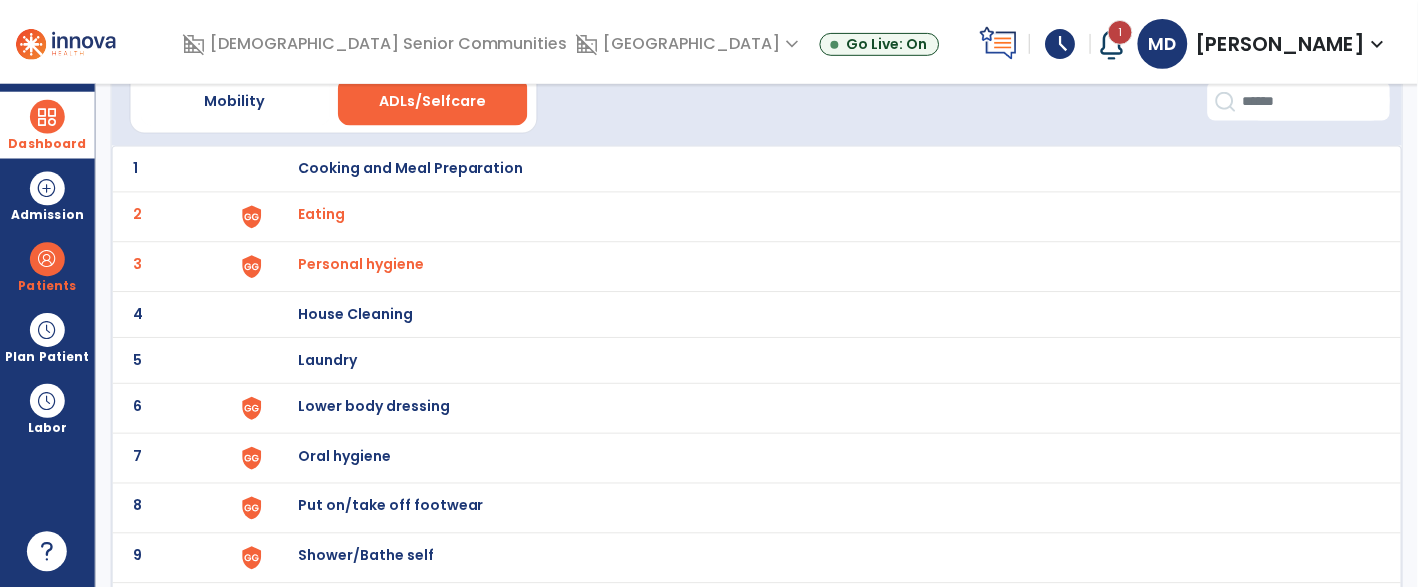 scroll, scrollTop: 103, scrollLeft: 0, axis: vertical 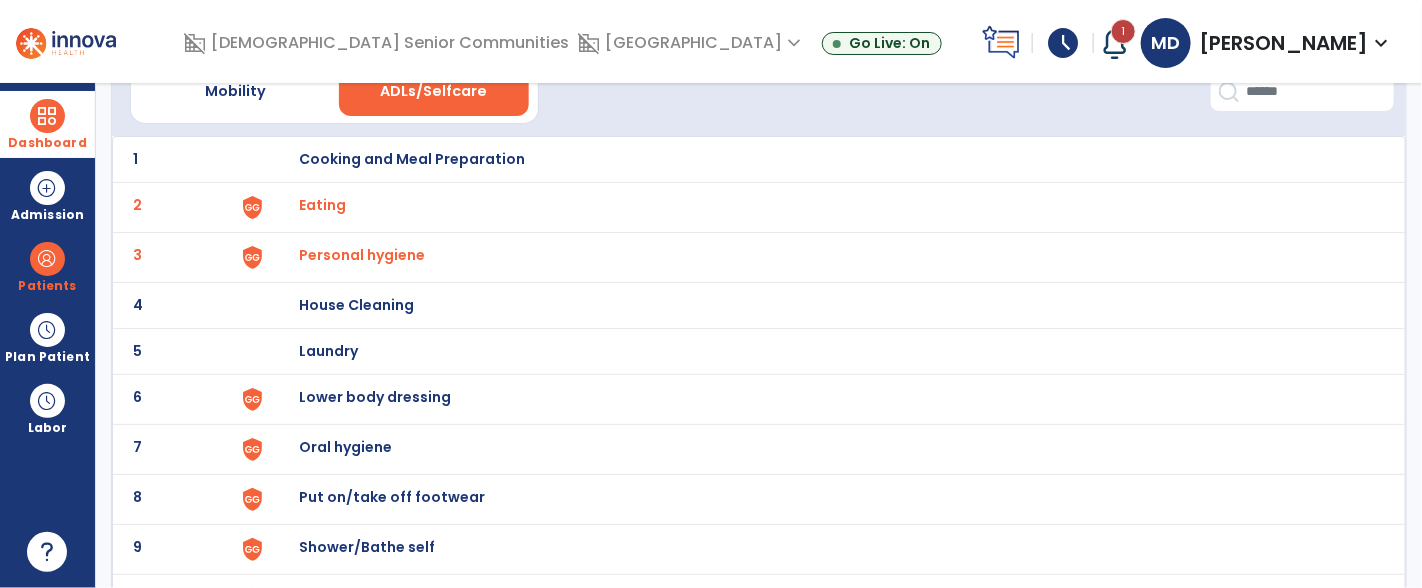 click on "Lower body dressing" at bounding box center [822, 159] 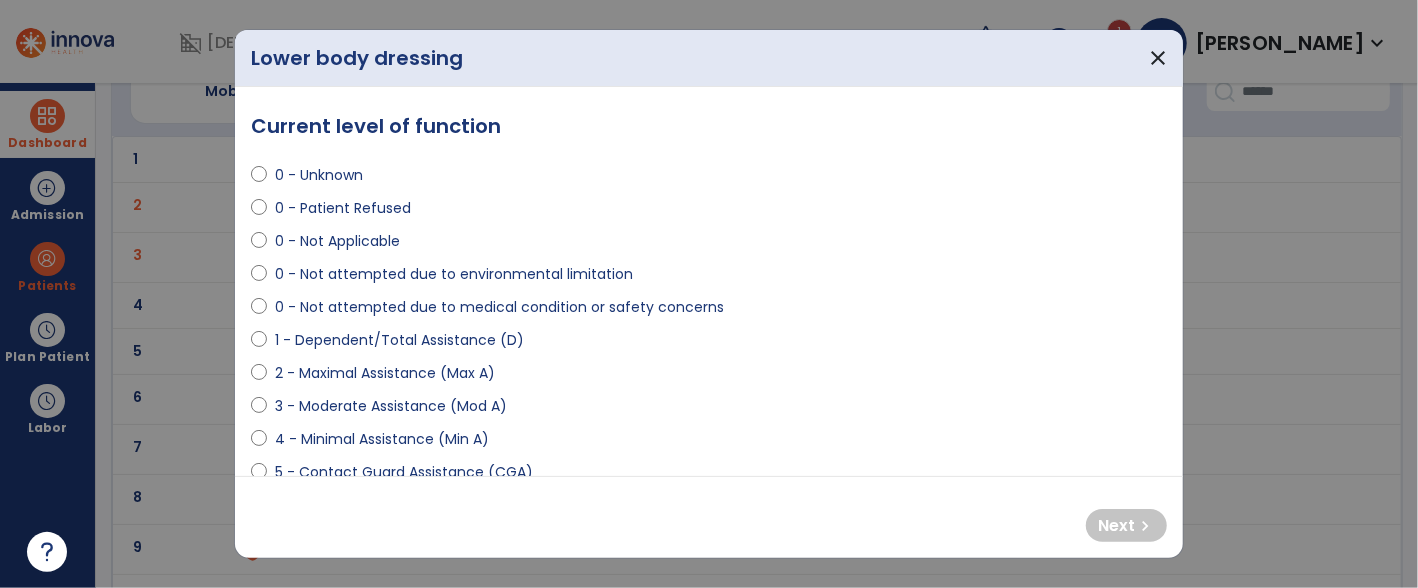 select on "**********" 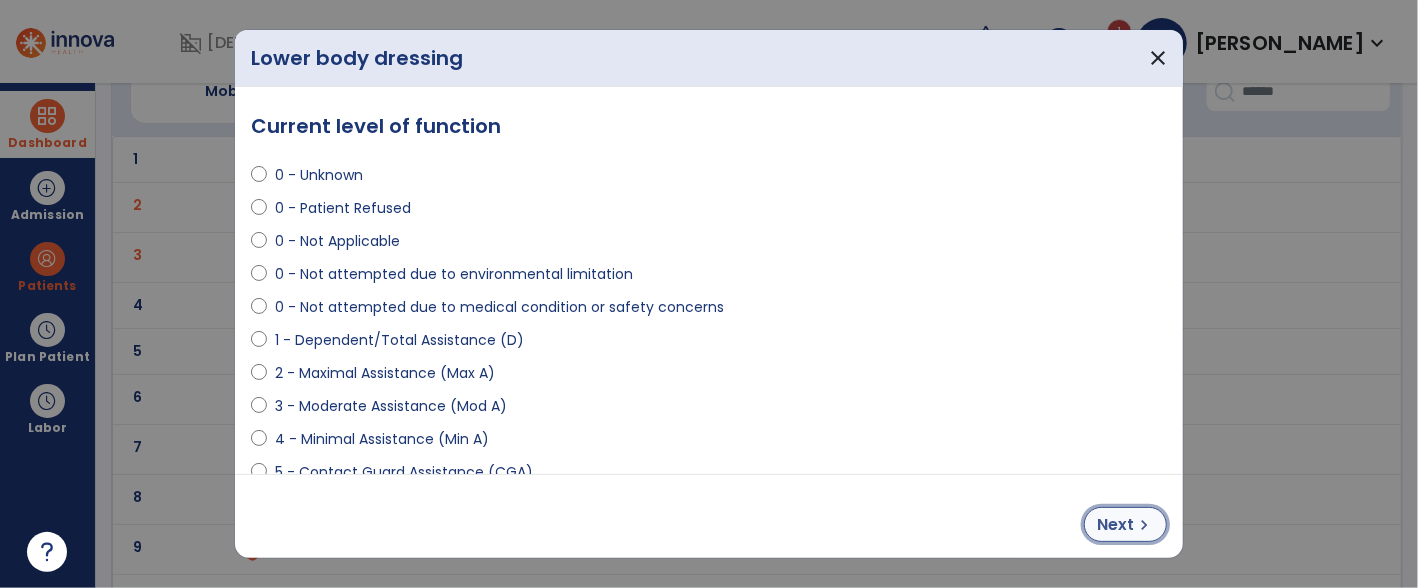 click on "Next" at bounding box center (1115, 525) 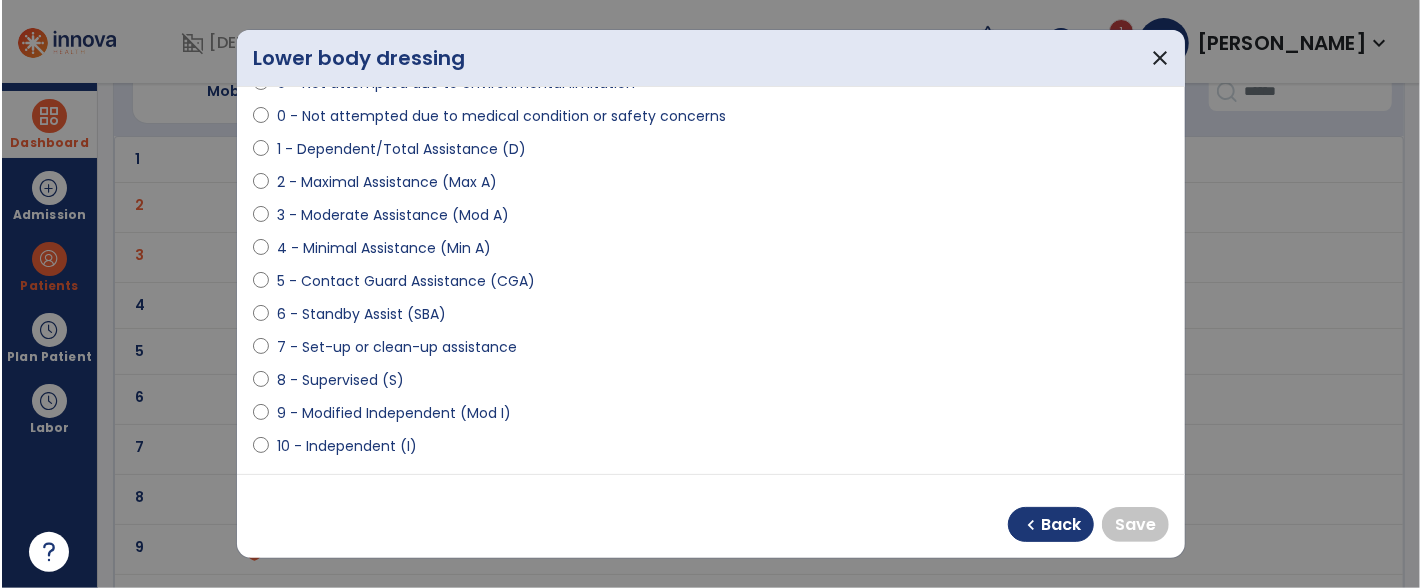 scroll, scrollTop: 192, scrollLeft: 0, axis: vertical 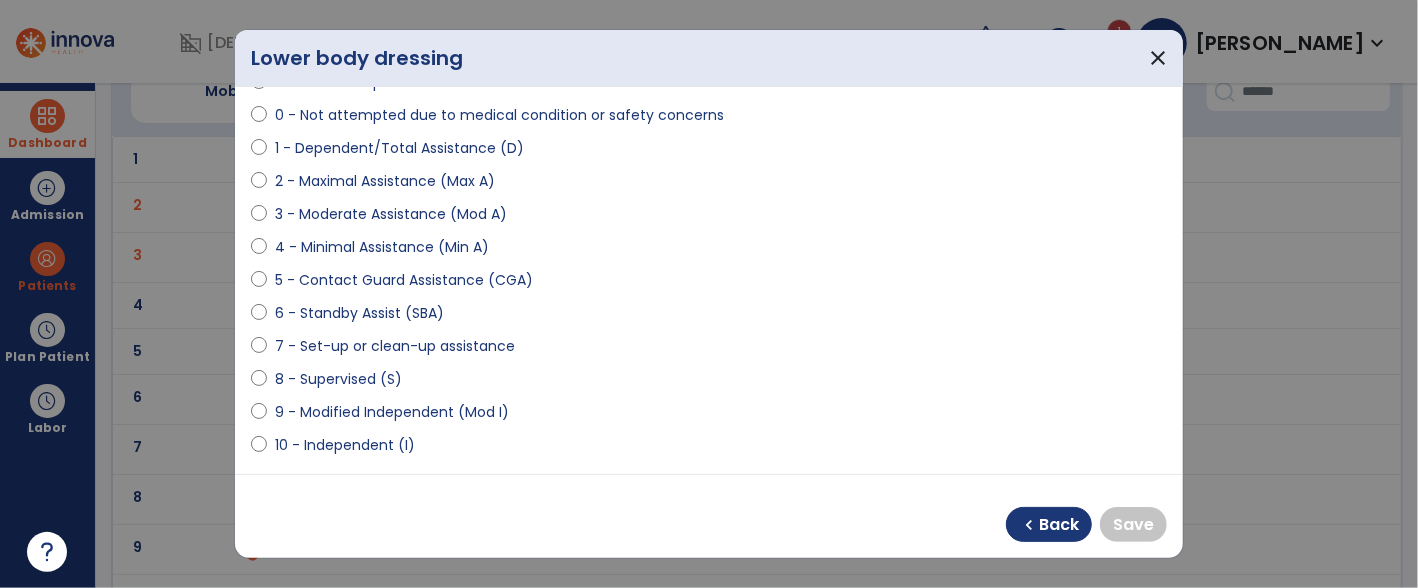 click on "**********" at bounding box center [709, 280] 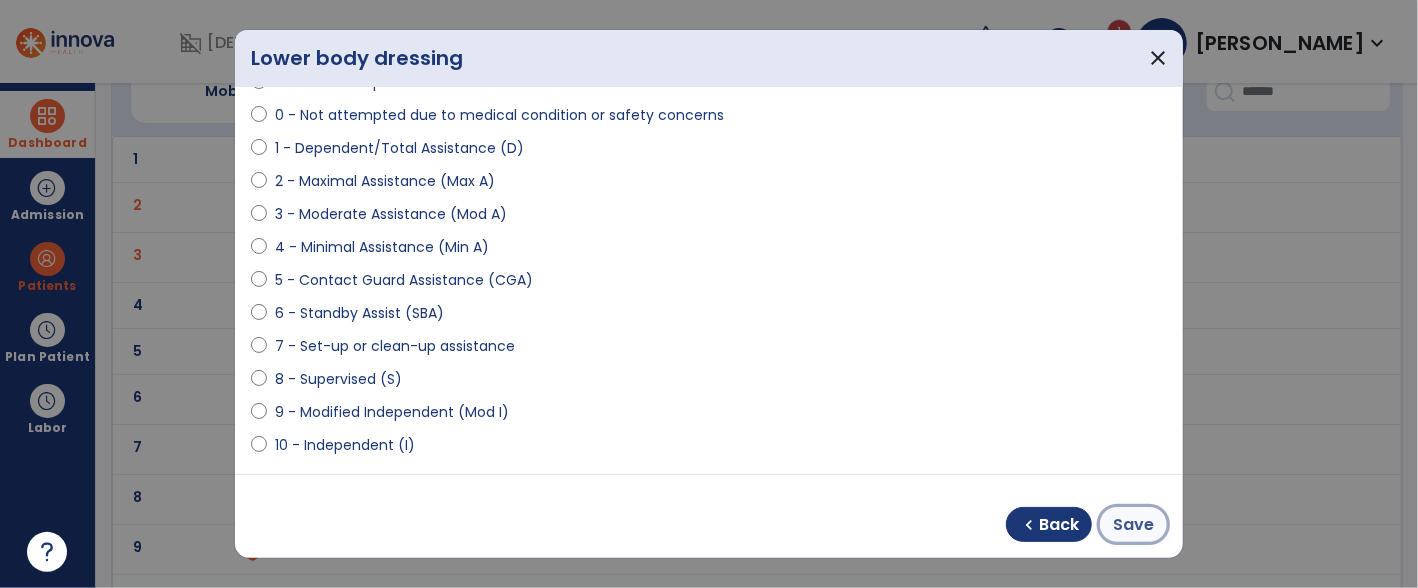 click on "Save" at bounding box center [1133, 525] 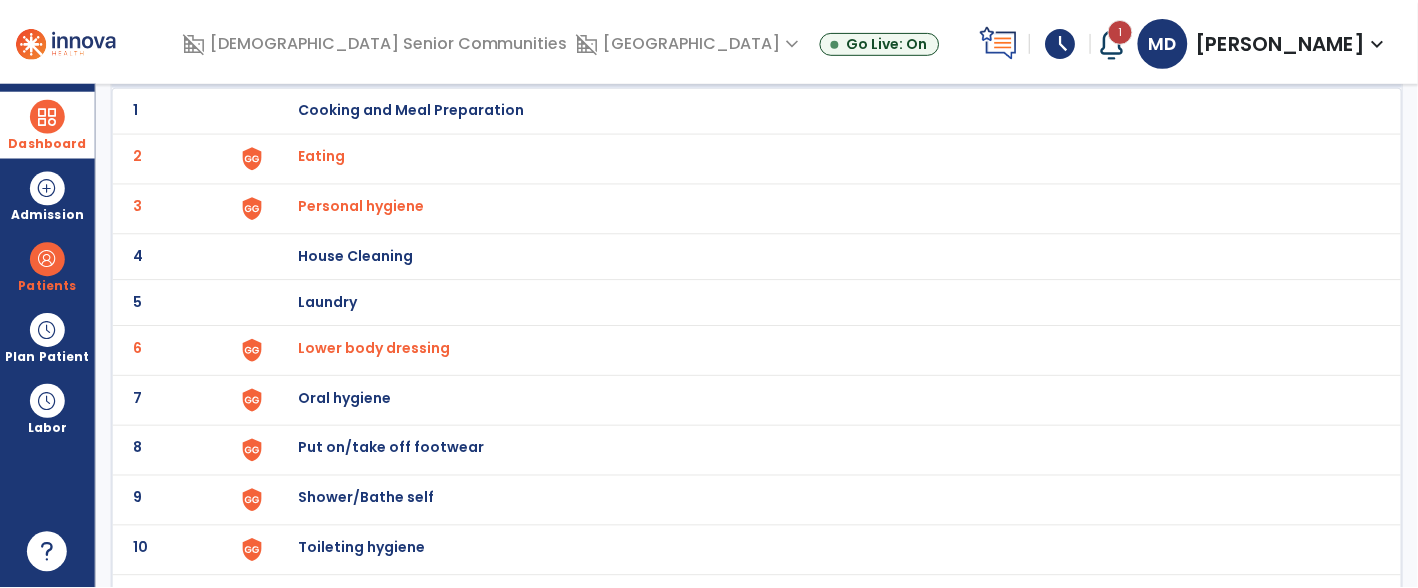 scroll, scrollTop: 168, scrollLeft: 0, axis: vertical 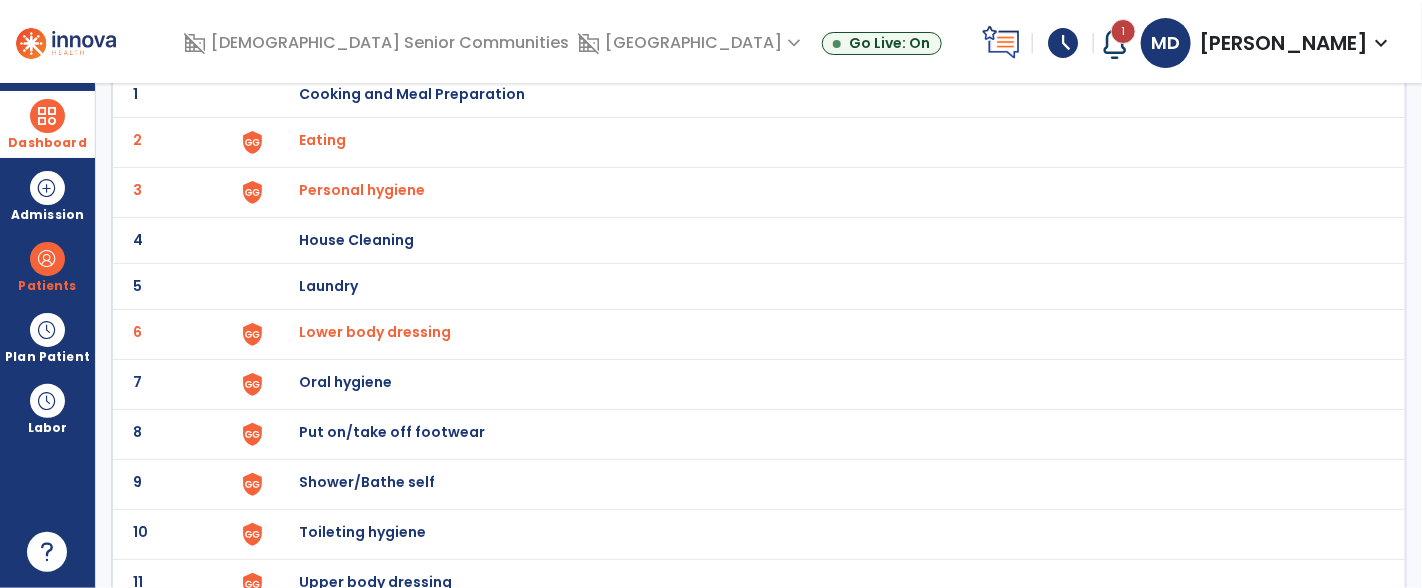 click on "Oral hygiene" at bounding box center [412, 94] 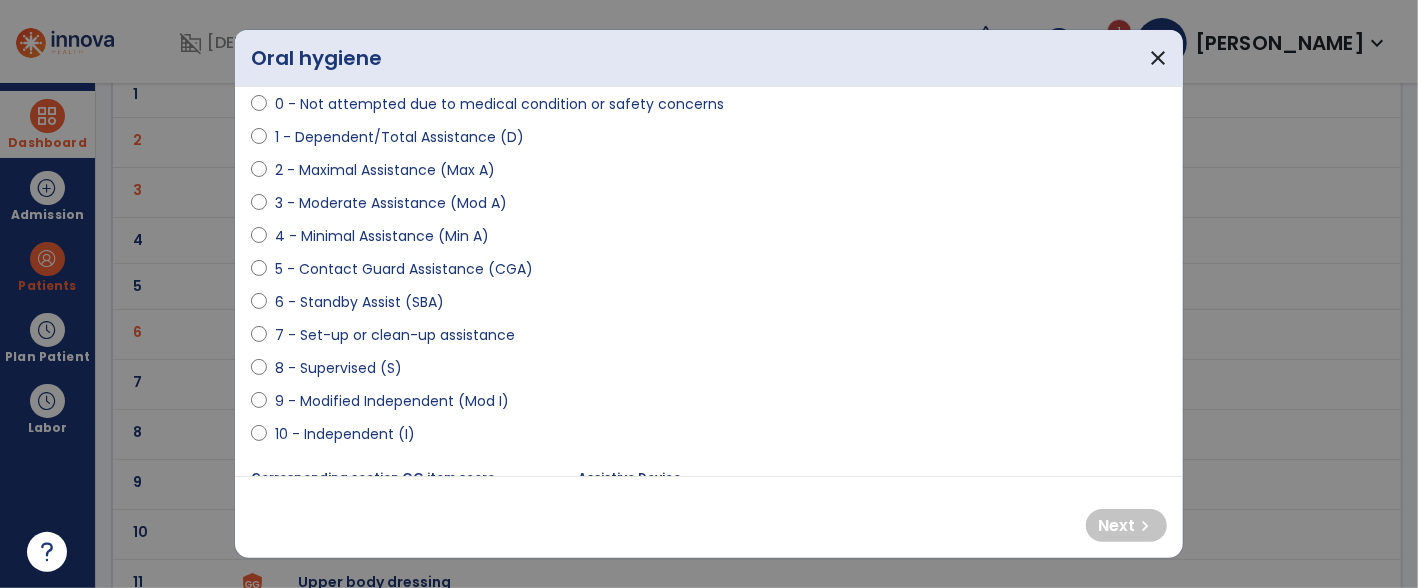 scroll, scrollTop: 208, scrollLeft: 0, axis: vertical 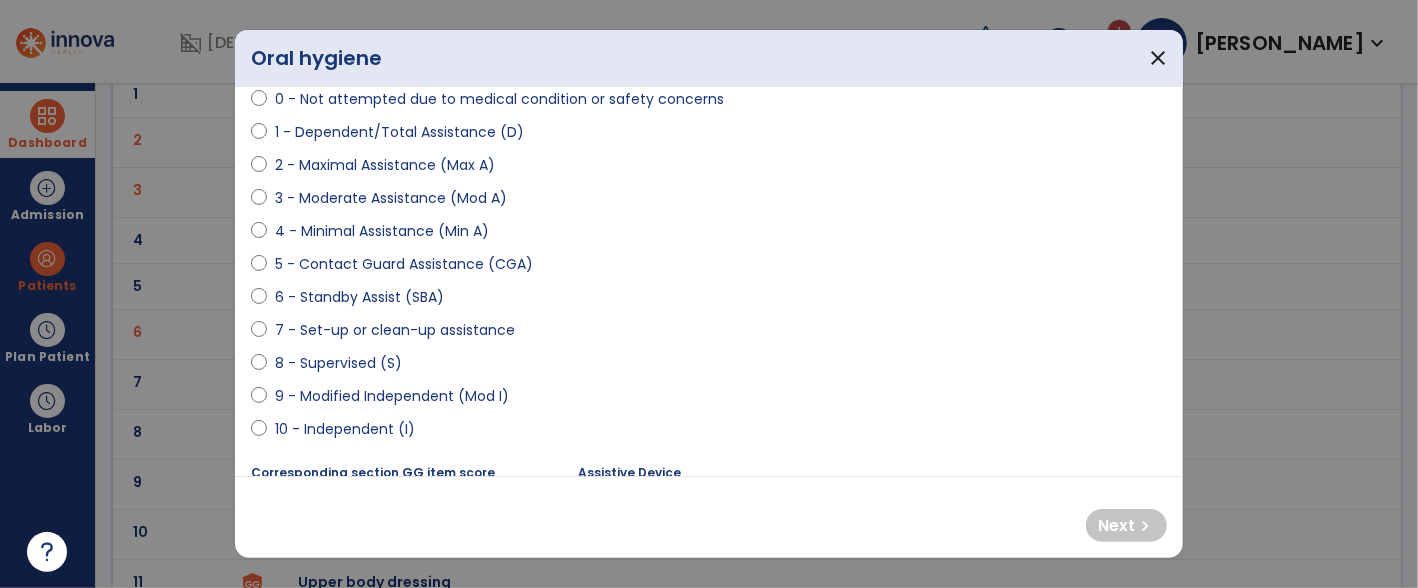 click on "8 - Supervised (S)" at bounding box center (338, 363) 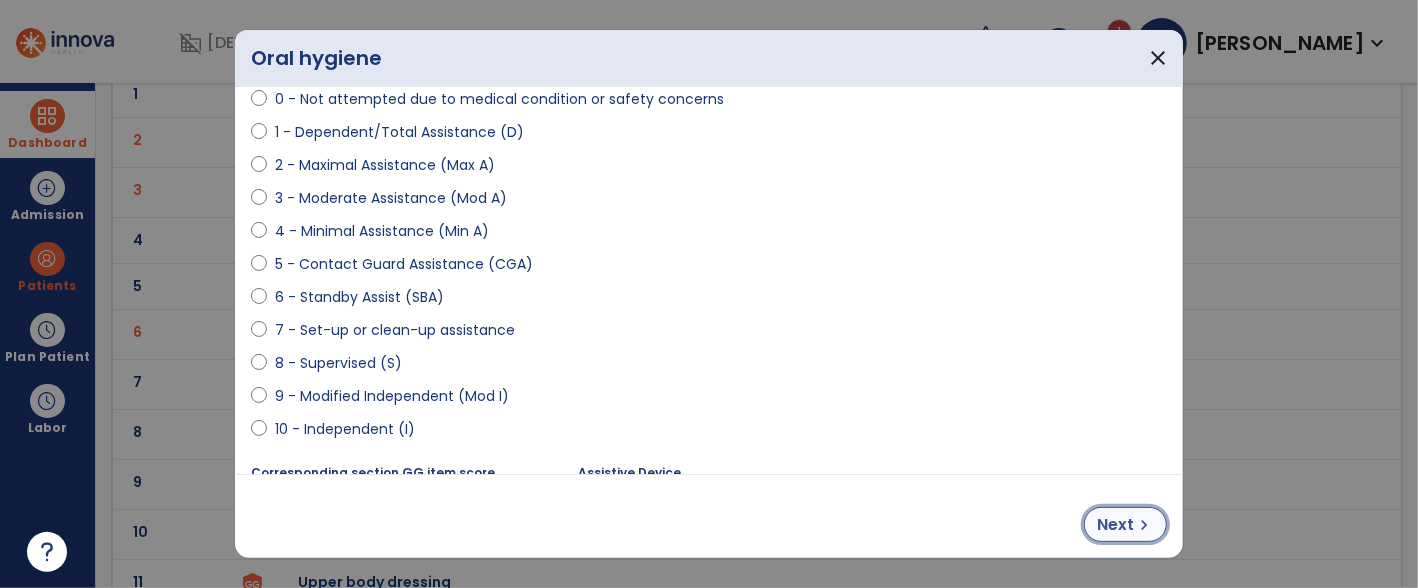 click on "Next" at bounding box center (1115, 525) 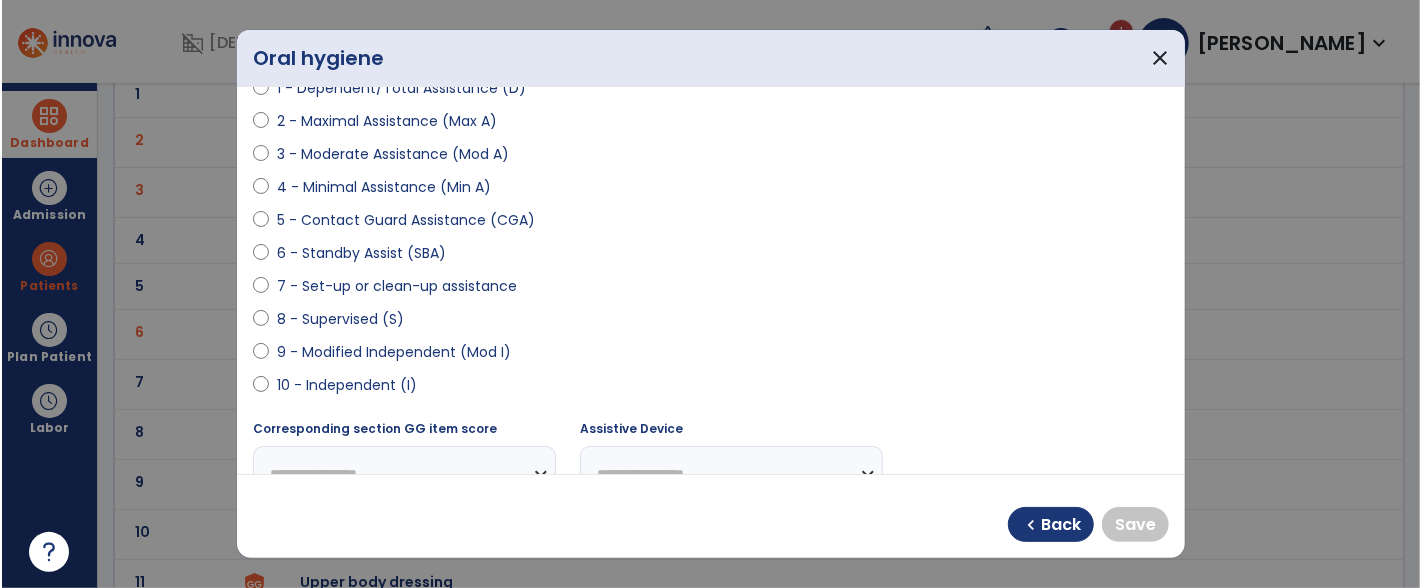 scroll, scrollTop: 256, scrollLeft: 0, axis: vertical 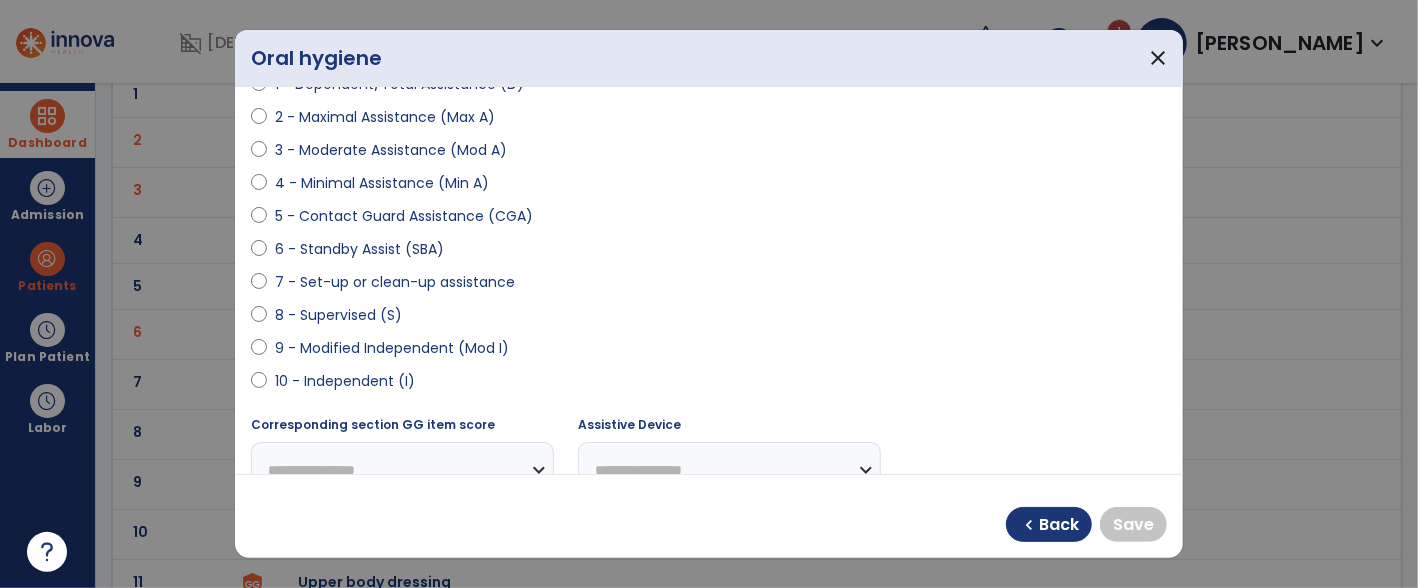 click on "9 - Modified Independent (Mod I)" at bounding box center (392, 348) 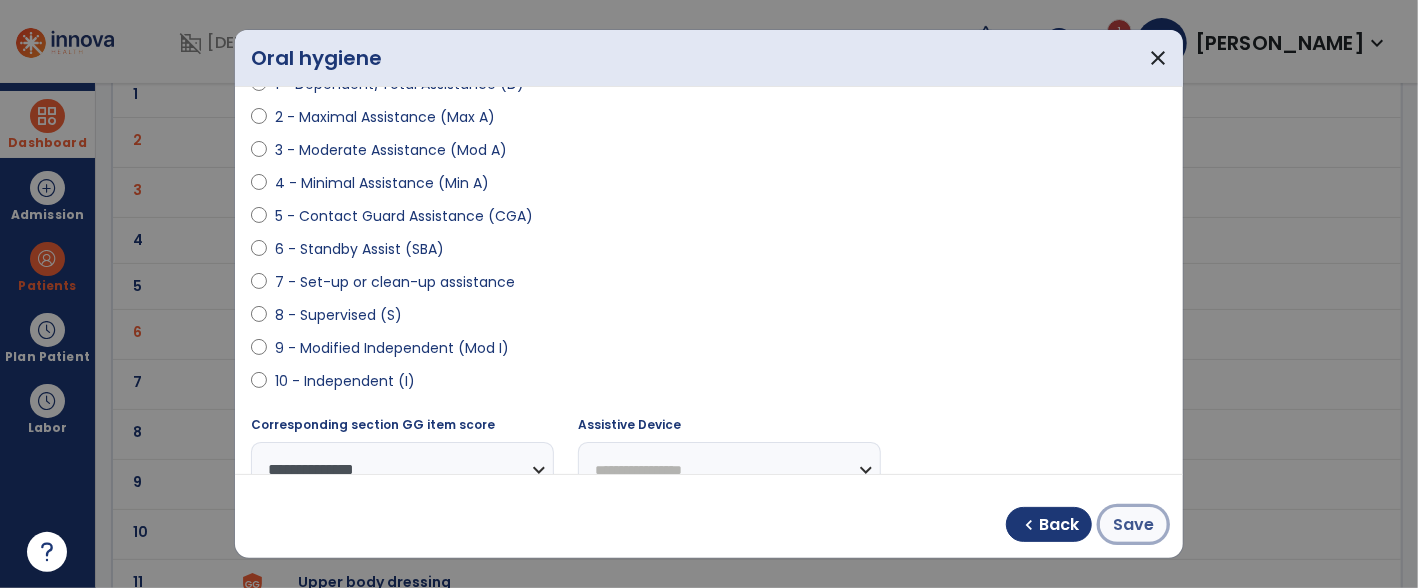 click on "Save" at bounding box center [1133, 525] 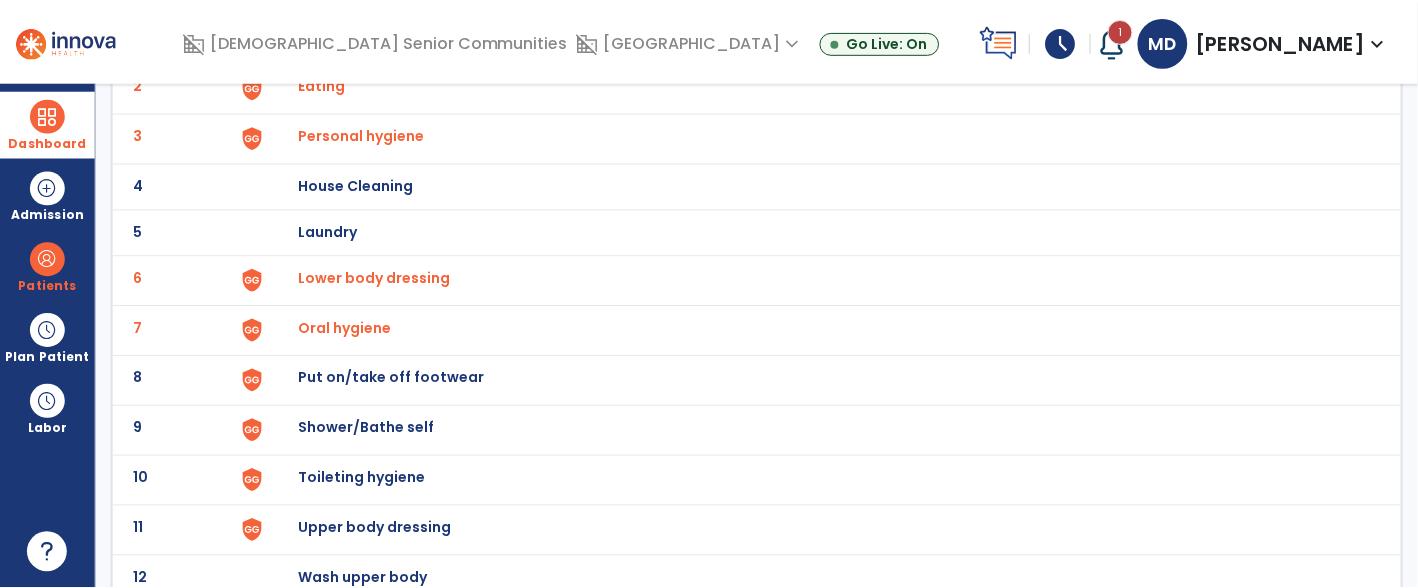 scroll, scrollTop: 229, scrollLeft: 0, axis: vertical 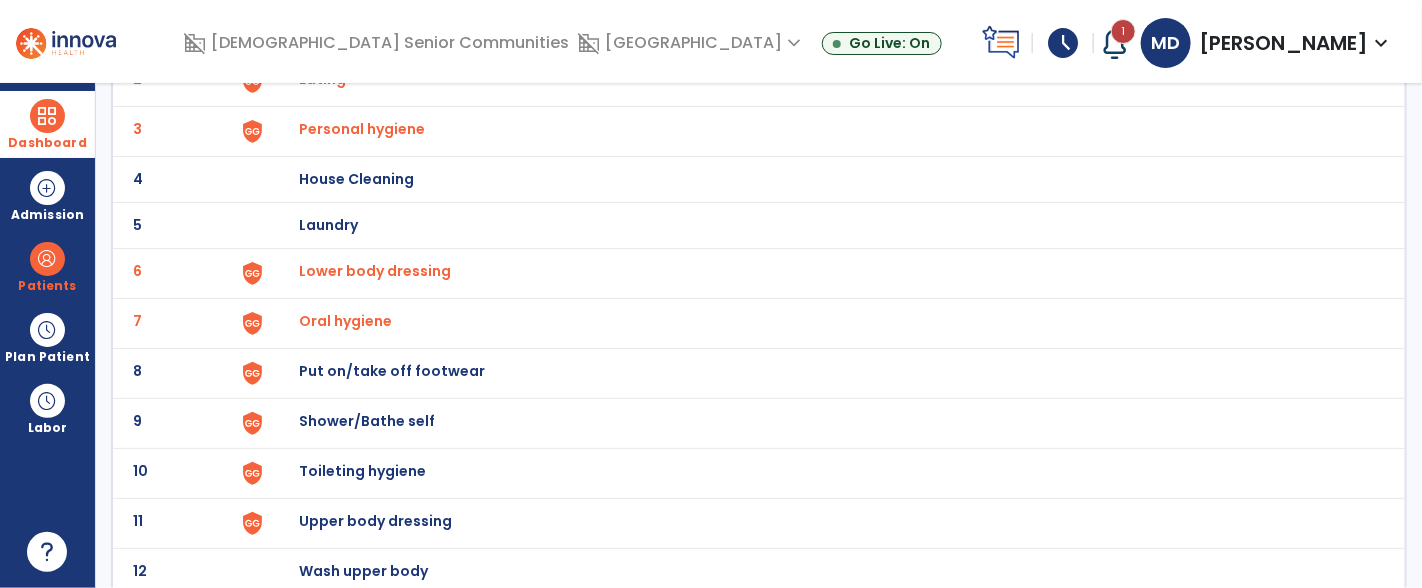 click on "Put on/take off footwear" at bounding box center [822, 33] 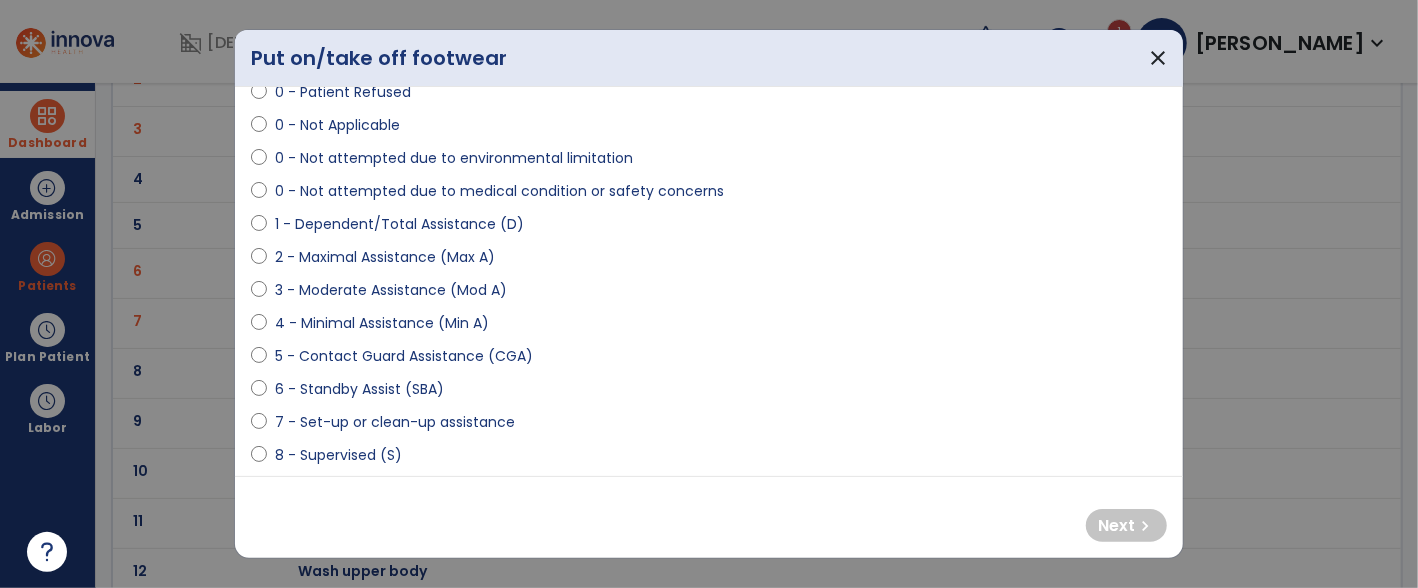 scroll, scrollTop: 123, scrollLeft: 0, axis: vertical 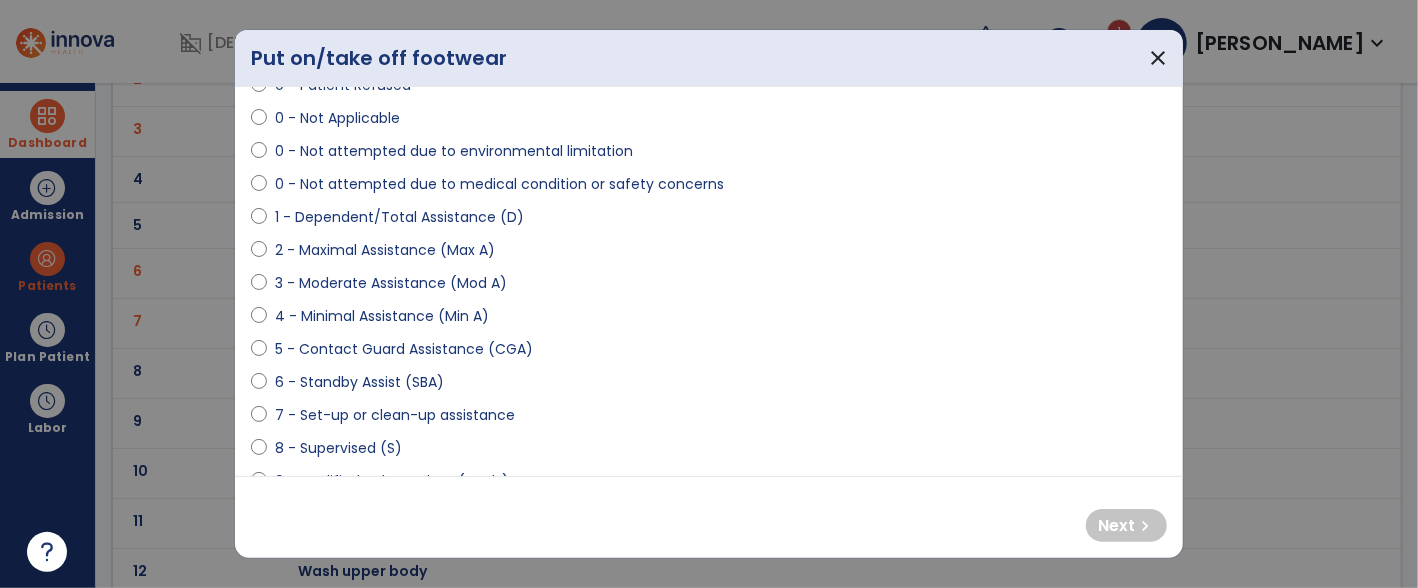 select on "**********" 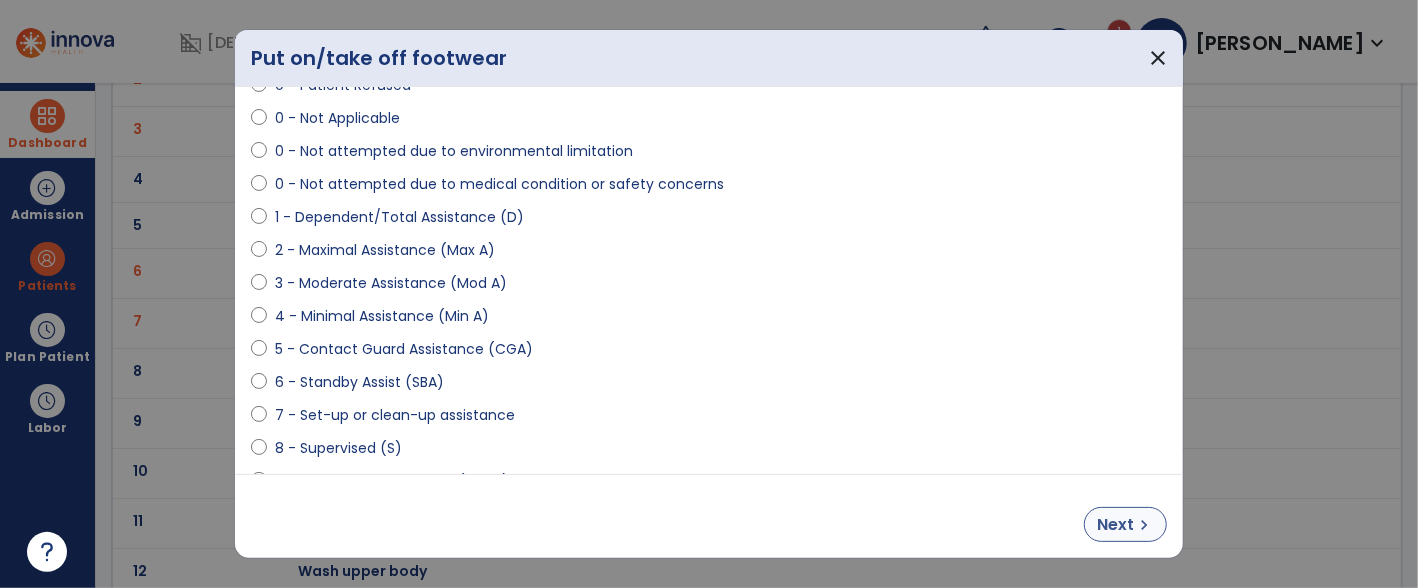 click on "Next" at bounding box center (1115, 525) 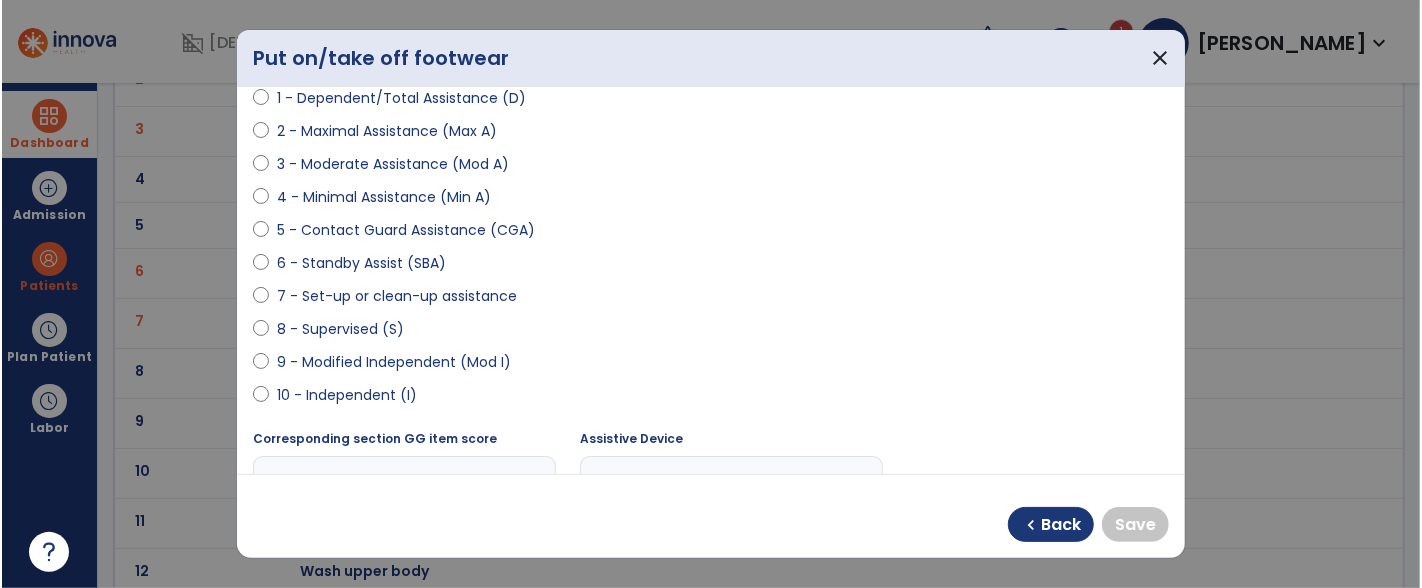 scroll, scrollTop: 262, scrollLeft: 0, axis: vertical 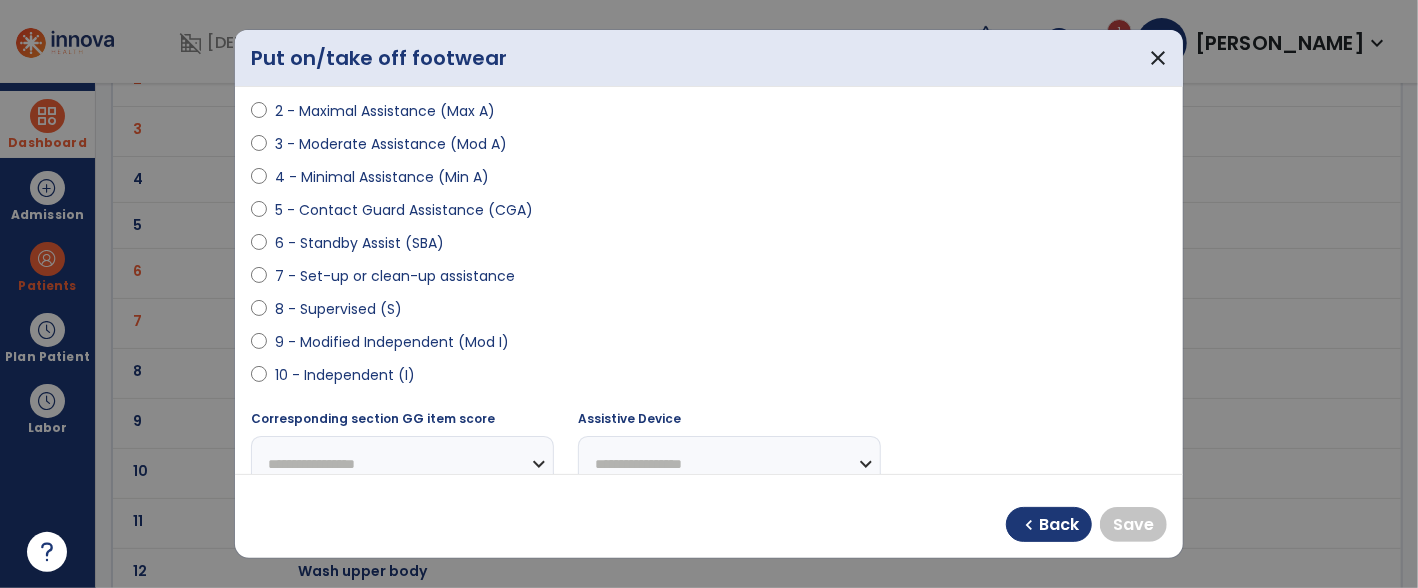 select on "**********" 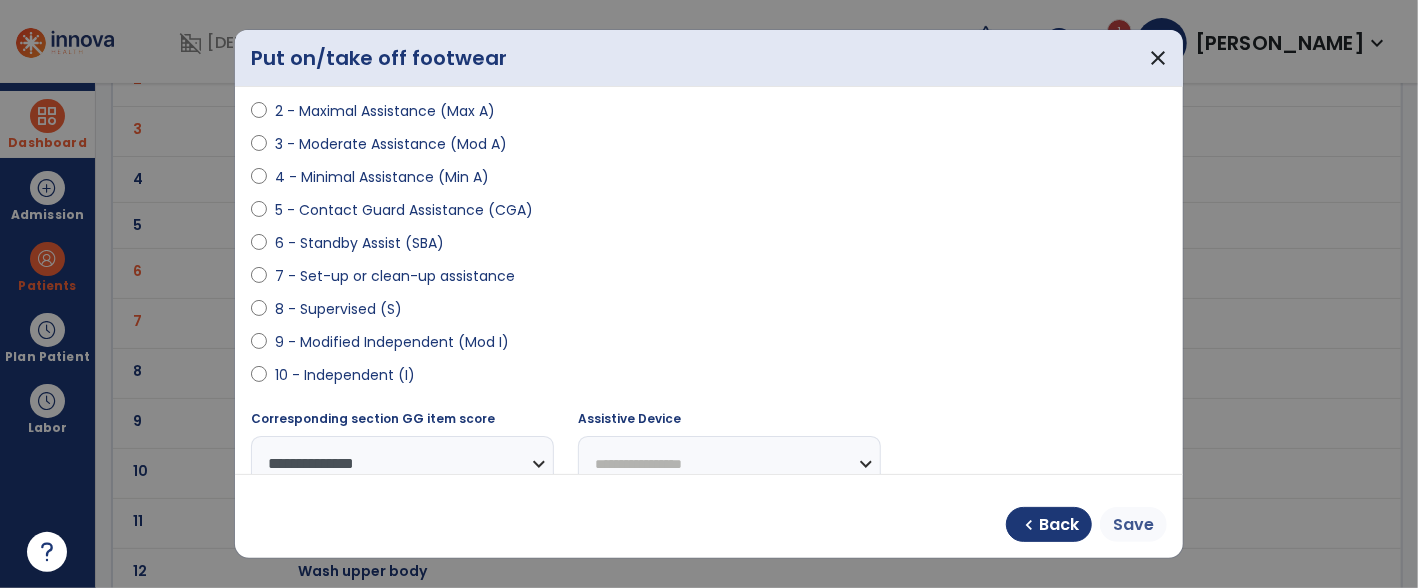 click on "Save" at bounding box center (1133, 525) 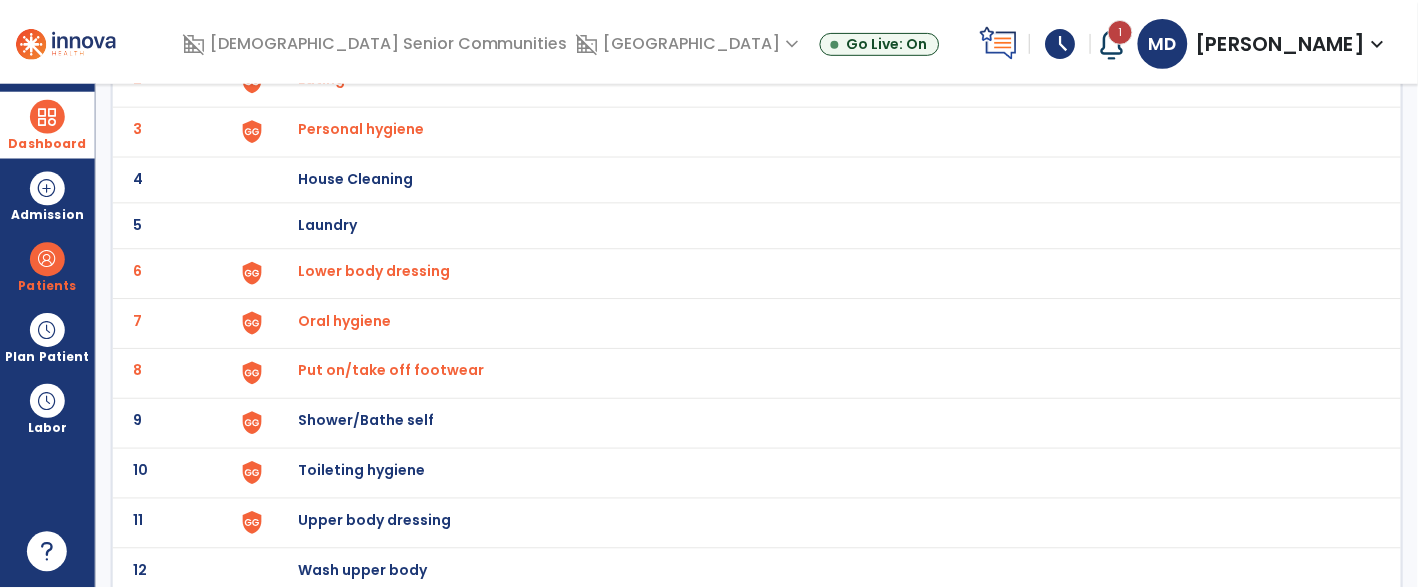 scroll, scrollTop: 268, scrollLeft: 0, axis: vertical 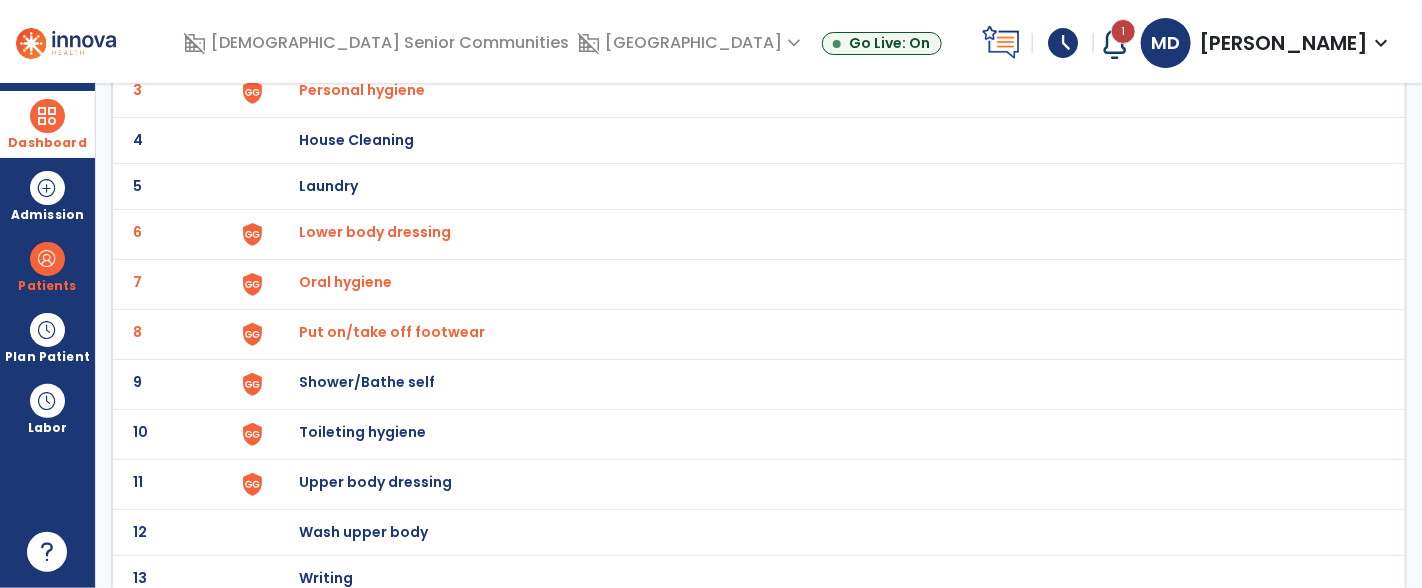 click on "Shower/Bathe self" at bounding box center (822, -6) 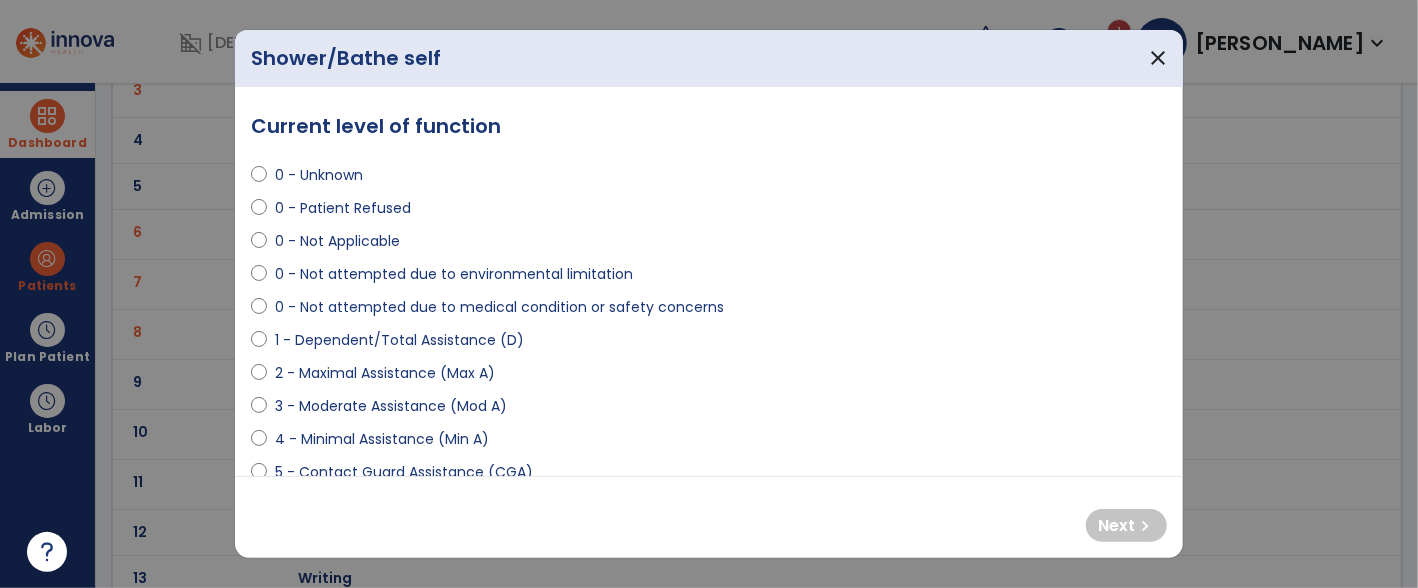 select on "**********" 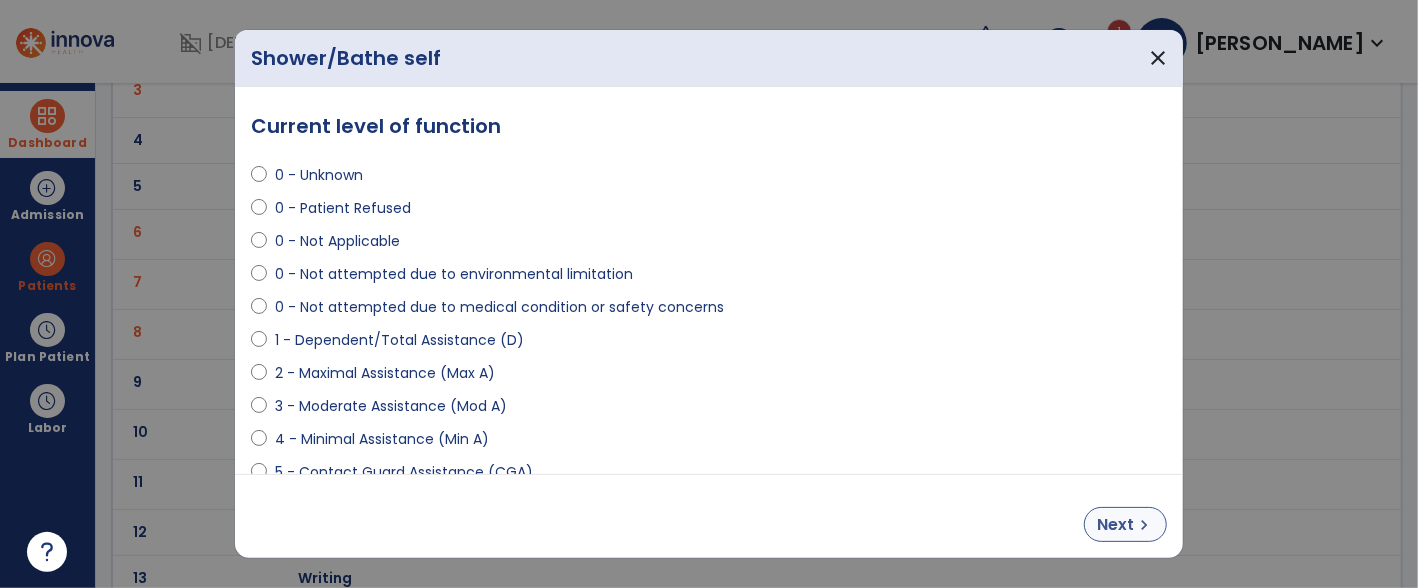click on "Next  chevron_right" at bounding box center (1125, 524) 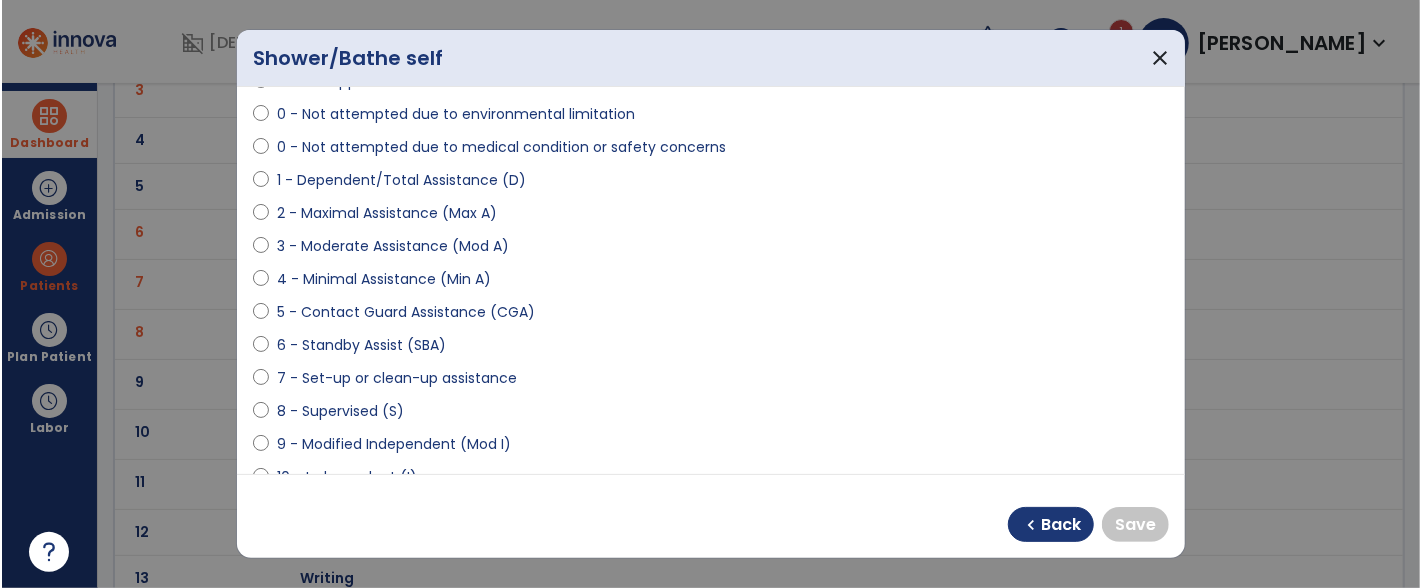 scroll, scrollTop: 182, scrollLeft: 0, axis: vertical 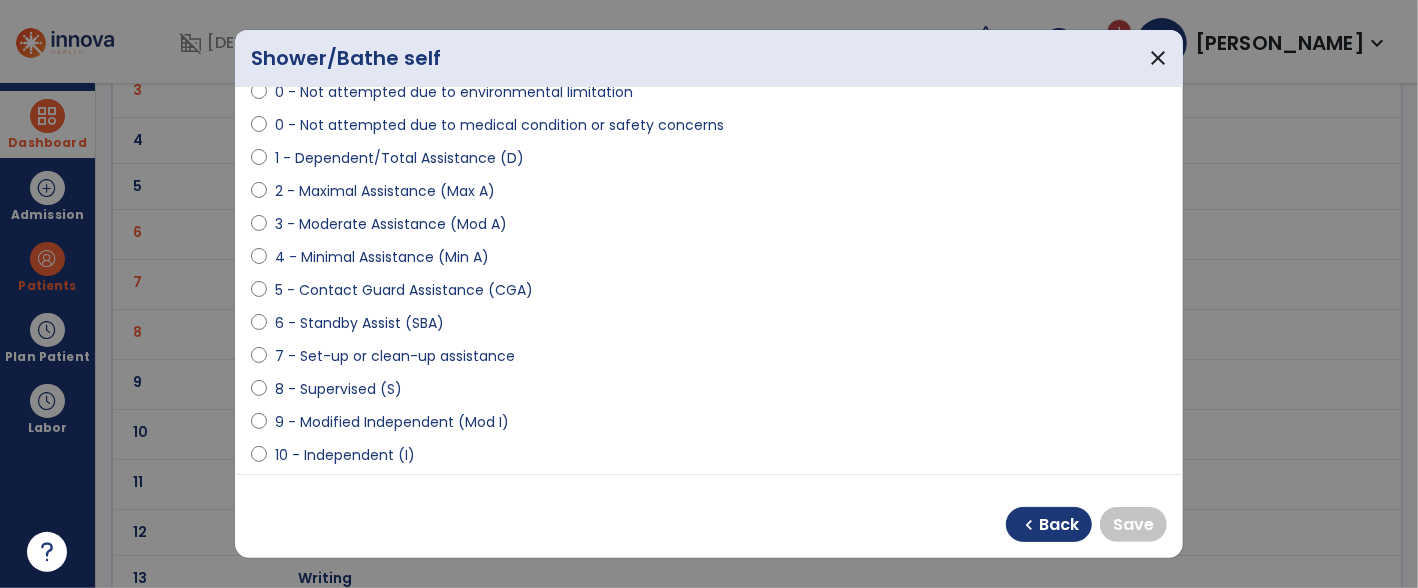 select on "**********" 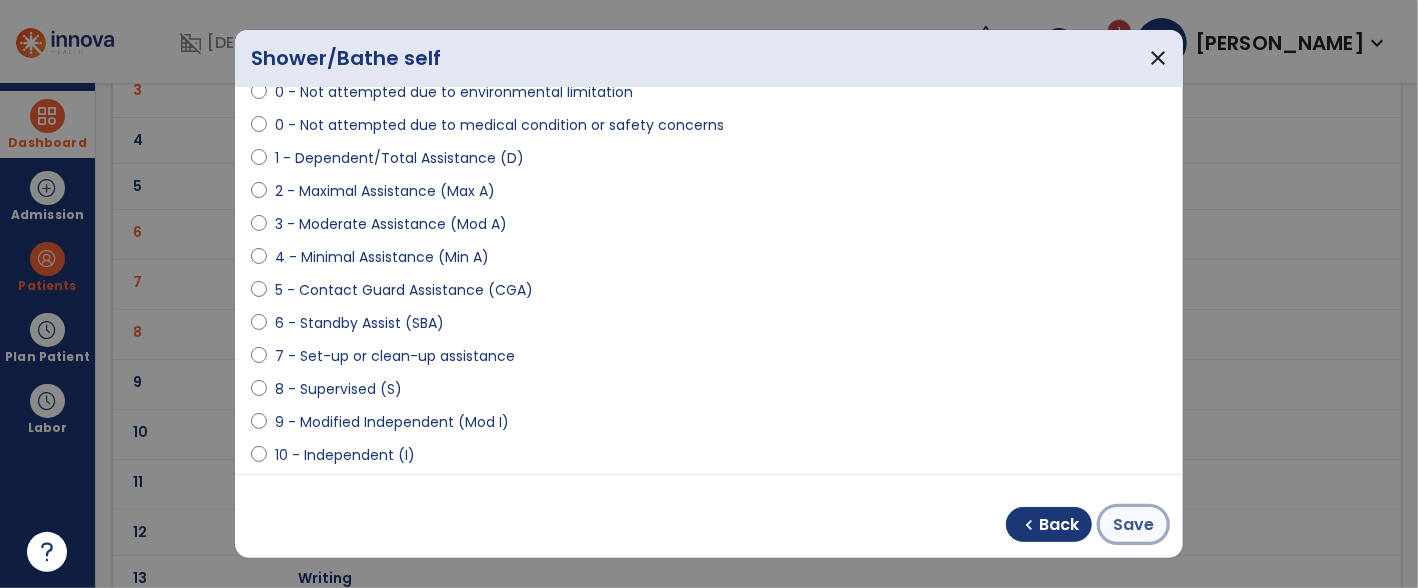 click on "Save" at bounding box center [1133, 525] 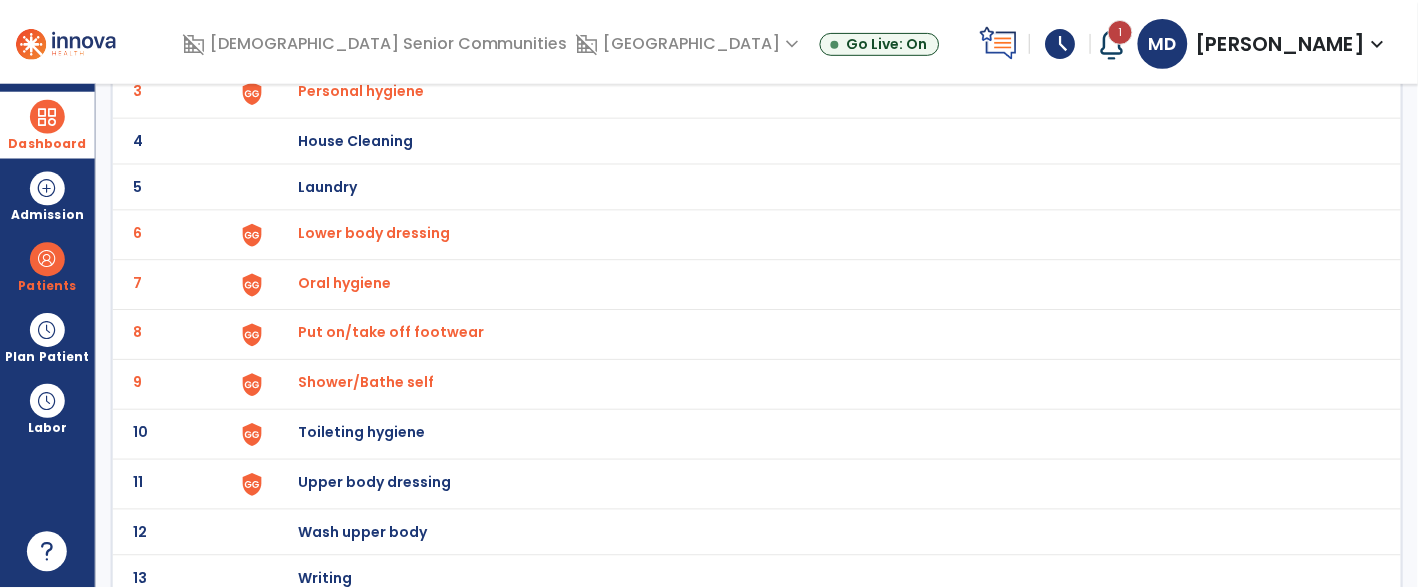 scroll, scrollTop: 283, scrollLeft: 0, axis: vertical 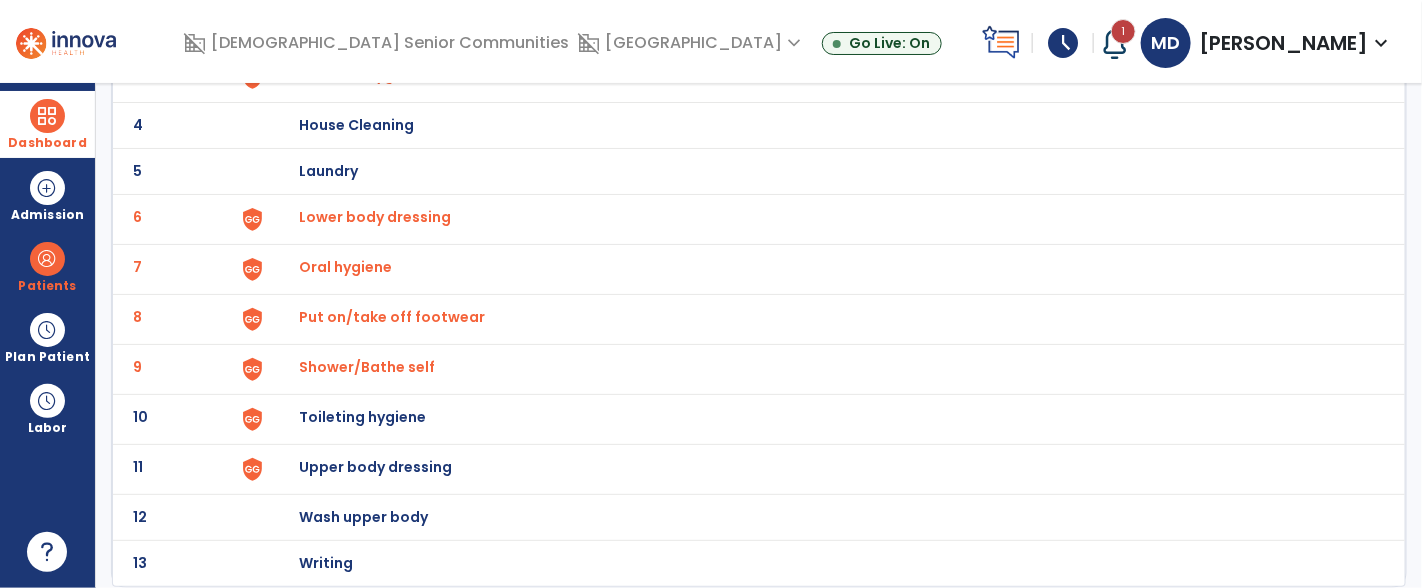 click on "Toileting hygiene" at bounding box center [822, -21] 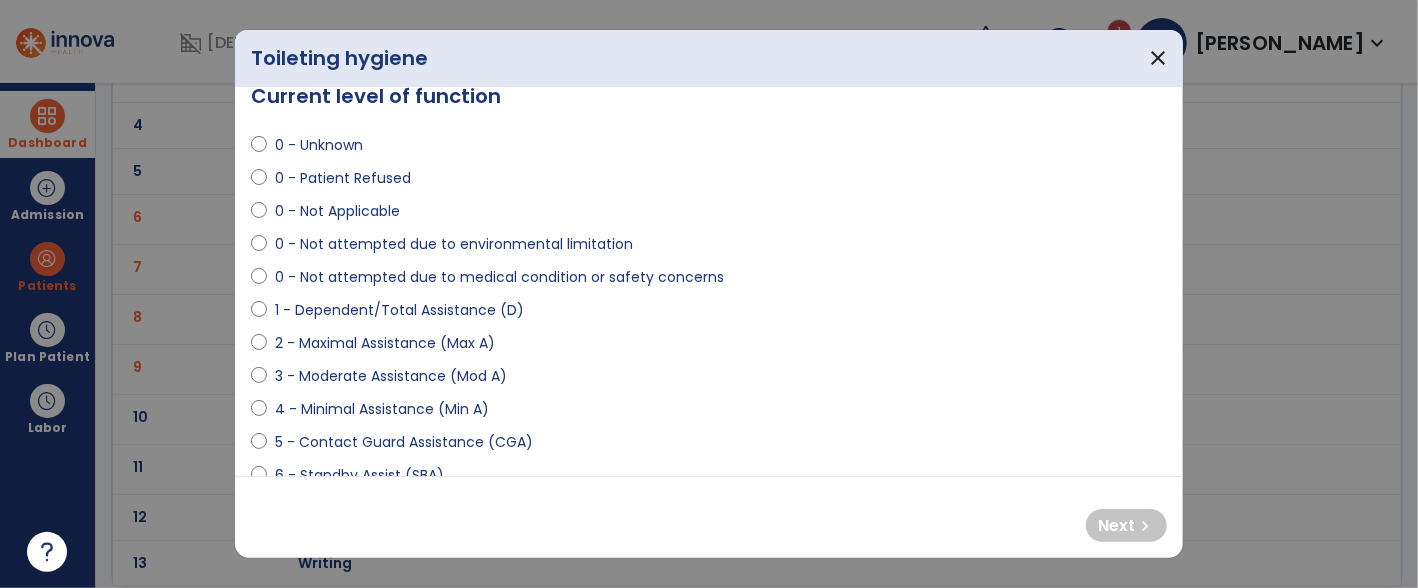 scroll, scrollTop: 36, scrollLeft: 0, axis: vertical 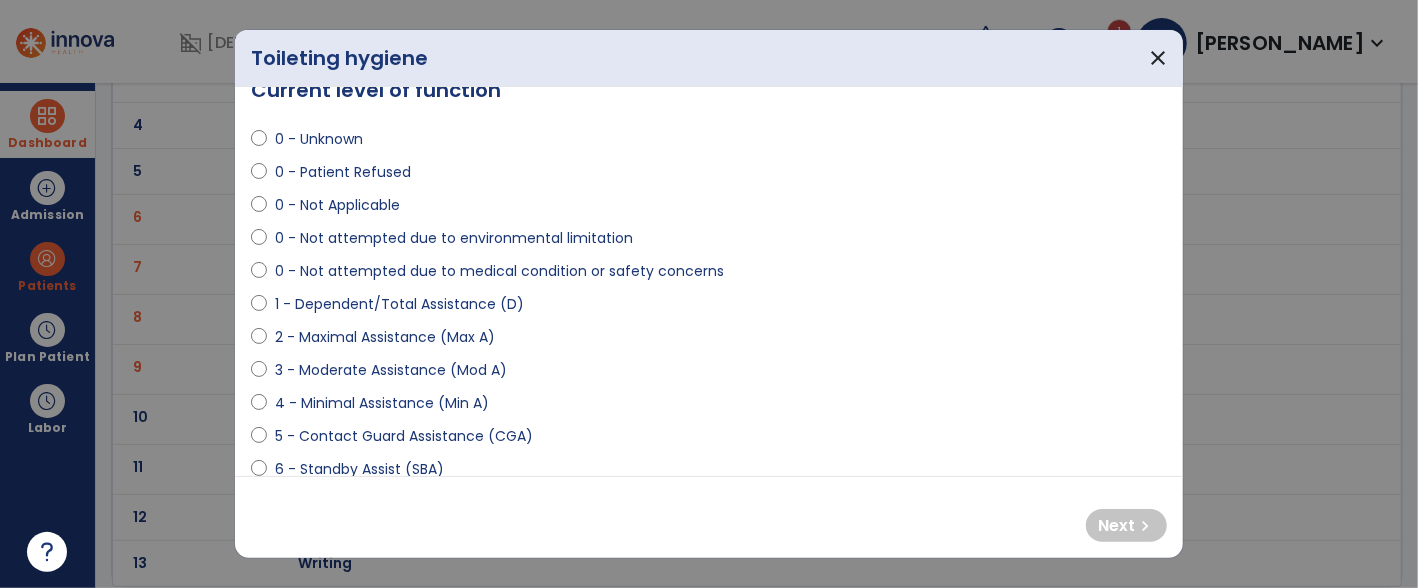 select on "**********" 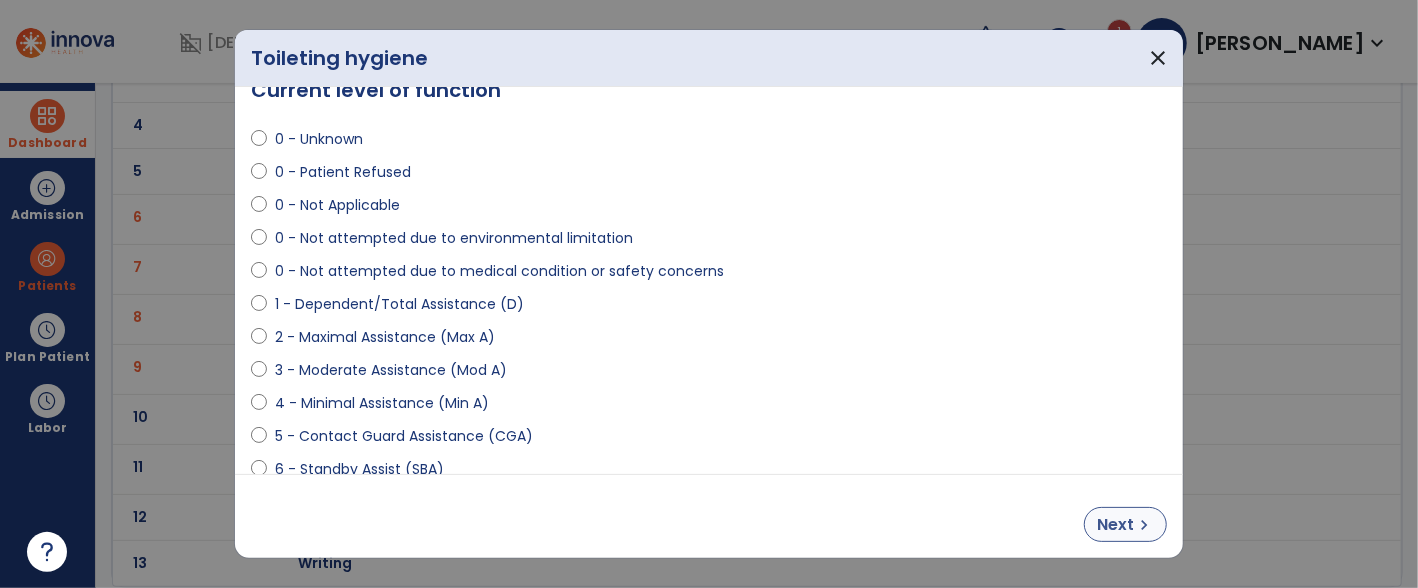 click on "Next" at bounding box center (1115, 525) 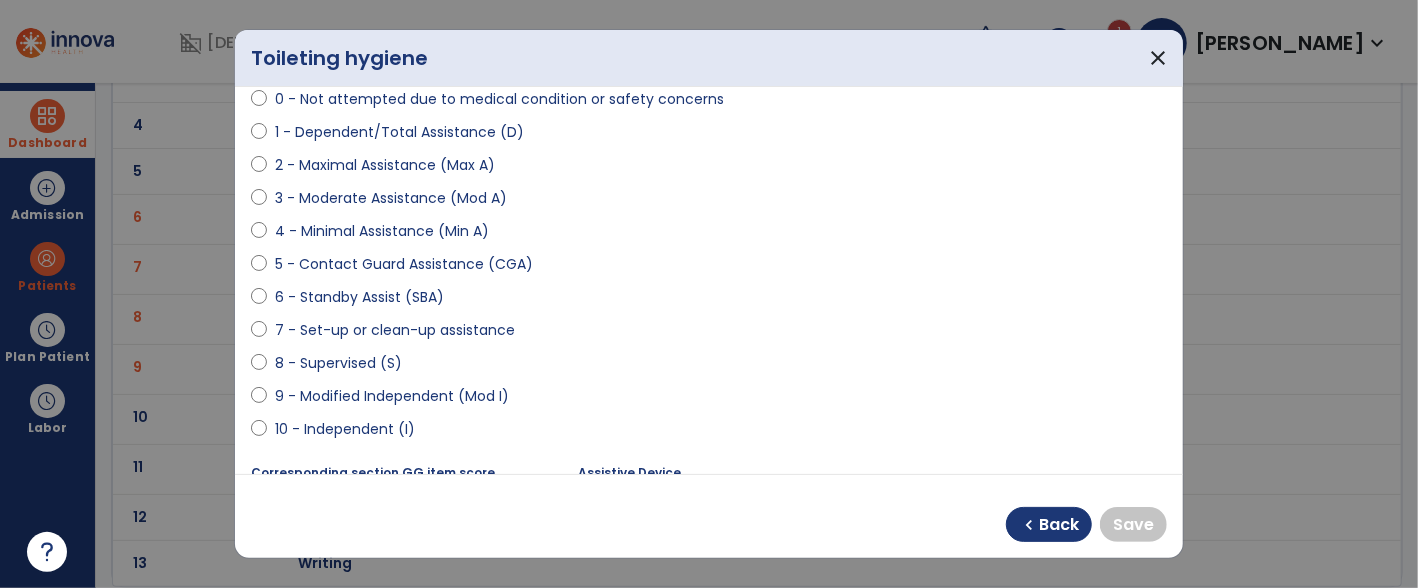 scroll, scrollTop: 210, scrollLeft: 0, axis: vertical 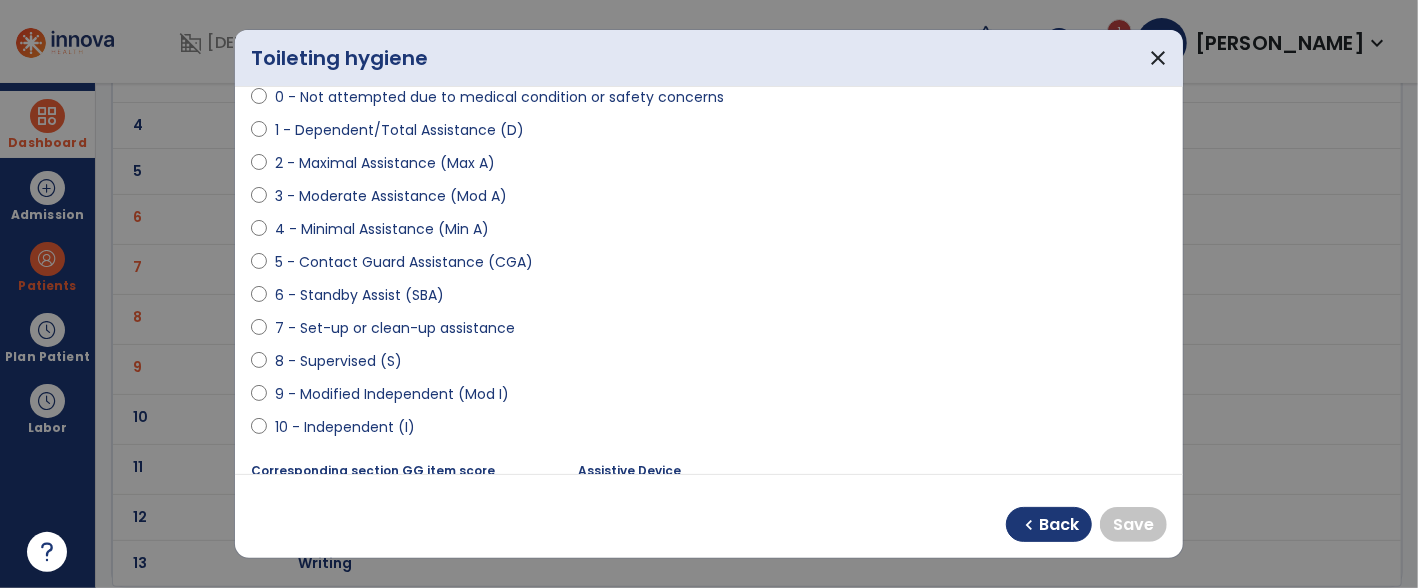 select on "**********" 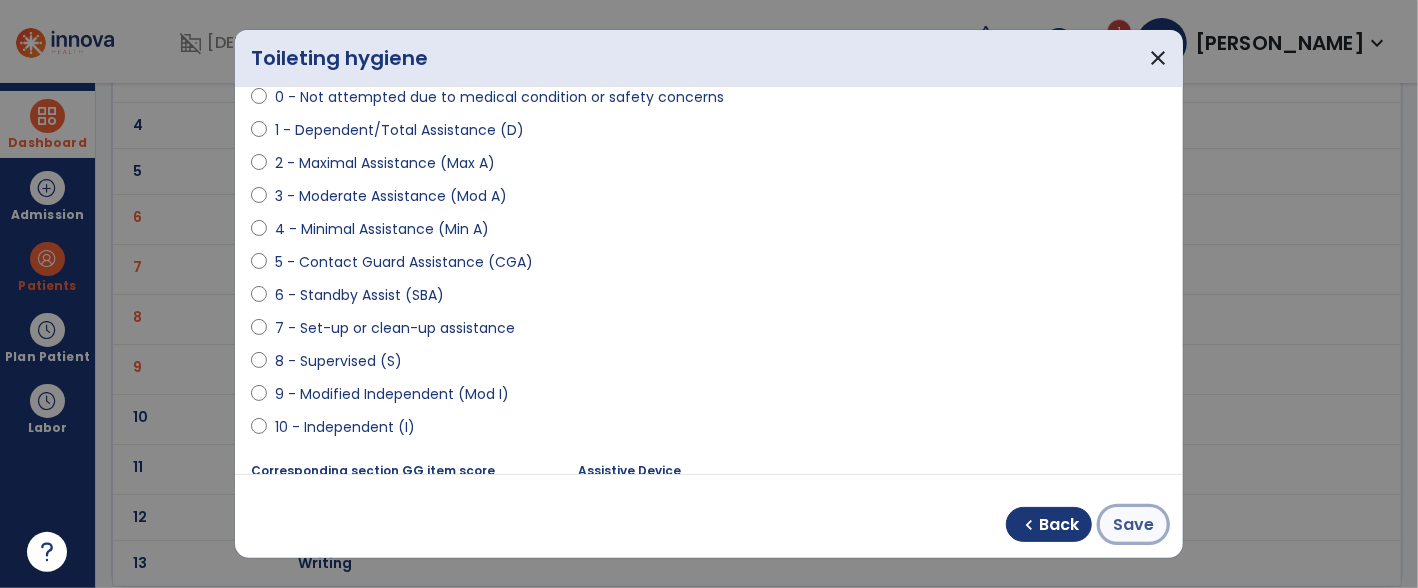 click on "Save" at bounding box center [1133, 525] 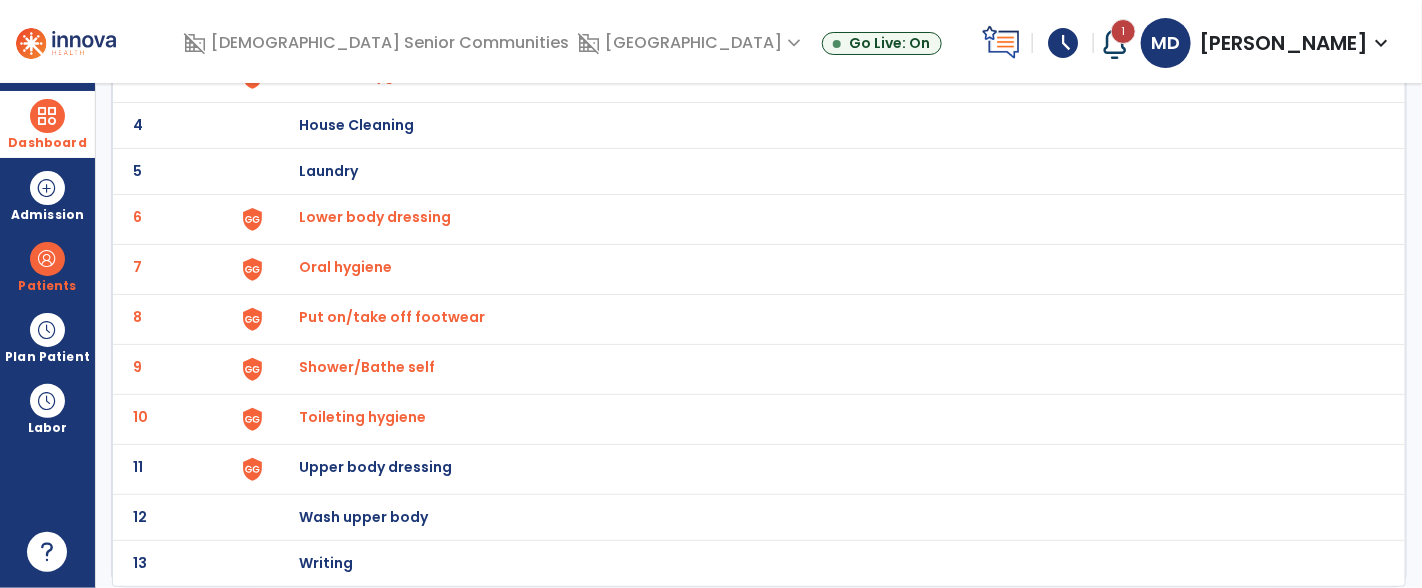 click on "Upper body dressing" at bounding box center [412, -21] 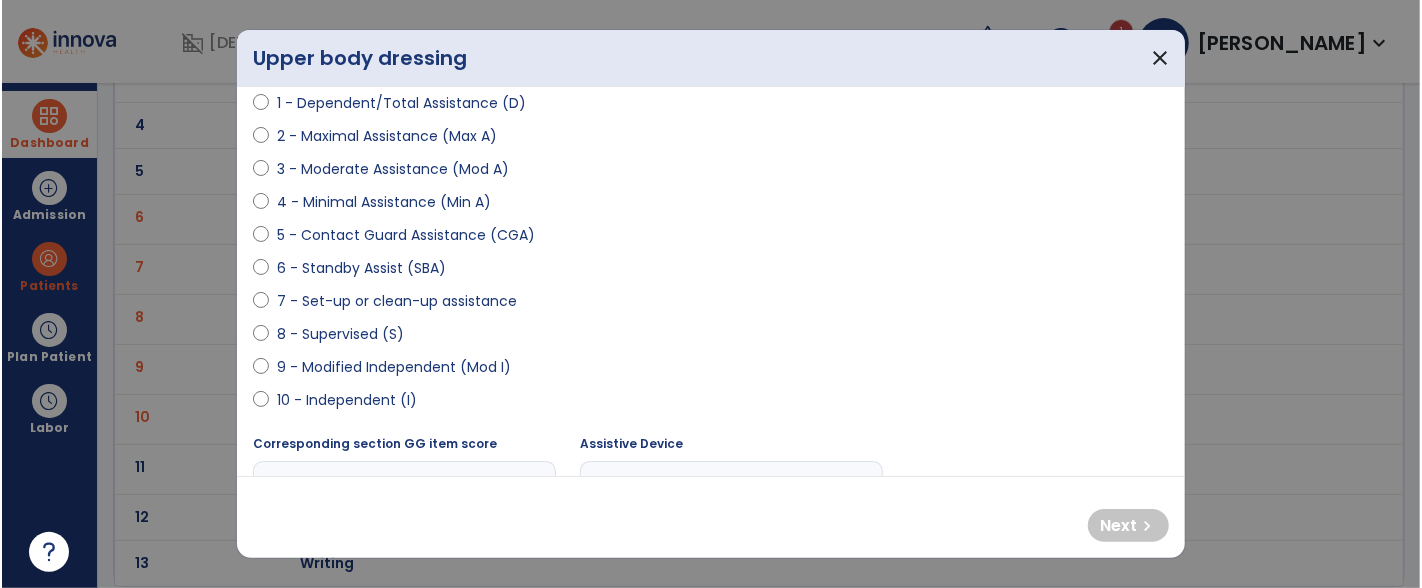 scroll, scrollTop: 242, scrollLeft: 0, axis: vertical 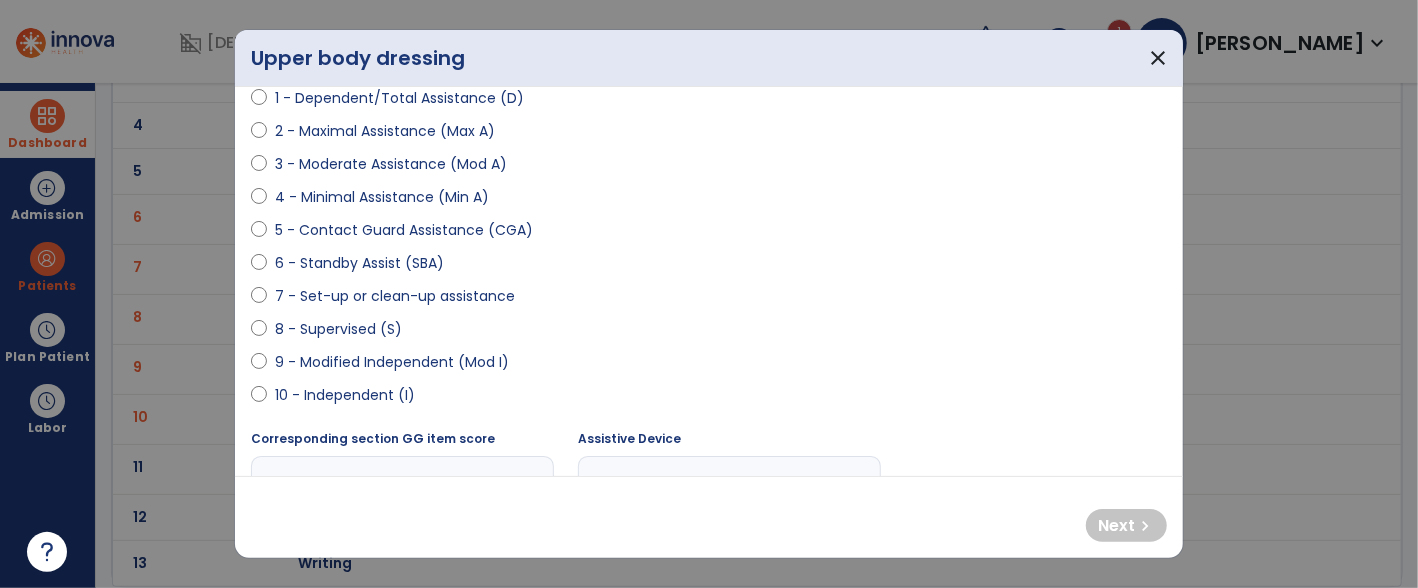 click on "8 - Supervised (S)" at bounding box center [338, 329] 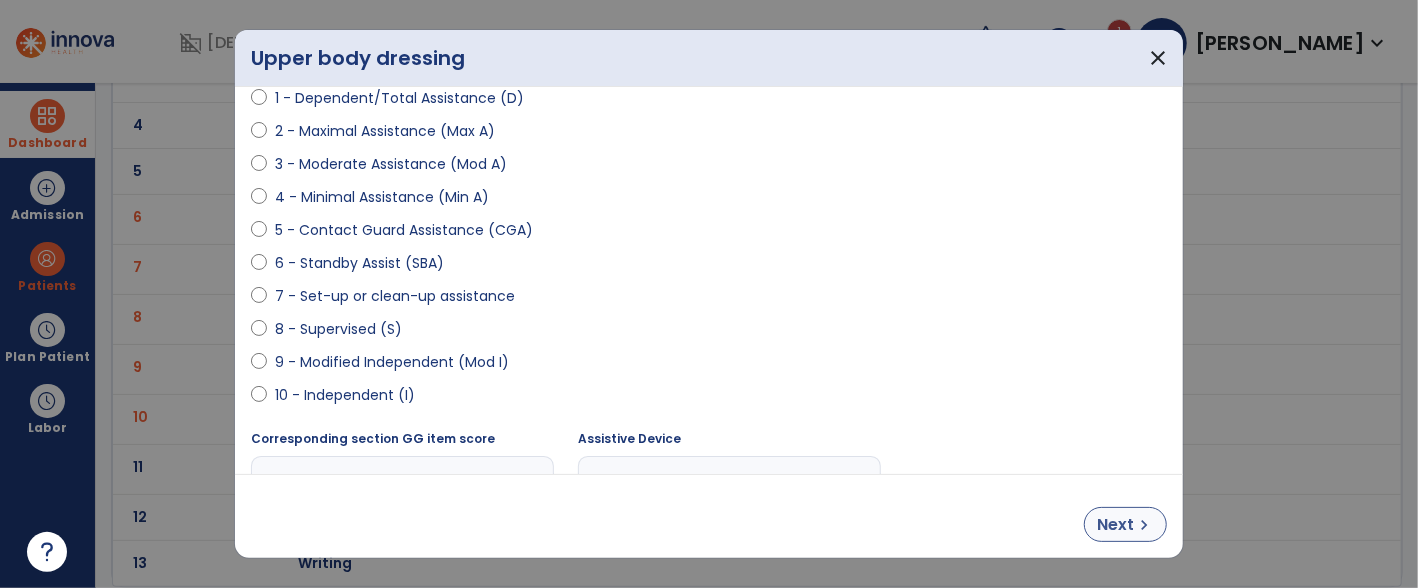 click on "Next" at bounding box center (1115, 525) 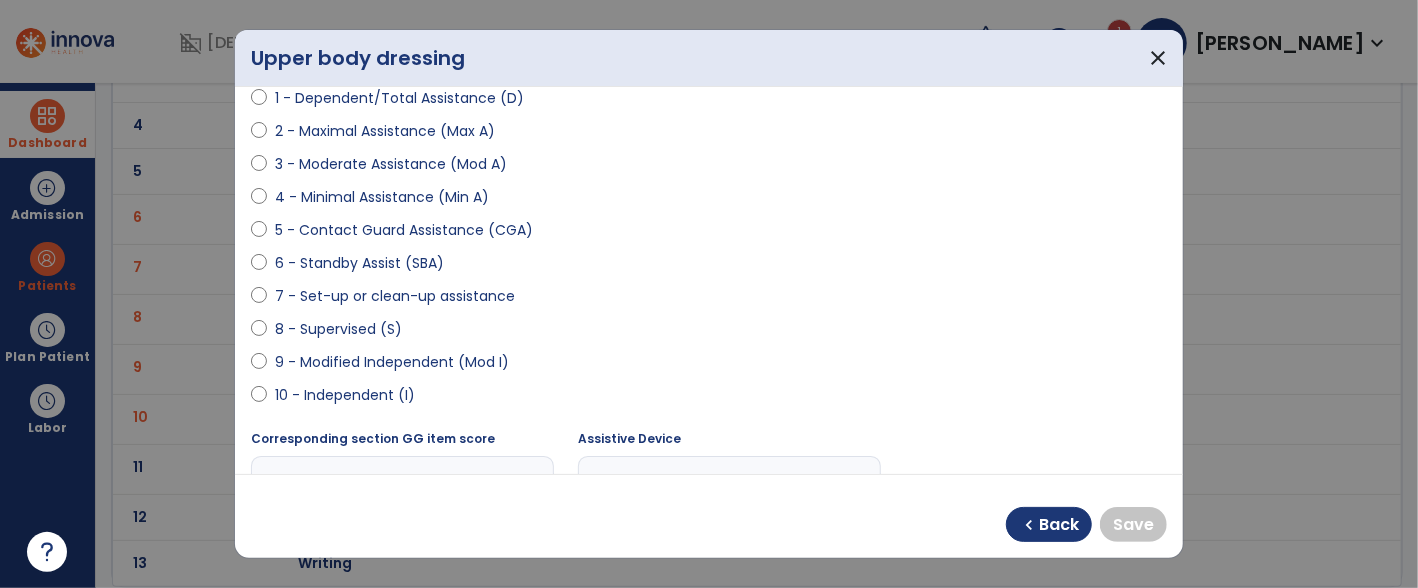select on "**********" 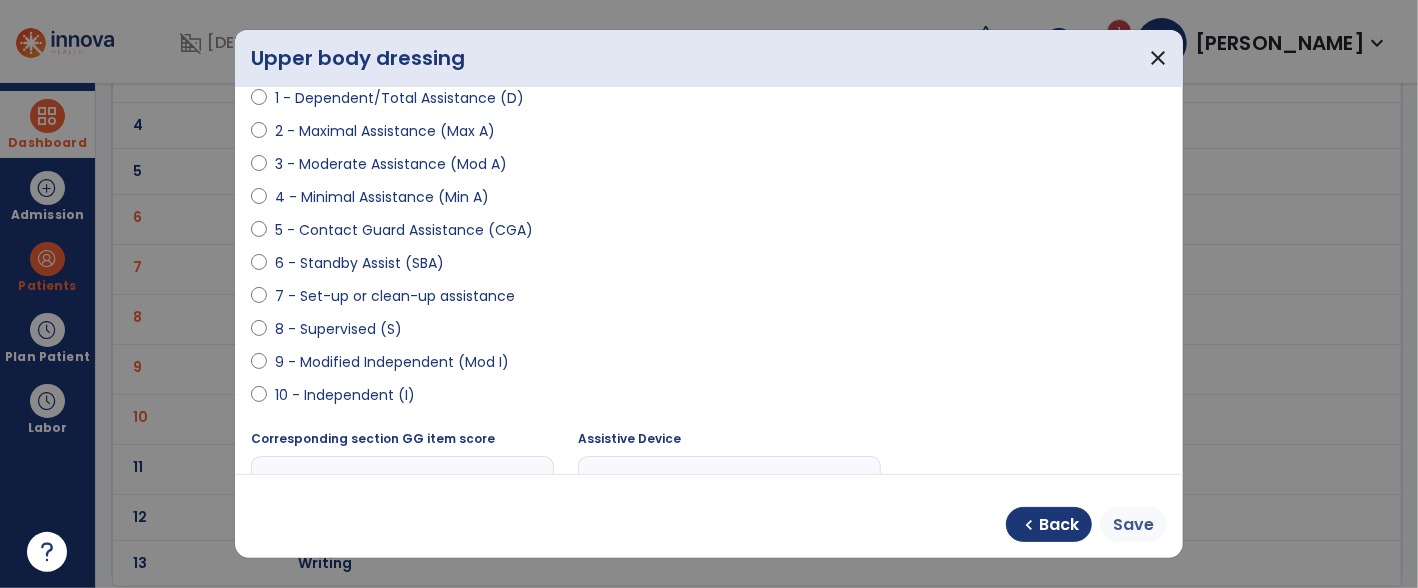 click on "Save" at bounding box center [1133, 525] 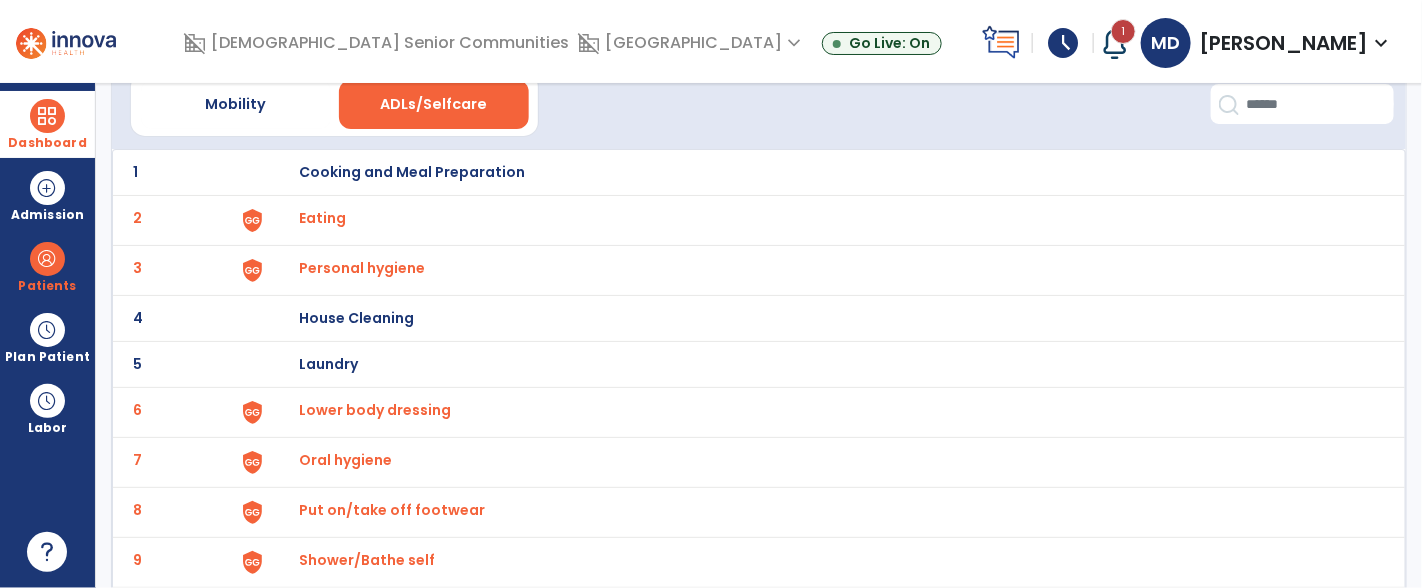 scroll, scrollTop: 0, scrollLeft: 0, axis: both 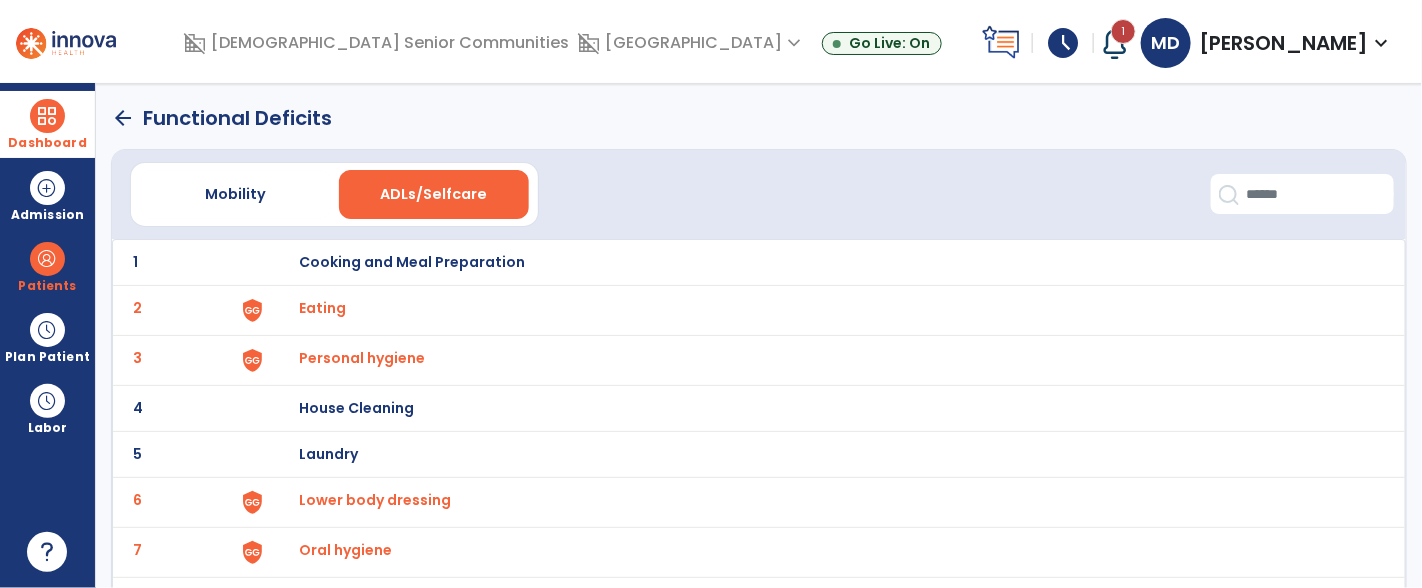 click on "arrow_back" 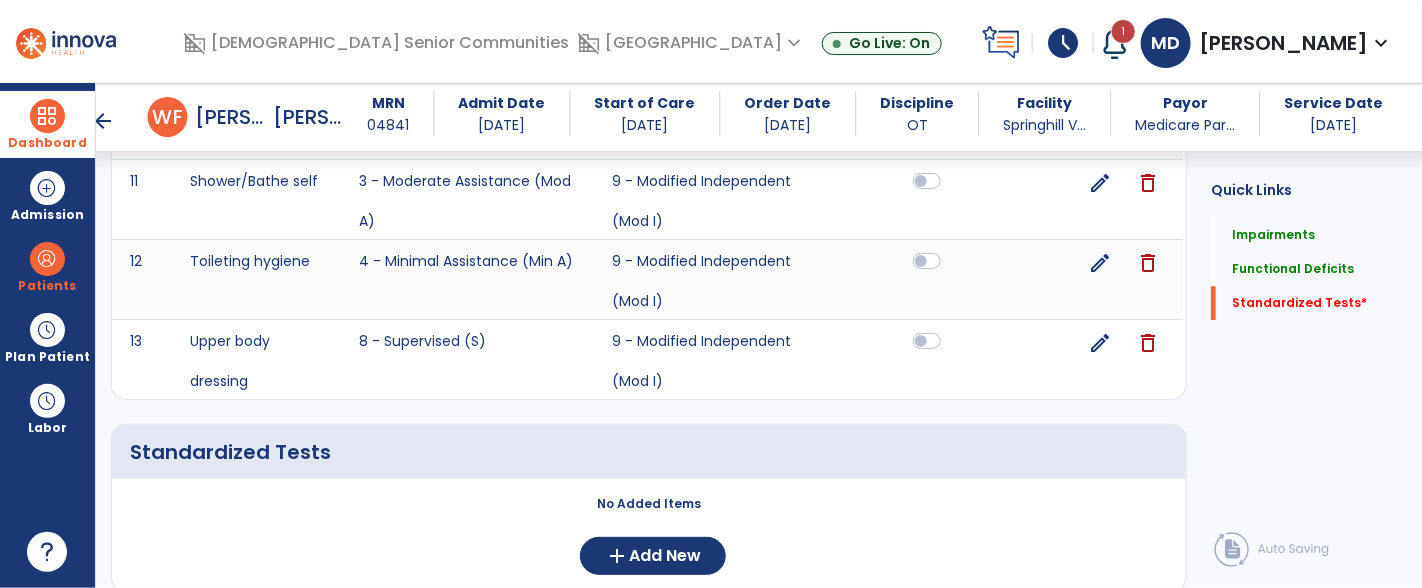 scroll, scrollTop: 2042, scrollLeft: 0, axis: vertical 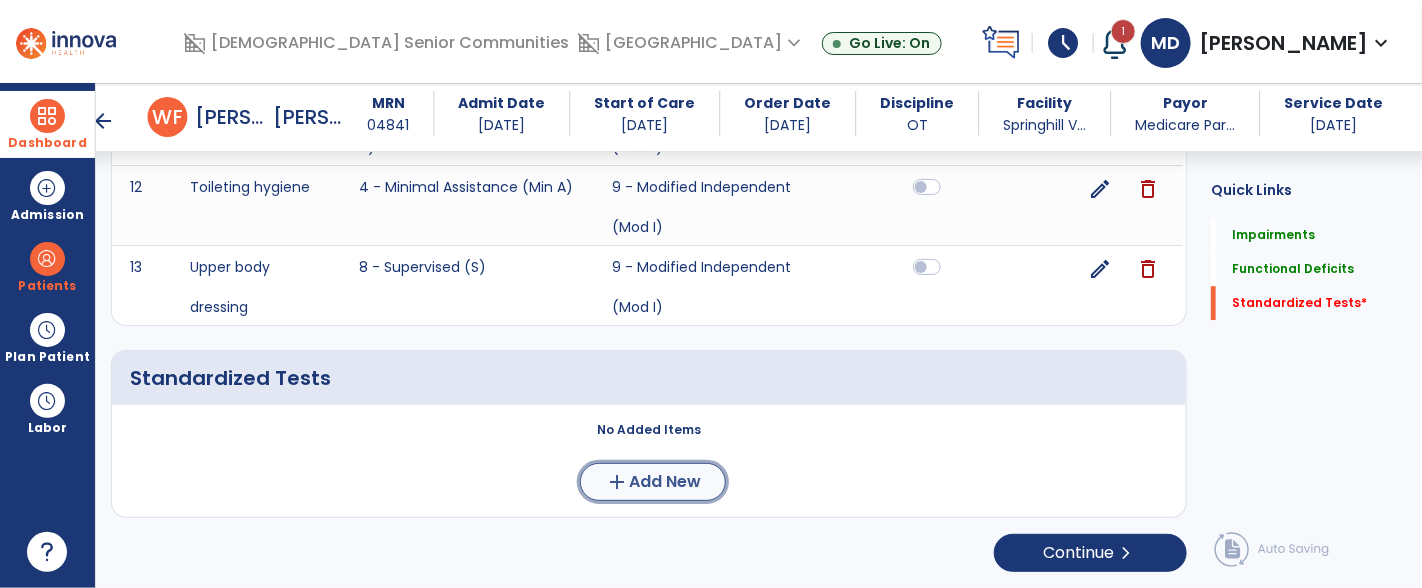 click on "Add New" 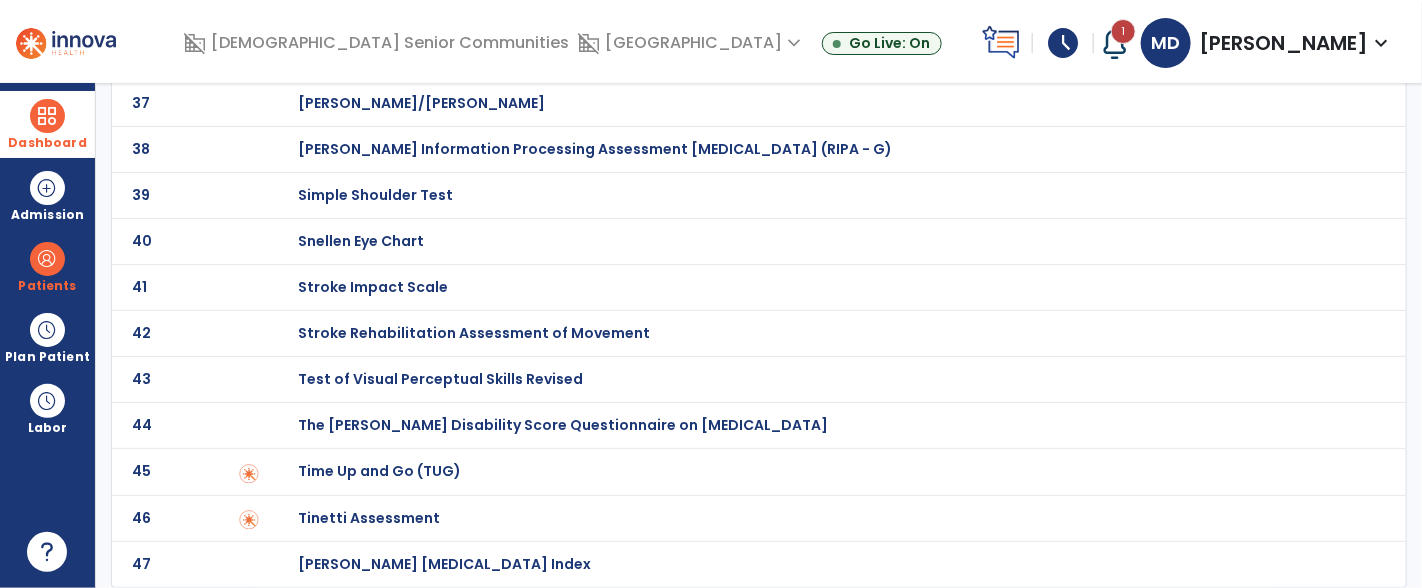 scroll, scrollTop: 0, scrollLeft: 0, axis: both 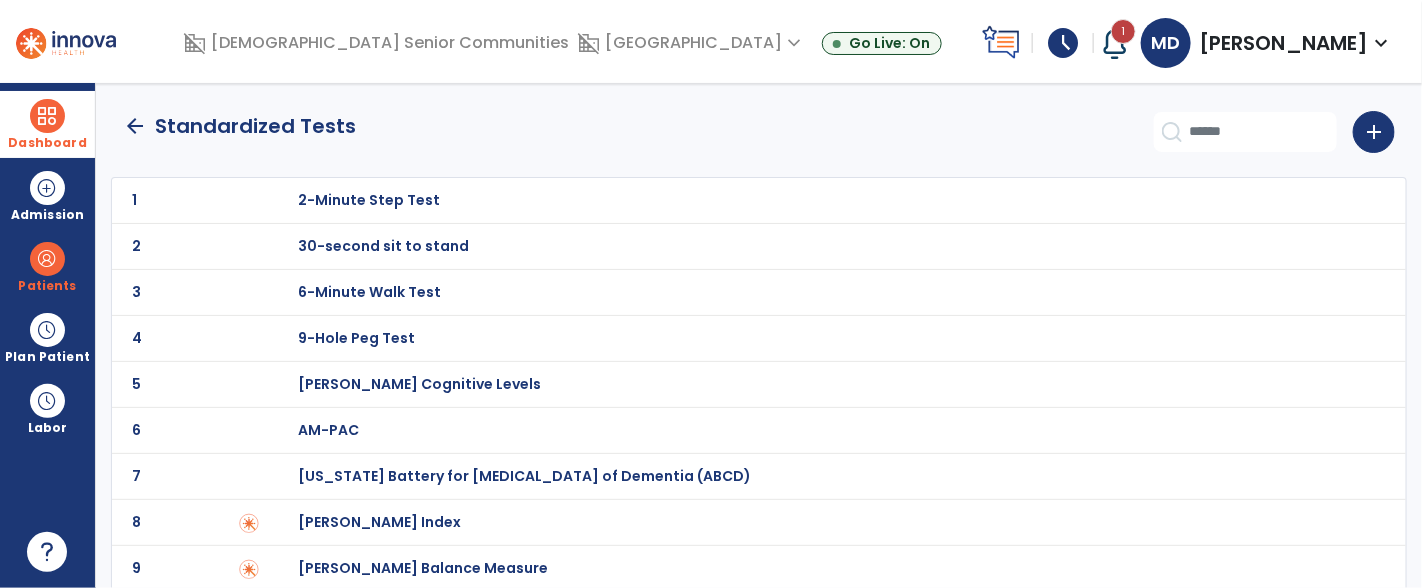 click on "[PERSON_NAME] Index" at bounding box center [369, 200] 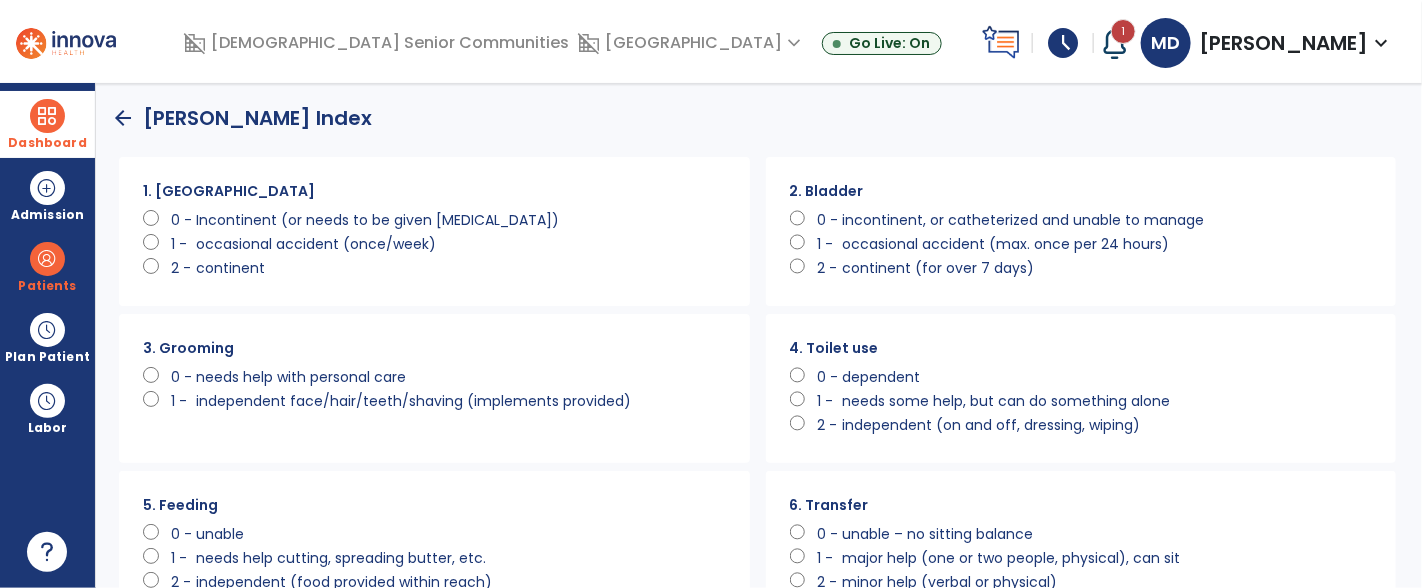 scroll, scrollTop: 0, scrollLeft: 0, axis: both 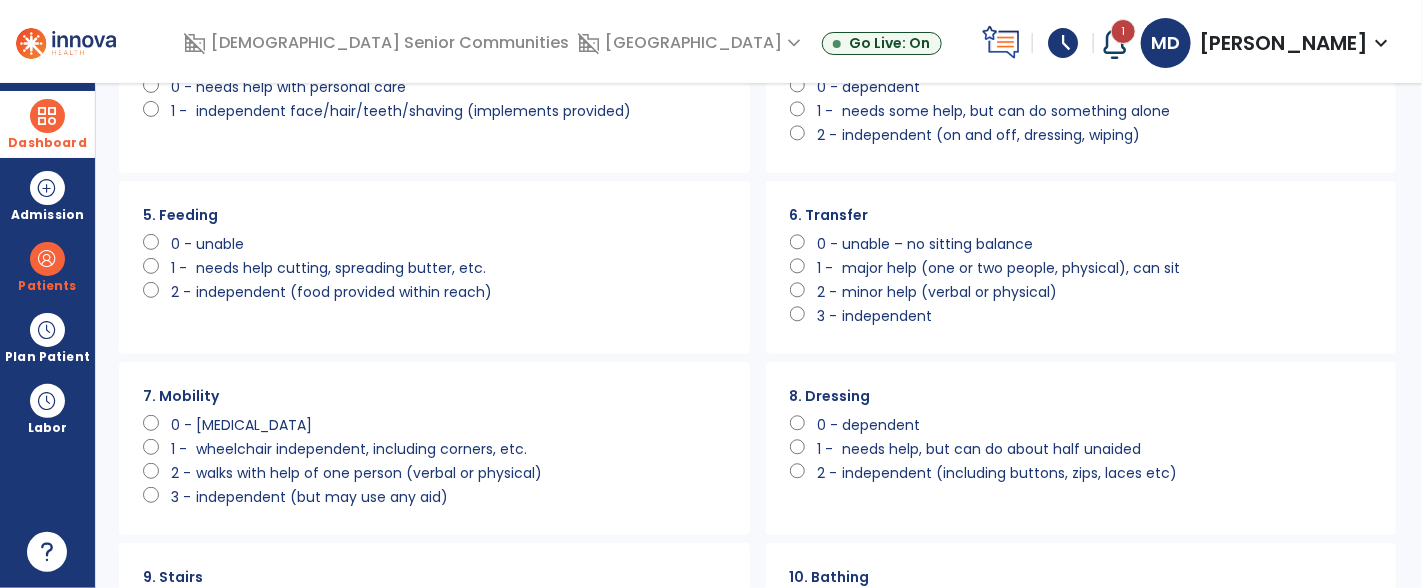 click on "1 -" 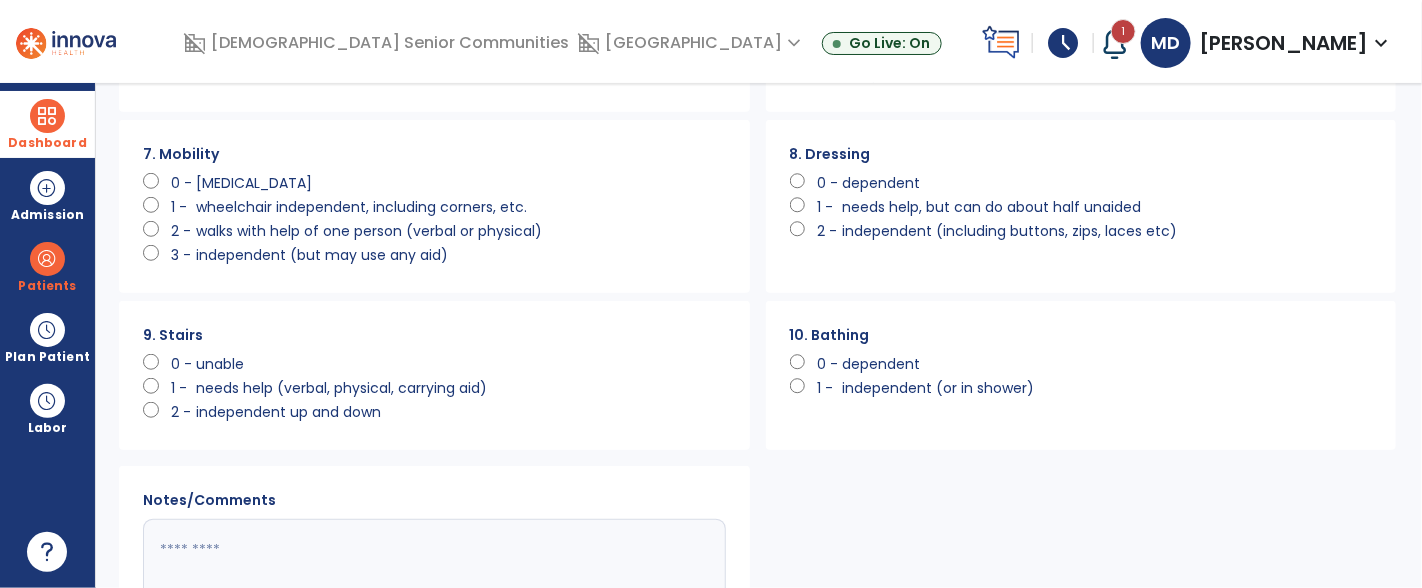 scroll, scrollTop: 568, scrollLeft: 0, axis: vertical 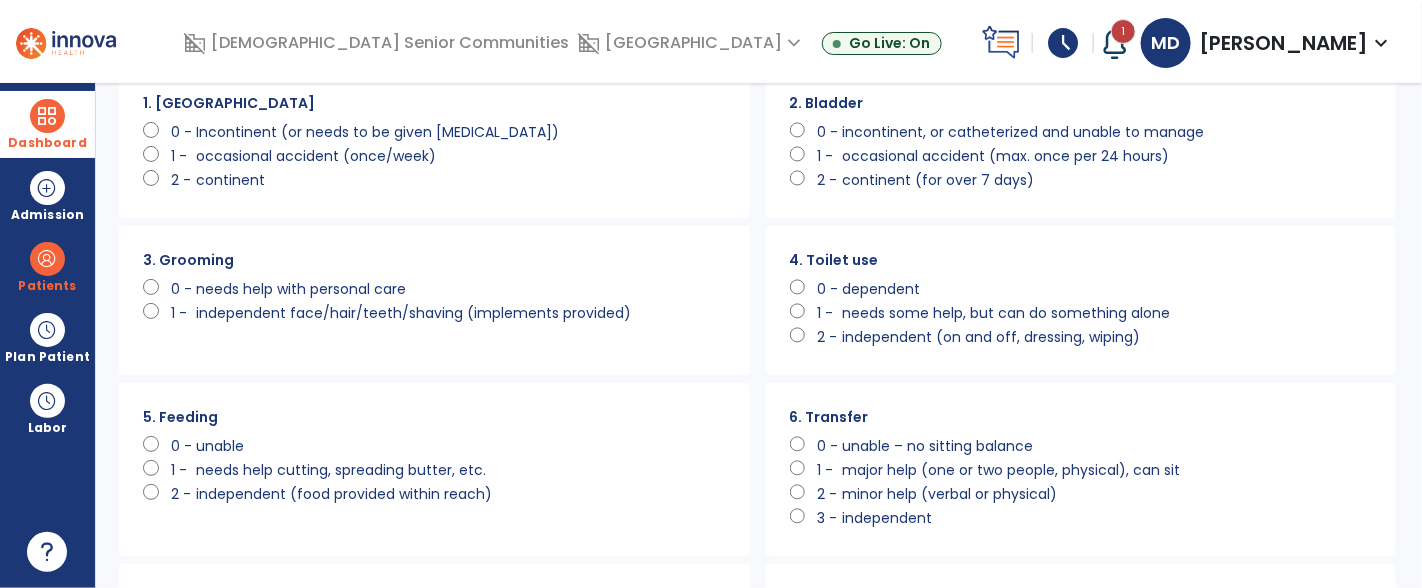 click on "5. Feeding      0 -   unable      1 -   needs help cutting, spreading butter, etc.      2 -   independent (food provided within reach)" 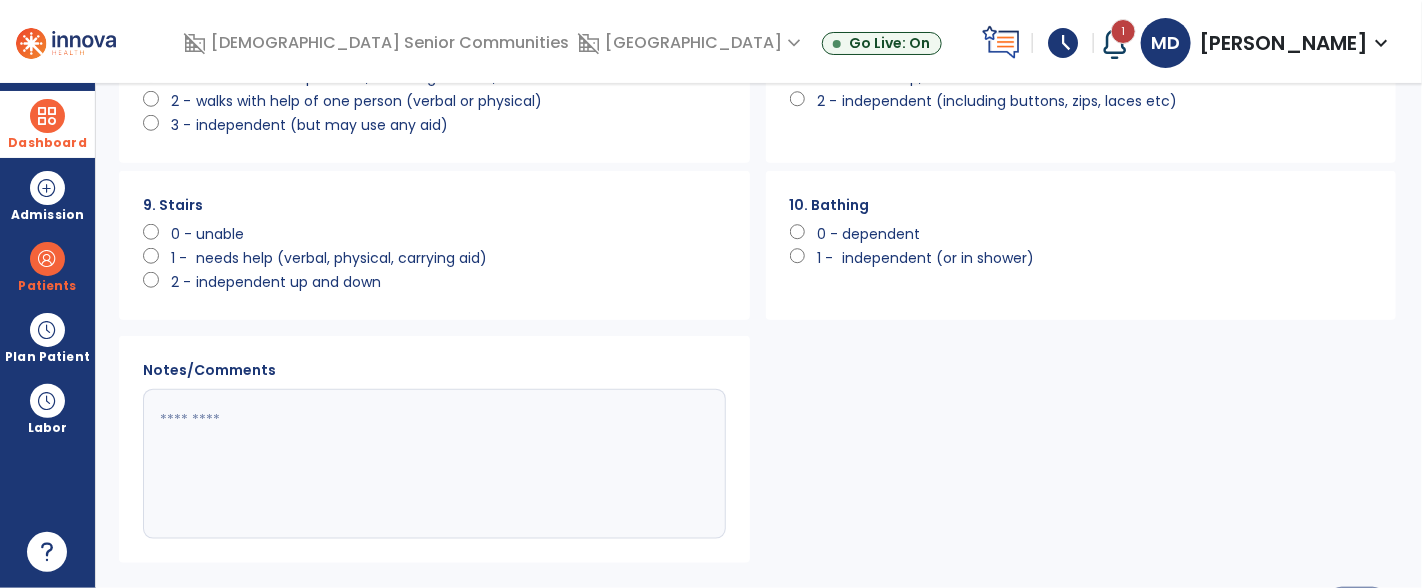 scroll, scrollTop: 718, scrollLeft: 0, axis: vertical 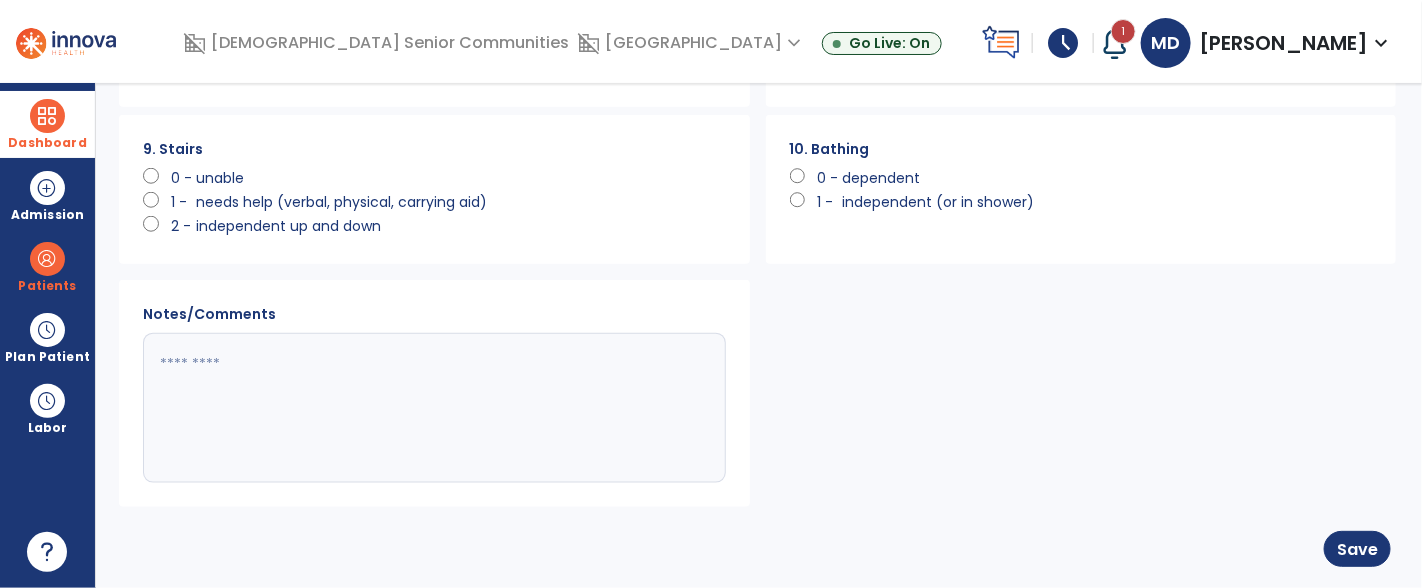 click 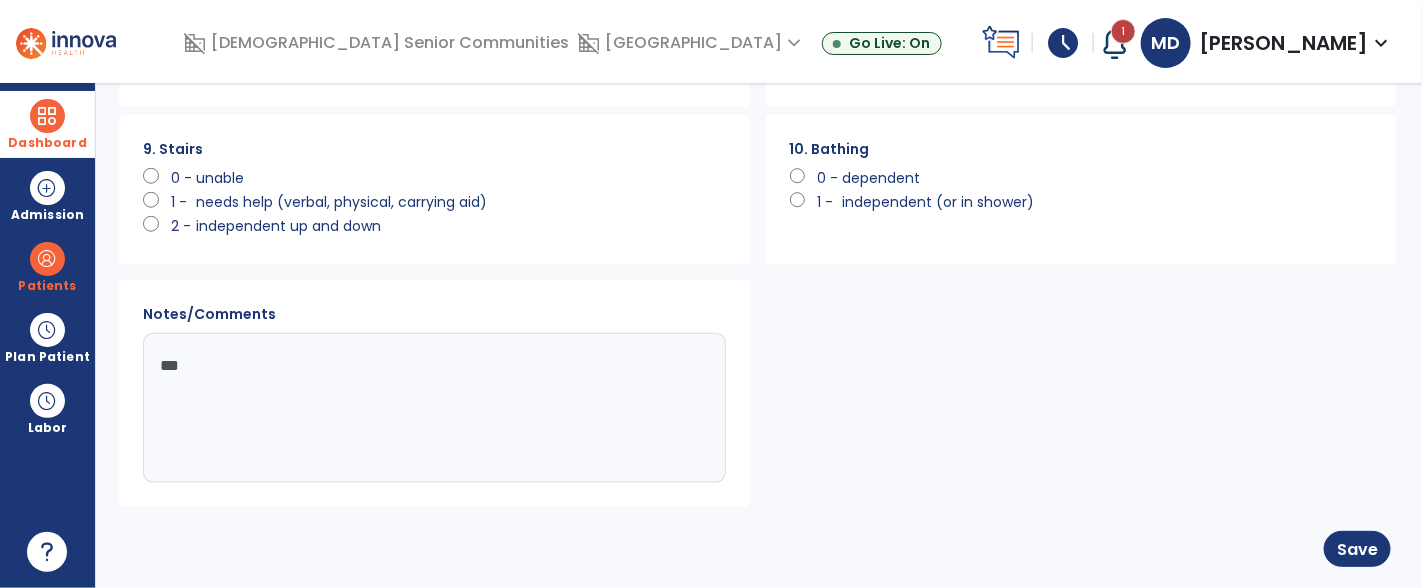 type on "****" 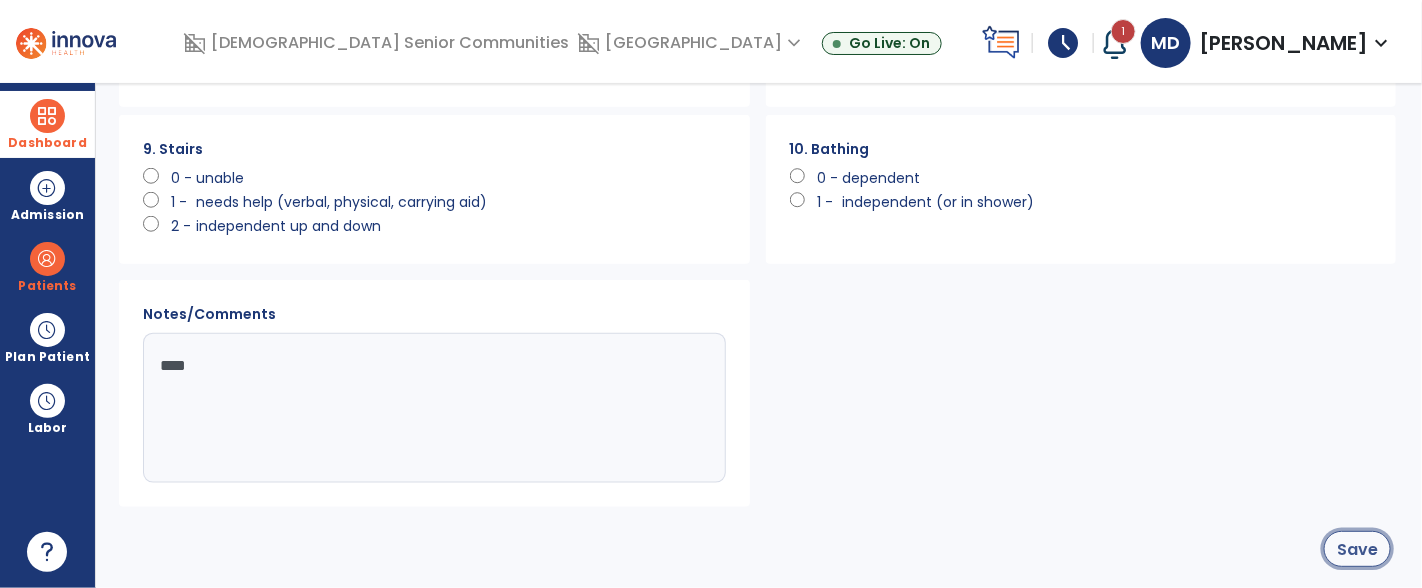 click on "Save" 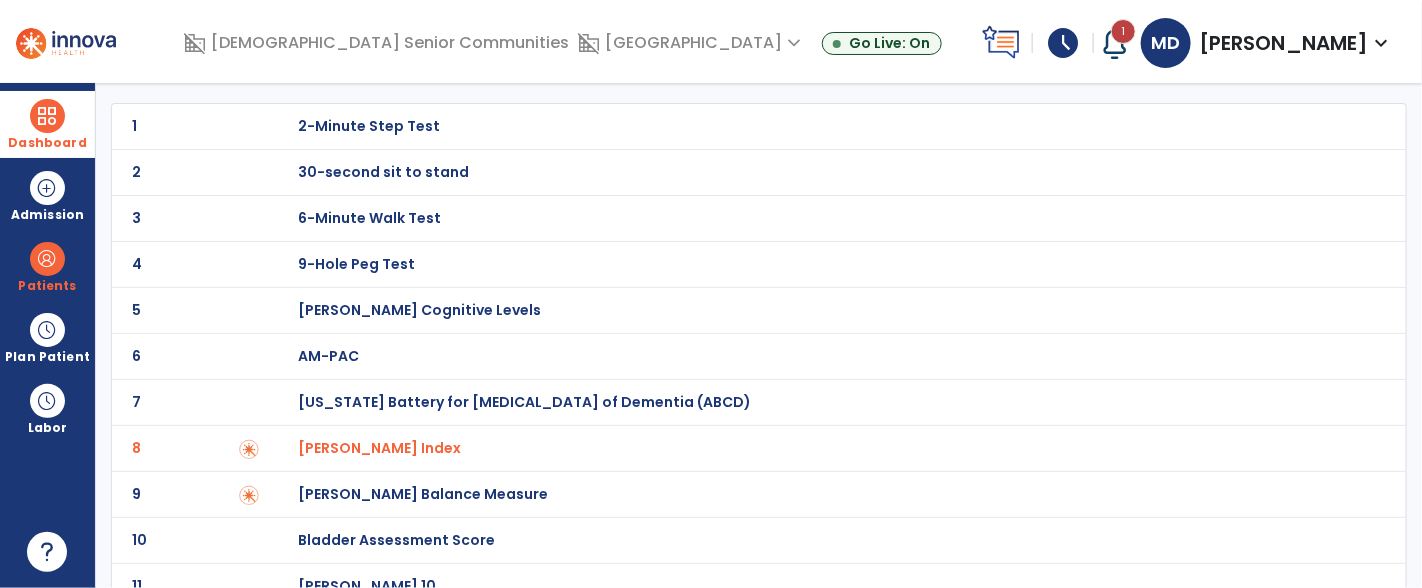 scroll, scrollTop: 0, scrollLeft: 0, axis: both 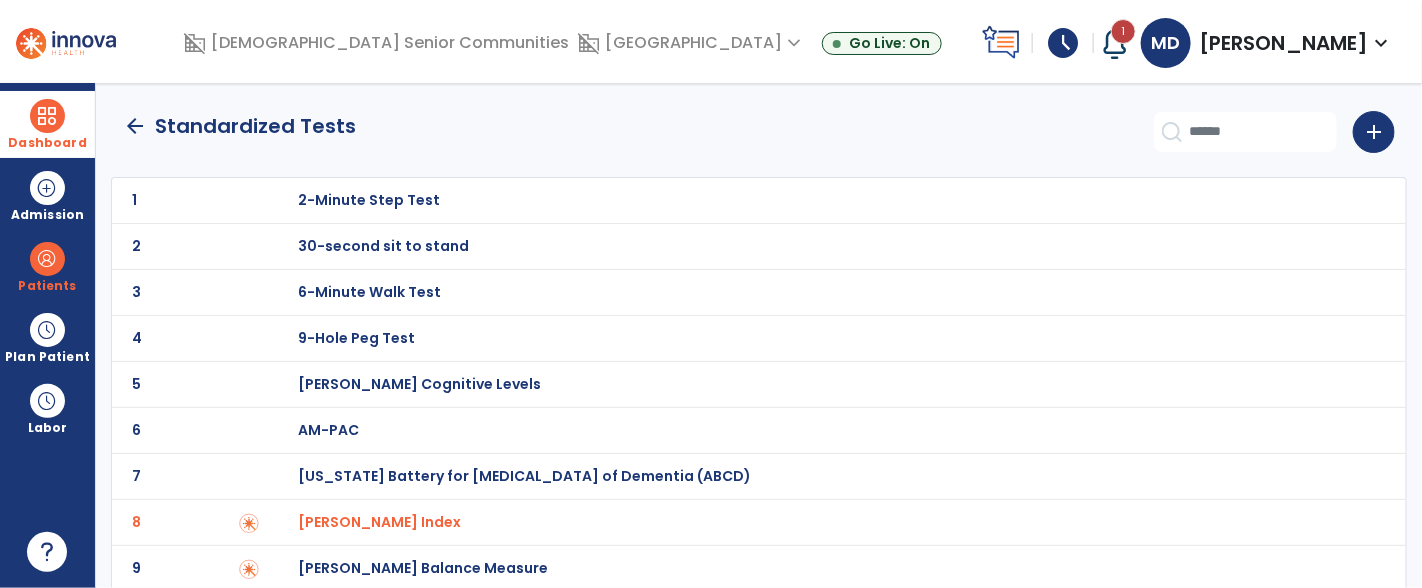 click on "arrow_back" 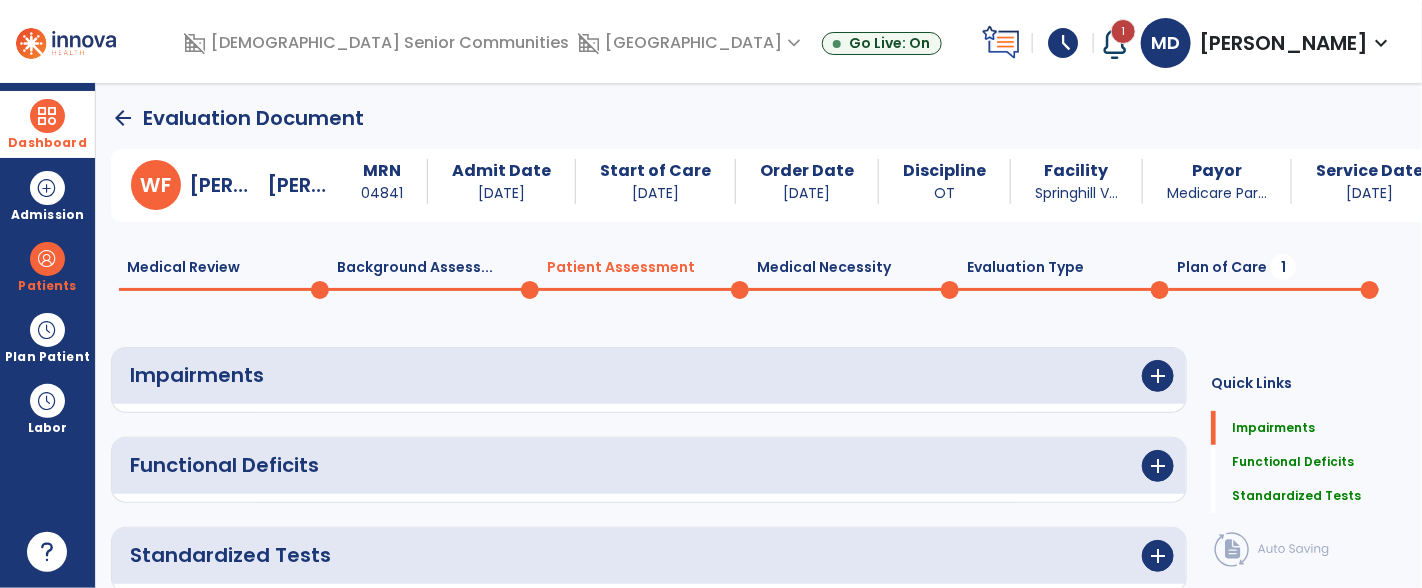 scroll, scrollTop: 19, scrollLeft: 0, axis: vertical 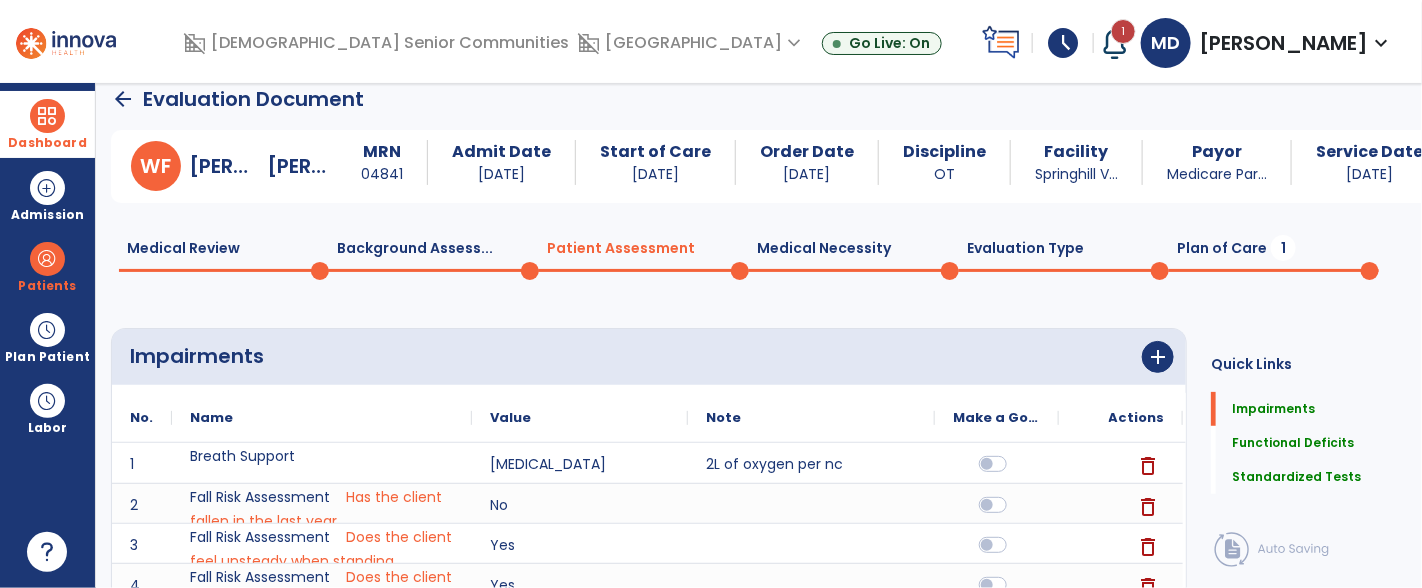 click on "1" 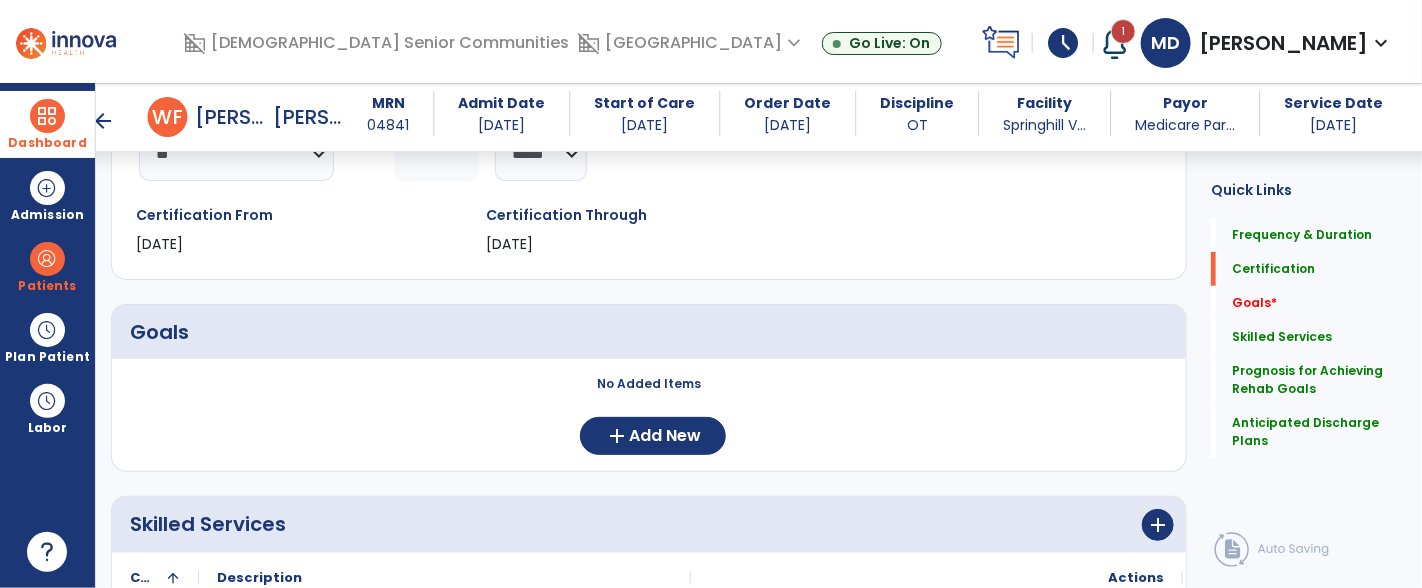 scroll, scrollTop: 326, scrollLeft: 0, axis: vertical 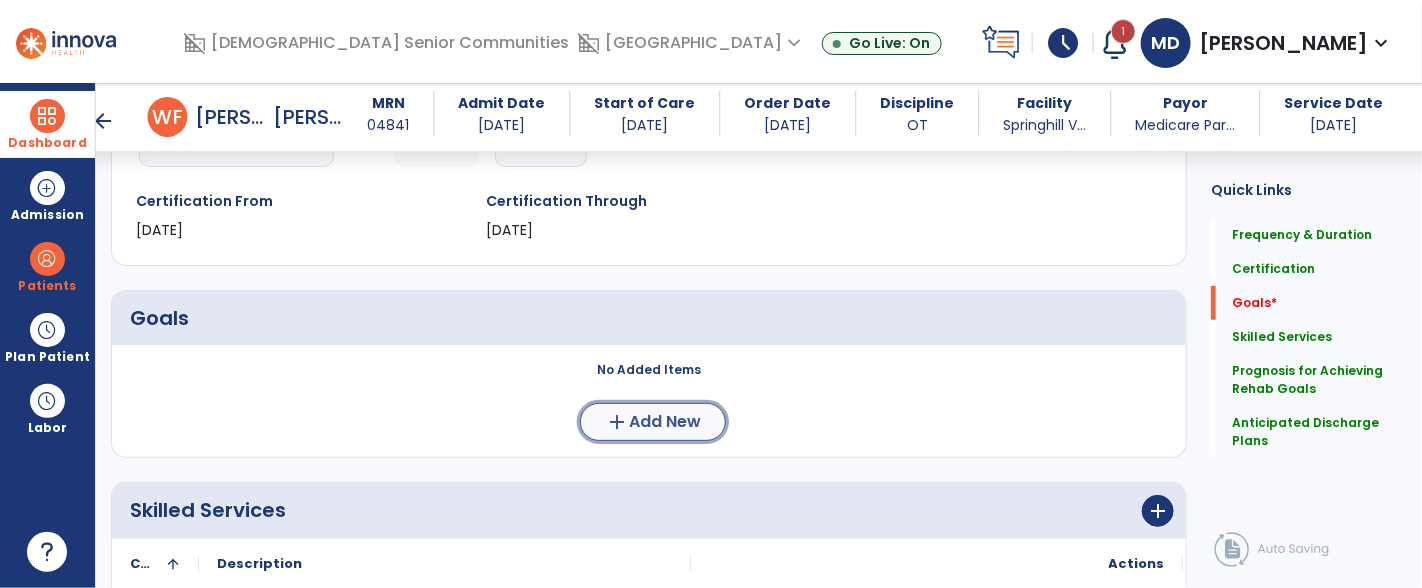 click on "Add New" at bounding box center (665, 422) 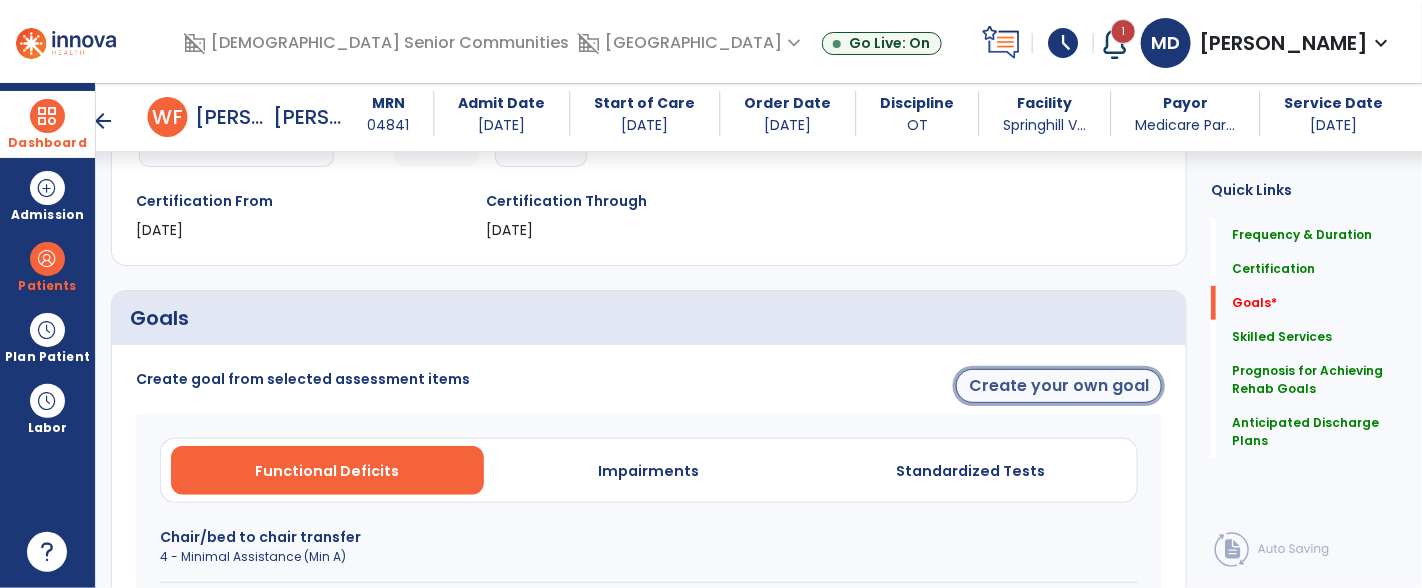click on "Create your own goal" at bounding box center (1059, 386) 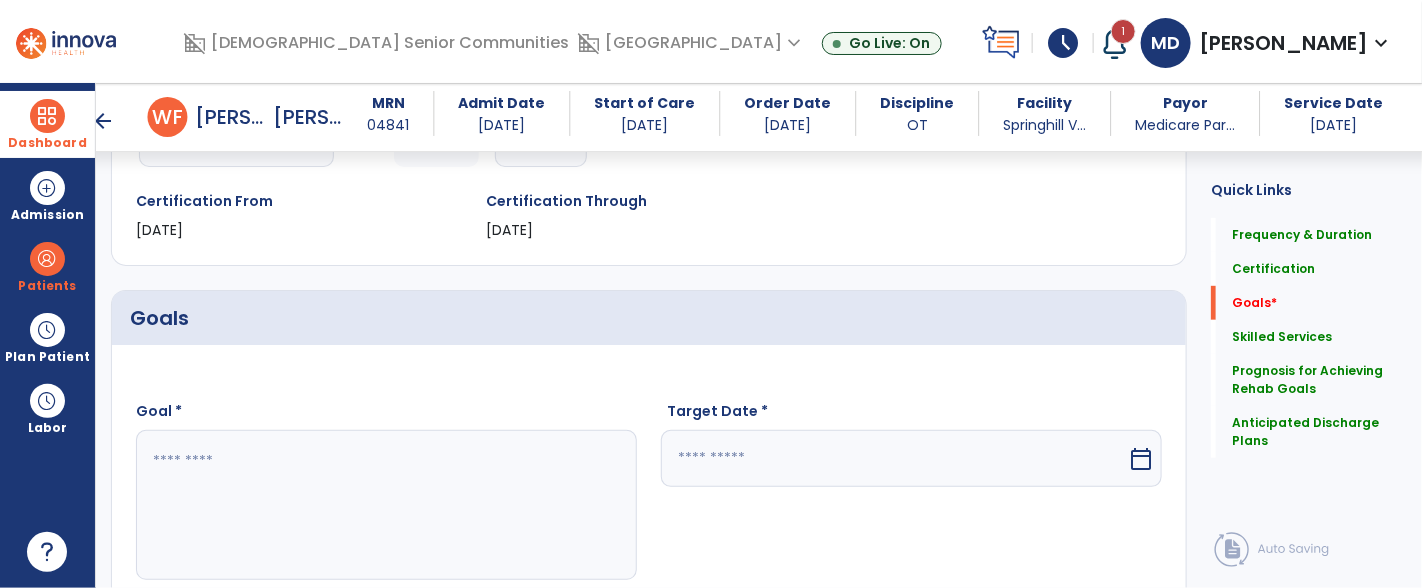 click at bounding box center [385, 505] 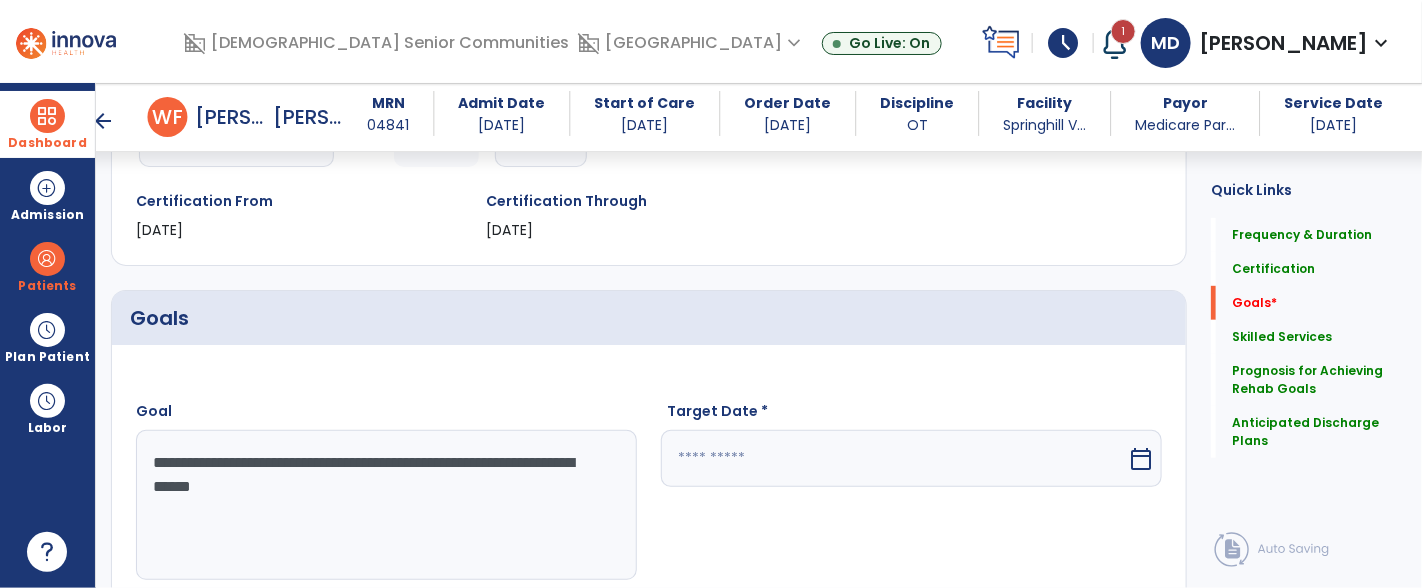 type on "**********" 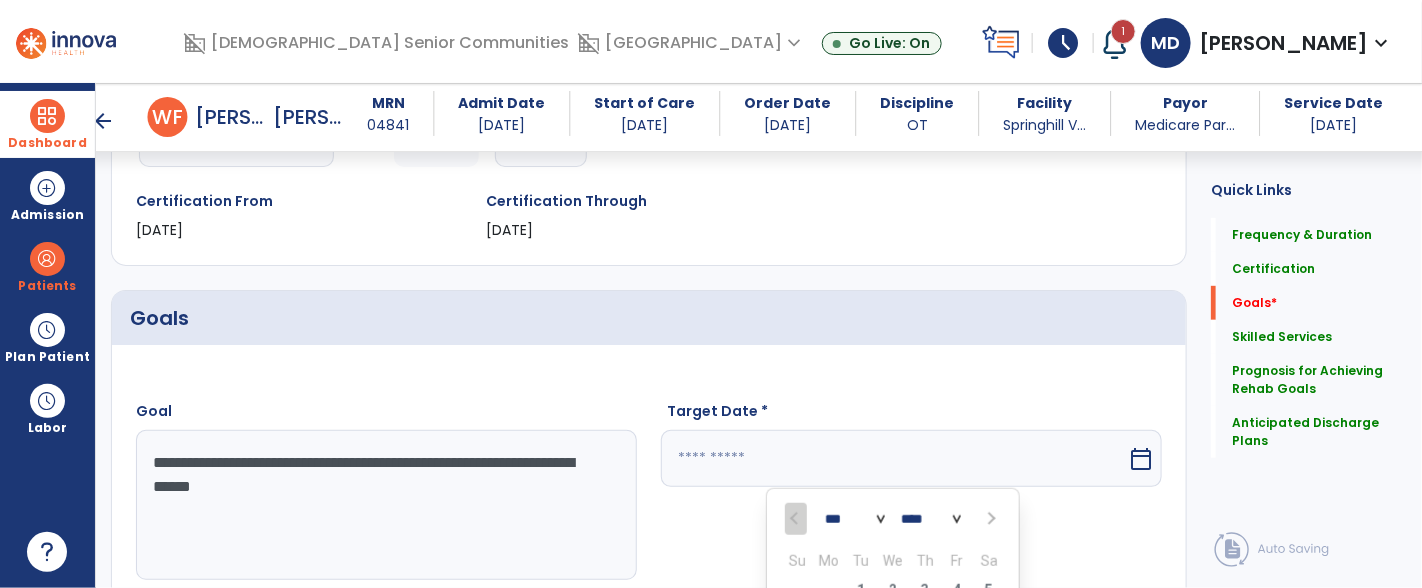 scroll, scrollTop: 615, scrollLeft: 0, axis: vertical 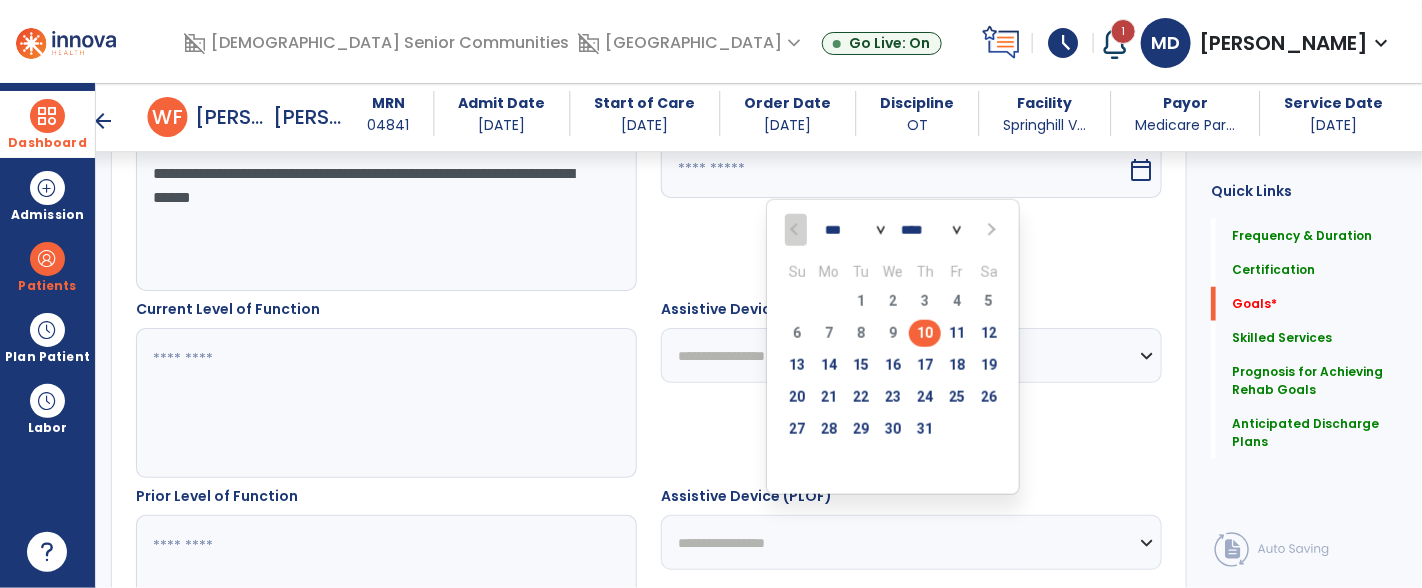 click at bounding box center [989, 230] 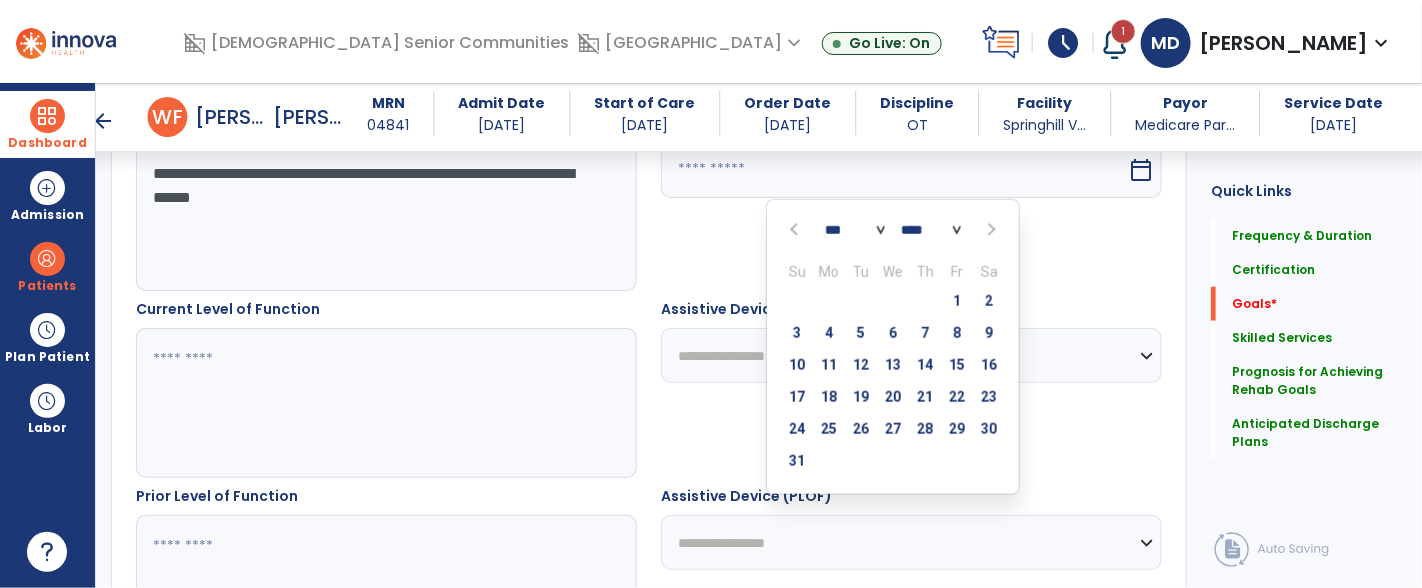 click at bounding box center [990, 230] 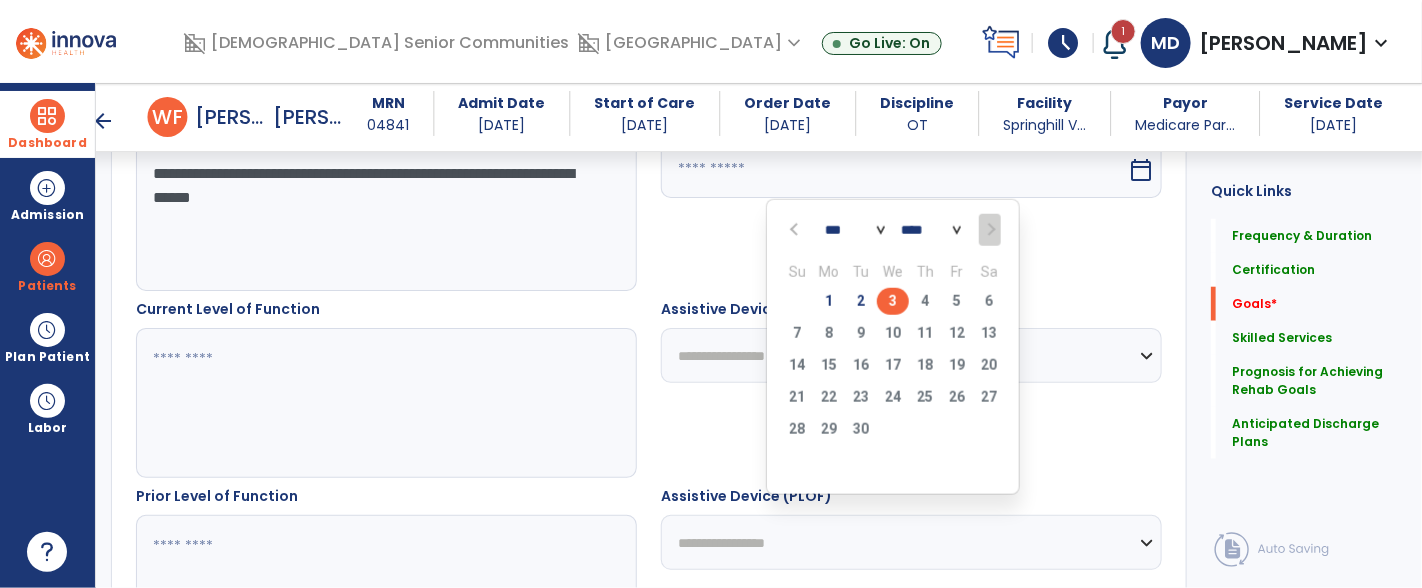 click on "3" at bounding box center [893, 301] 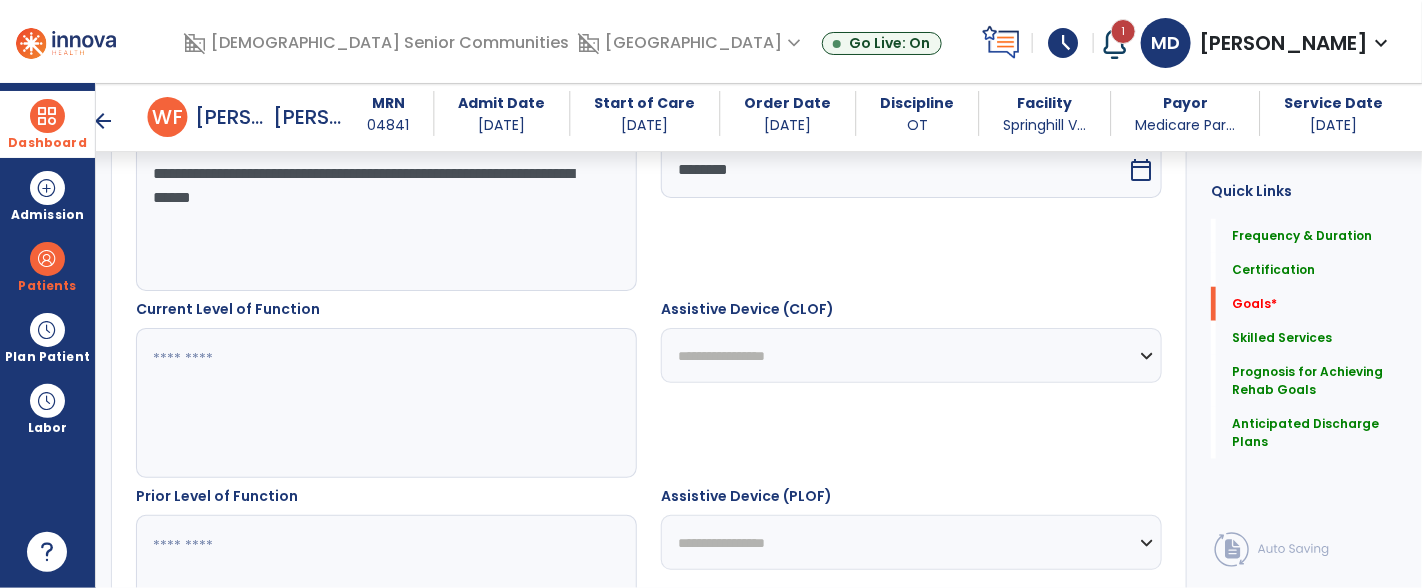 click at bounding box center (385, 403) 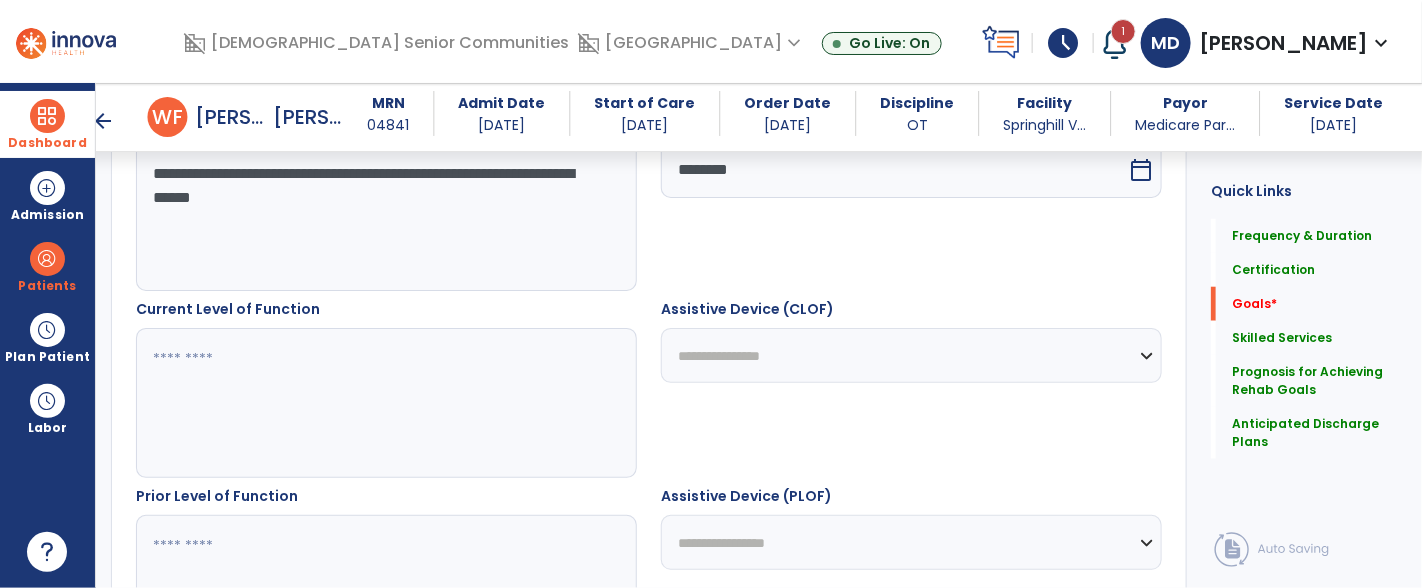 click on "**********" at bounding box center [911, 355] 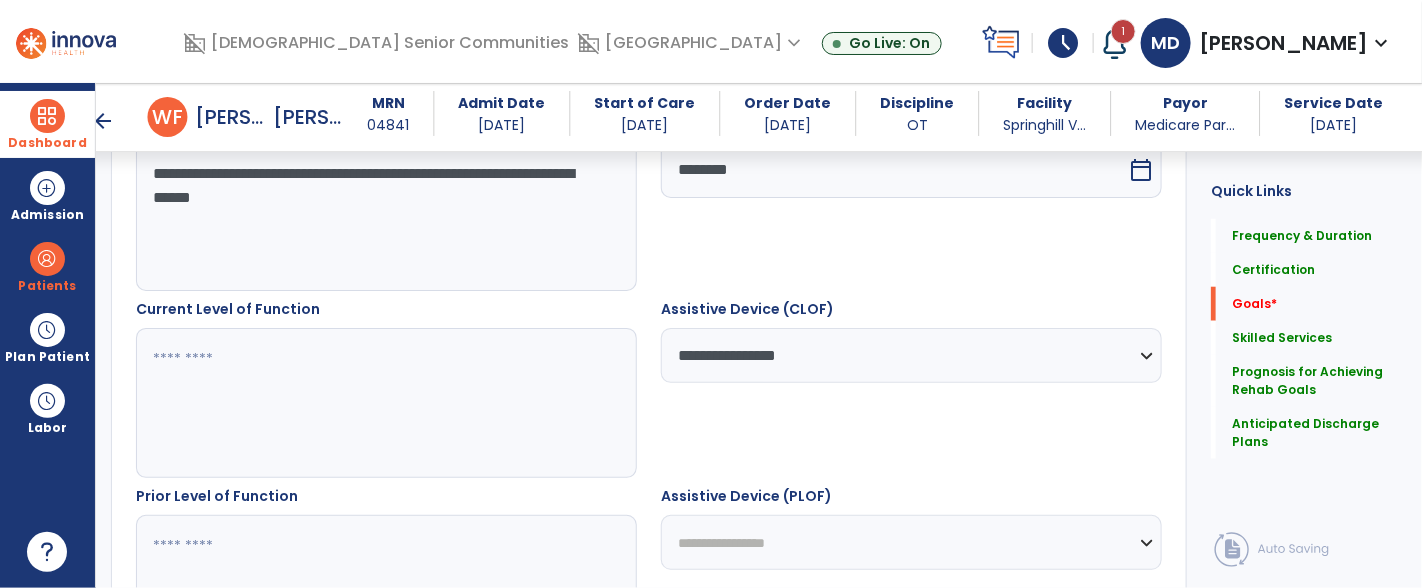 click at bounding box center [385, 403] 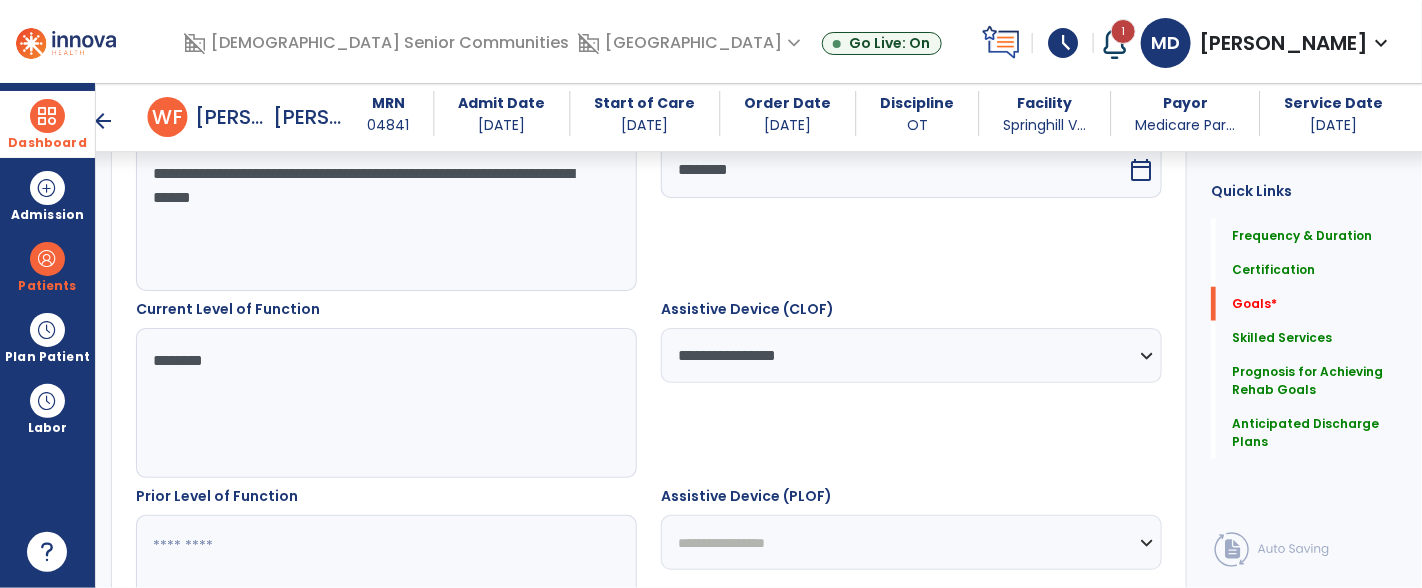 click on "********" at bounding box center (385, 403) 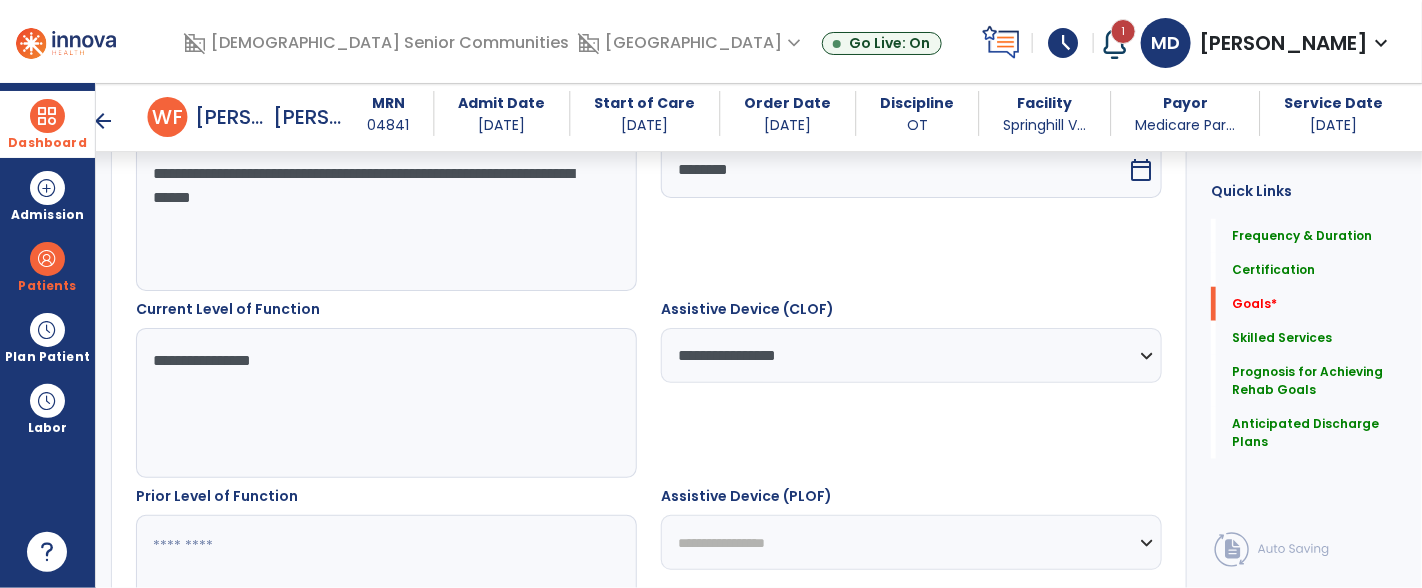 click on "**********" at bounding box center (385, 403) 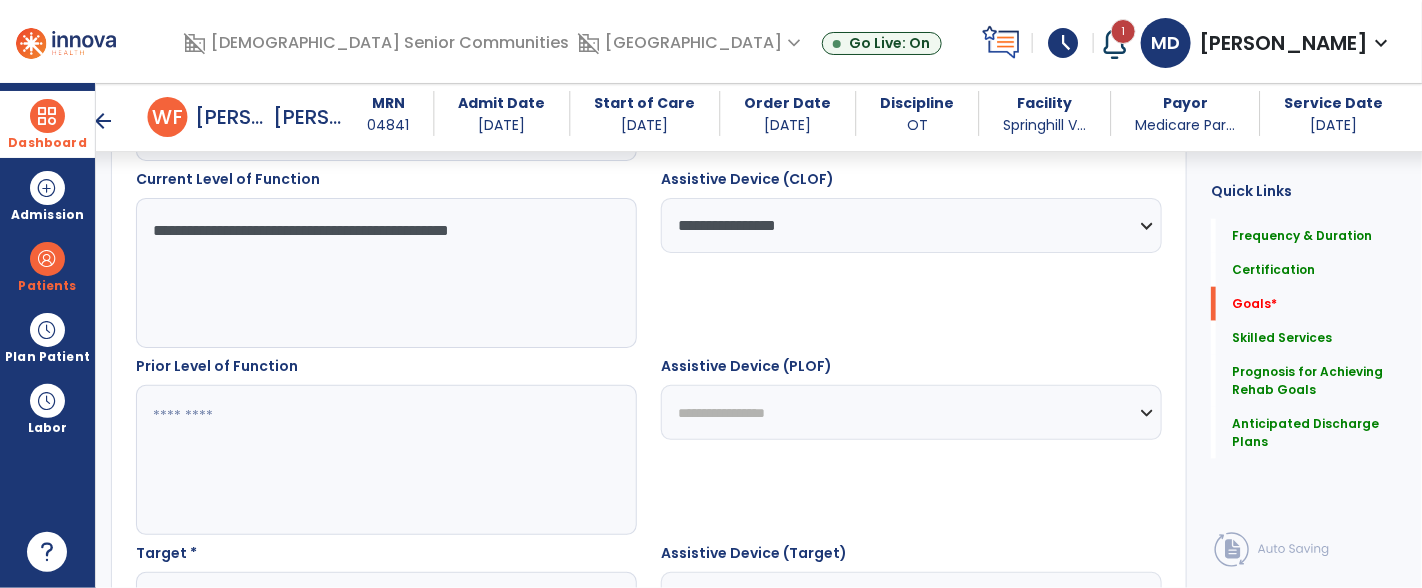 scroll, scrollTop: 749, scrollLeft: 0, axis: vertical 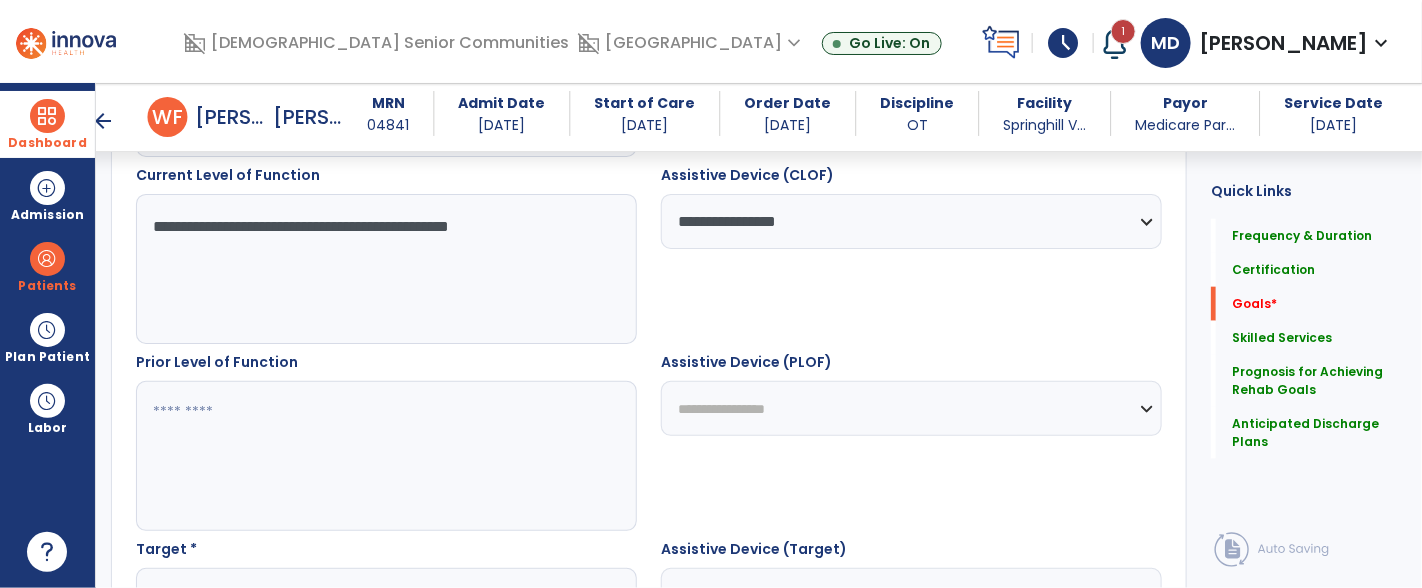 type on "**********" 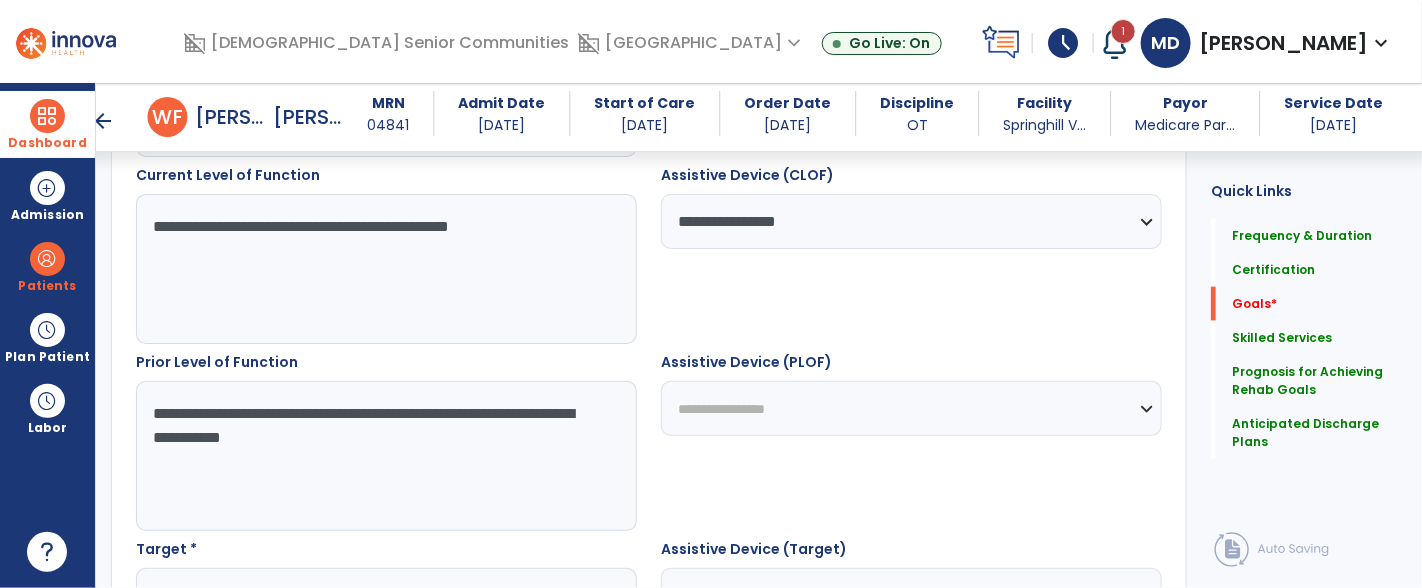 type on "**********" 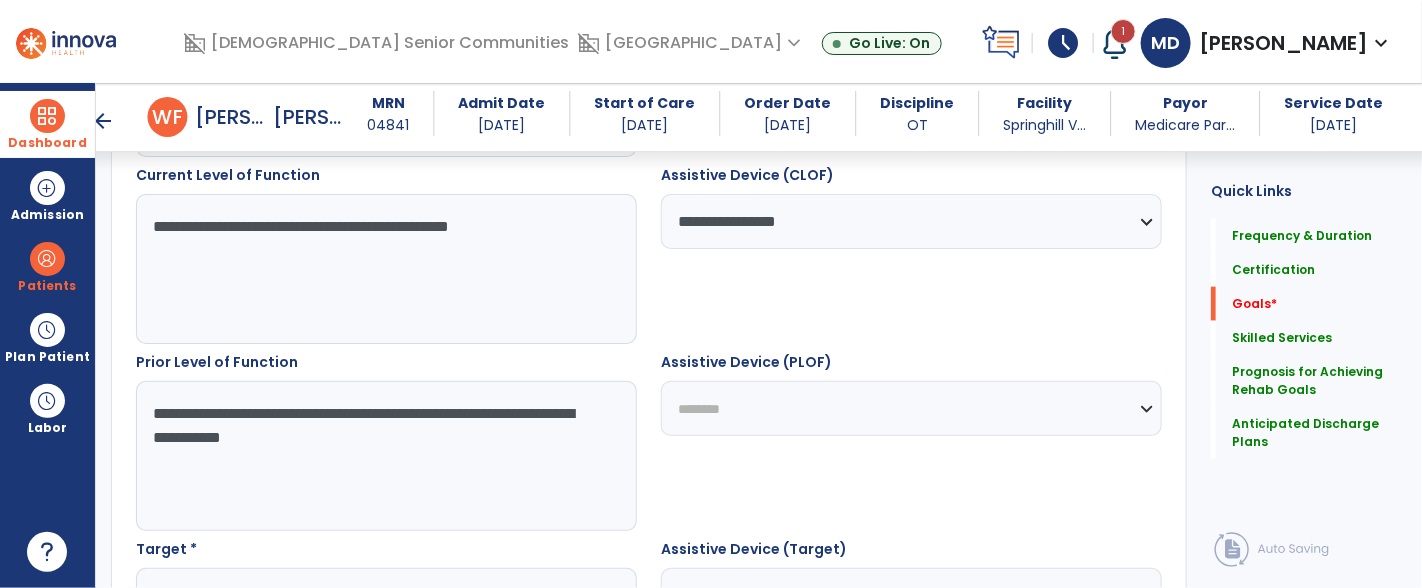 click on "**********" at bounding box center (911, 408) 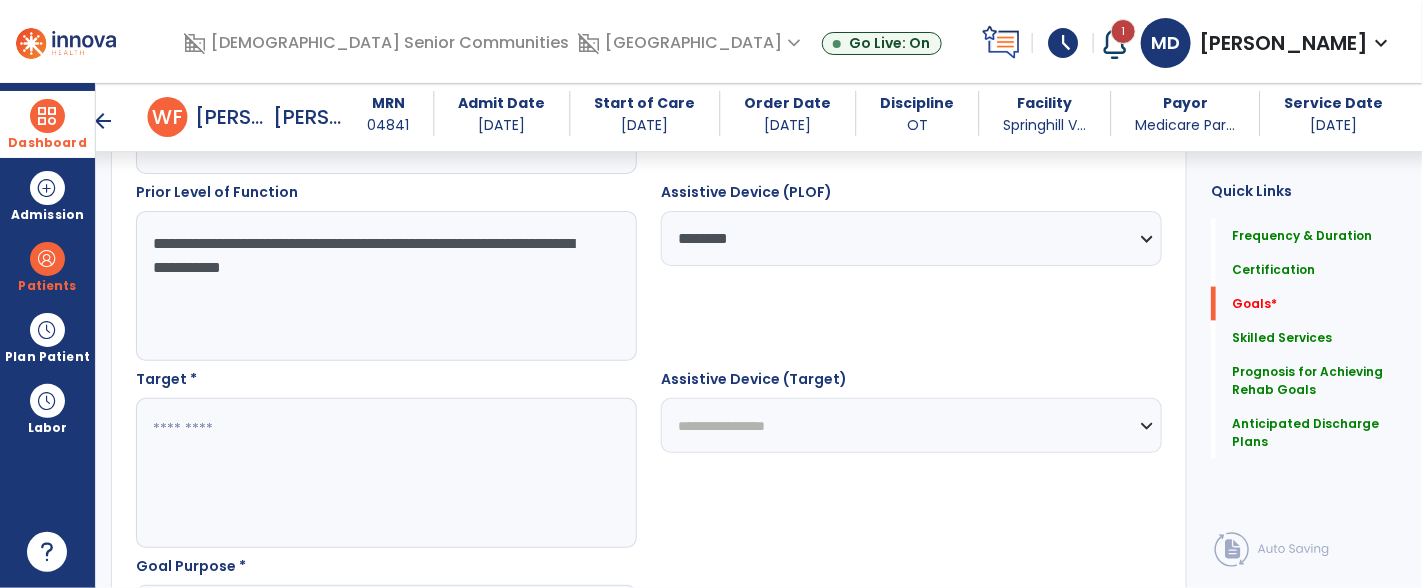 scroll, scrollTop: 932, scrollLeft: 0, axis: vertical 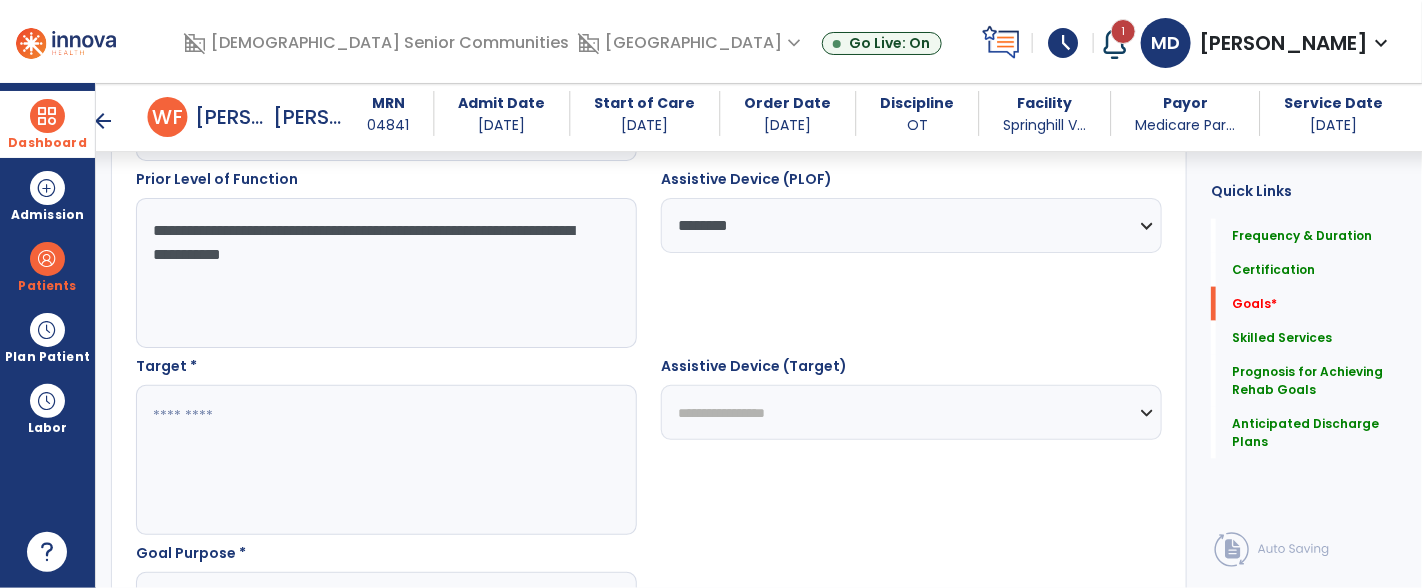 click at bounding box center [385, 460] 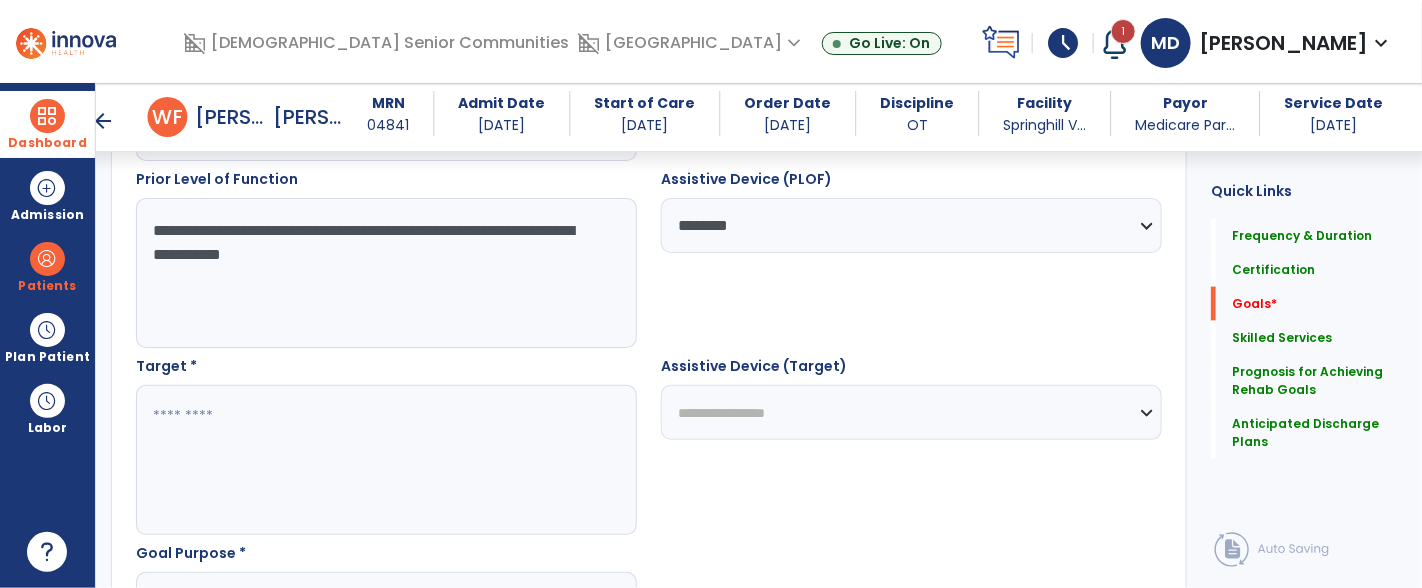 click at bounding box center (385, 460) 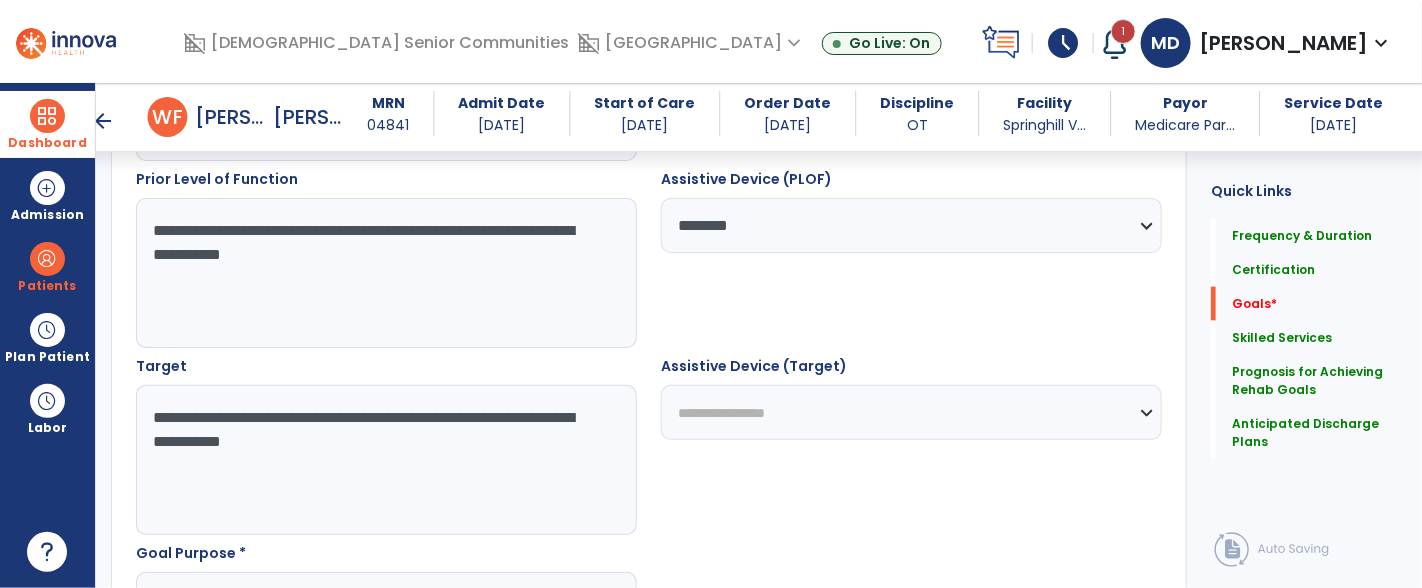 type on "**********" 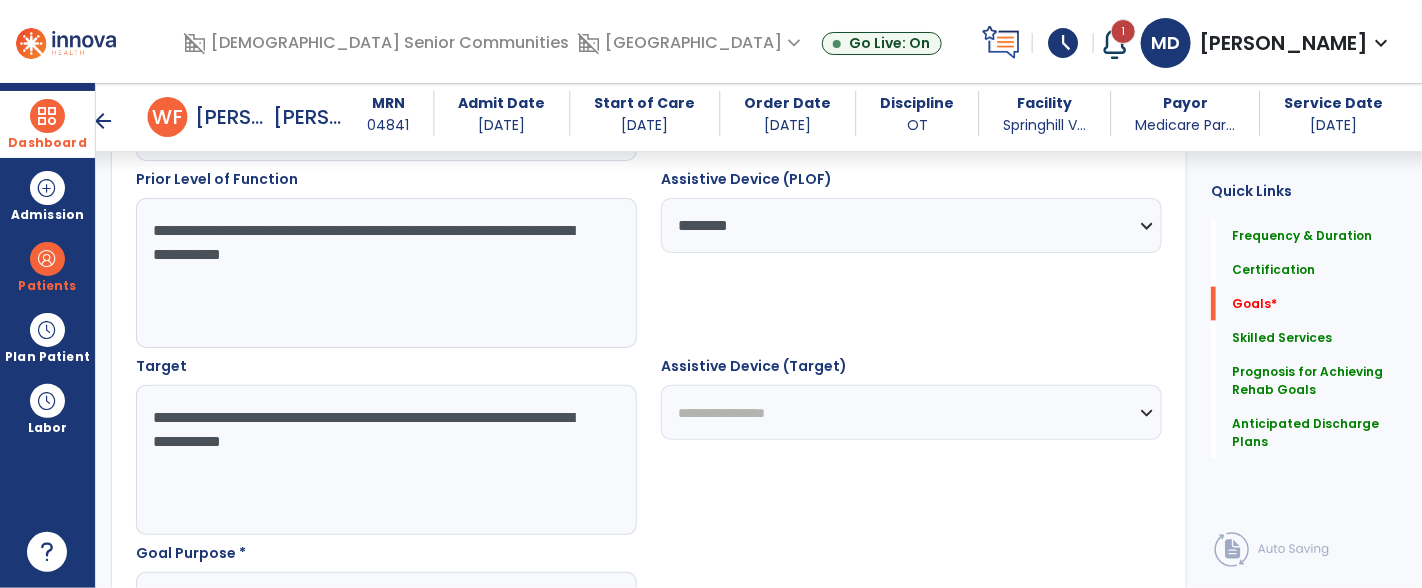 select on "********" 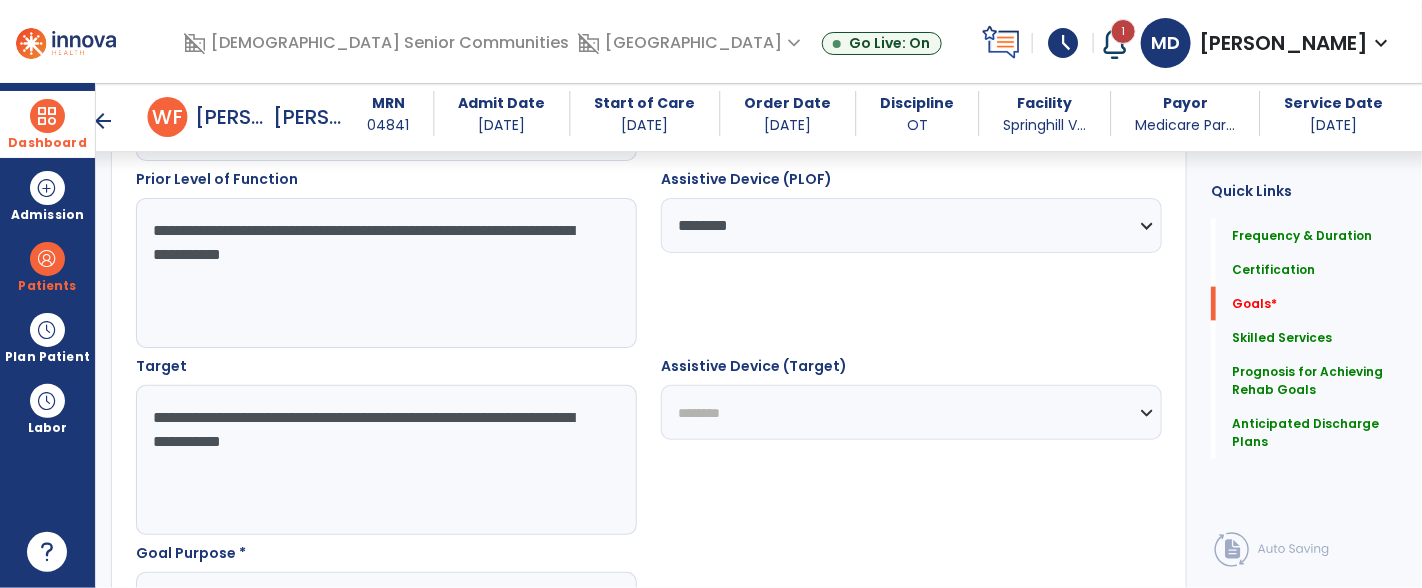 click on "**********" at bounding box center [911, 412] 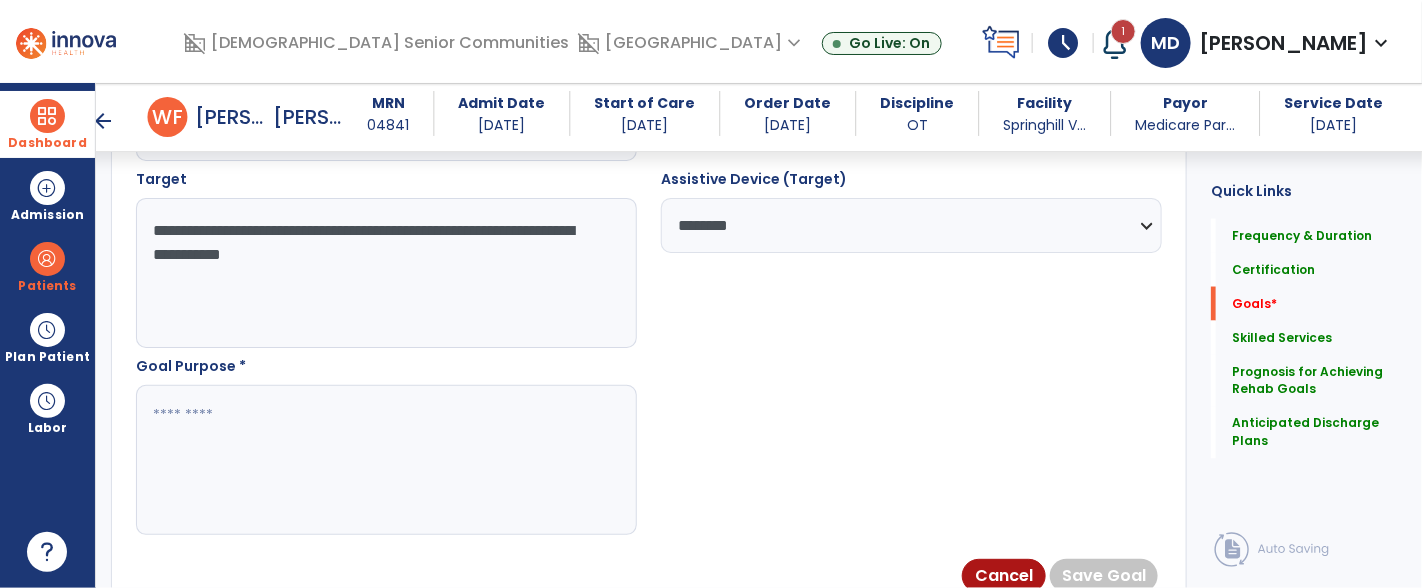 scroll, scrollTop: 1120, scrollLeft: 0, axis: vertical 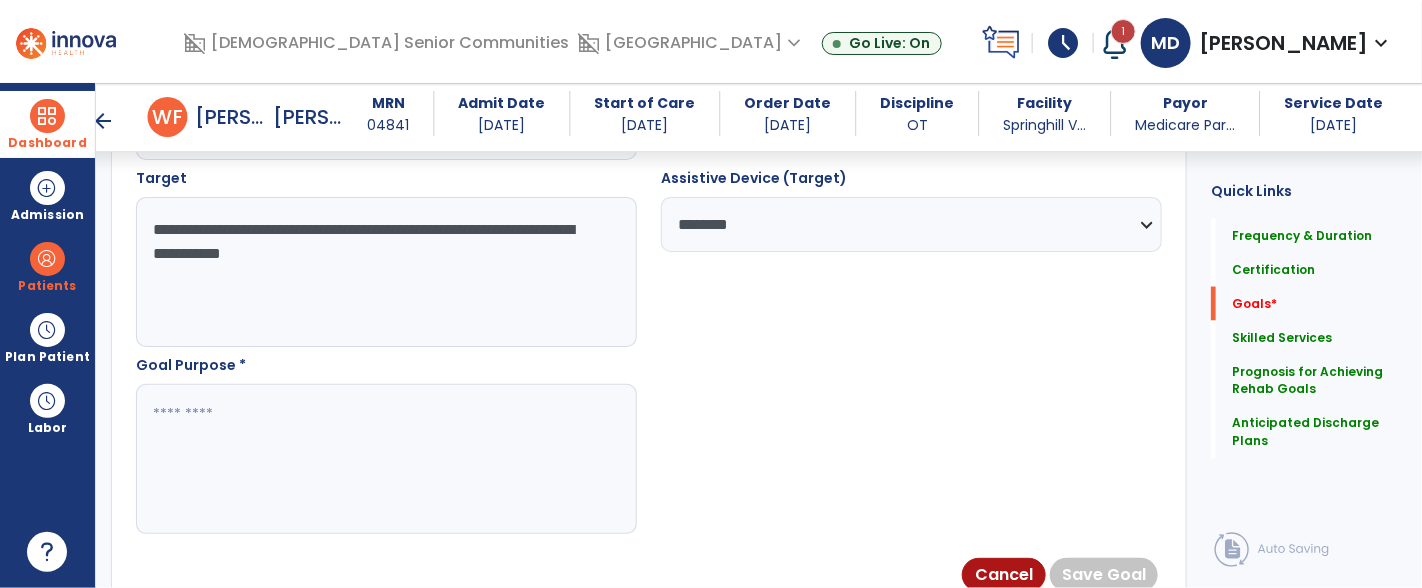 click at bounding box center [385, 459] 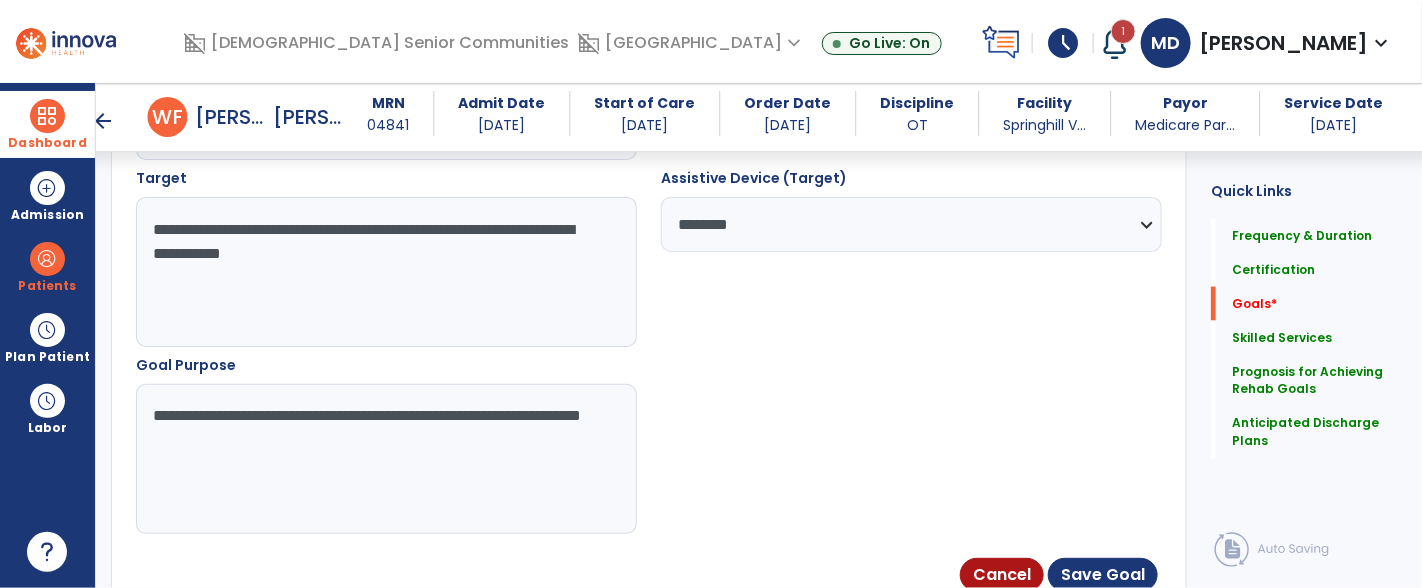 type on "**********" 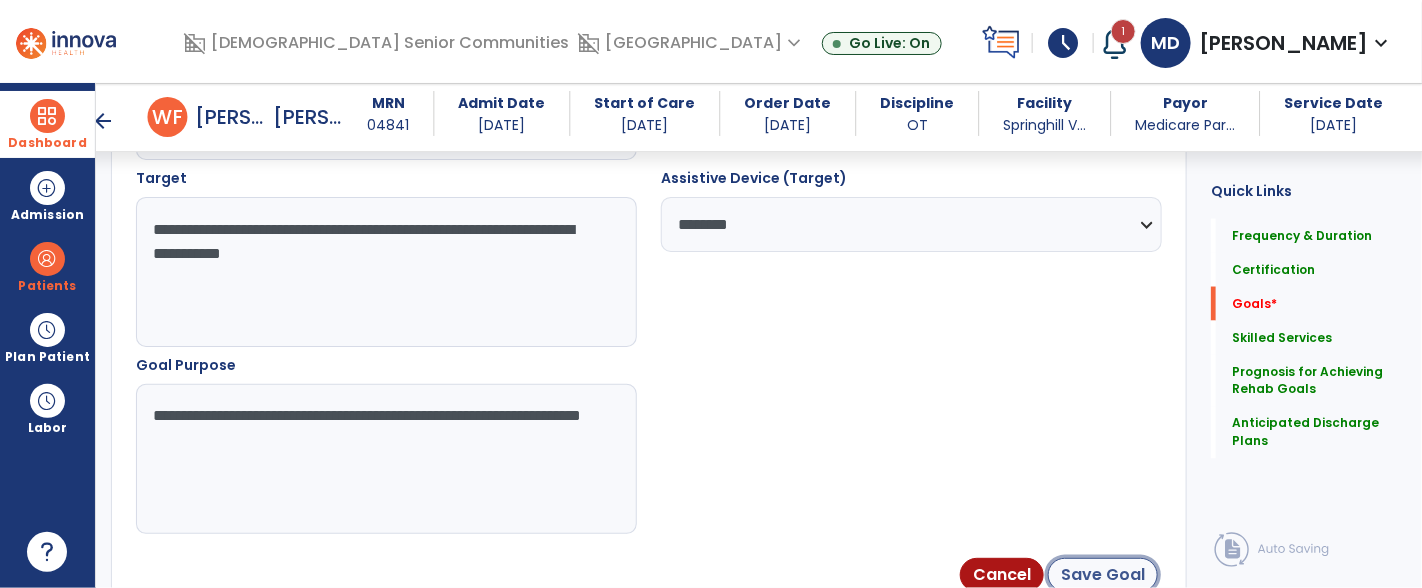 click on "Save Goal" at bounding box center (1103, 575) 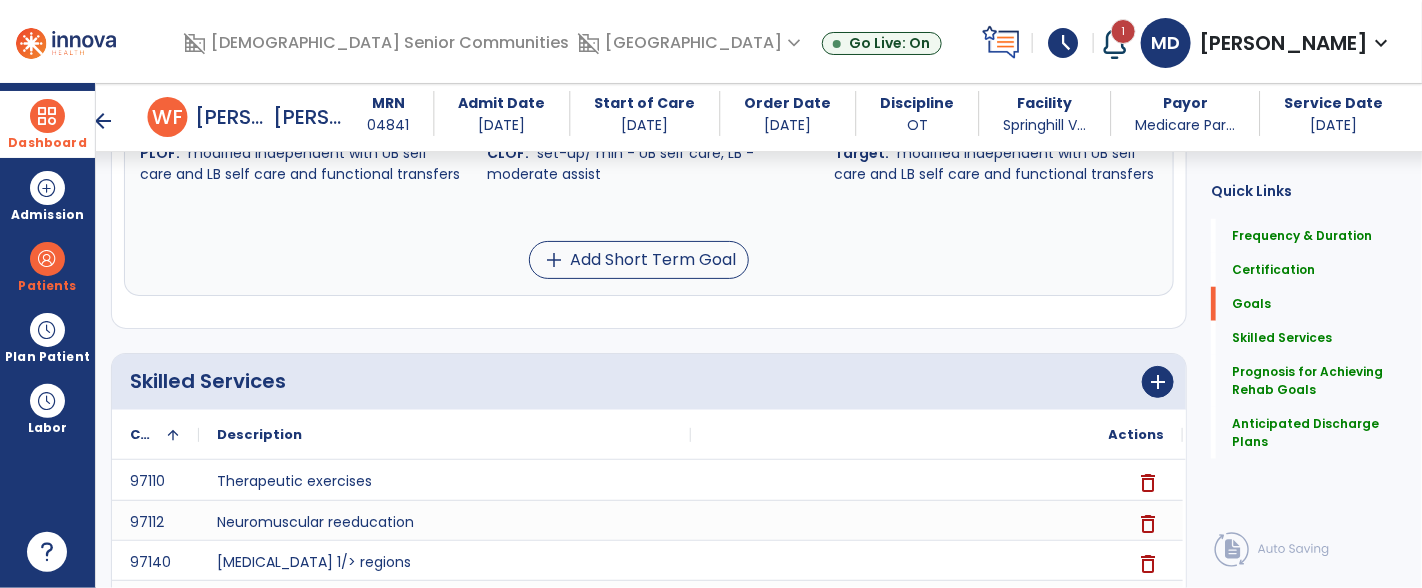 scroll, scrollTop: 615, scrollLeft: 0, axis: vertical 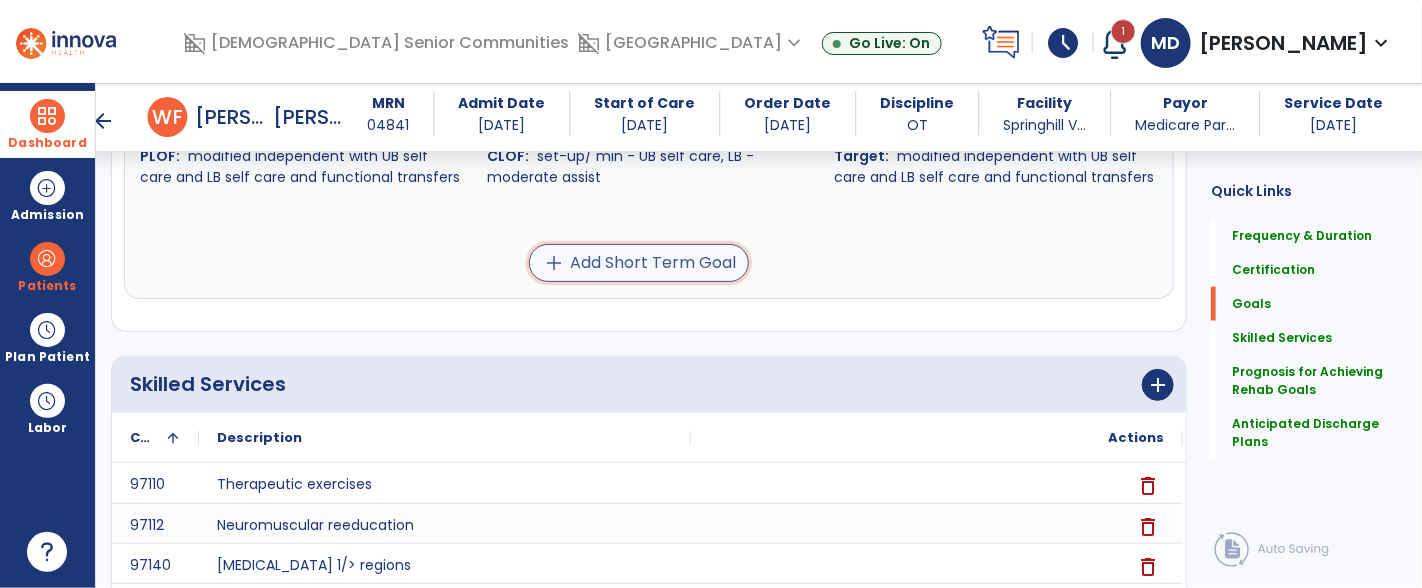 click on "add  Add Short Term Goal" at bounding box center (639, 263) 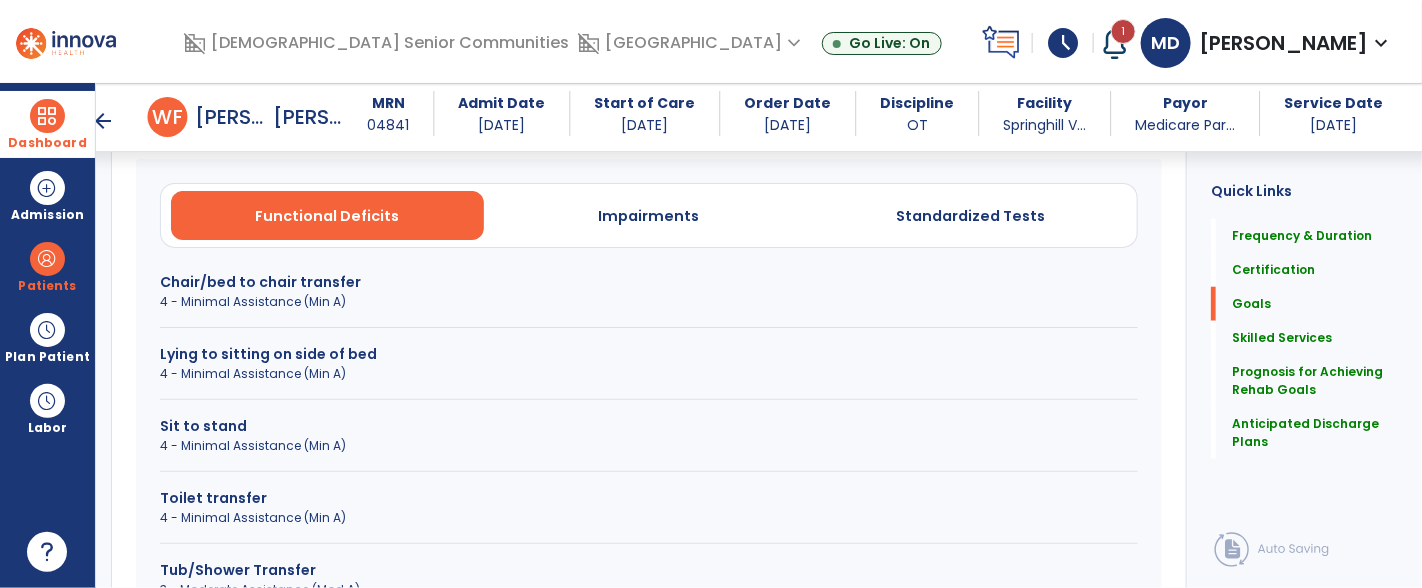 scroll, scrollTop: 576, scrollLeft: 0, axis: vertical 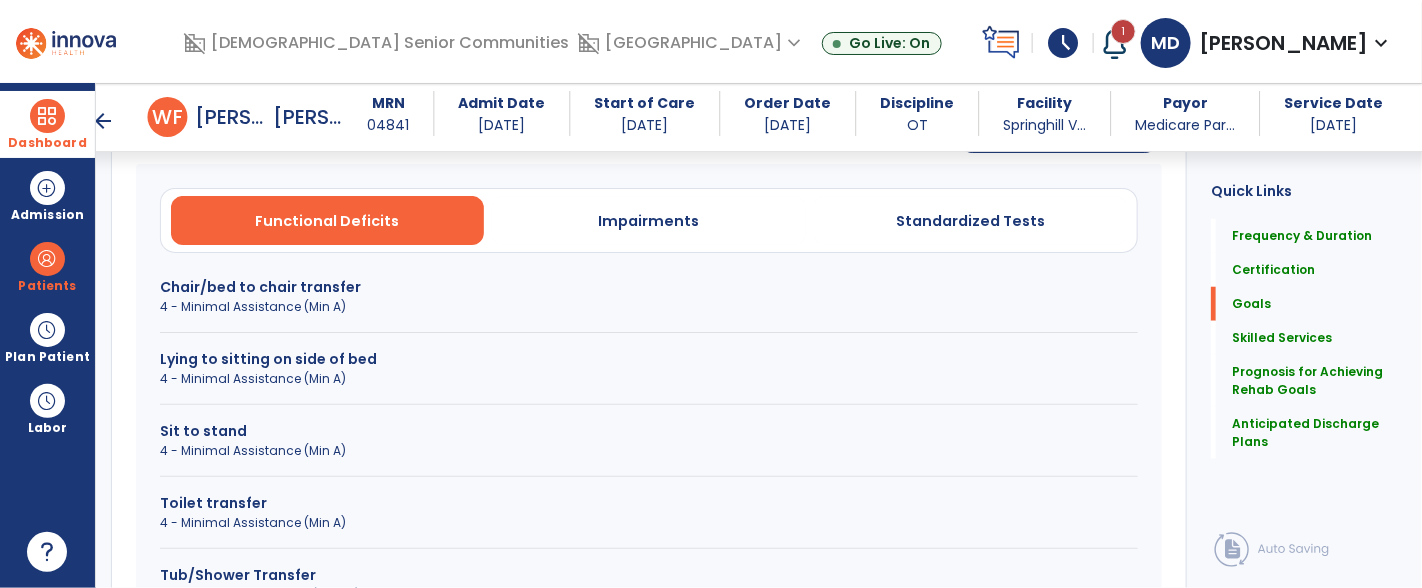 click on "4 - Minimal Assistance (Min A)" at bounding box center (649, 307) 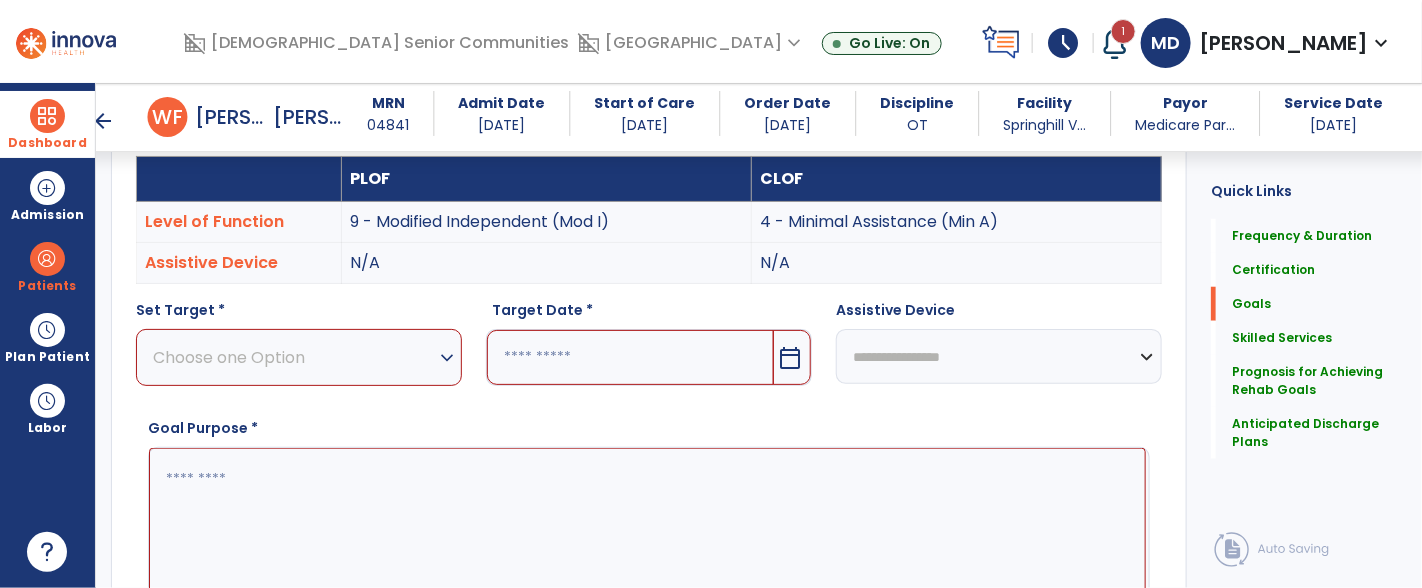 click on "expand_more" at bounding box center [447, 358] 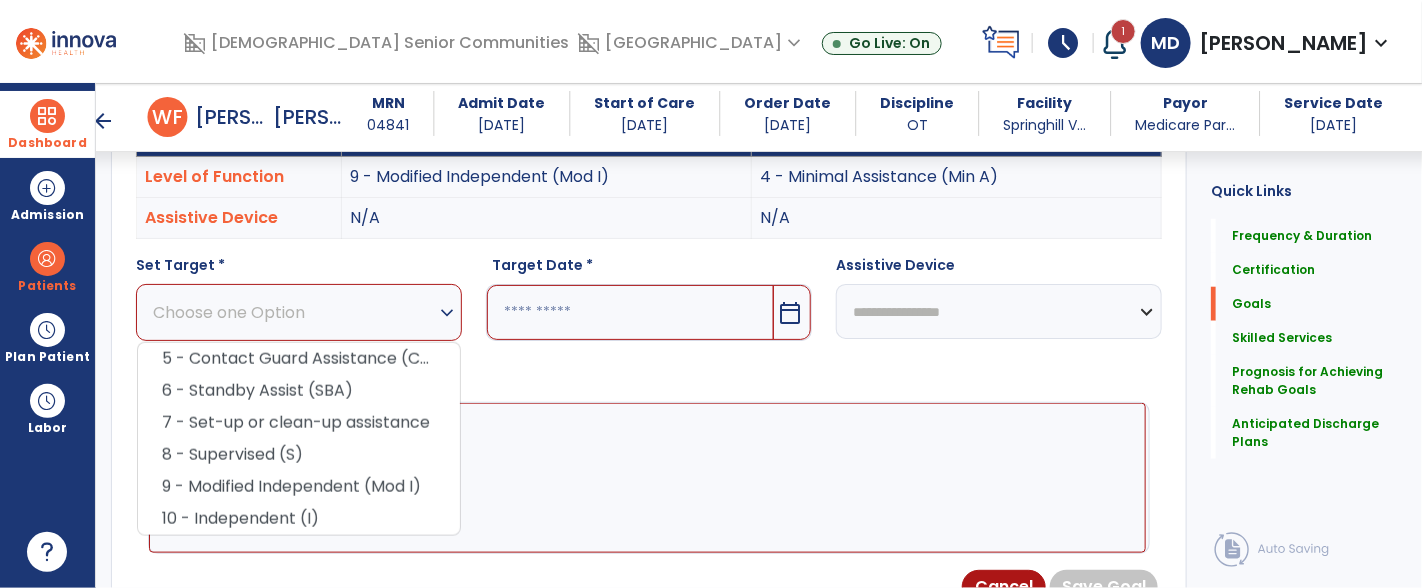scroll, scrollTop: 673, scrollLeft: 0, axis: vertical 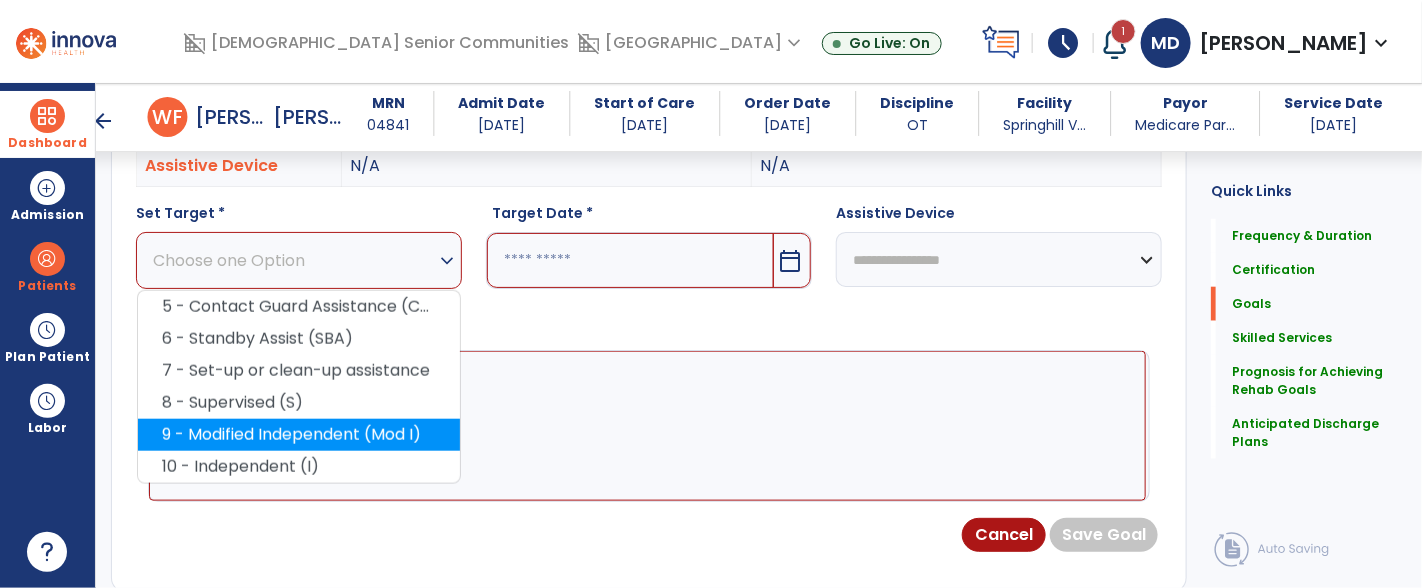 click on "9 - Modified Independent (Mod I)" at bounding box center [299, 435] 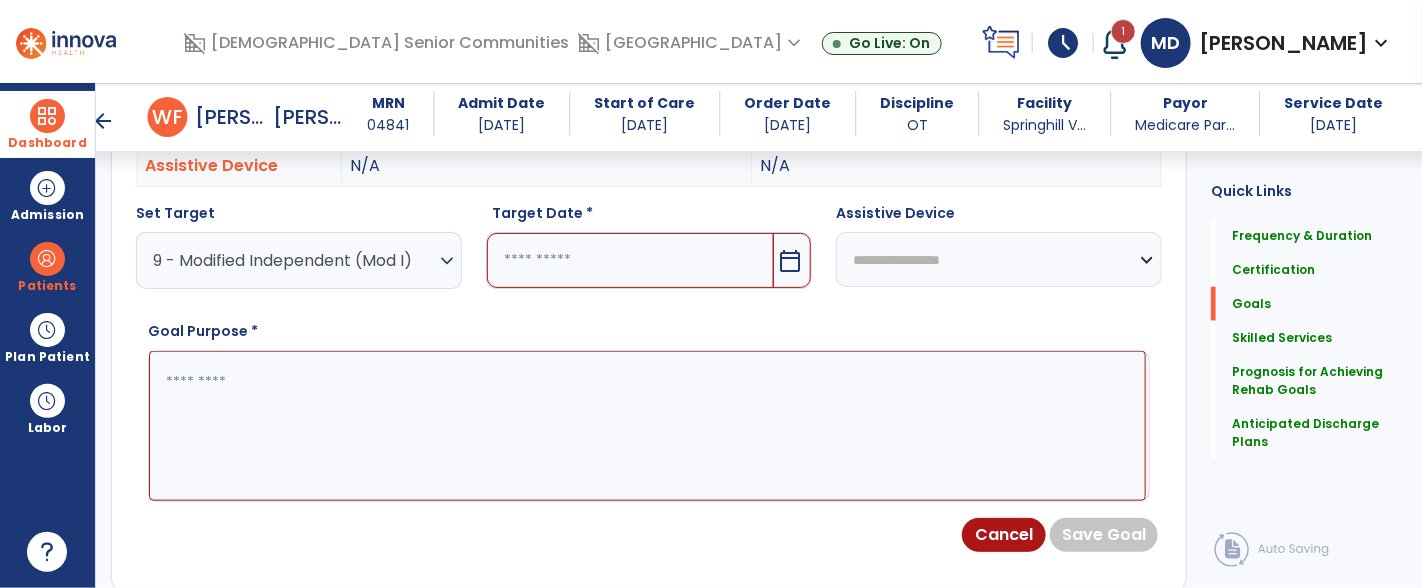 click on "calendar_today" at bounding box center (790, 261) 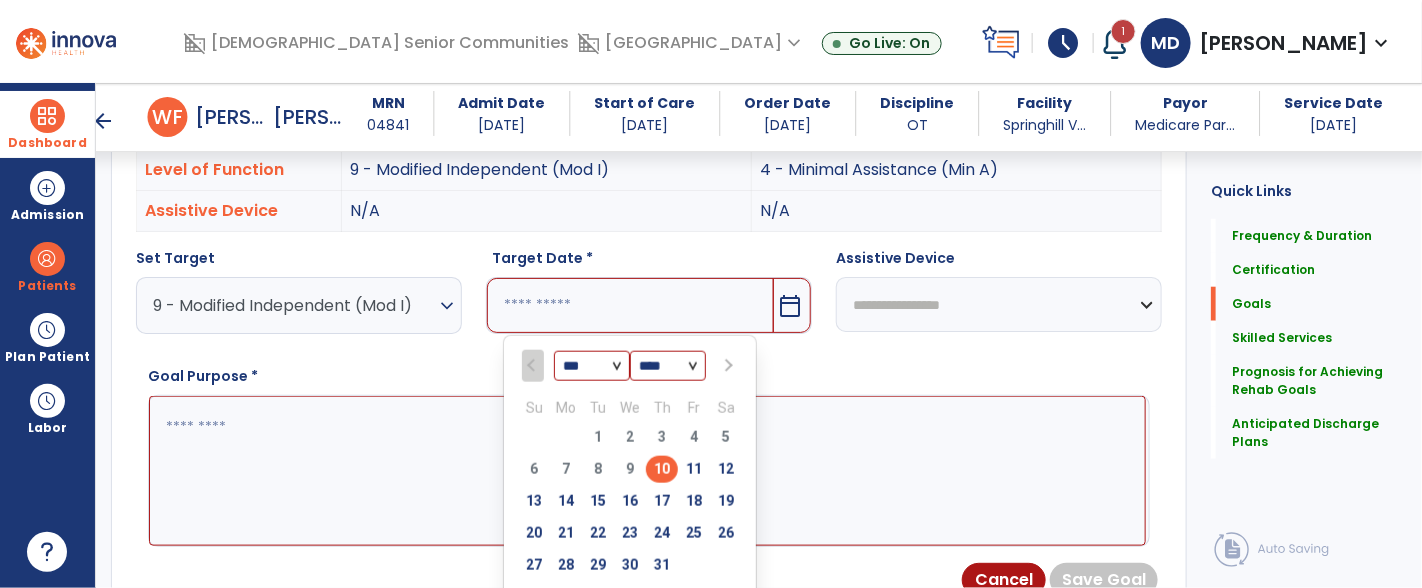scroll, scrollTop: 633, scrollLeft: 0, axis: vertical 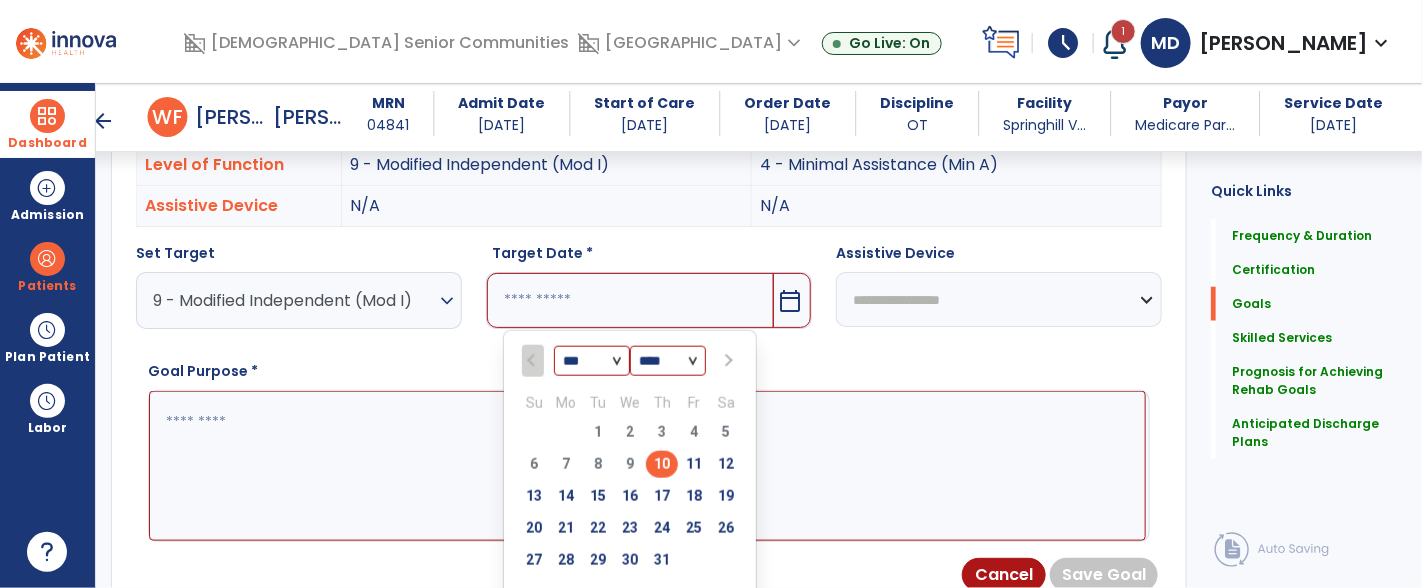 click at bounding box center (726, 361) 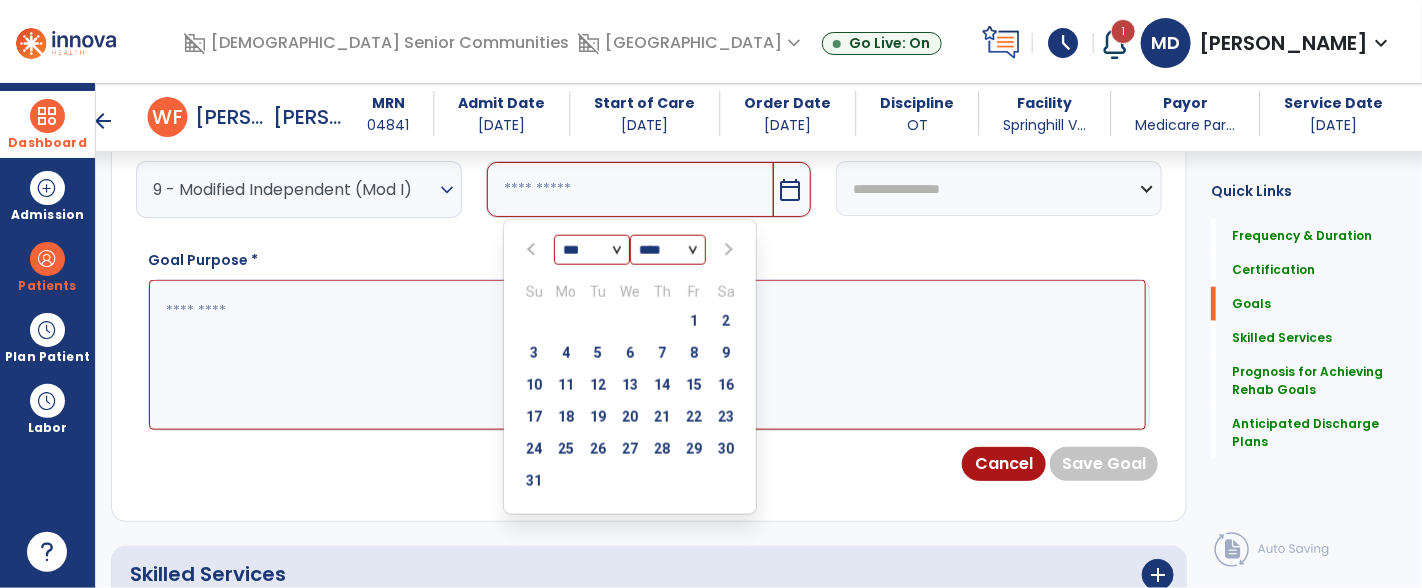 scroll, scrollTop: 745, scrollLeft: 0, axis: vertical 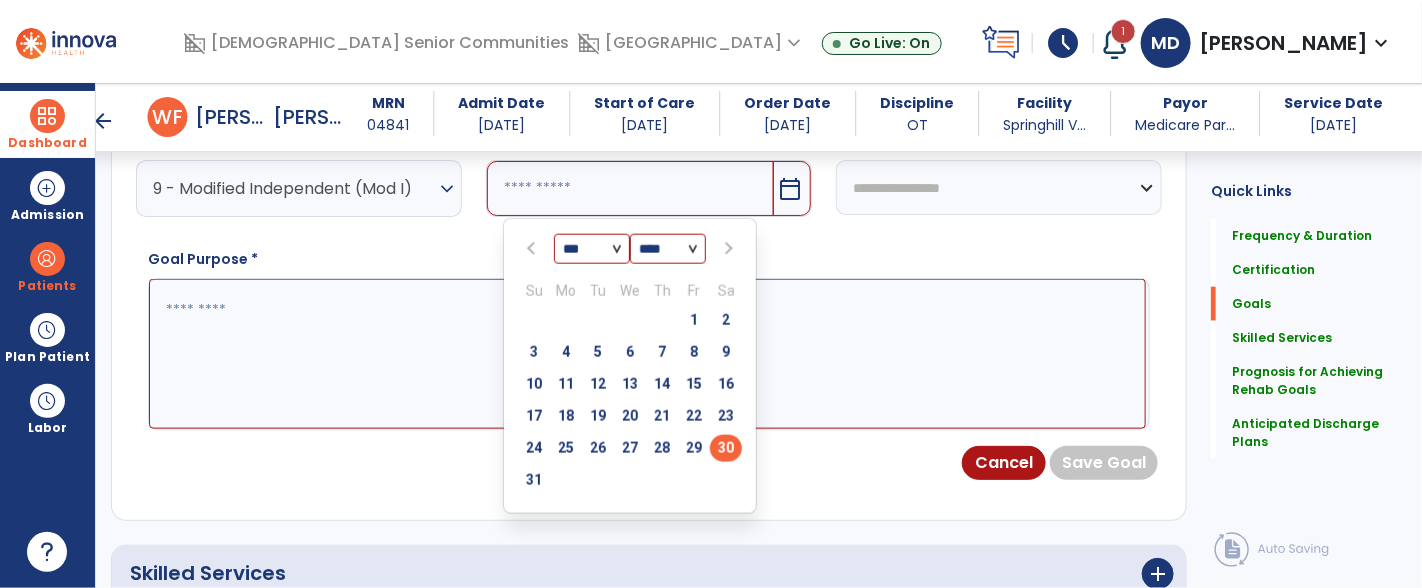 click on "30" at bounding box center [726, 448] 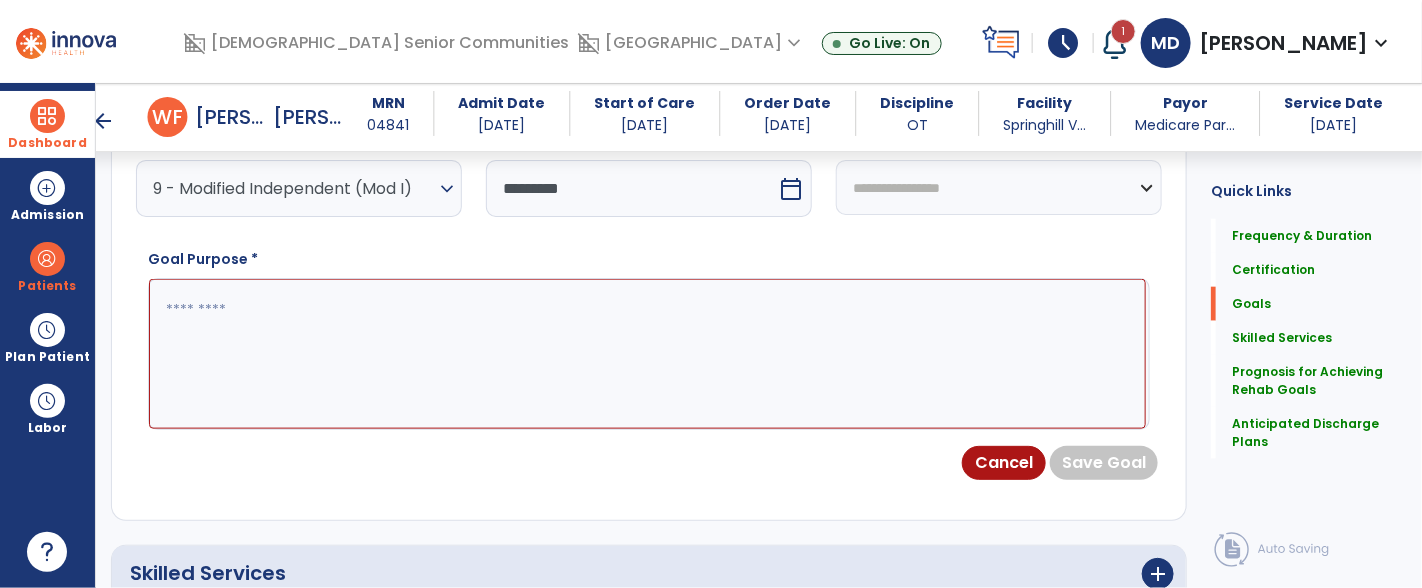 click at bounding box center (647, 354) 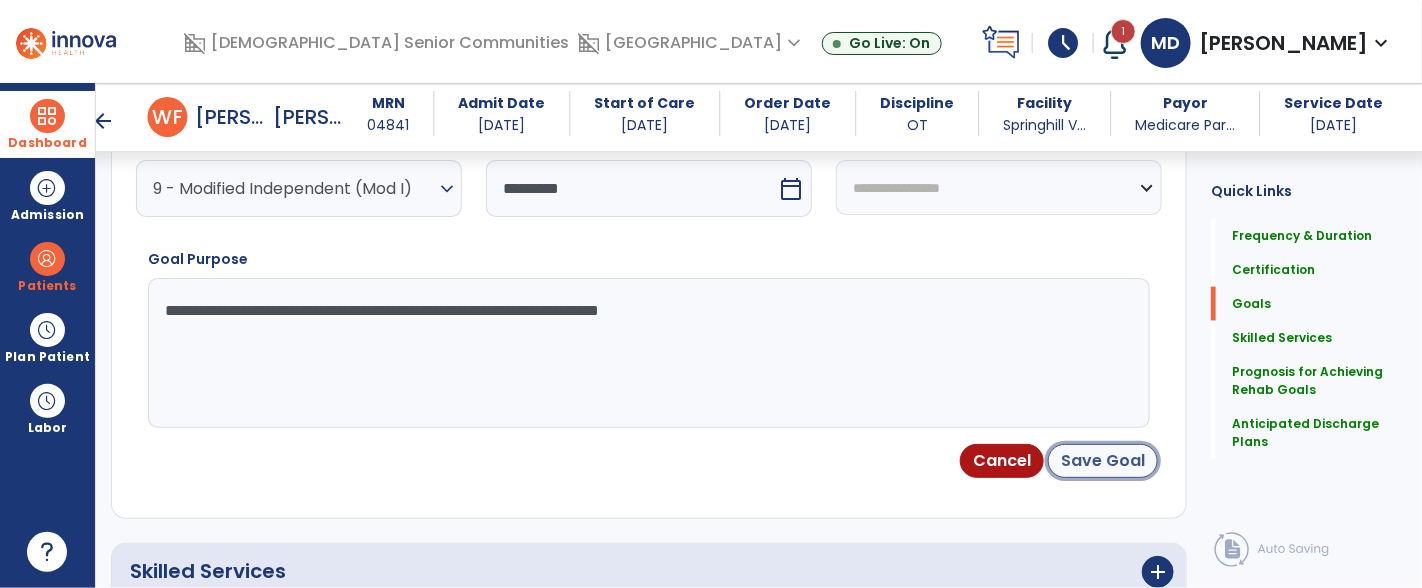 click on "Save Goal" at bounding box center [1103, 461] 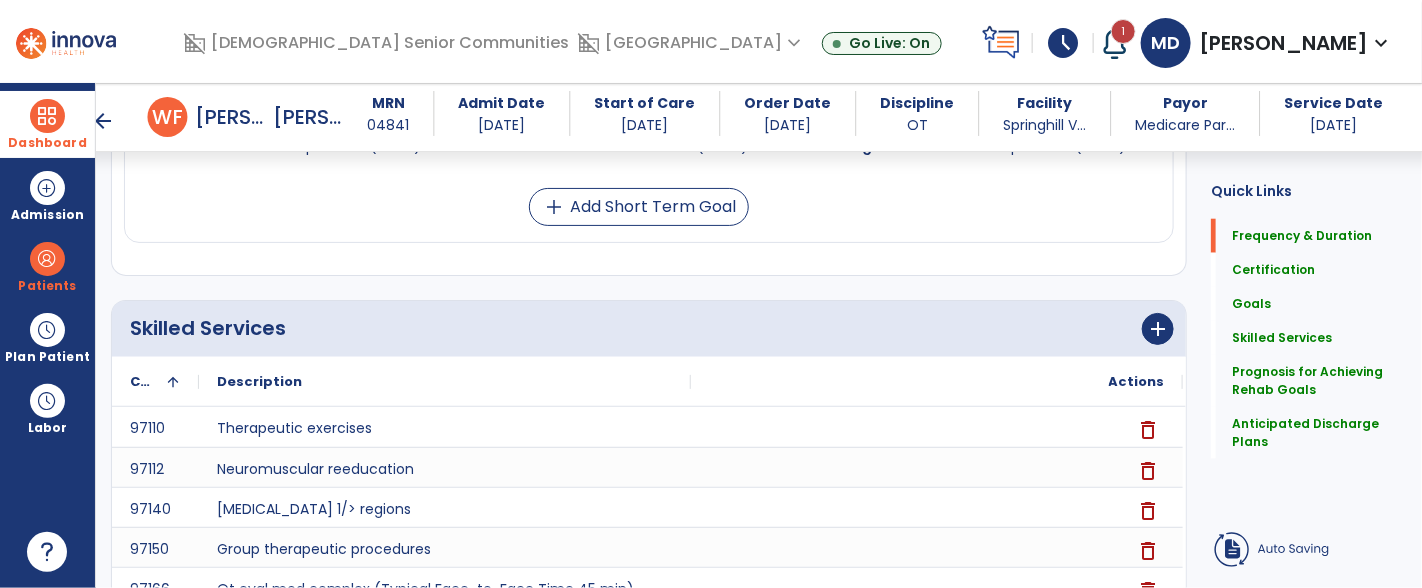scroll, scrollTop: 156, scrollLeft: 0, axis: vertical 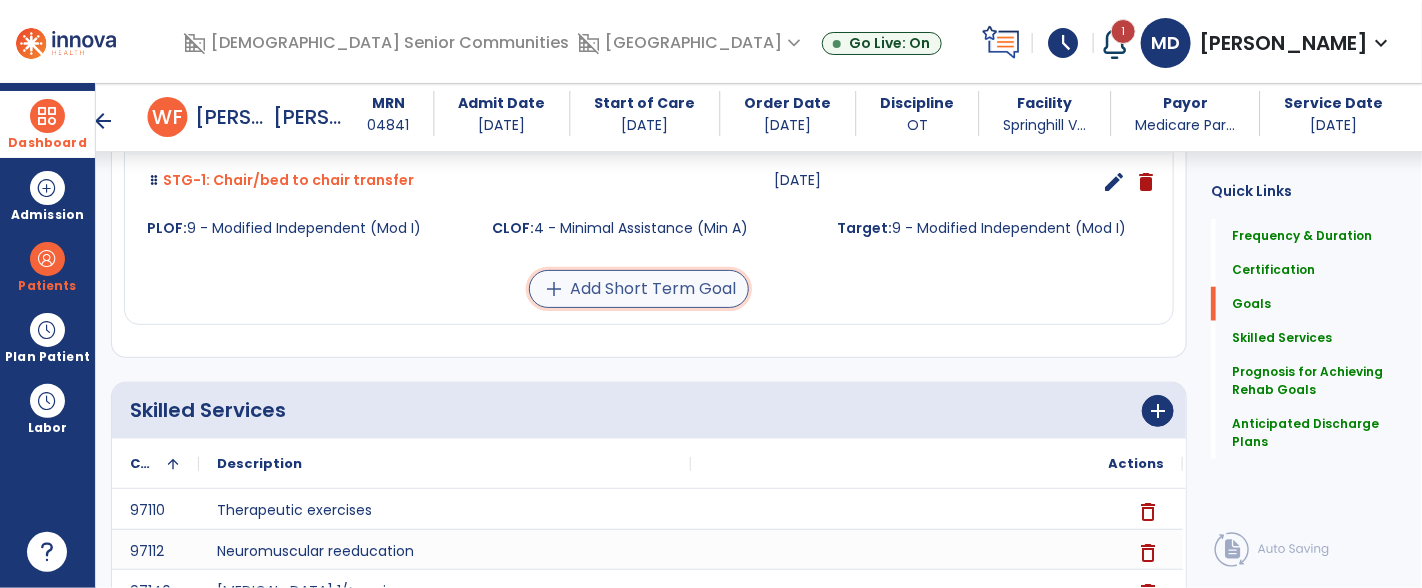 click on "add  Add Short Term Goal" at bounding box center [639, 289] 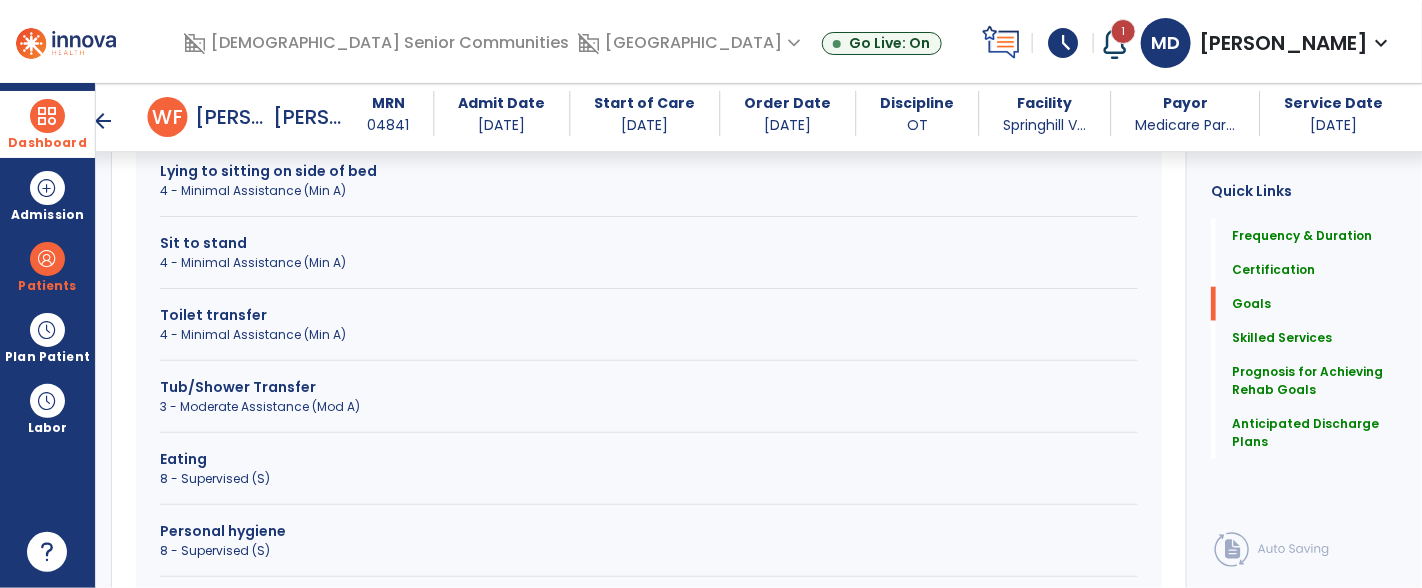 scroll, scrollTop: 616, scrollLeft: 0, axis: vertical 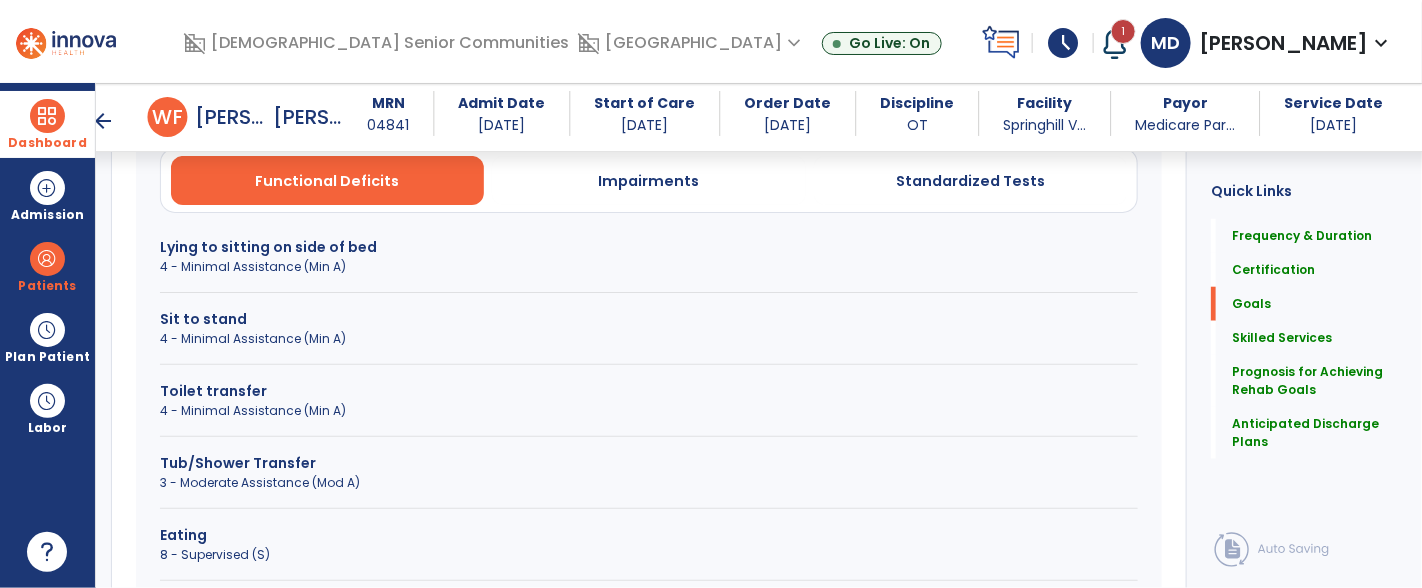 click on "4 - Minimal Assistance (Min A)" at bounding box center (649, 339) 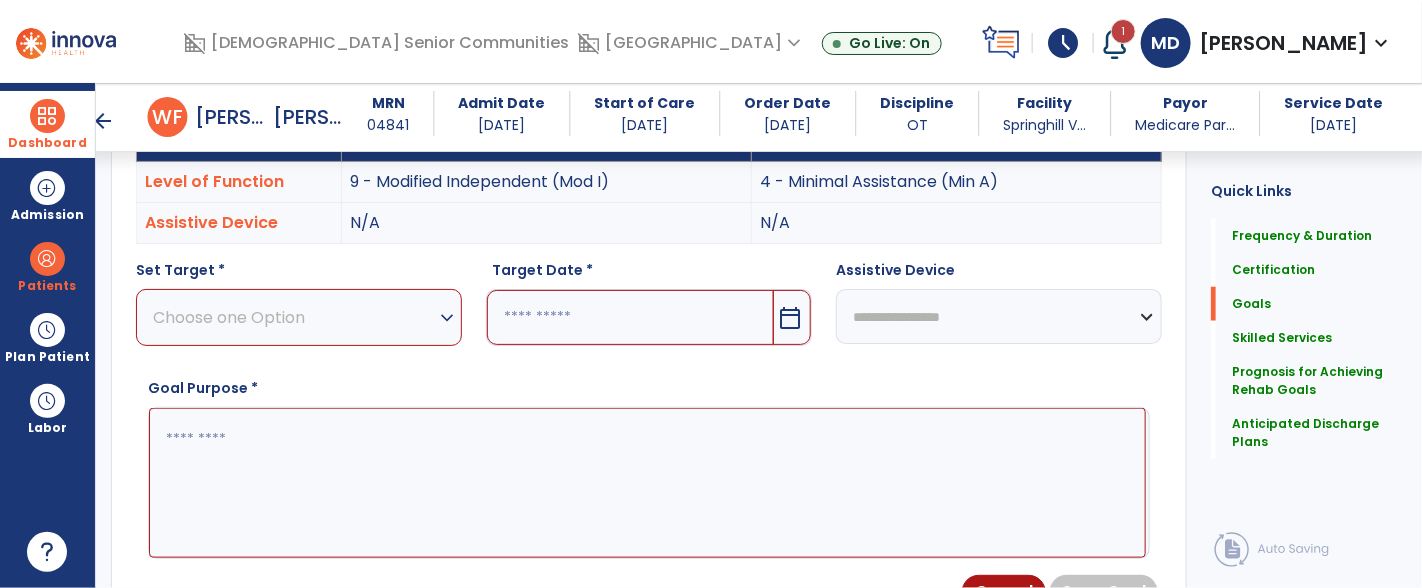 click on "expand_more" at bounding box center (447, 318) 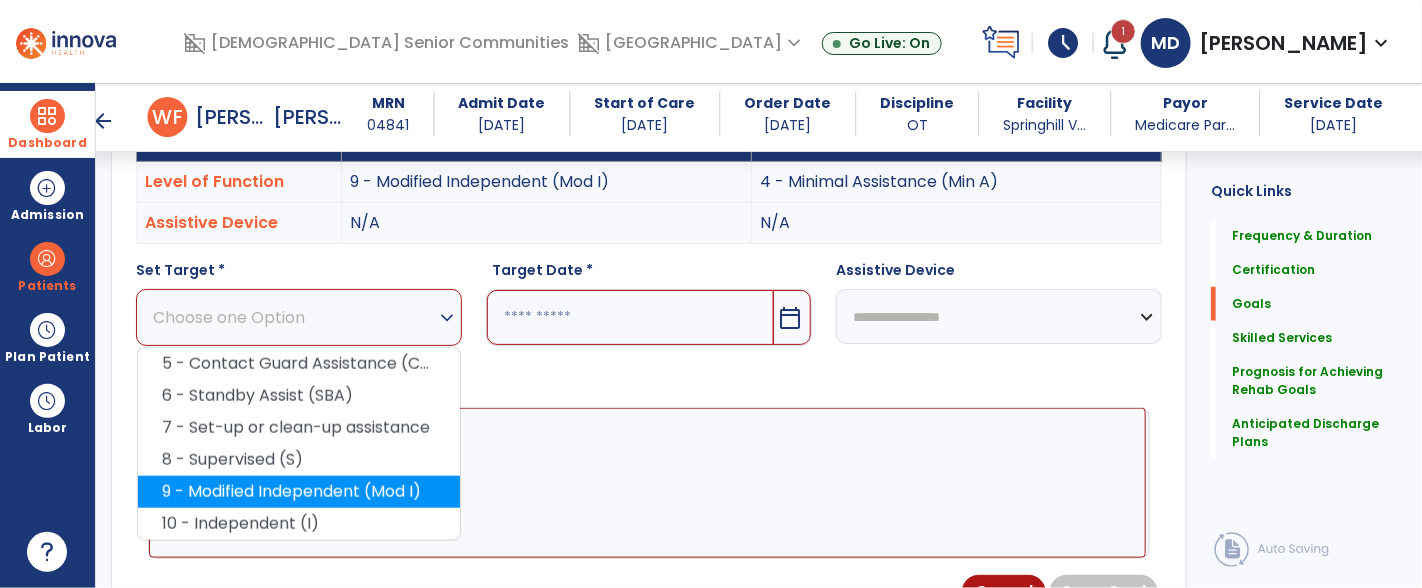 click on "9 - Modified Independent (Mod I)" at bounding box center [299, 492] 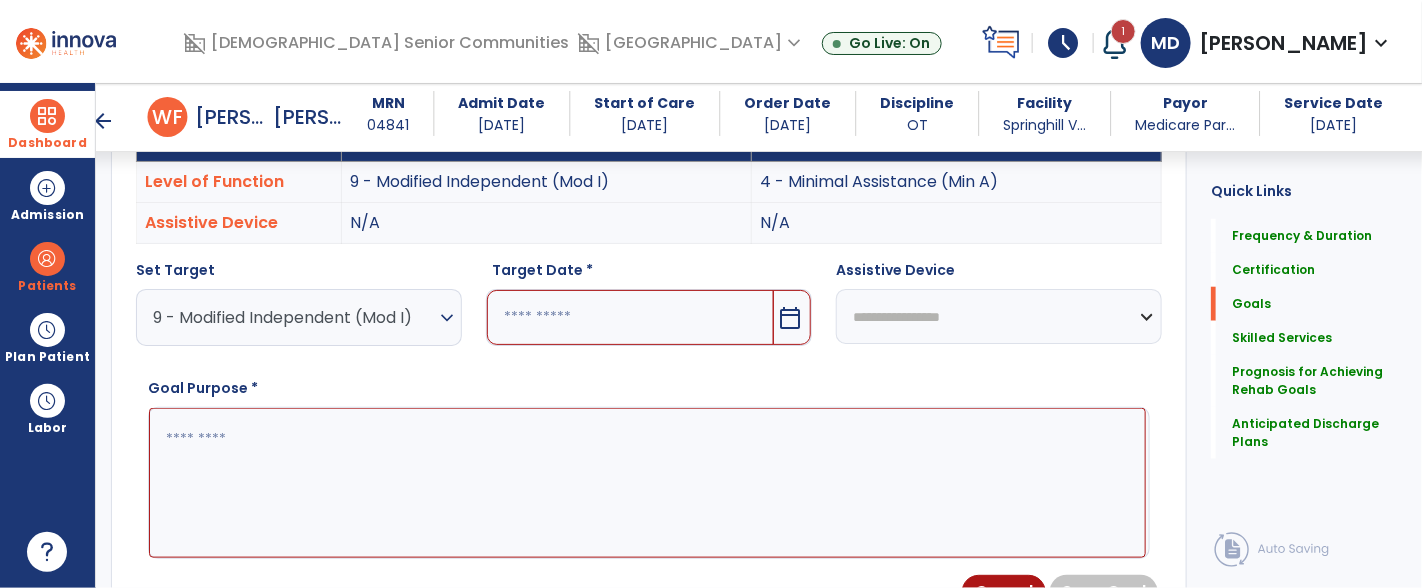 click on "calendar_today" at bounding box center (790, 318) 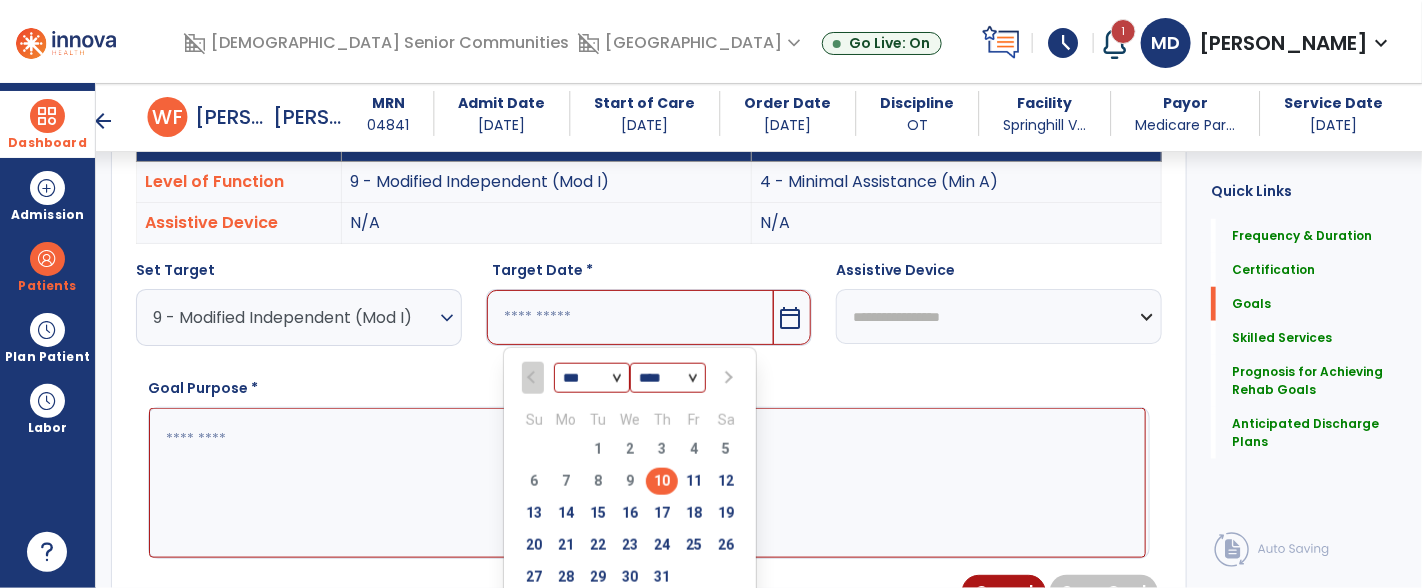 click at bounding box center (727, 378) 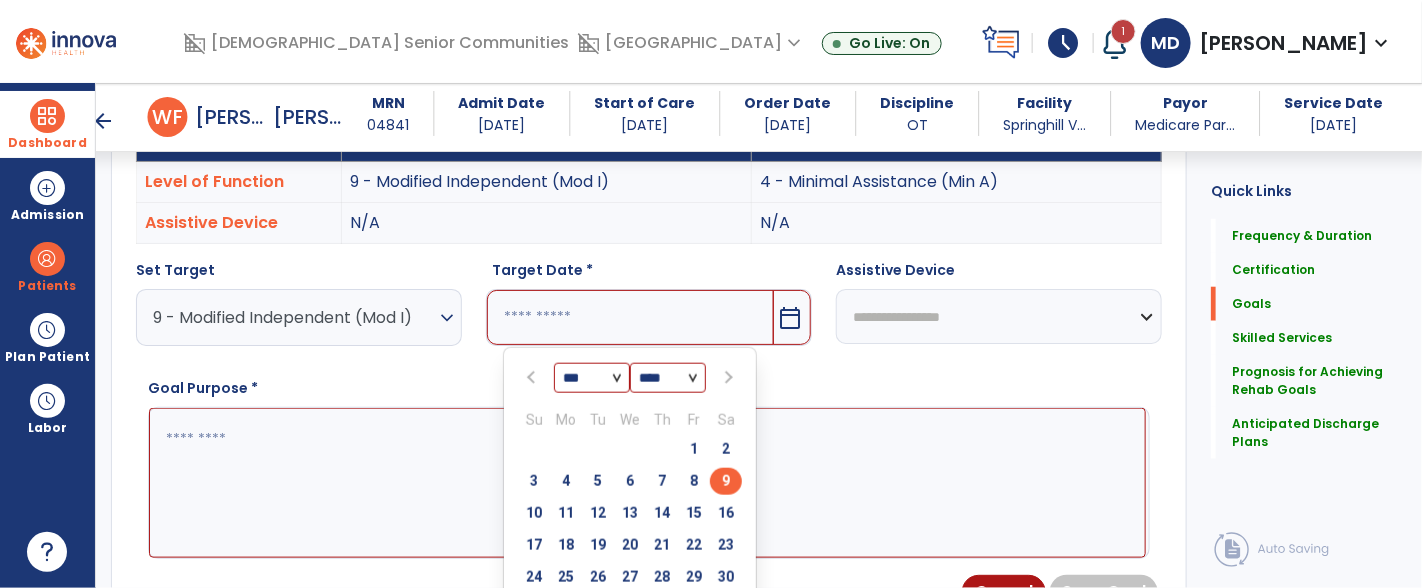 click on "9" at bounding box center [726, 481] 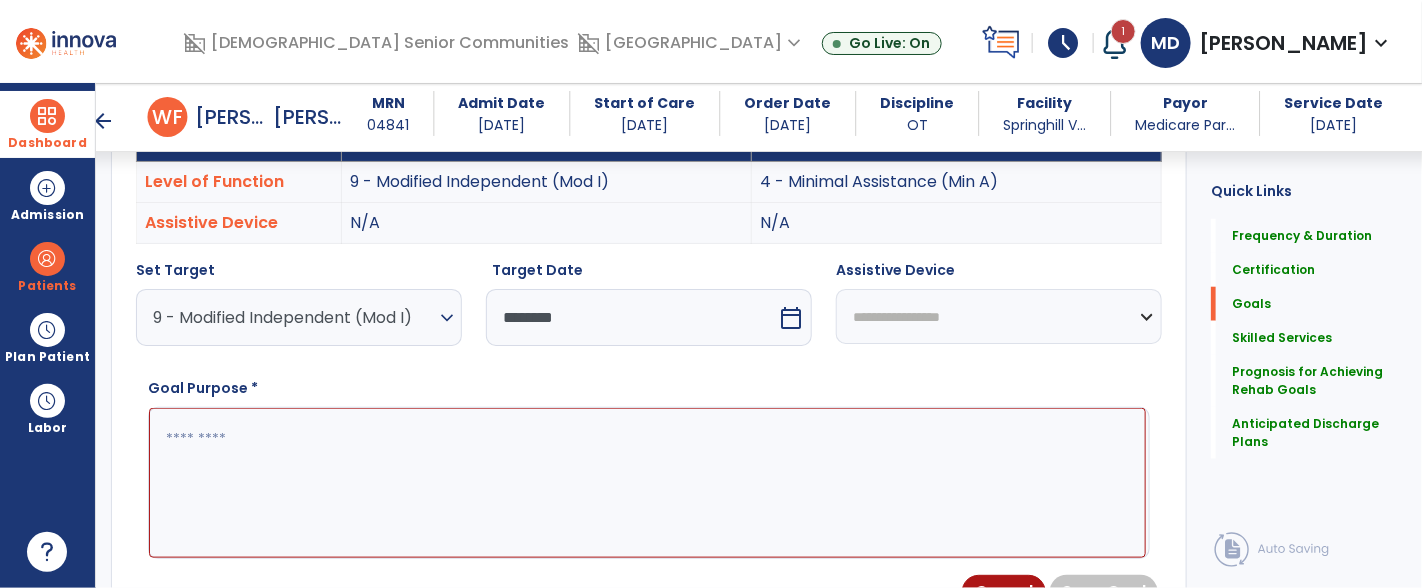 click at bounding box center [647, 483] 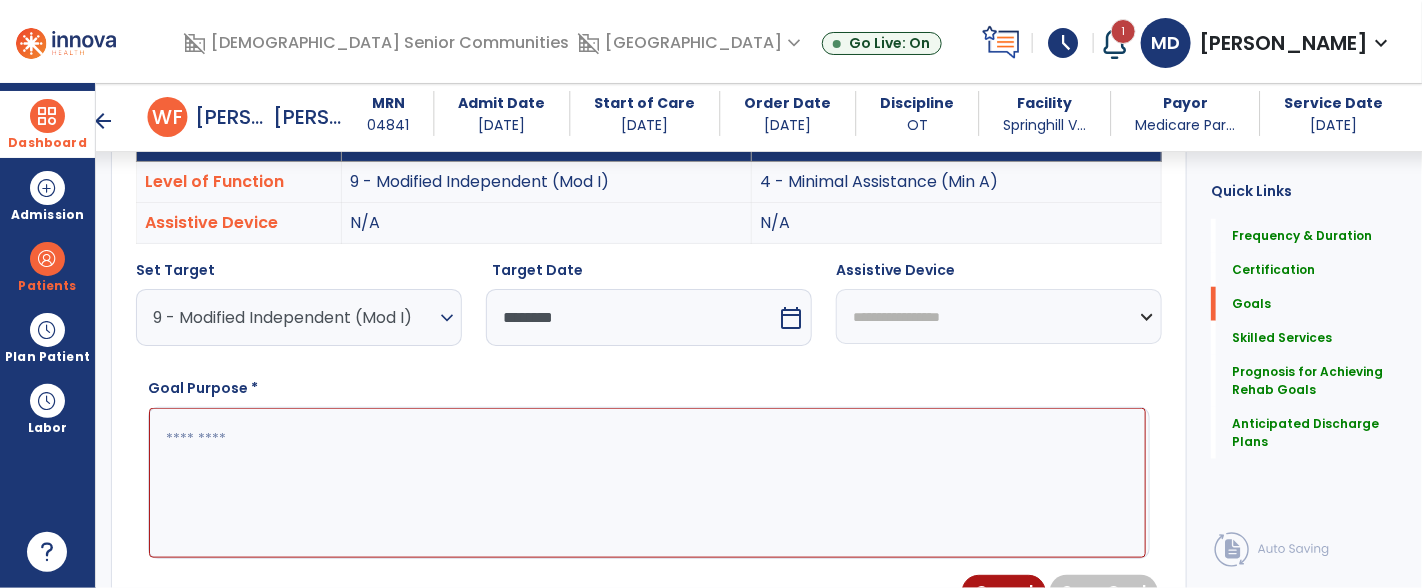 paste on "**********" 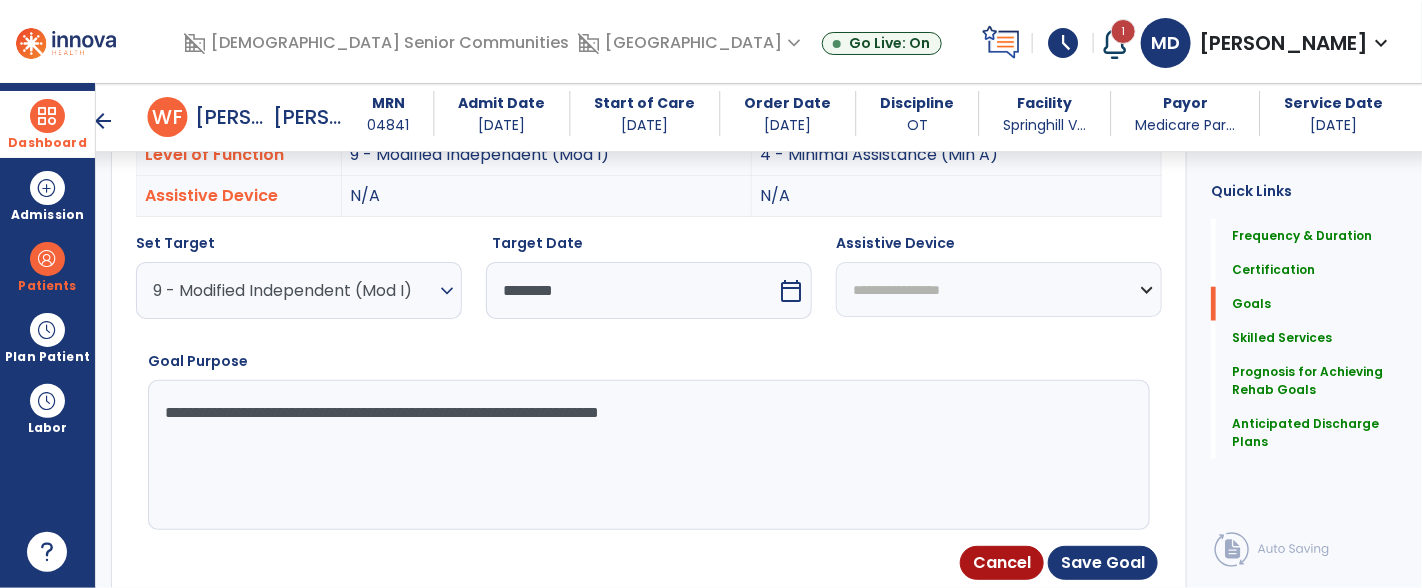 scroll, scrollTop: 710, scrollLeft: 0, axis: vertical 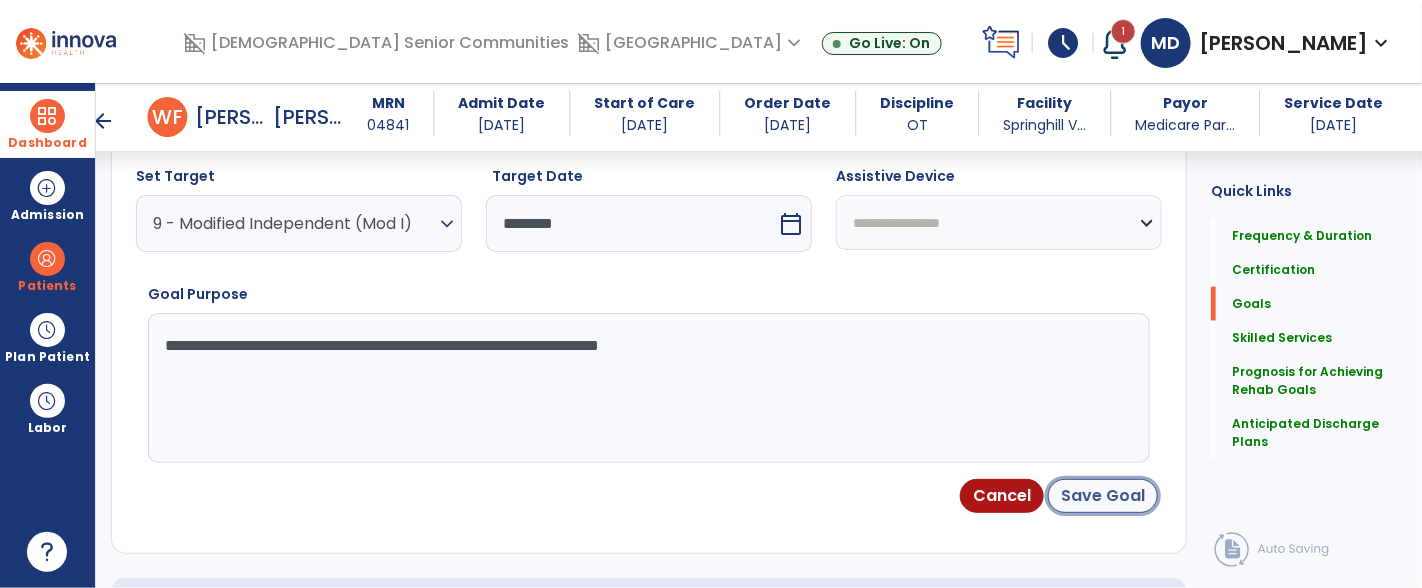 click on "Save Goal" at bounding box center (1103, 496) 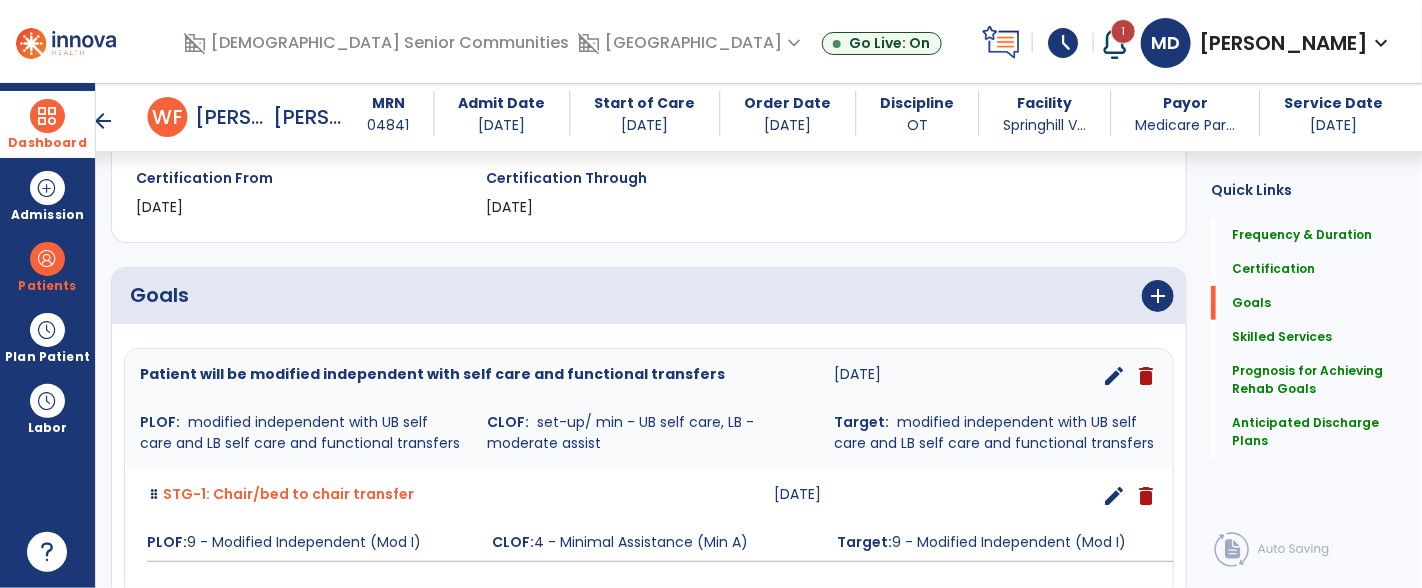 scroll, scrollTop: 368, scrollLeft: 0, axis: vertical 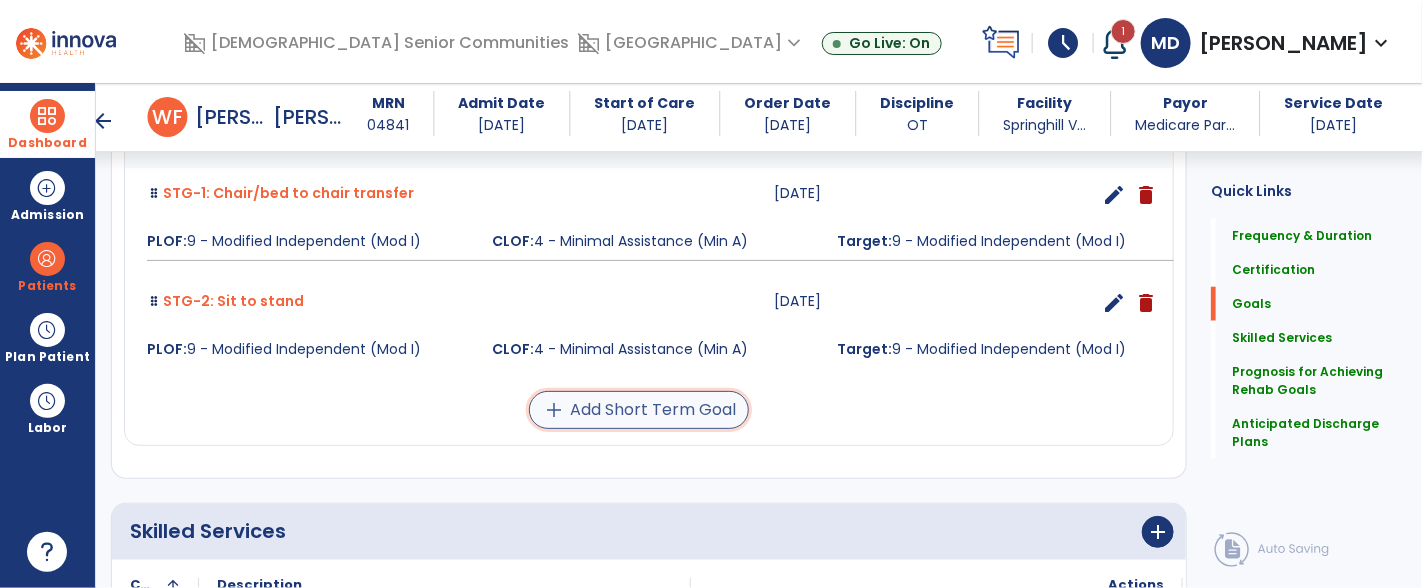 click on "add  Add Short Term Goal" at bounding box center [639, 410] 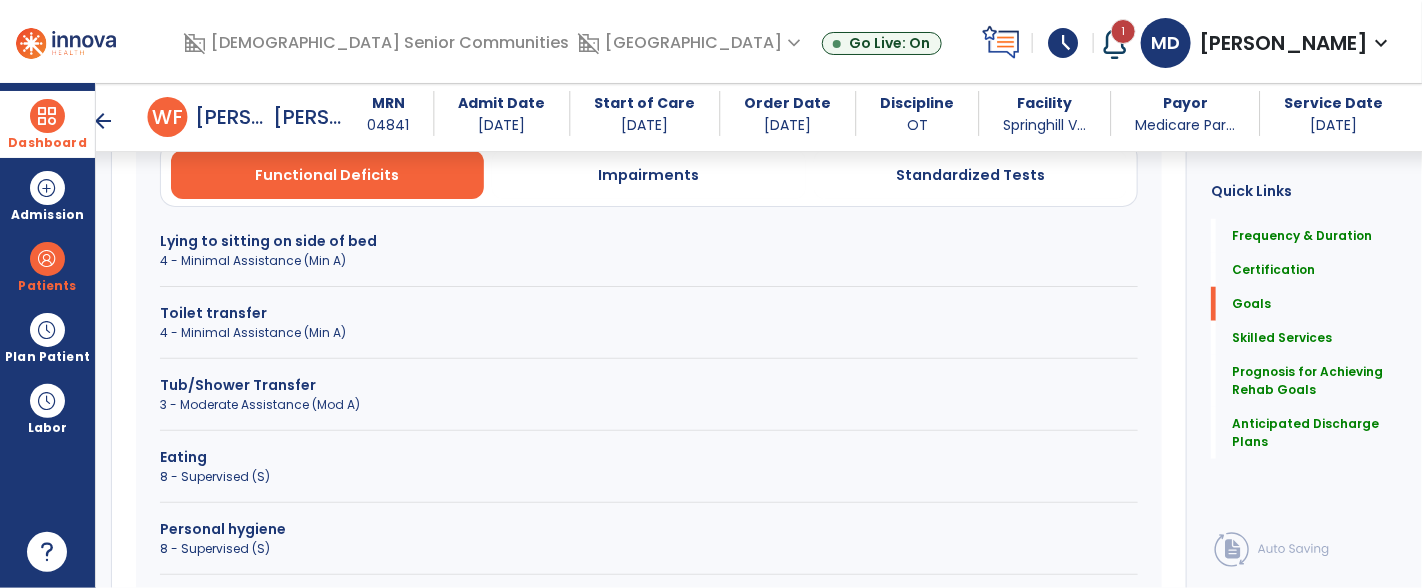 scroll, scrollTop: 618, scrollLeft: 0, axis: vertical 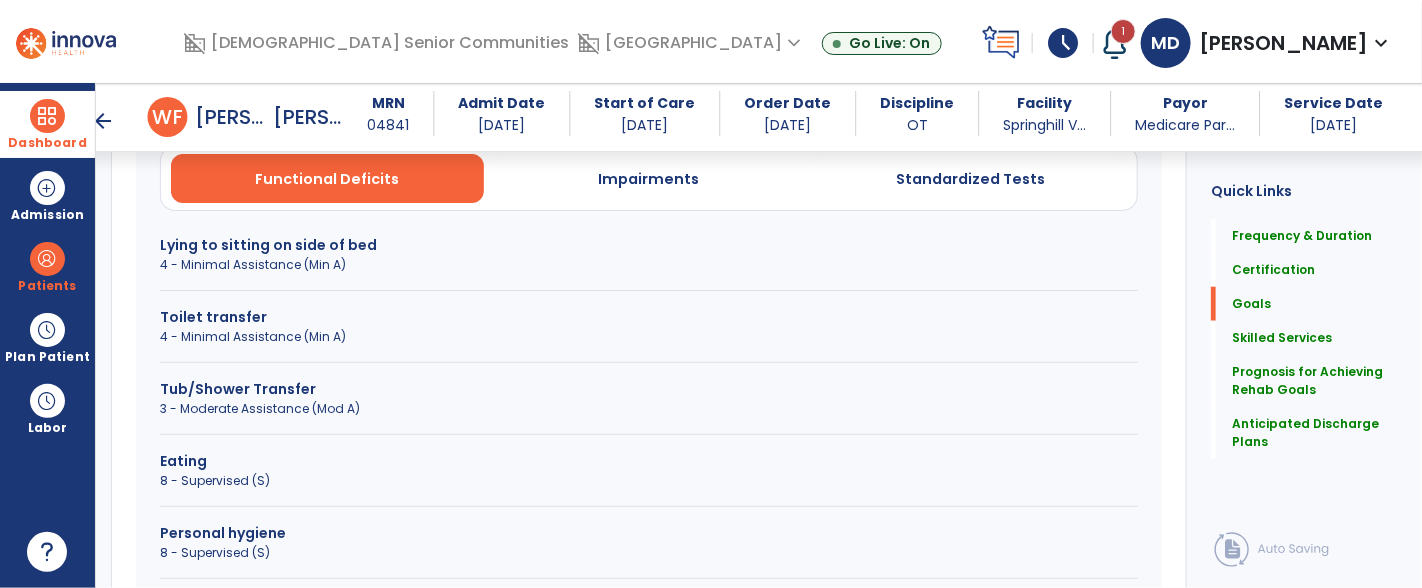 click on "4 - Minimal Assistance (Min A)" at bounding box center [649, 337] 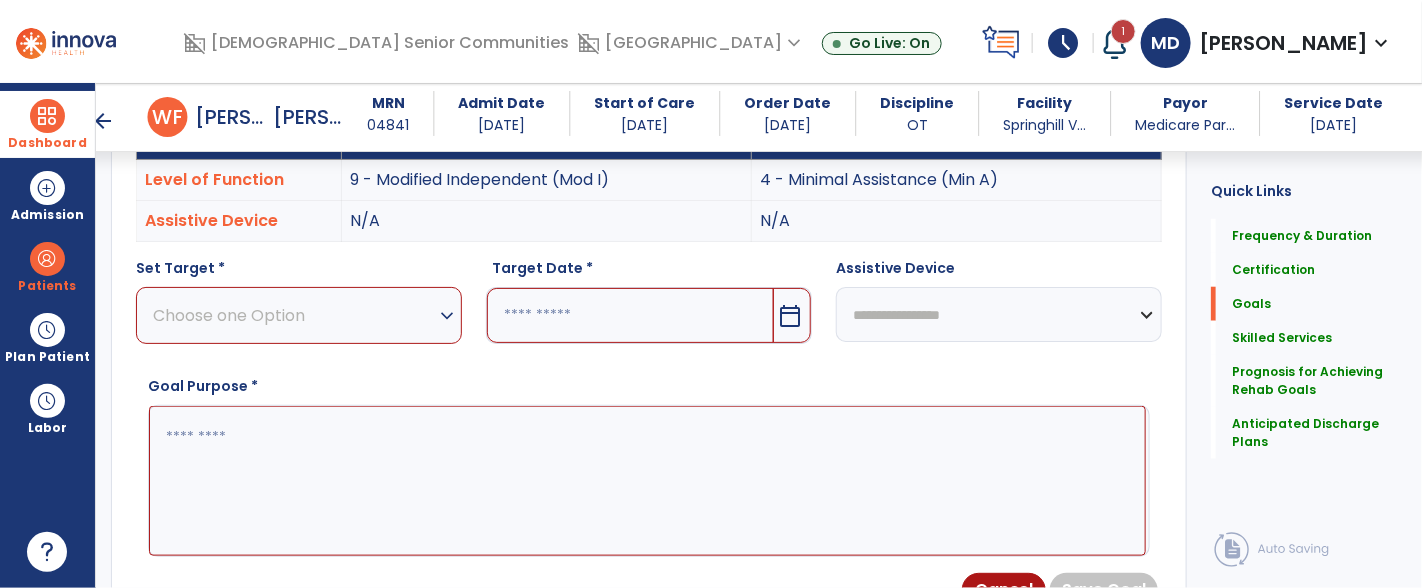 click on "expand_more" at bounding box center (447, 316) 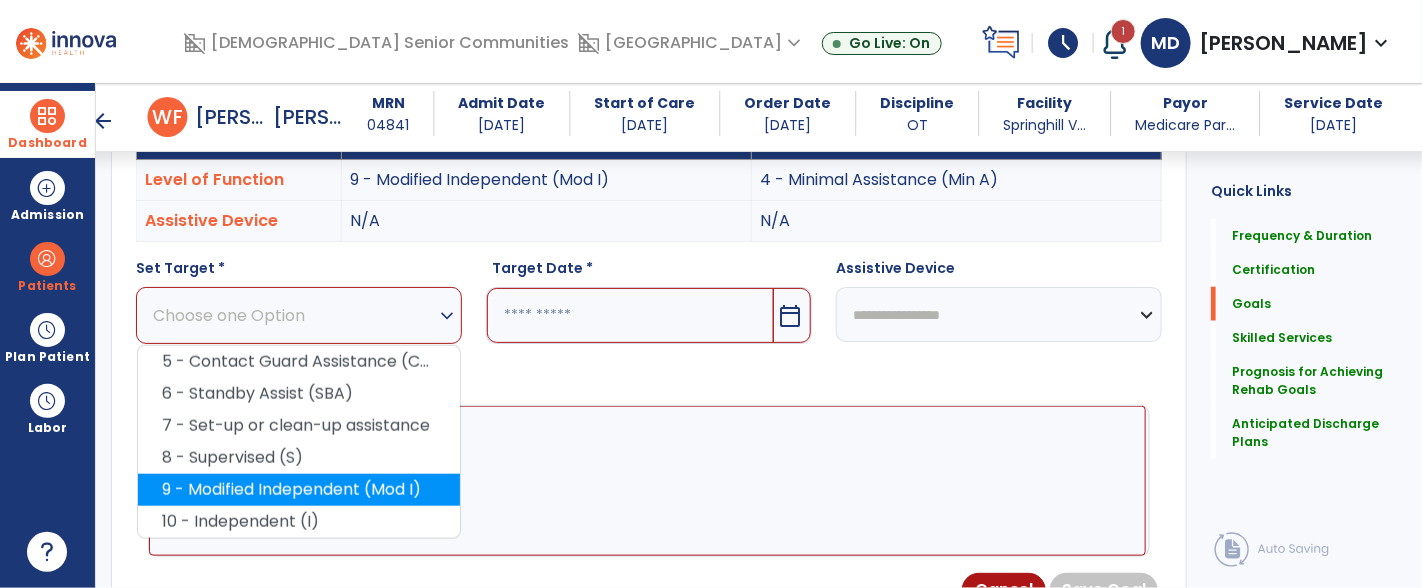 click on "9 - Modified Independent (Mod I)" at bounding box center (299, 490) 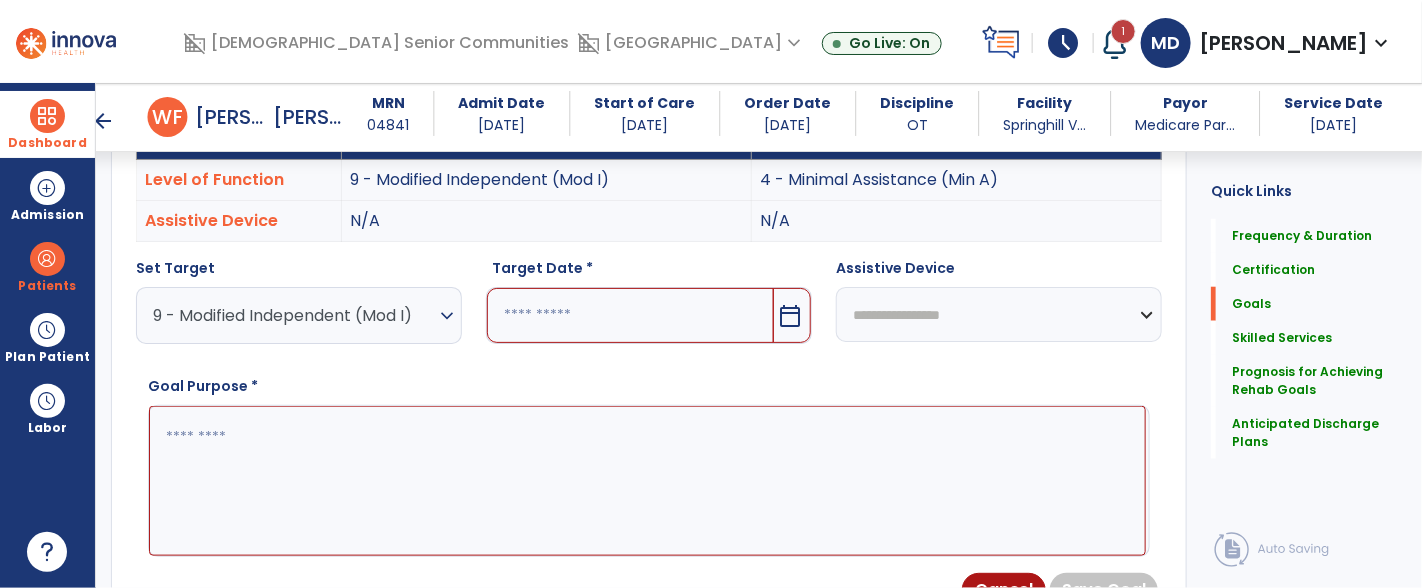 click on "calendar_today" at bounding box center (790, 316) 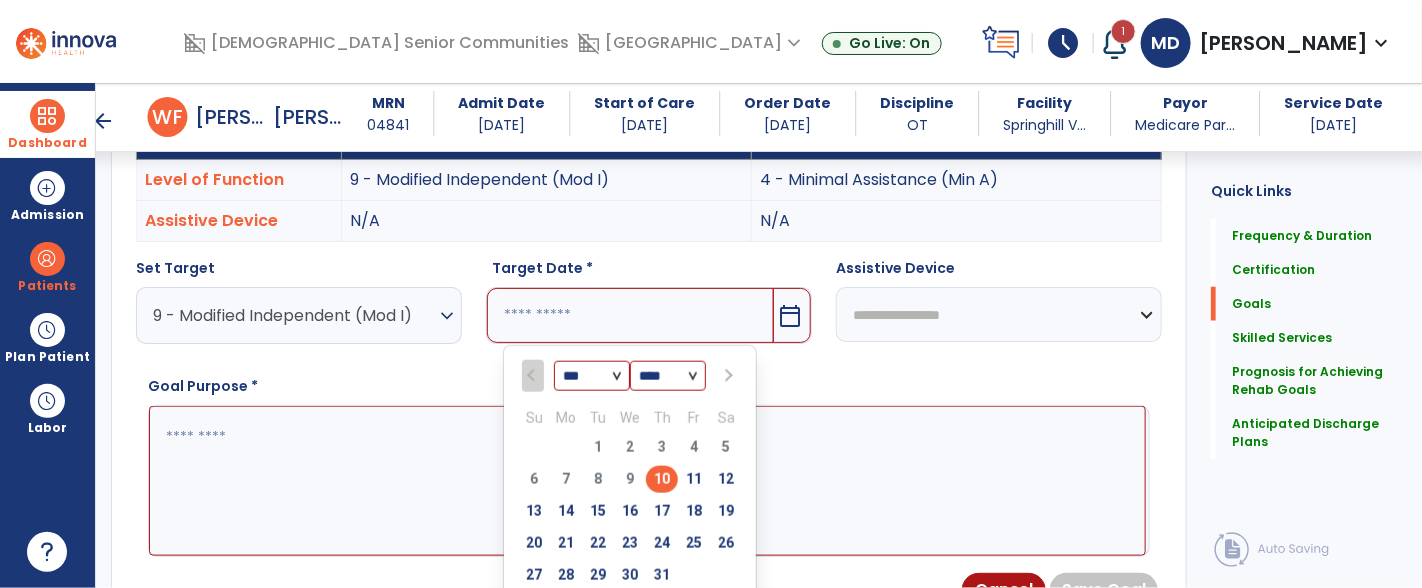 click at bounding box center [726, 376] 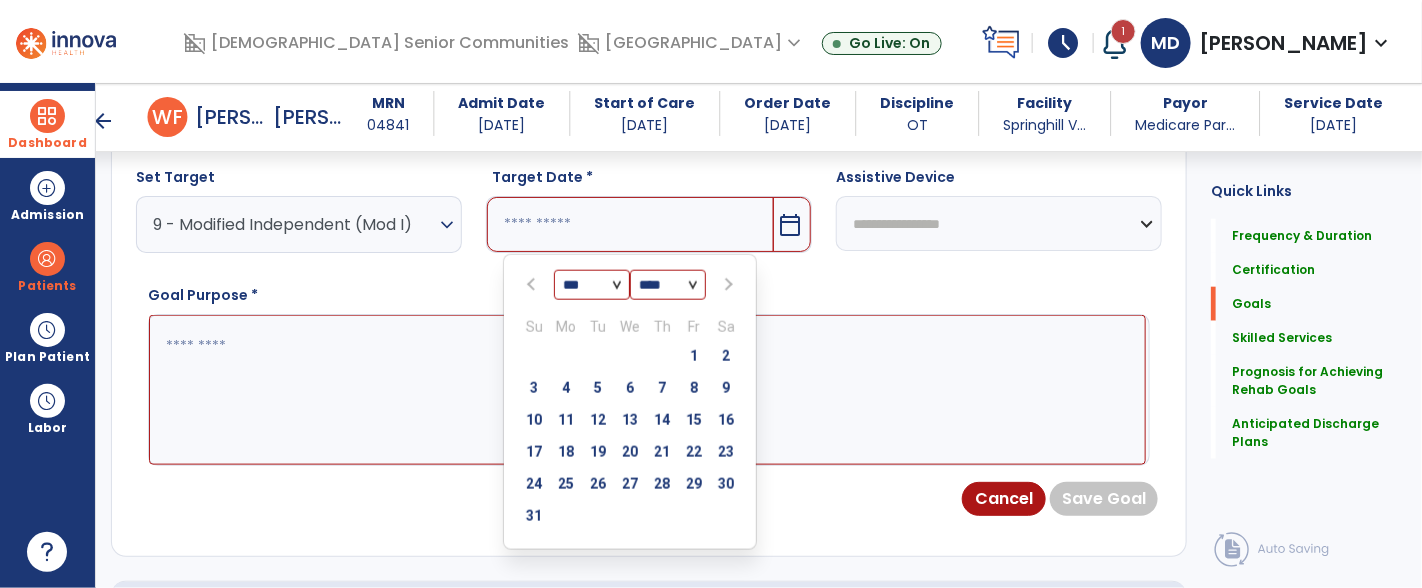 scroll, scrollTop: 716, scrollLeft: 0, axis: vertical 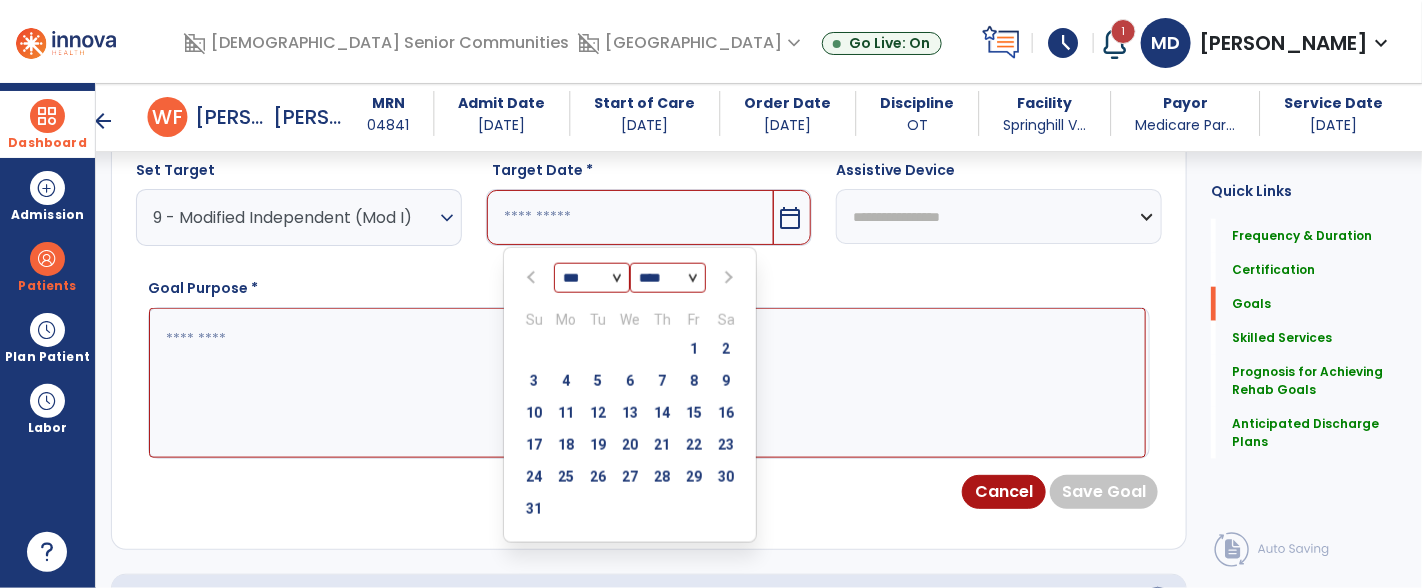 click at bounding box center [726, 278] 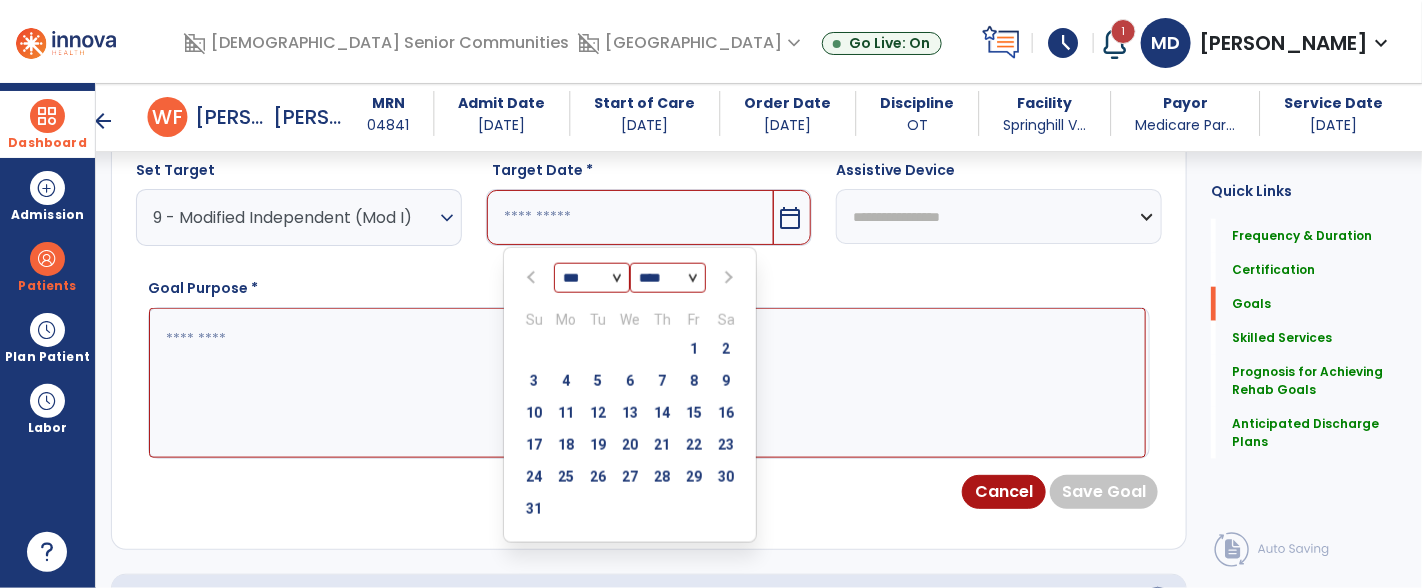 select on "*" 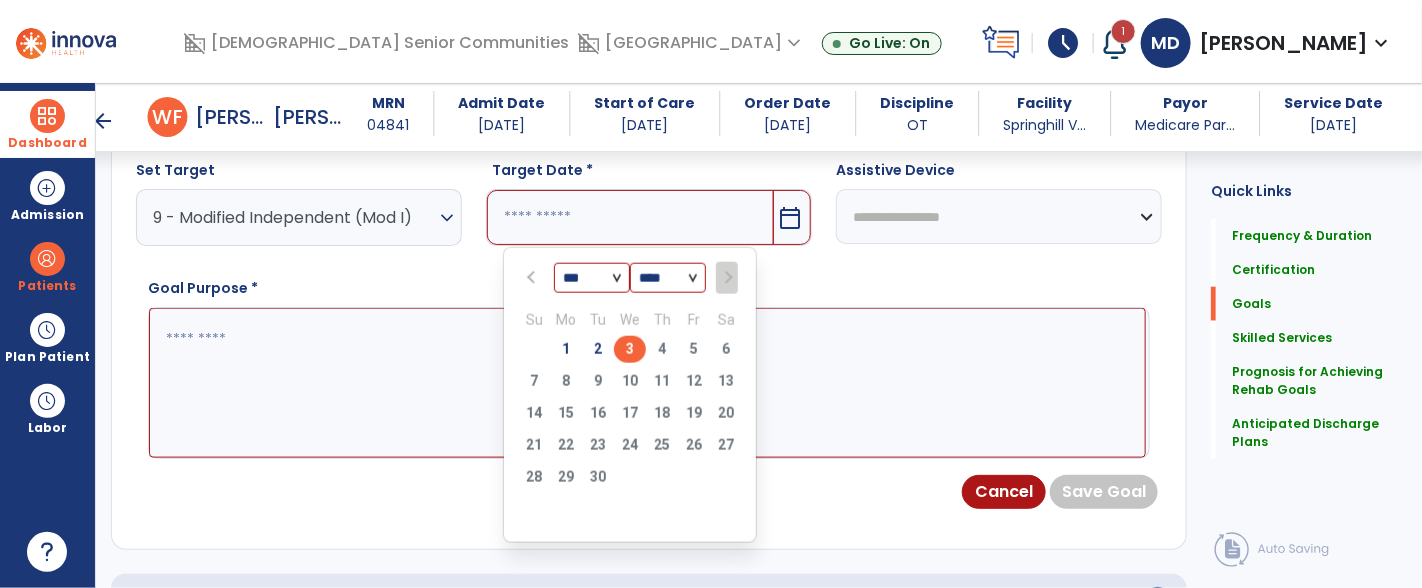 click on "3" at bounding box center [630, 349] 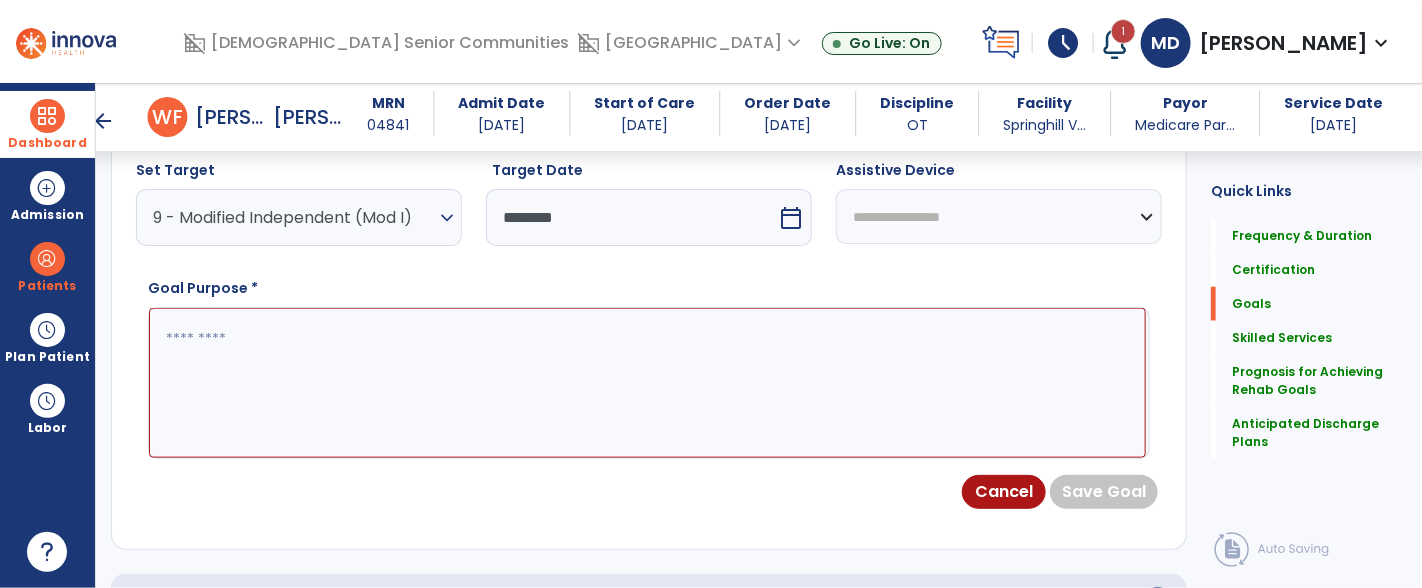 click at bounding box center [647, 383] 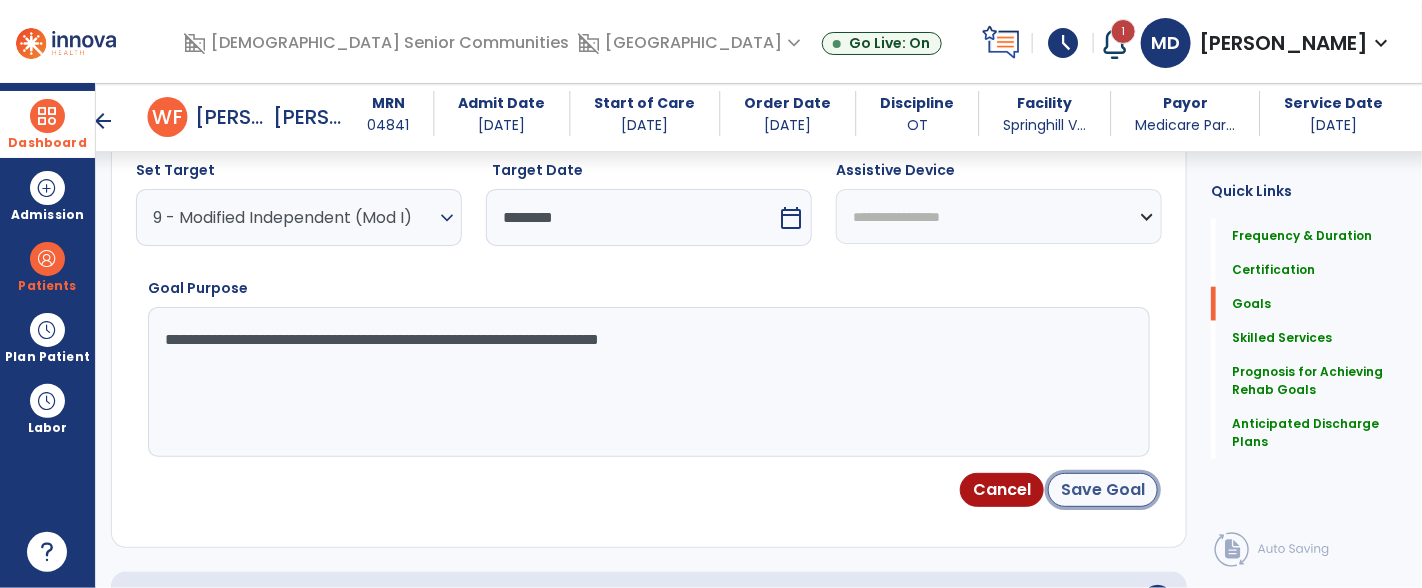 click on "Save Goal" at bounding box center (1103, 490) 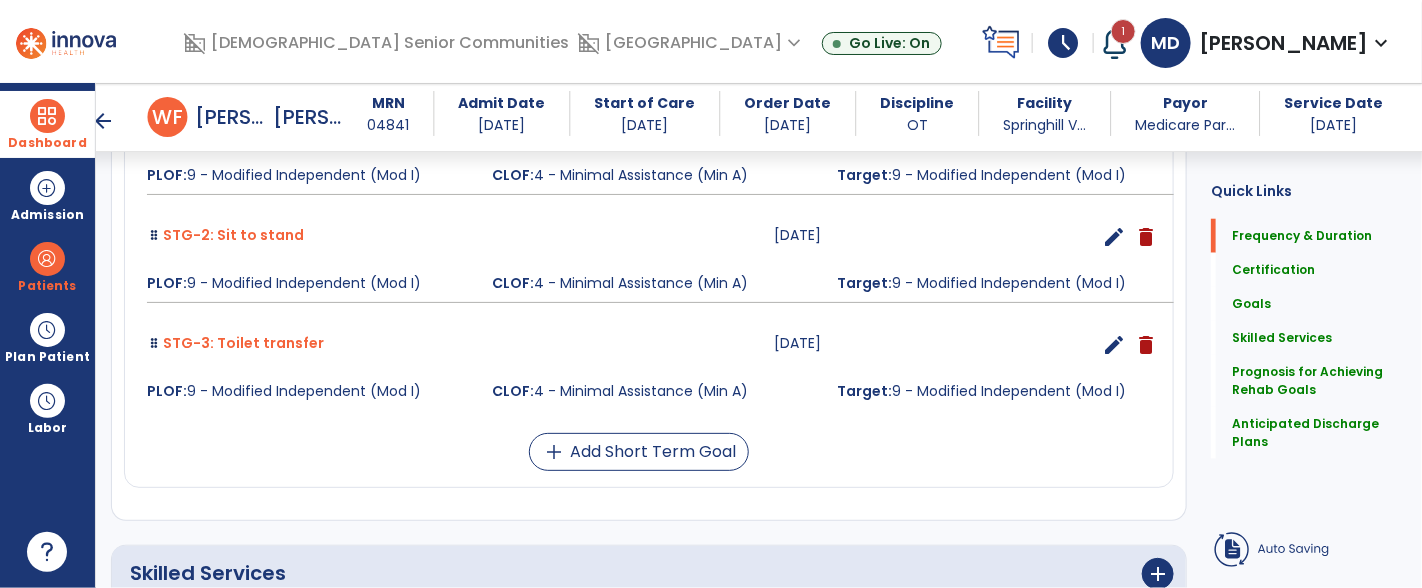 scroll, scrollTop: 127, scrollLeft: 0, axis: vertical 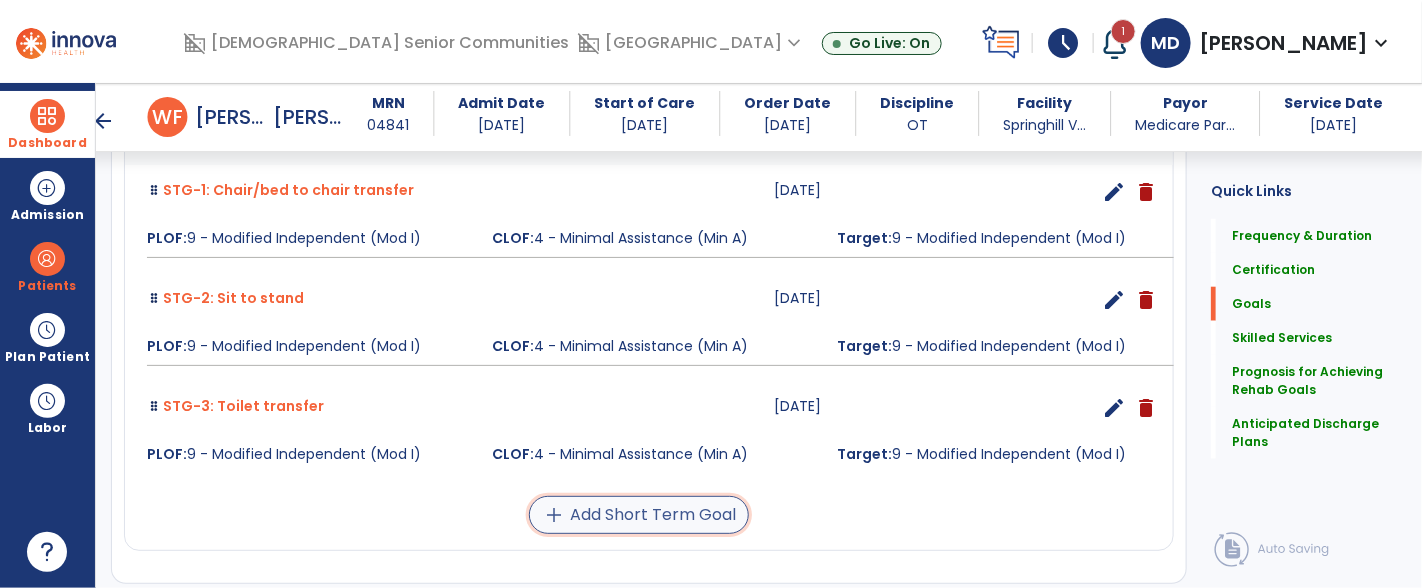 click on "add  Add Short Term Goal" at bounding box center (639, 515) 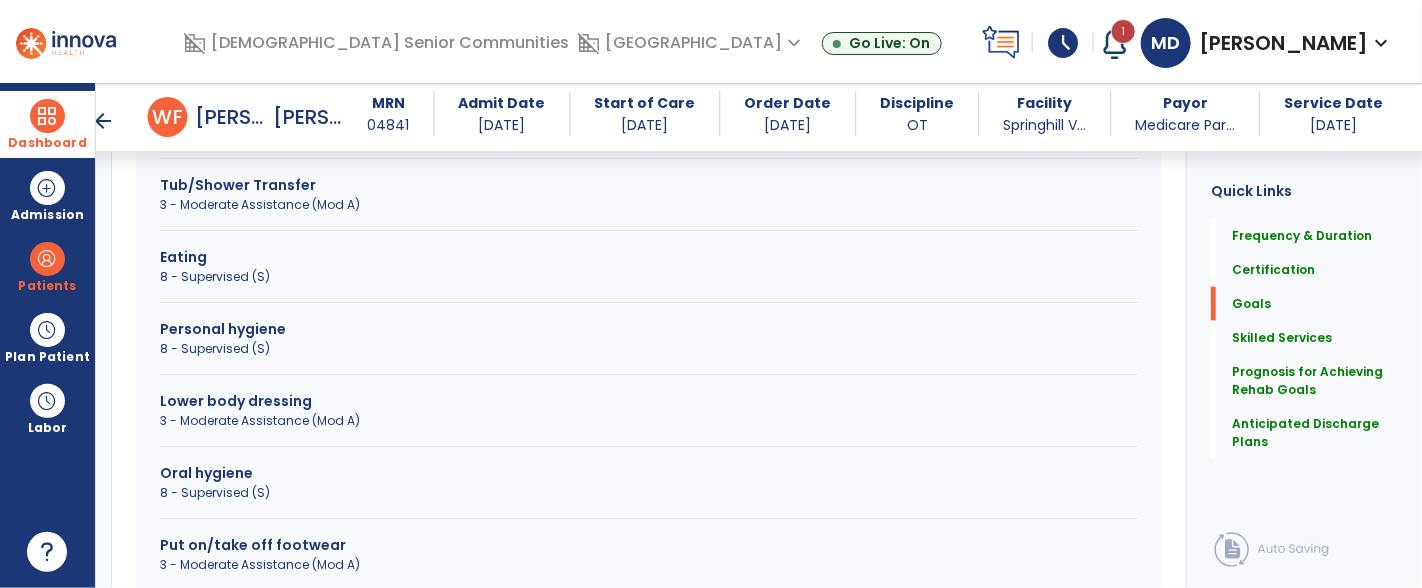 scroll, scrollTop: 753, scrollLeft: 0, axis: vertical 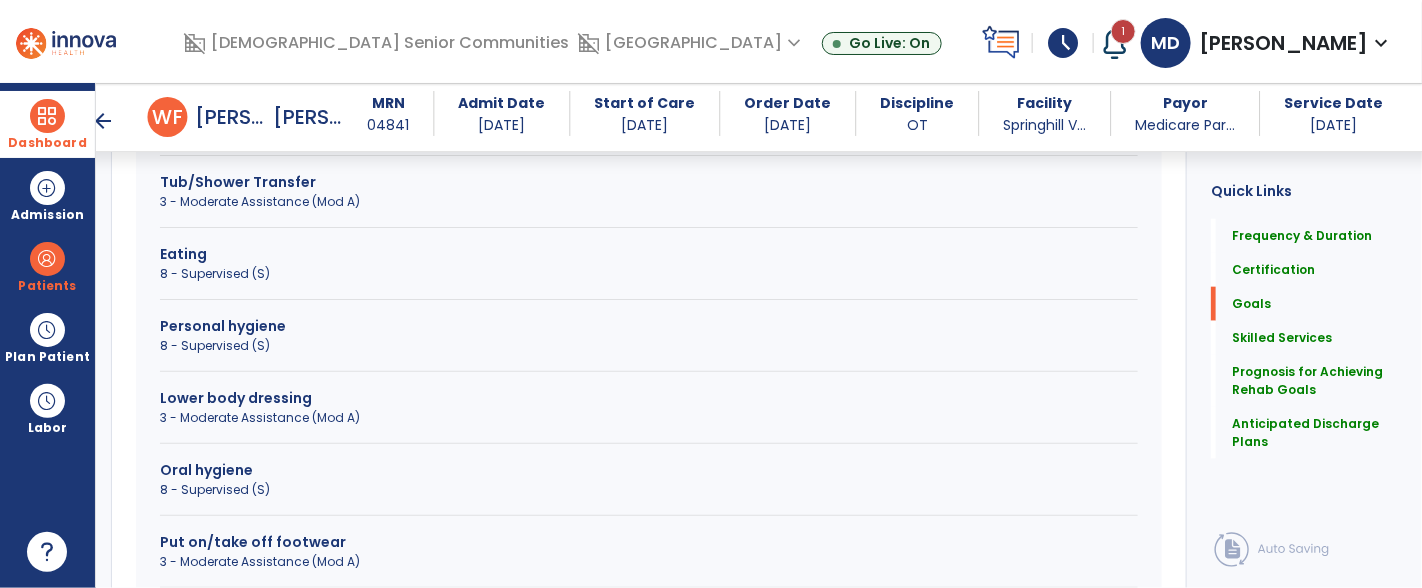 click on "3 - Moderate Assistance (Mod A)" at bounding box center [649, 418] 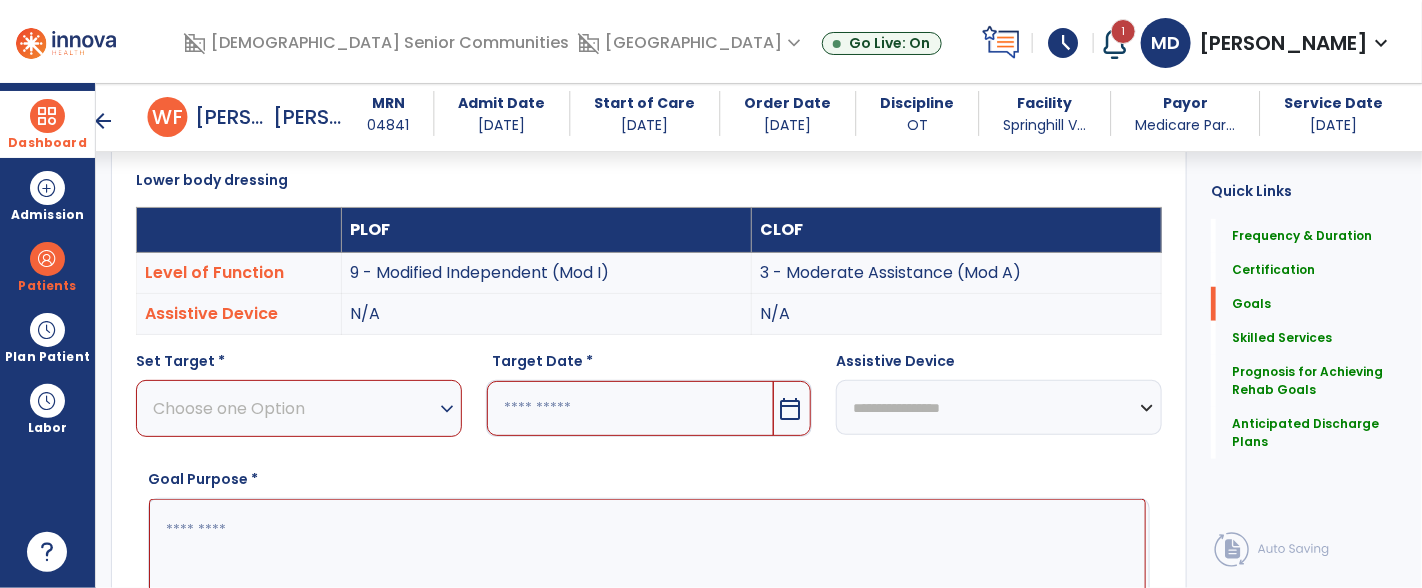 scroll, scrollTop: 510, scrollLeft: 0, axis: vertical 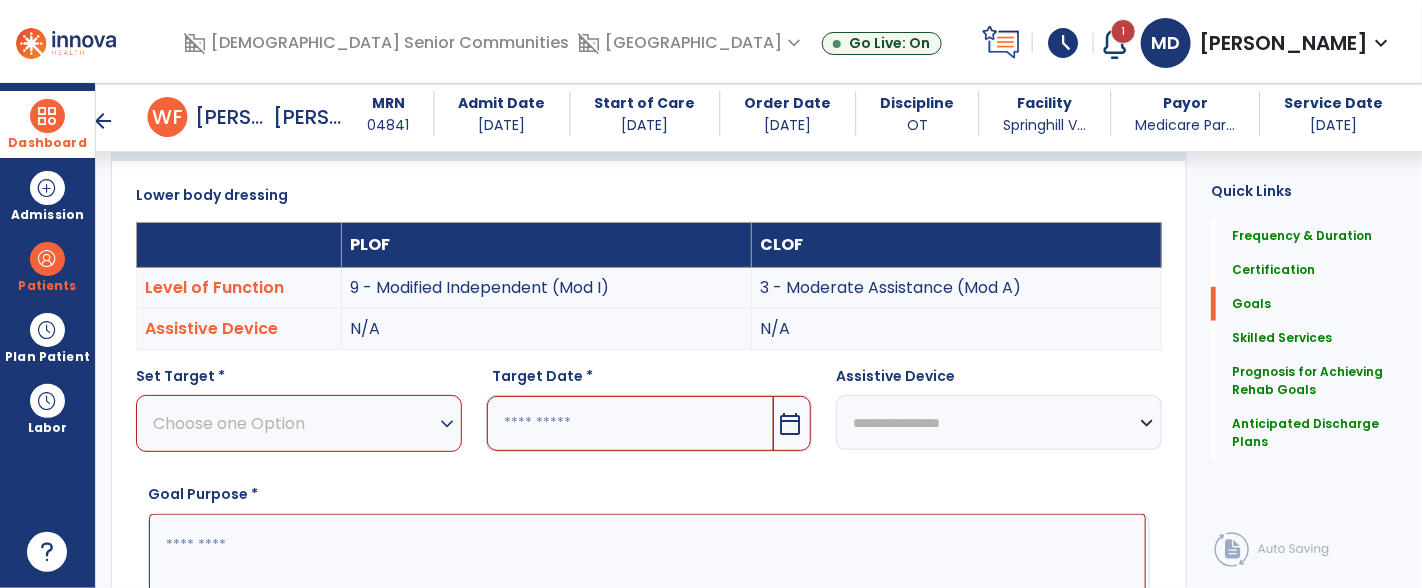 click on "expand_more" at bounding box center [447, 424] 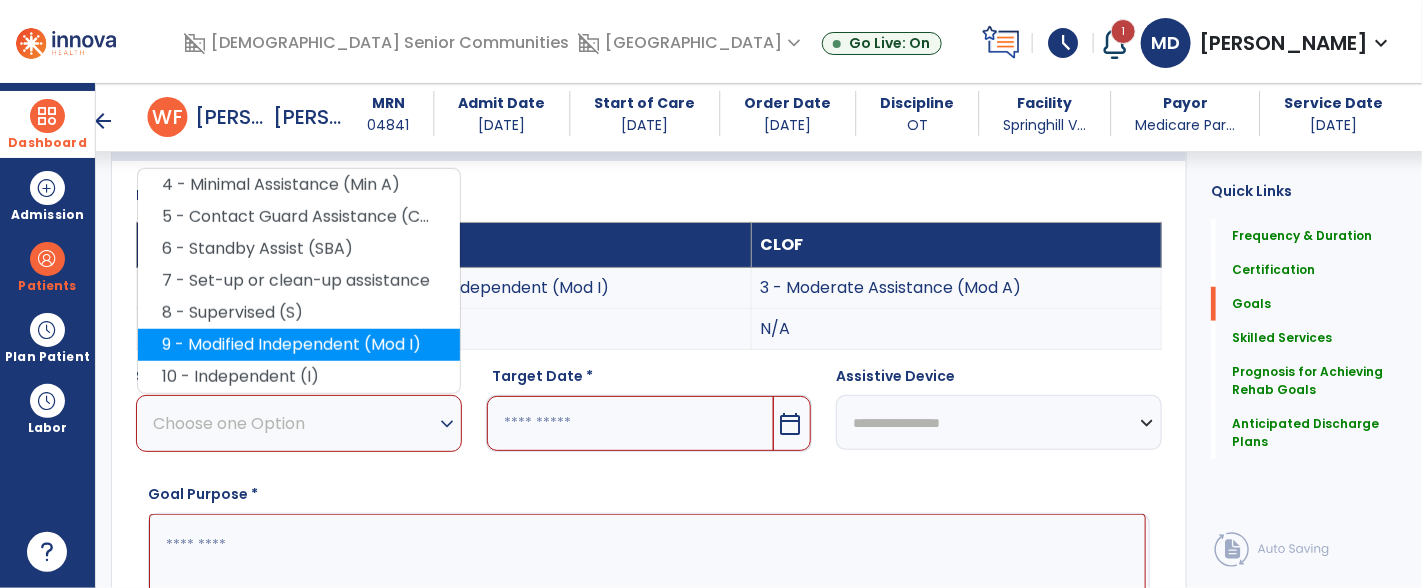click on "9 - Modified Independent (Mod I)" at bounding box center [299, 345] 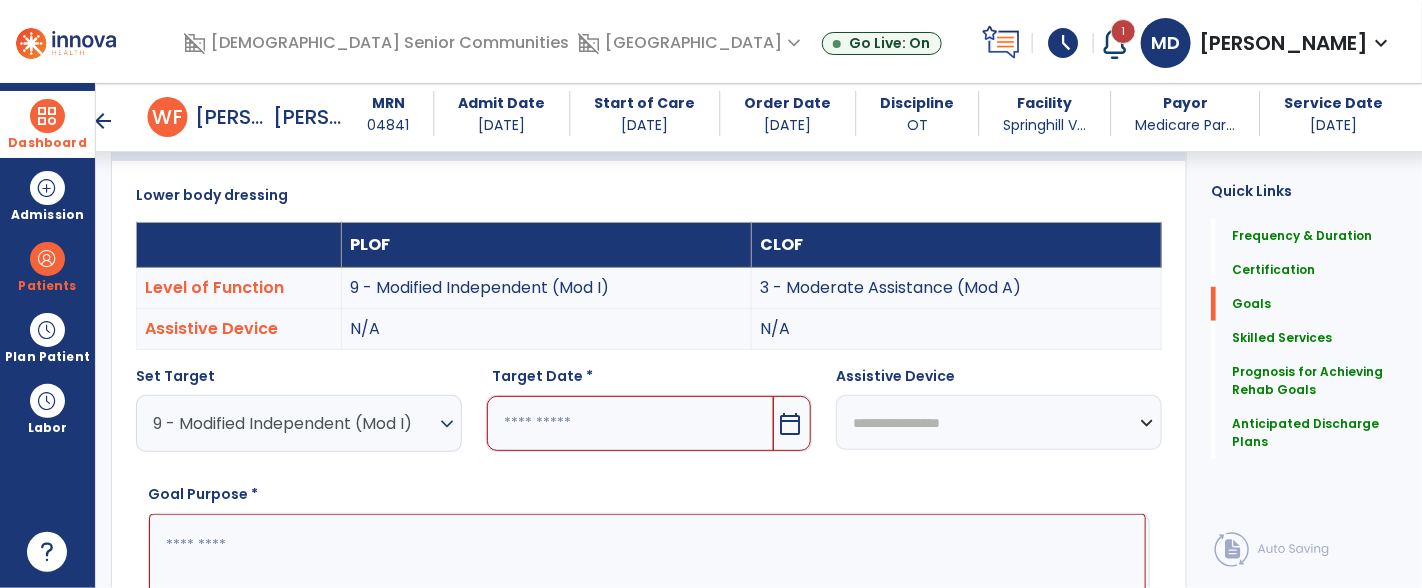 click on "calendar_today" at bounding box center (790, 424) 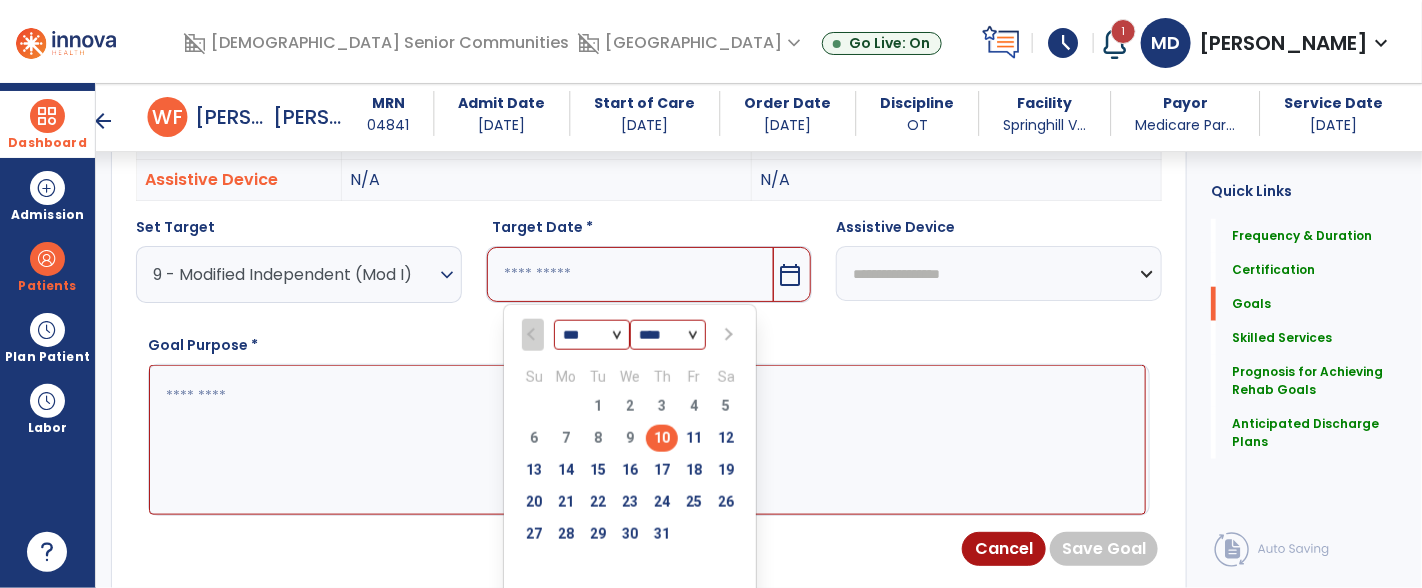 scroll, scrollTop: 665, scrollLeft: 0, axis: vertical 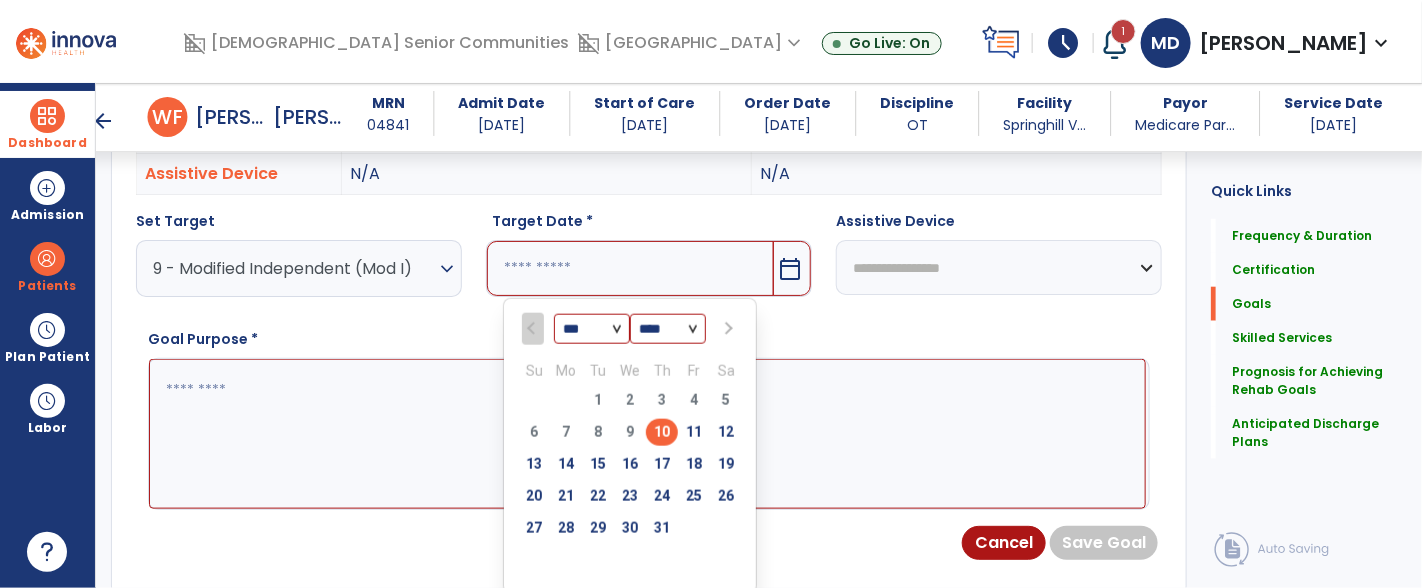 click at bounding box center (727, 329) 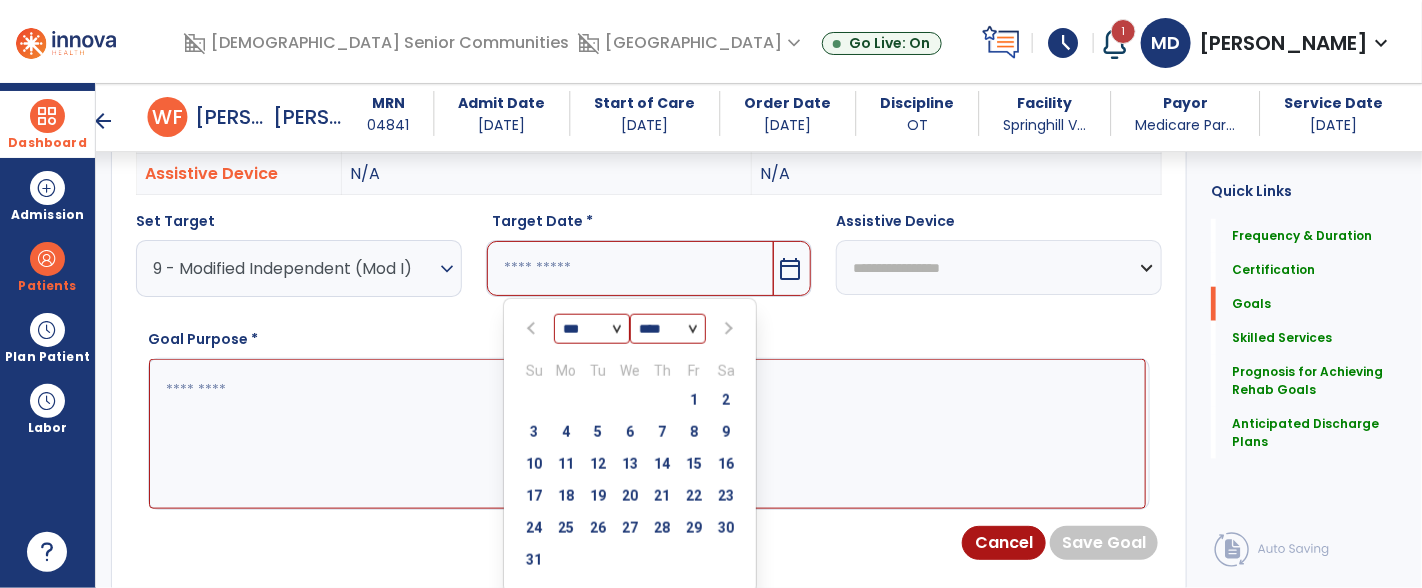 click at bounding box center (726, 329) 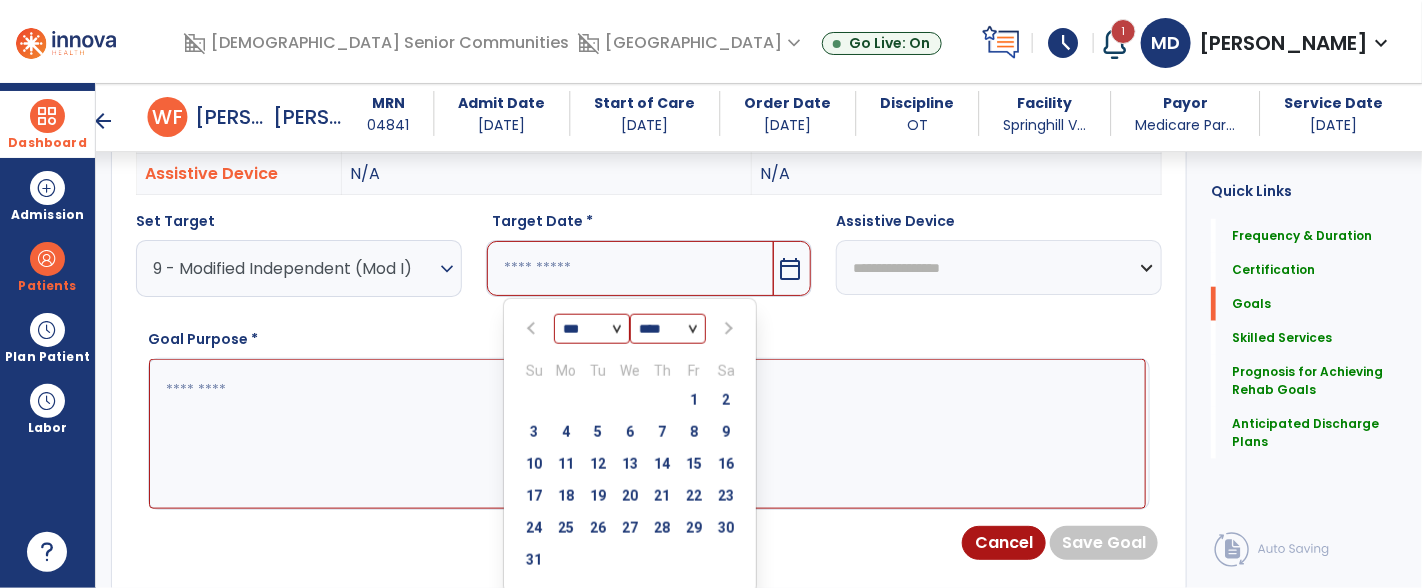 select on "*" 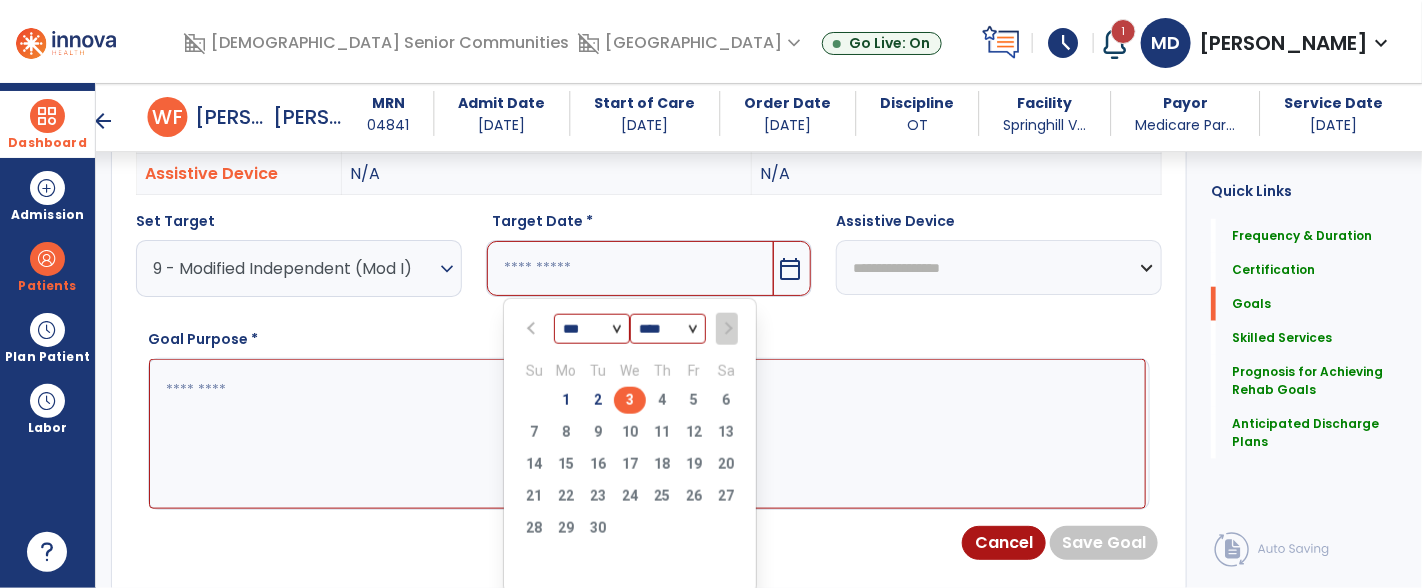 click on "3" at bounding box center (630, 400) 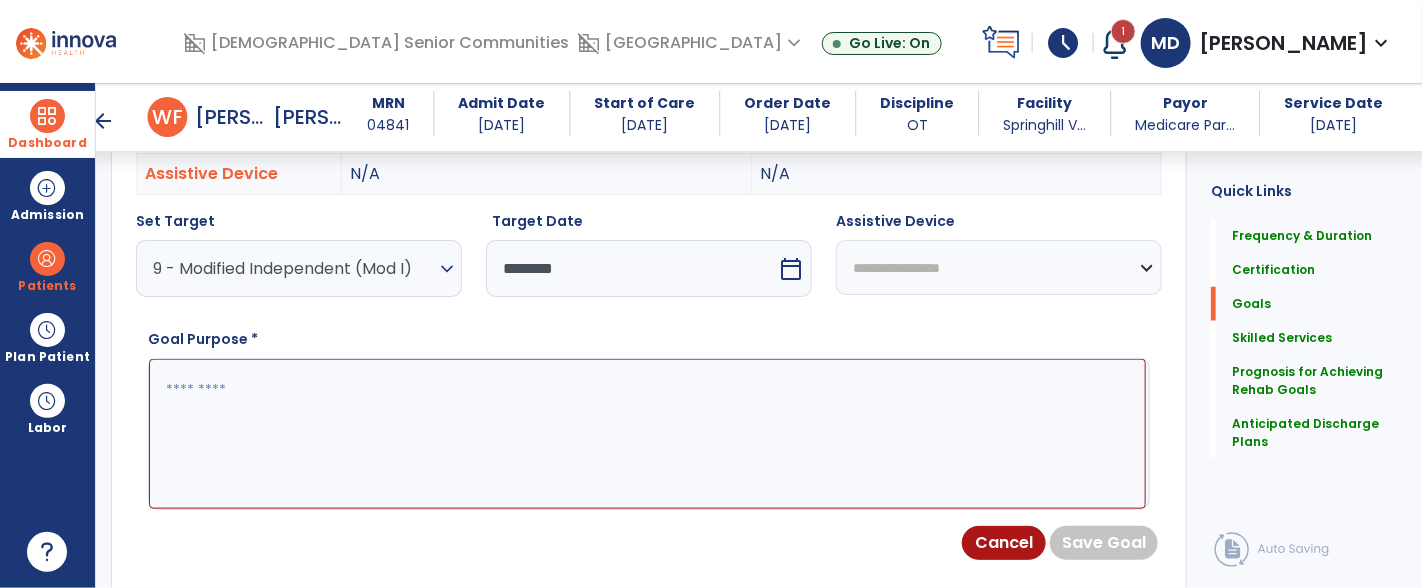 click at bounding box center (647, 434) 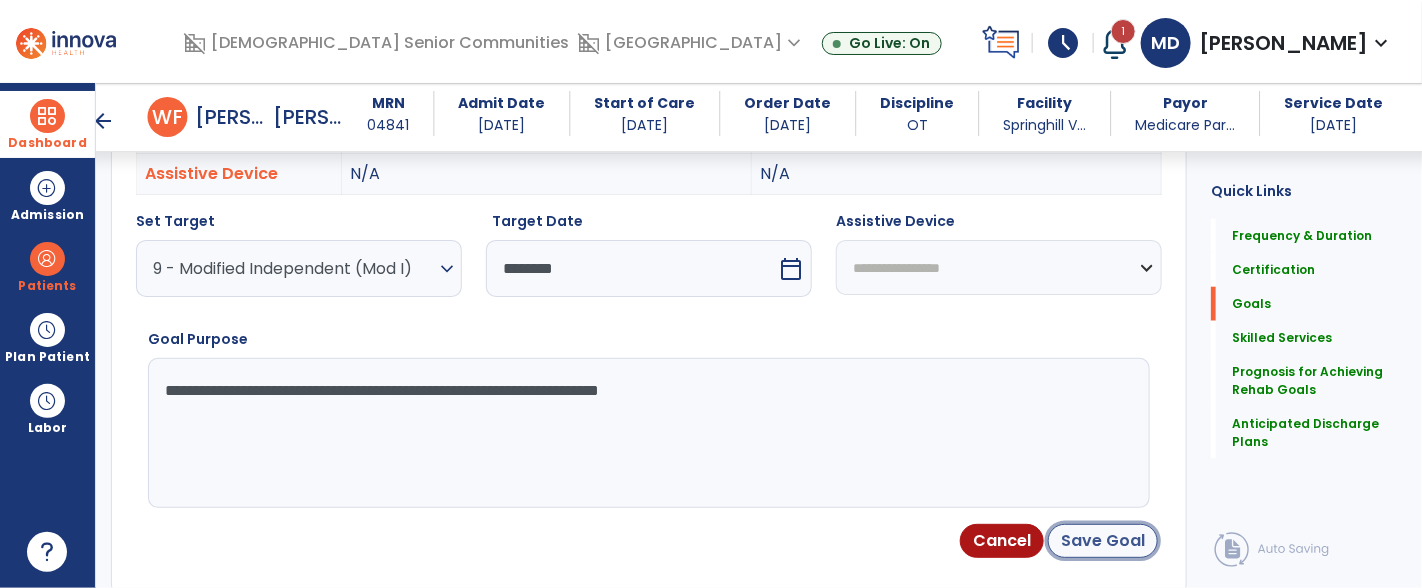 click on "Save Goal" at bounding box center (1103, 541) 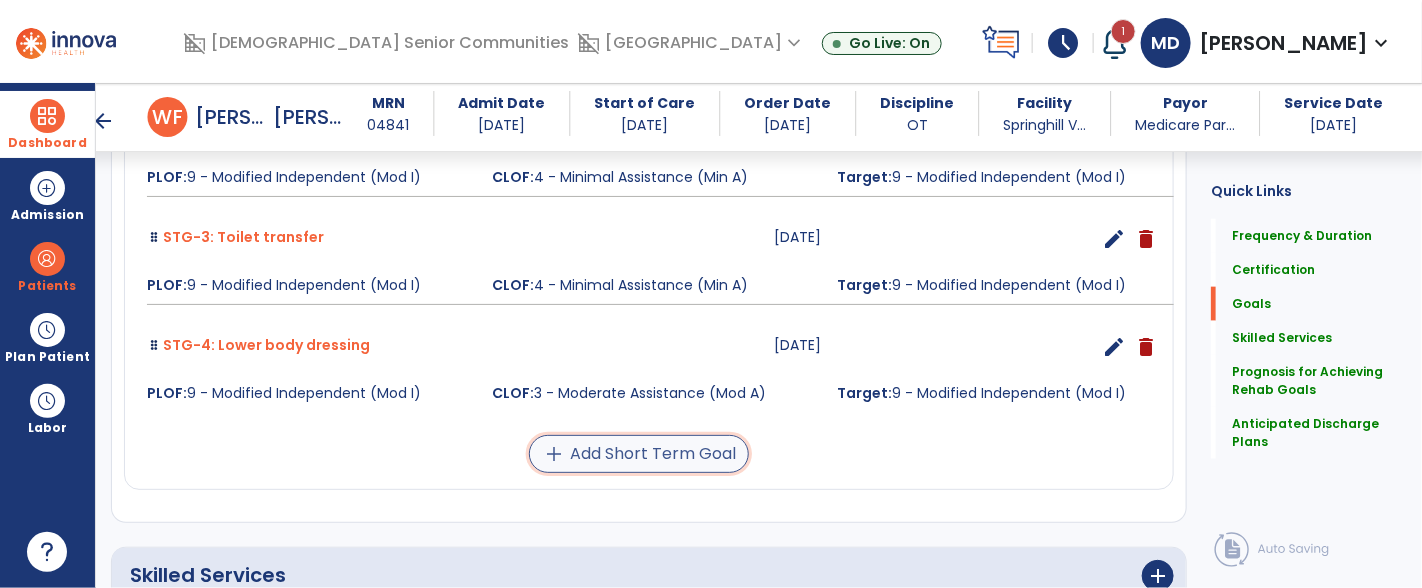 click on "add  Add Short Term Goal" at bounding box center (639, 454) 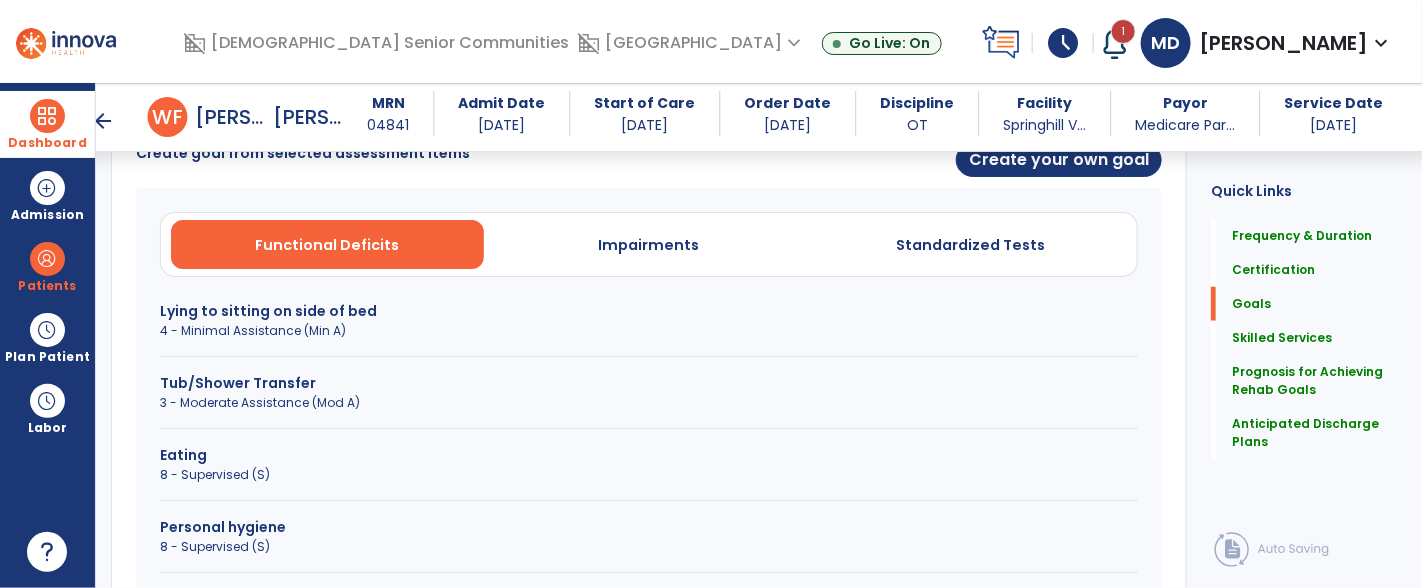 scroll, scrollTop: 547, scrollLeft: 0, axis: vertical 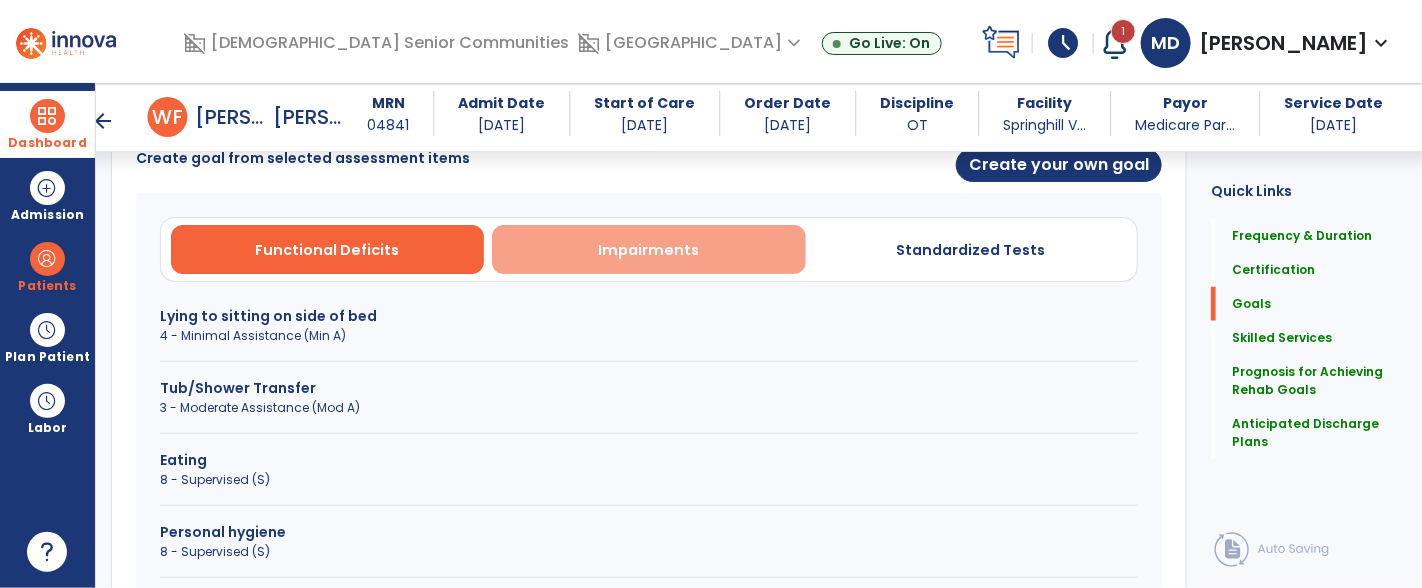 click on "Impairments" at bounding box center (649, 250) 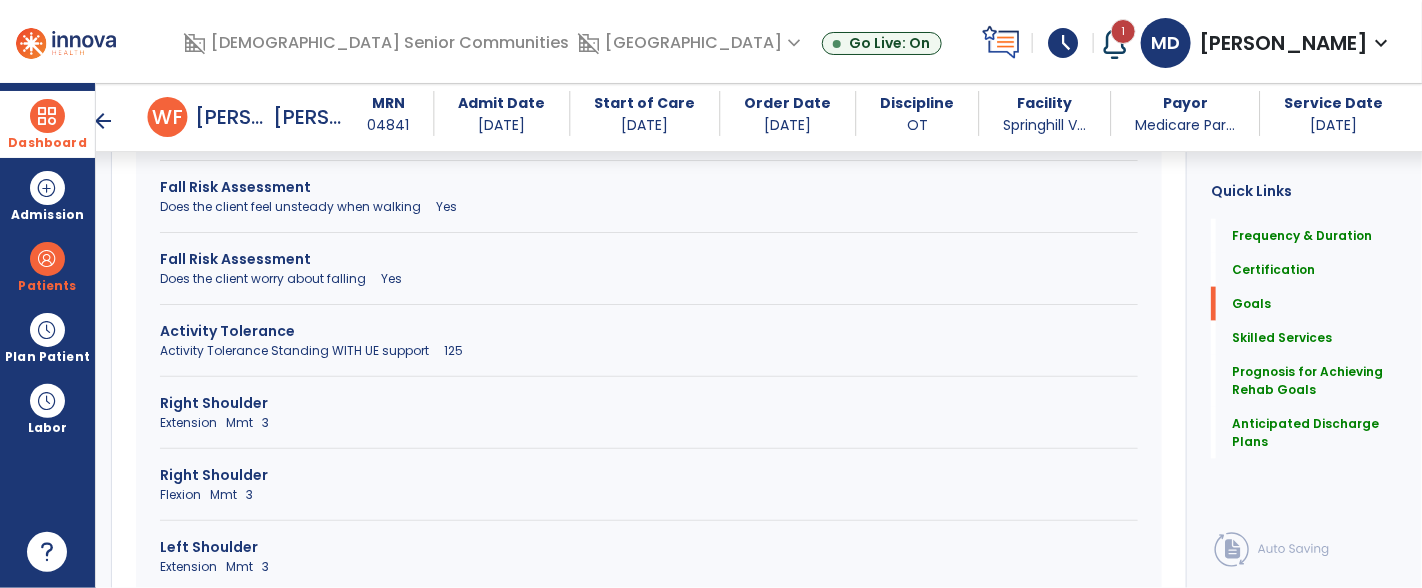 scroll, scrollTop: 898, scrollLeft: 0, axis: vertical 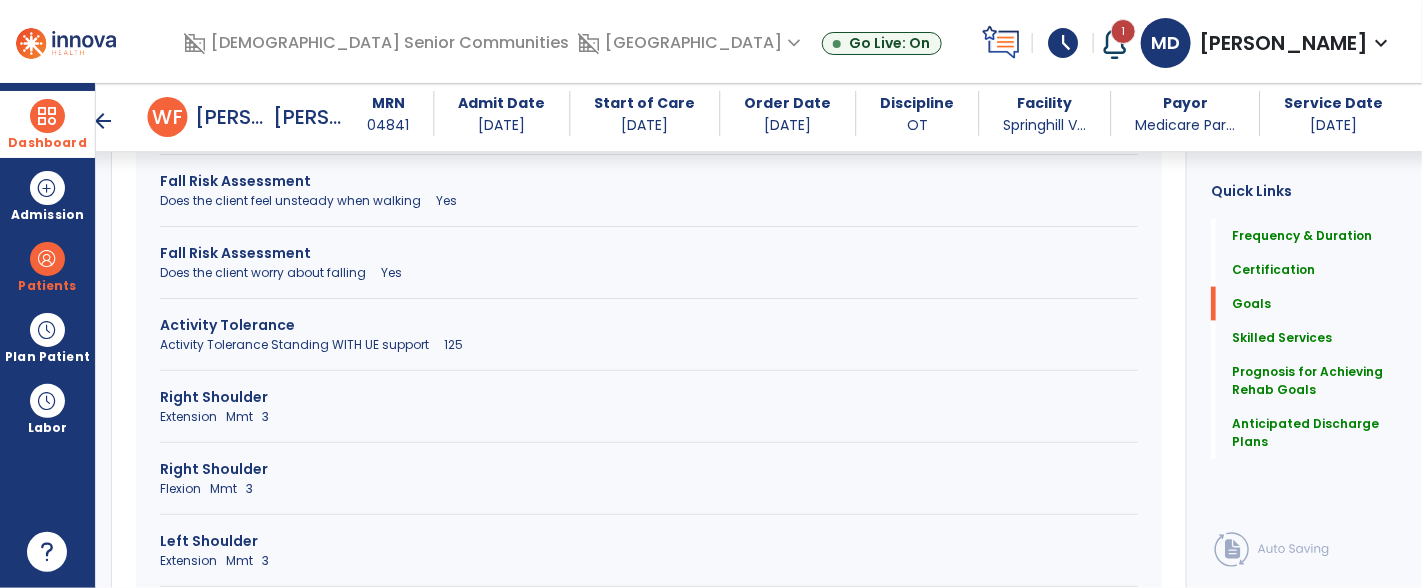 click on "Right Shoulder" at bounding box center [649, 469] 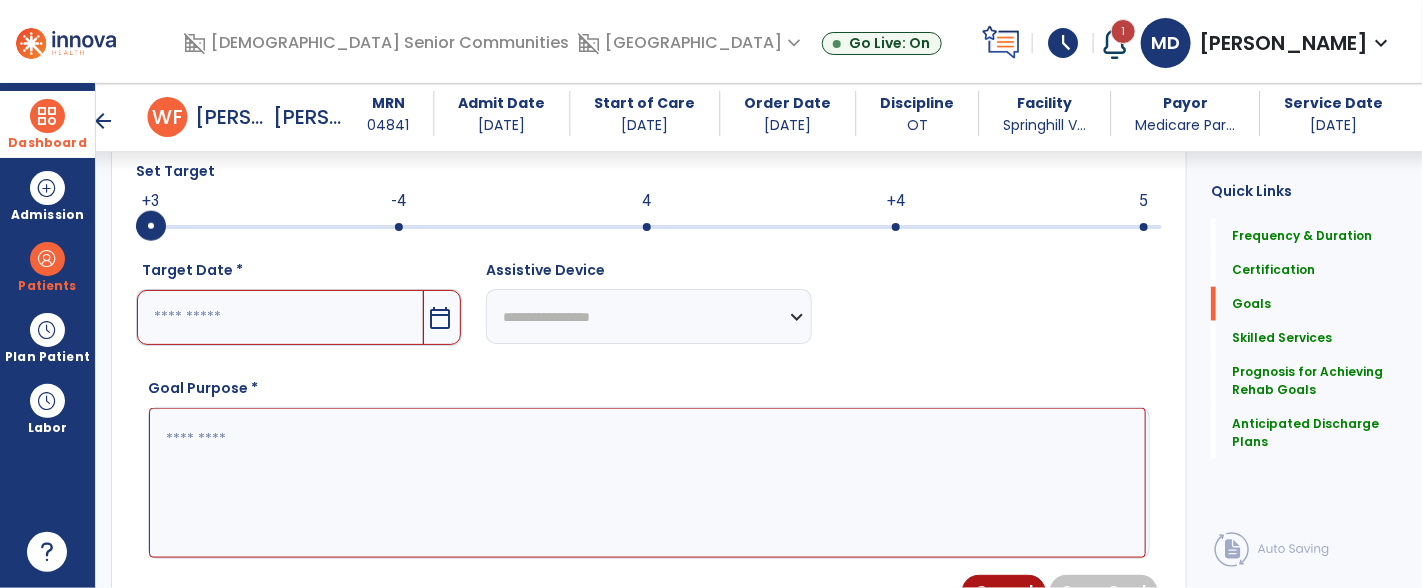 scroll, scrollTop: 714, scrollLeft: 0, axis: vertical 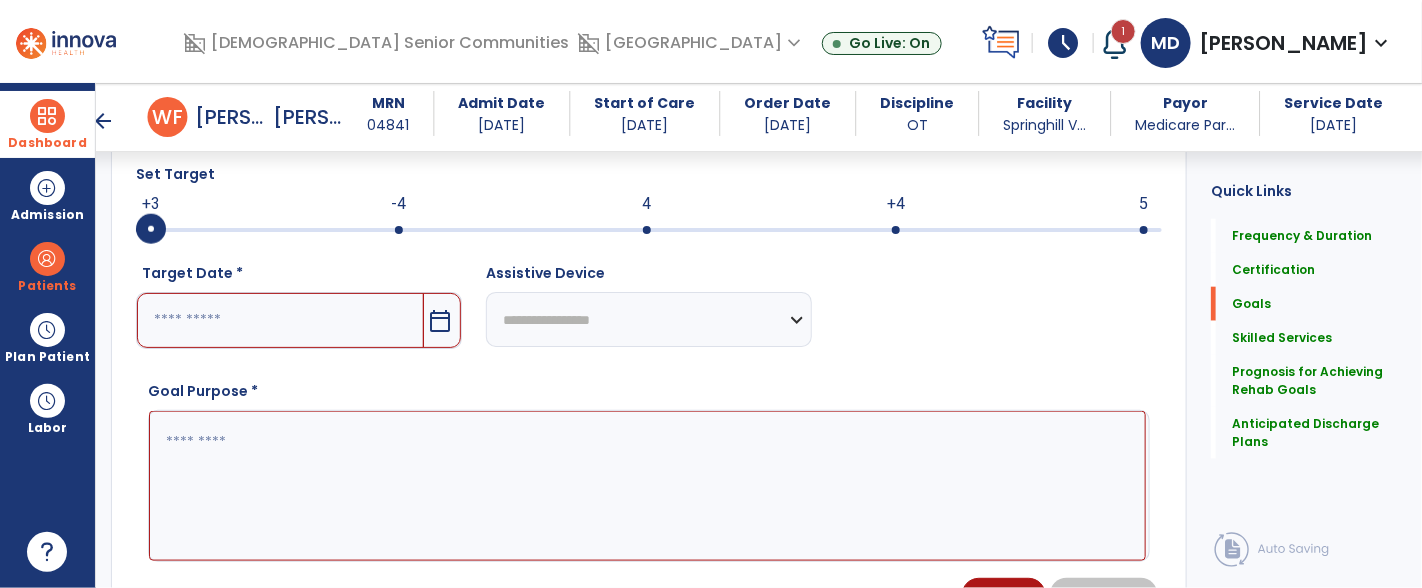 click at bounding box center (399, 230) 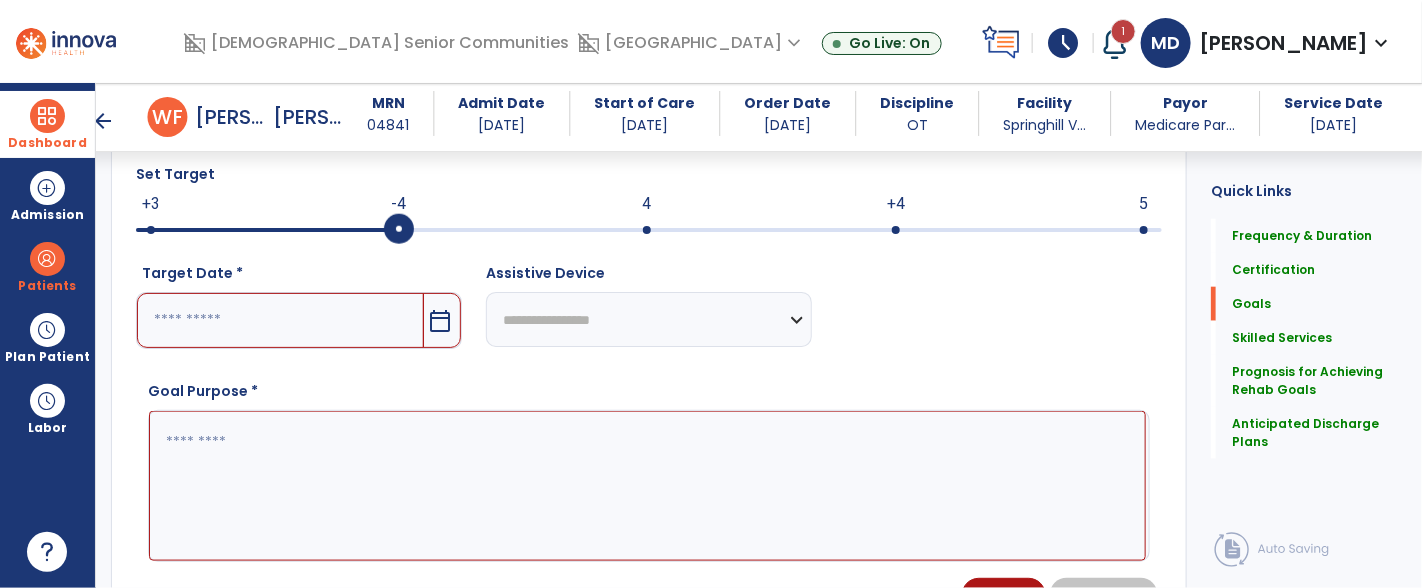 click on "calendar_today" at bounding box center (442, 320) 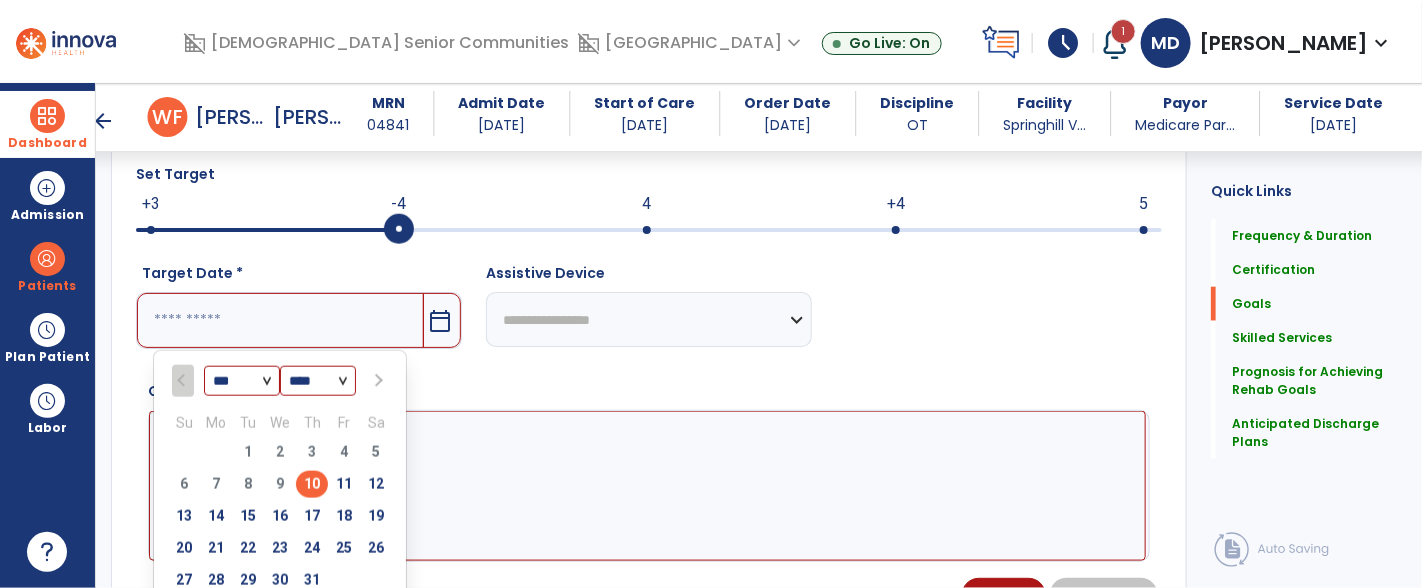 click at bounding box center [376, 381] 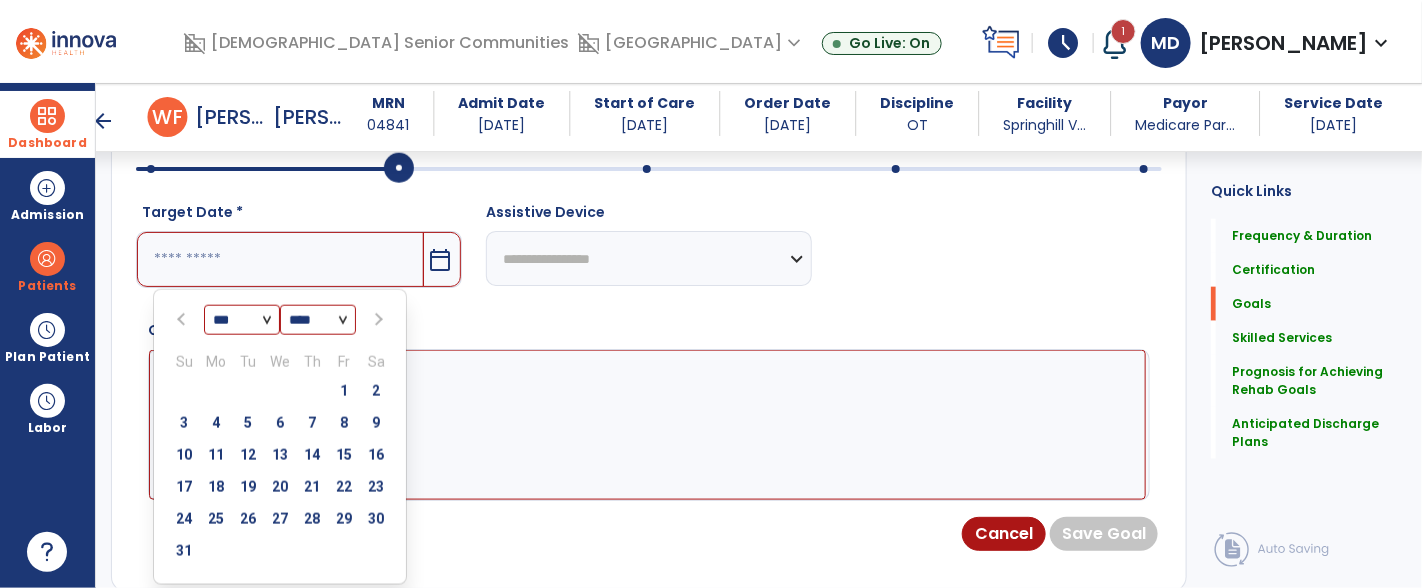 scroll, scrollTop: 782, scrollLeft: 0, axis: vertical 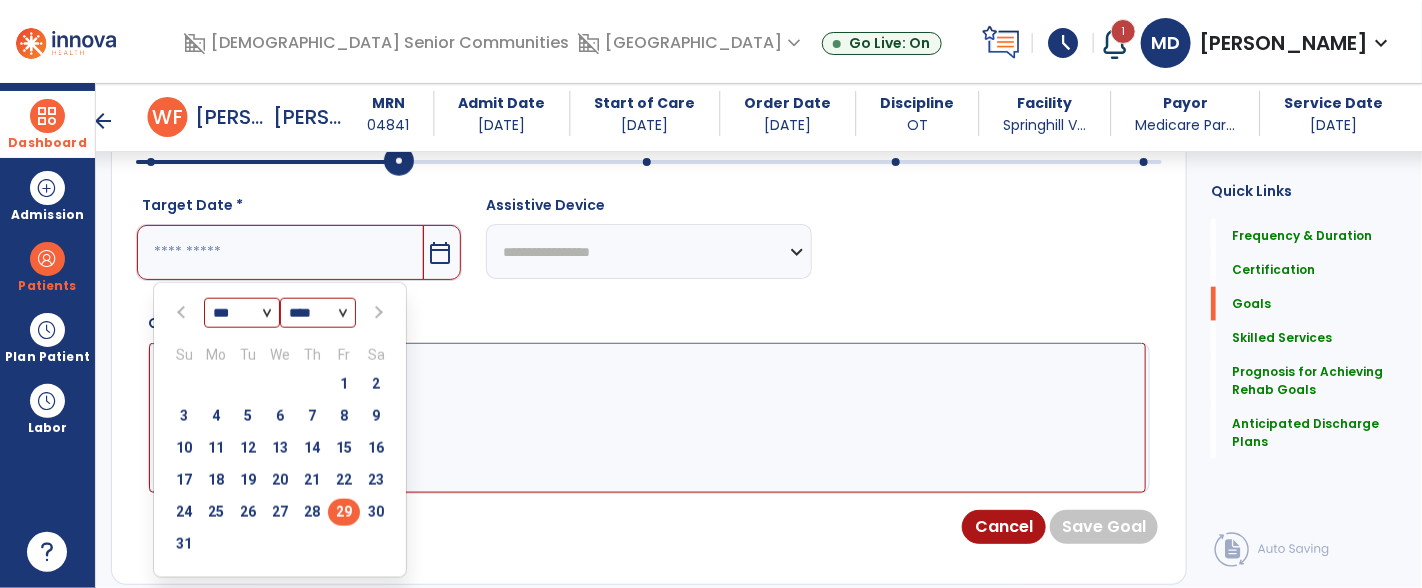 click on "29" at bounding box center (344, 512) 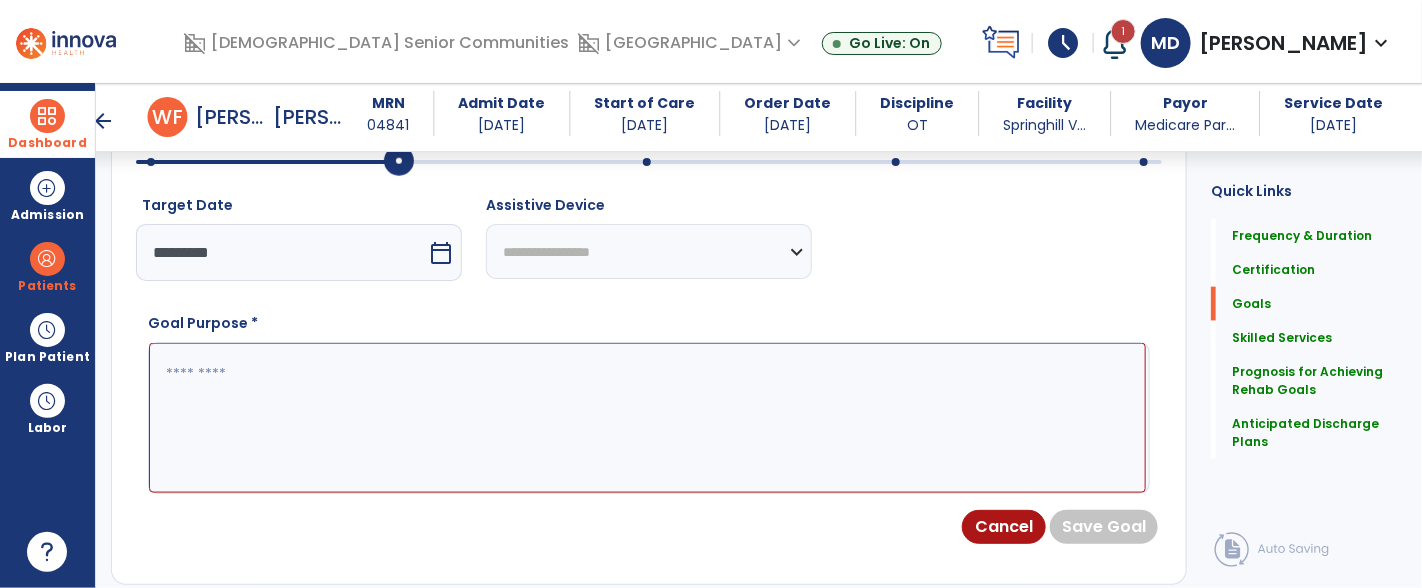 click at bounding box center (647, 418) 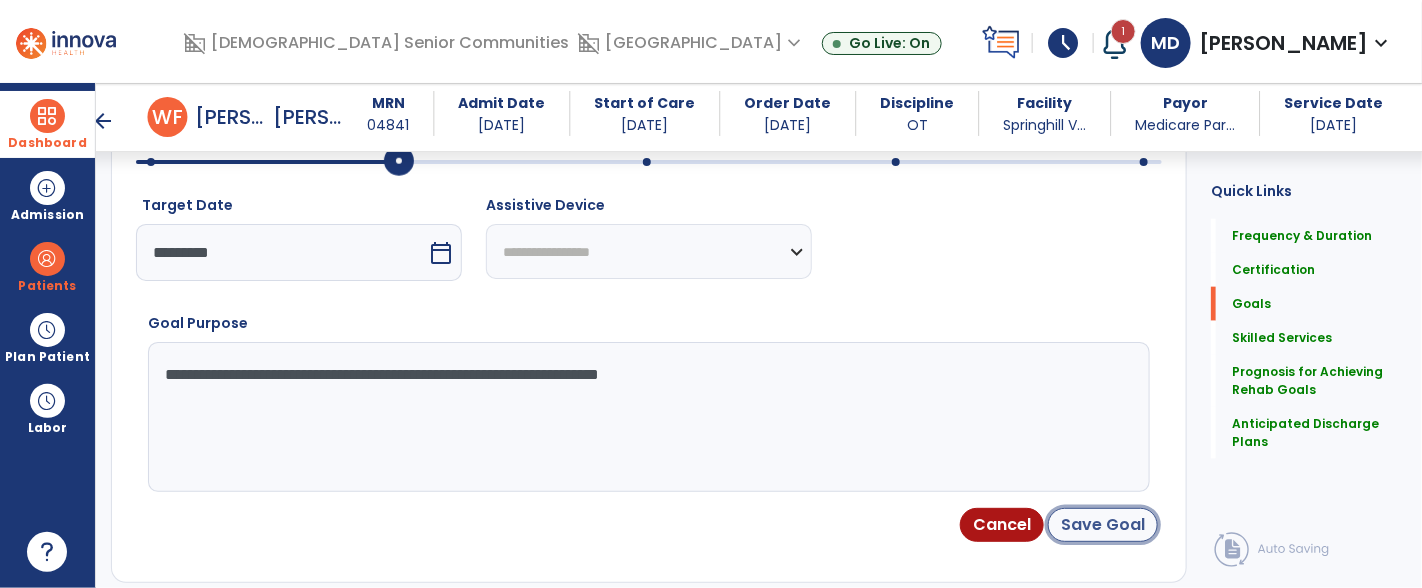 click on "Save Goal" at bounding box center [1103, 525] 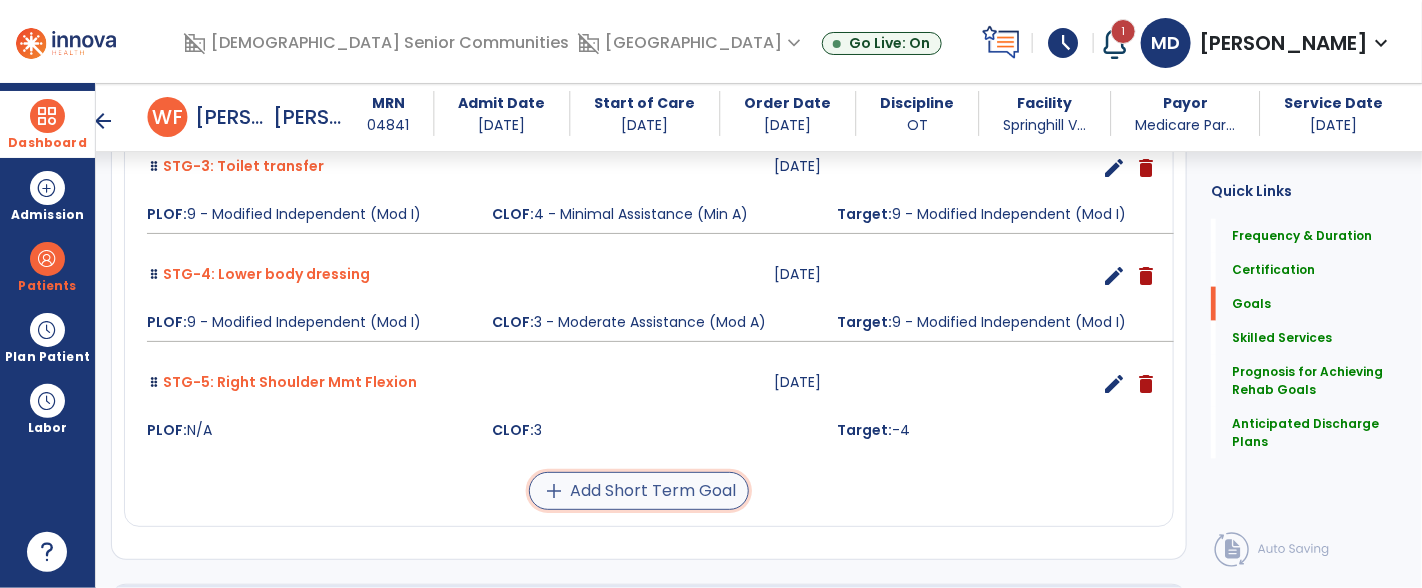 click on "add  Add Short Term Goal" at bounding box center (639, 491) 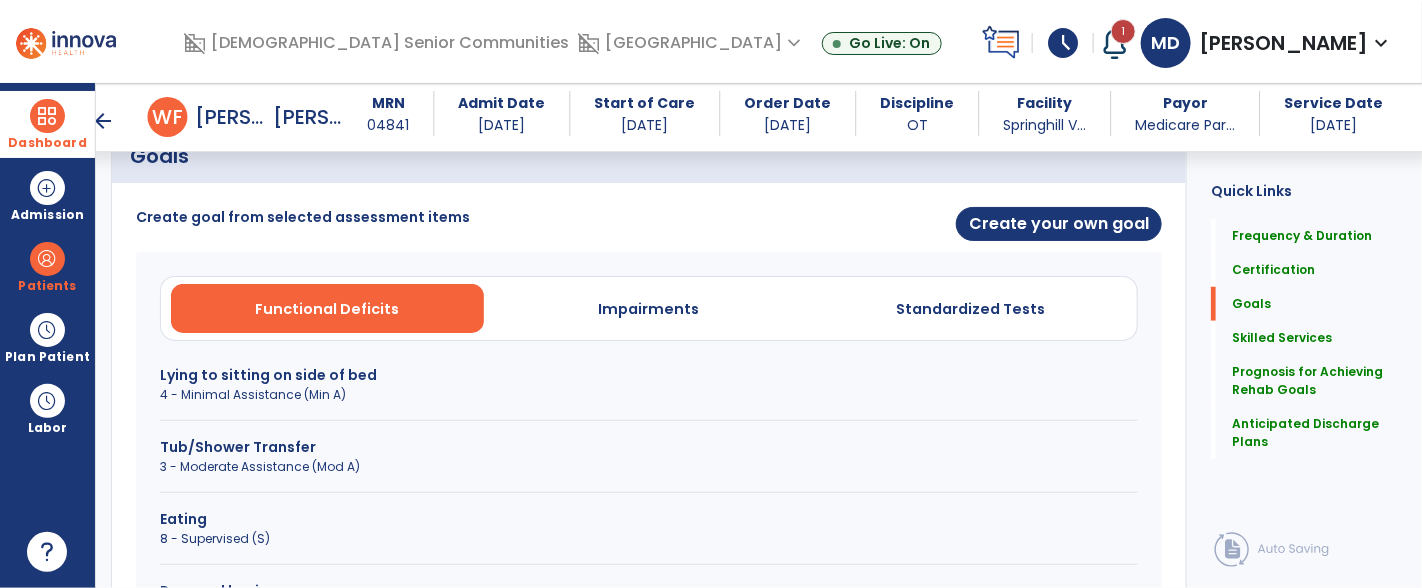 scroll, scrollTop: 486, scrollLeft: 0, axis: vertical 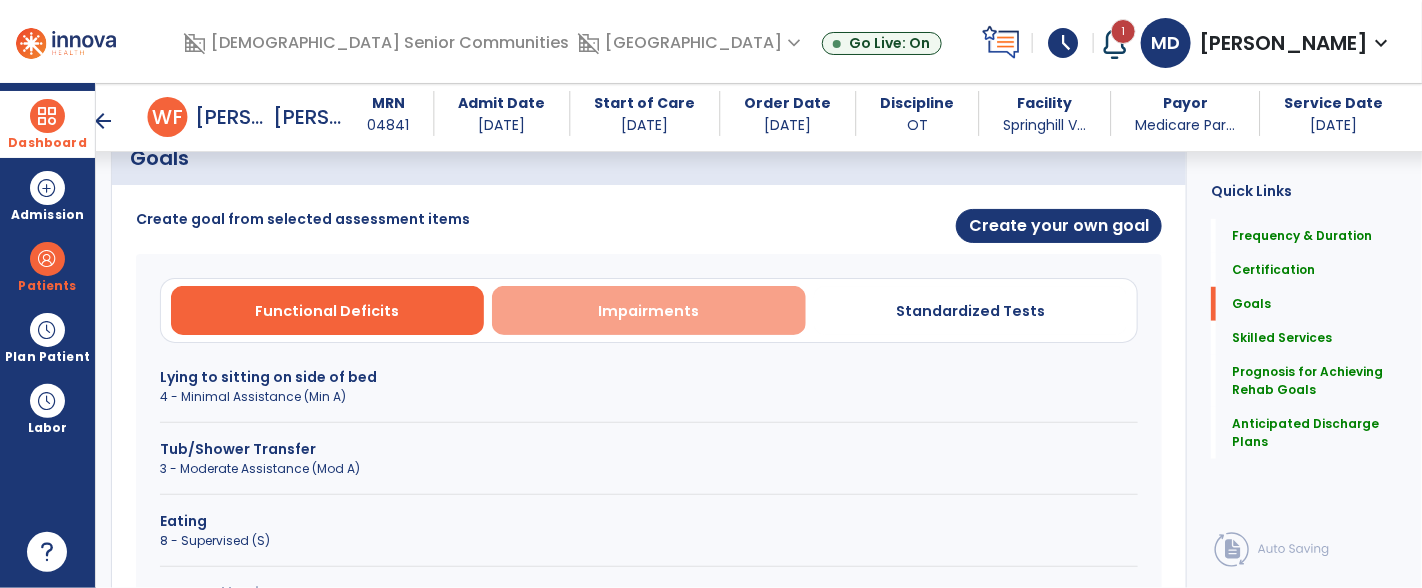 click on "Impairments" at bounding box center (649, 311) 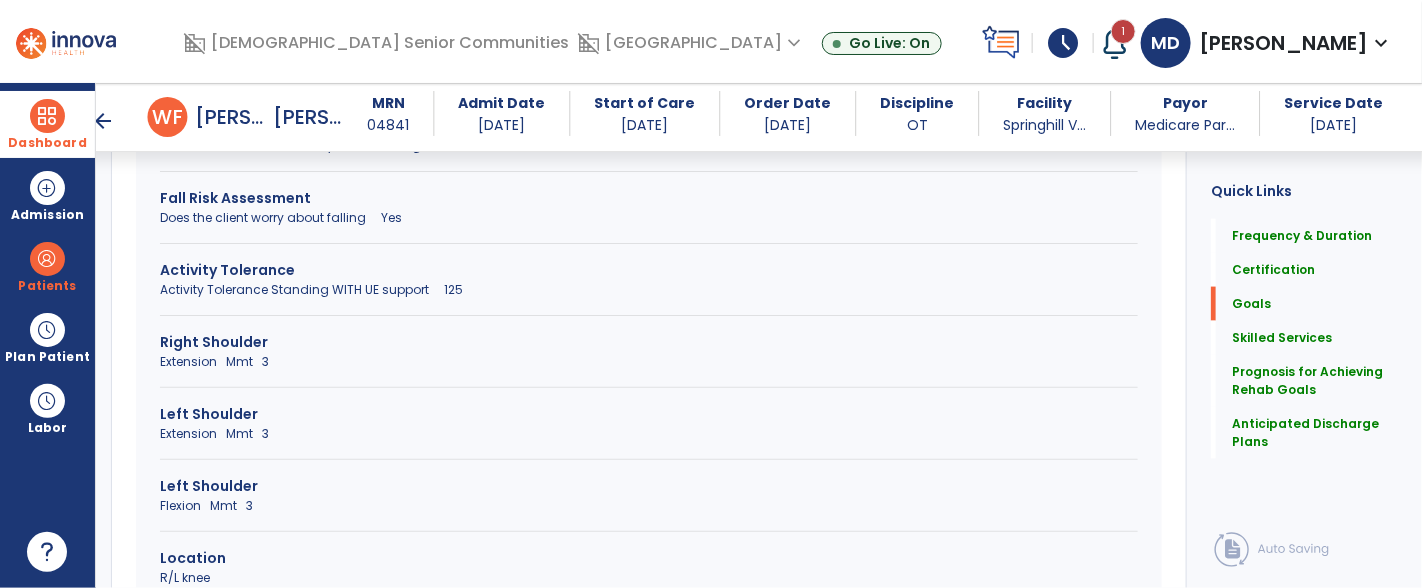 scroll, scrollTop: 961, scrollLeft: 0, axis: vertical 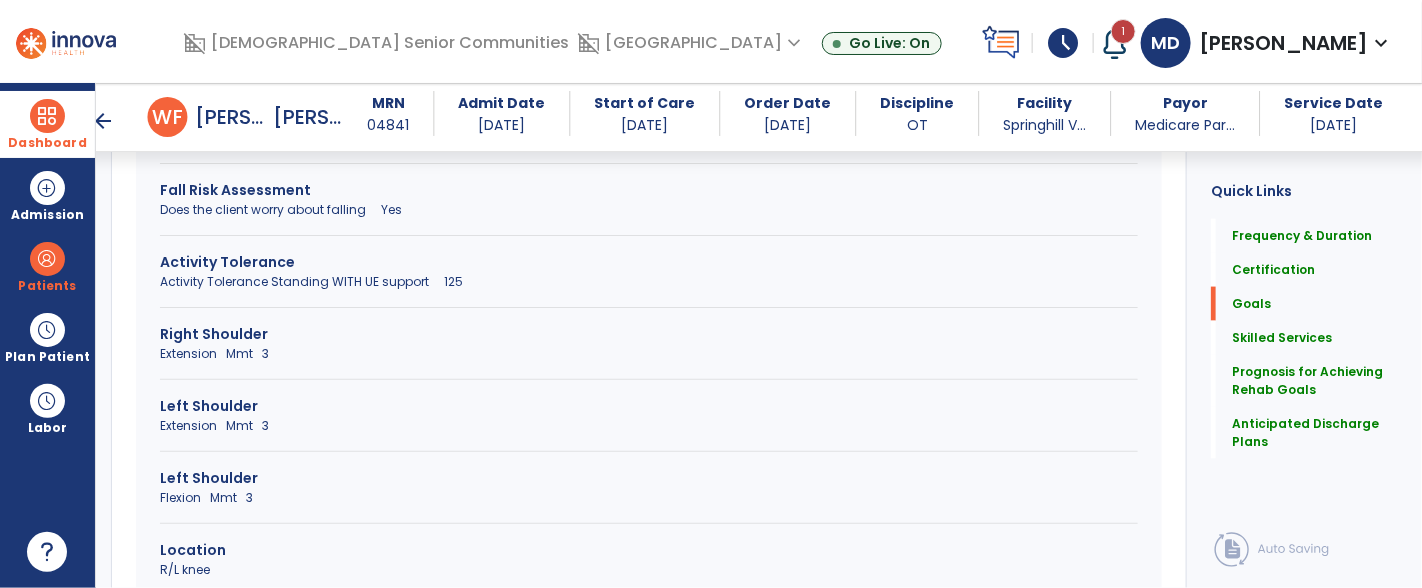 click on "Flexion   Mmt   3" at bounding box center (649, 498) 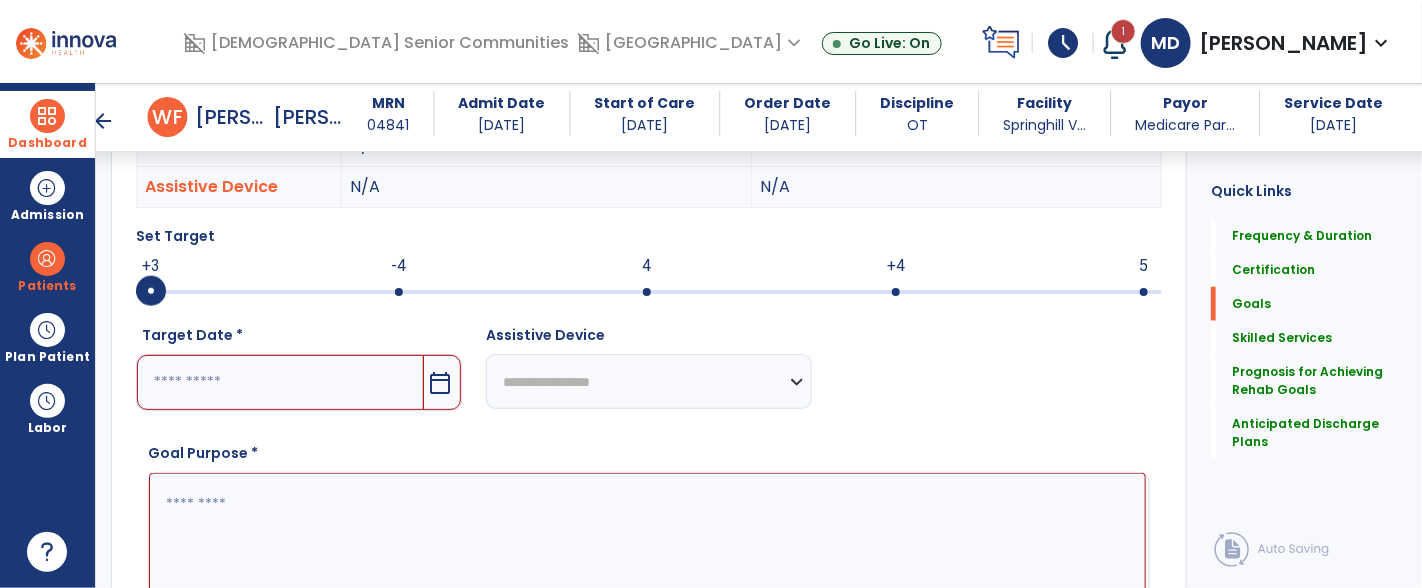 scroll, scrollTop: 603, scrollLeft: 0, axis: vertical 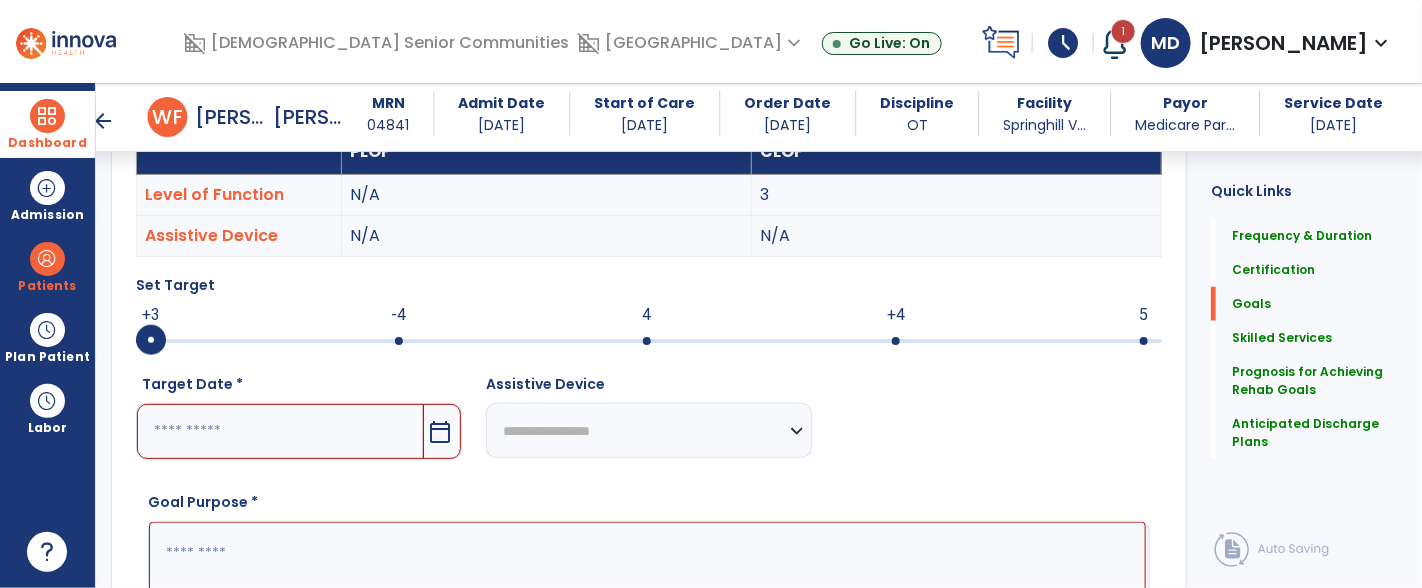 click at bounding box center (649, 339) 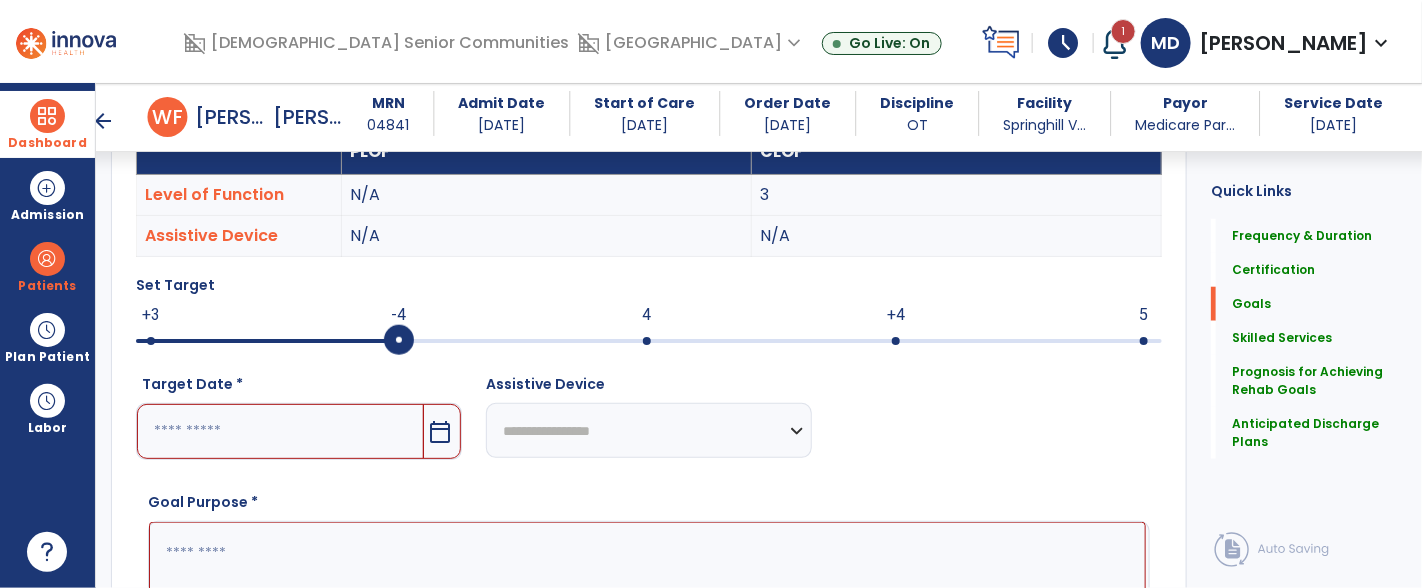 click on "calendar_today" at bounding box center (440, 432) 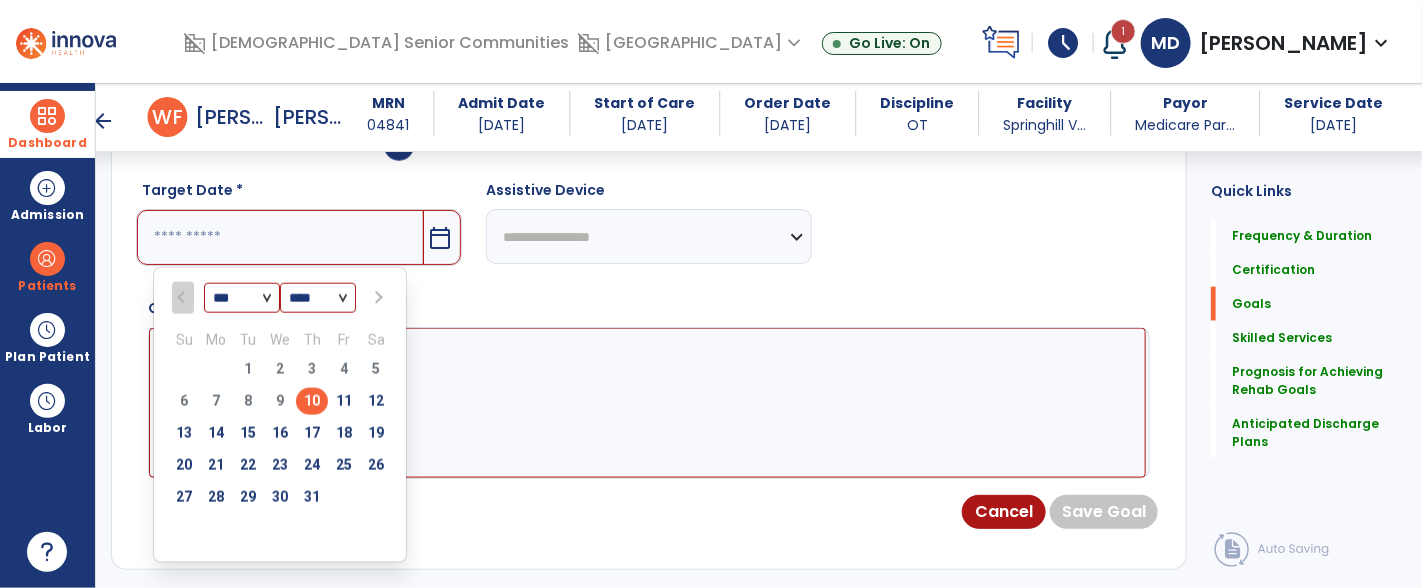 scroll, scrollTop: 803, scrollLeft: 0, axis: vertical 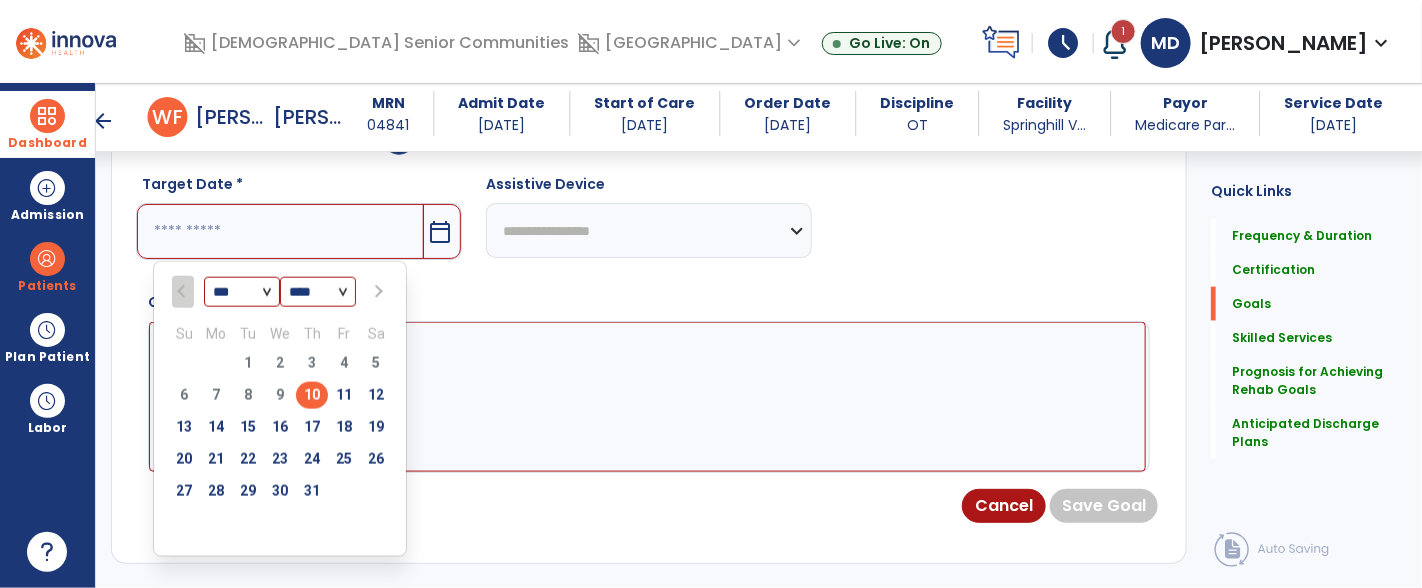 click at bounding box center [376, 292] 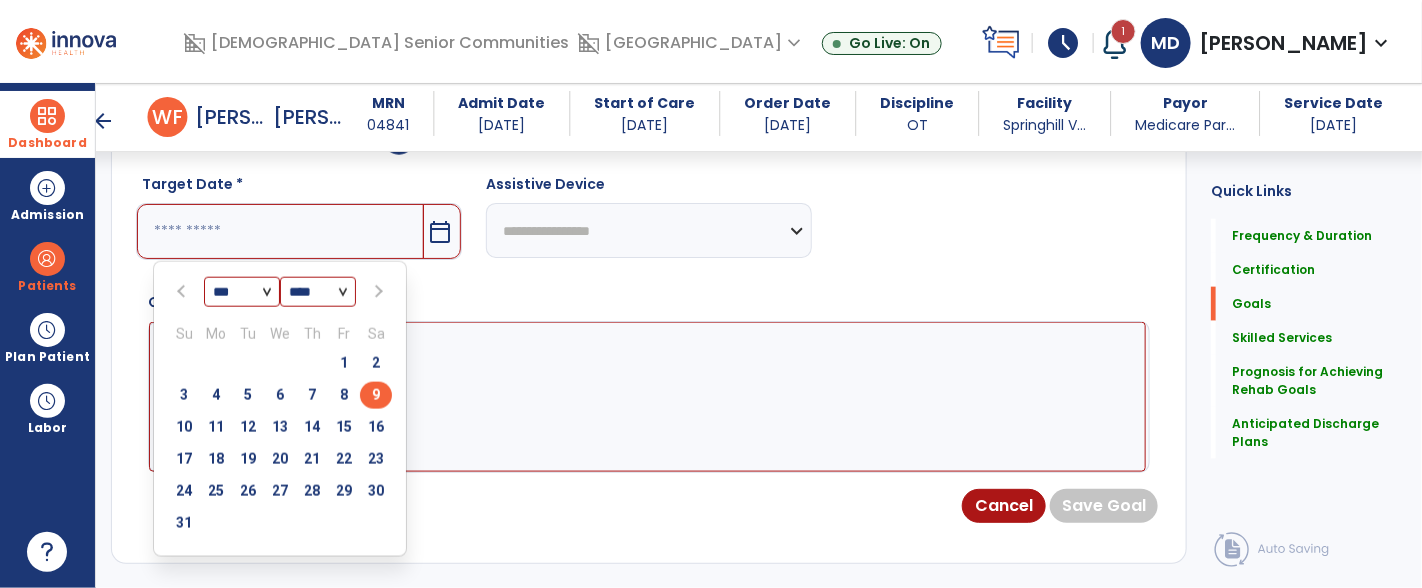 click on "9" at bounding box center (376, 395) 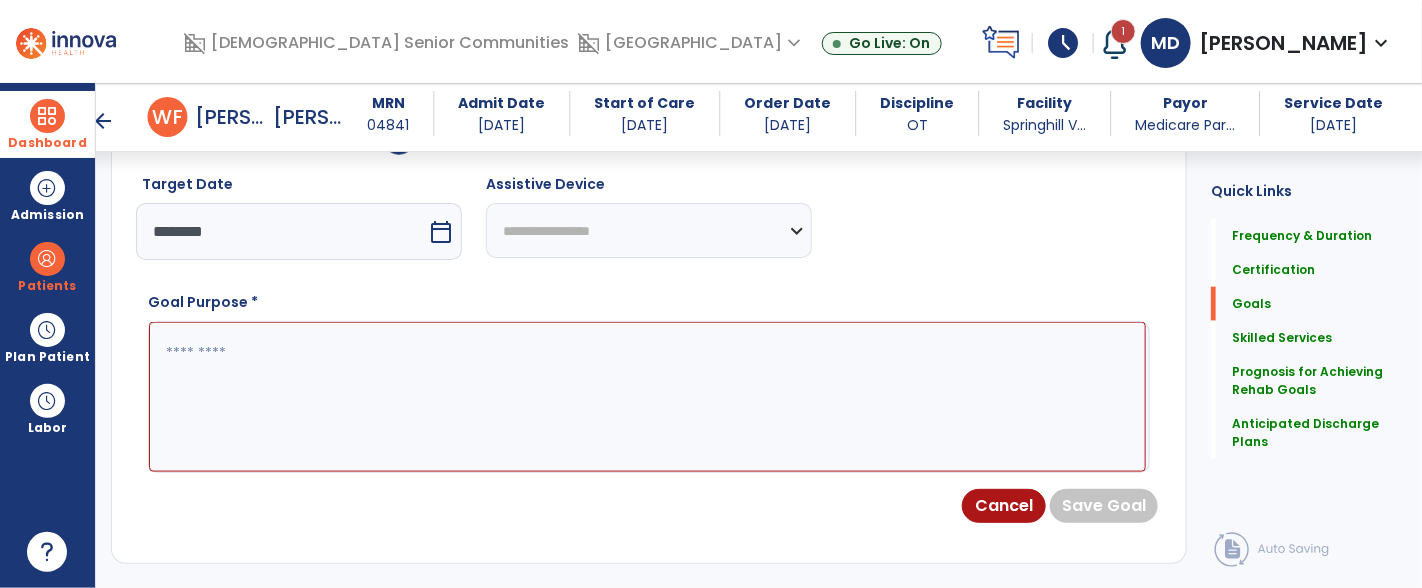 click at bounding box center [647, 397] 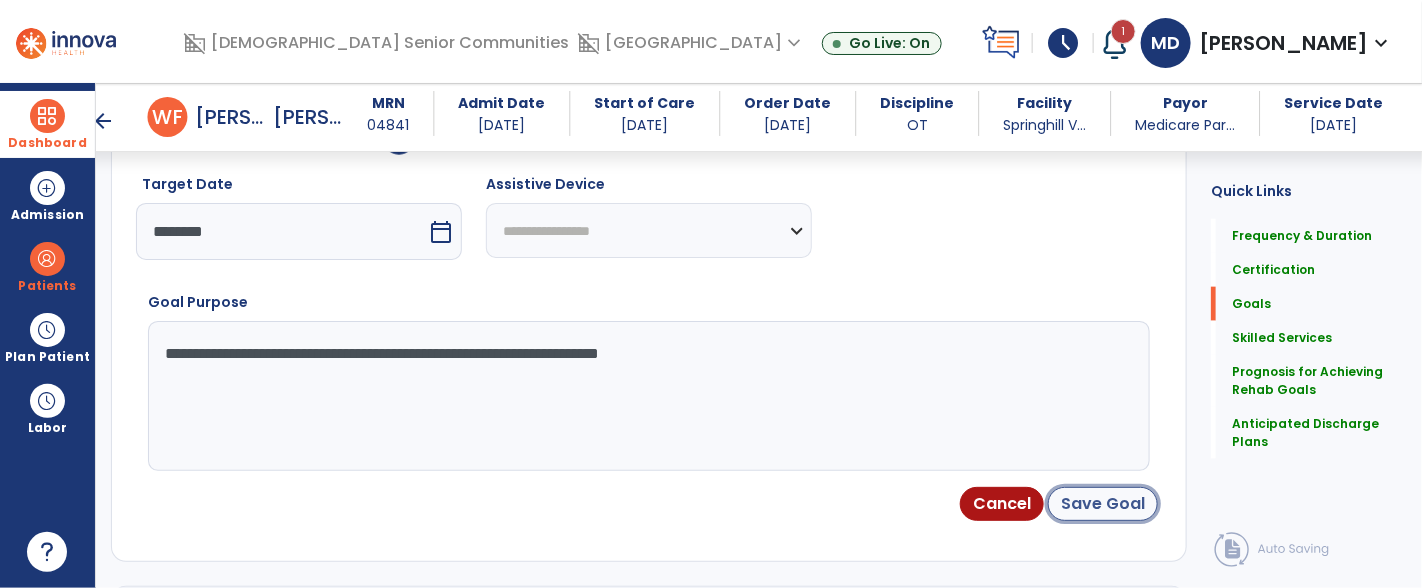 click on "Save Goal" at bounding box center [1103, 504] 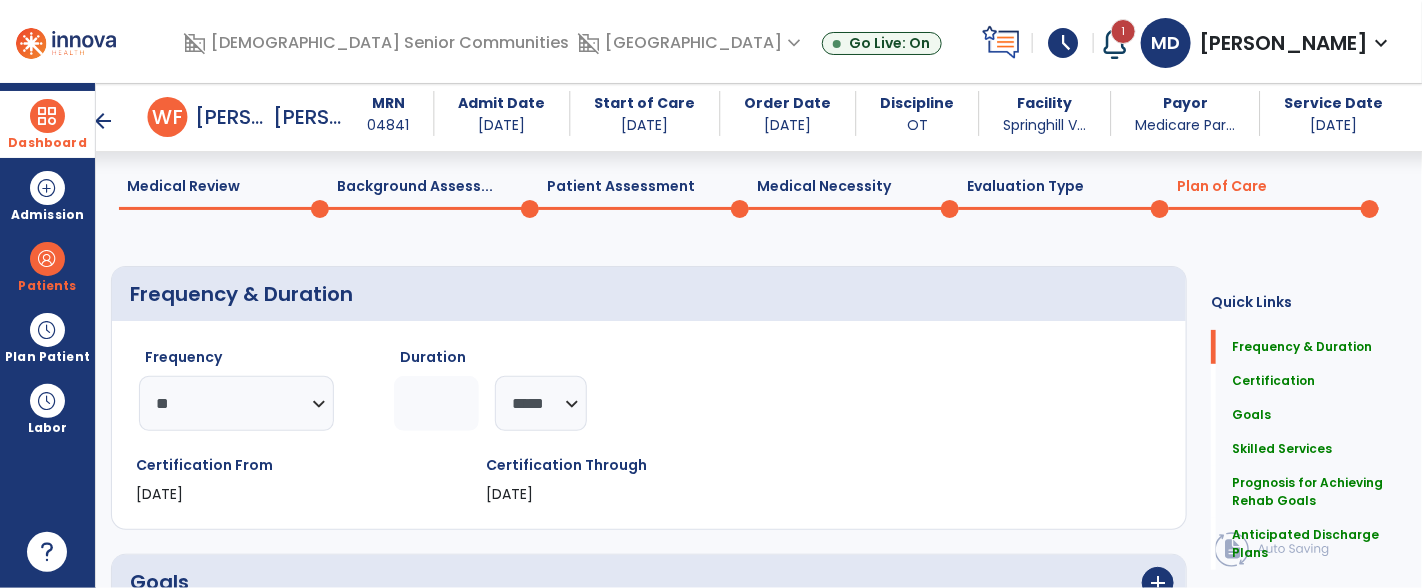 scroll, scrollTop: 0, scrollLeft: 0, axis: both 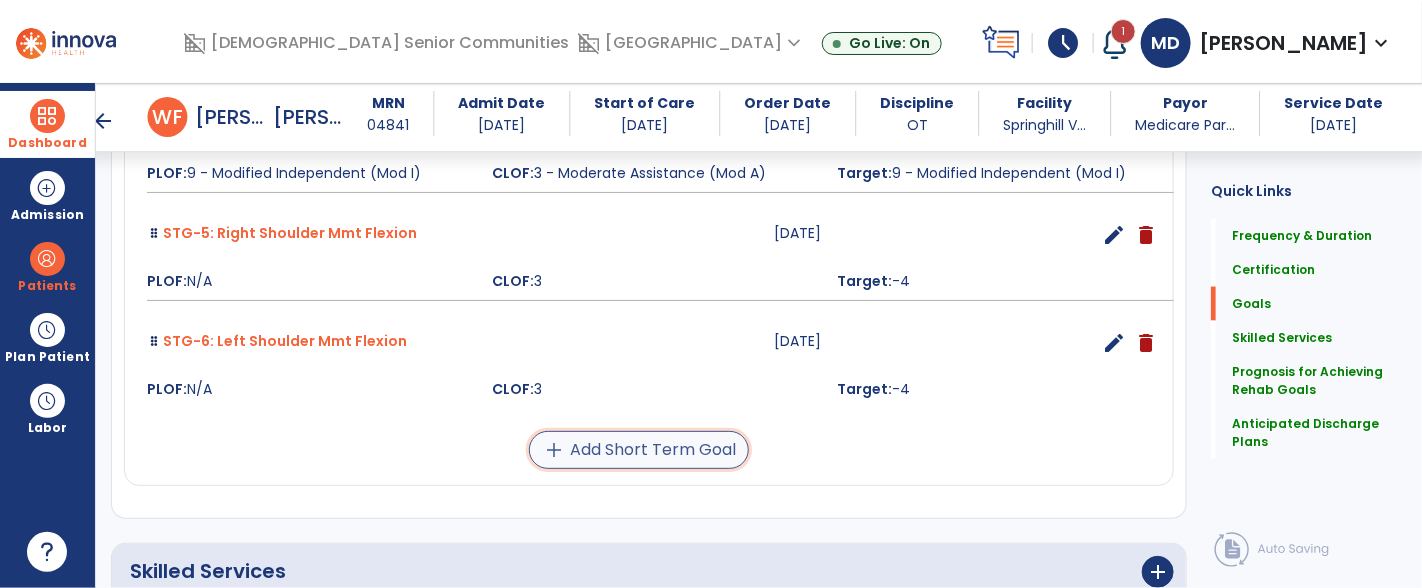 click on "add  Add Short Term Goal" at bounding box center [639, 450] 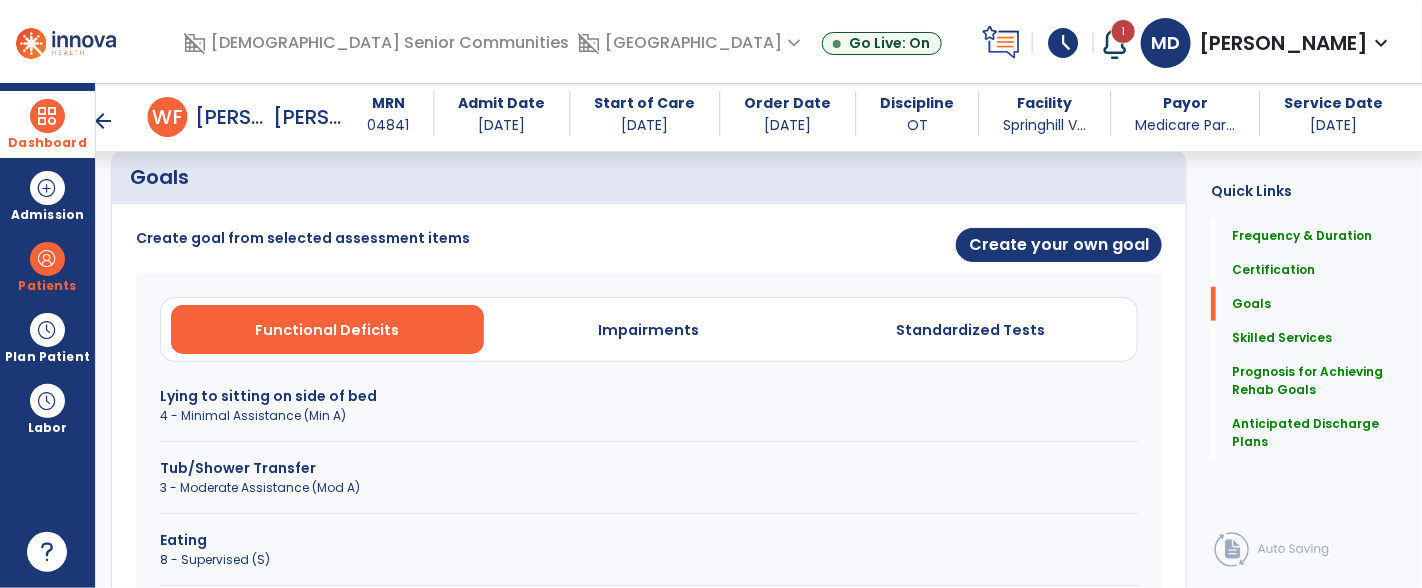 scroll, scrollTop: 463, scrollLeft: 0, axis: vertical 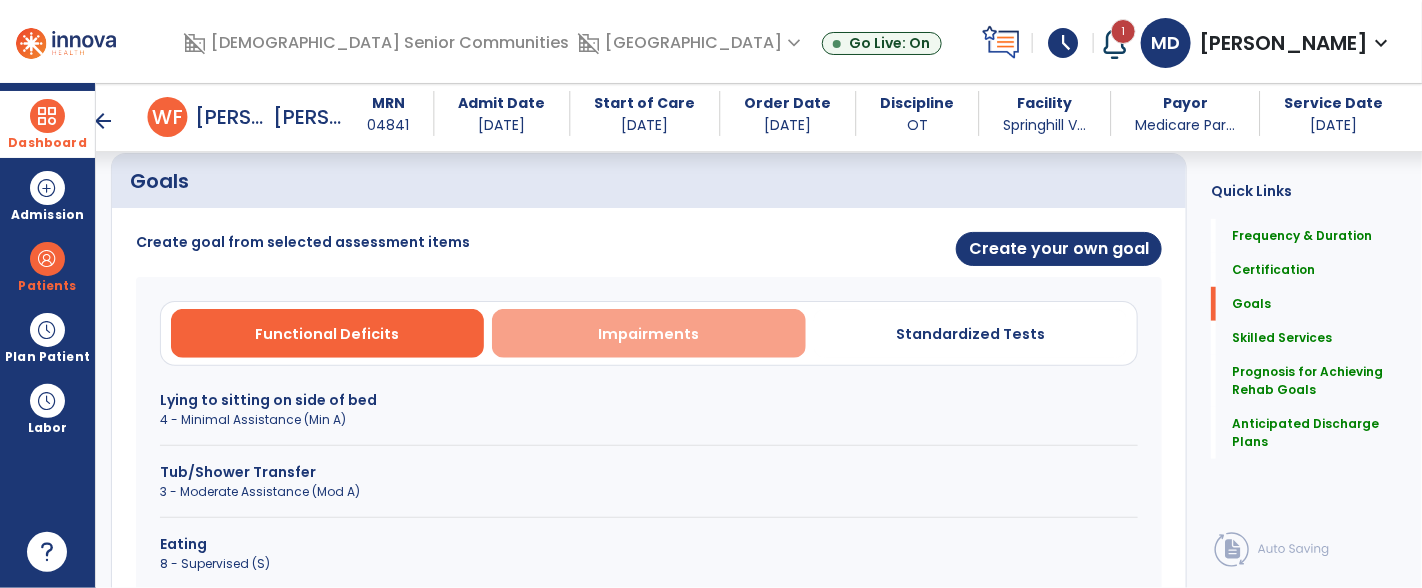 click on "Impairments" at bounding box center [649, 334] 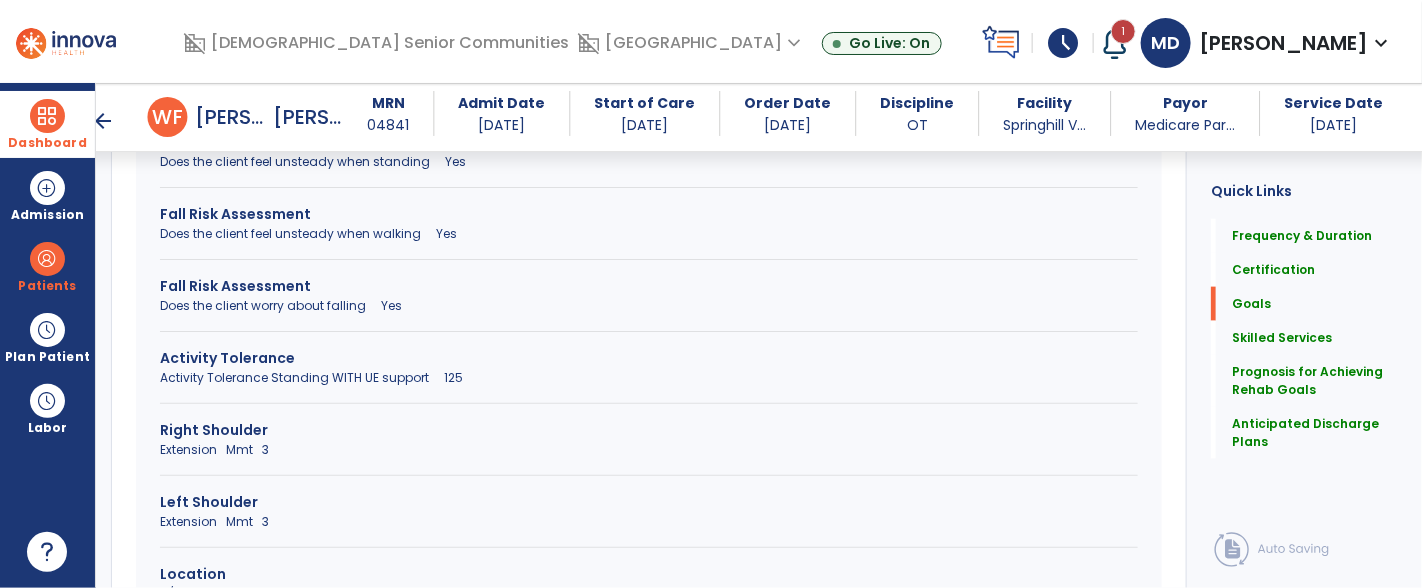 scroll, scrollTop: 861, scrollLeft: 0, axis: vertical 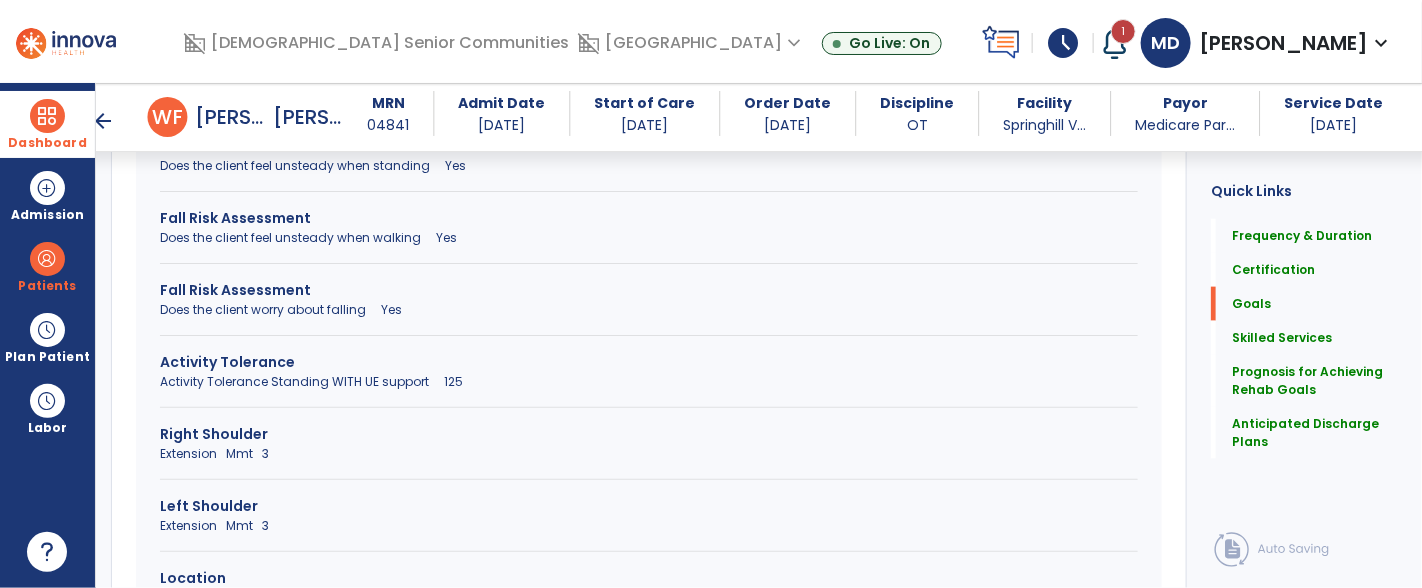 click on "Activity Tolerance Standing WITH UE support      125" at bounding box center [649, 382] 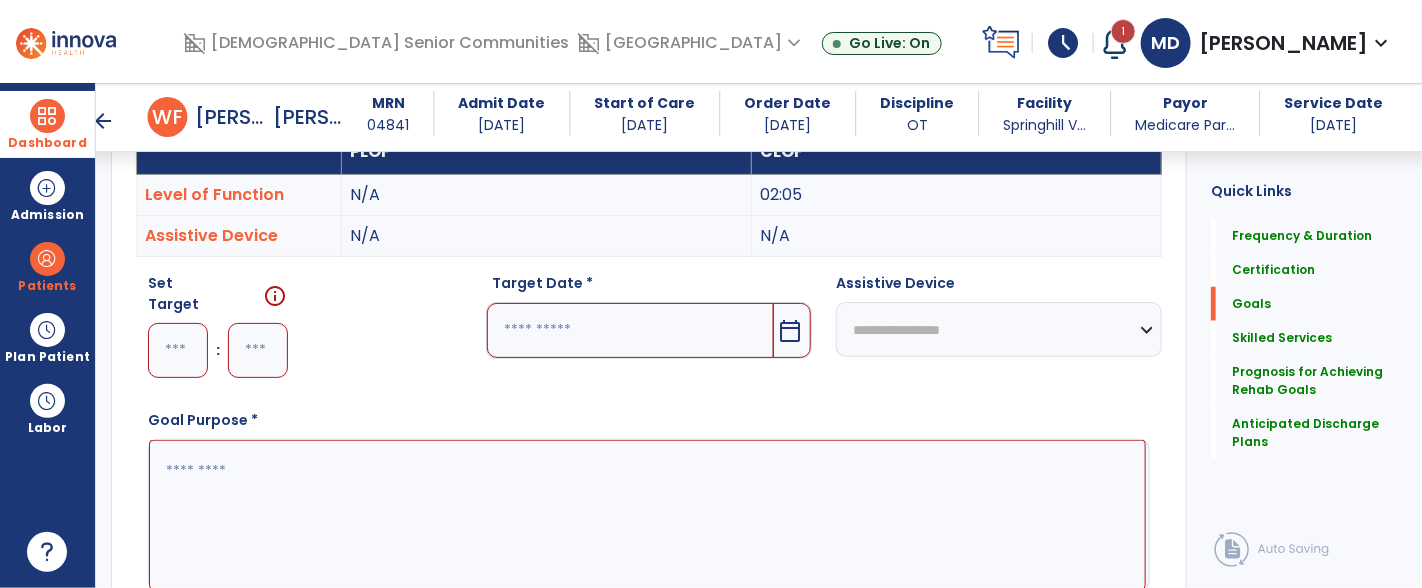 scroll, scrollTop: 595, scrollLeft: 0, axis: vertical 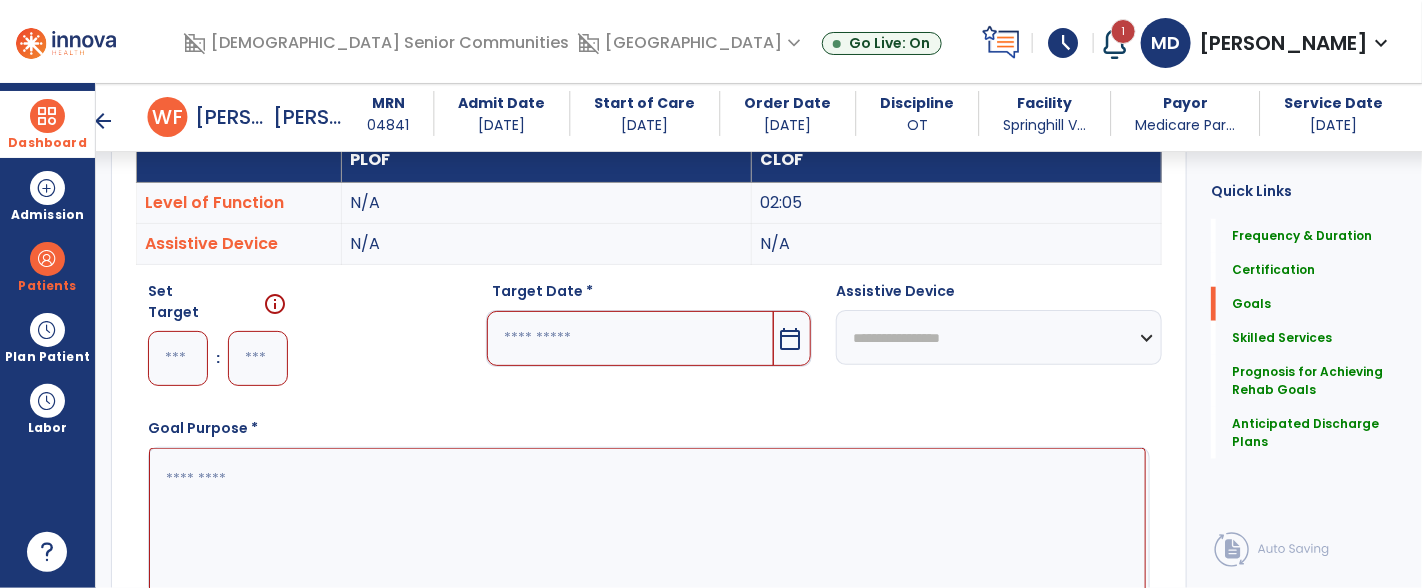 click at bounding box center (178, 358) 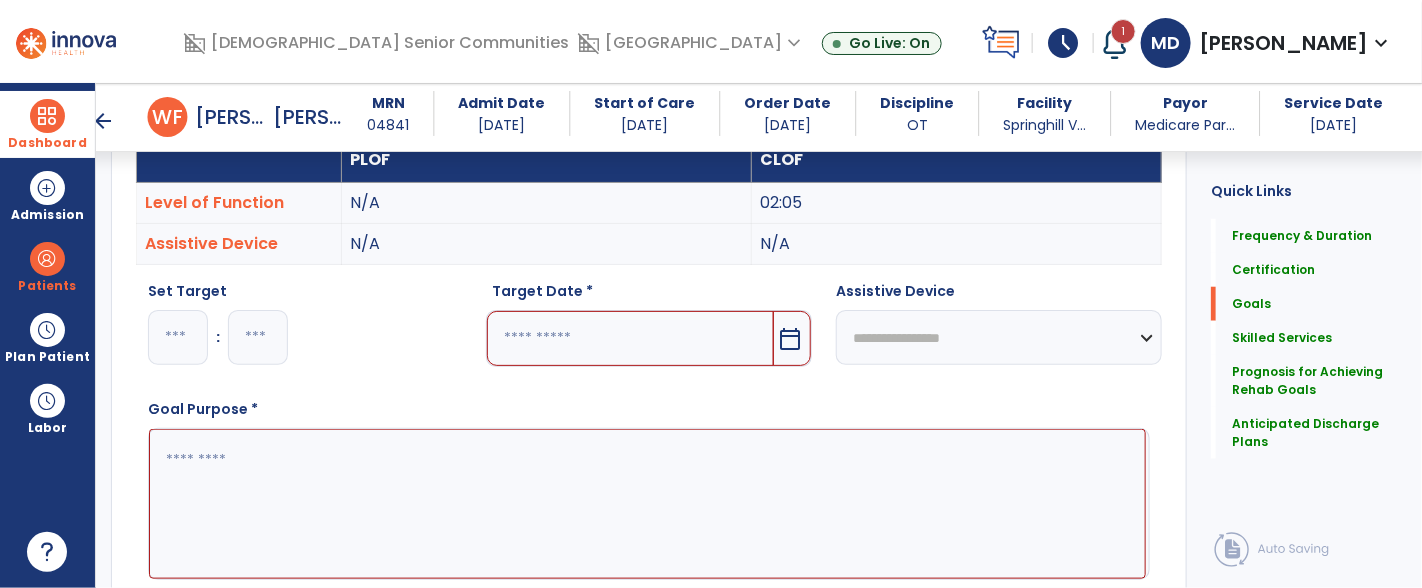type on "**" 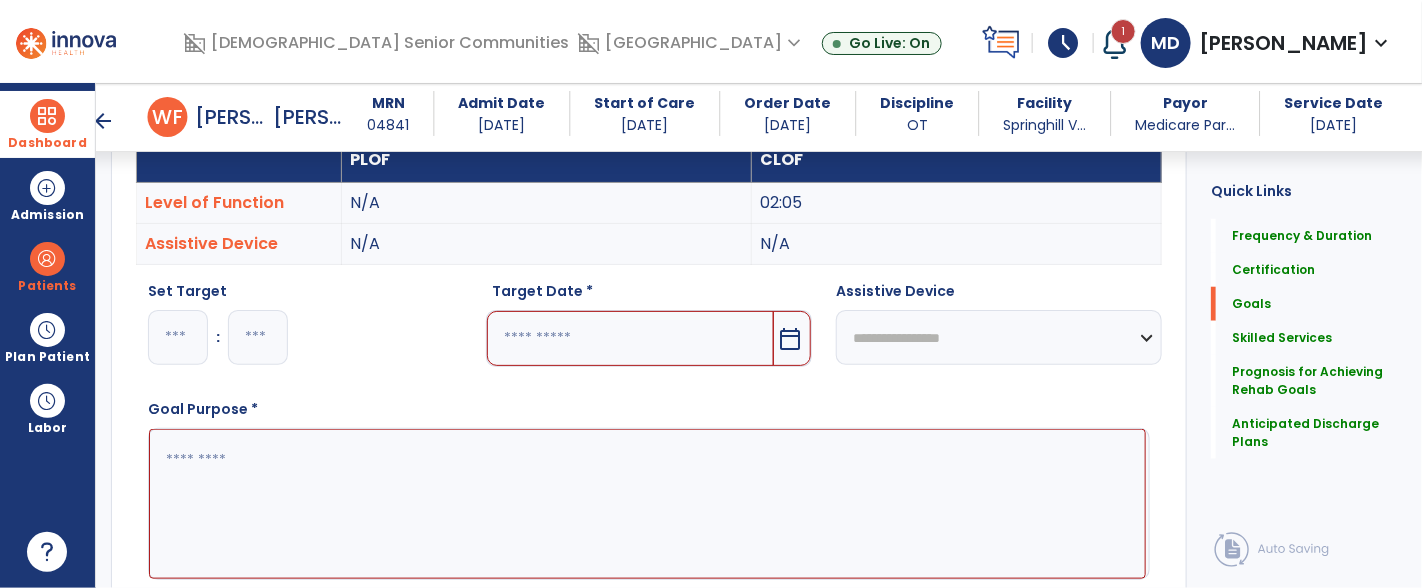 click on "calendar_today" at bounding box center (790, 339) 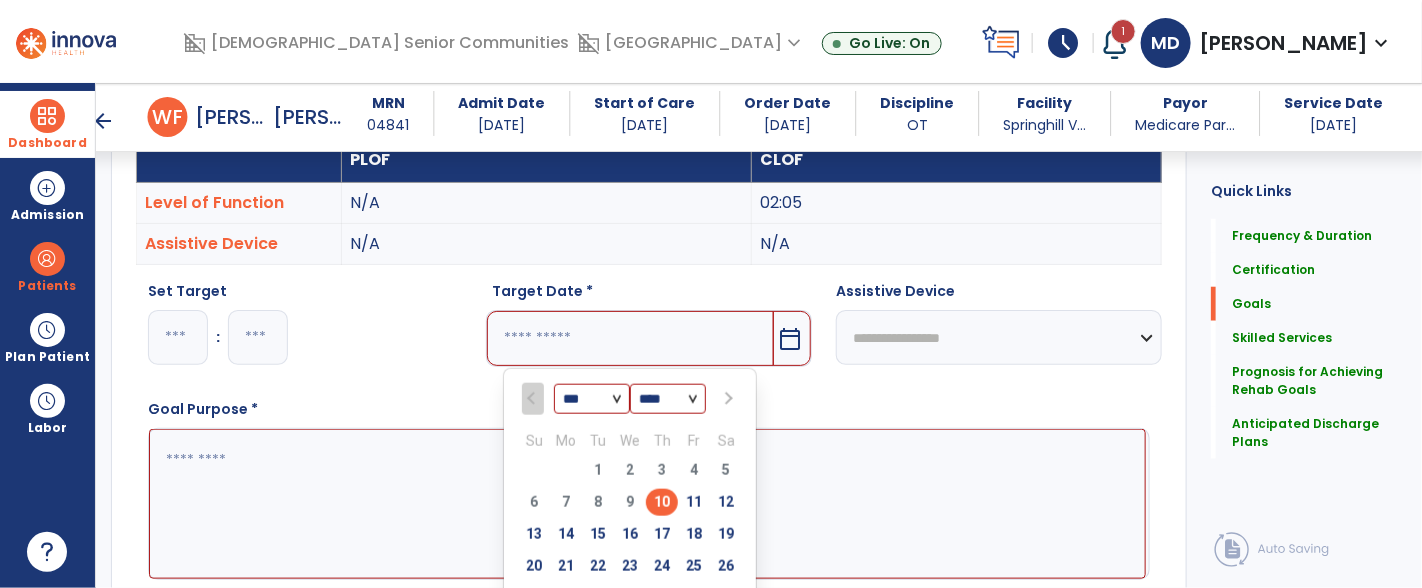 click at bounding box center (726, 399) 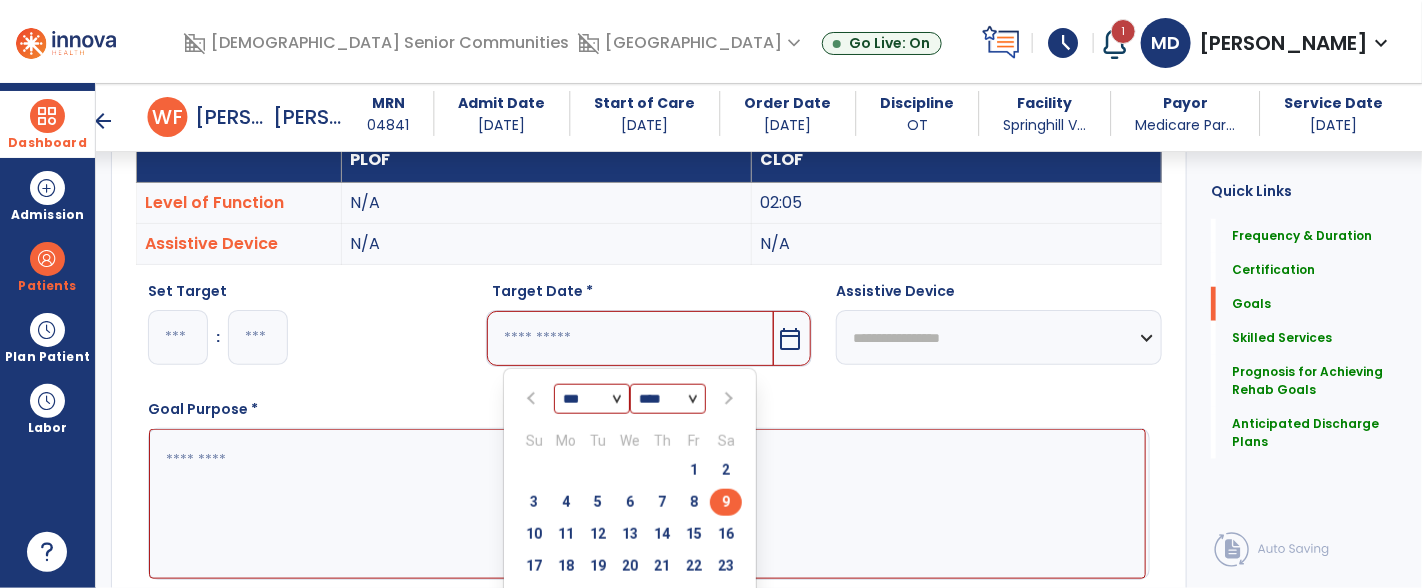 click on "9" at bounding box center (726, 502) 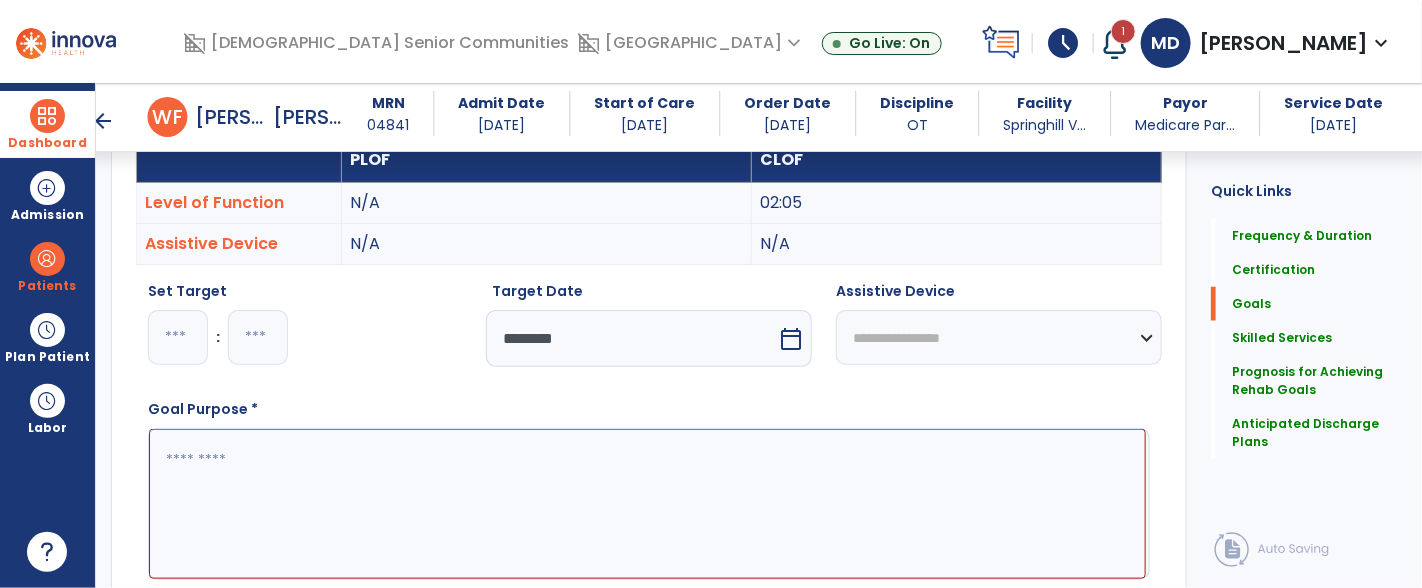 click at bounding box center (647, 504) 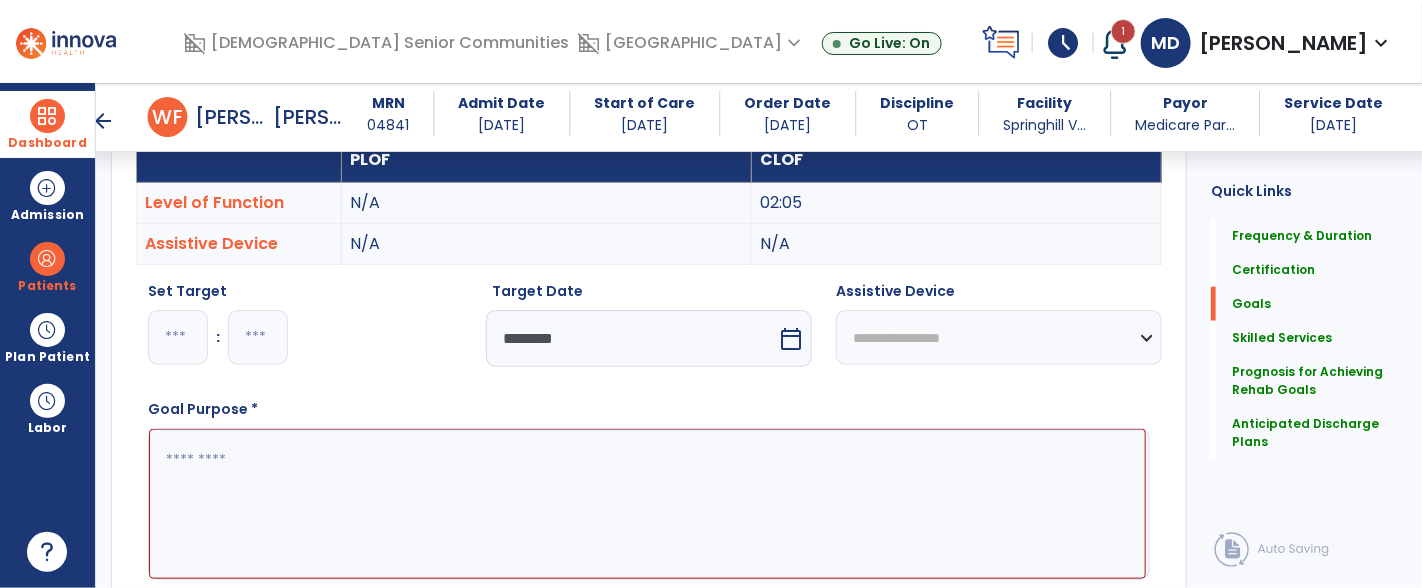 click at bounding box center [647, 504] 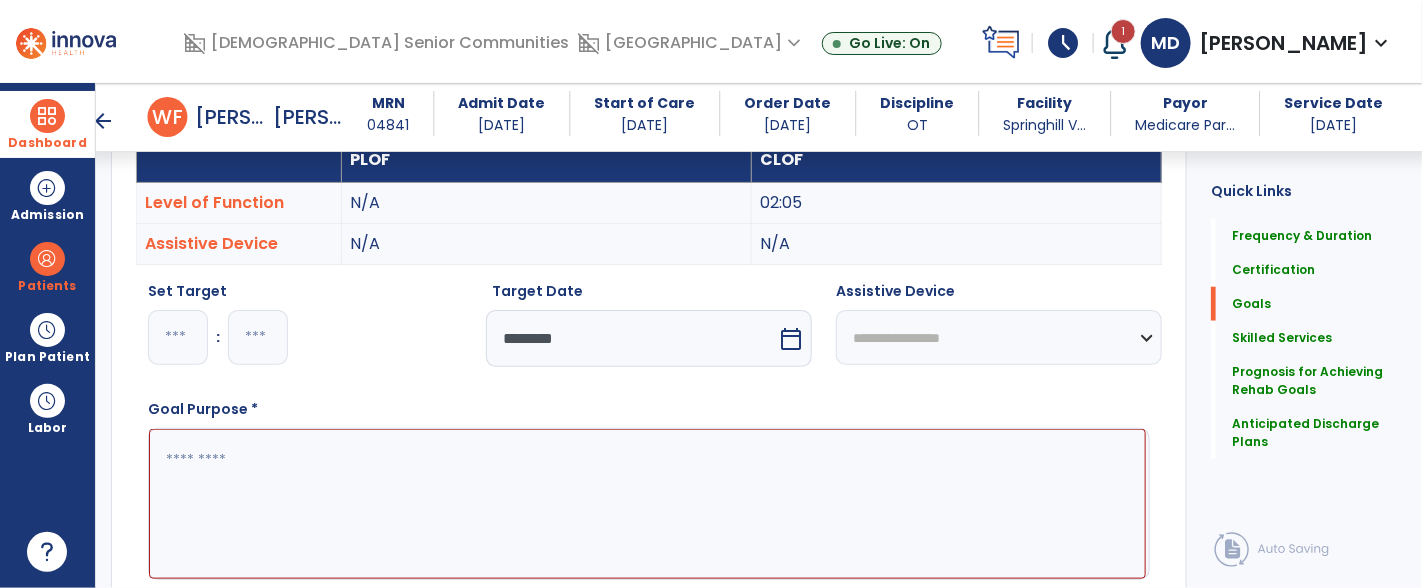 paste on "**********" 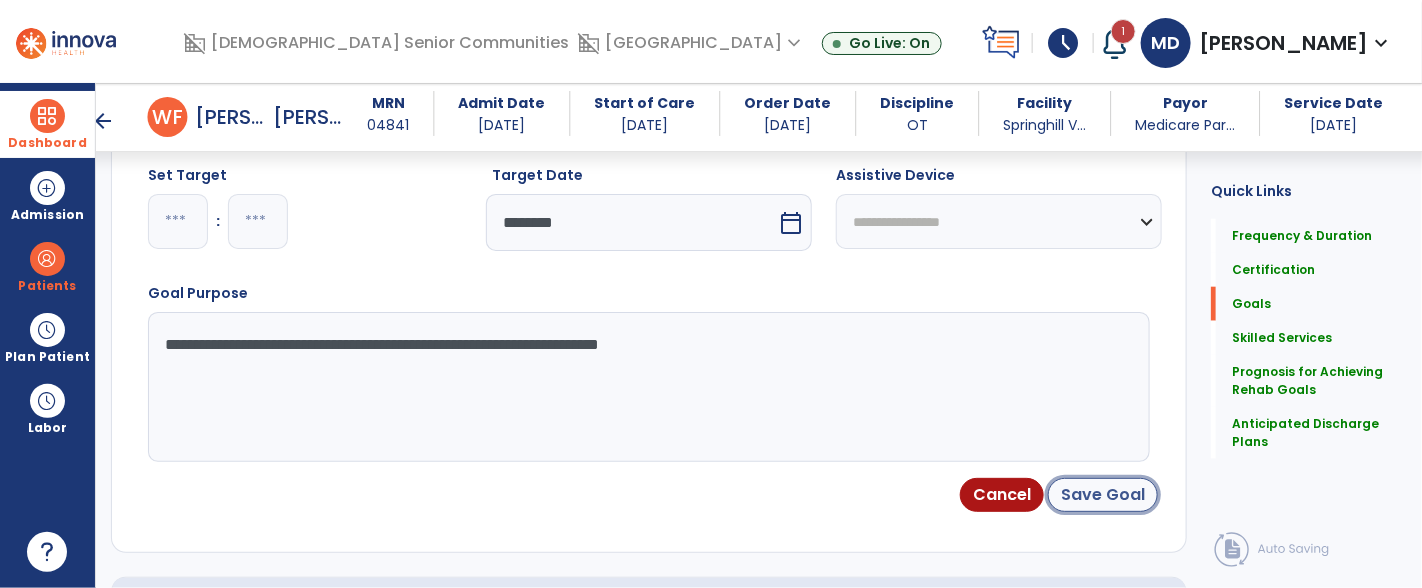 click on "Save Goal" at bounding box center [1103, 495] 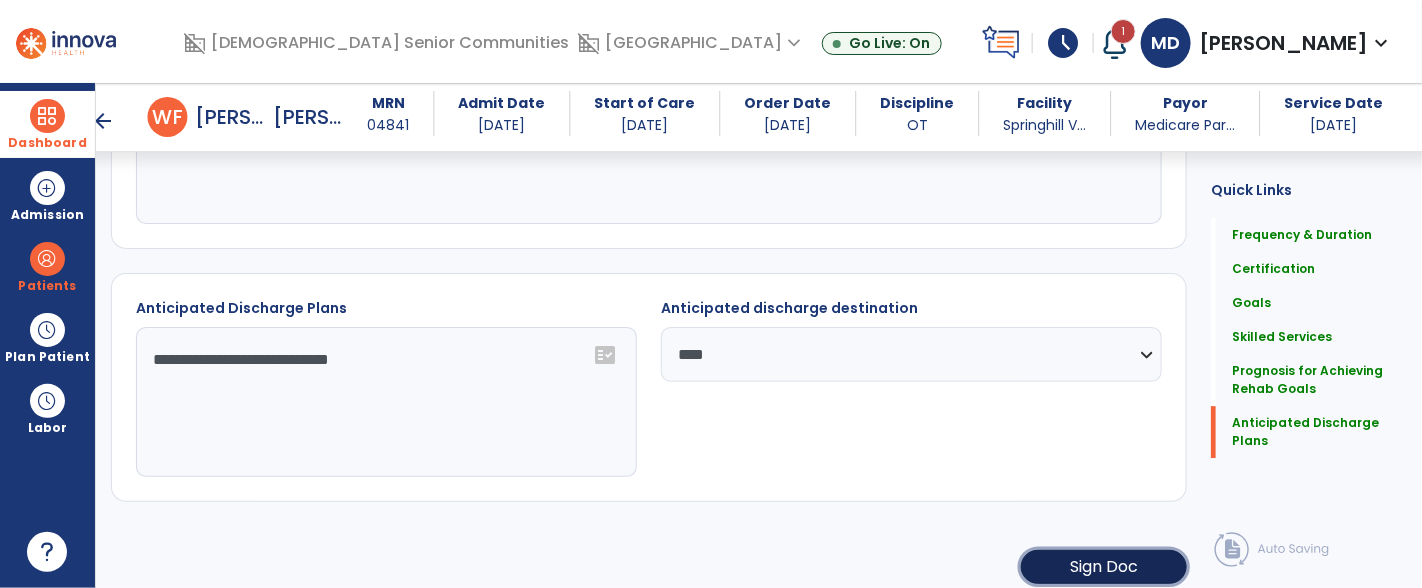 click on "Sign Doc" 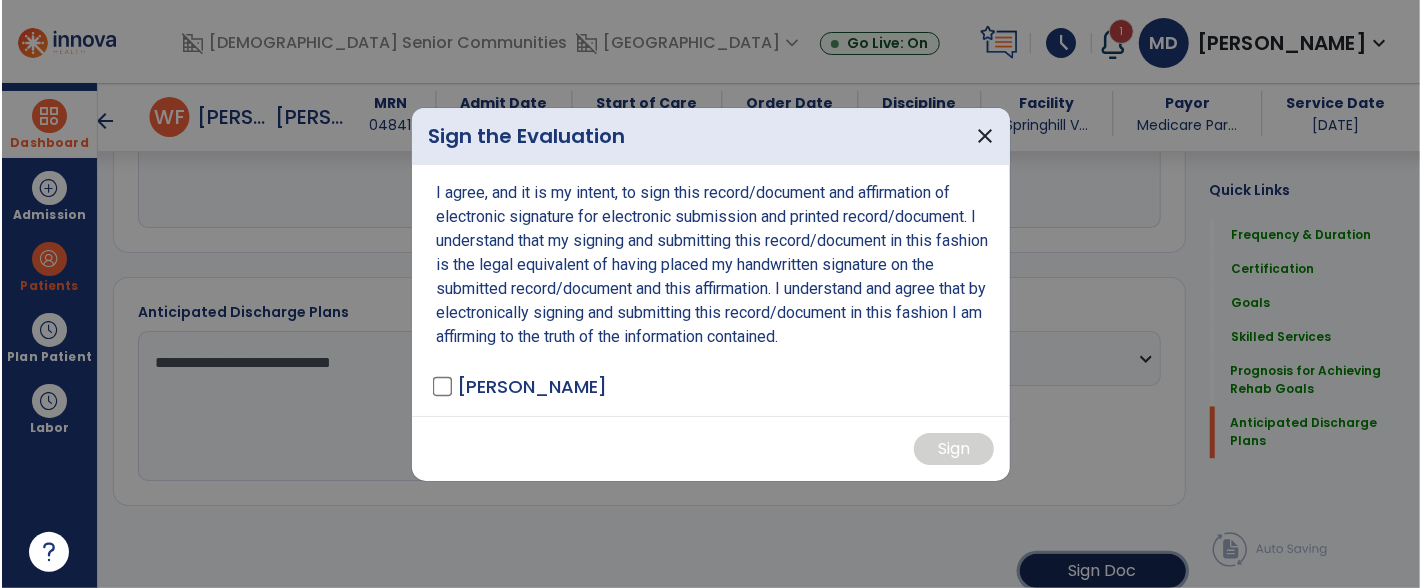 scroll, scrollTop: 2085, scrollLeft: 0, axis: vertical 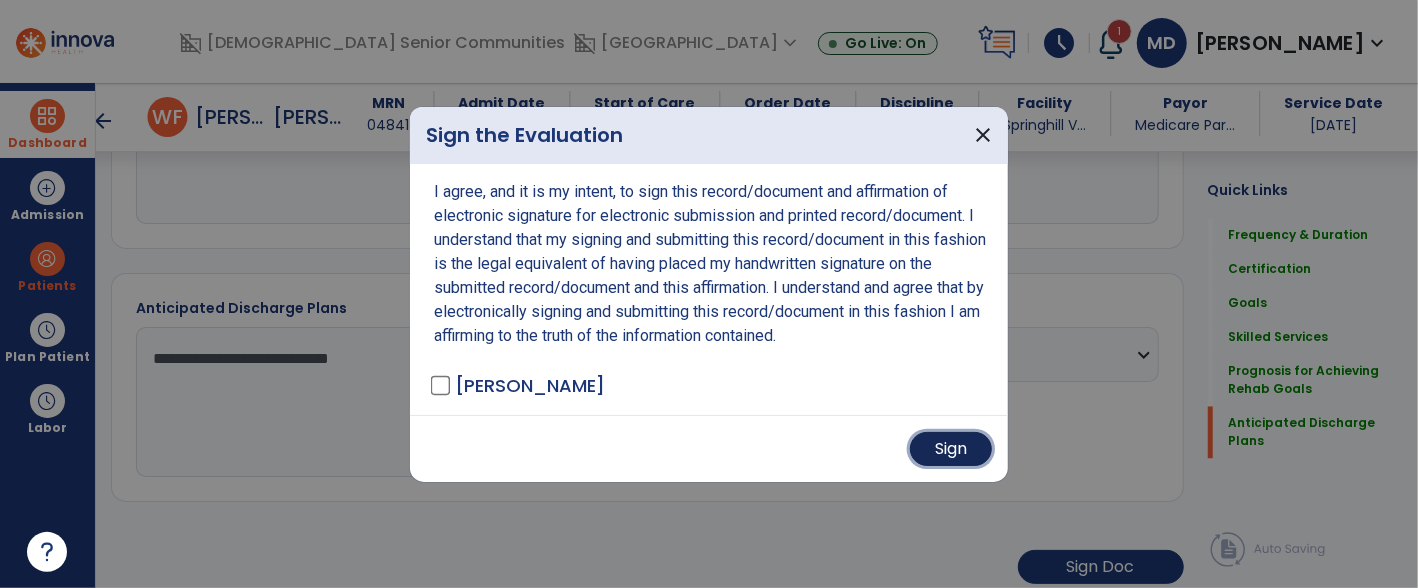 click on "Sign" at bounding box center (951, 449) 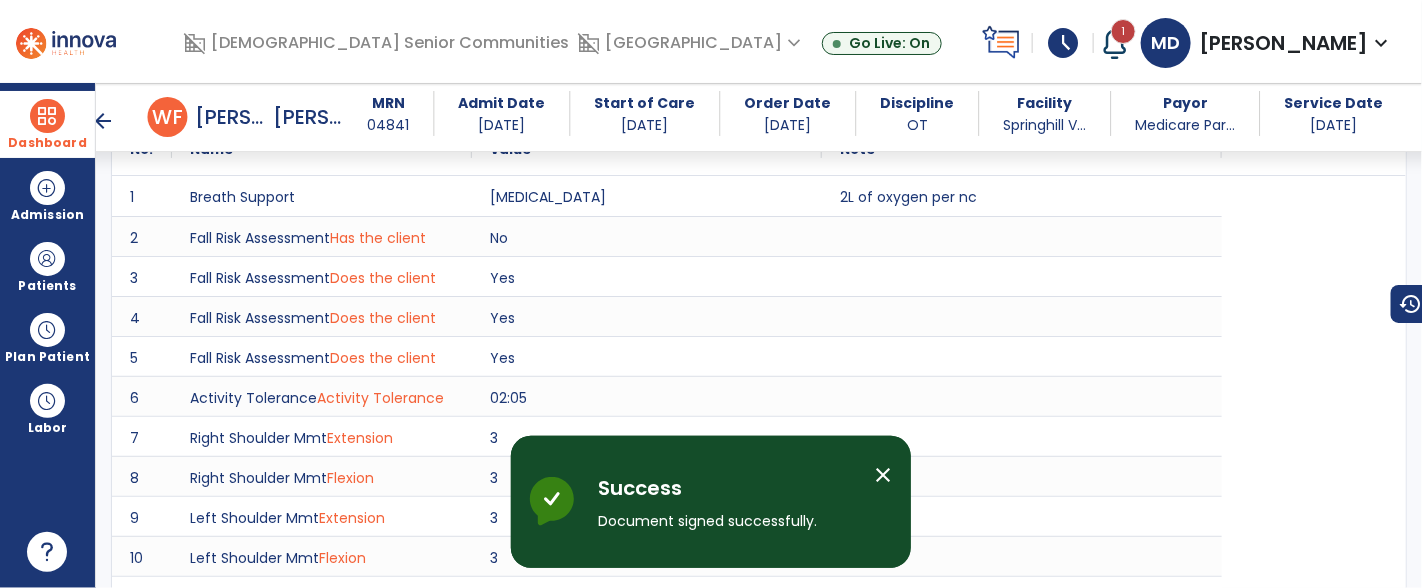 scroll, scrollTop: 554, scrollLeft: 0, axis: vertical 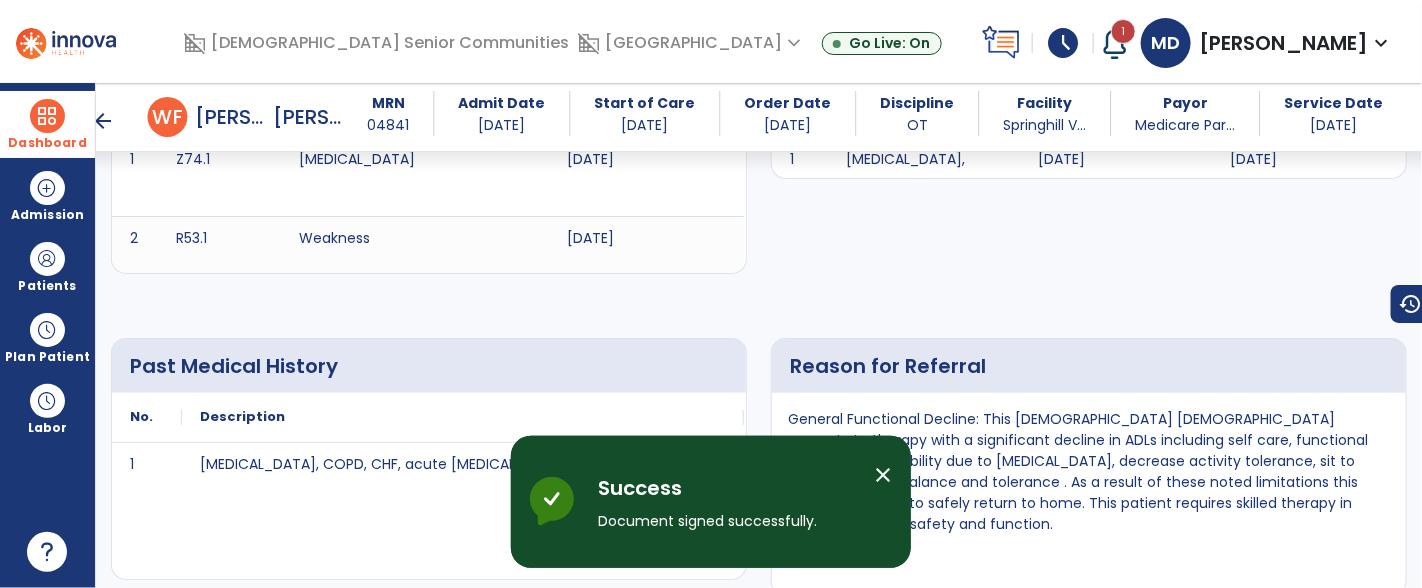 click on "arrow_back" at bounding box center (104, 121) 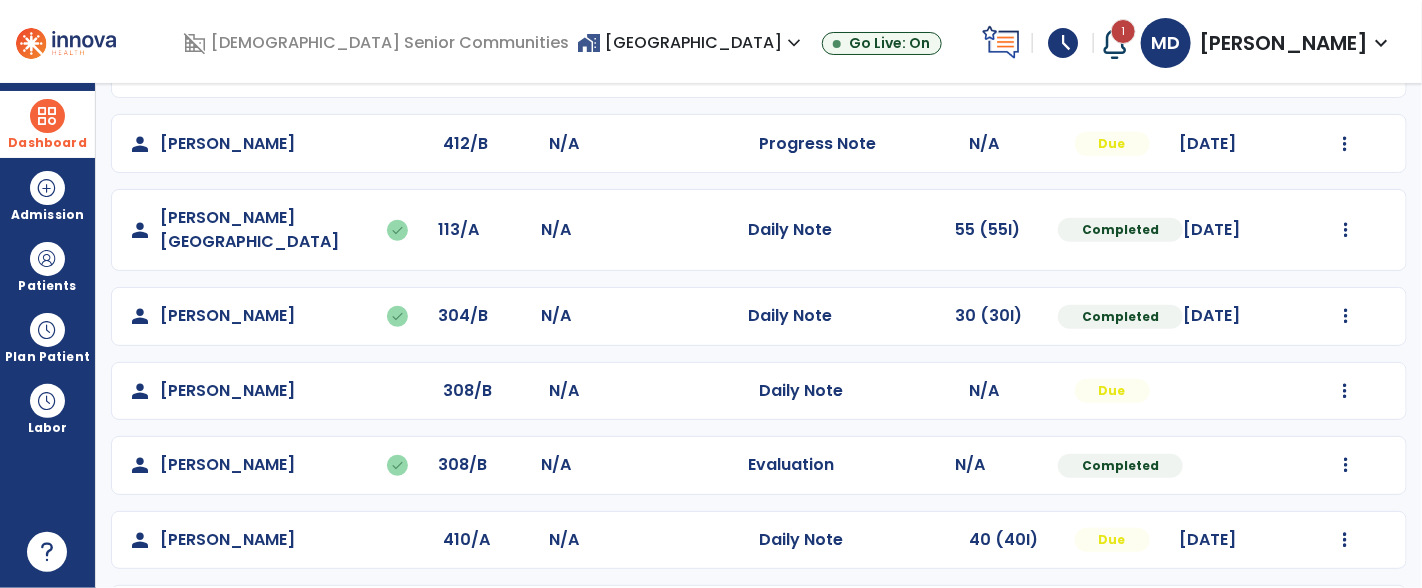 scroll, scrollTop: 495, scrollLeft: 0, axis: vertical 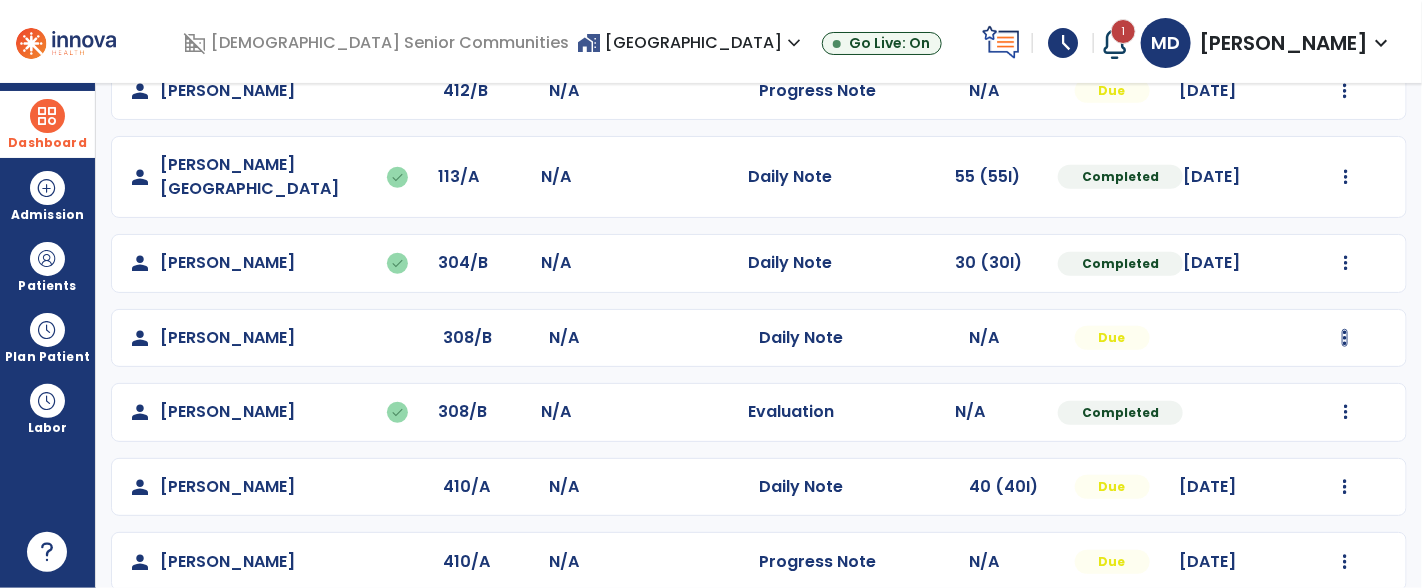 click at bounding box center [1345, -133] 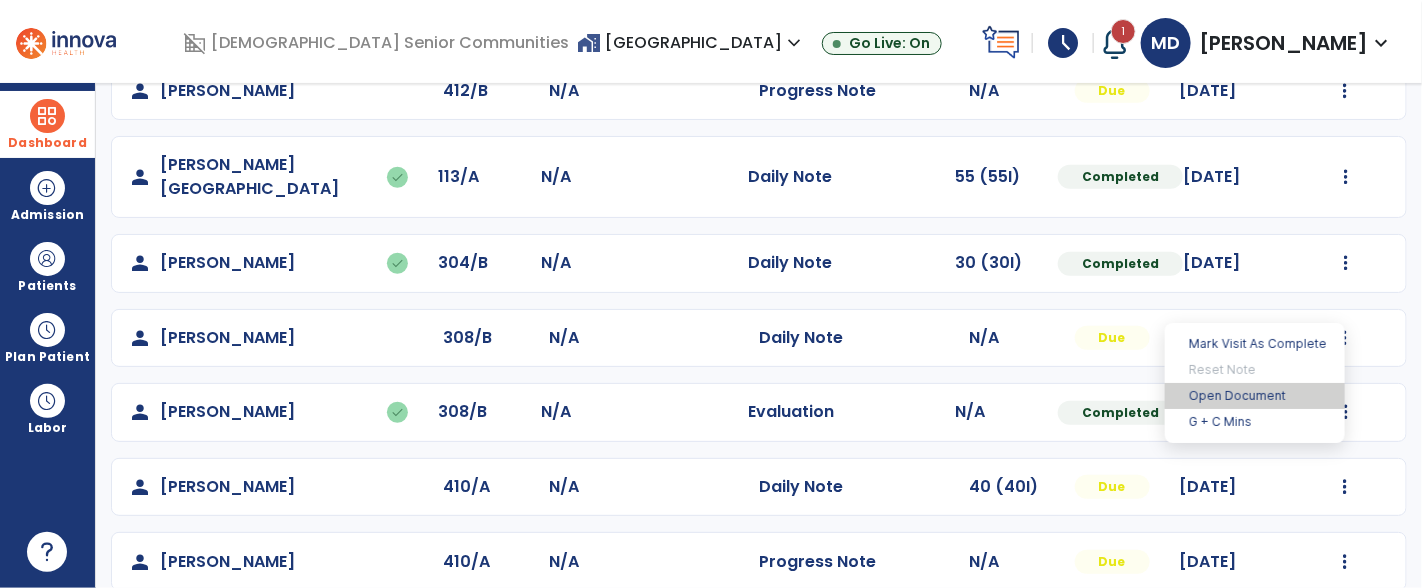 click on "Open Document" at bounding box center (1255, 396) 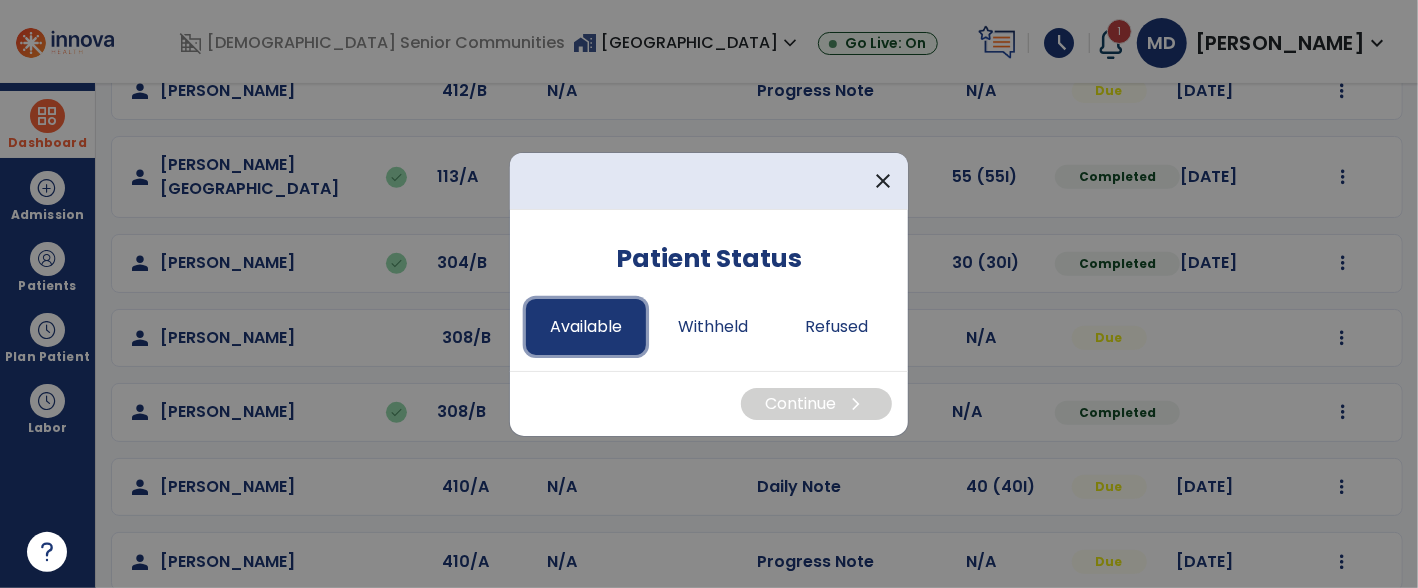 click on "Available" at bounding box center [586, 327] 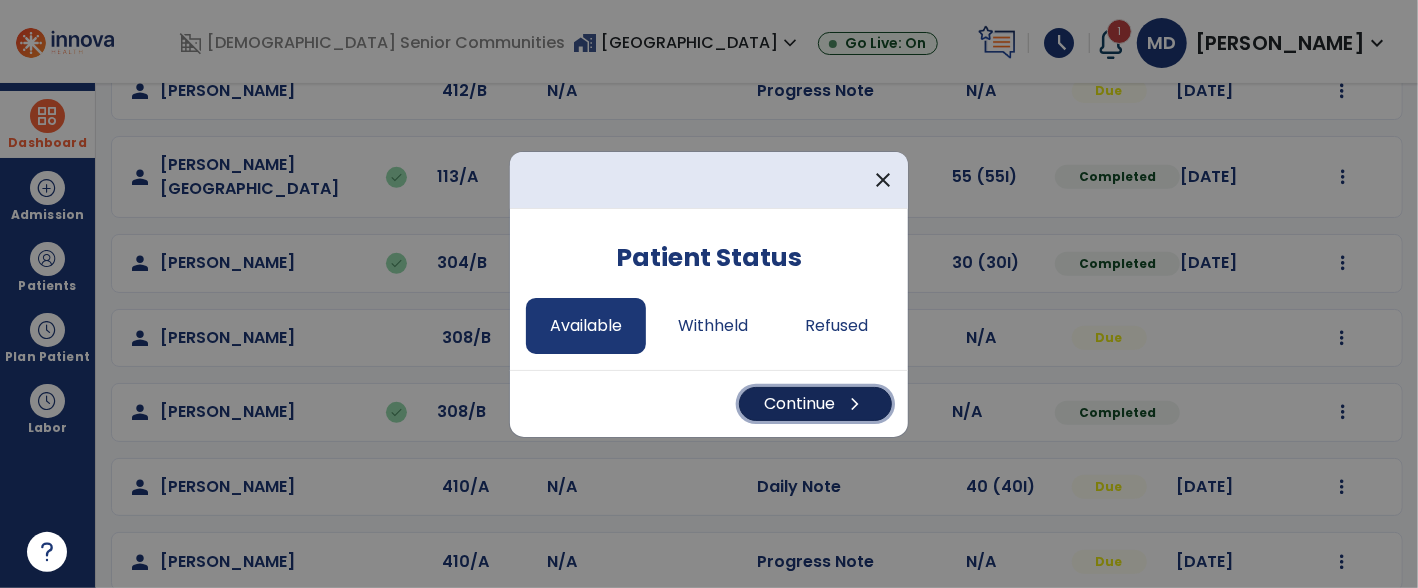 click on "Continue   chevron_right" at bounding box center [815, 404] 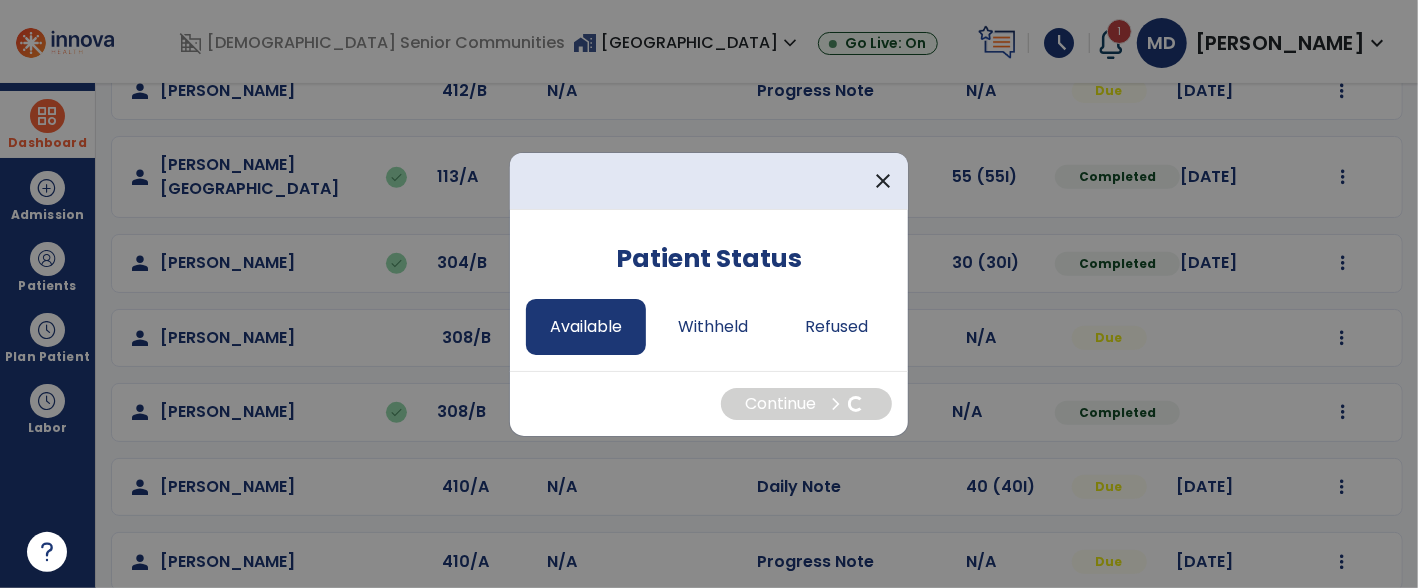 select on "*" 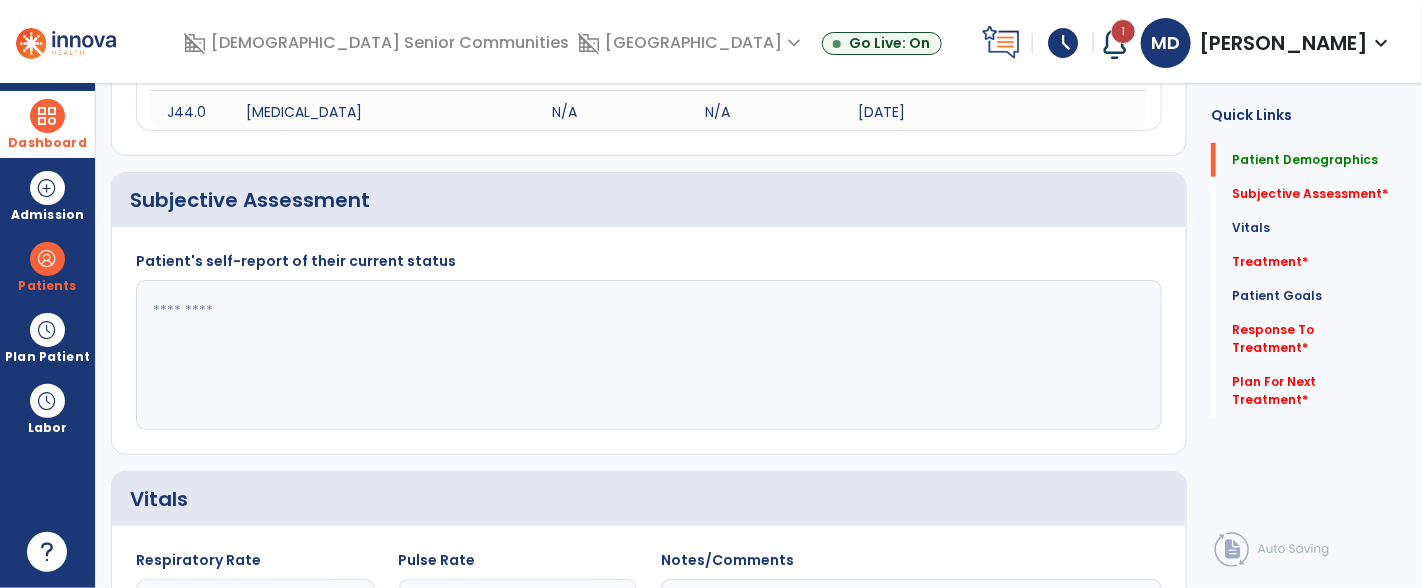 scroll, scrollTop: 0, scrollLeft: 0, axis: both 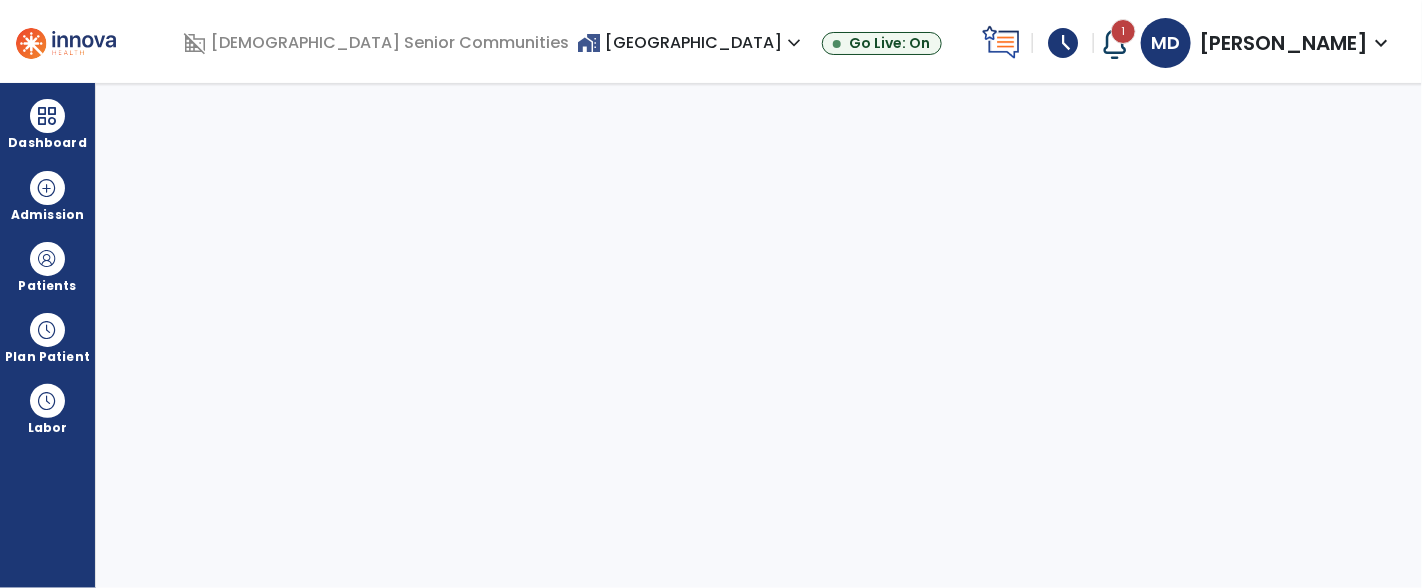 select on "****" 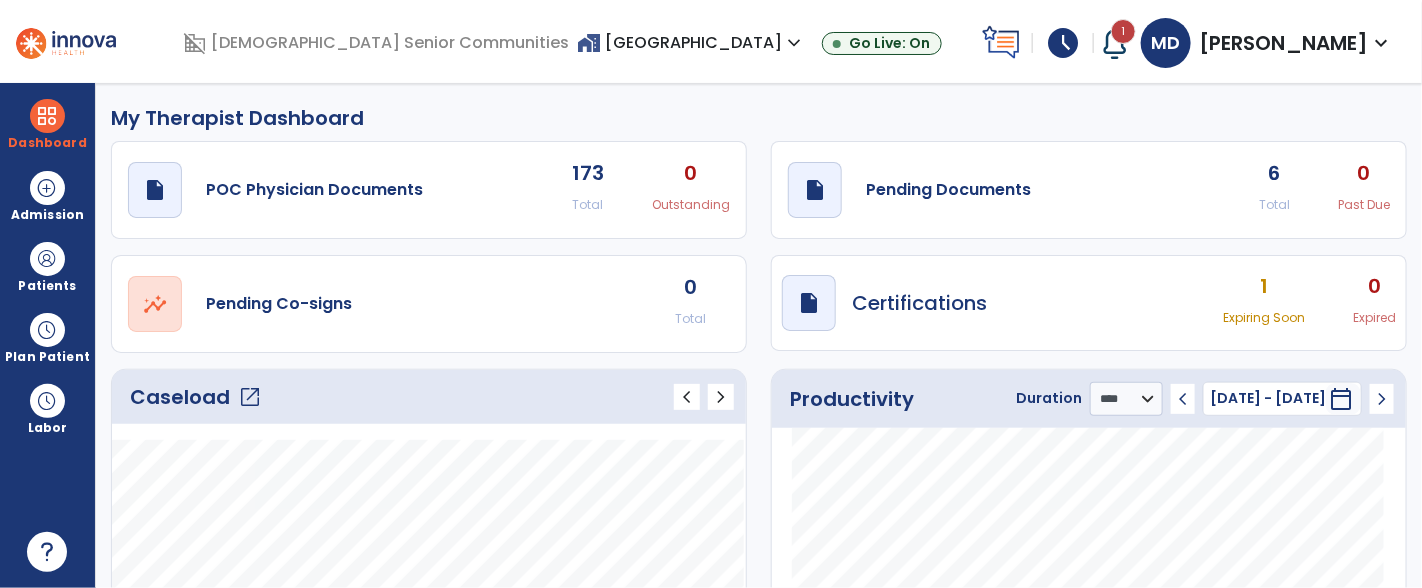 click on "Caseload   open_in_new" 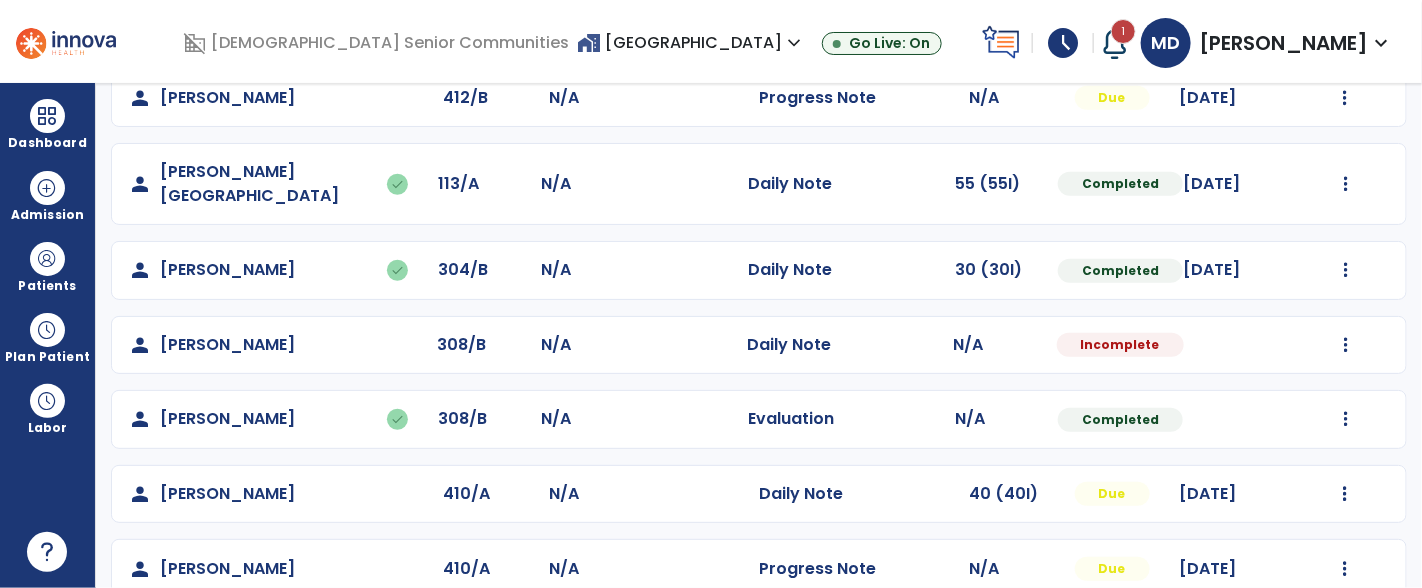 scroll, scrollTop: 495, scrollLeft: 0, axis: vertical 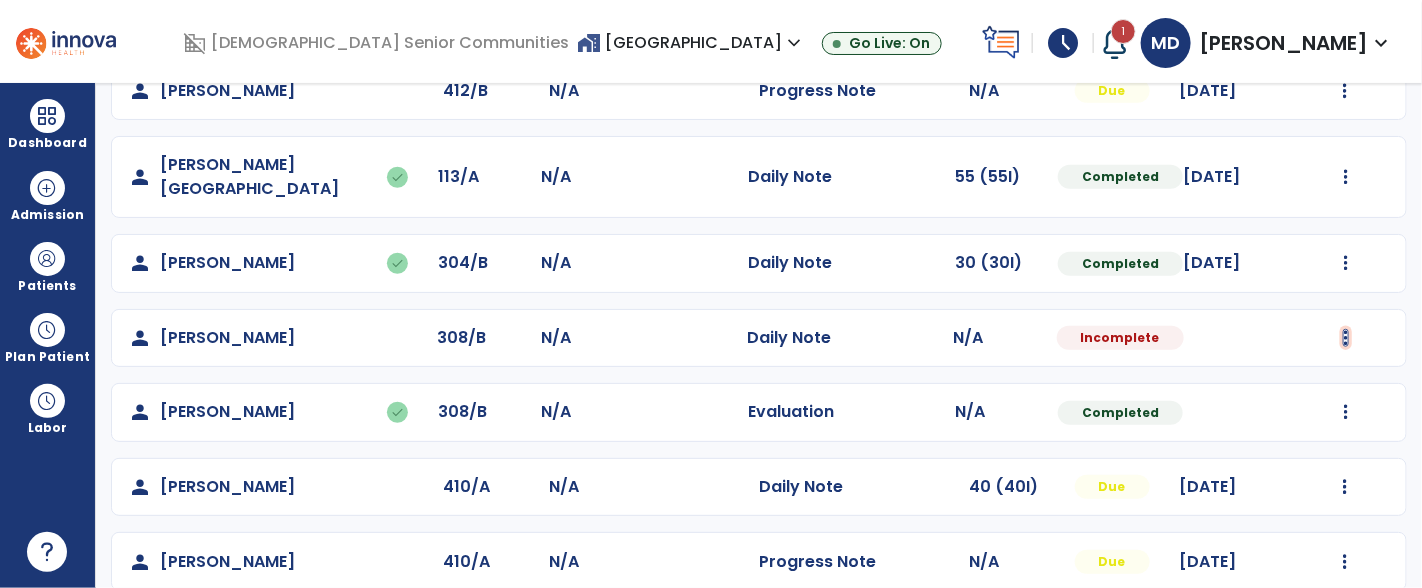 click at bounding box center [1345, -133] 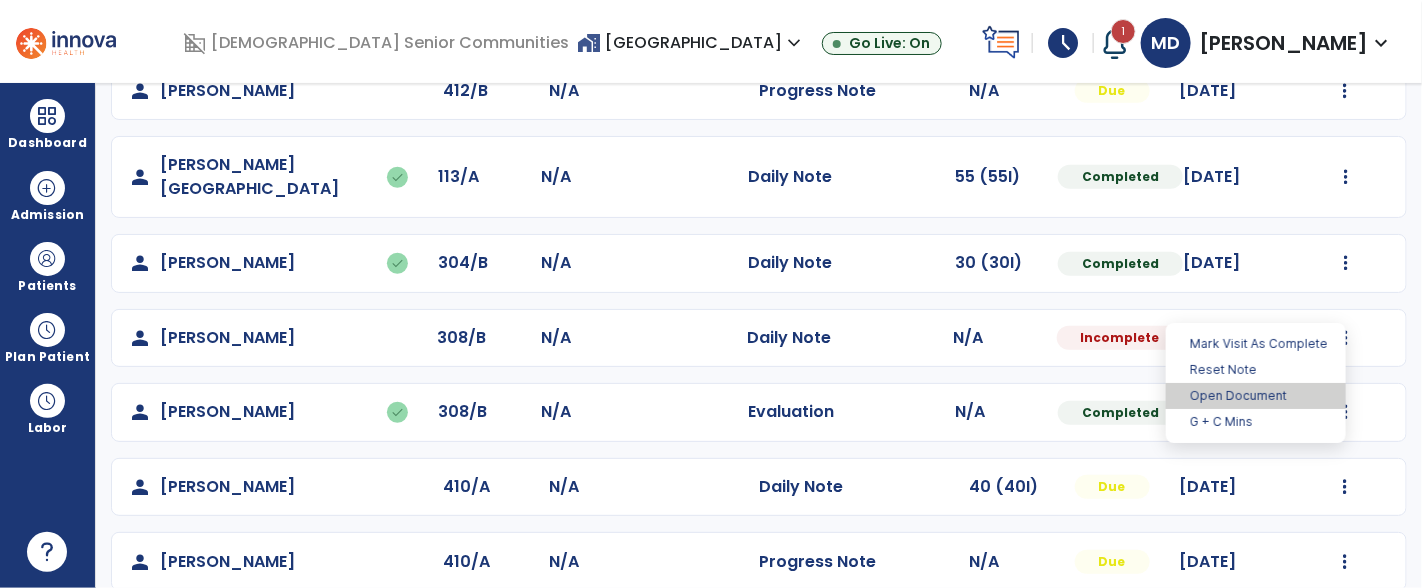 click on "Open Document" at bounding box center [1256, 396] 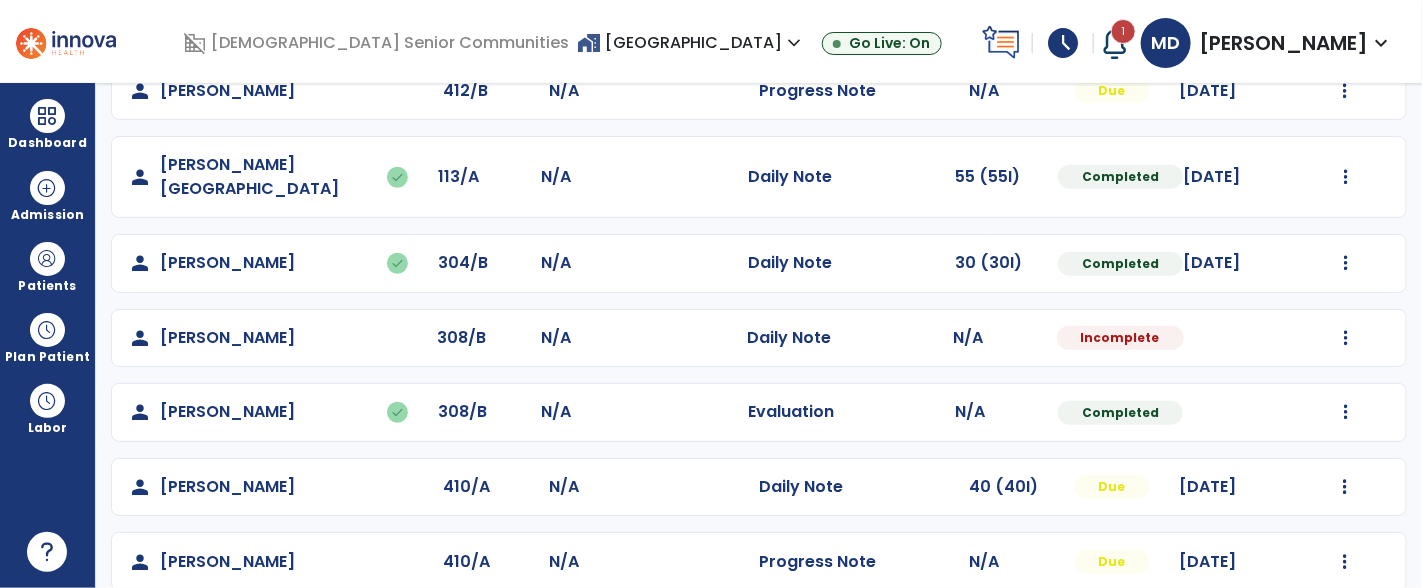 select on "*" 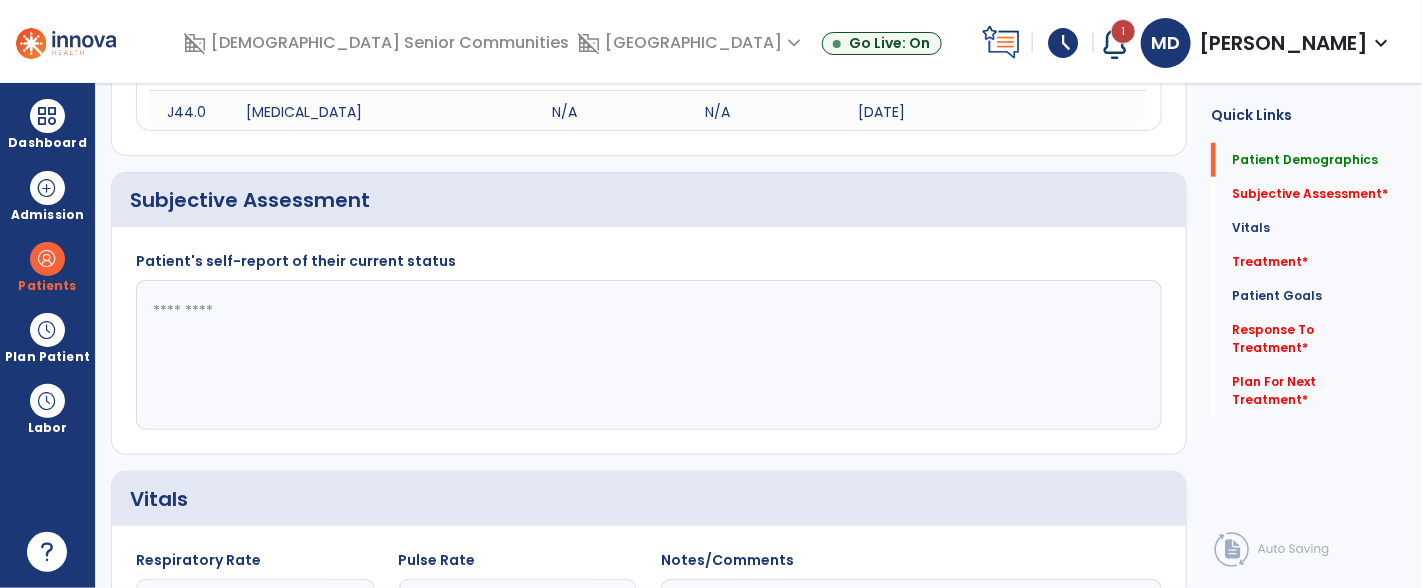 scroll, scrollTop: 0, scrollLeft: 0, axis: both 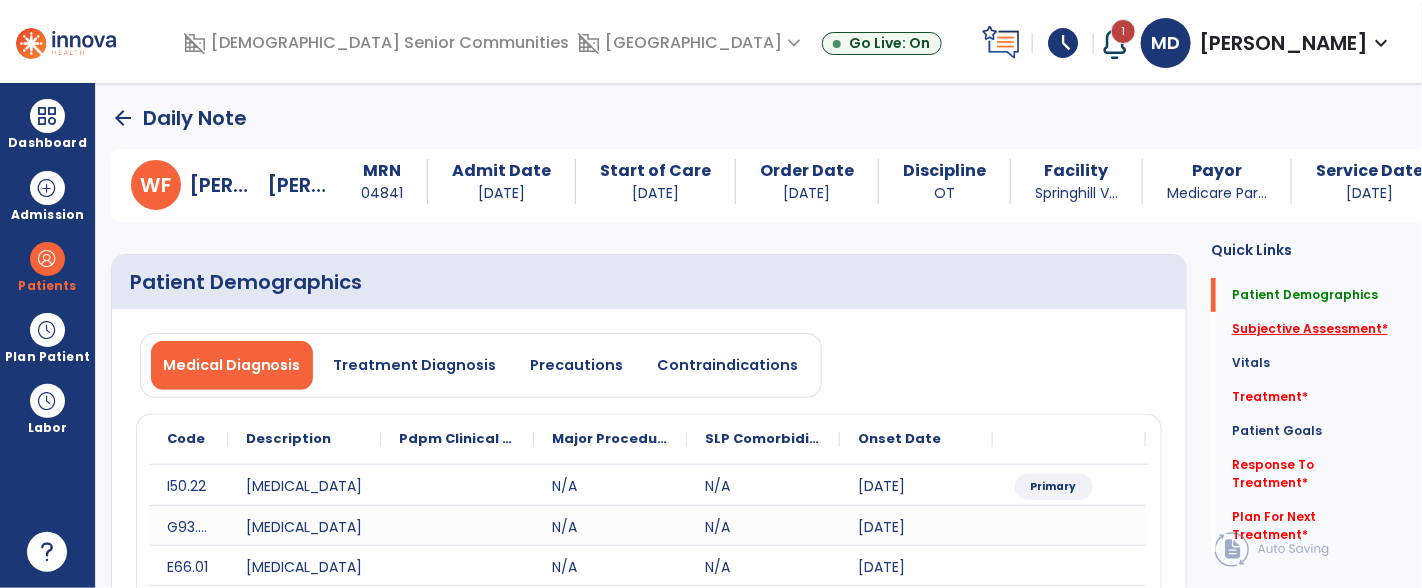 click on "Subjective Assessment   *" 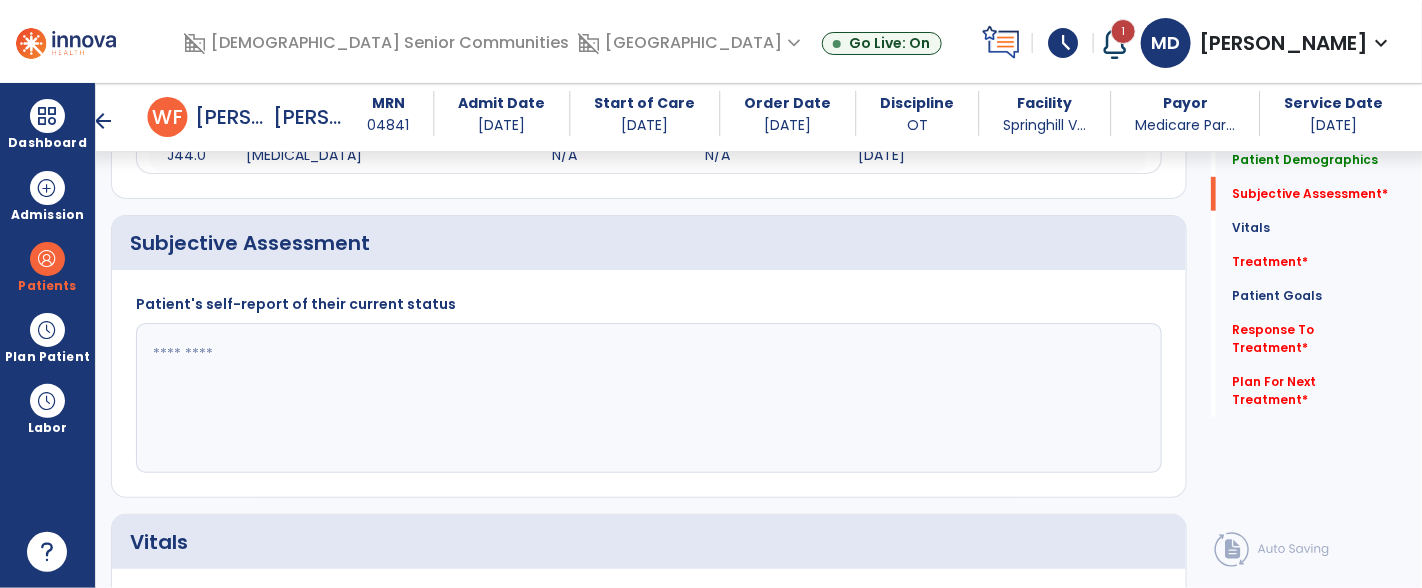 scroll, scrollTop: 472, scrollLeft: 0, axis: vertical 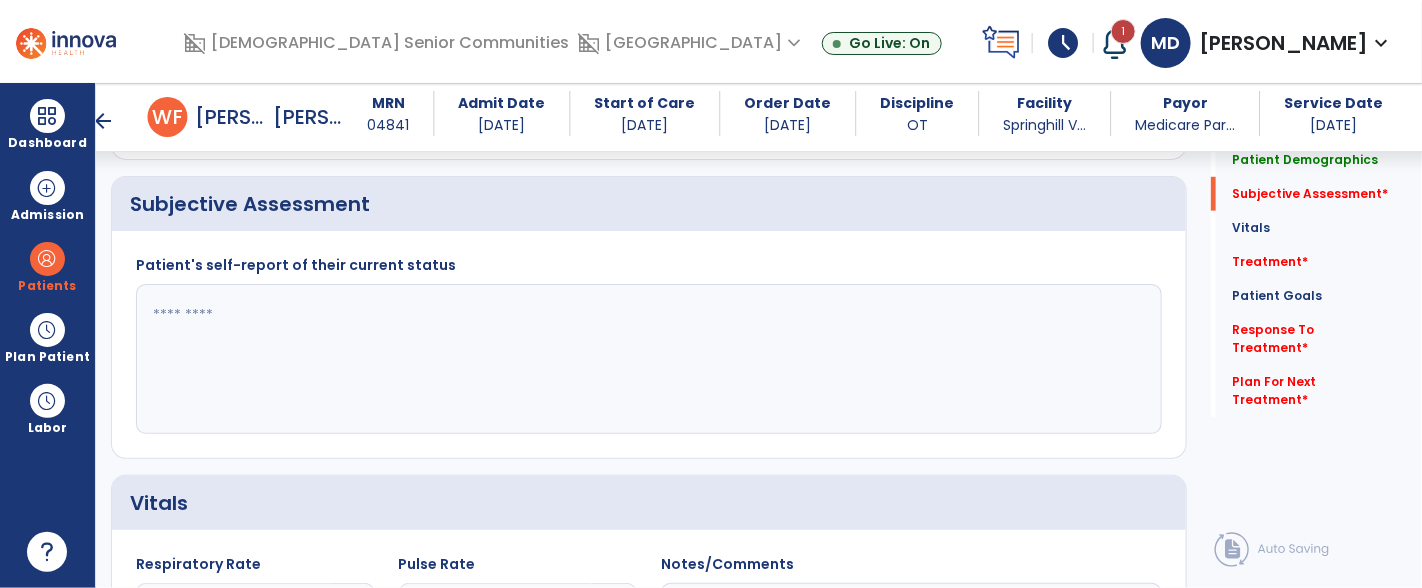 click 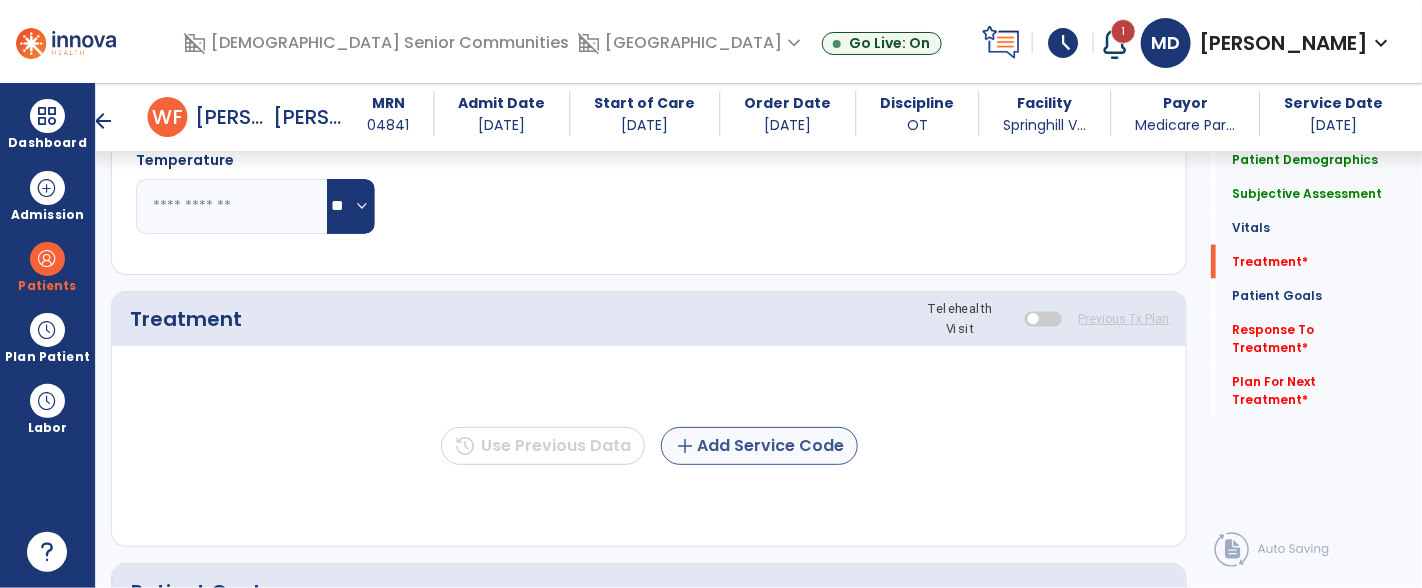 type on "**********" 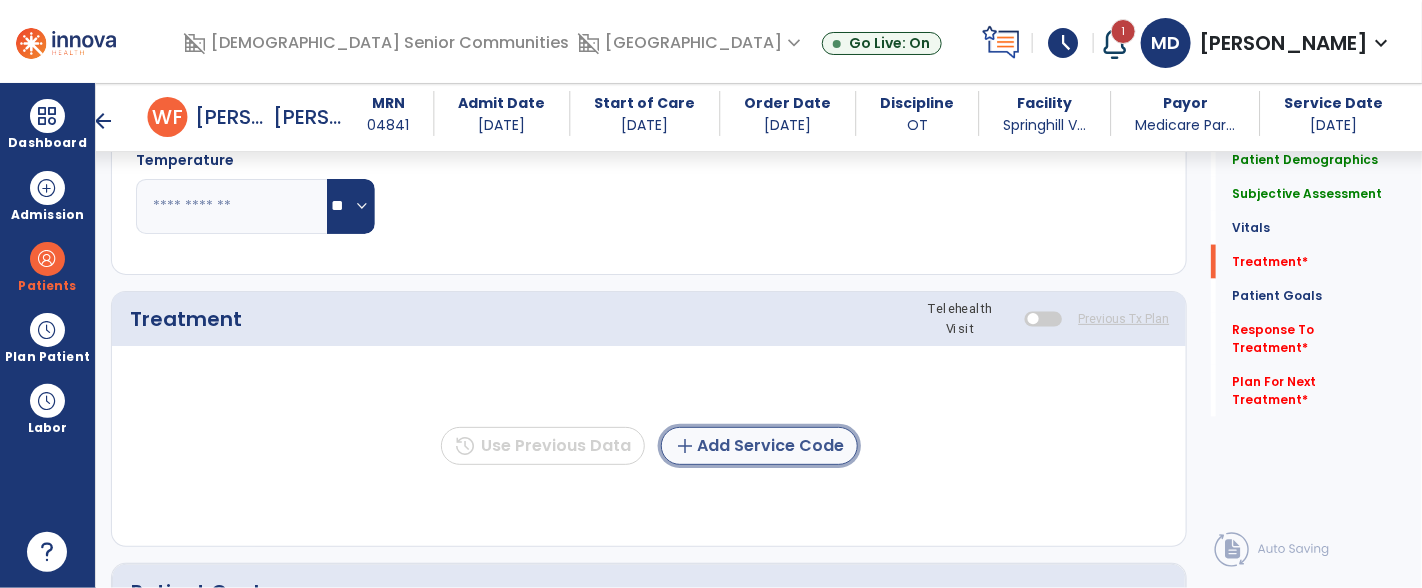 click on "add  Add Service Code" 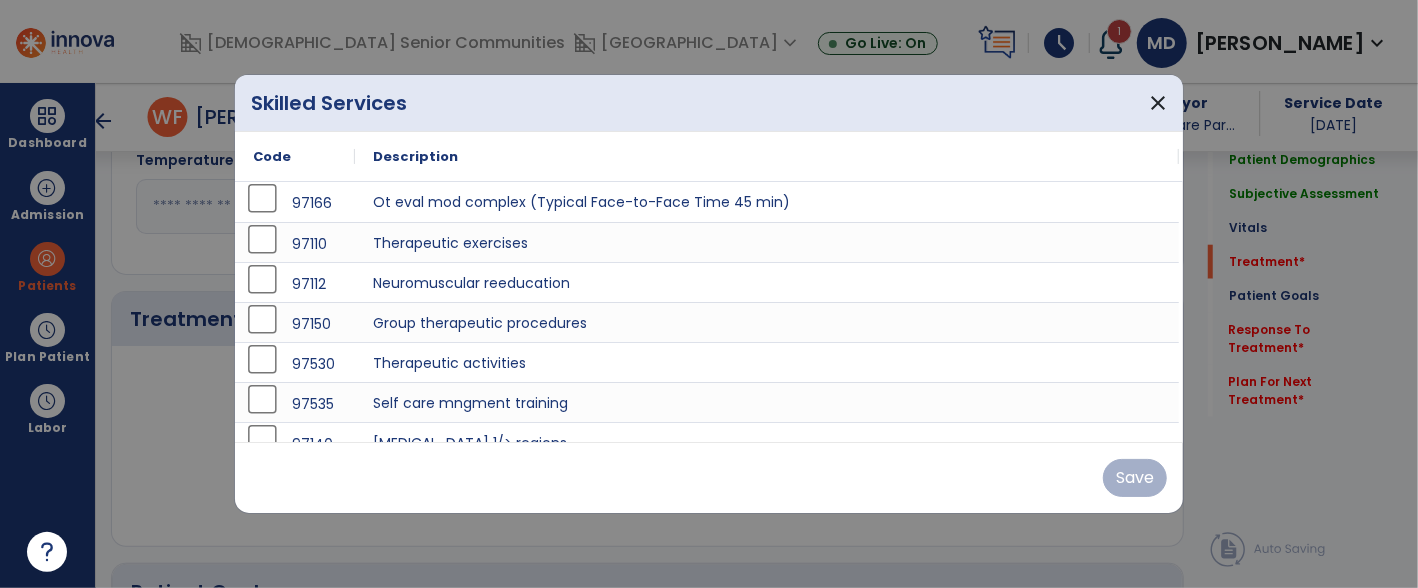 scroll, scrollTop: 1078, scrollLeft: 0, axis: vertical 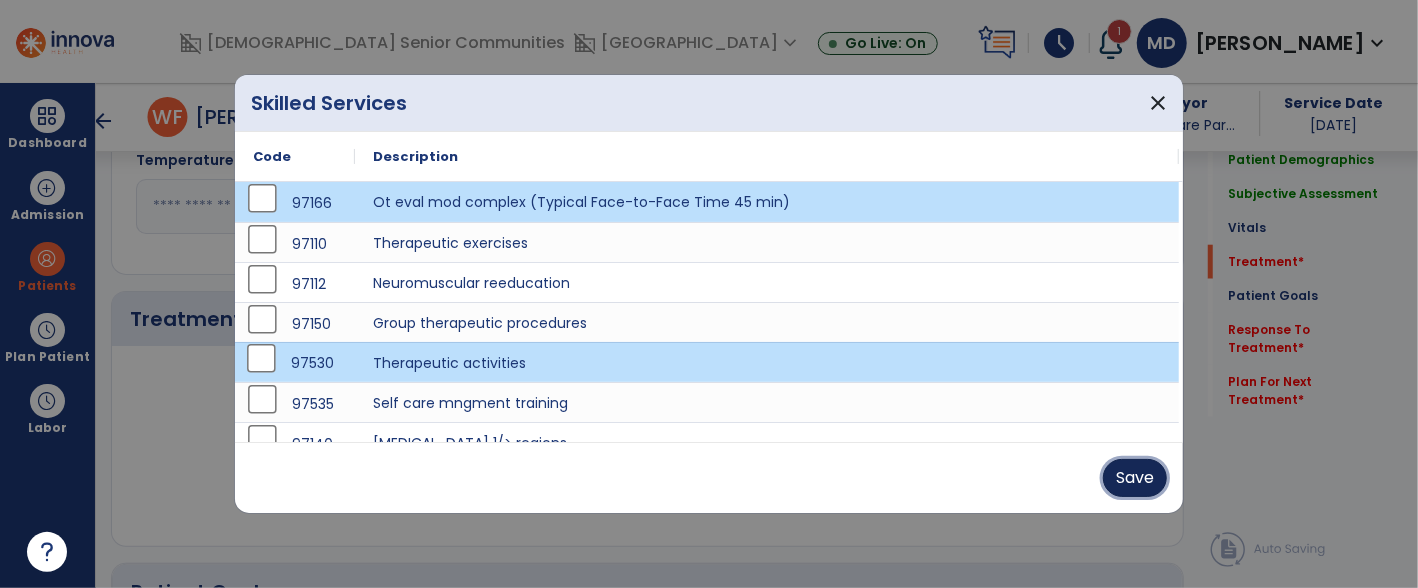 click on "Save" at bounding box center [1135, 478] 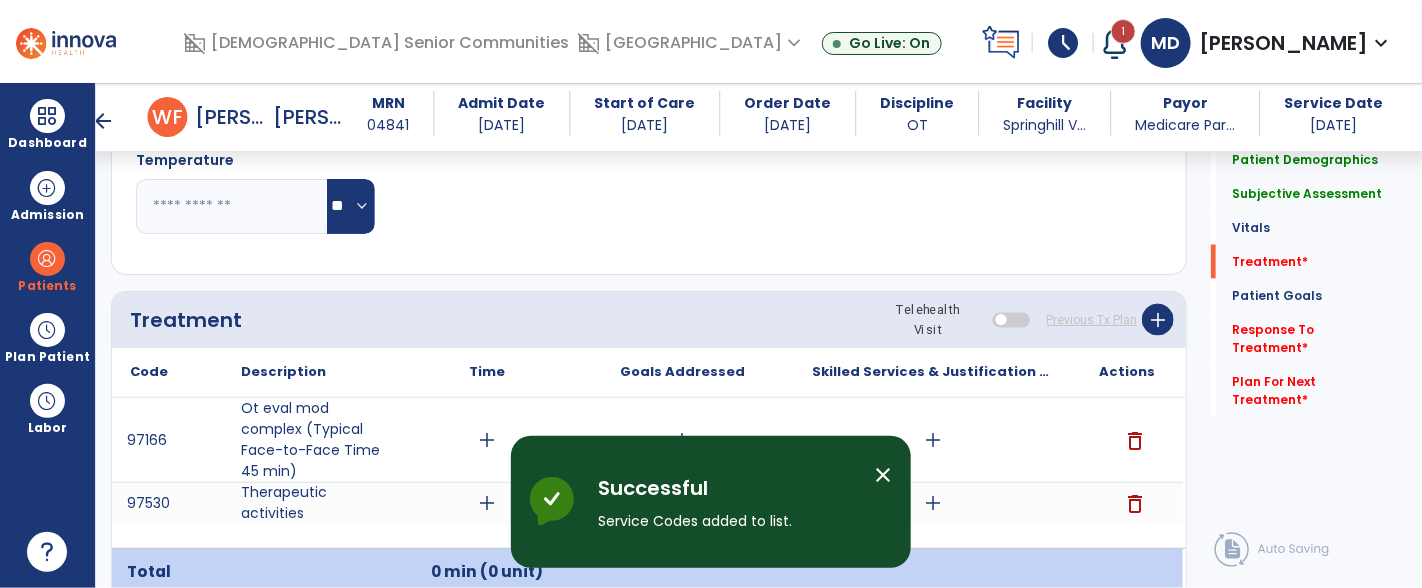 click on "add" at bounding box center (487, 440) 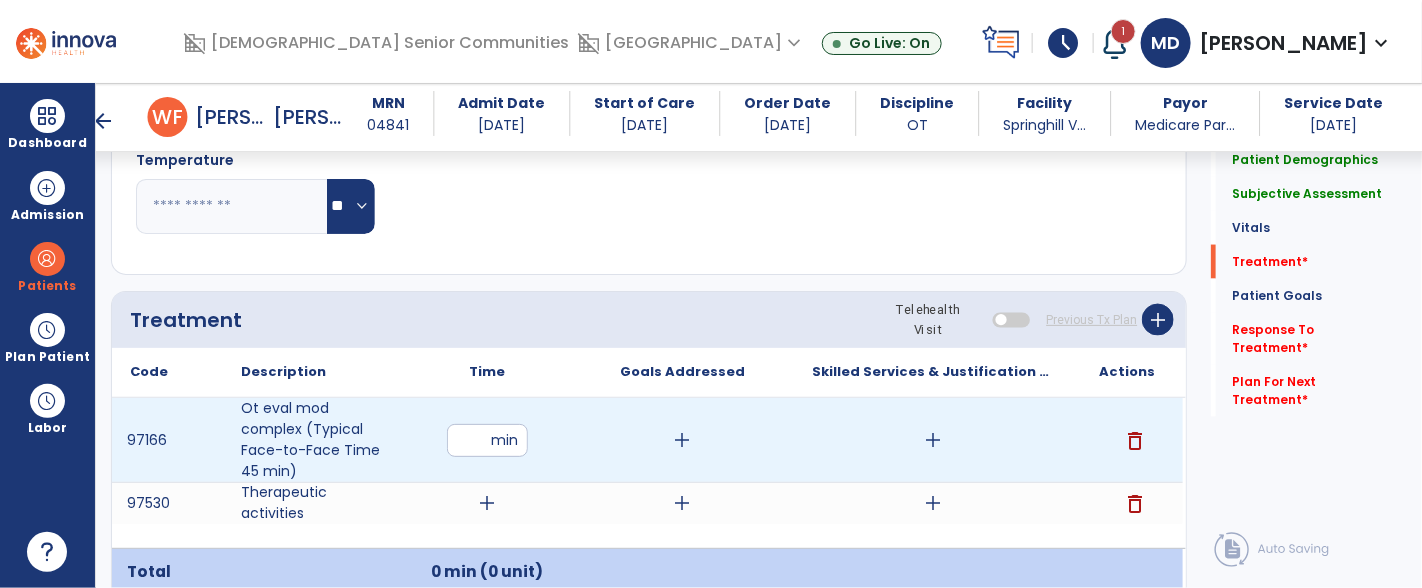 type on "**" 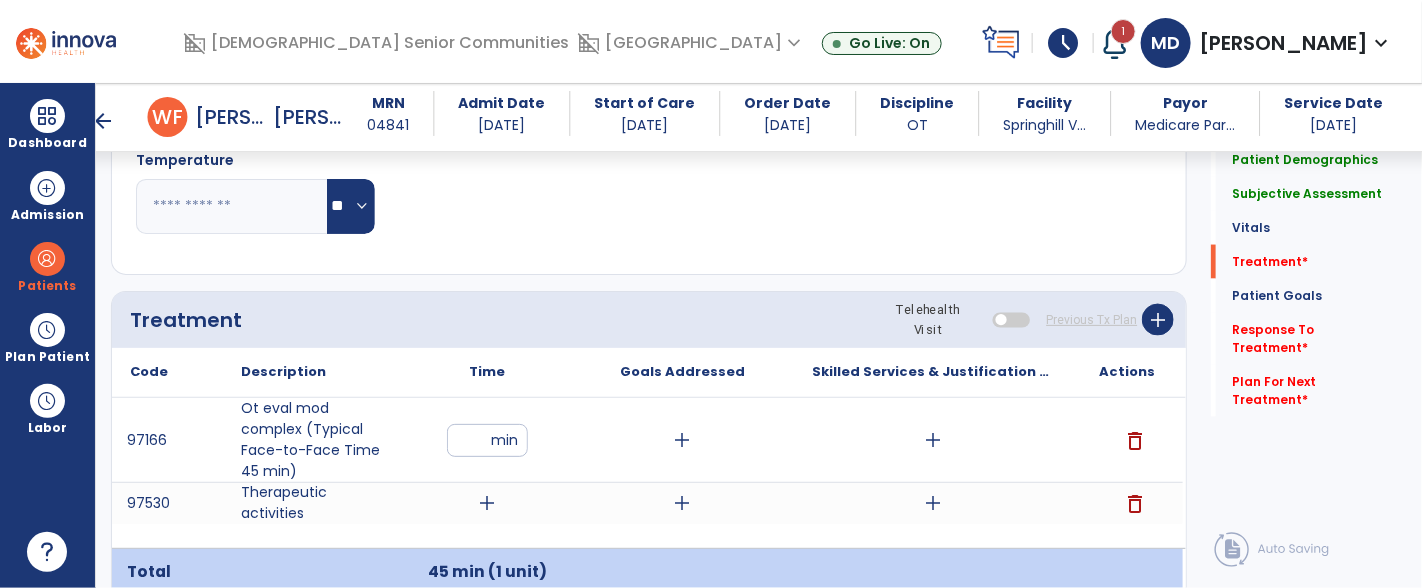 click on "add" at bounding box center (487, 503) 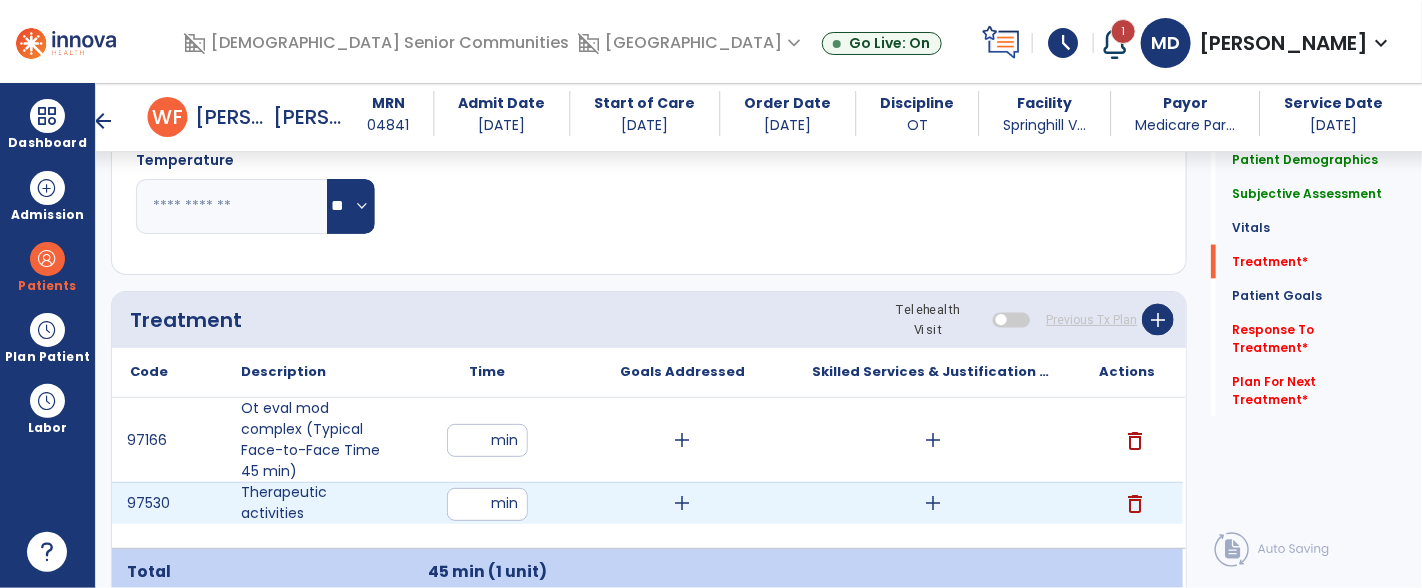 type on "**" 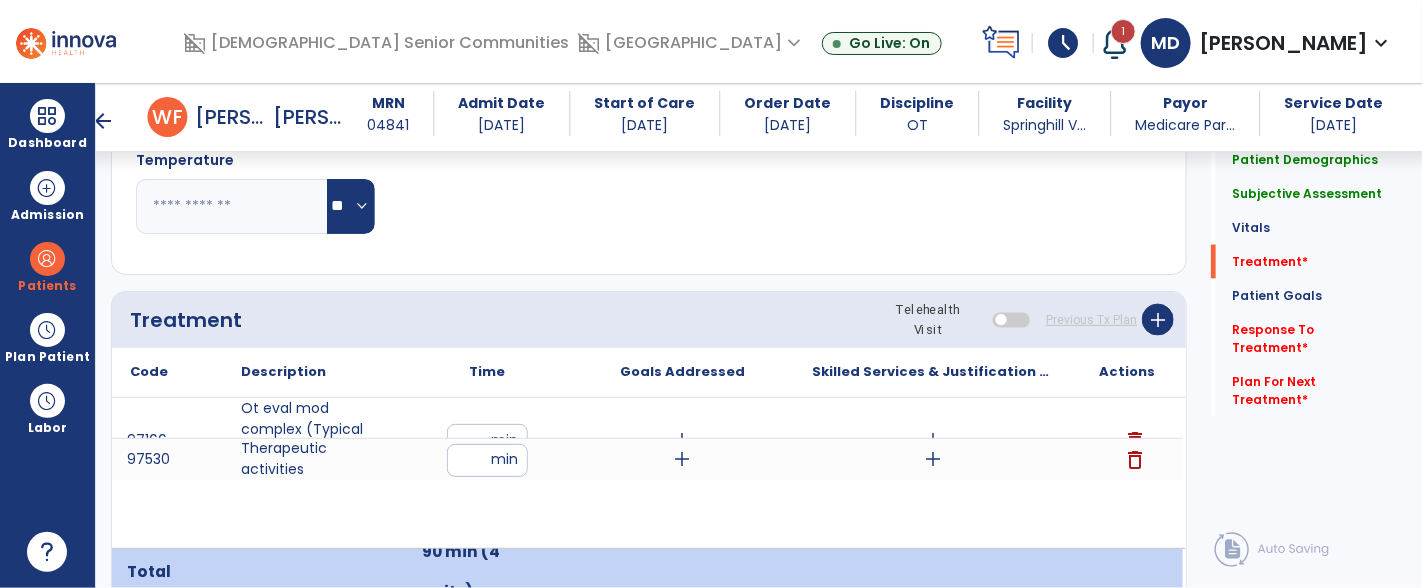 click on "add" at bounding box center [682, 440] 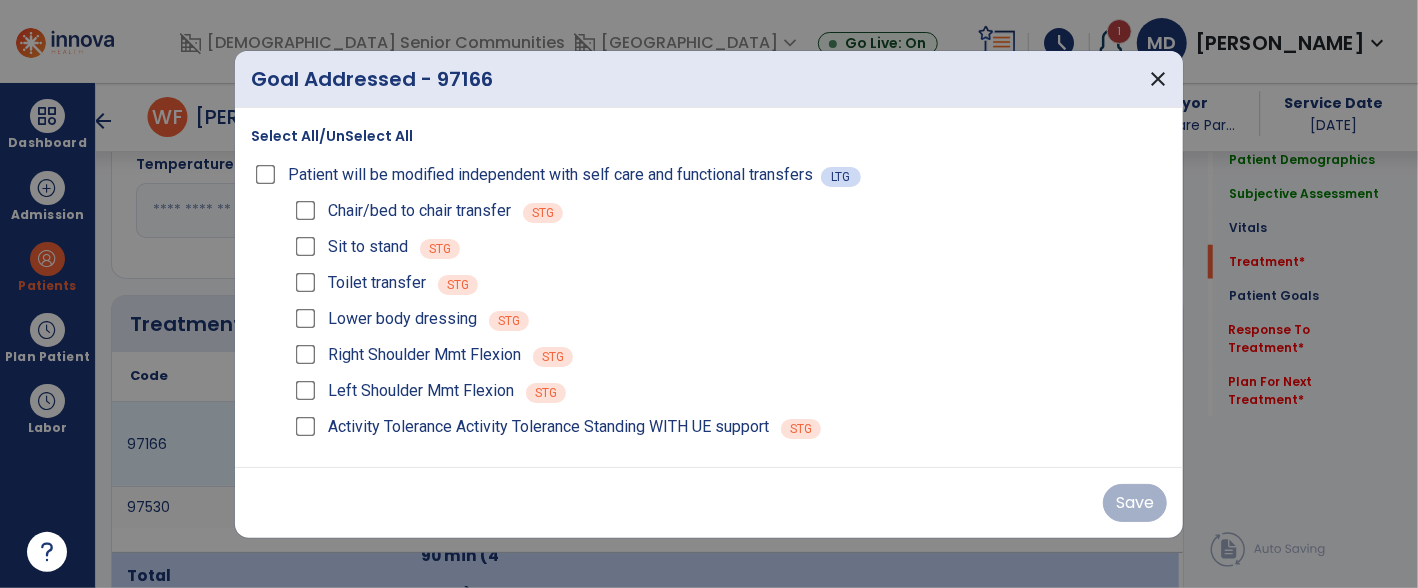 scroll, scrollTop: 1078, scrollLeft: 0, axis: vertical 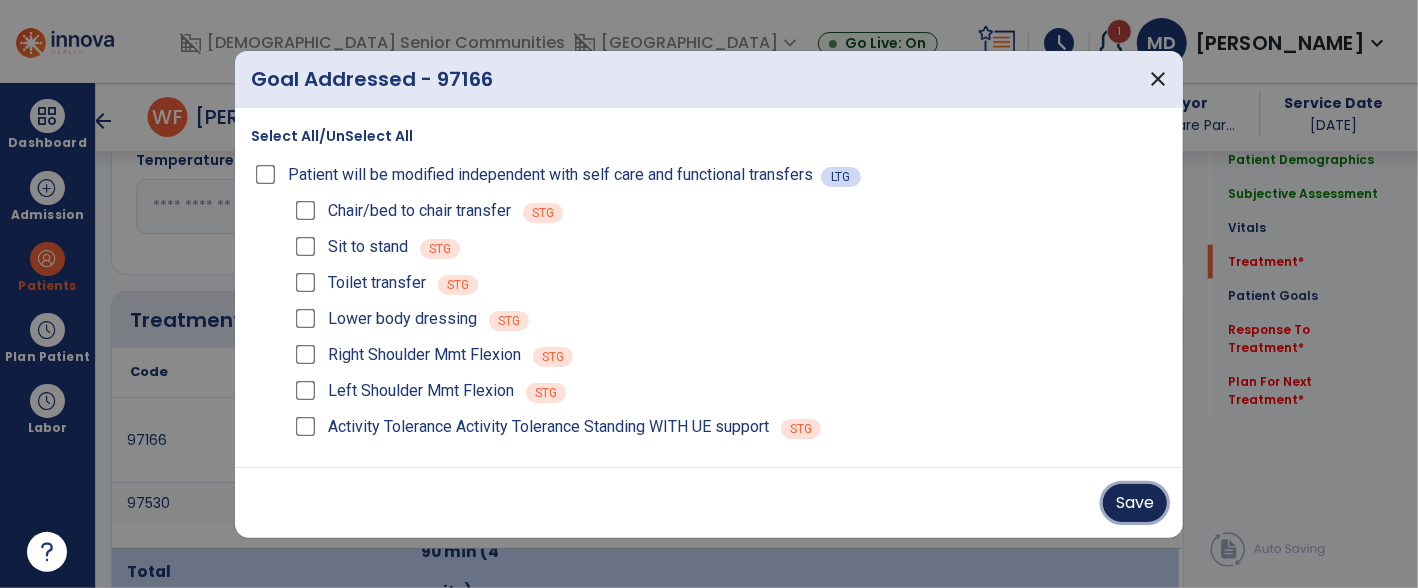 click on "Save" at bounding box center [1135, 503] 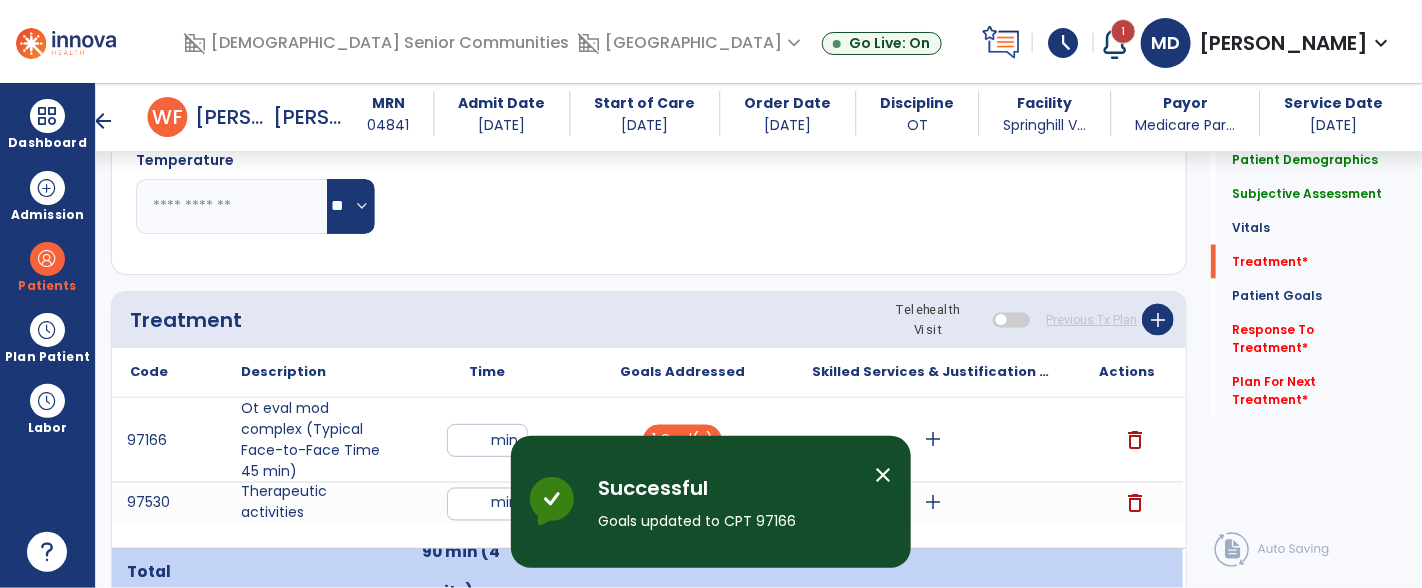 click on "add" at bounding box center (933, 440) 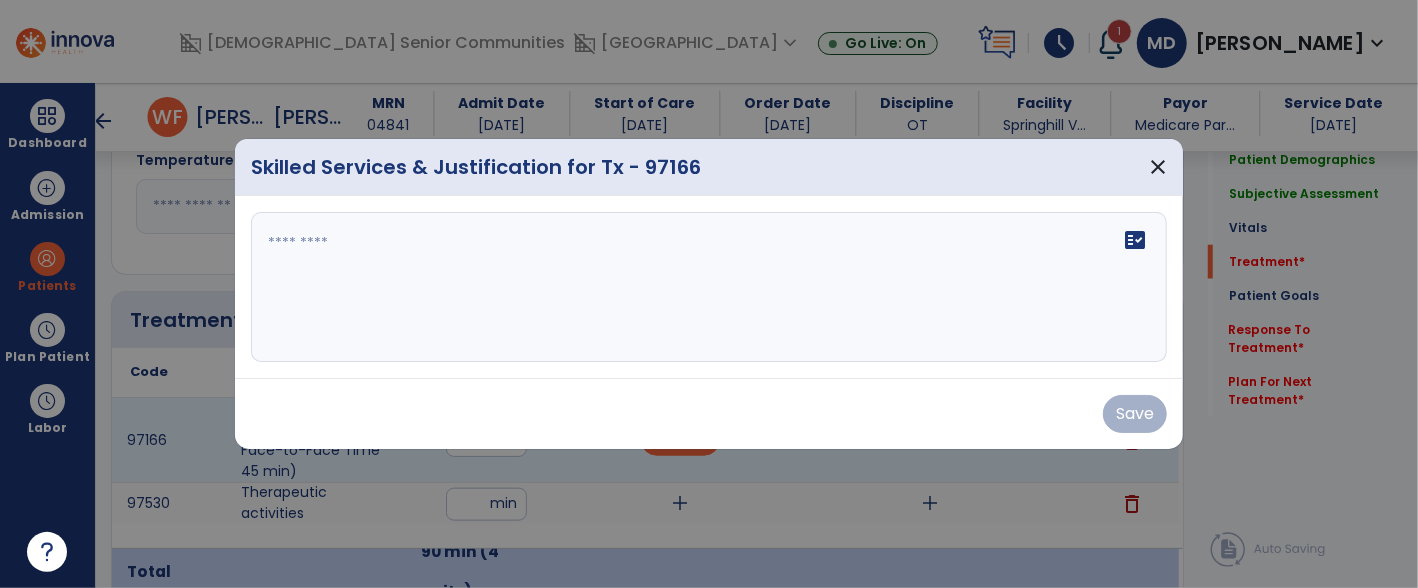 scroll, scrollTop: 1078, scrollLeft: 0, axis: vertical 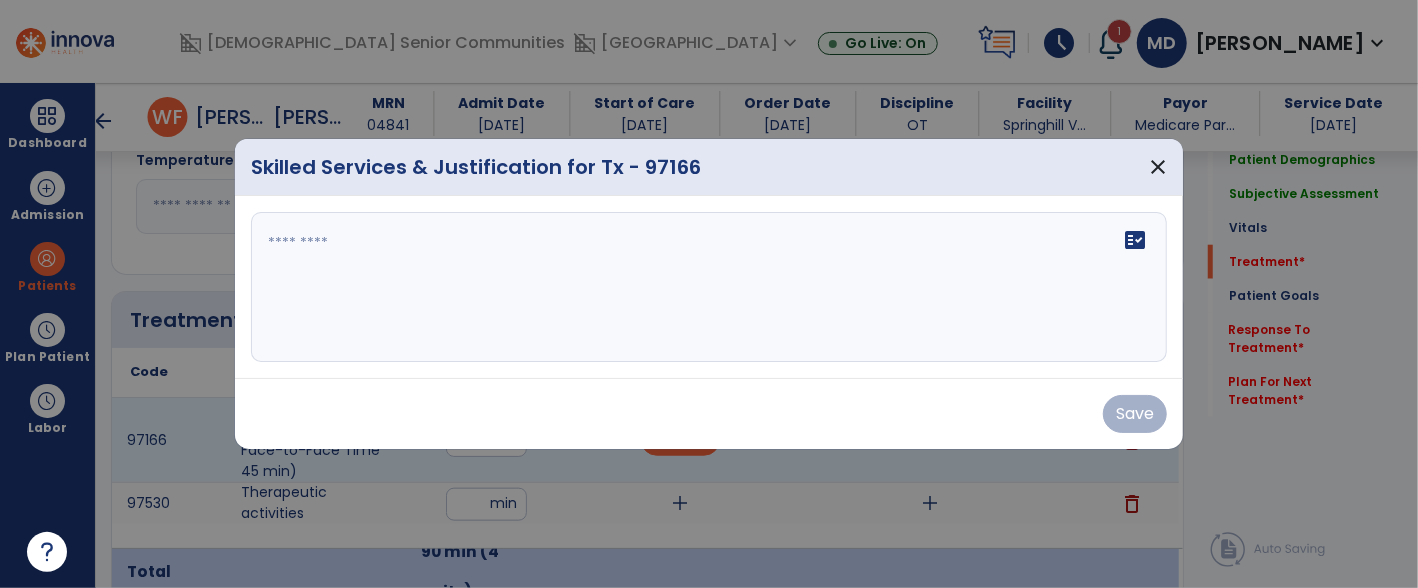 click on "fact_check" at bounding box center (1135, 240) 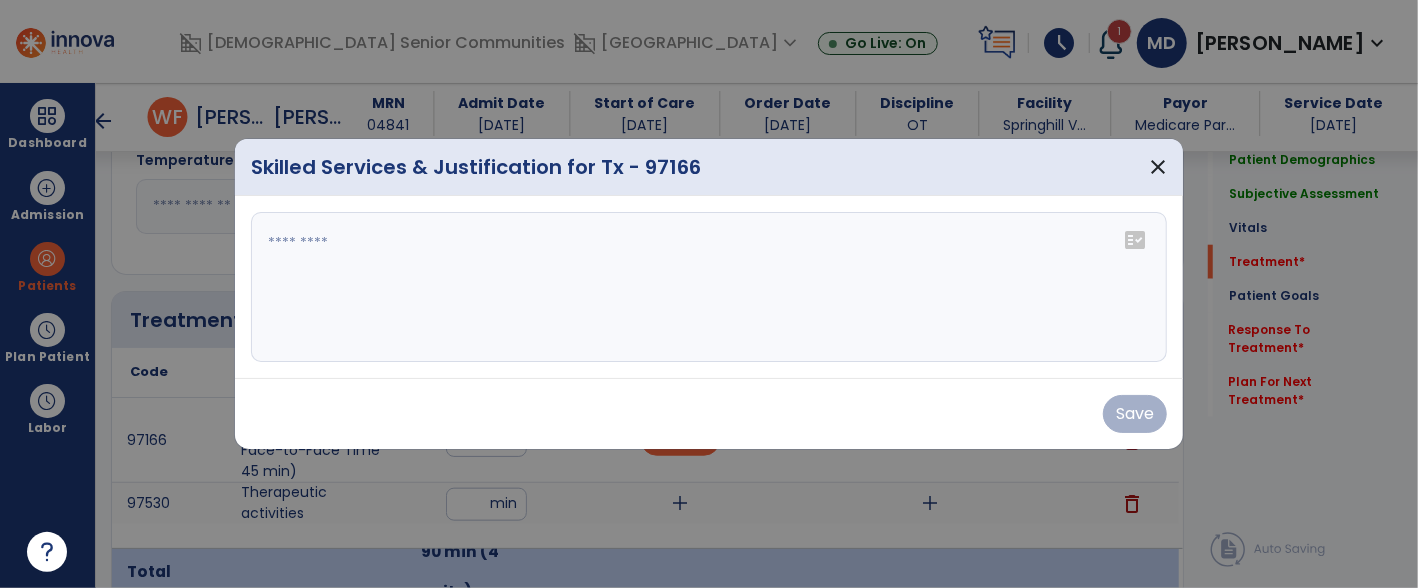 click at bounding box center [709, 287] 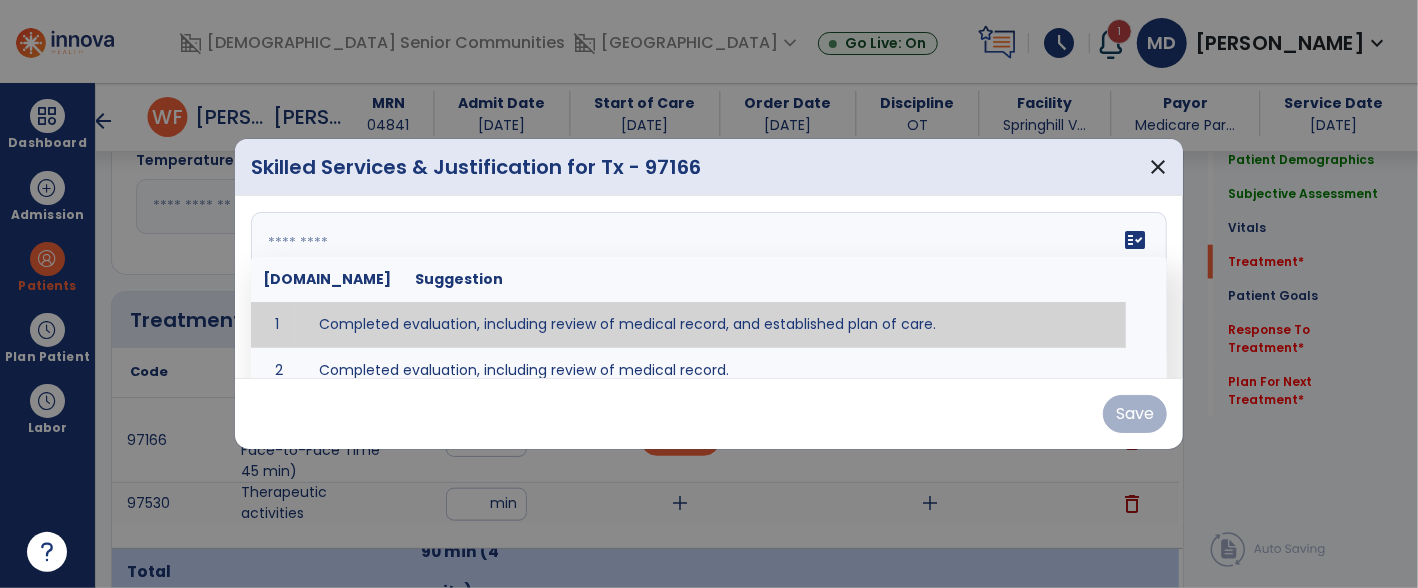 type on "**********" 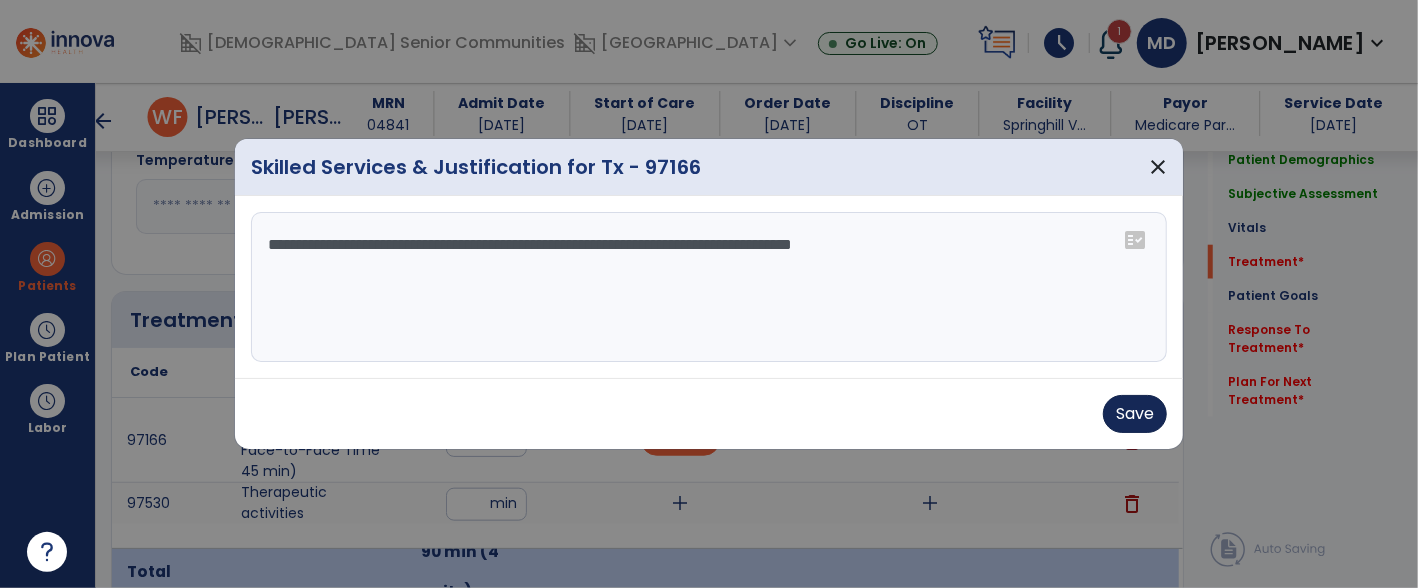 click on "Save" at bounding box center [1135, 414] 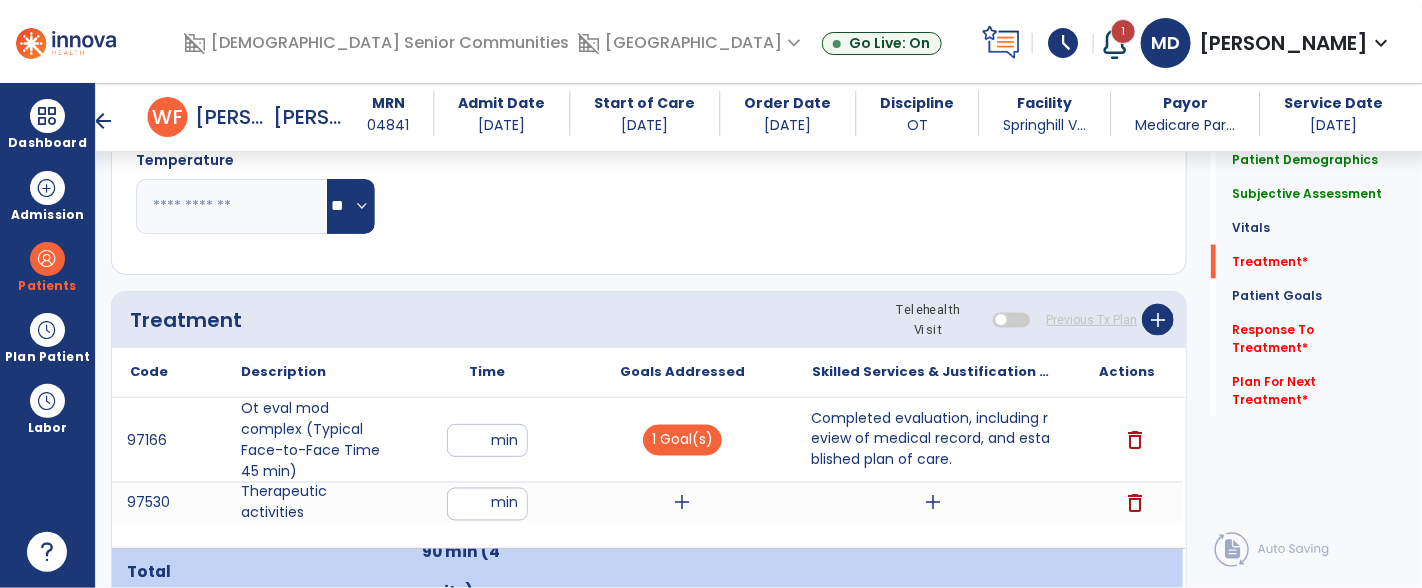 click on "add" at bounding box center (682, 503) 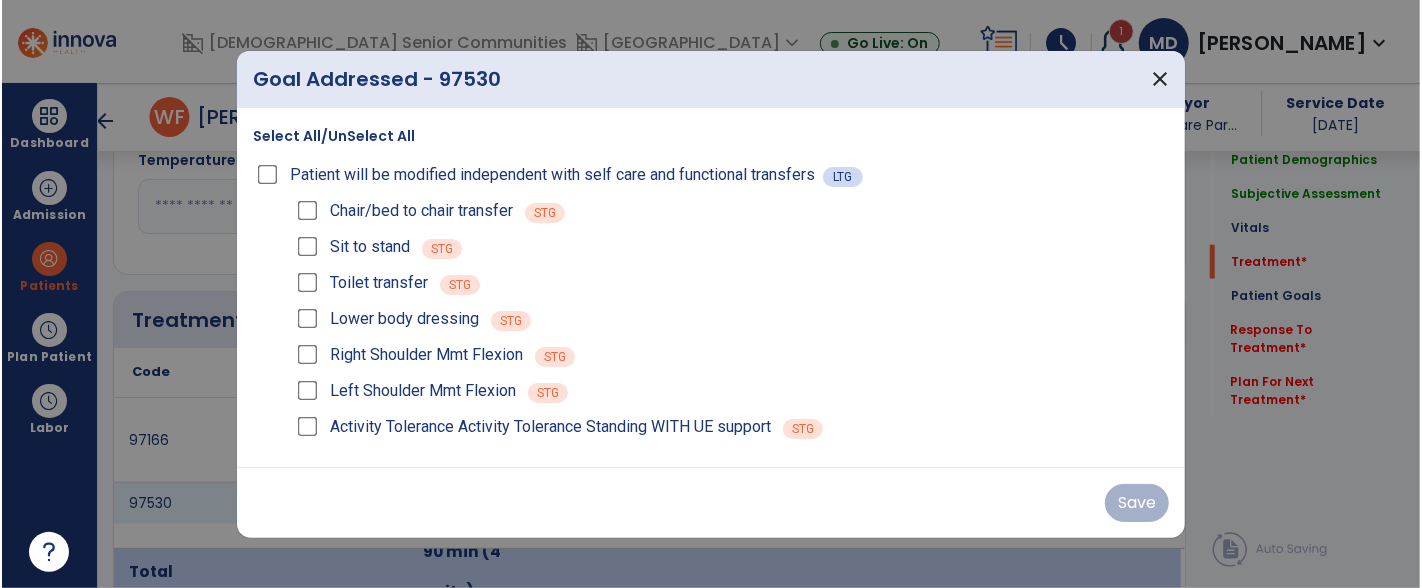 scroll, scrollTop: 1078, scrollLeft: 0, axis: vertical 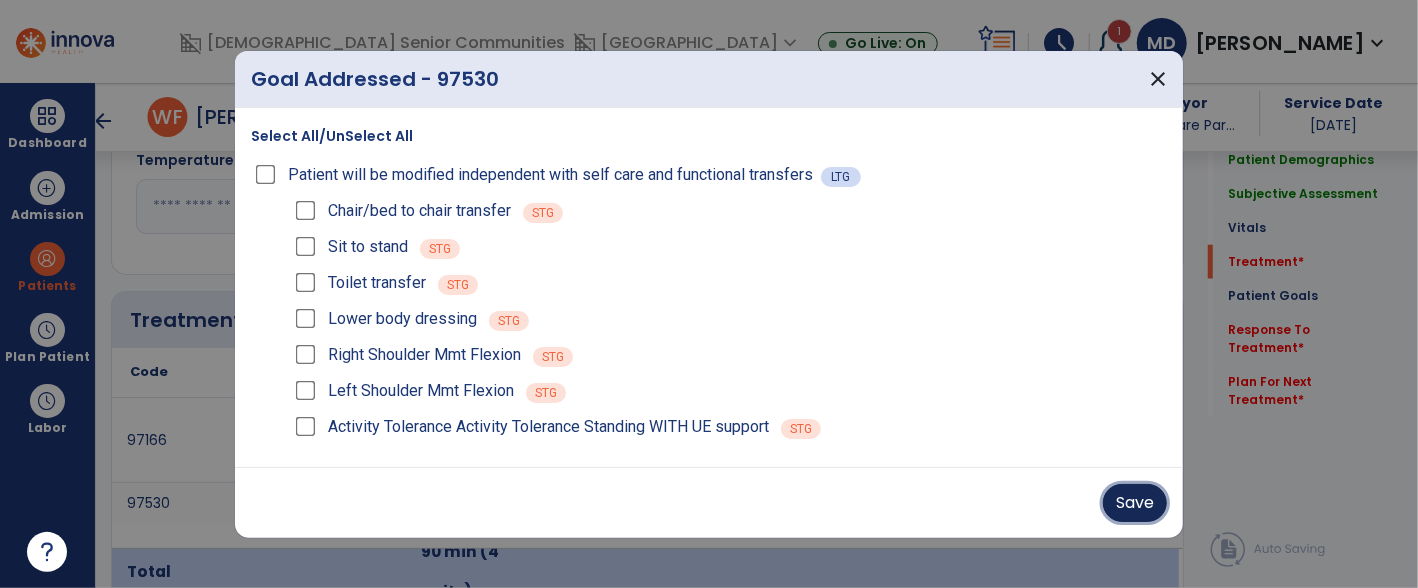click on "Save" at bounding box center (1135, 503) 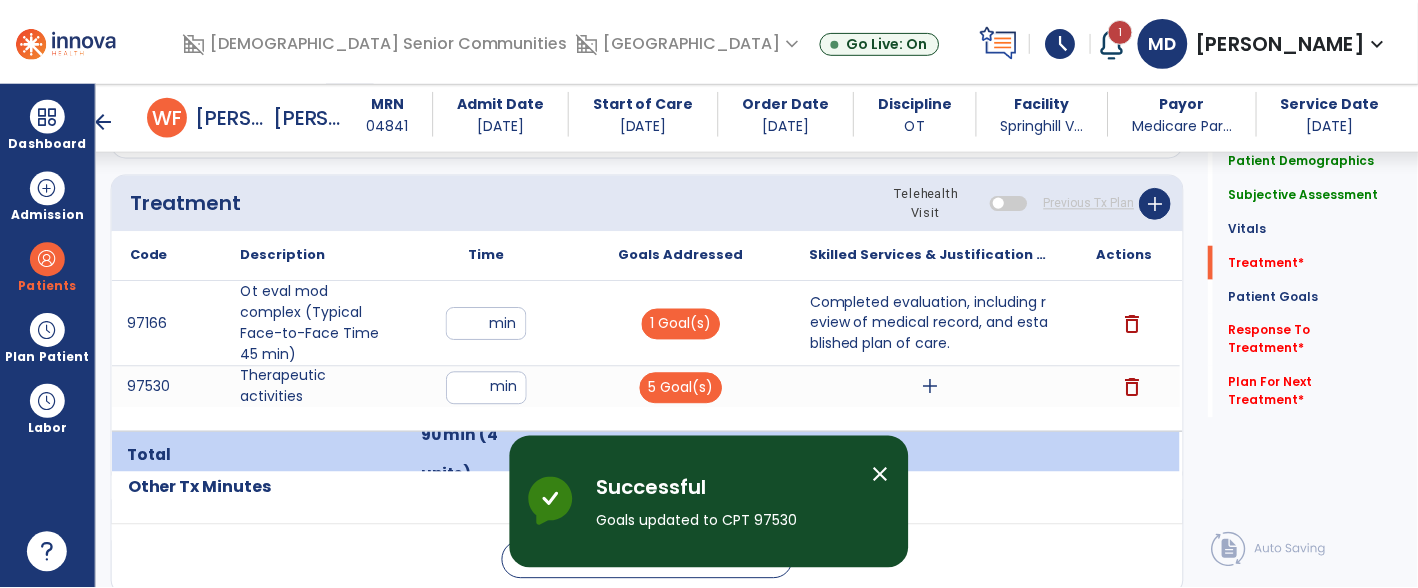 scroll, scrollTop: 1266, scrollLeft: 0, axis: vertical 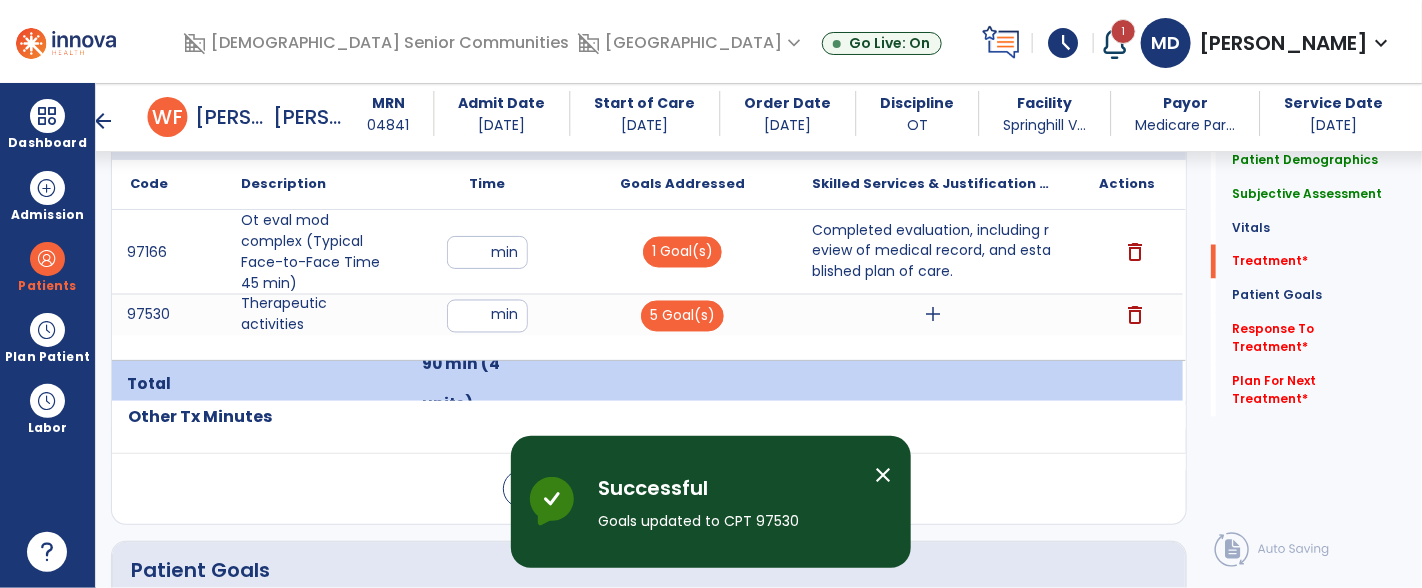 click on "add" at bounding box center (933, 315) 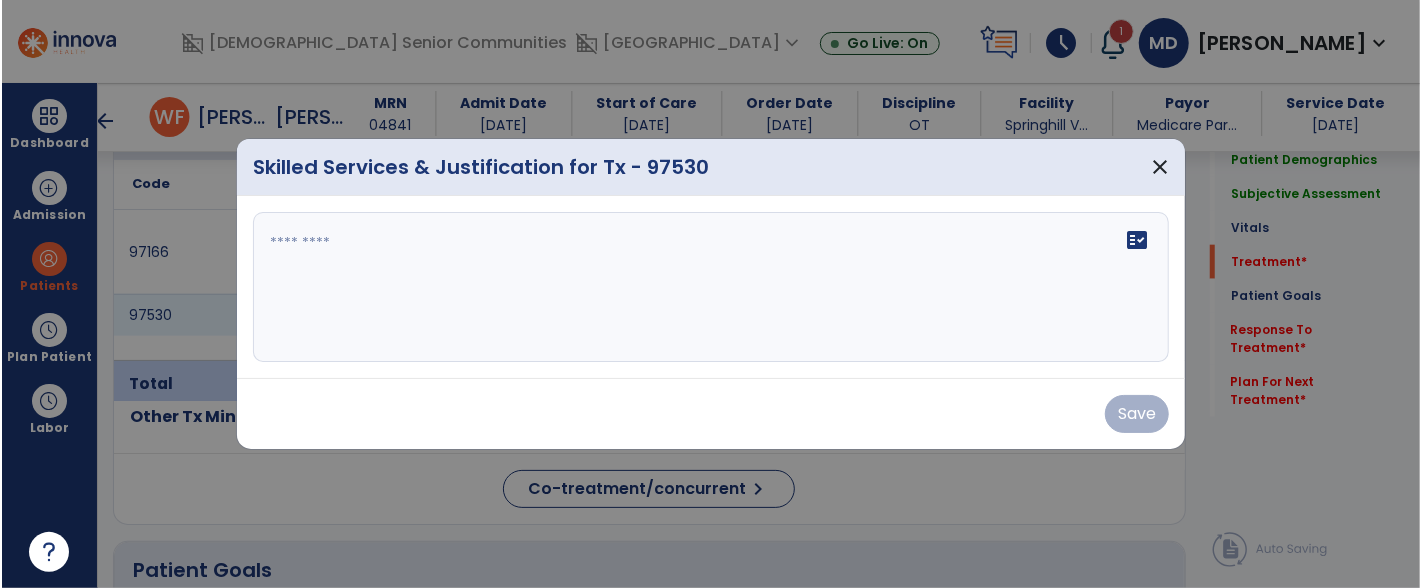 scroll, scrollTop: 1266, scrollLeft: 0, axis: vertical 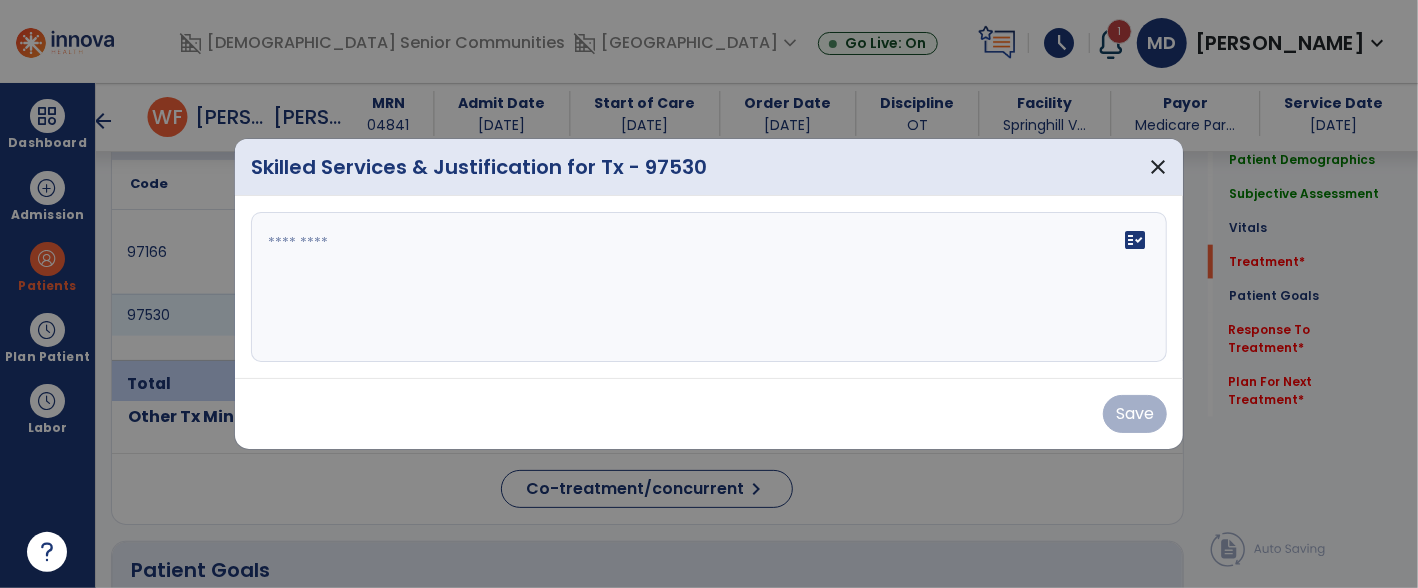 click at bounding box center [709, 287] 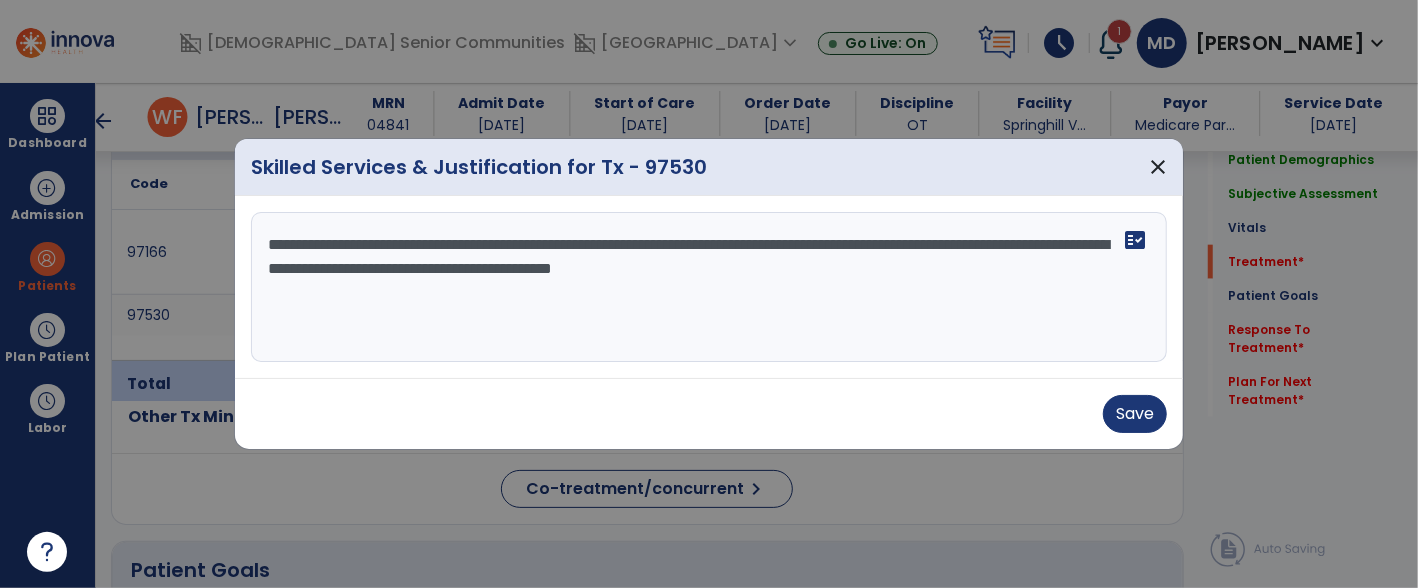 click on "**********" at bounding box center (709, 287) 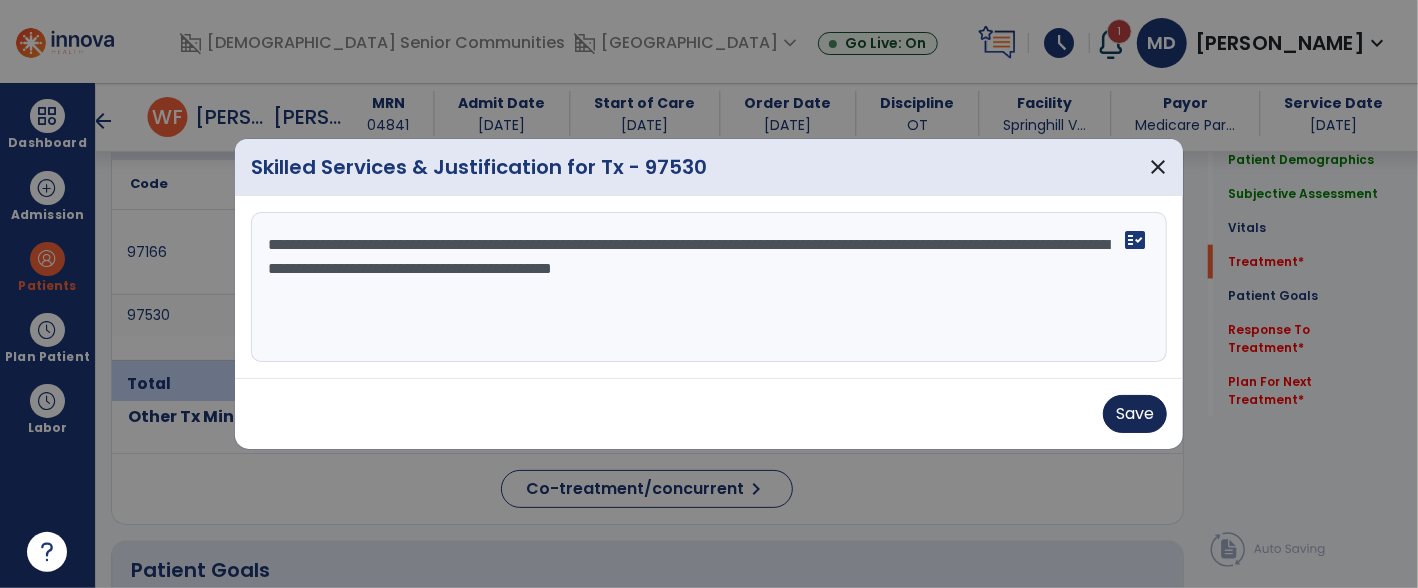 type on "**********" 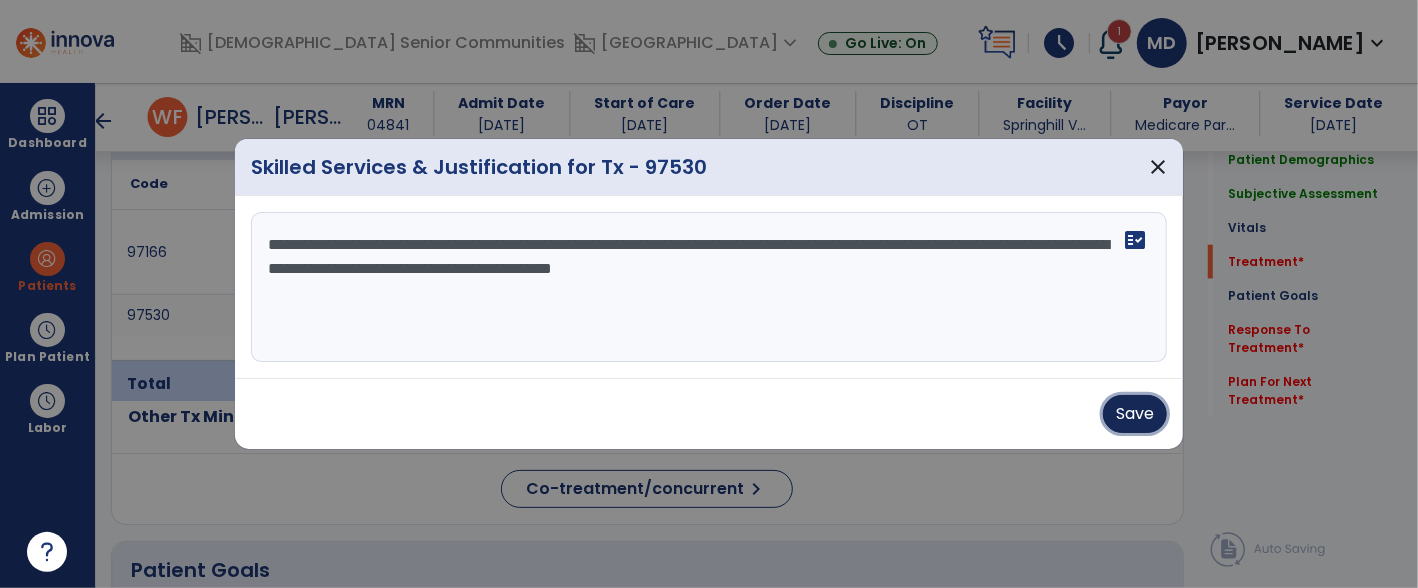 click on "Save" at bounding box center (1135, 414) 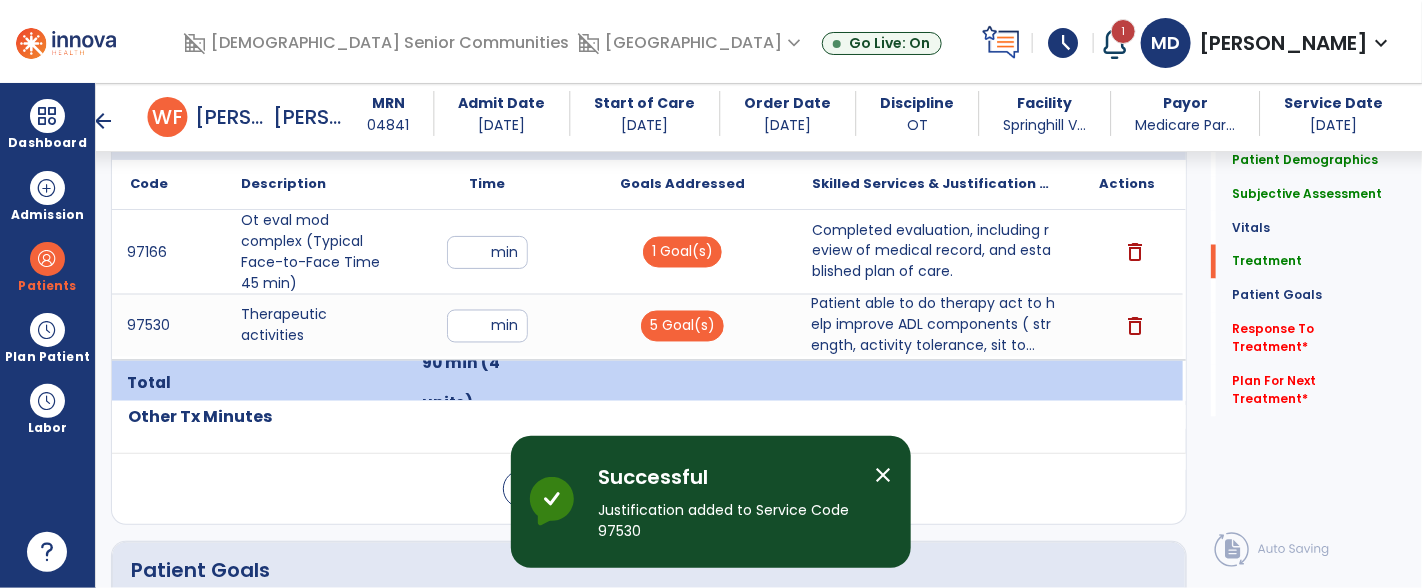 click on "close" at bounding box center [883, 475] 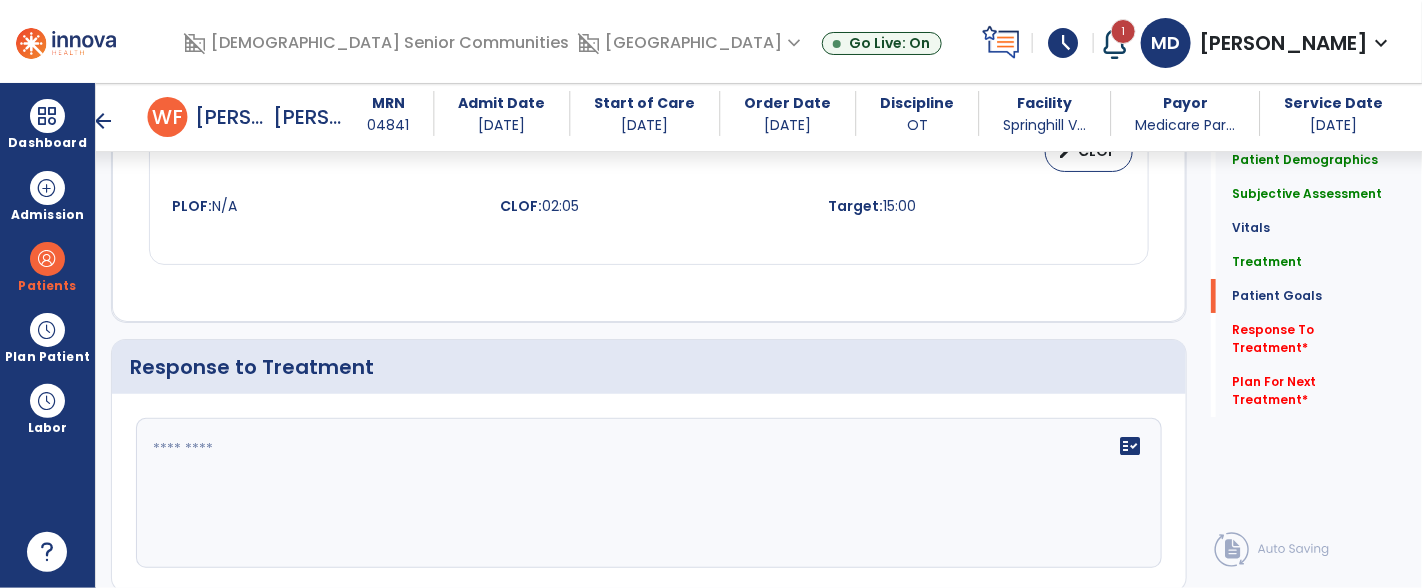 scroll, scrollTop: 2705, scrollLeft: 0, axis: vertical 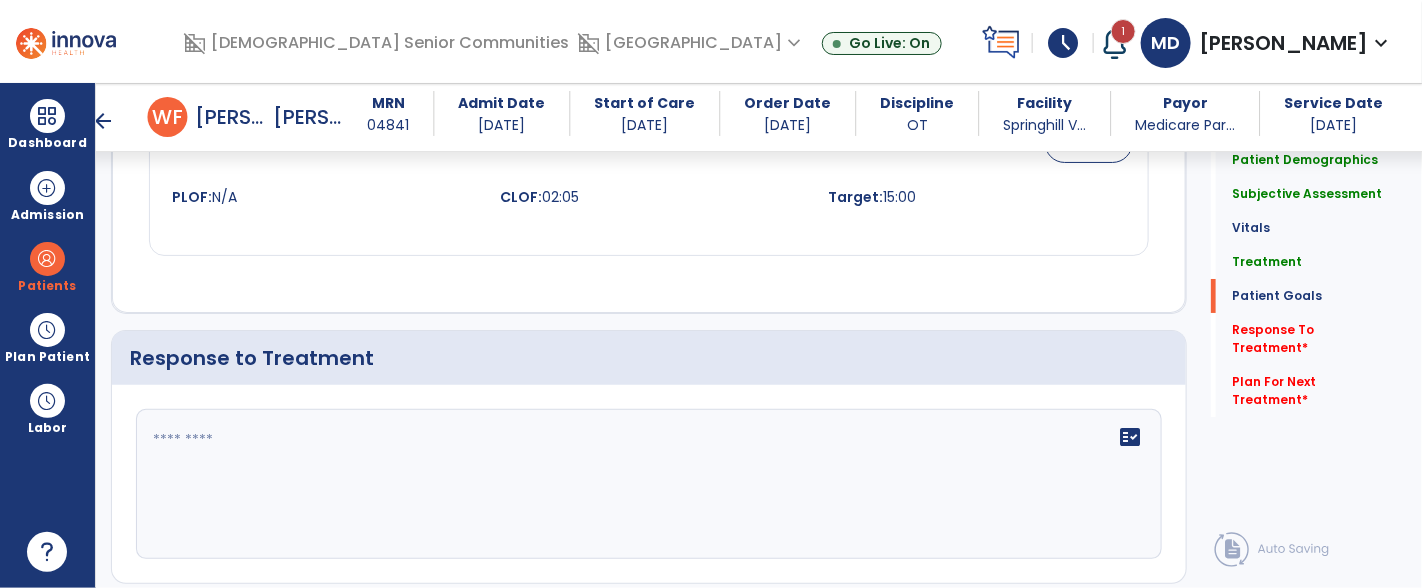 click 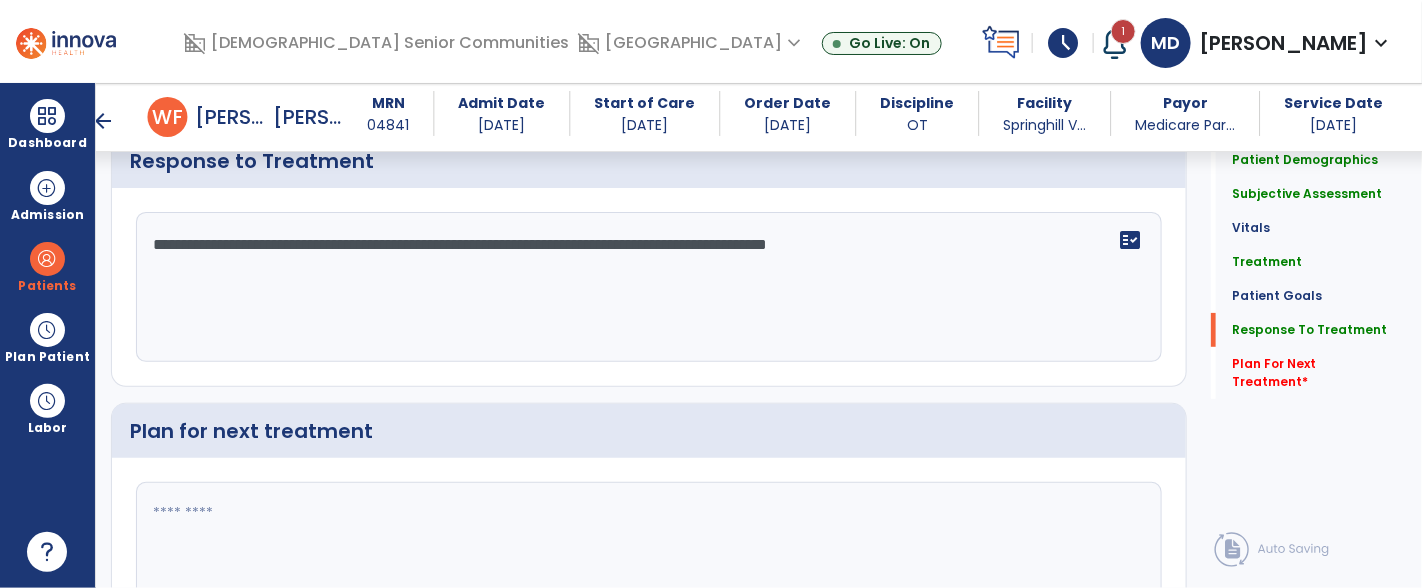 scroll, scrollTop: 2969, scrollLeft: 0, axis: vertical 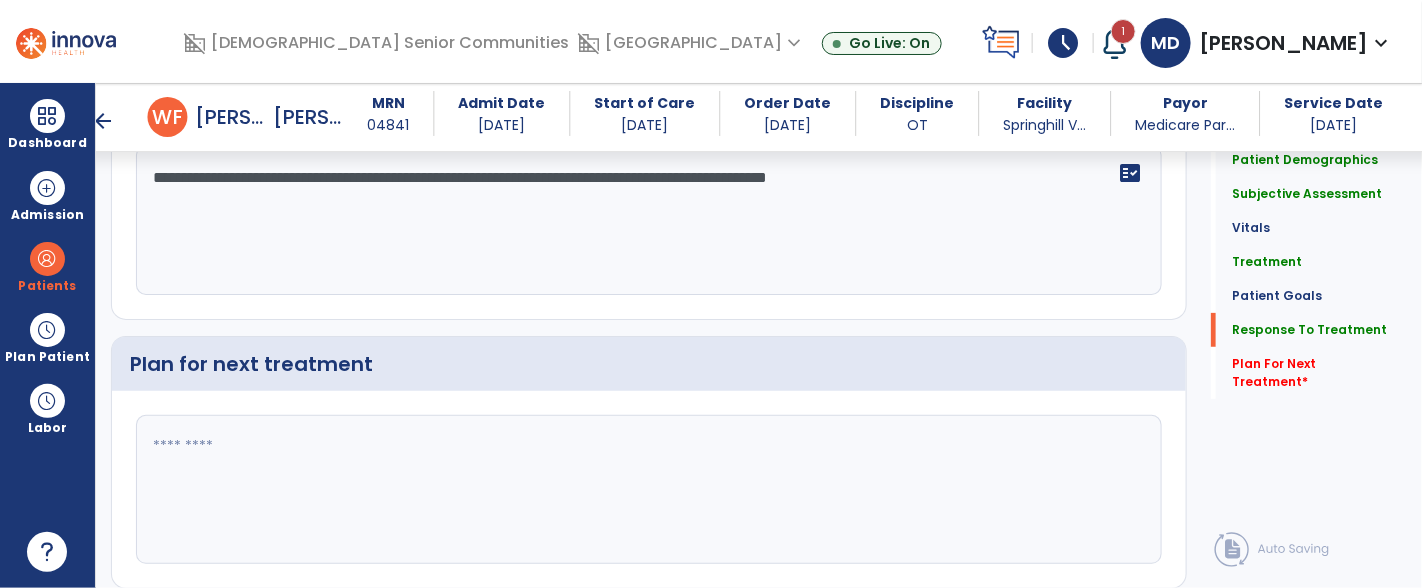 type on "**********" 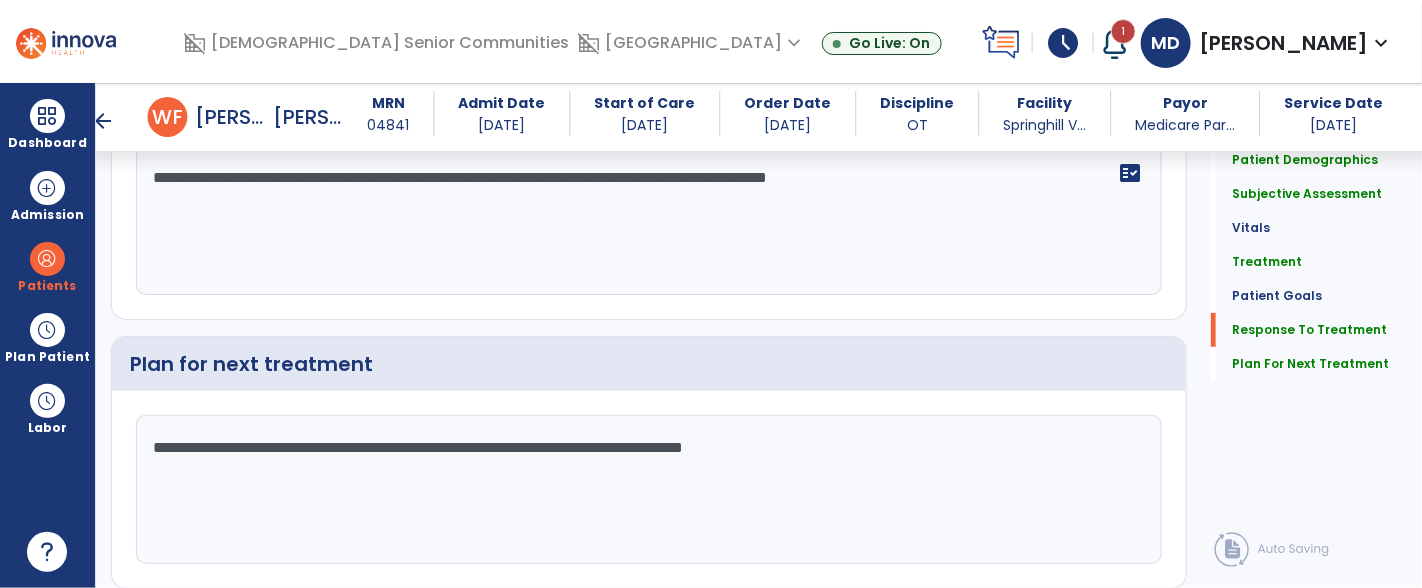 click on "**********" 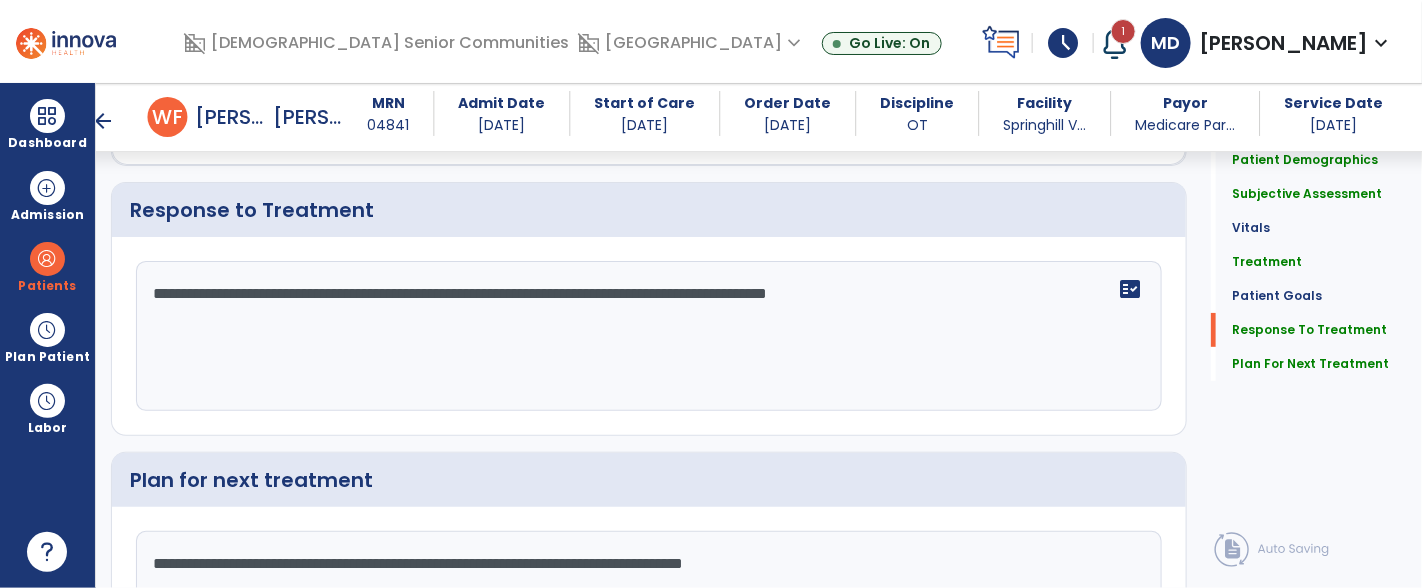 scroll, scrollTop: 2840, scrollLeft: 0, axis: vertical 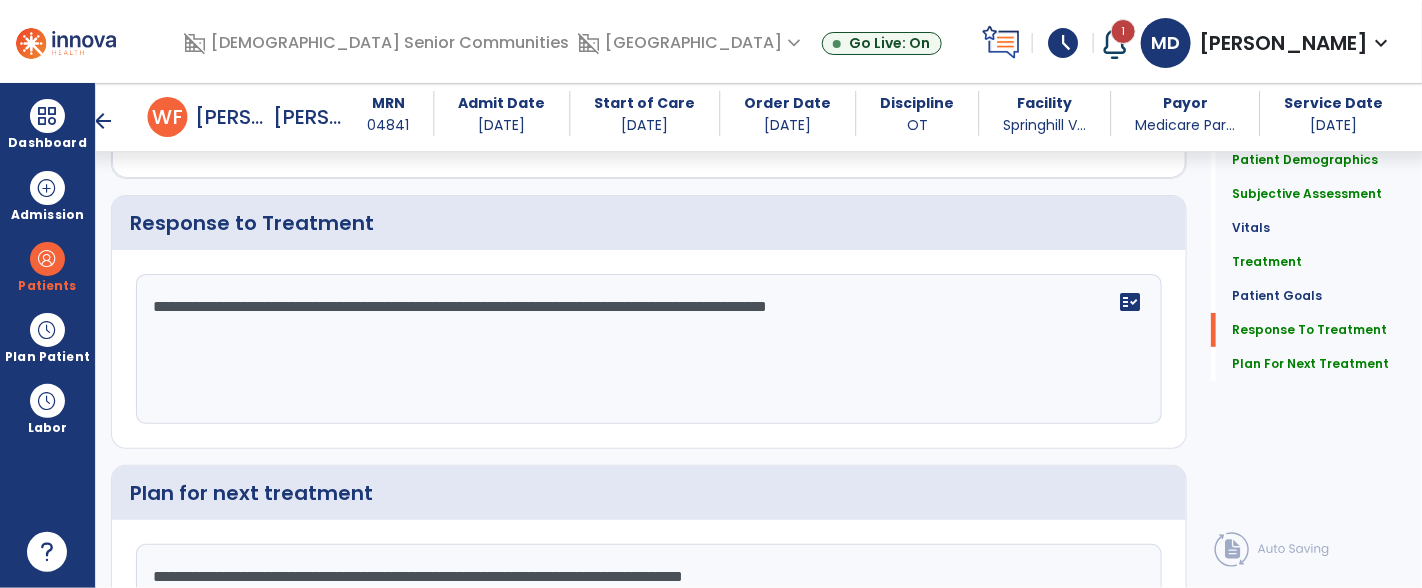 type on "**********" 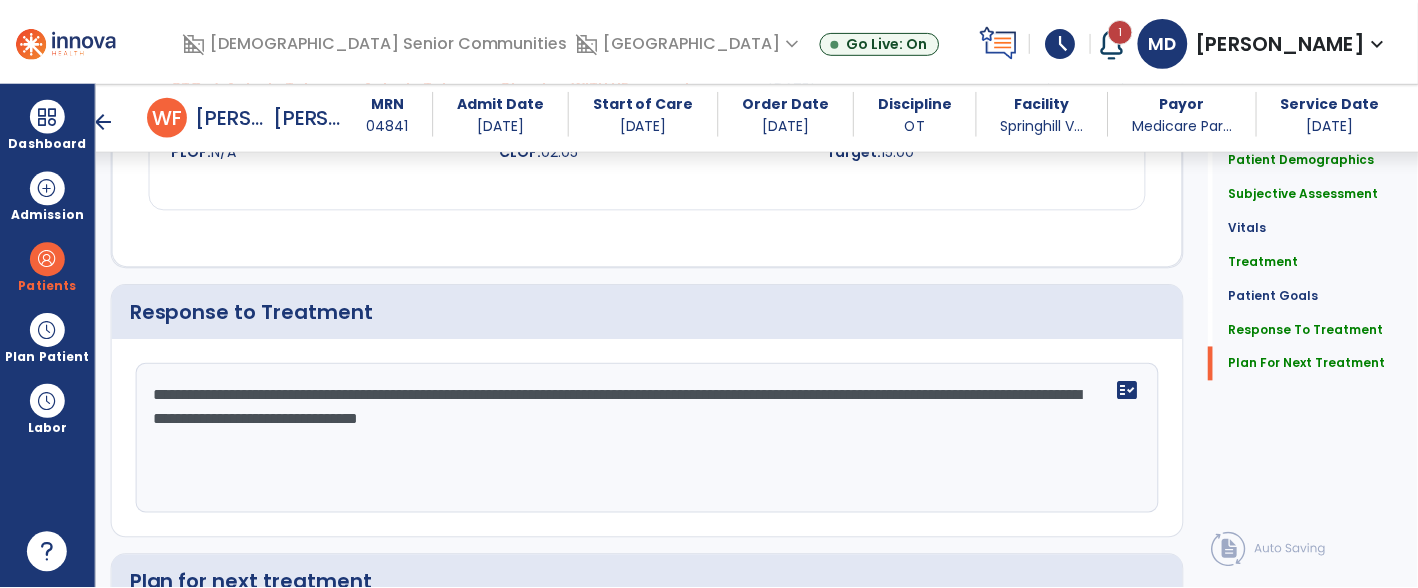 scroll, scrollTop: 3036, scrollLeft: 0, axis: vertical 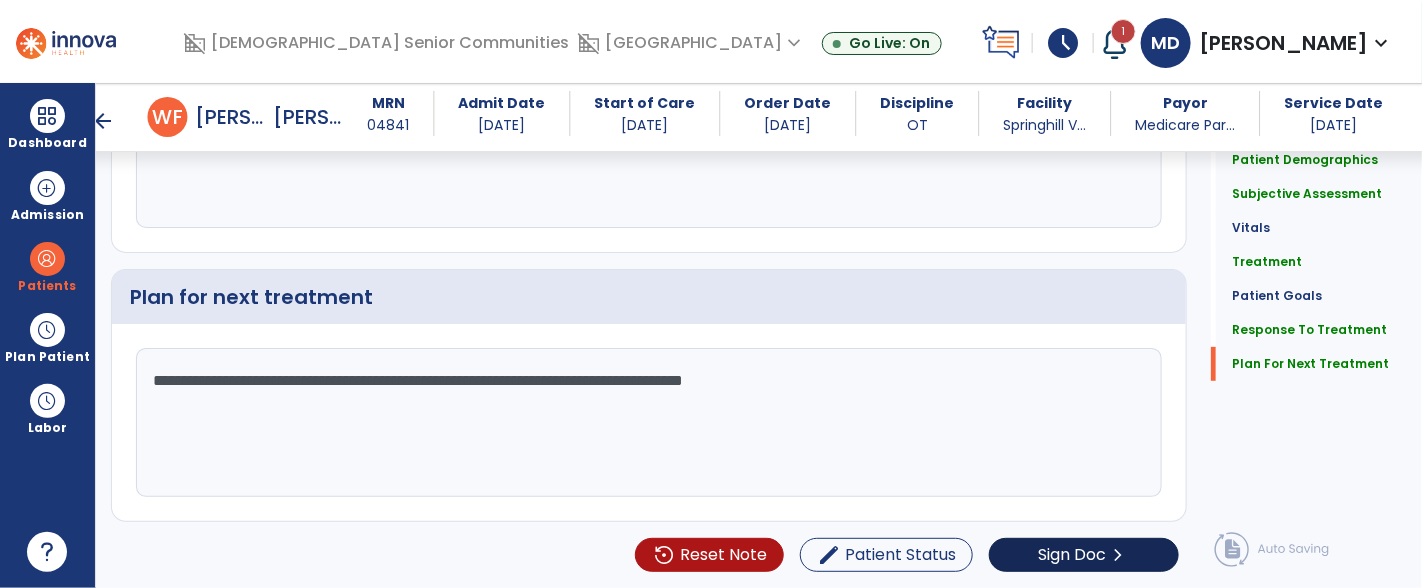 type on "**********" 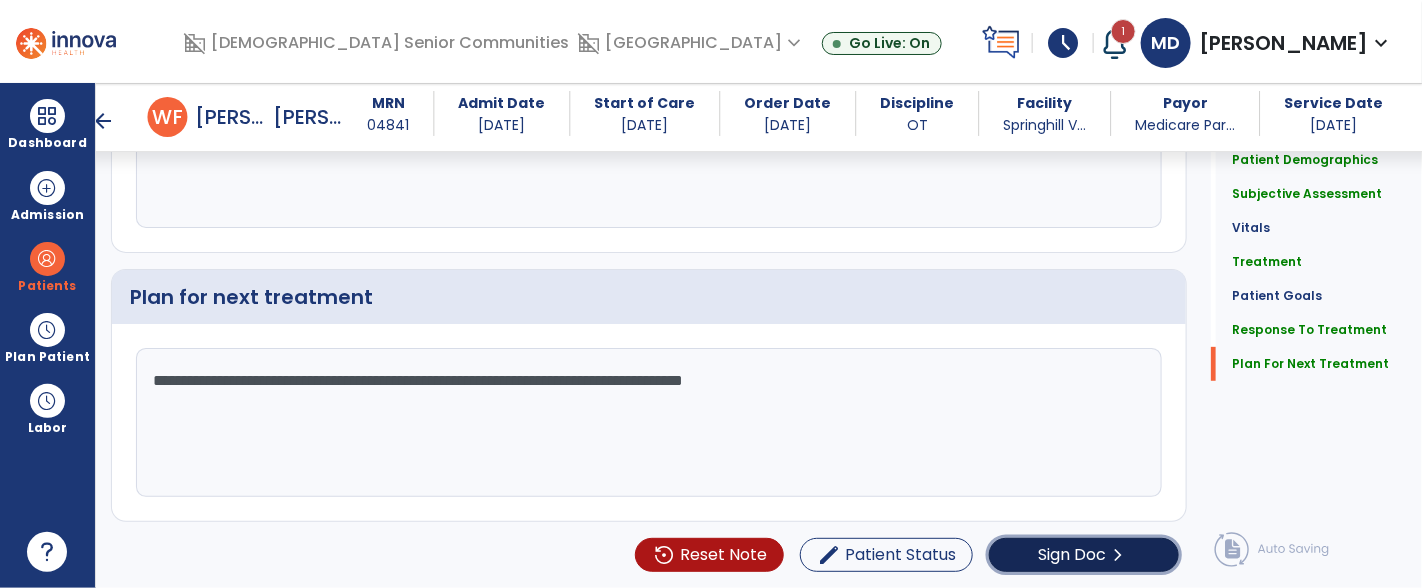 click on "Sign Doc" 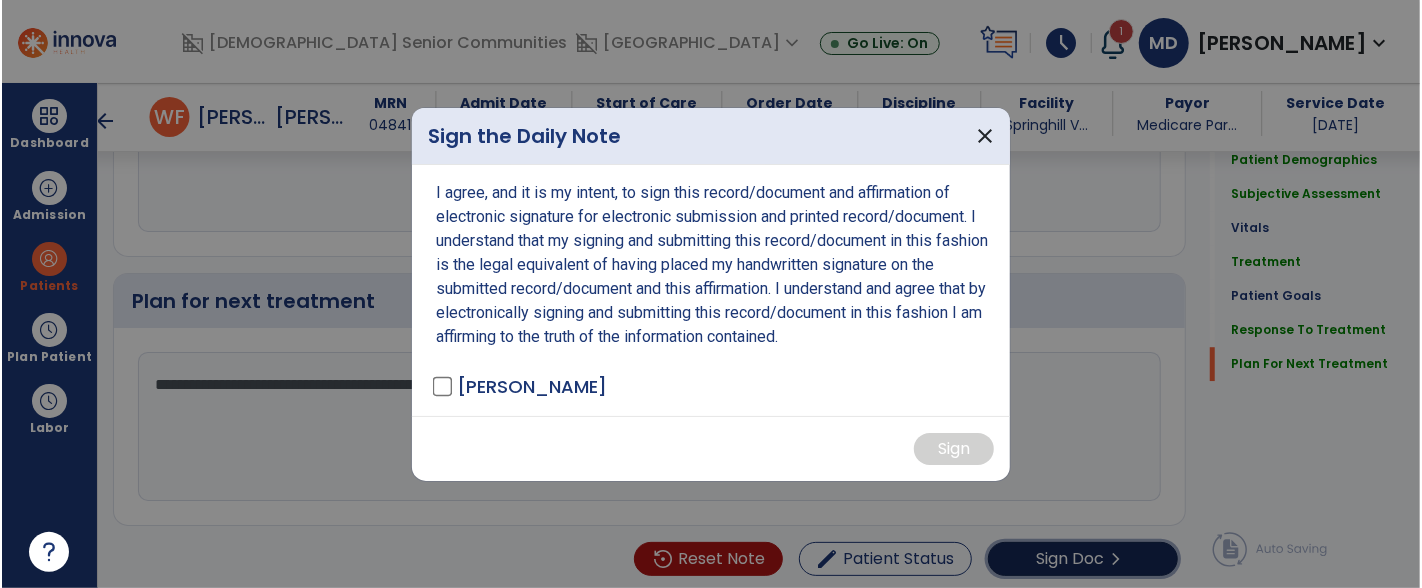 scroll, scrollTop: 3036, scrollLeft: 0, axis: vertical 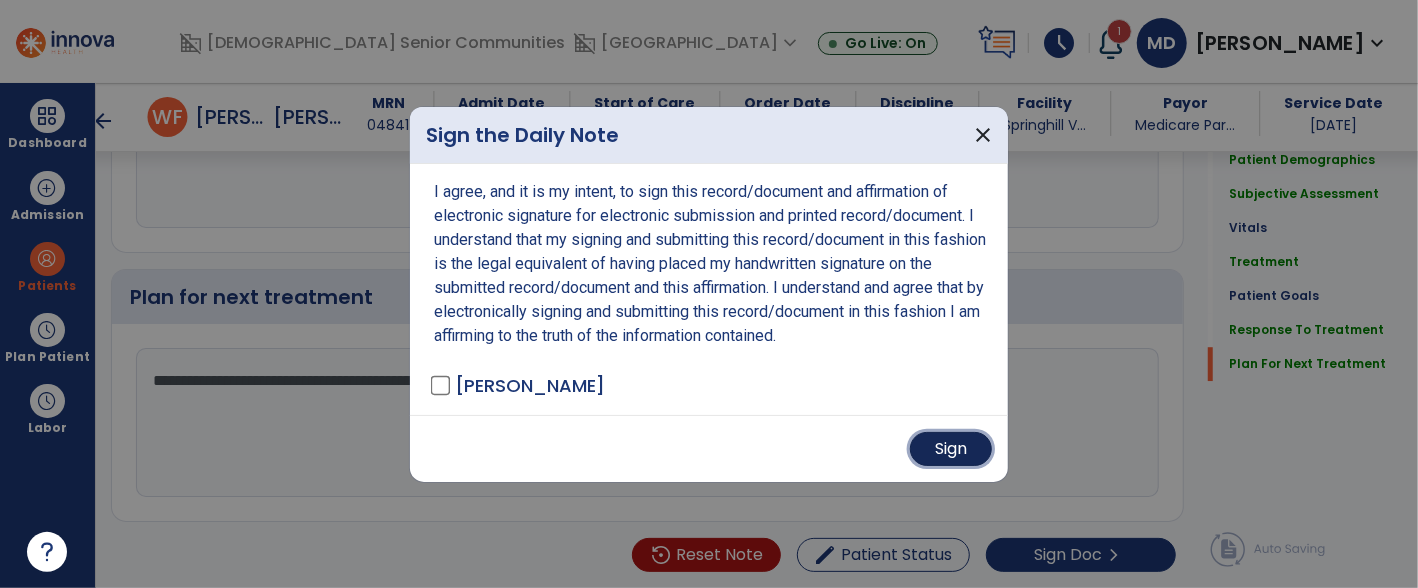 click on "Sign" at bounding box center (951, 449) 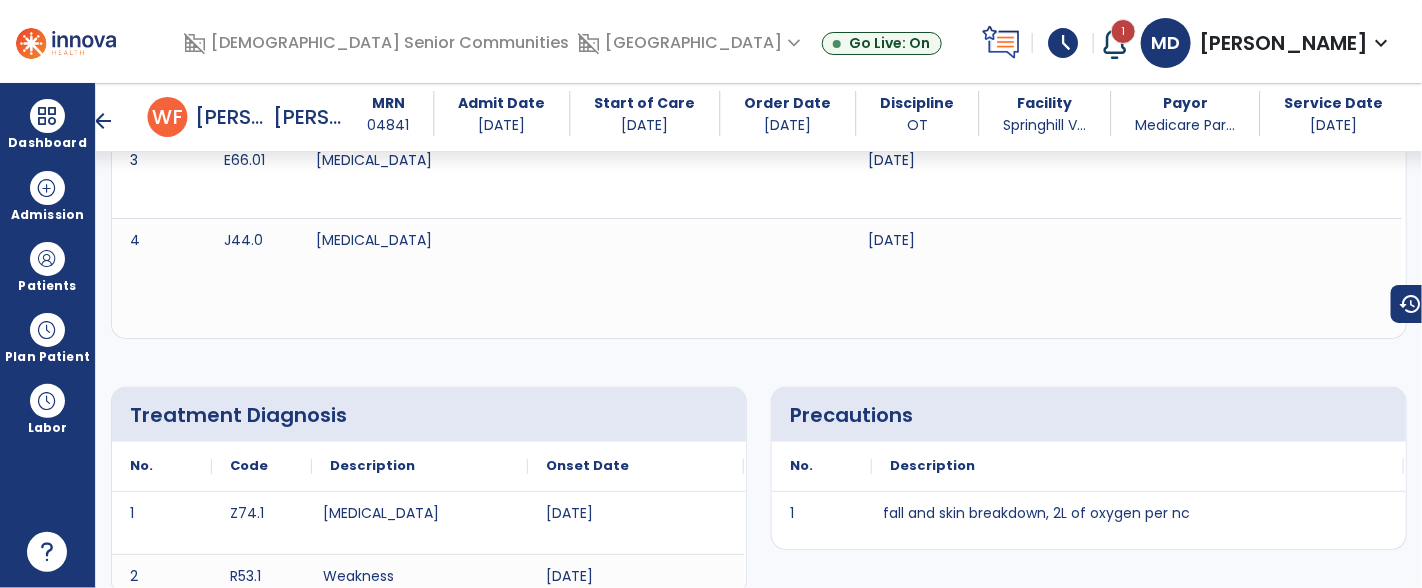 scroll, scrollTop: 0, scrollLeft: 0, axis: both 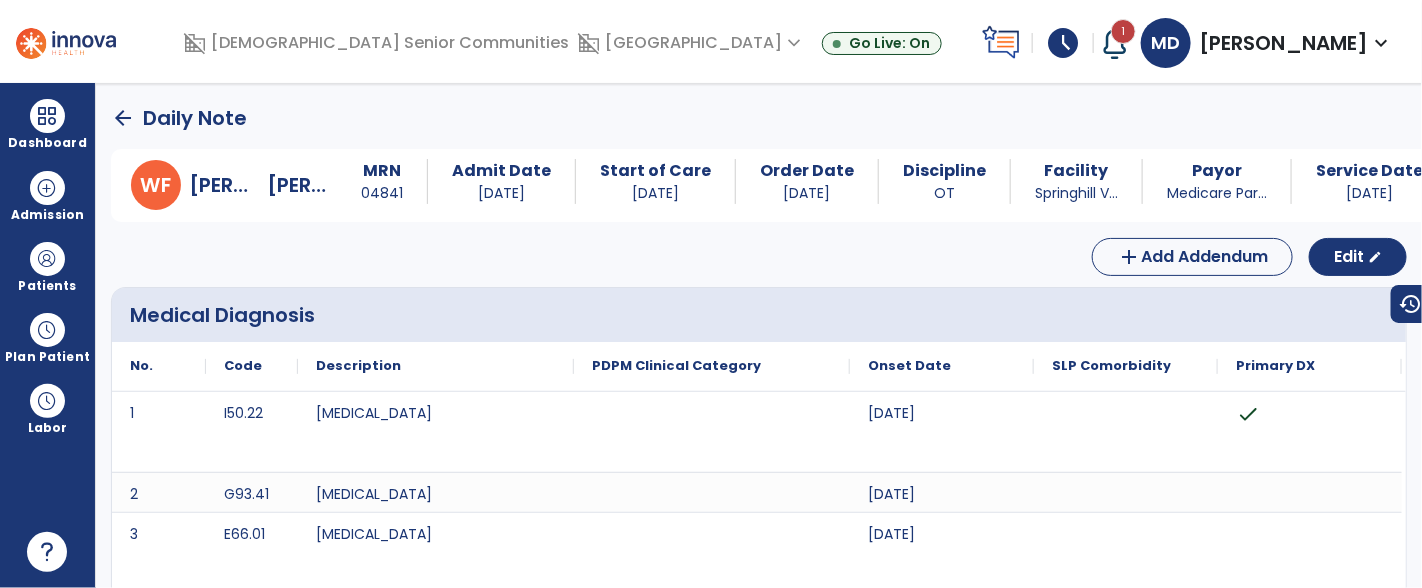 click on "arrow_back" 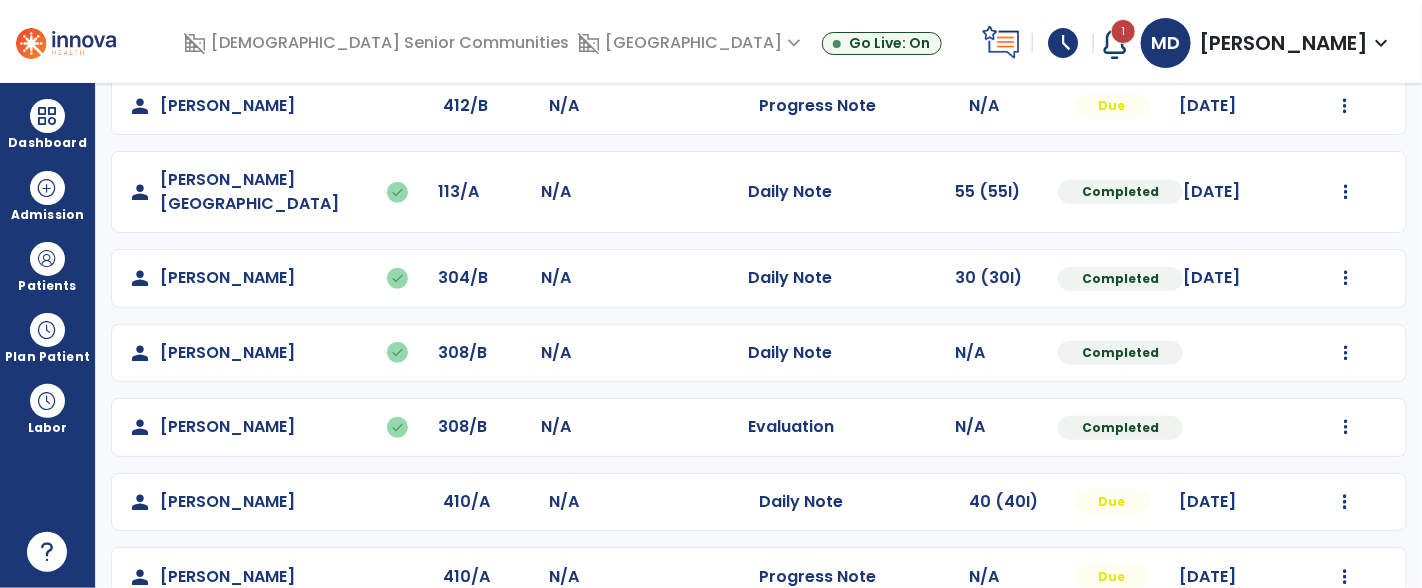 scroll, scrollTop: 495, scrollLeft: 0, axis: vertical 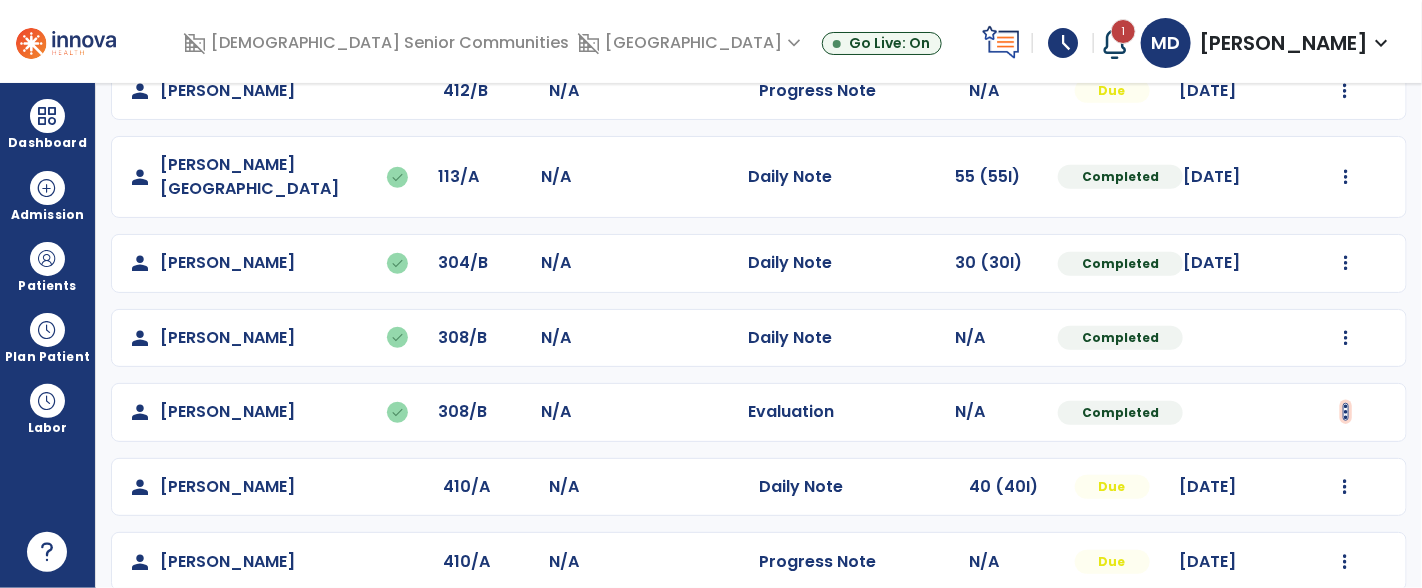click at bounding box center (1345, -133) 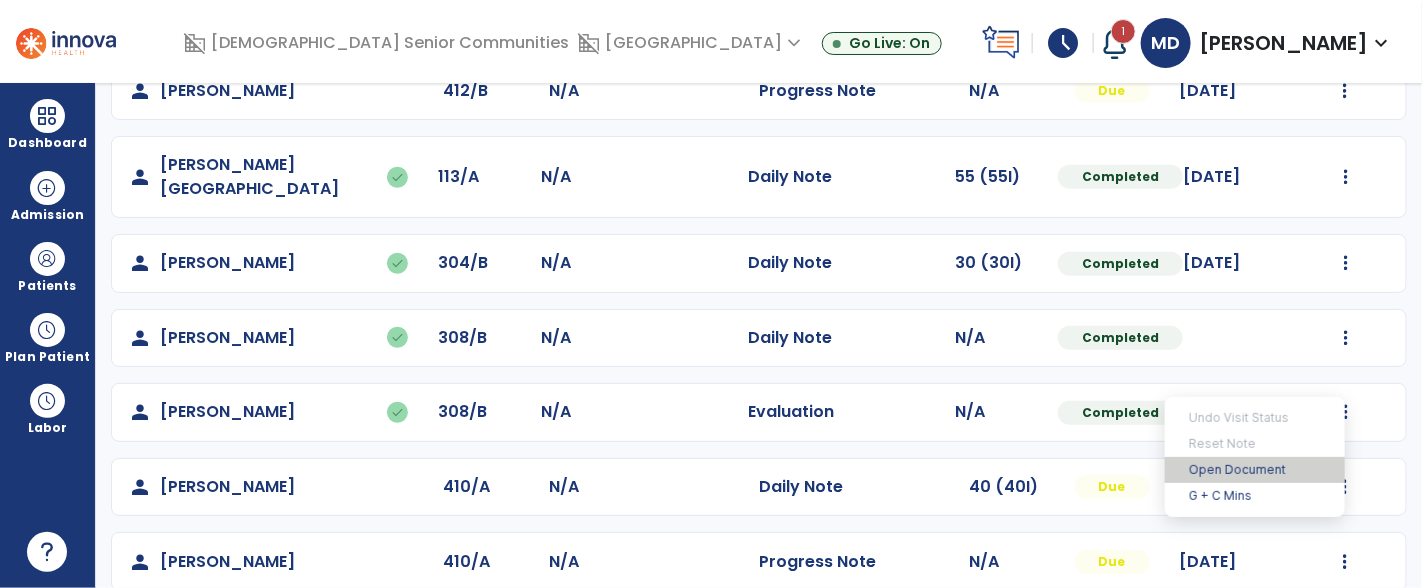 click on "Open Document" at bounding box center [1255, 470] 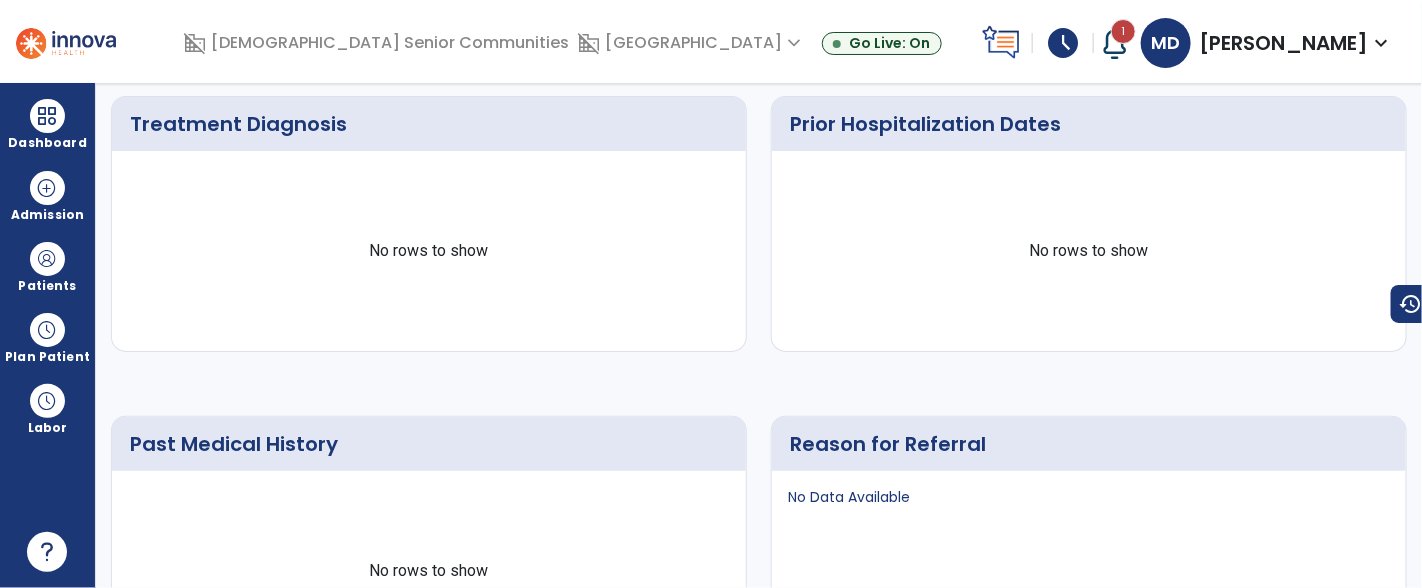 scroll, scrollTop: 0, scrollLeft: 0, axis: both 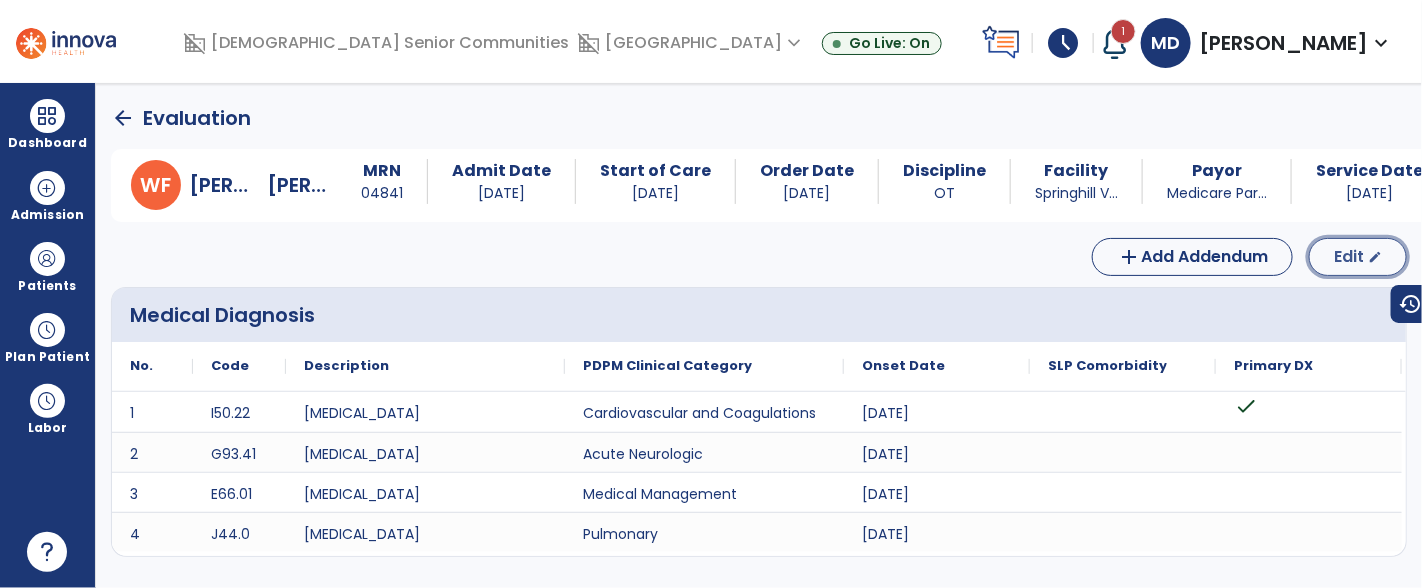 click on "edit" 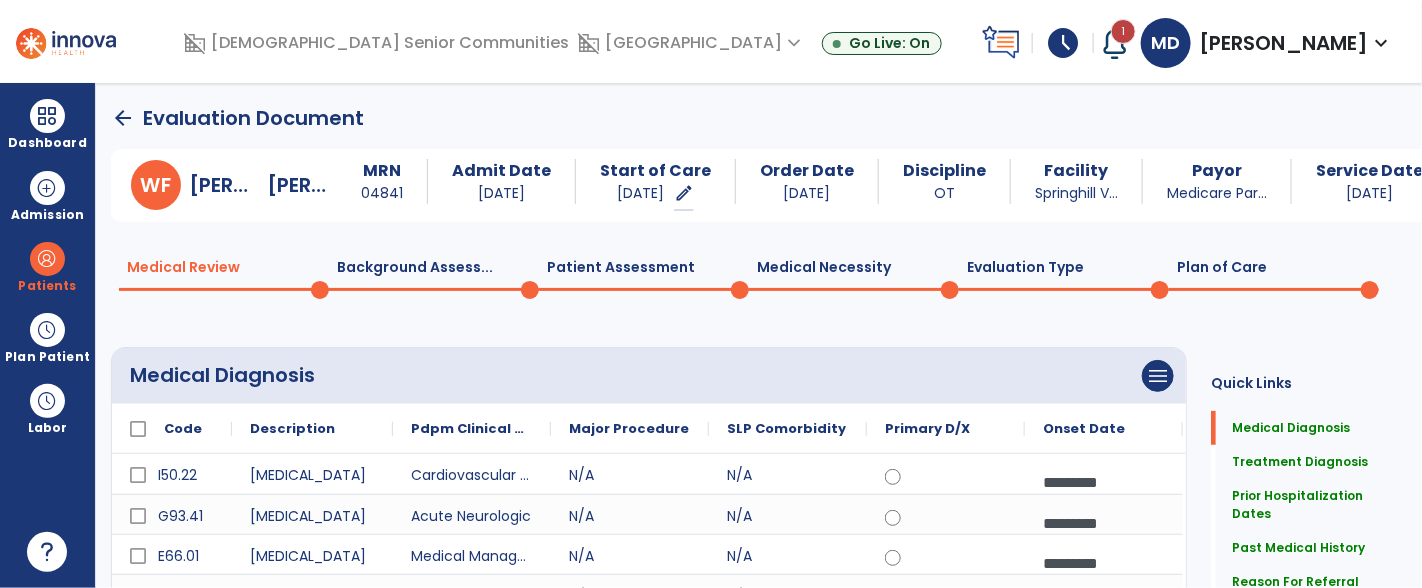 click 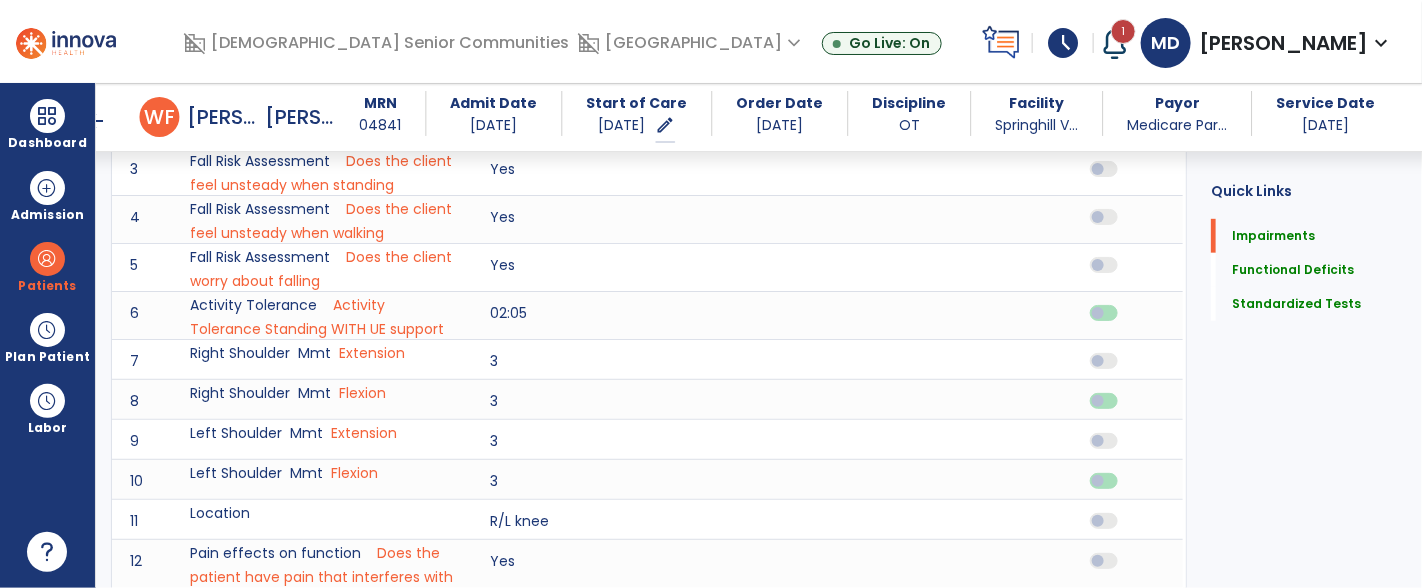 scroll, scrollTop: 380, scrollLeft: 0, axis: vertical 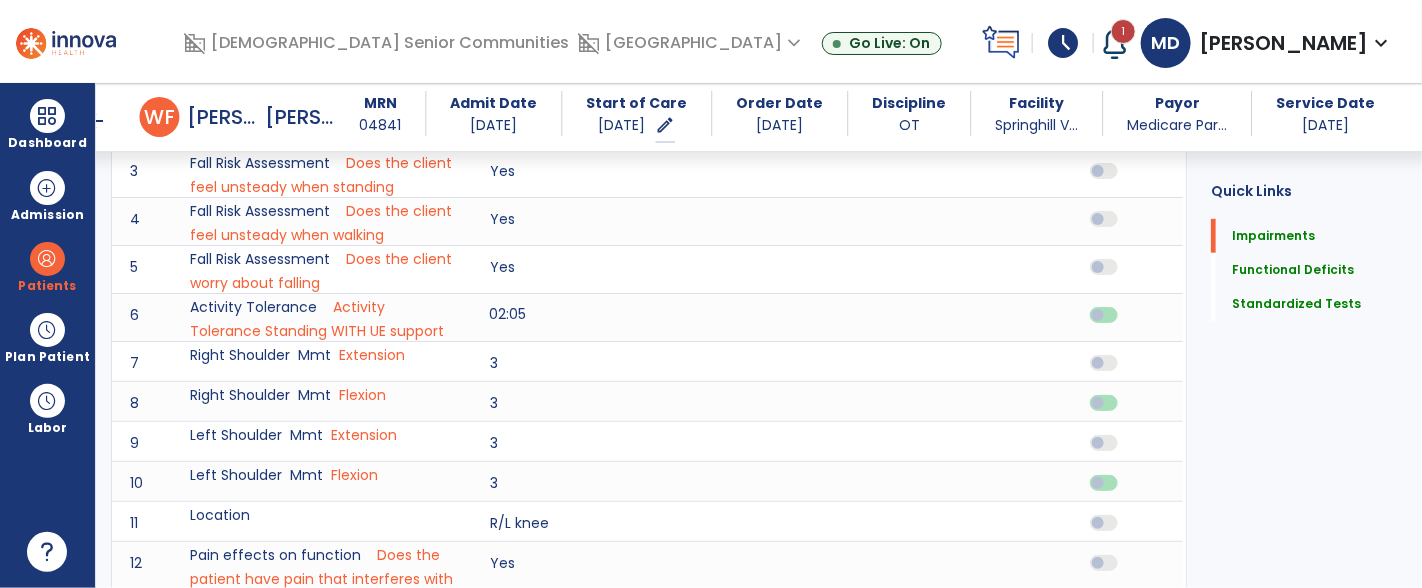 click on "02:05" 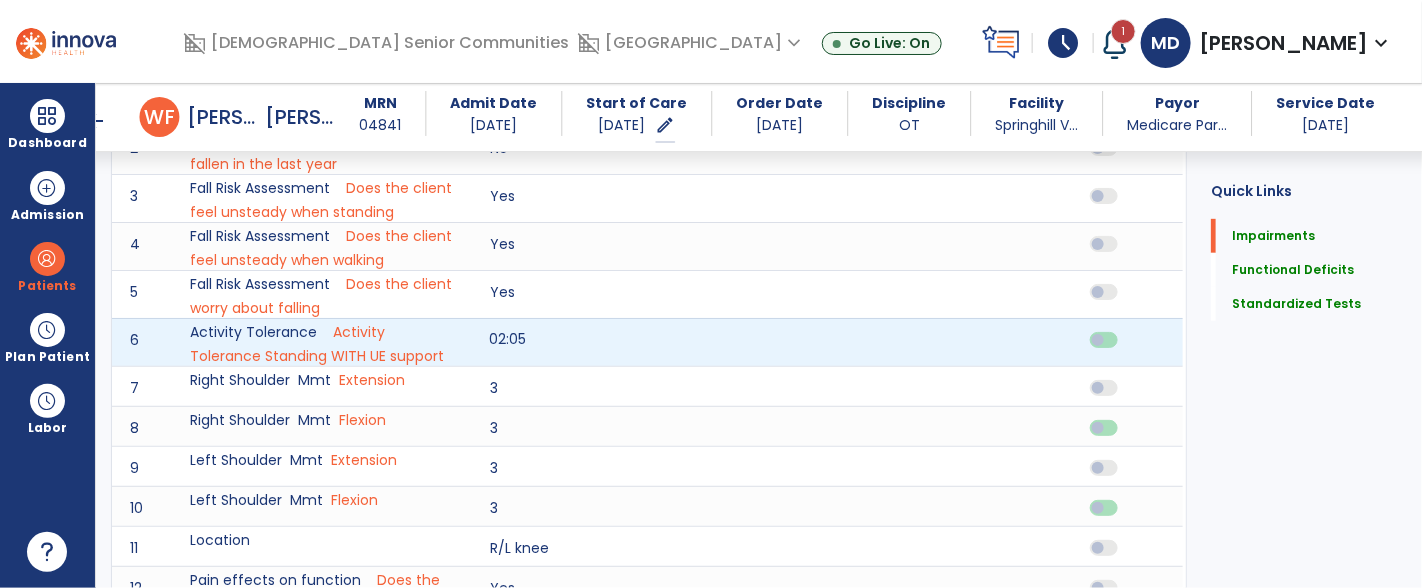 scroll, scrollTop: 353, scrollLeft: 0, axis: vertical 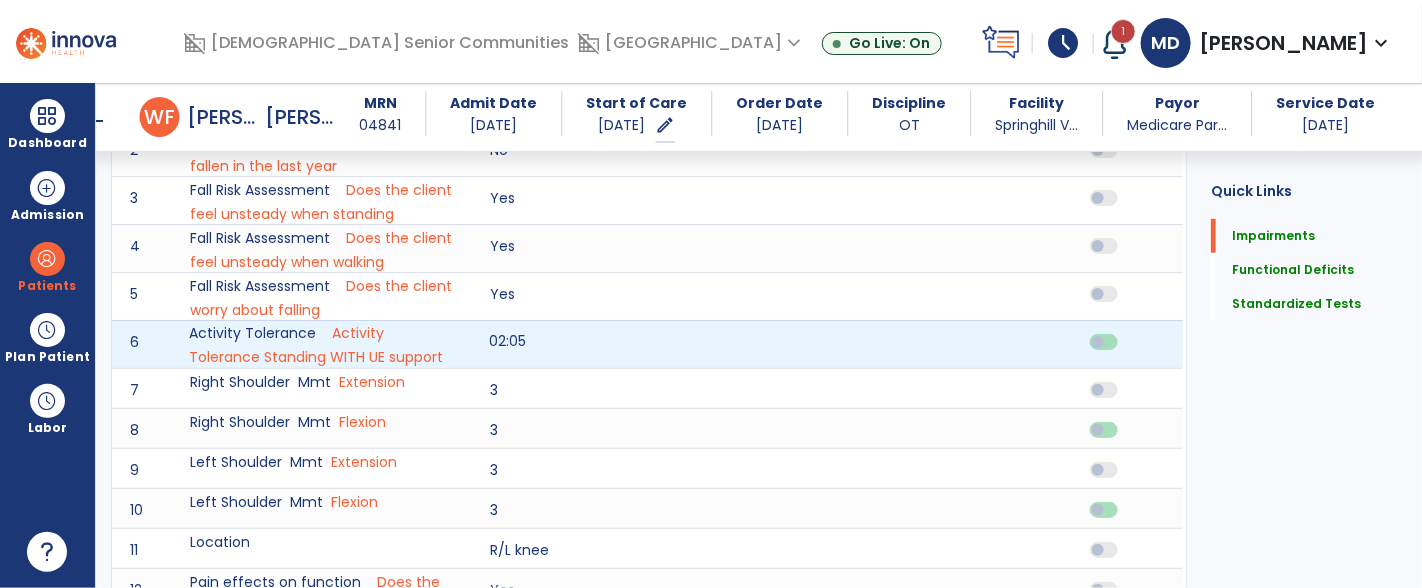 click on "Activity Tolerance" 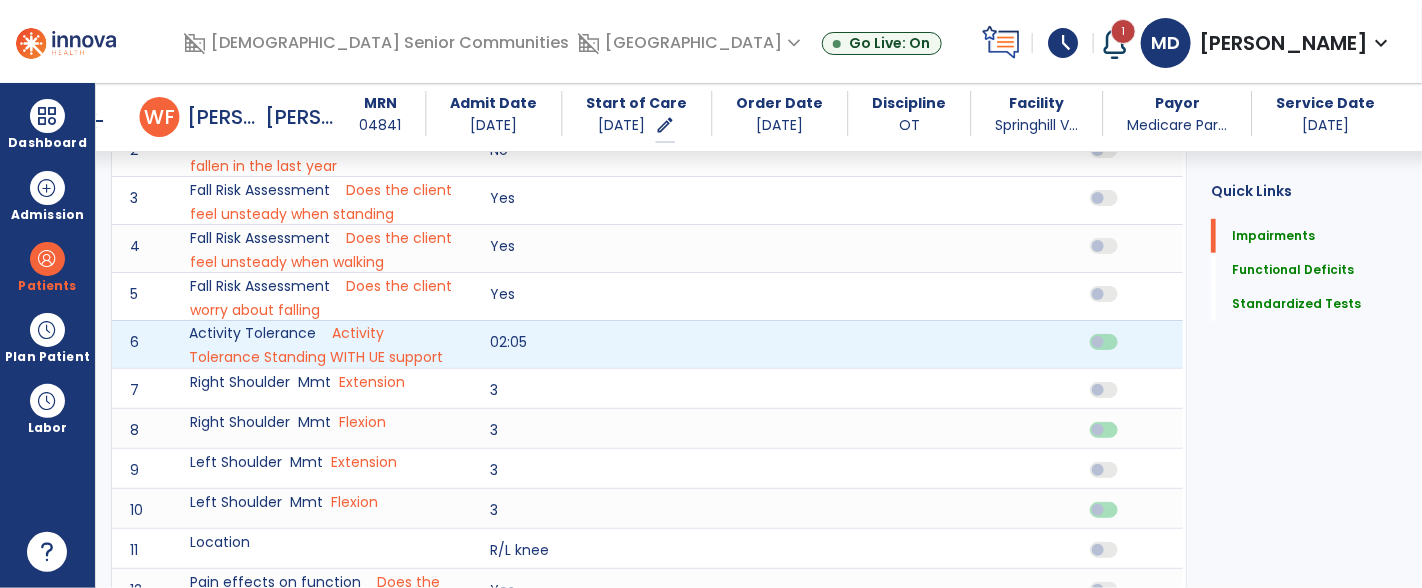 click on "Activity Tolerance" 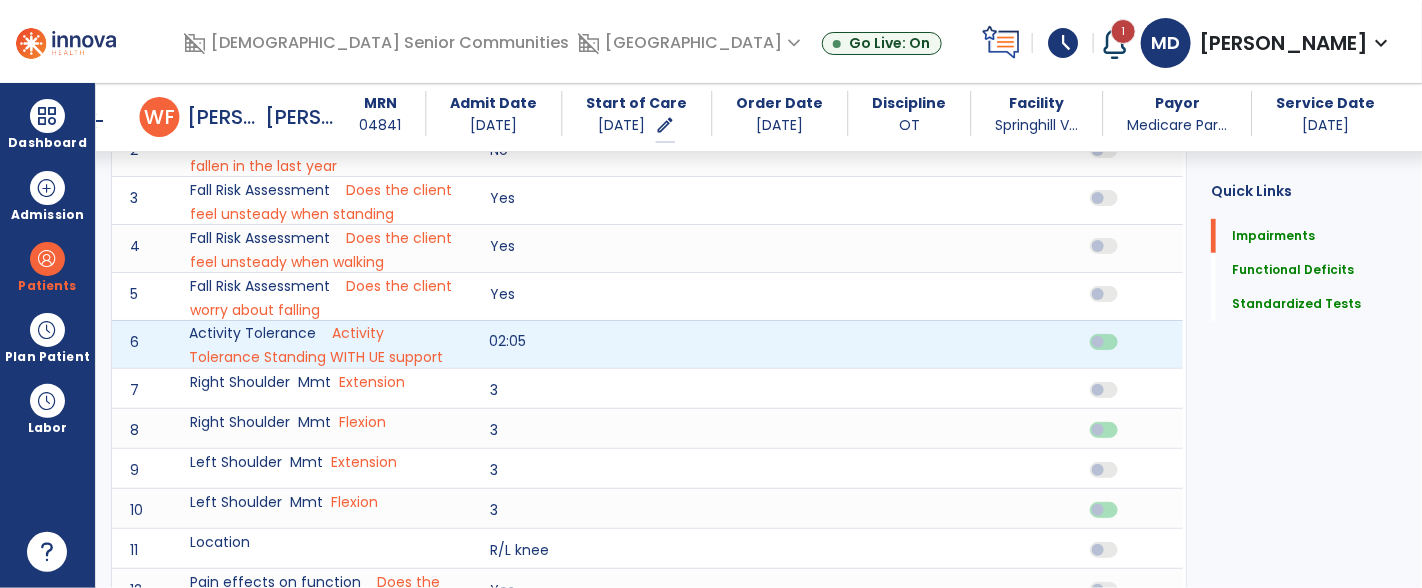 click on "02:05" 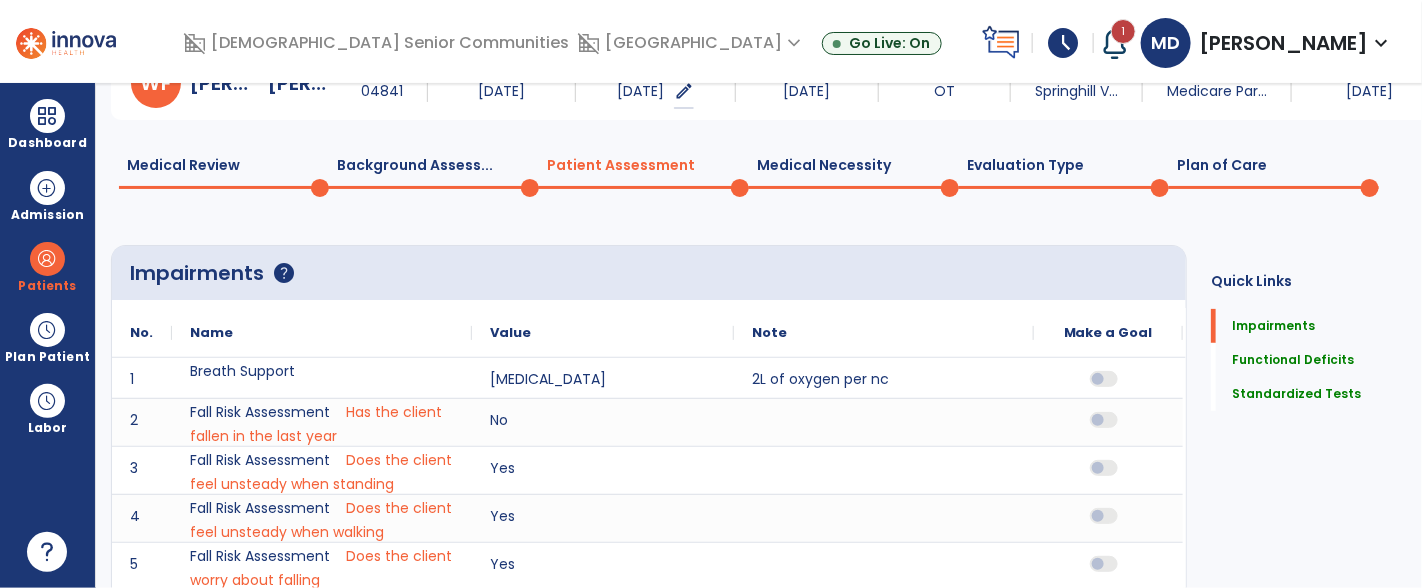 scroll, scrollTop: 0, scrollLeft: 0, axis: both 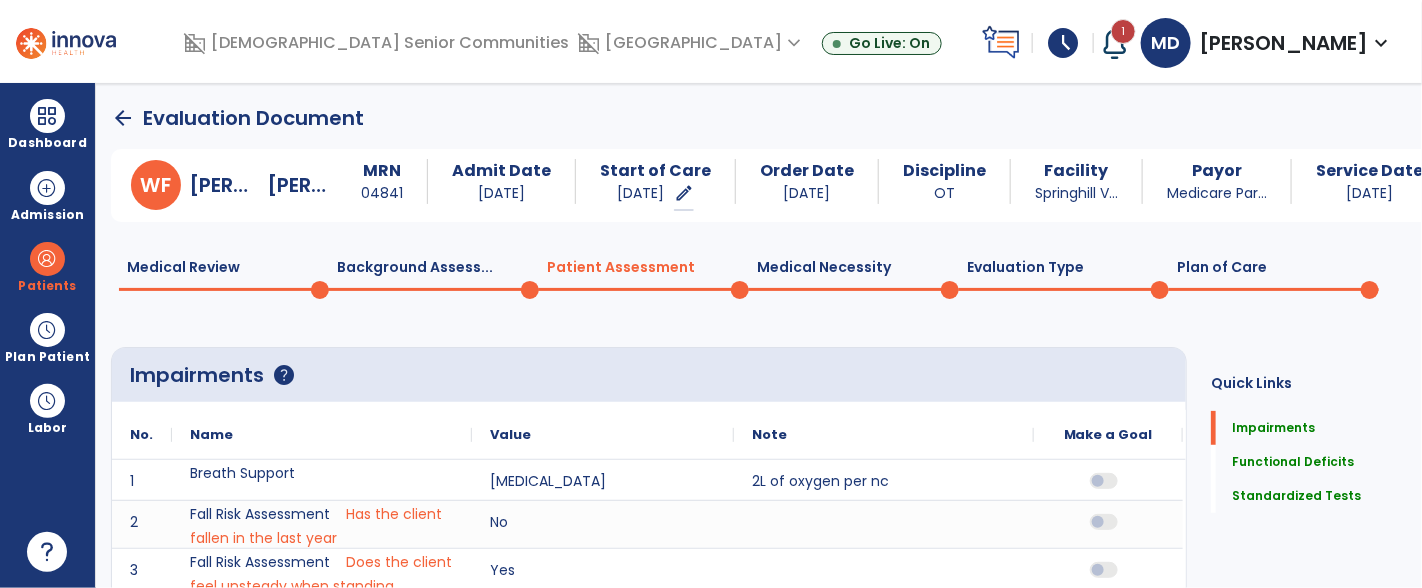 click on "arrow_back" 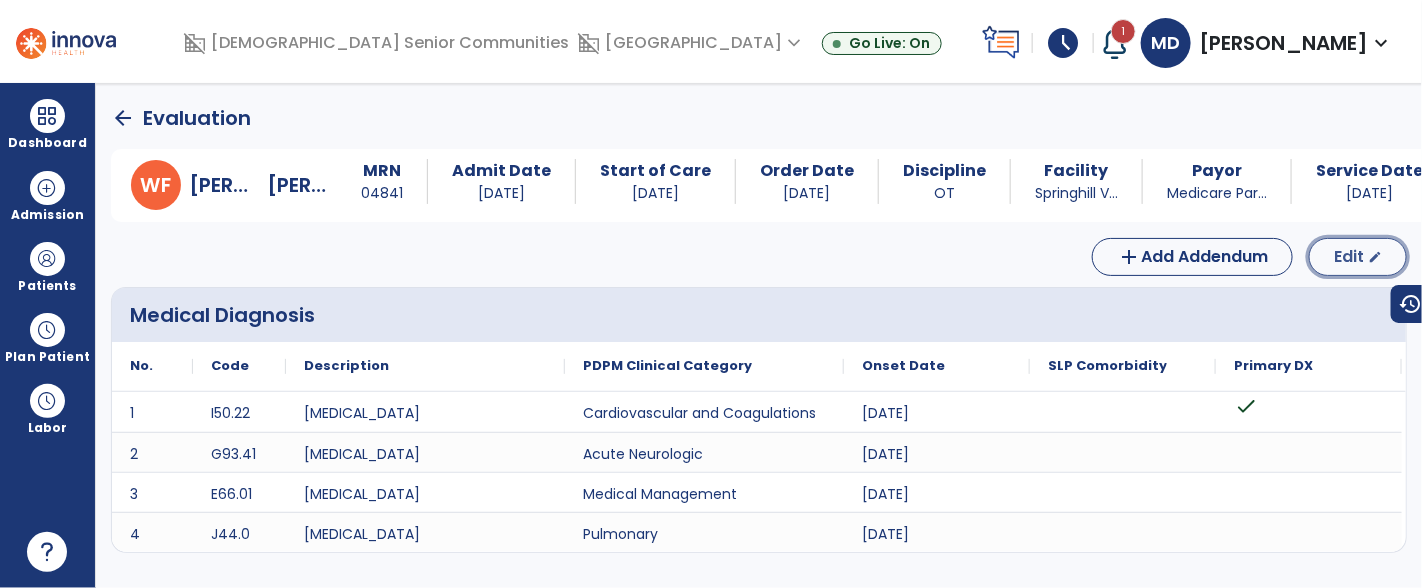click on "edit" 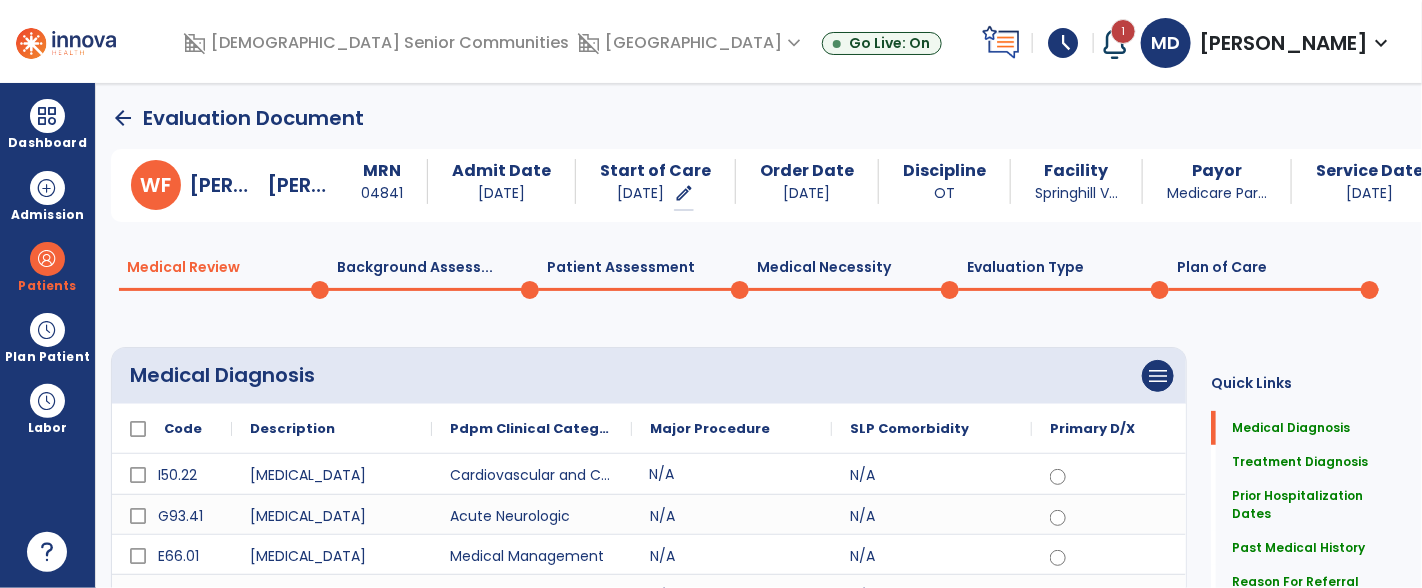 click on "N/A" 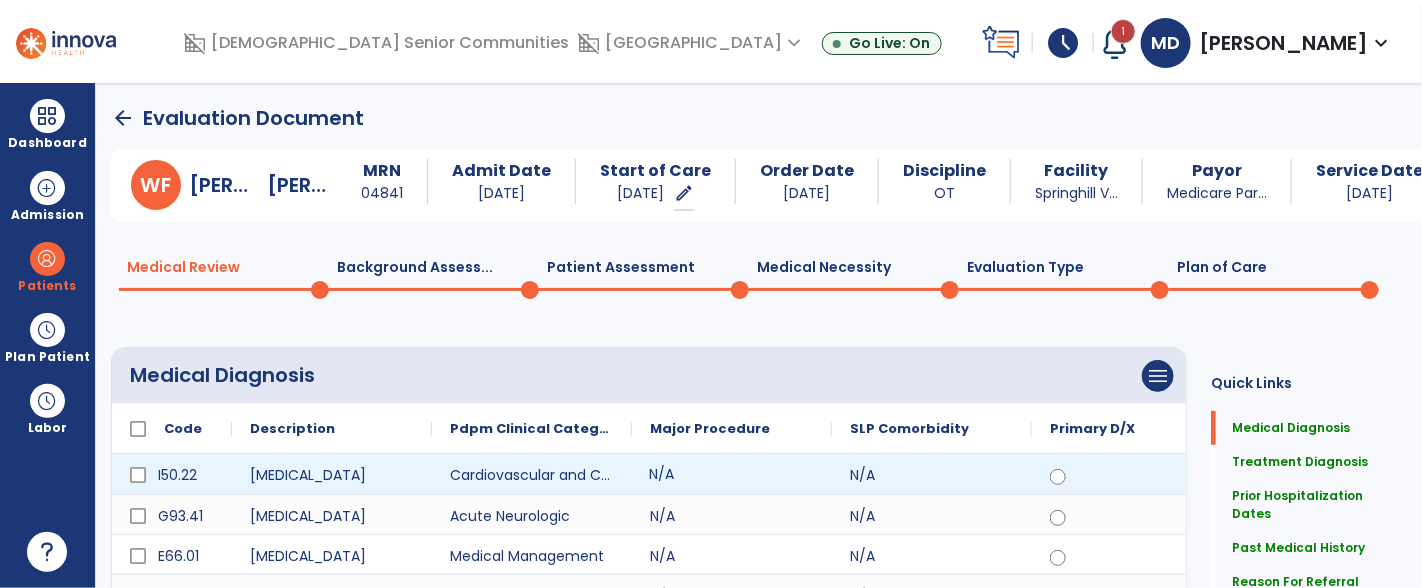 click on "Patient Assessment  0" 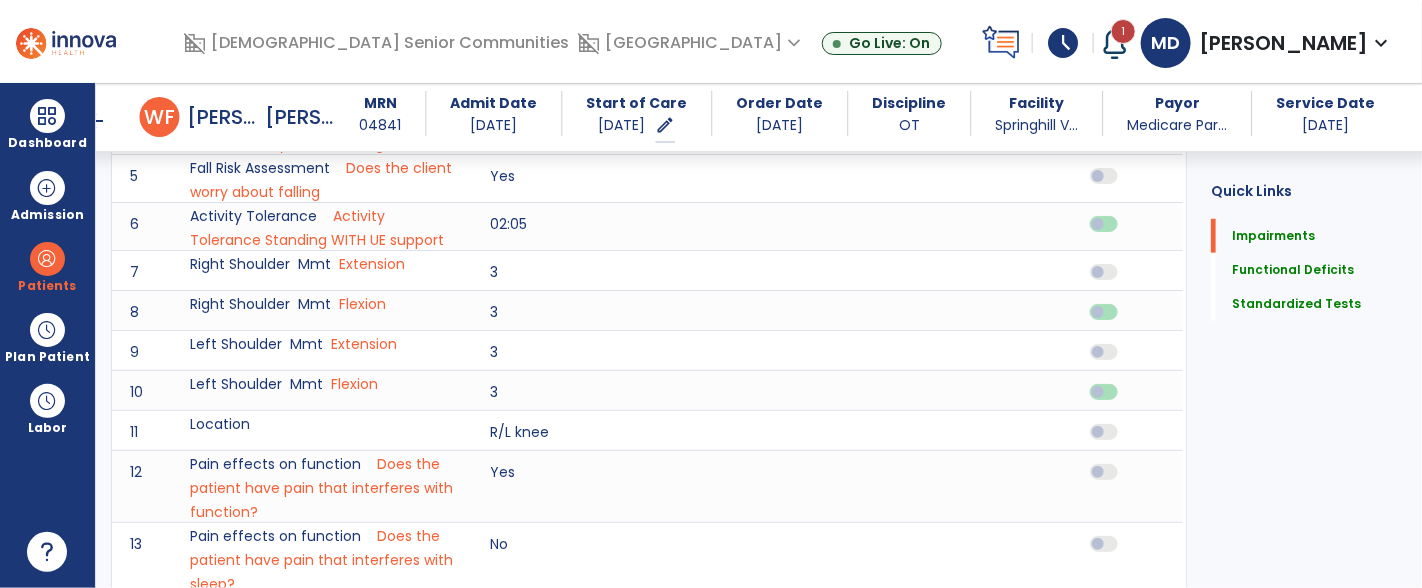 scroll, scrollTop: 470, scrollLeft: 0, axis: vertical 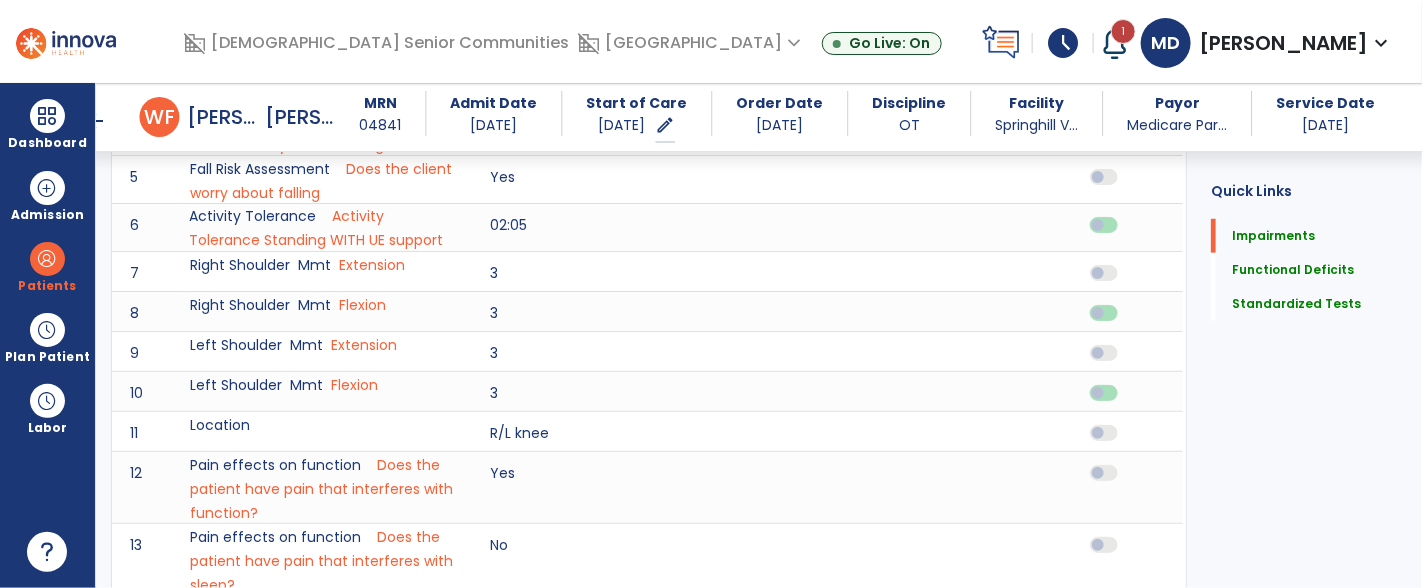 click on "Activity Tolerance       Activity Tolerance Standing WITH UE support" 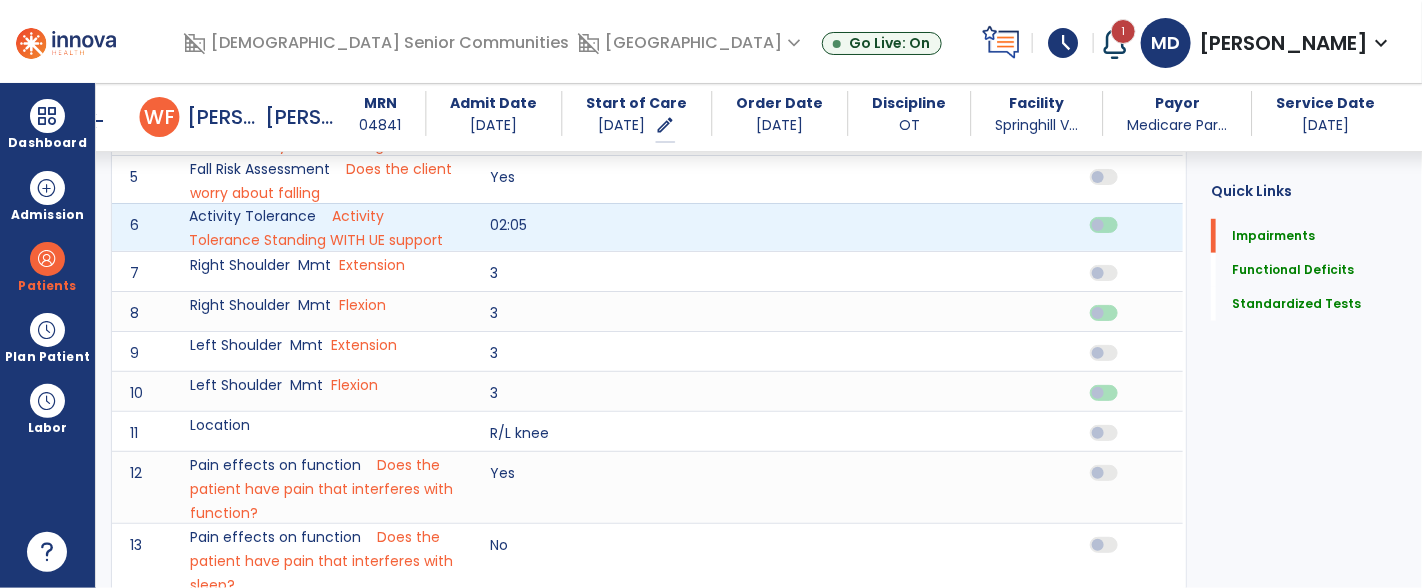 click on "arrow_back" at bounding box center (96, 121) 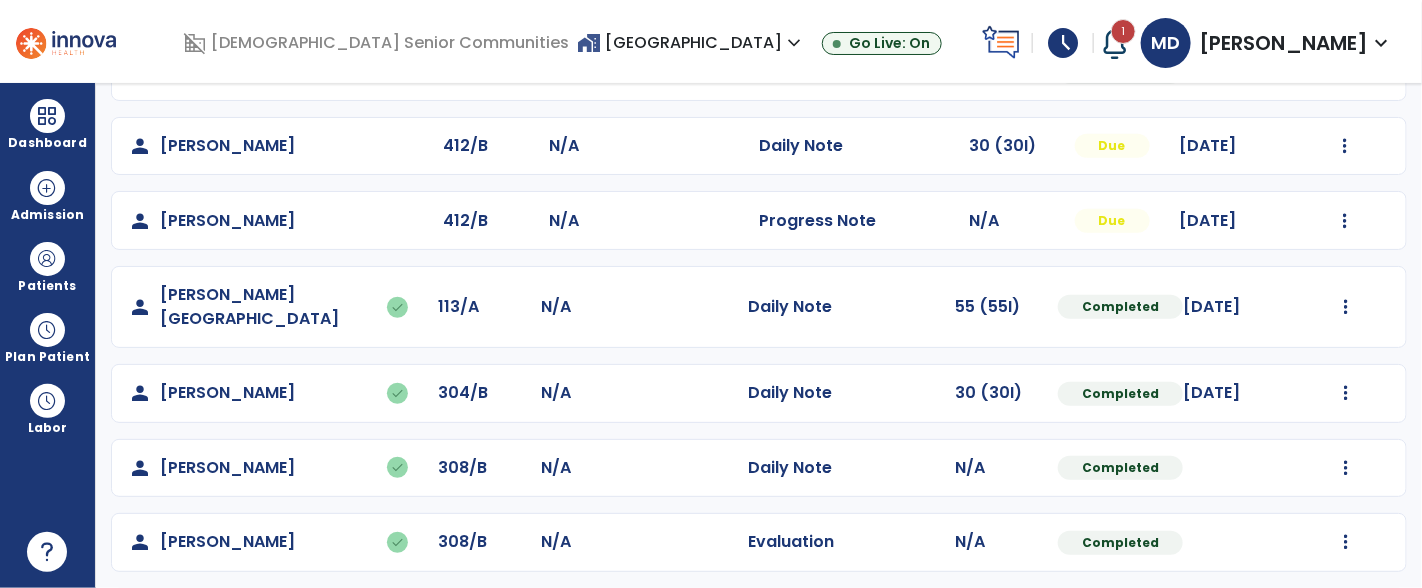 scroll, scrollTop: 495, scrollLeft: 0, axis: vertical 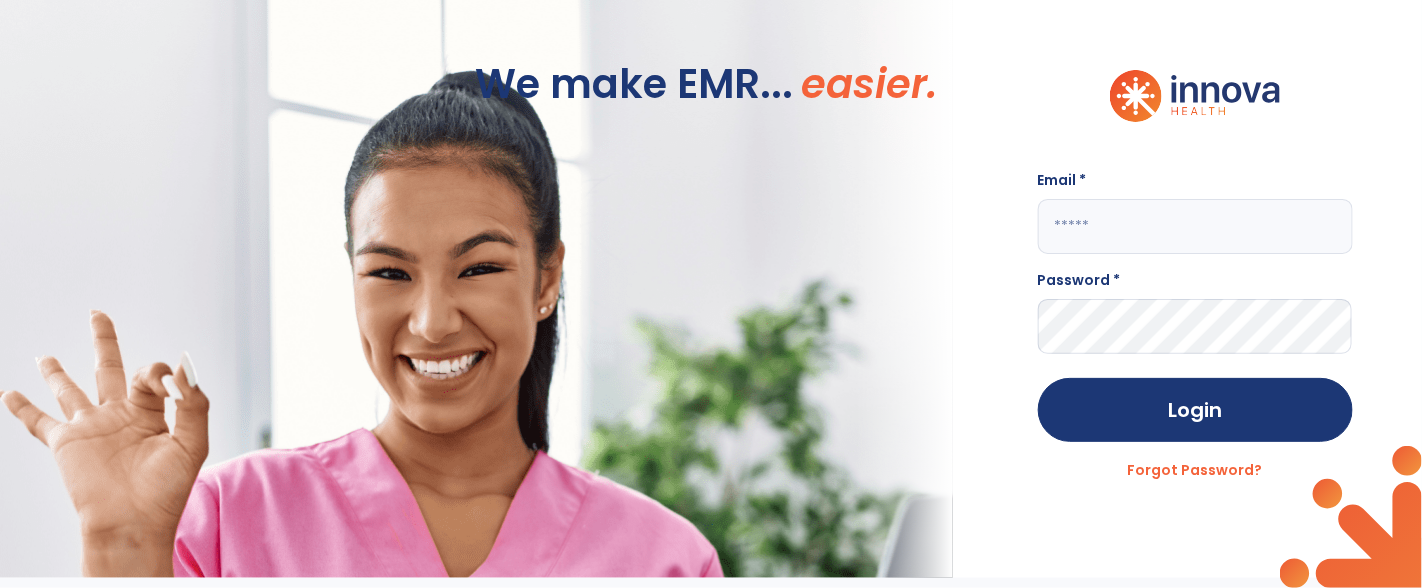 click 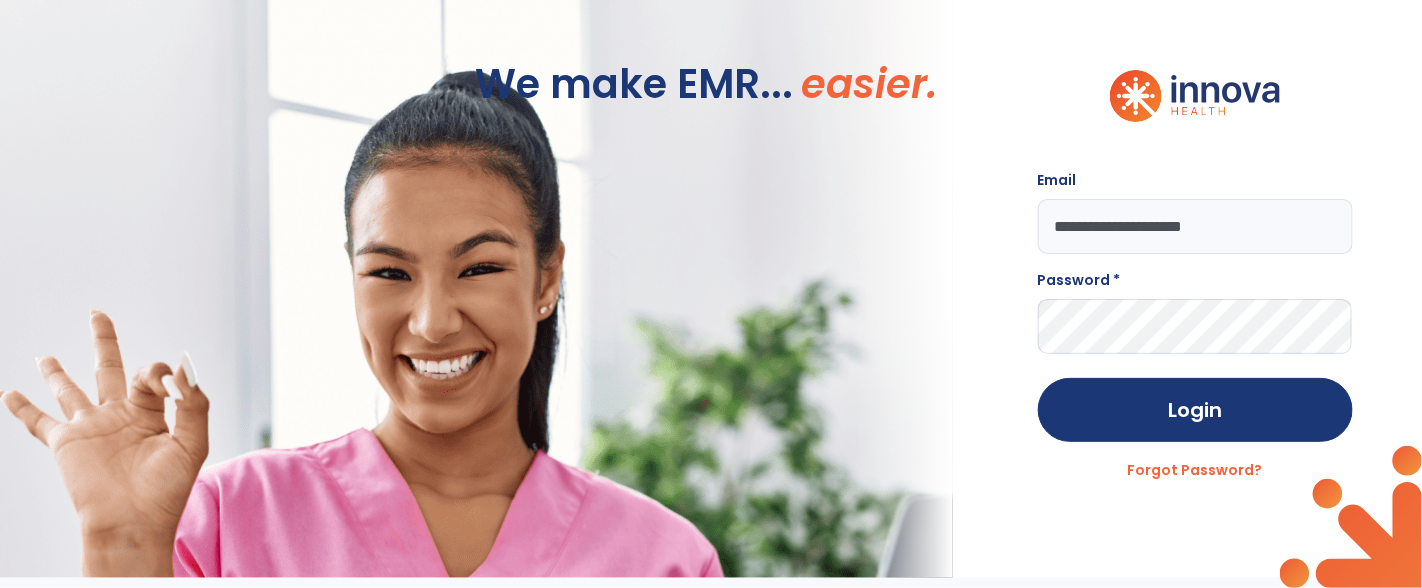 type on "**********" 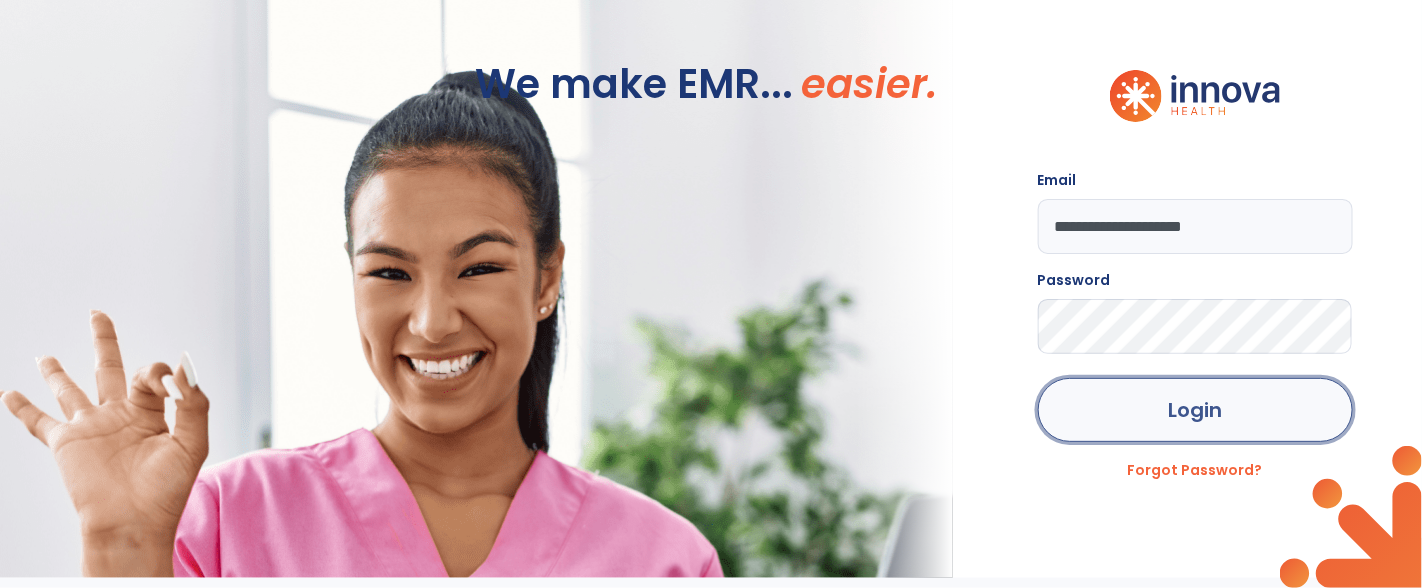 click on "Login" 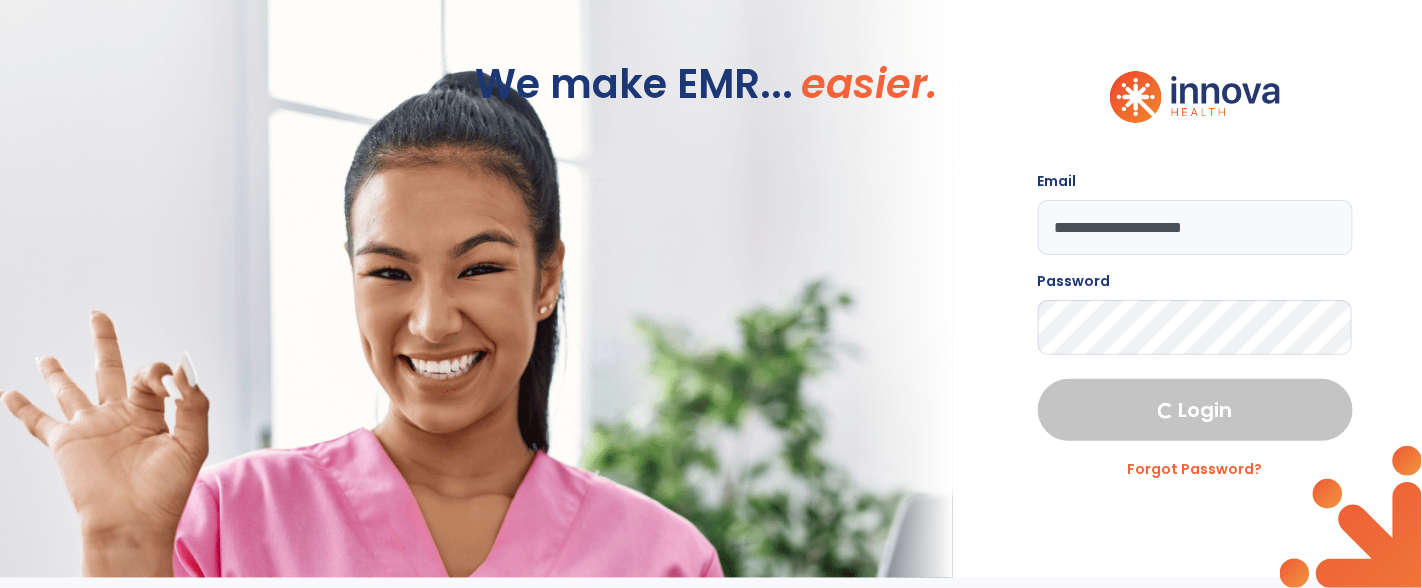 select on "****" 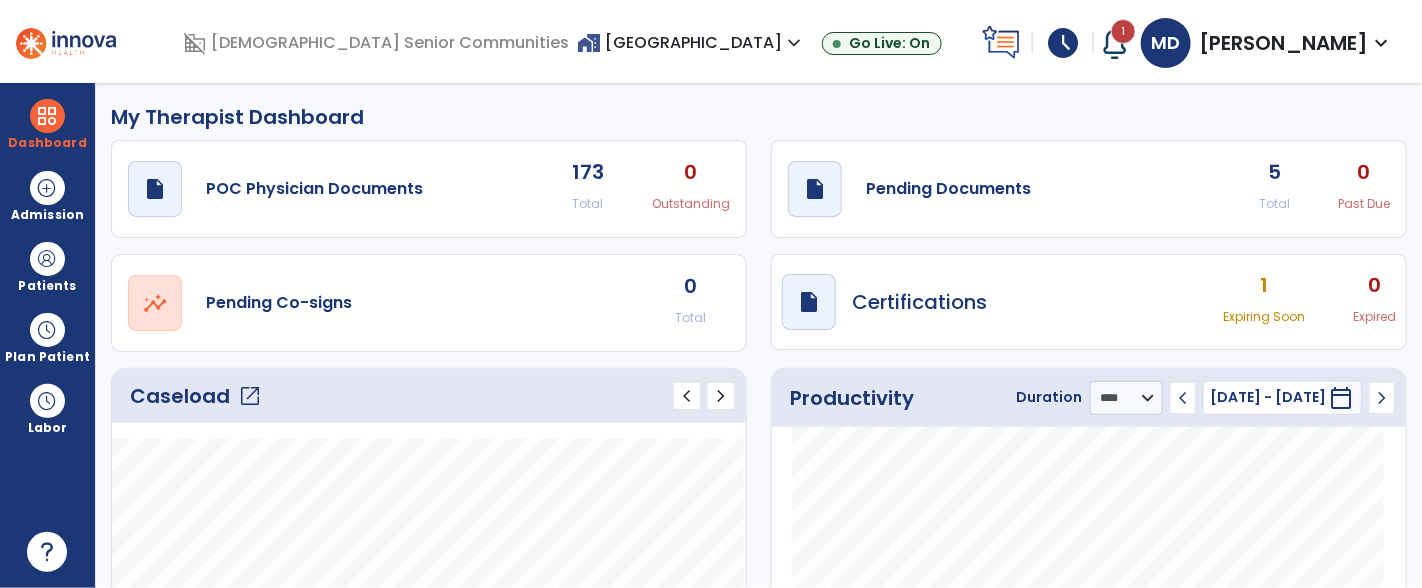 click on "Caseload   open_in_new" 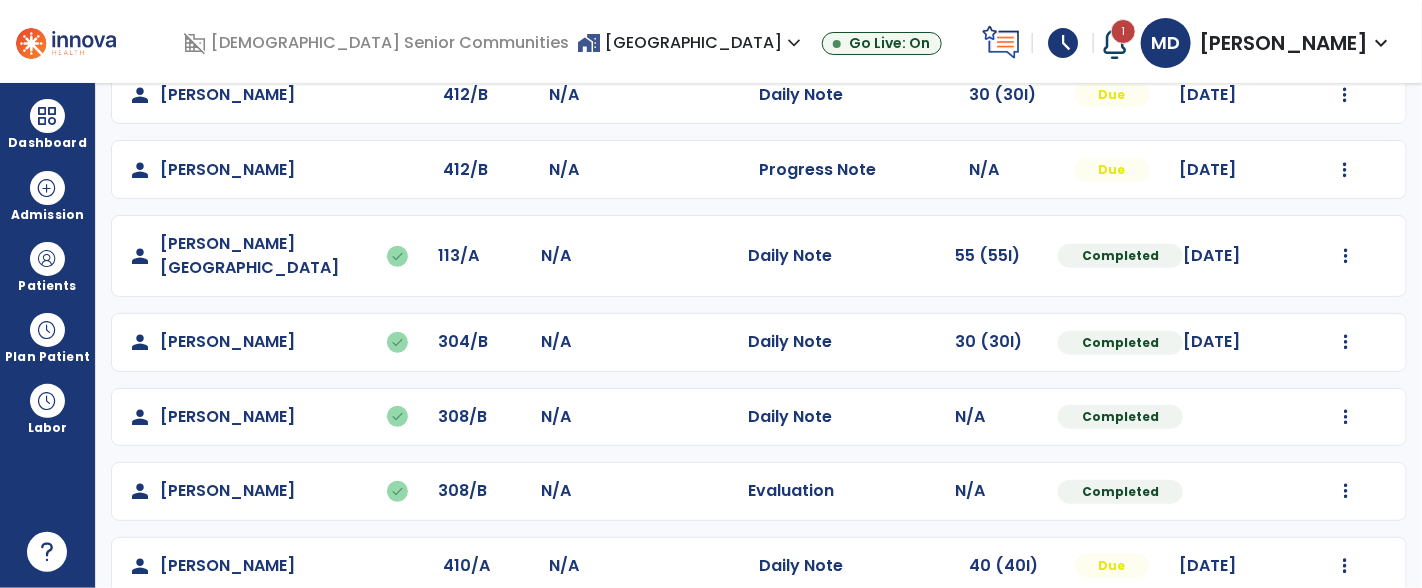 scroll, scrollTop: 495, scrollLeft: 0, axis: vertical 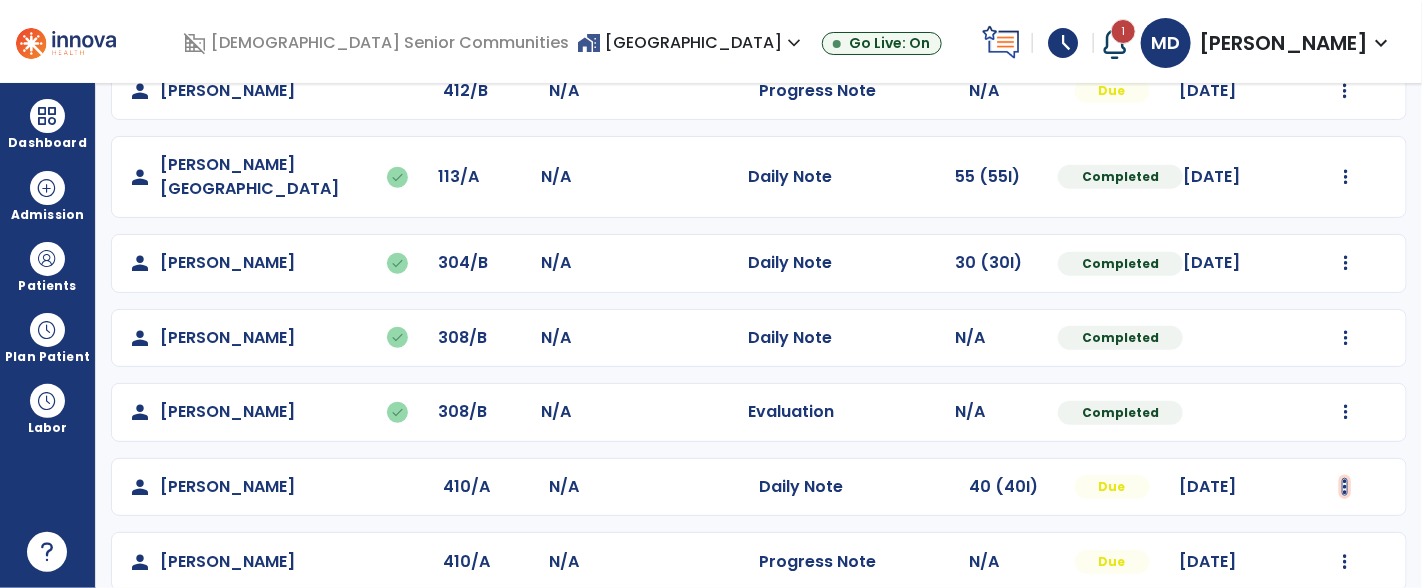 click at bounding box center (1345, -133) 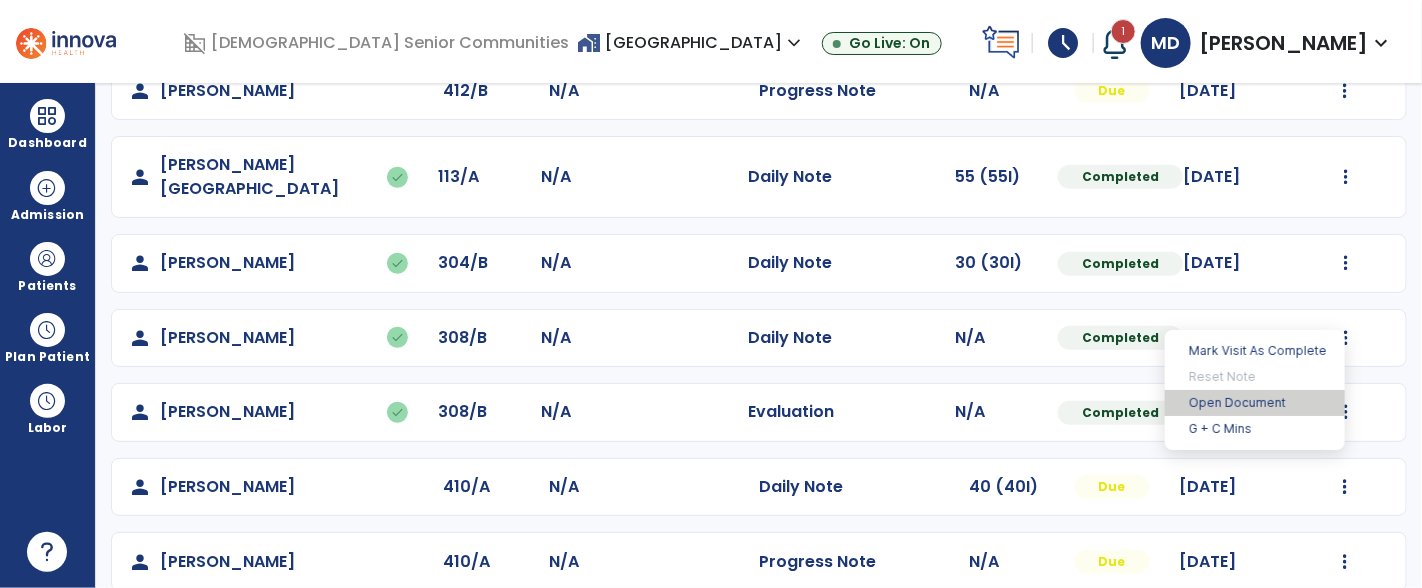 click on "Open Document" at bounding box center (1255, 403) 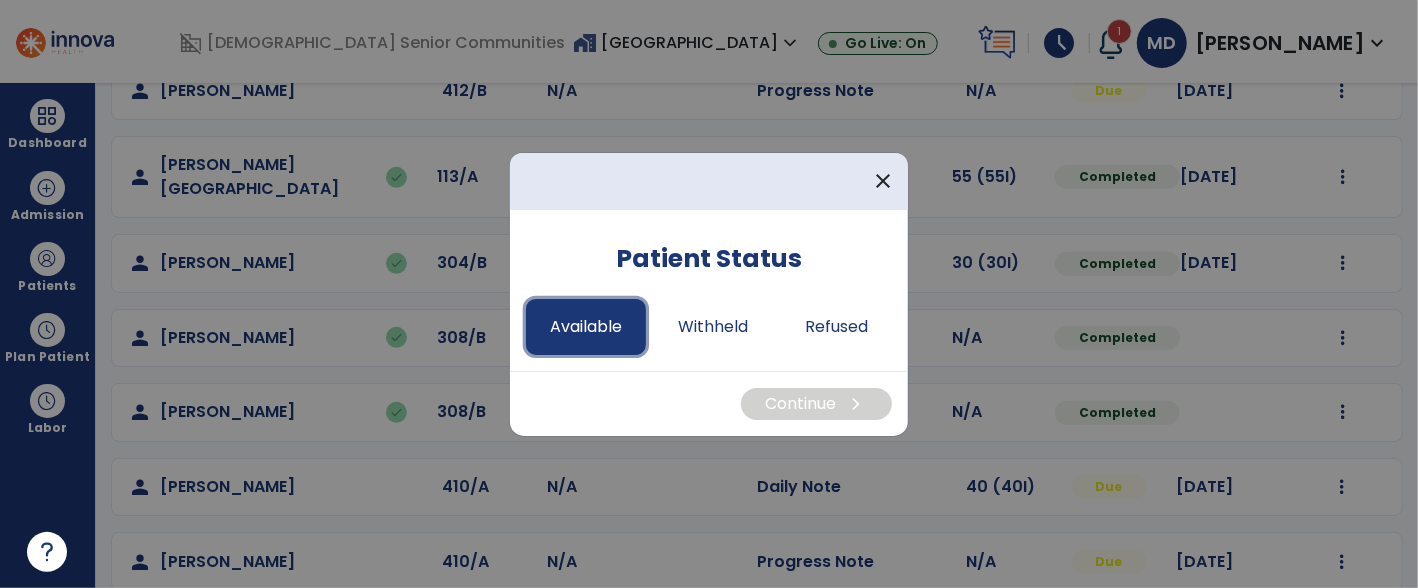 click on "Available" at bounding box center [586, 327] 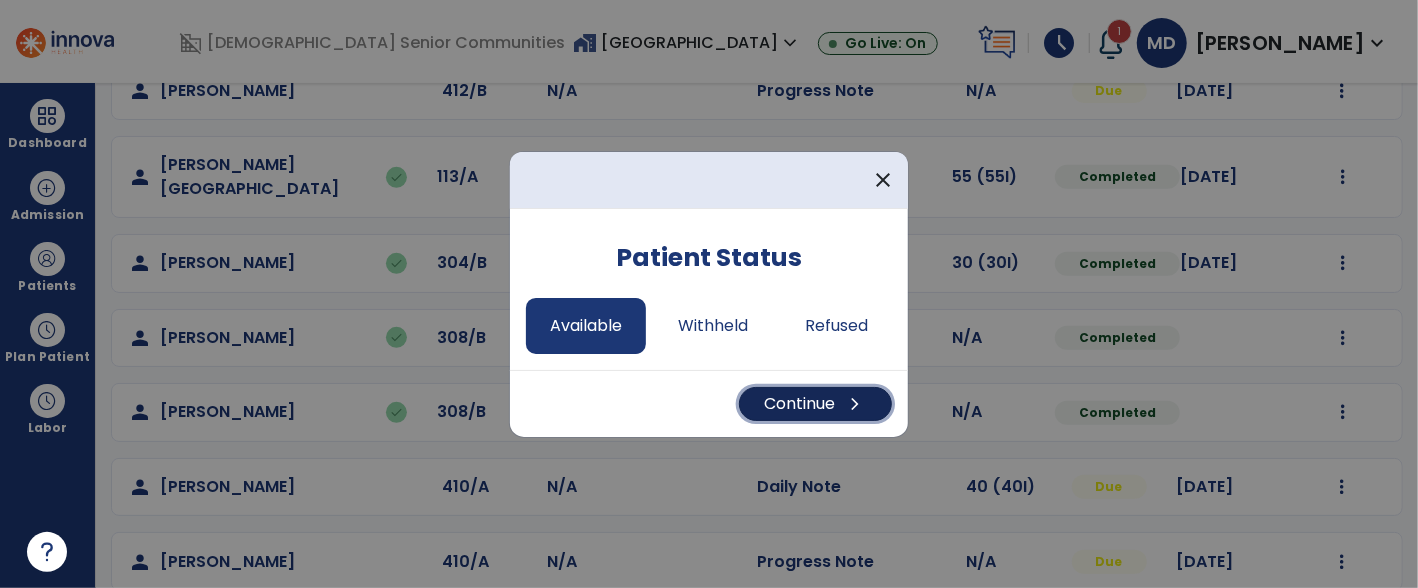 click on "Continue   chevron_right" at bounding box center [815, 404] 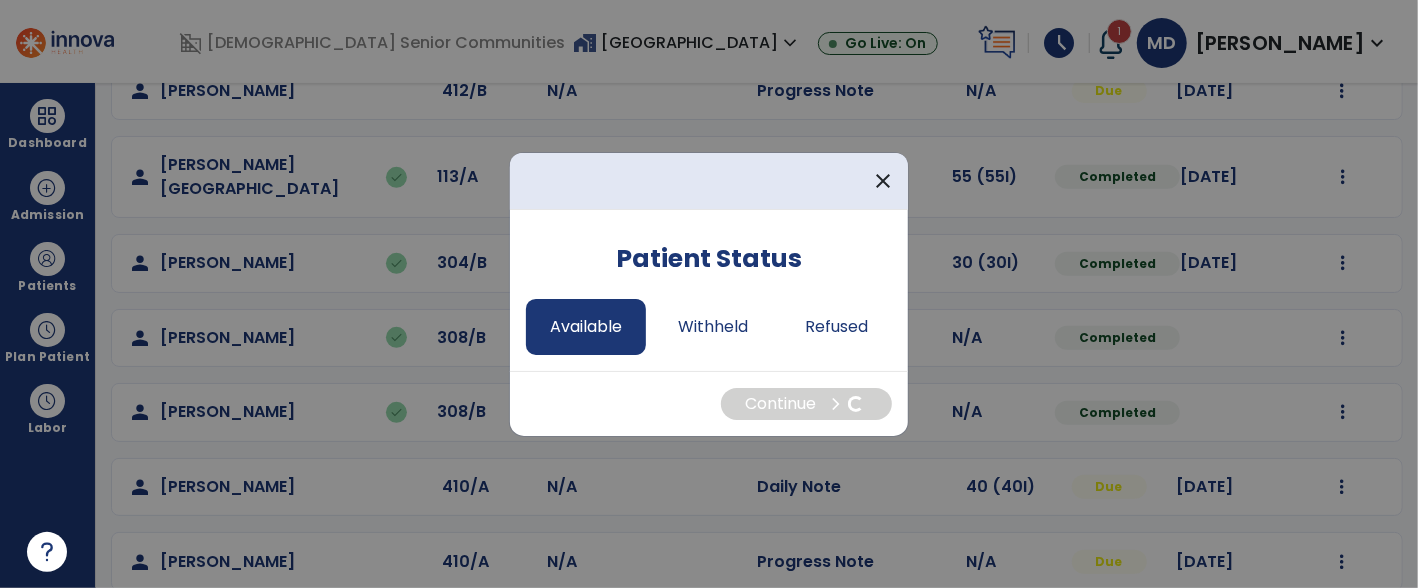 select on "*" 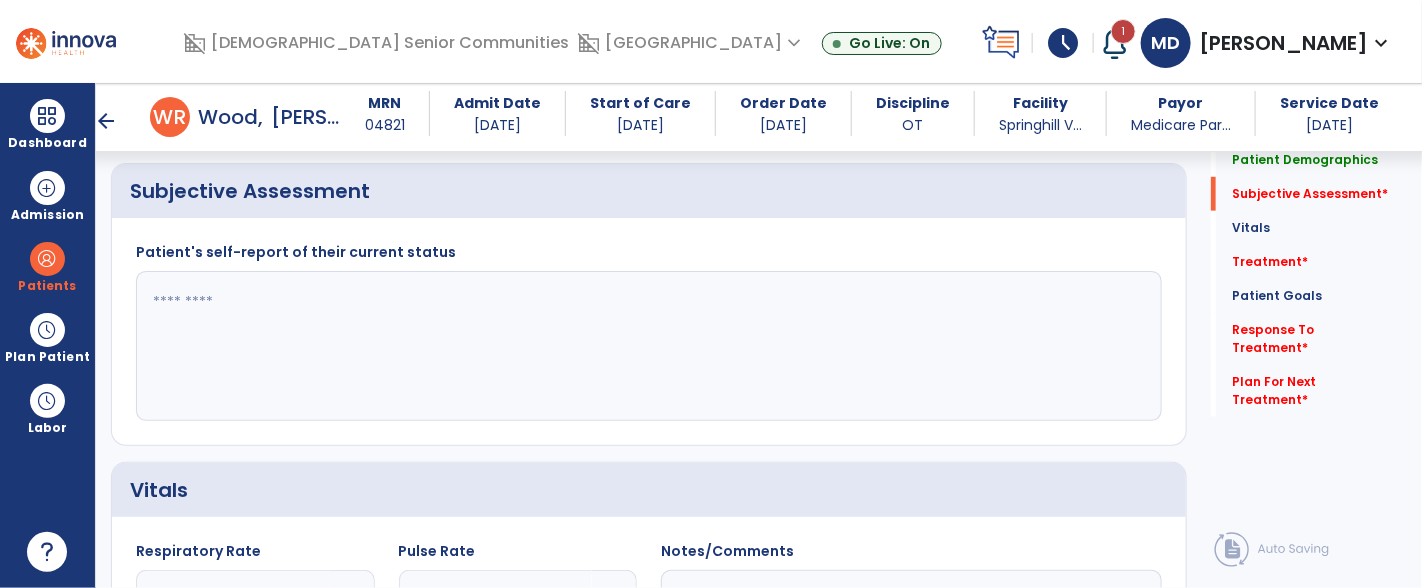 scroll, scrollTop: 530, scrollLeft: 0, axis: vertical 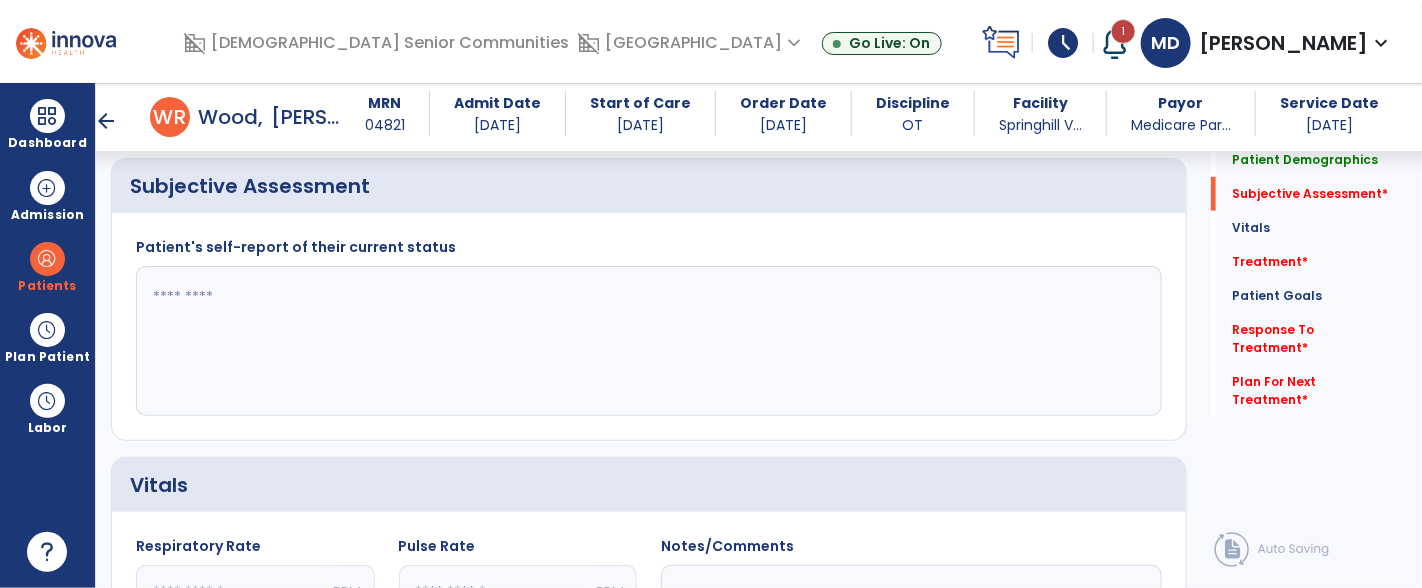 click 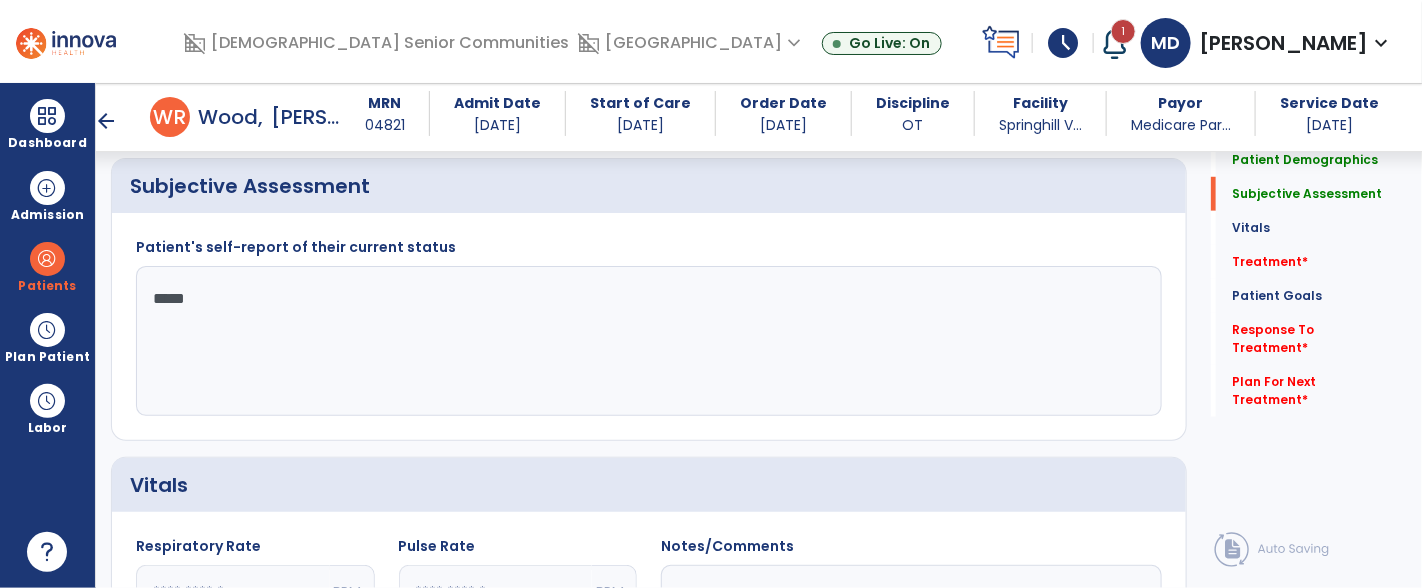 type on "*****" 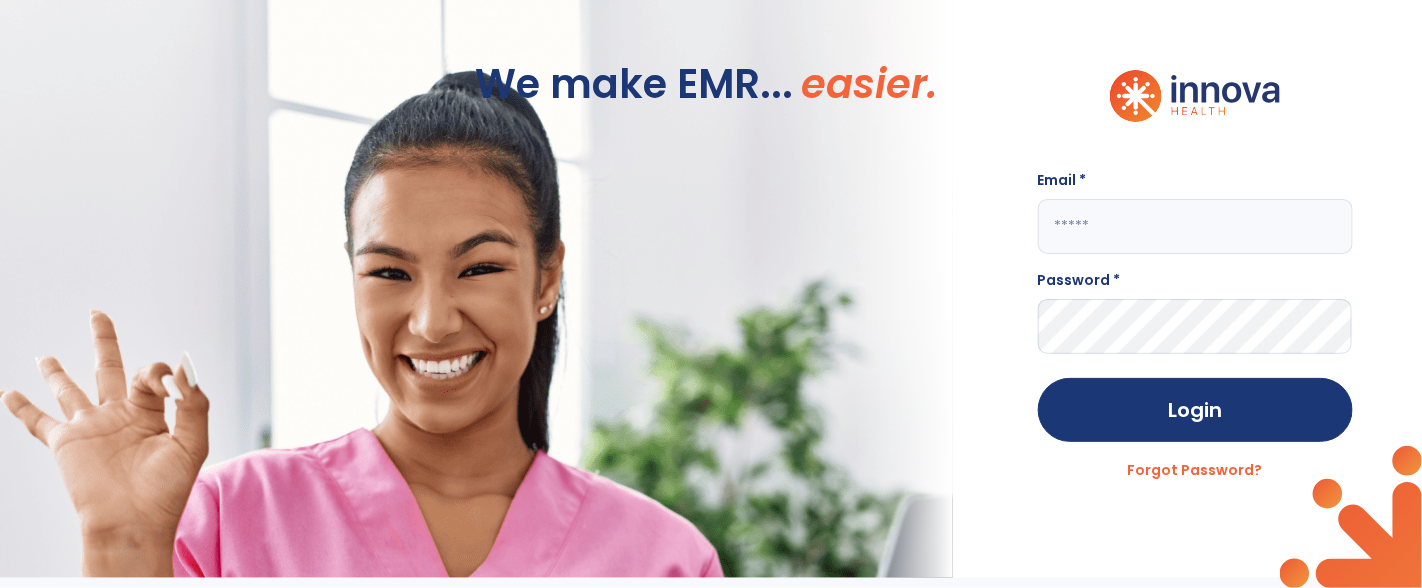 scroll, scrollTop: 0, scrollLeft: 0, axis: both 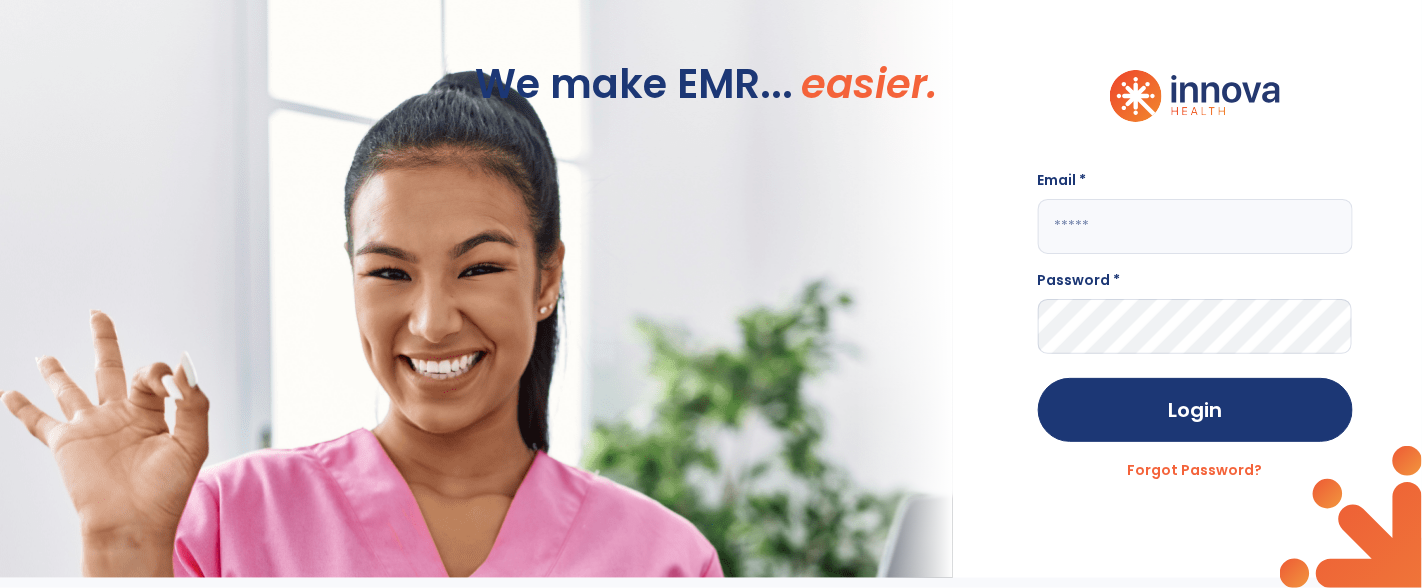 click 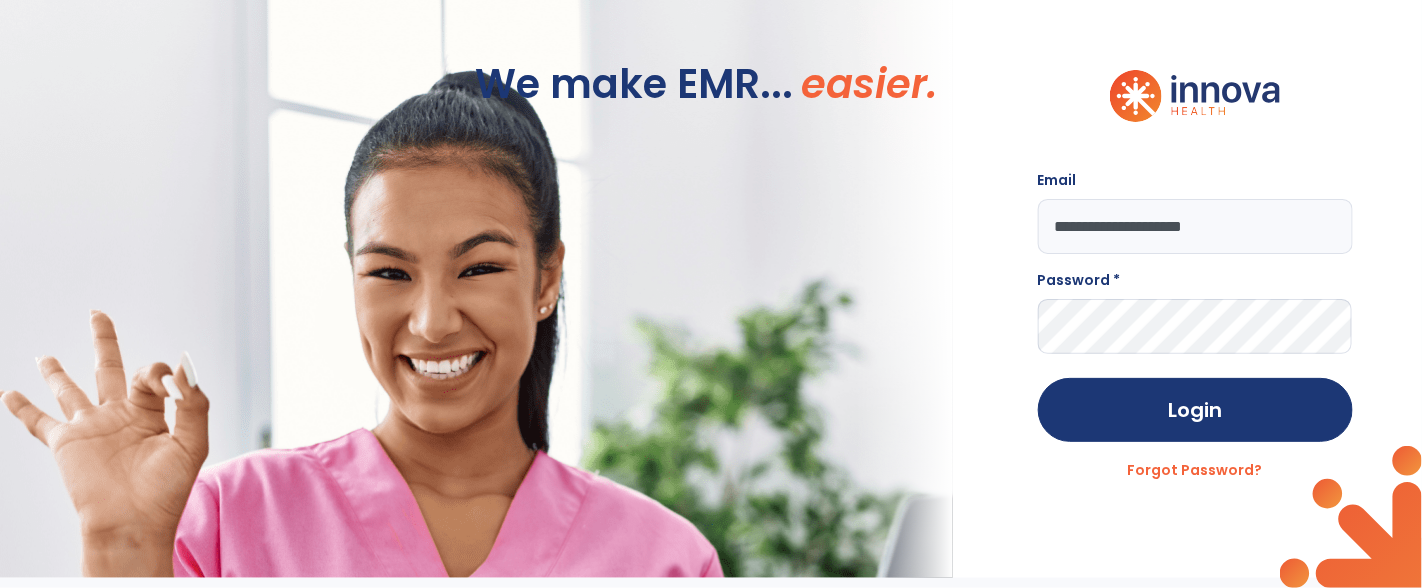 type on "**********" 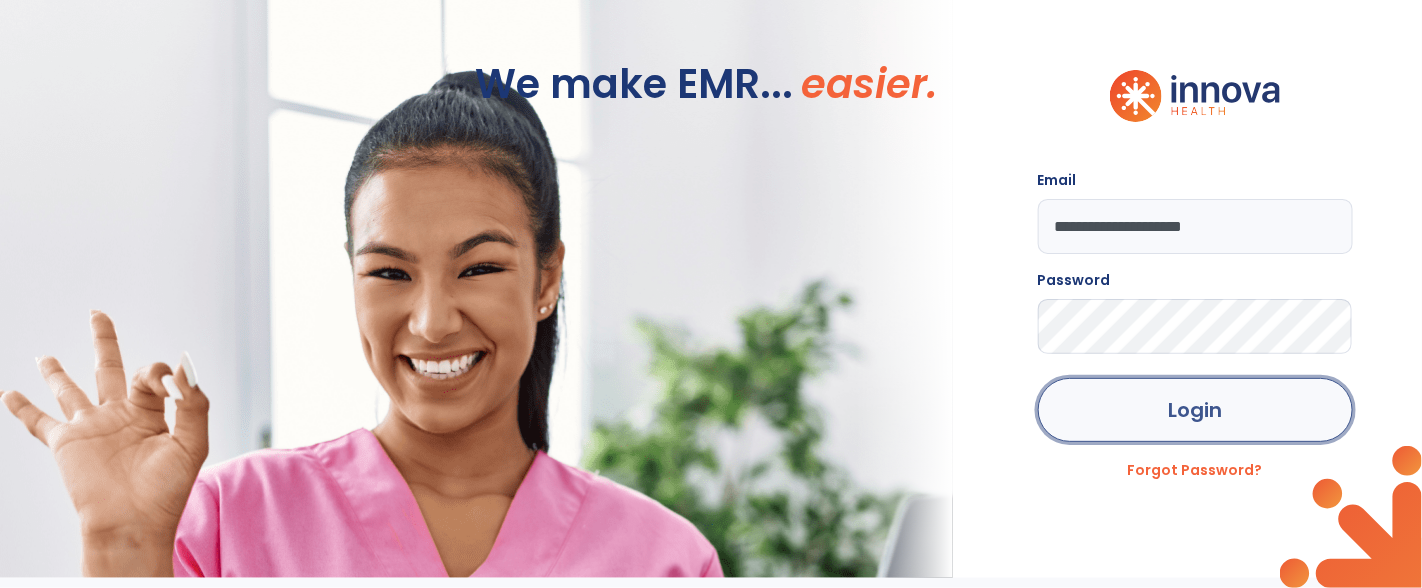 click on "Login" 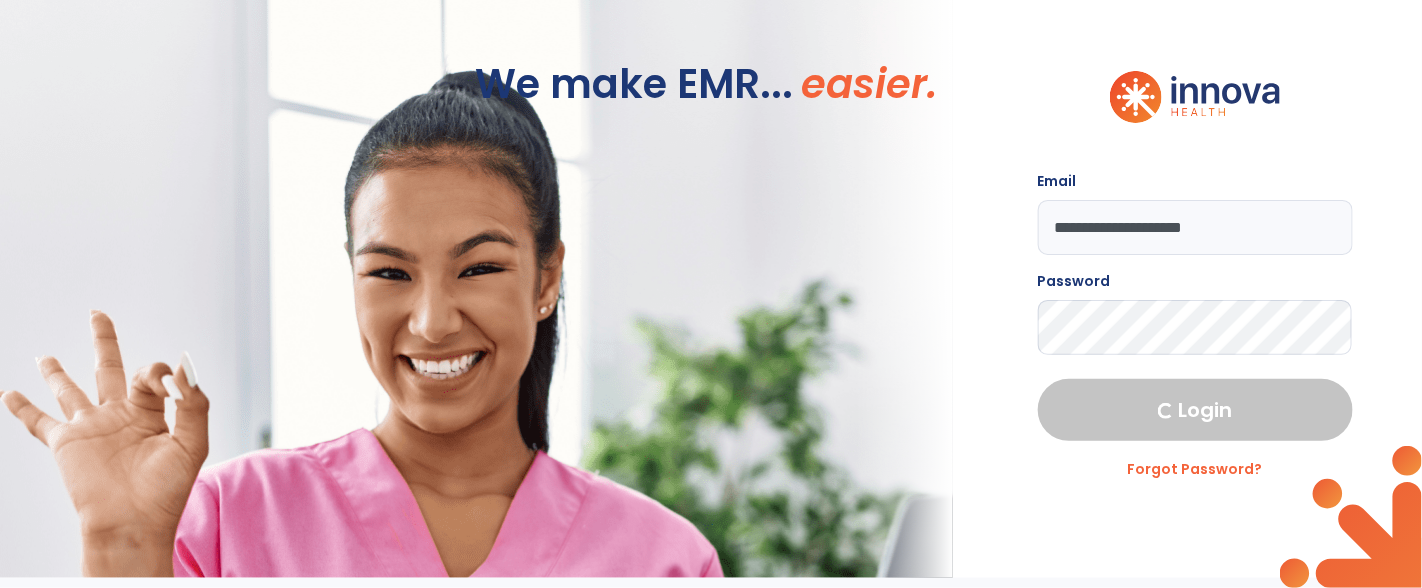 select on "****" 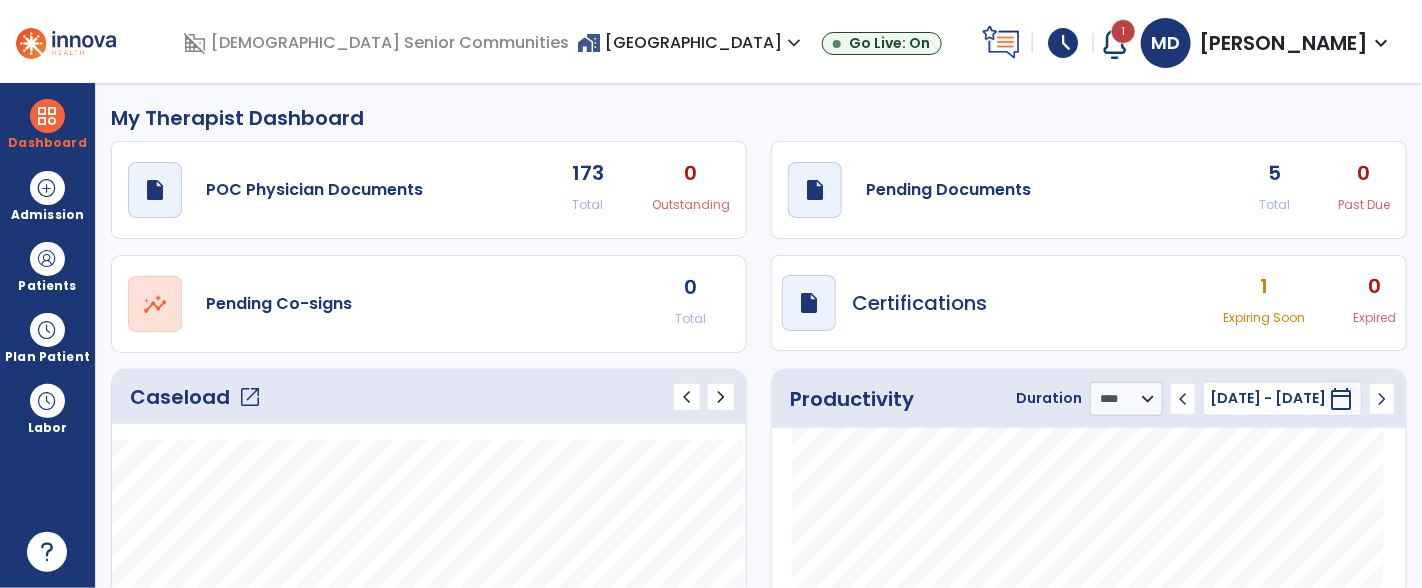 click on "Caseload   open_in_new" 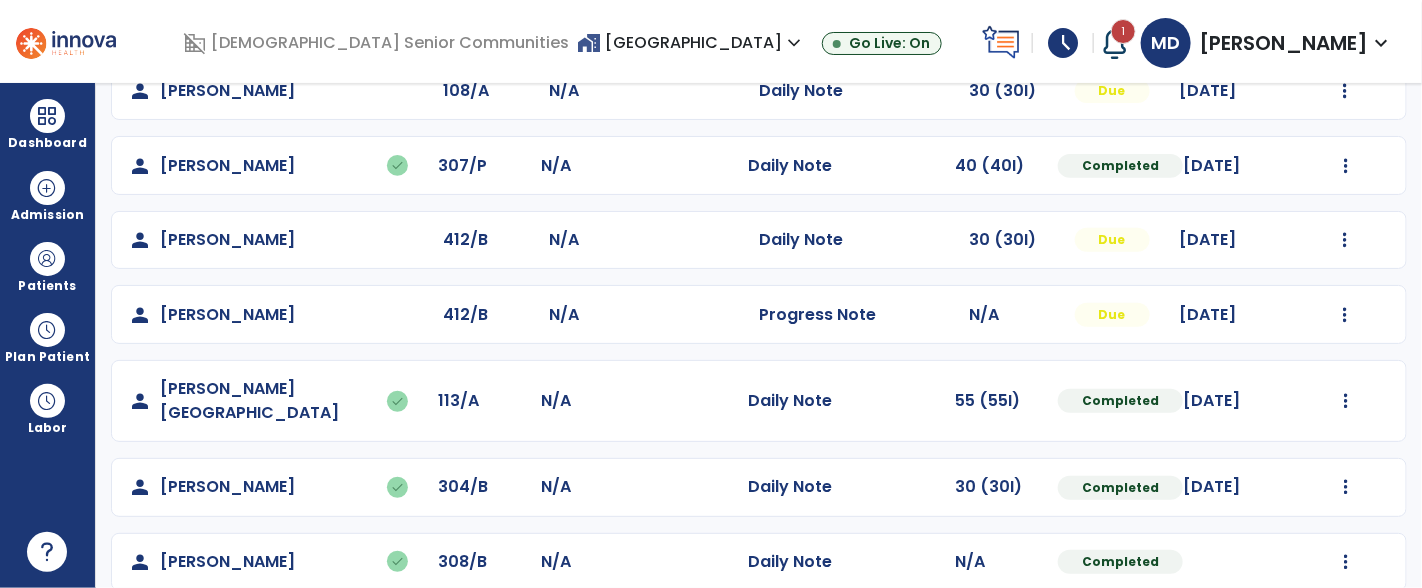scroll, scrollTop: 244, scrollLeft: 0, axis: vertical 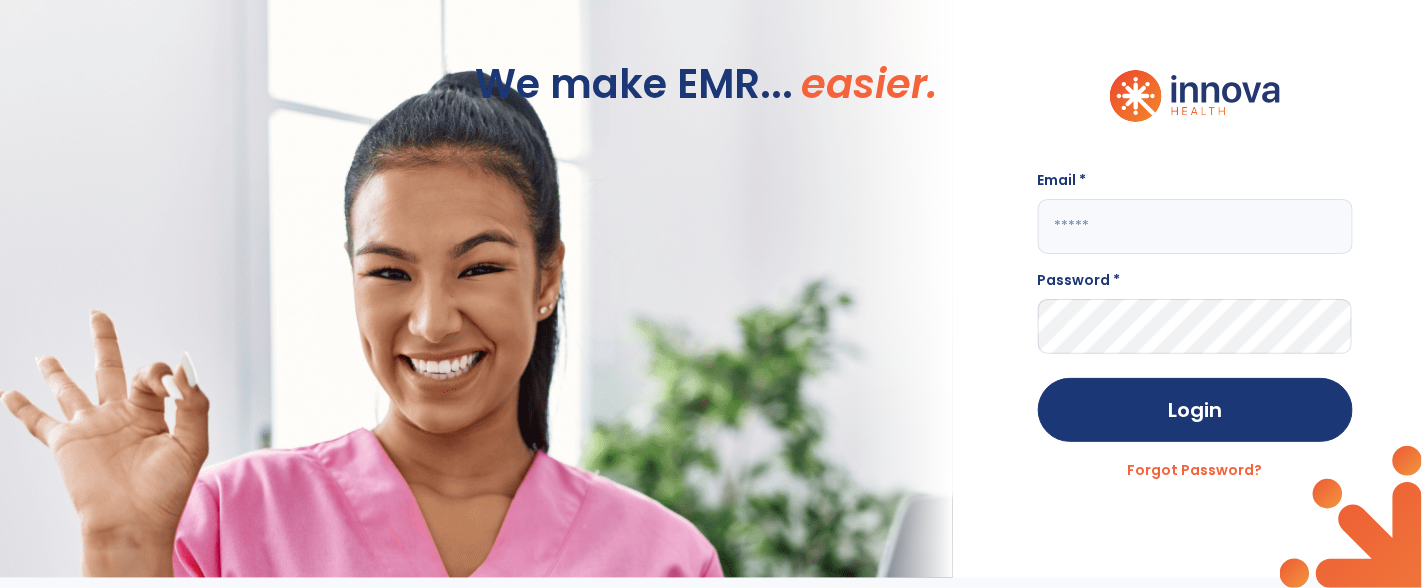 click 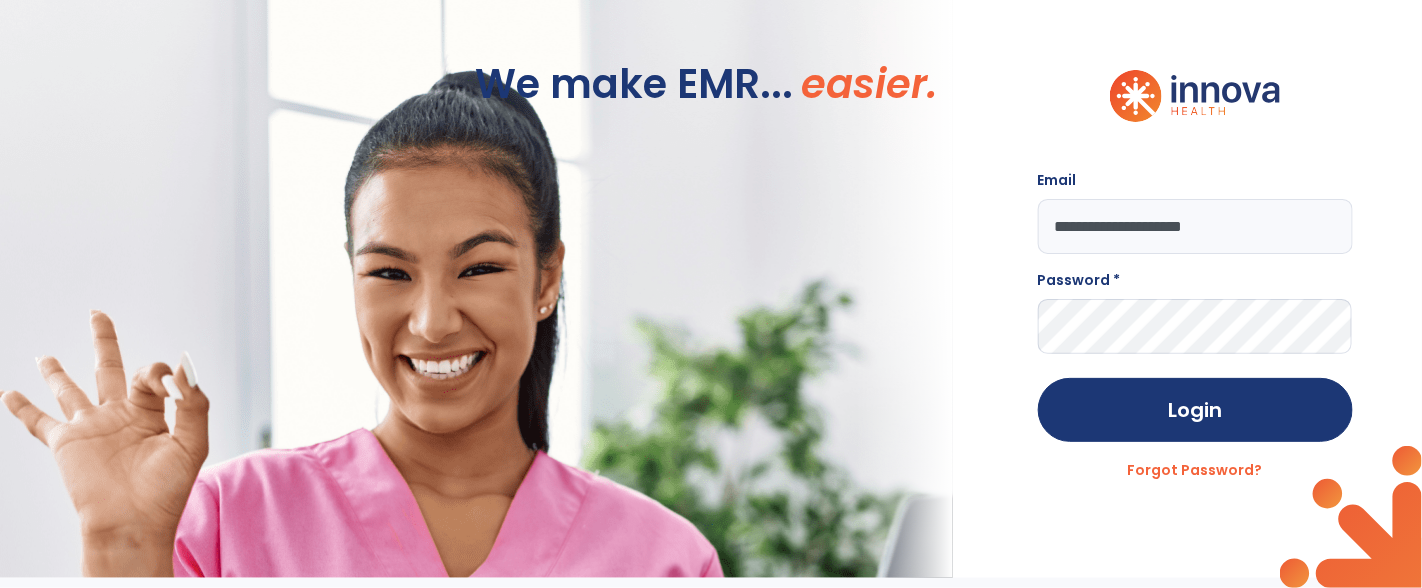 type on "**********" 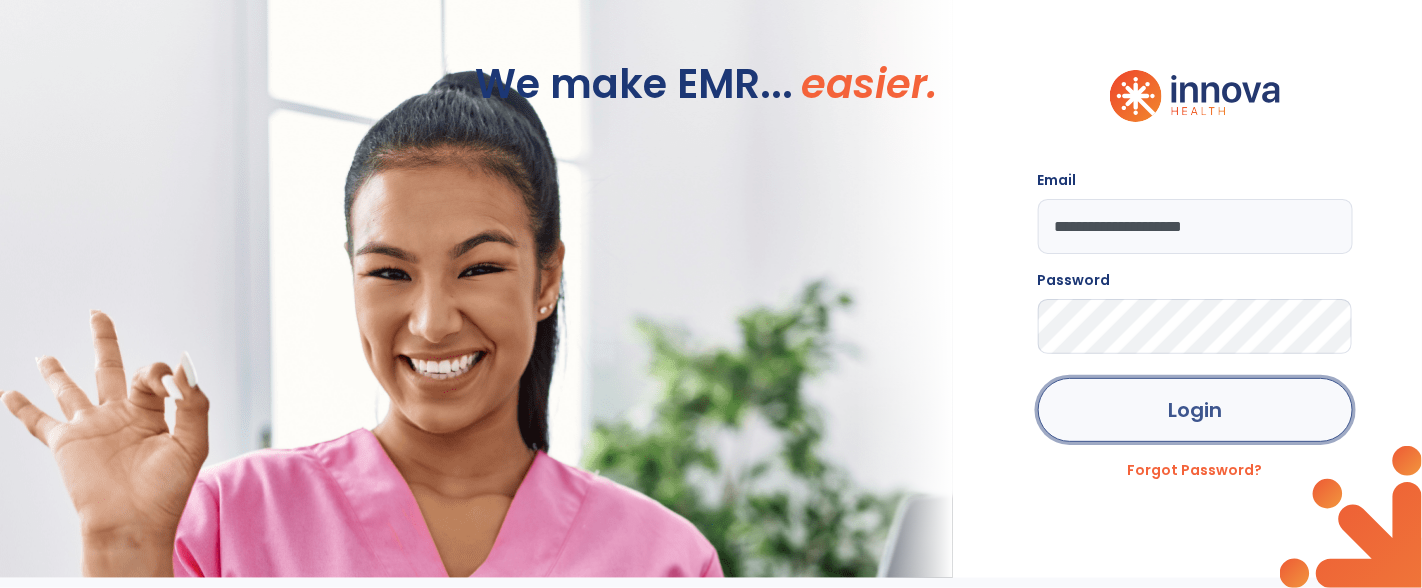 click on "Login" 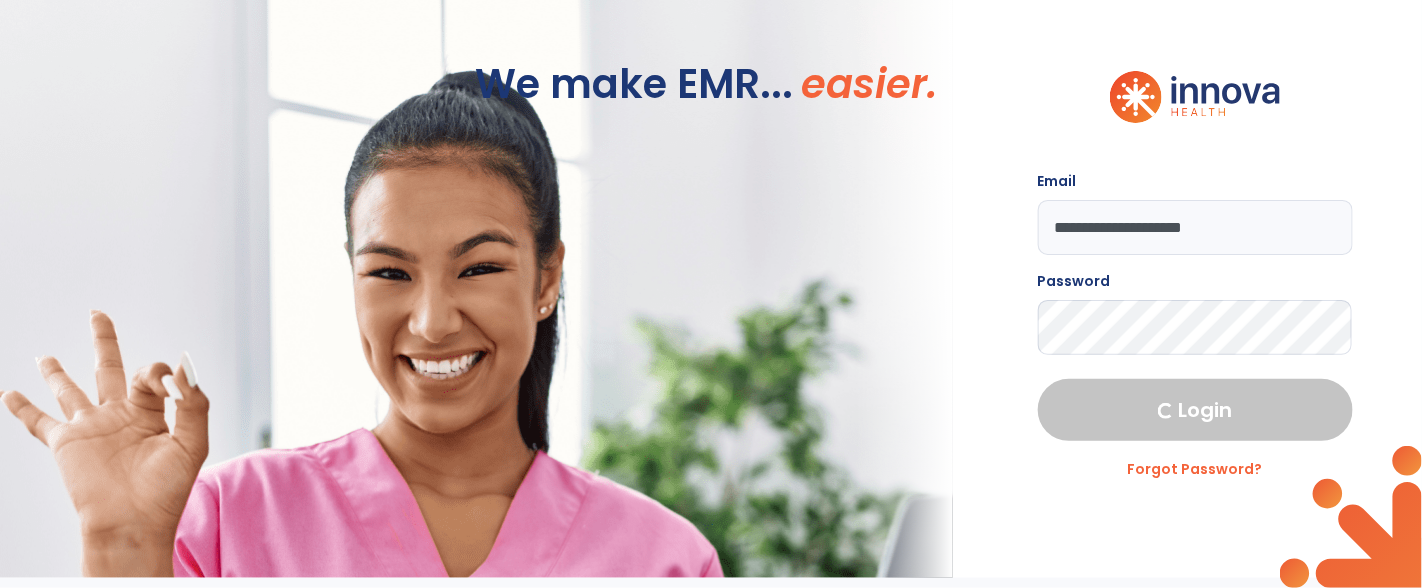 select on "****" 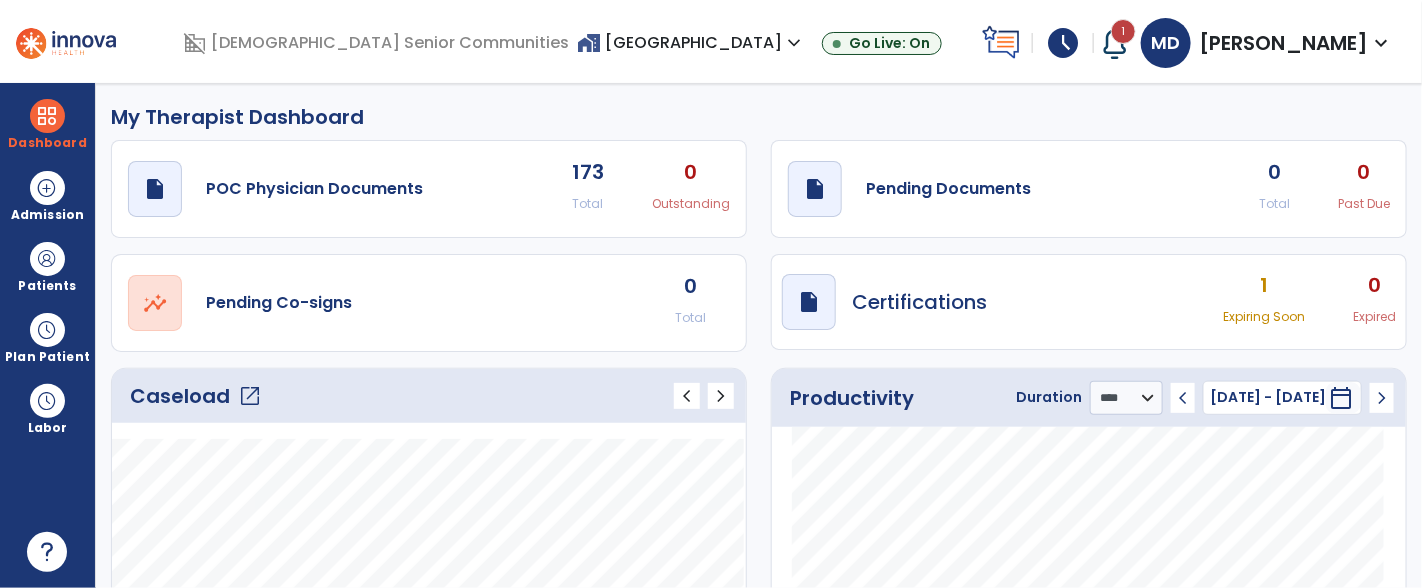 click on "Caseload   open_in_new" 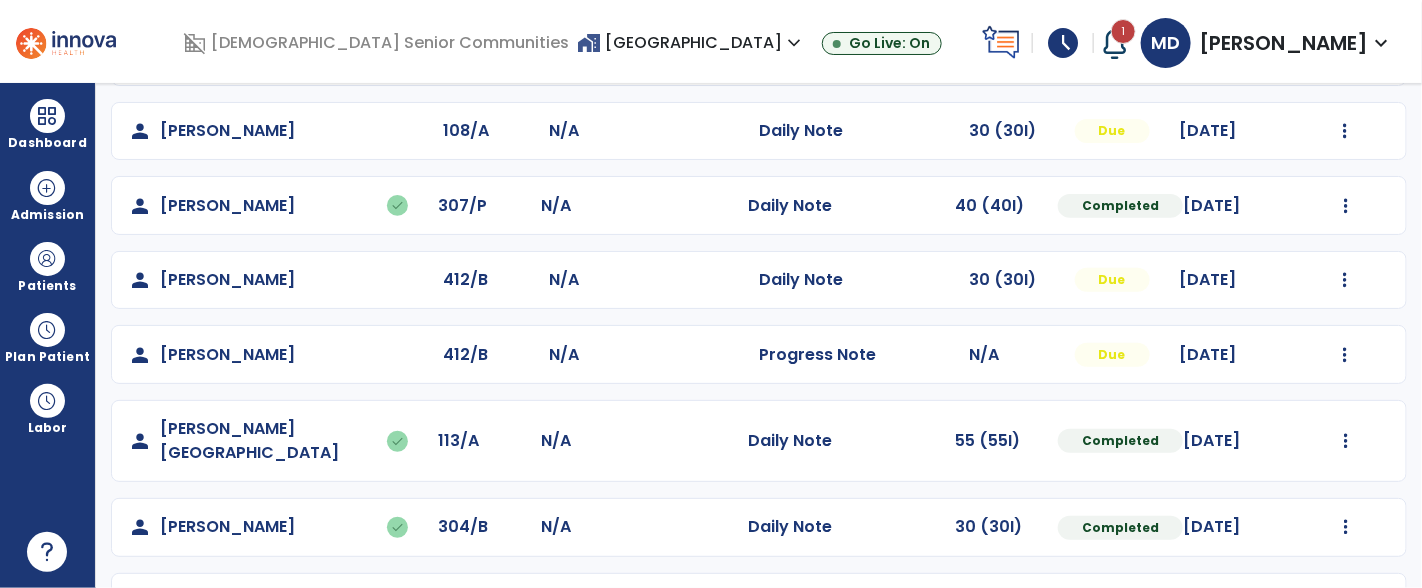 scroll, scrollTop: 225, scrollLeft: 0, axis: vertical 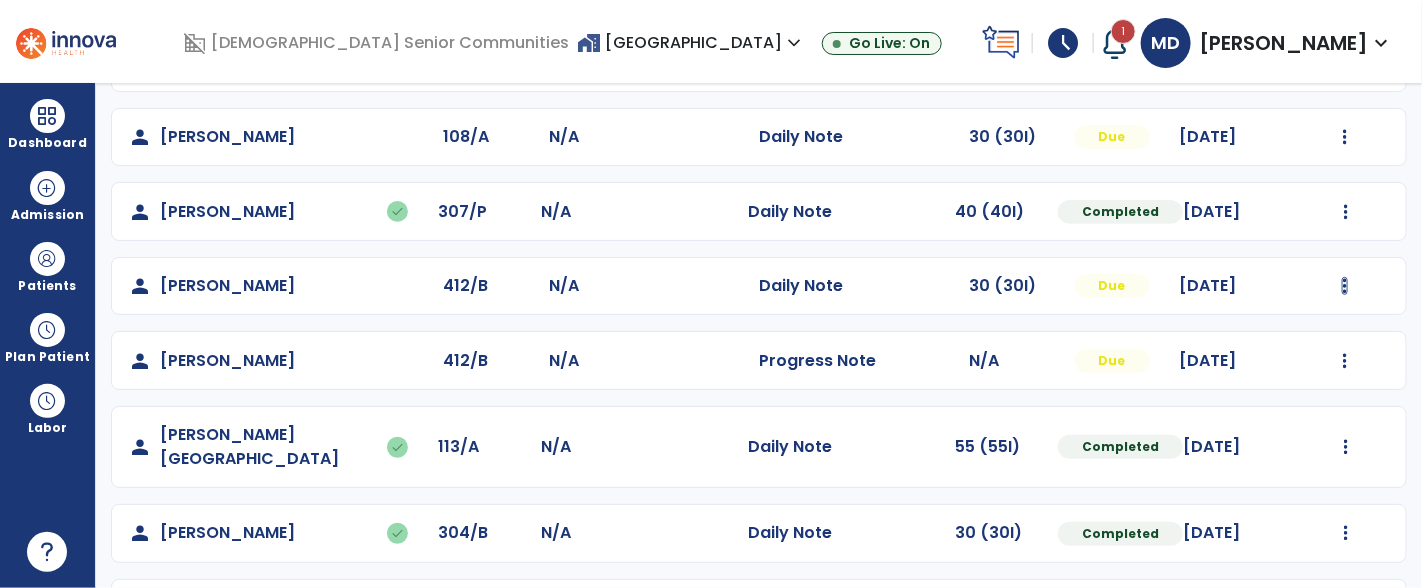 click at bounding box center [1345, 137] 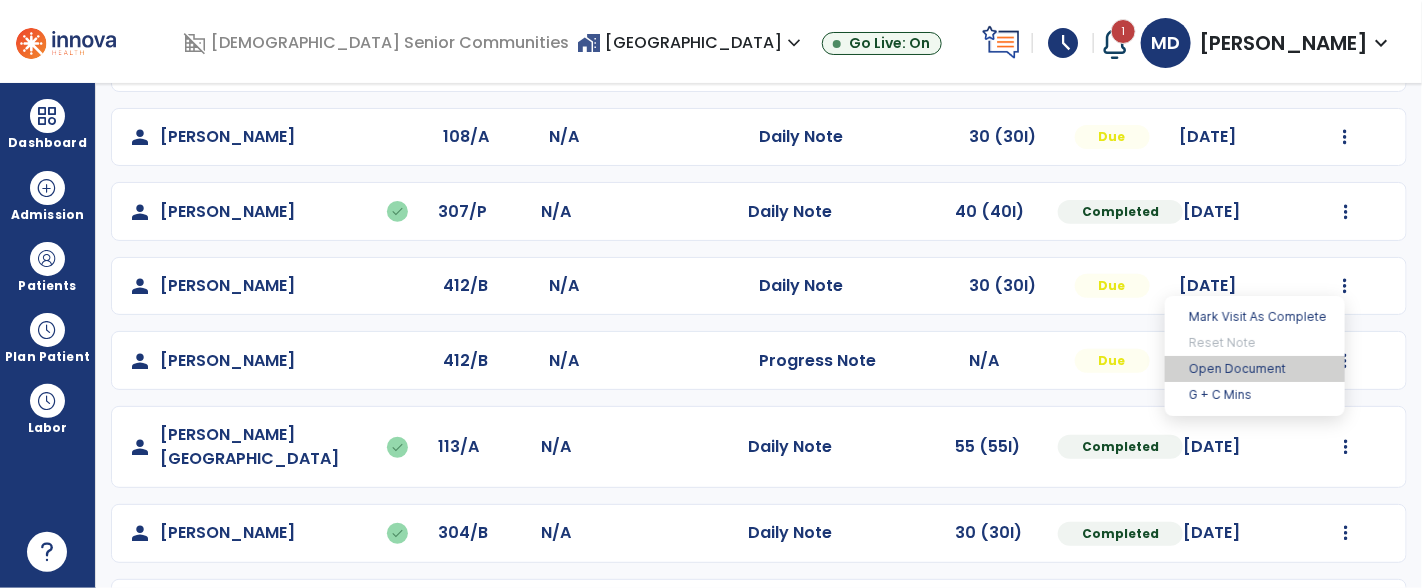 click on "Open Document" at bounding box center (1255, 369) 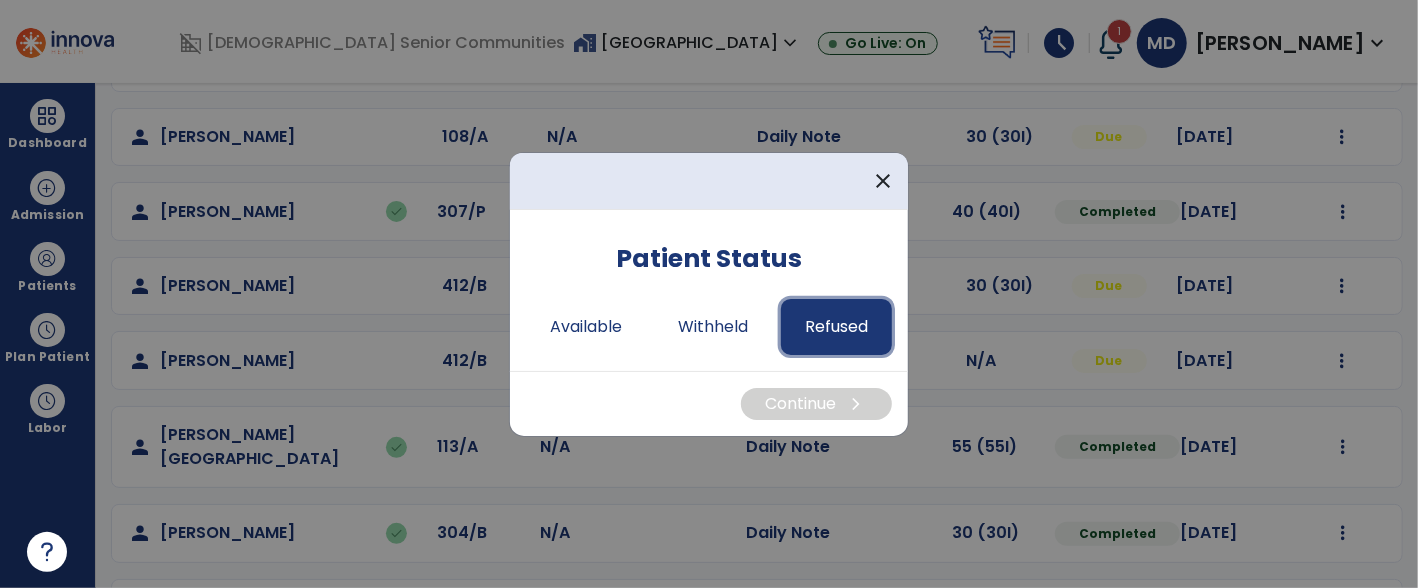click on "Refused" at bounding box center (836, 327) 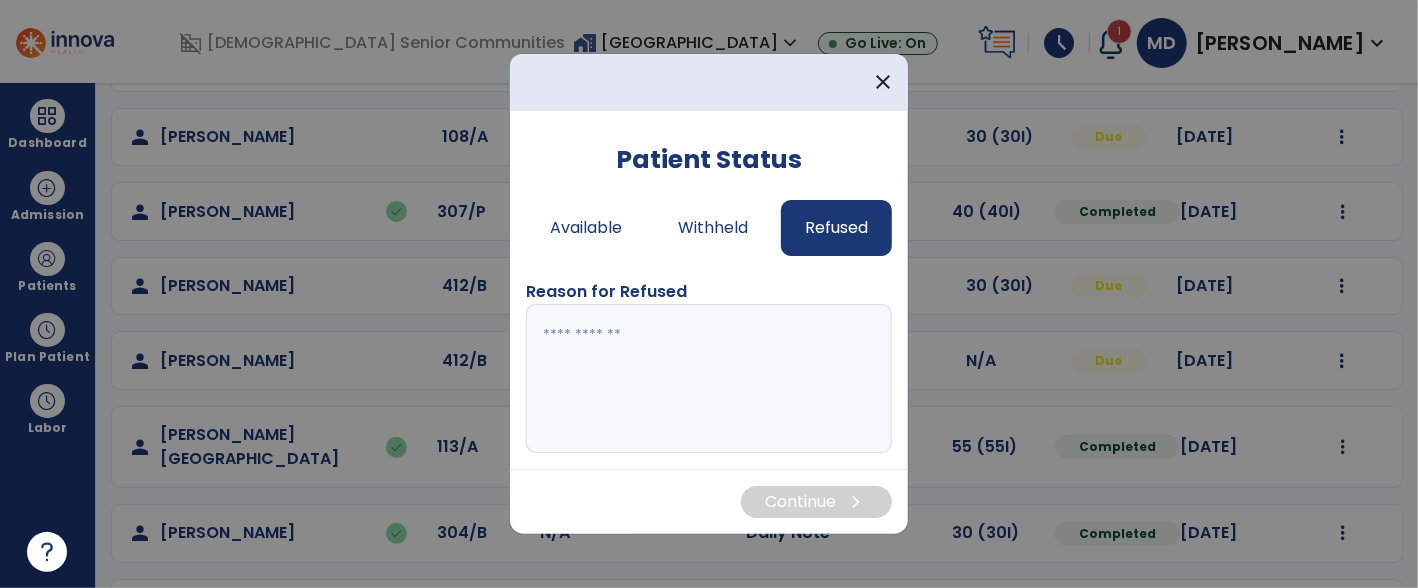 click at bounding box center [709, 379] 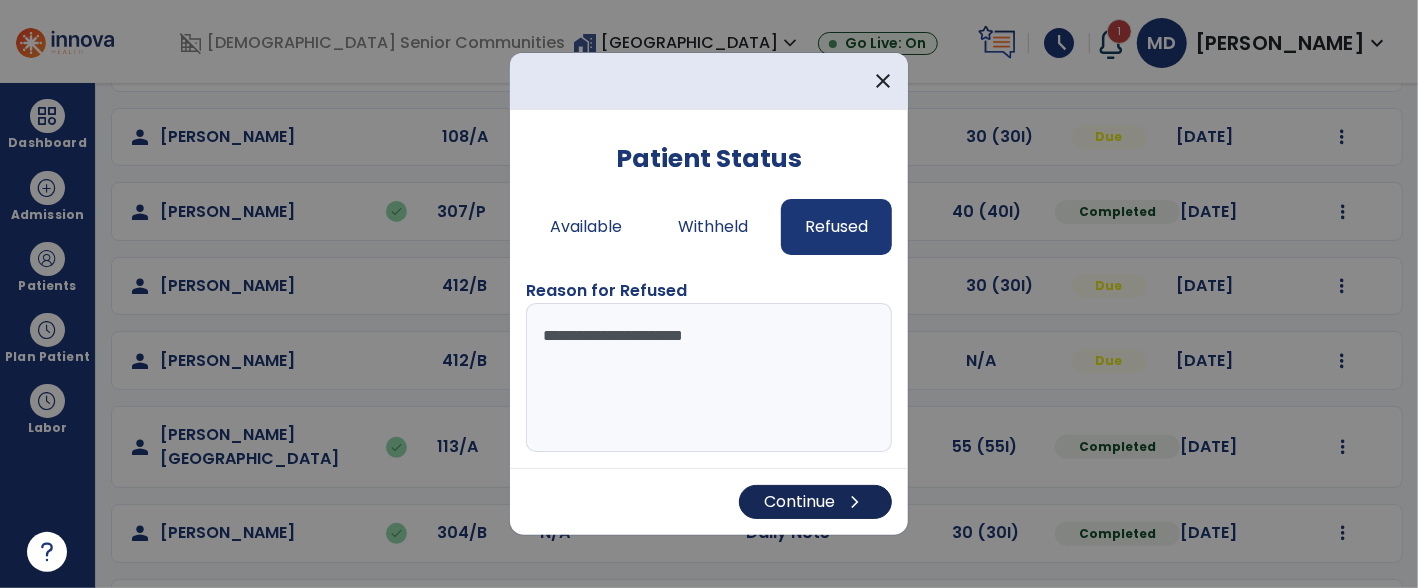 type on "**********" 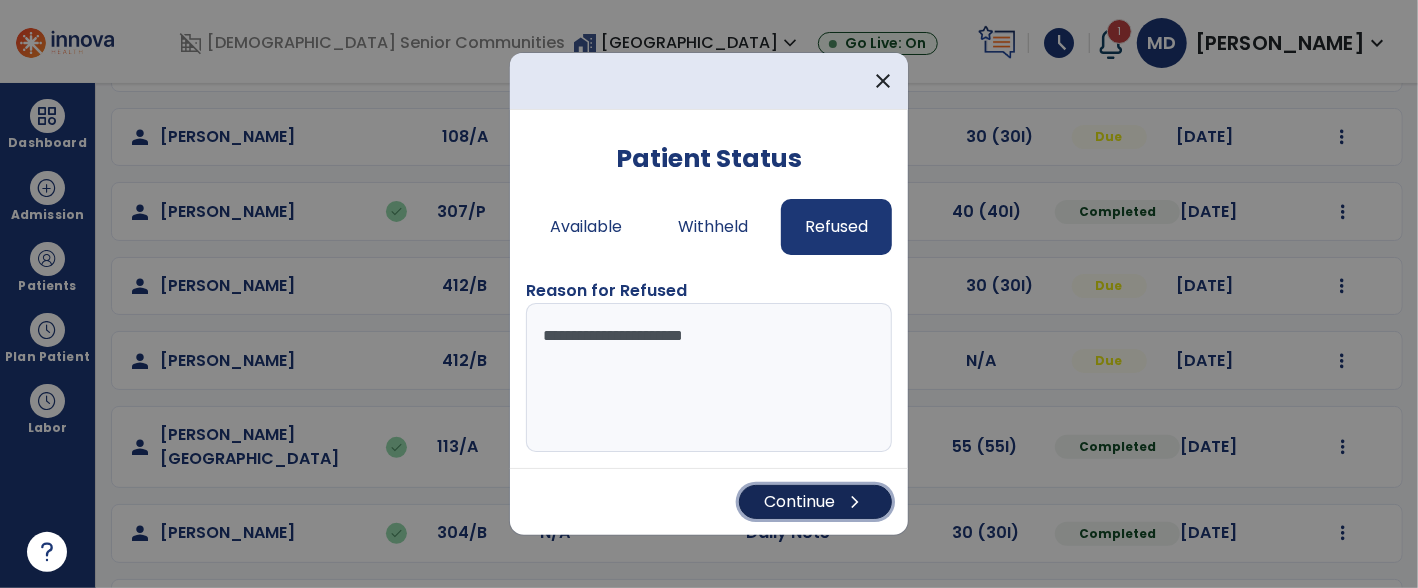 click on "chevron_right" at bounding box center (855, 502) 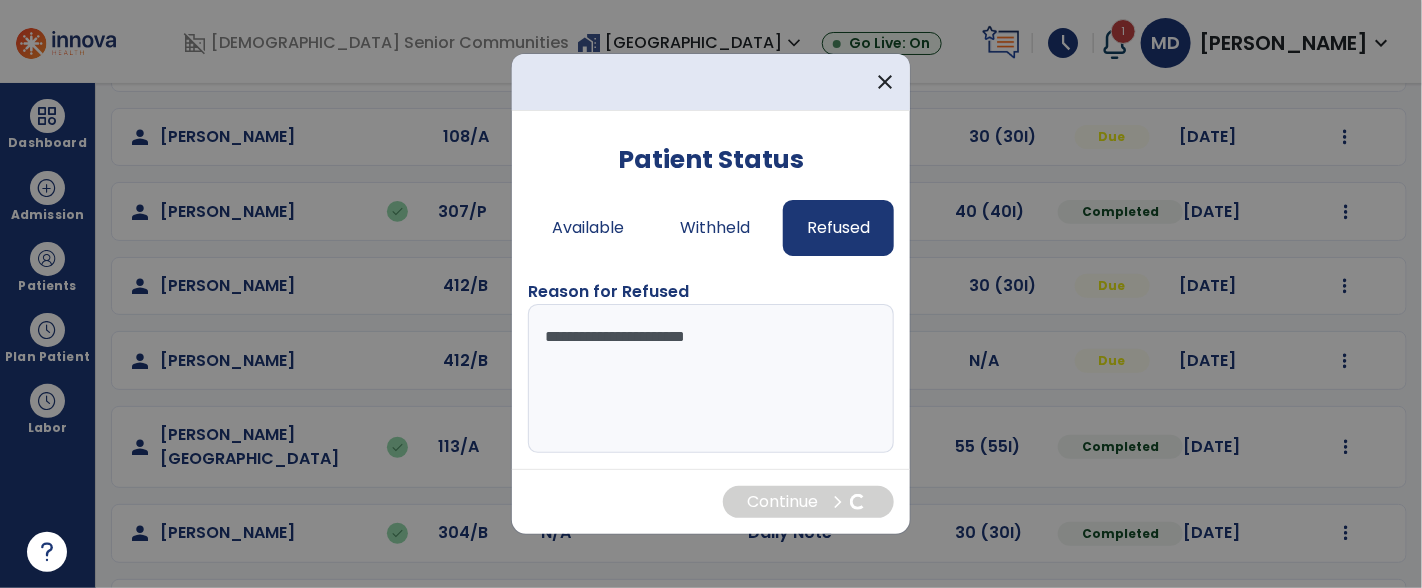 scroll, scrollTop: 91, scrollLeft: 0, axis: vertical 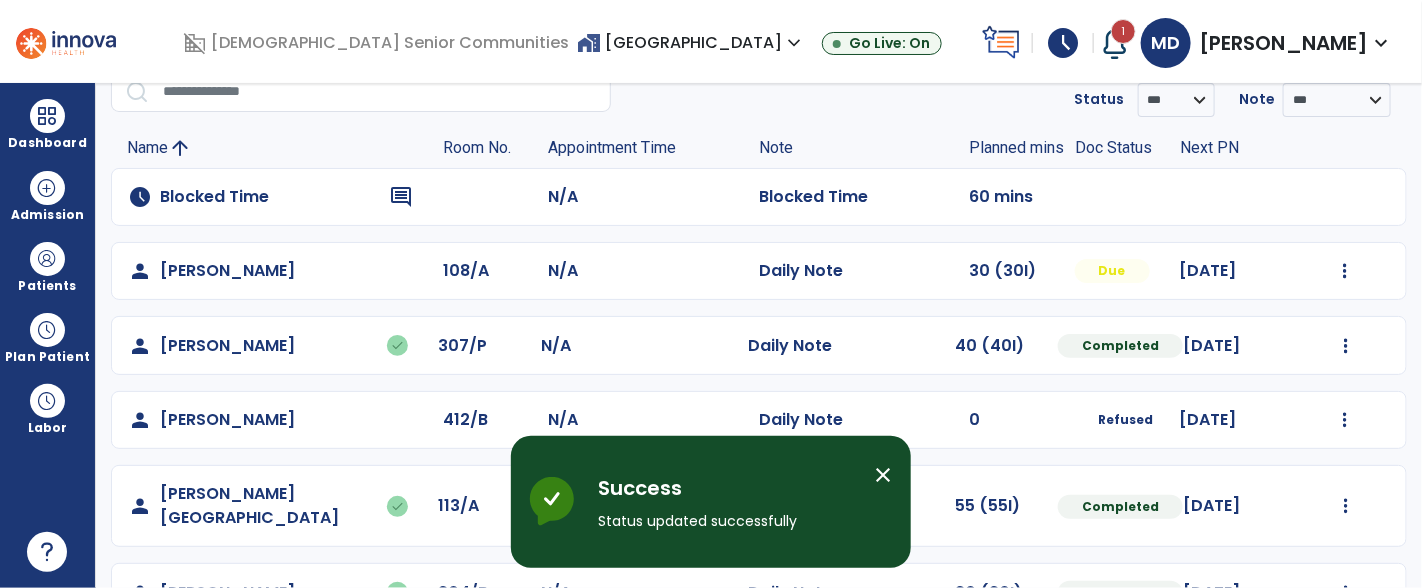 click on "close" at bounding box center (883, 475) 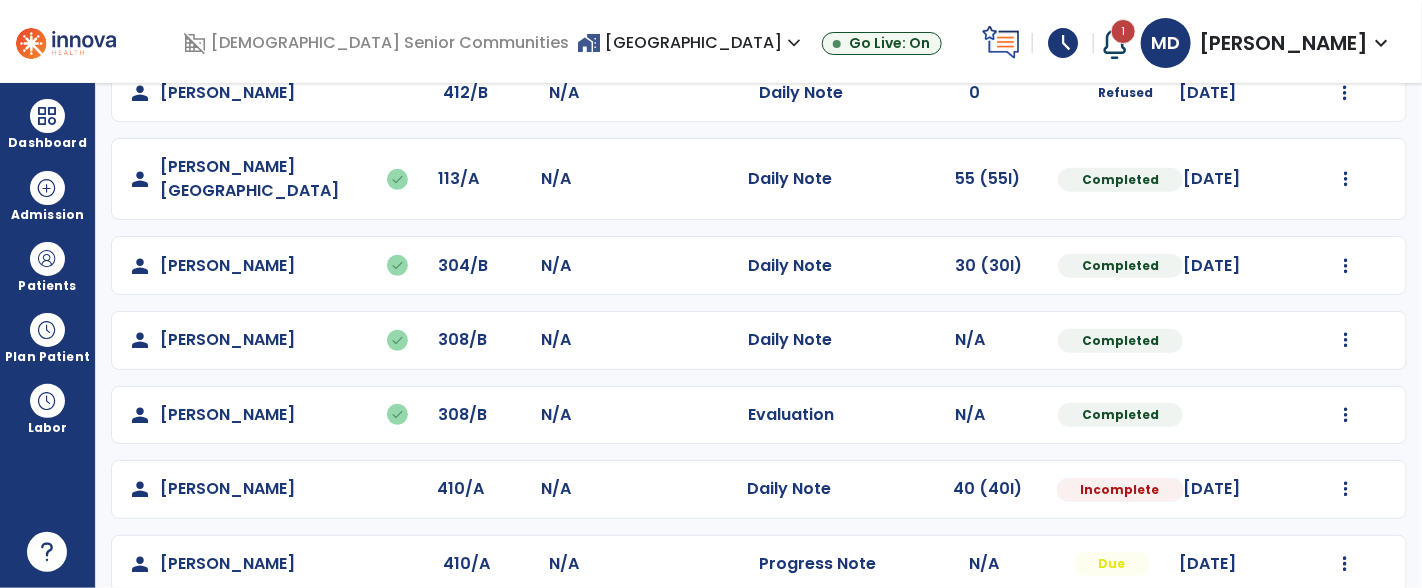 scroll, scrollTop: 420, scrollLeft: 0, axis: vertical 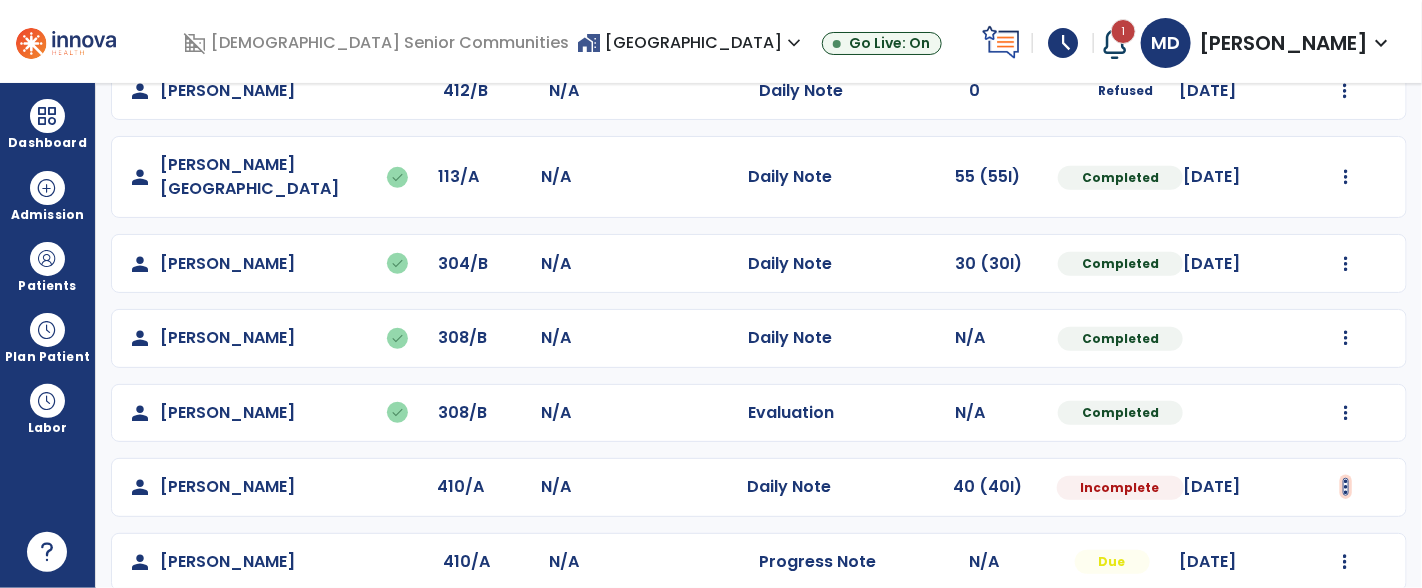 click at bounding box center (1345, -58) 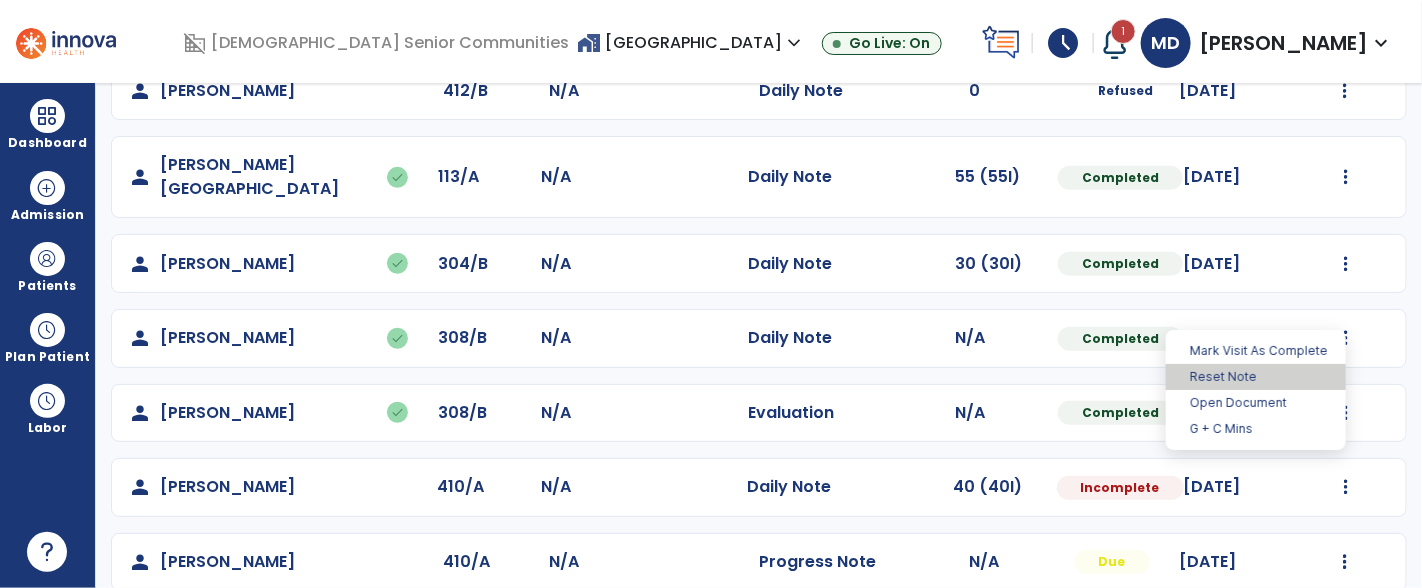 click on "Reset Note" at bounding box center [1256, 377] 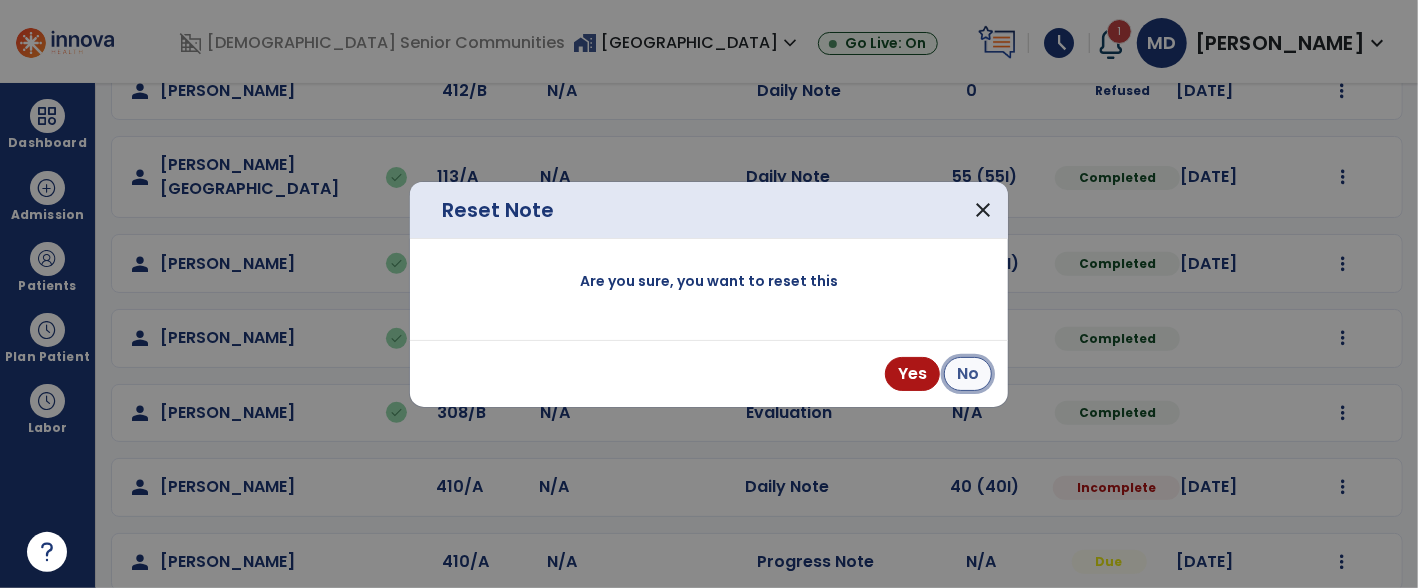 click on "No" at bounding box center (968, 374) 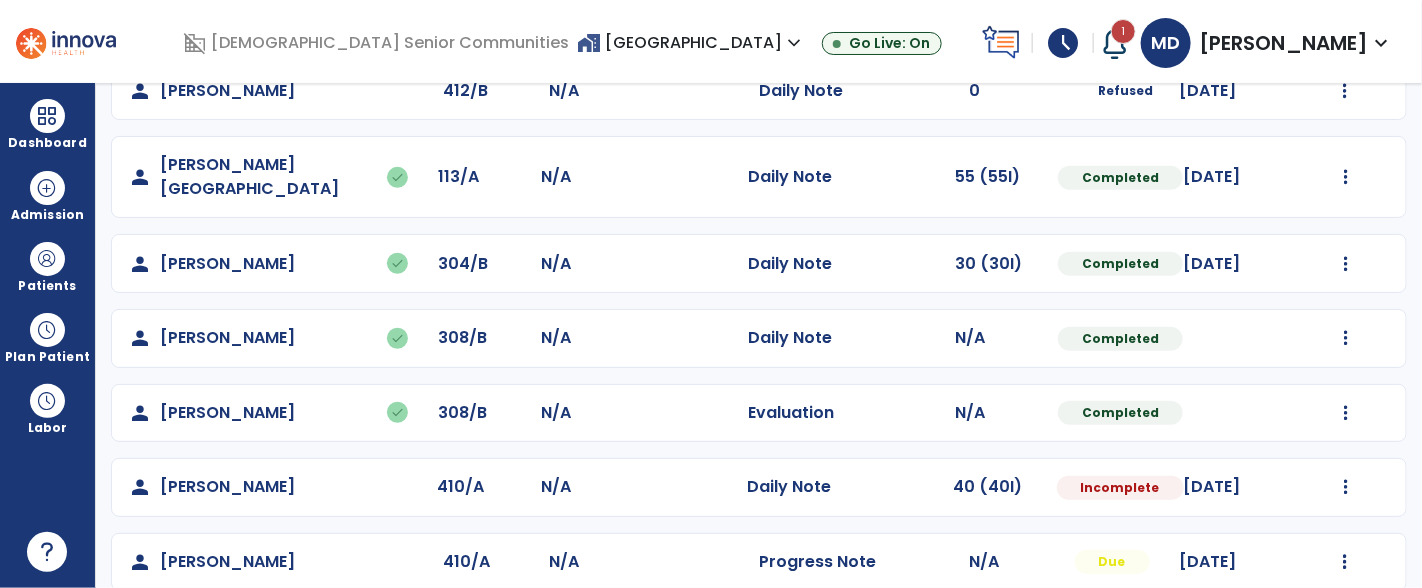 click on "Incomplete" 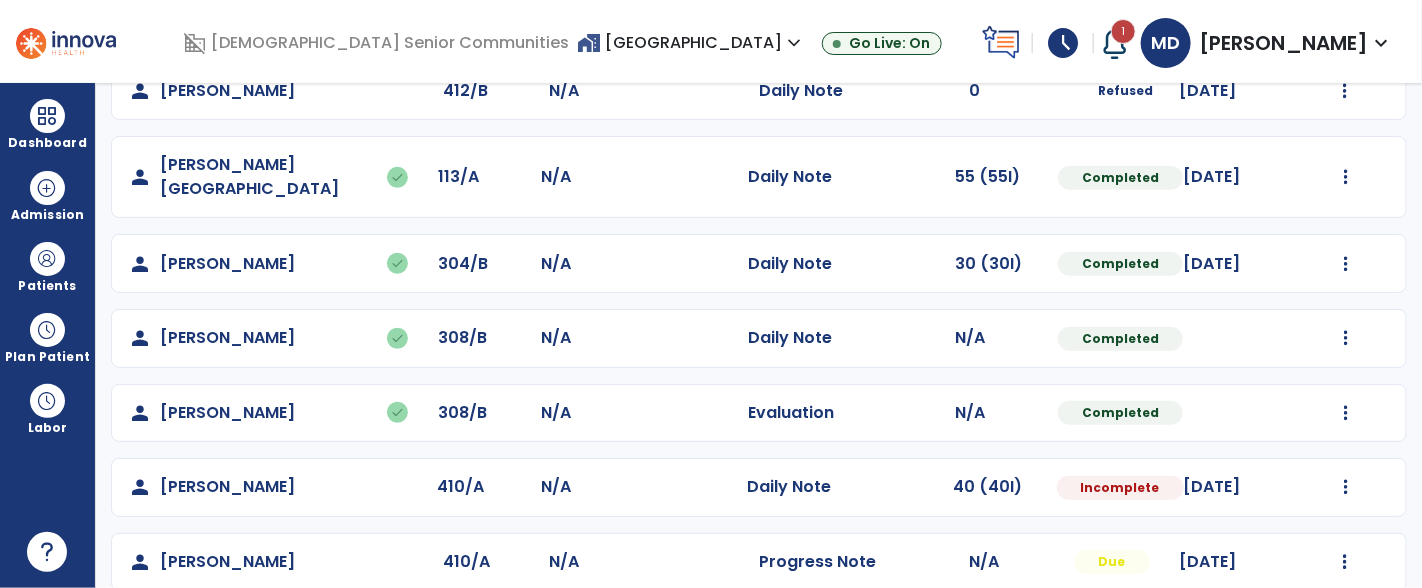 click on "person   [PERSON_NAME]  410/A N/A  Daily Note   40 (40I)  Incomplete [DATE]  Mark Visit As Complete   Reset Note   Open Document   G + C Mins" 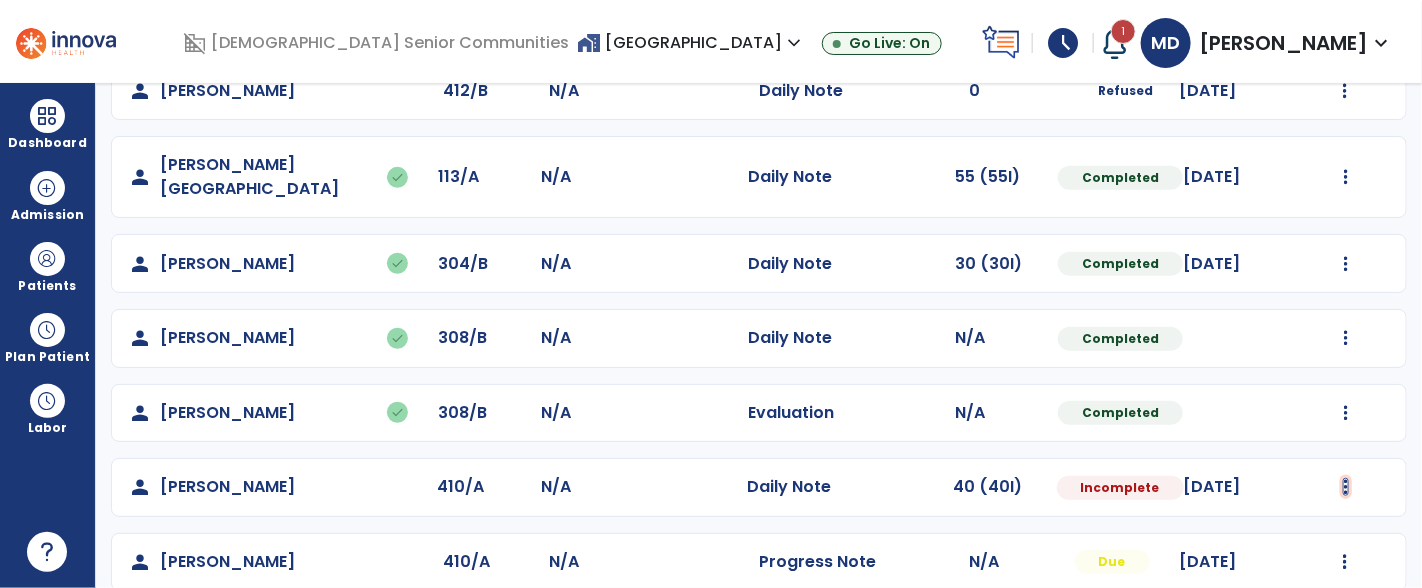 click at bounding box center [1346, 487] 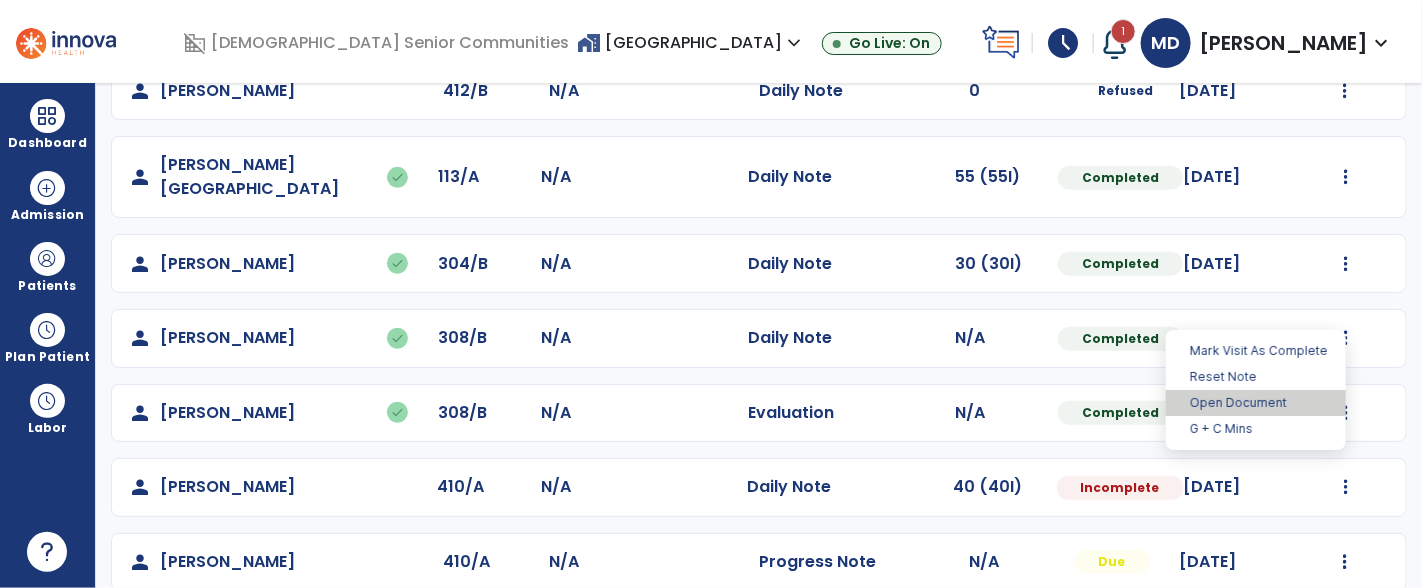 click on "Open Document" at bounding box center (1256, 403) 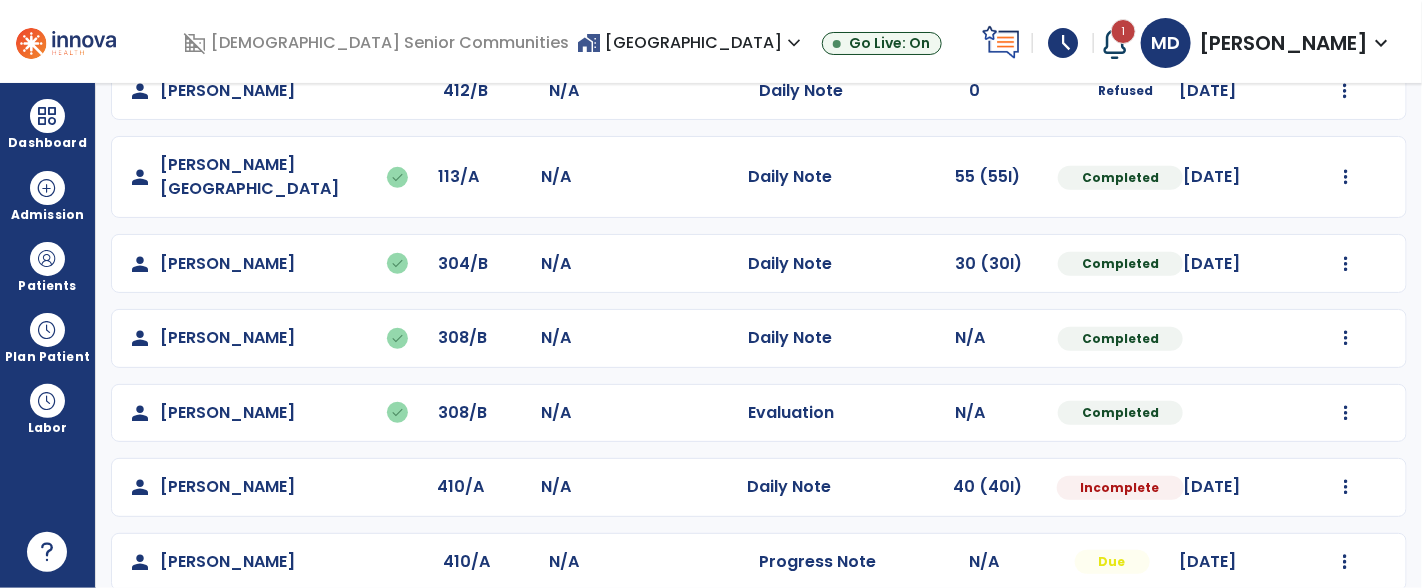 select on "*" 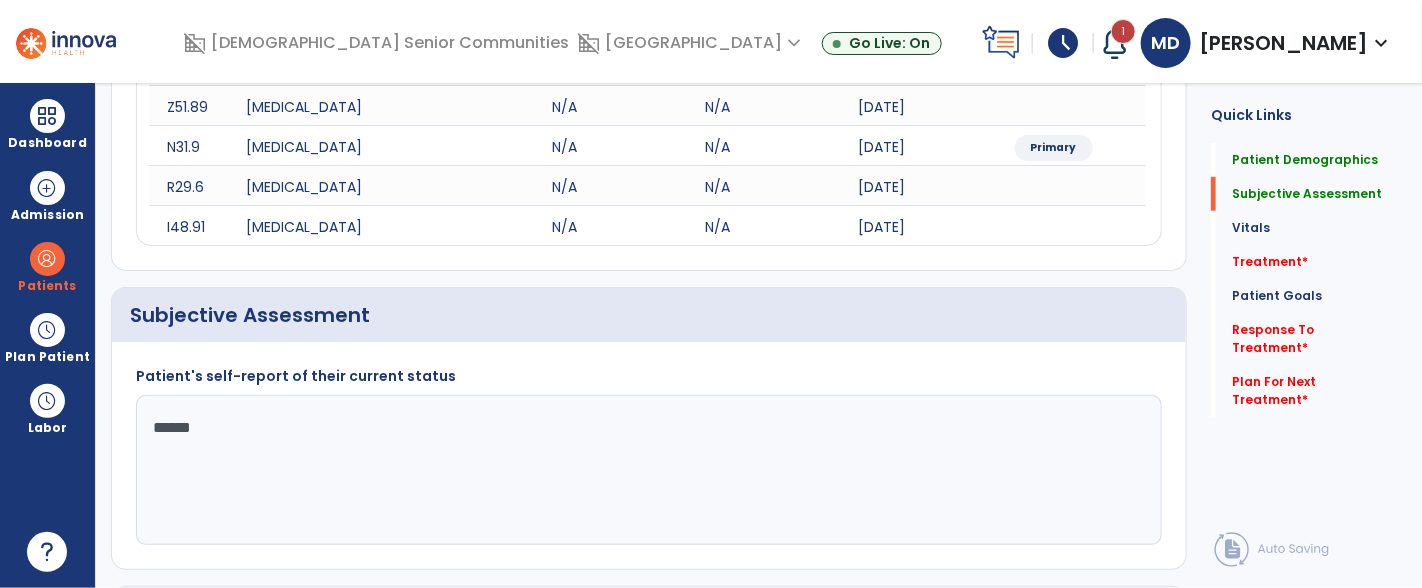 click on "*****" 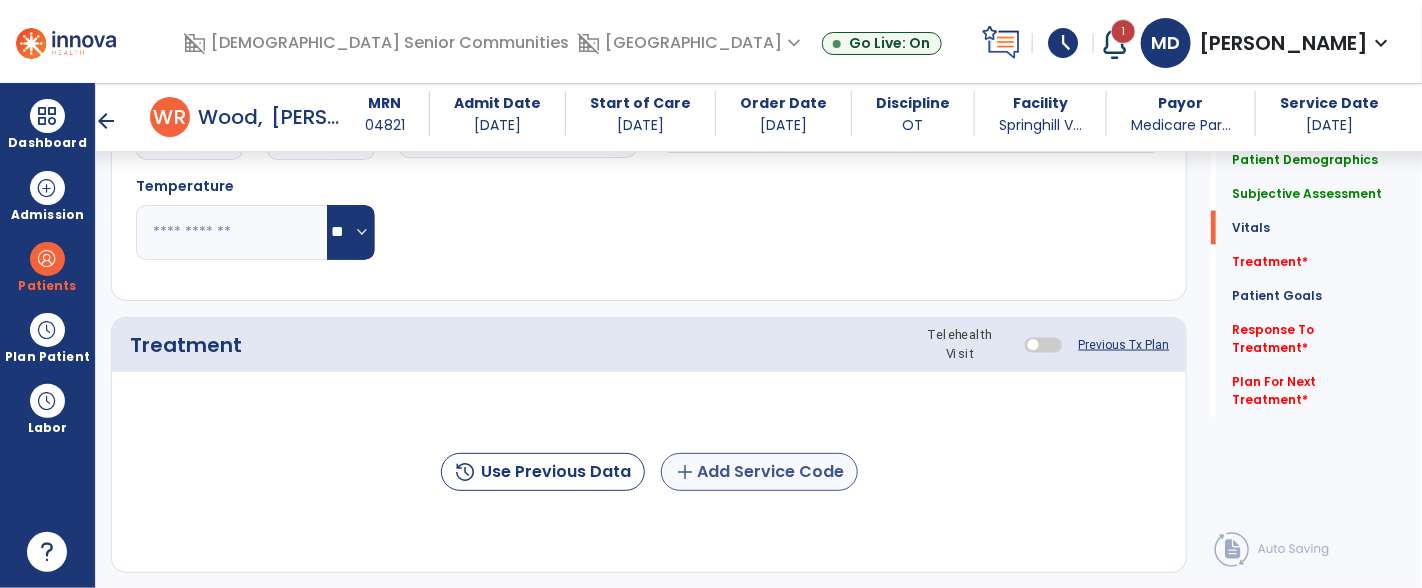 type on "**********" 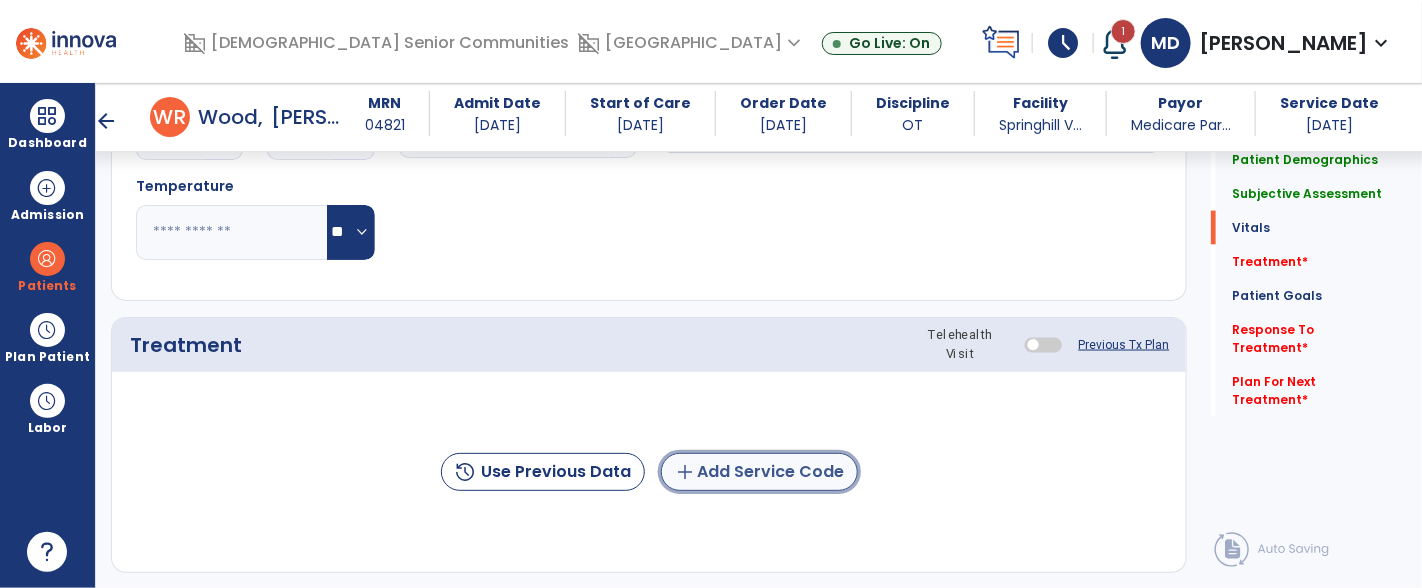 click on "add  Add Service Code" 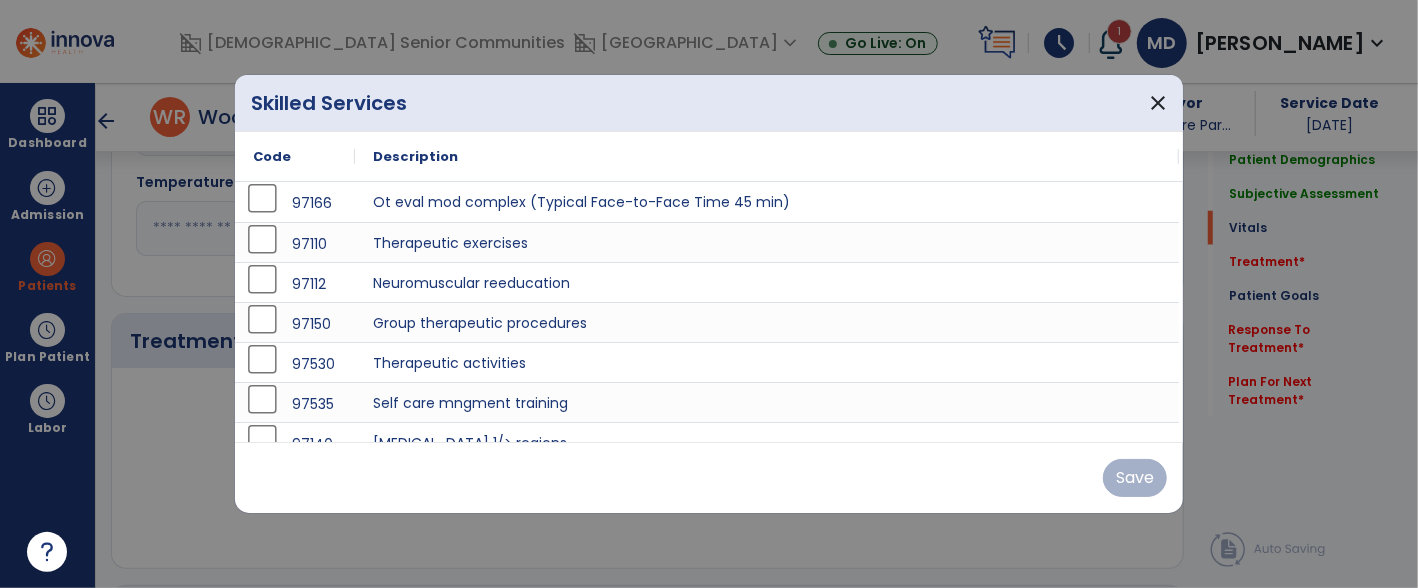 scroll, scrollTop: 1092, scrollLeft: 0, axis: vertical 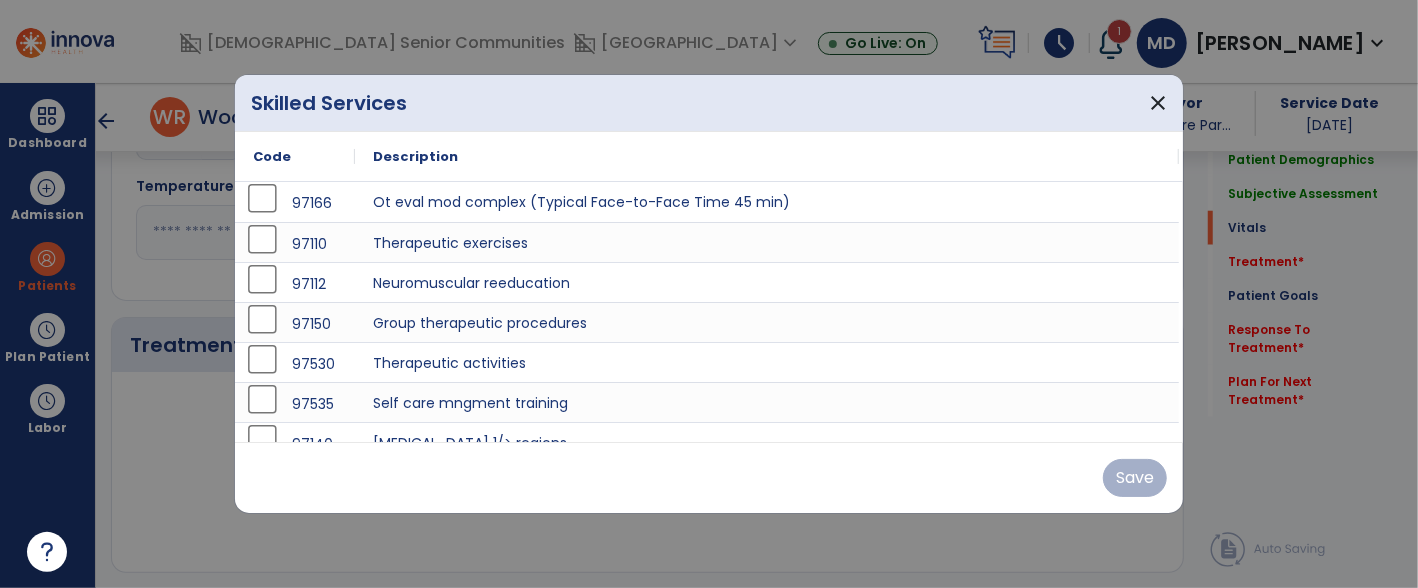 click on "97530" at bounding box center (295, 364) 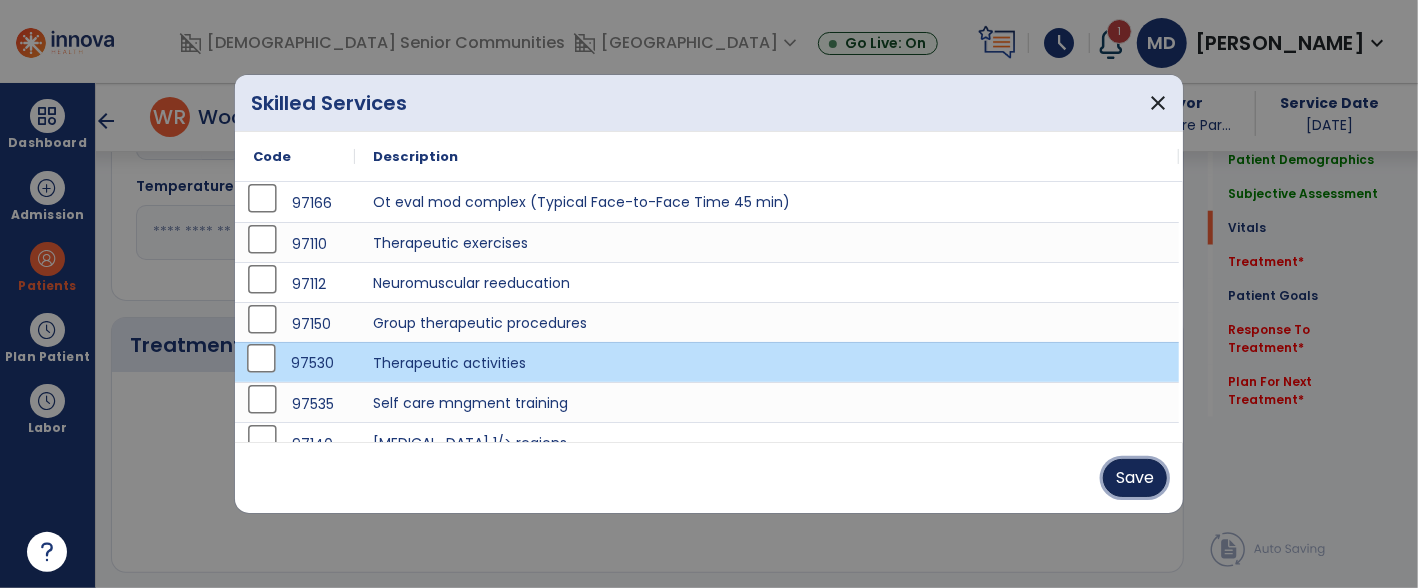 click on "Save" at bounding box center (1135, 478) 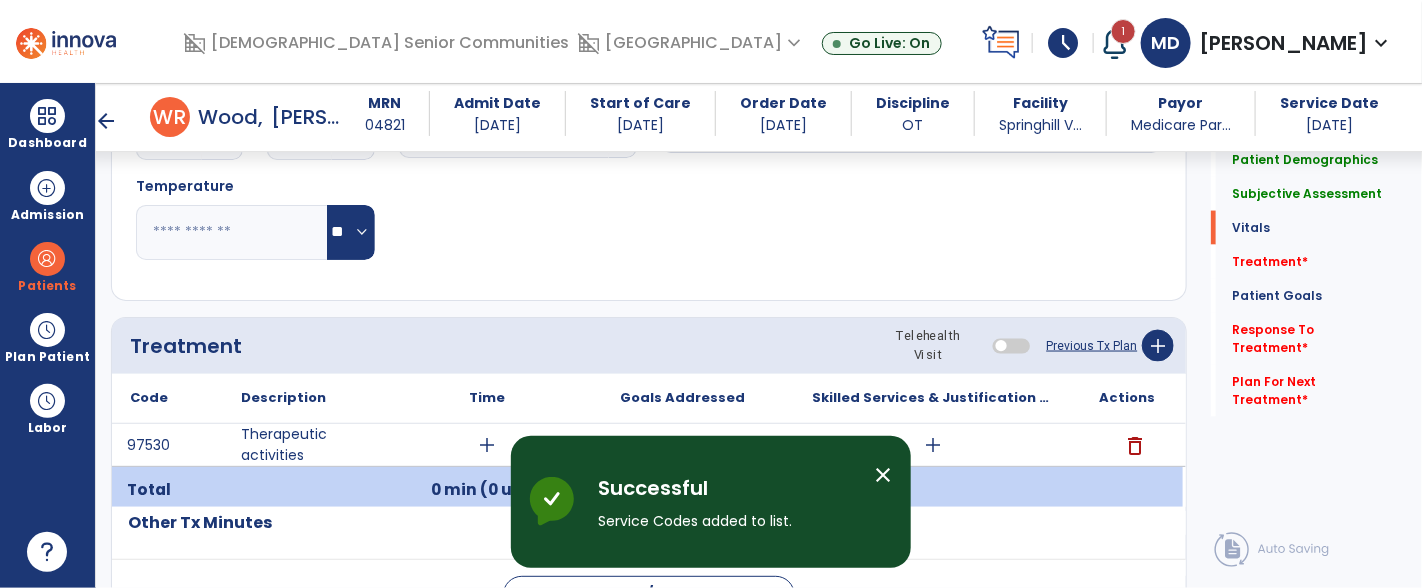 click on "add" at bounding box center (487, 445) 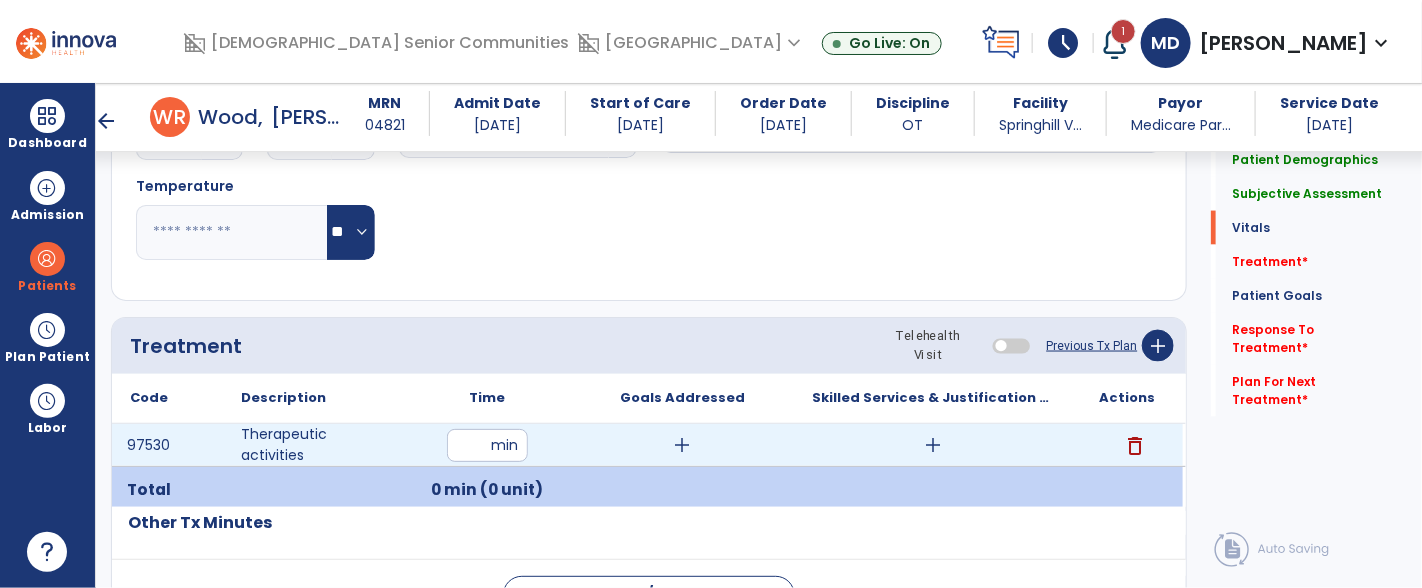 type on "**" 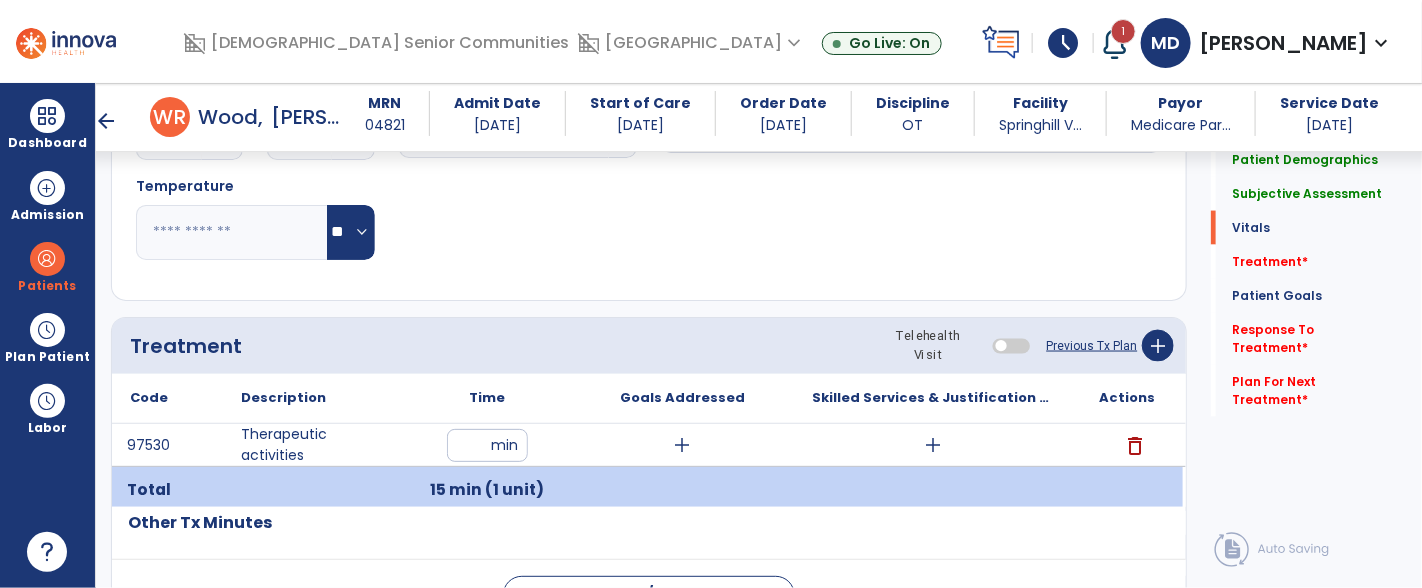 click on "add" at bounding box center [682, 445] 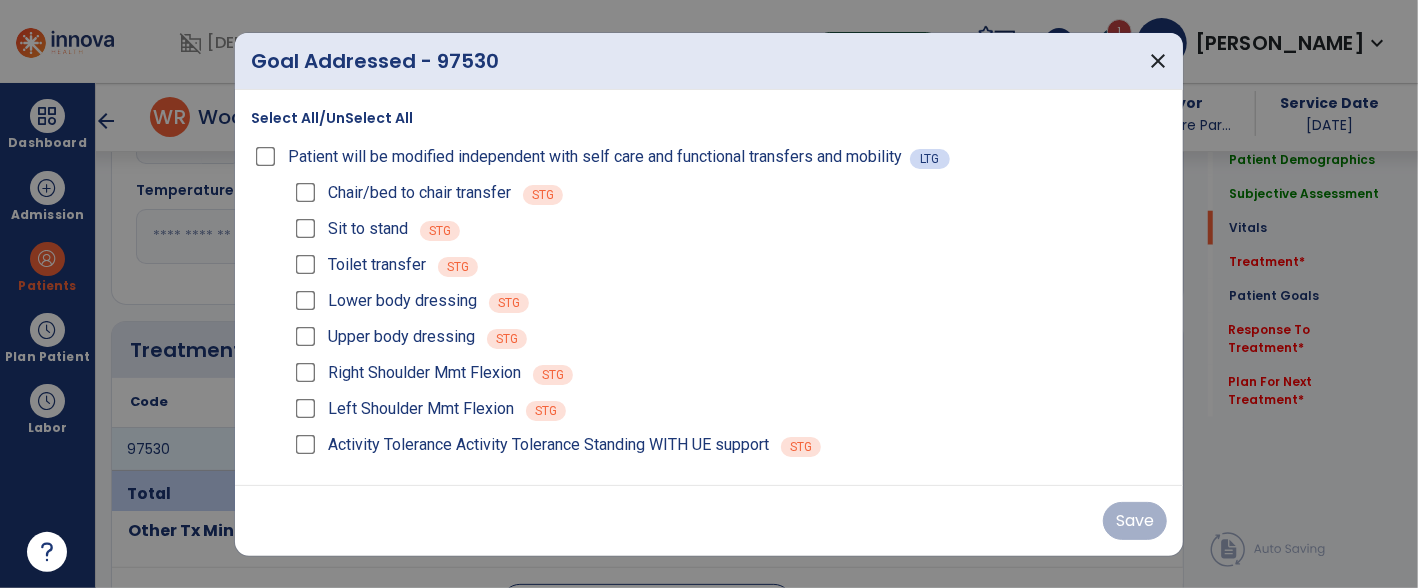 scroll, scrollTop: 1092, scrollLeft: 0, axis: vertical 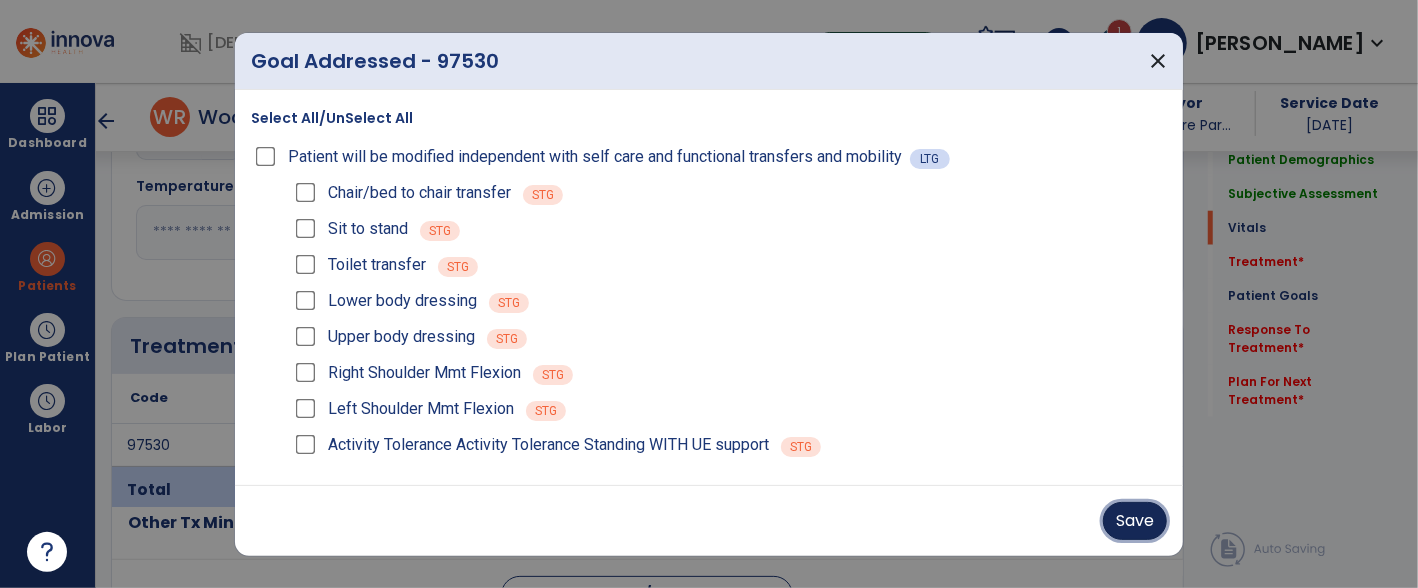 click on "Save" at bounding box center (1135, 521) 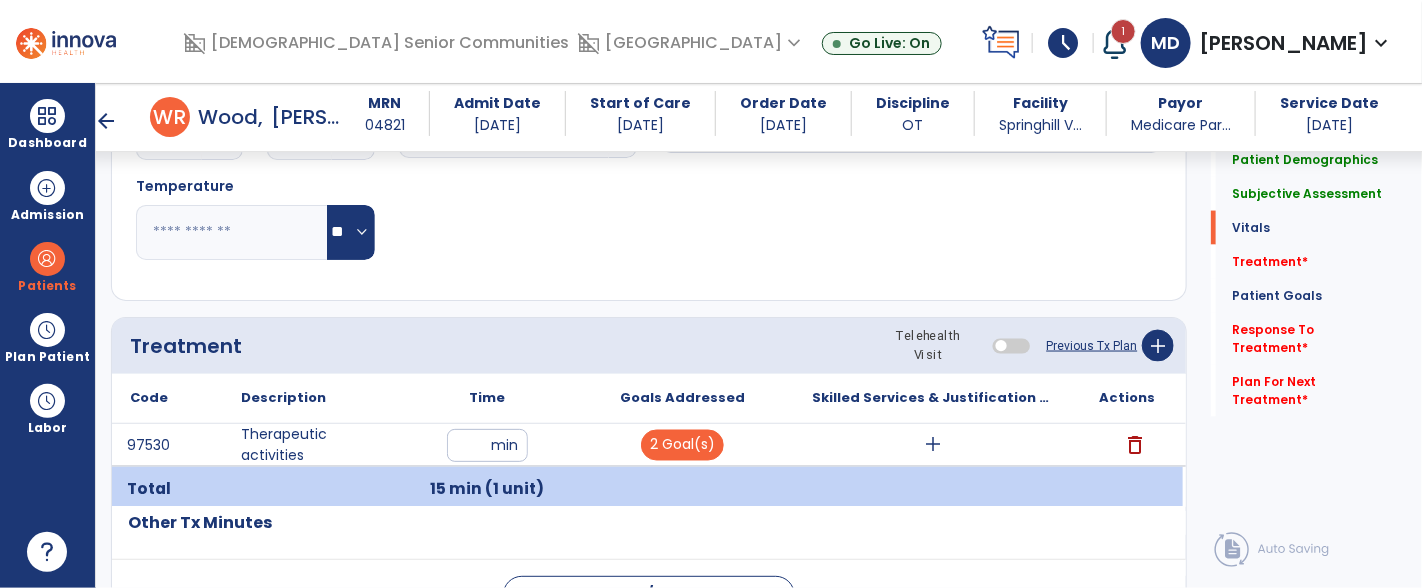 click on "add" at bounding box center [933, 445] 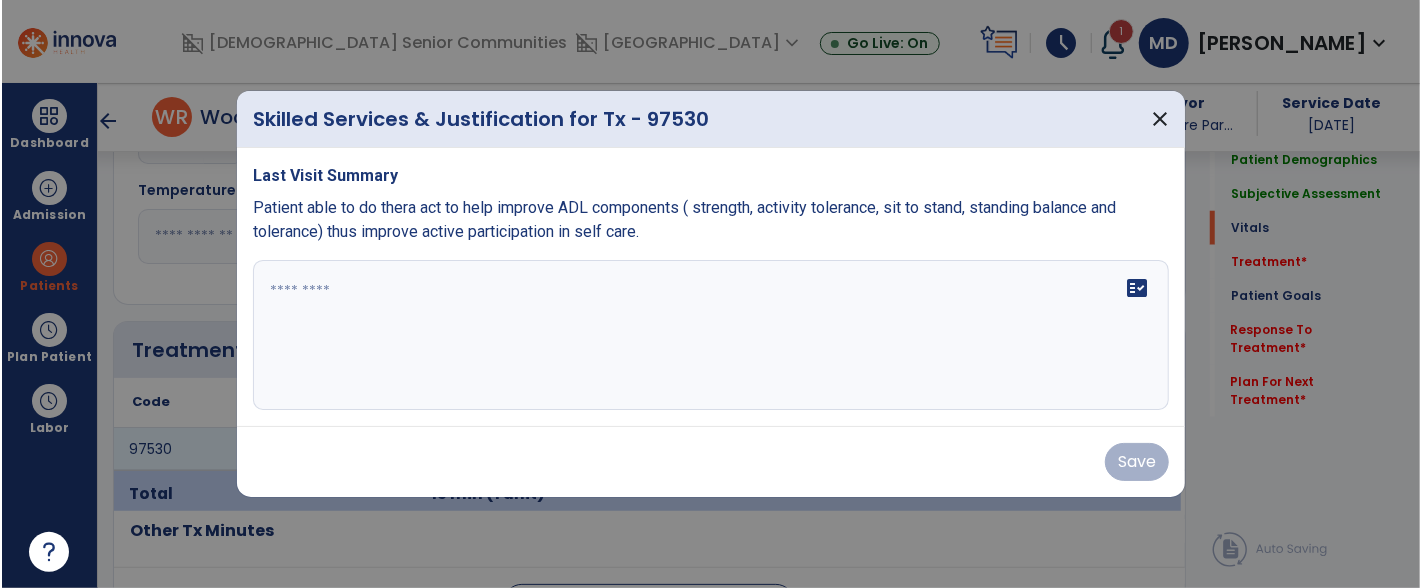 scroll, scrollTop: 1092, scrollLeft: 0, axis: vertical 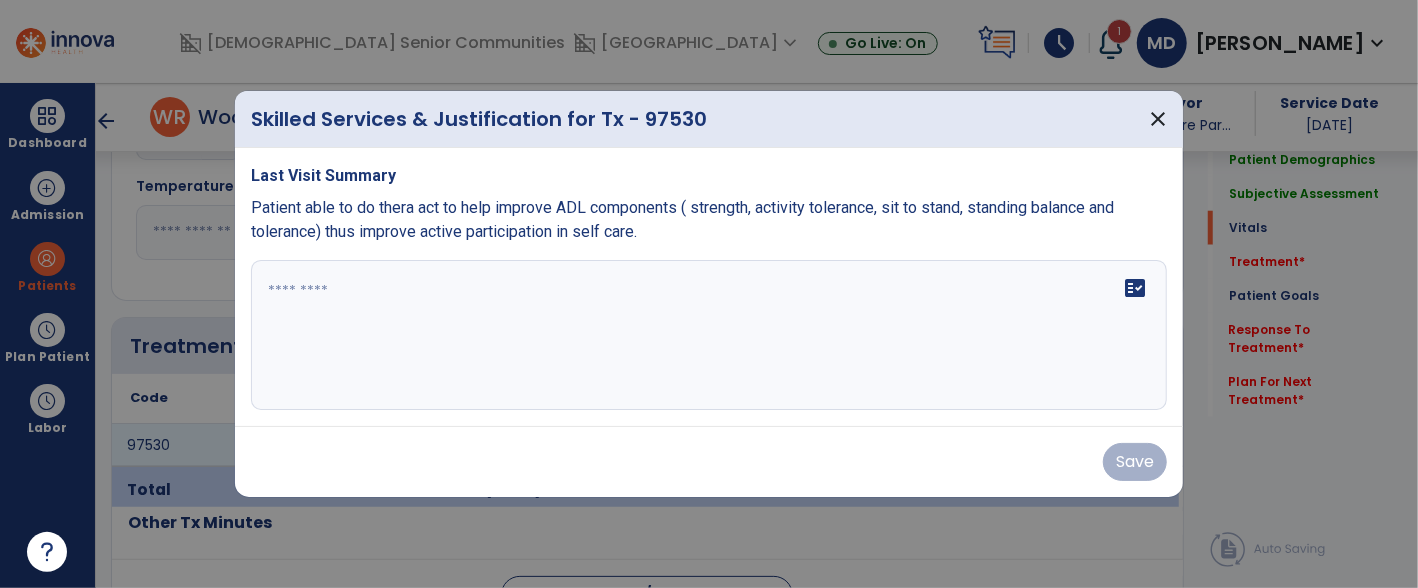 click at bounding box center (709, 335) 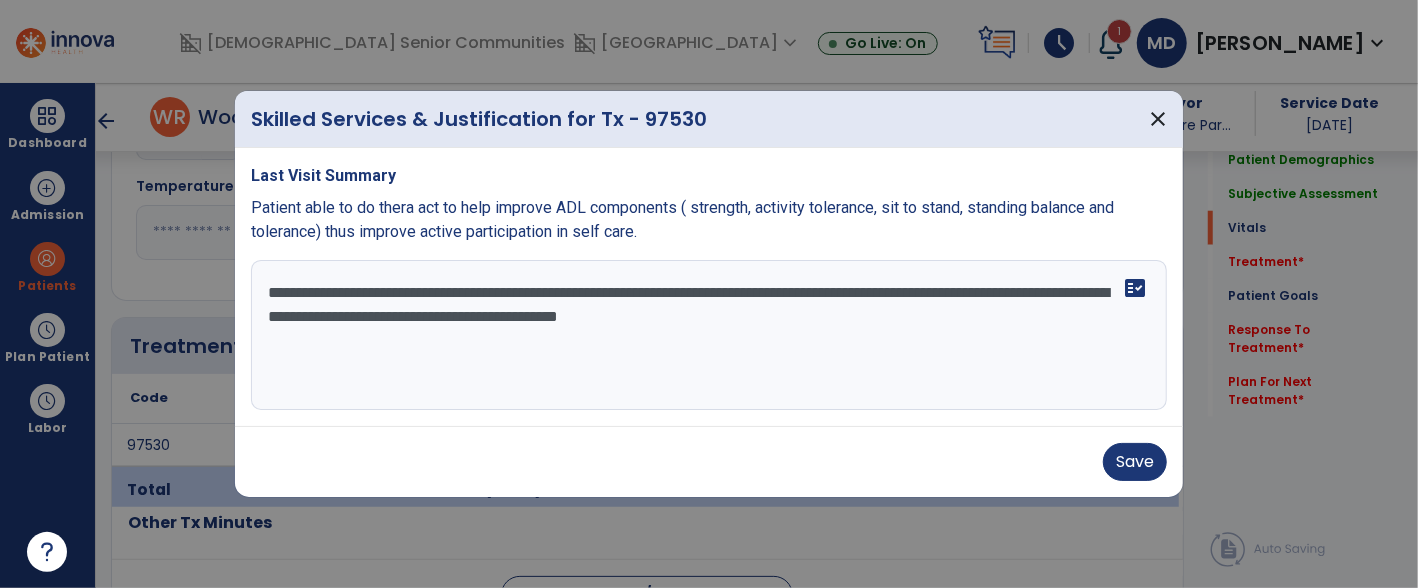 type on "**********" 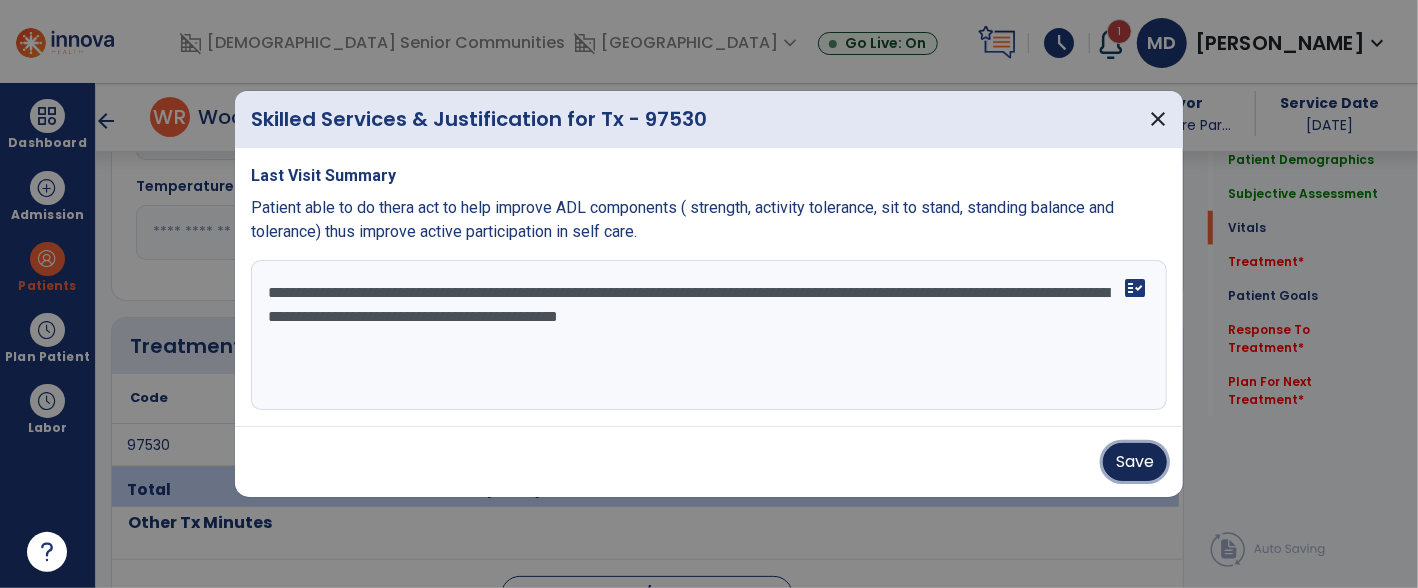 click on "Save" at bounding box center (1135, 462) 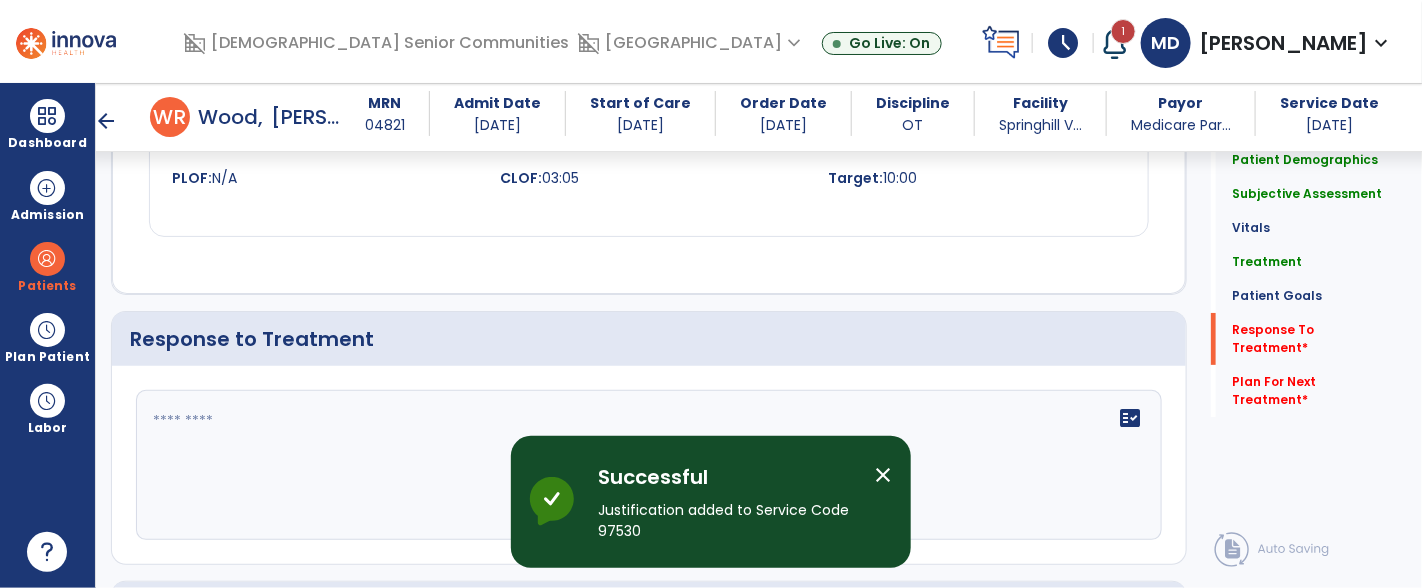 scroll, scrollTop: 2838, scrollLeft: 0, axis: vertical 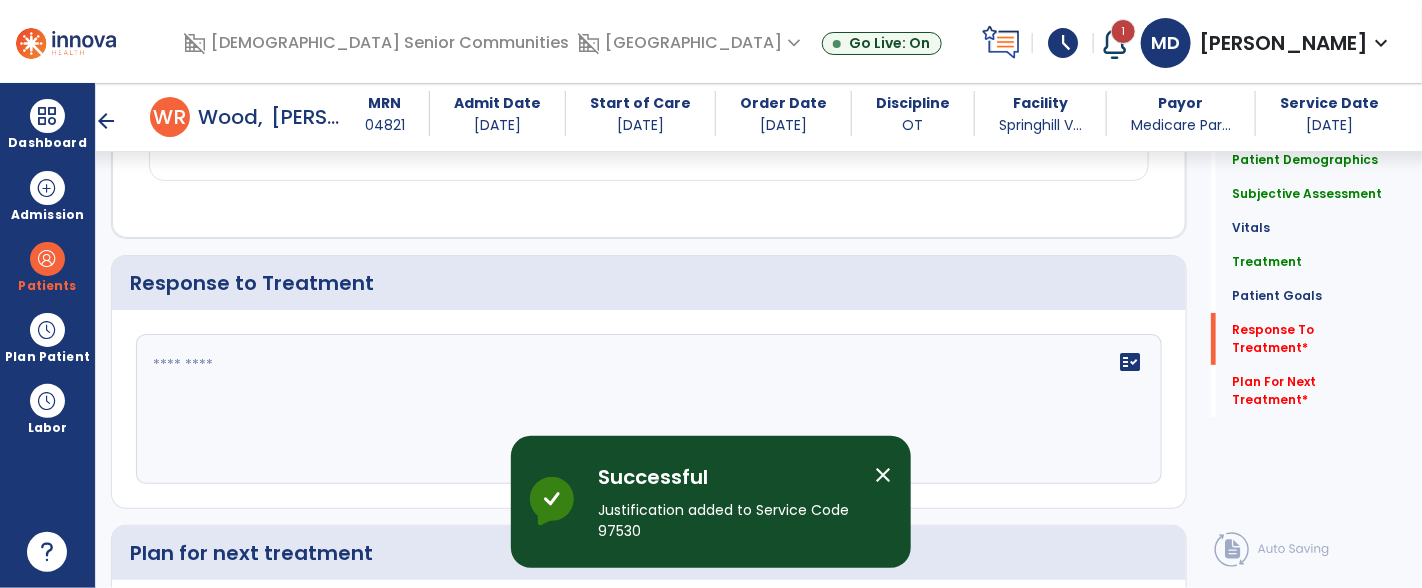 click on "close" at bounding box center [883, 475] 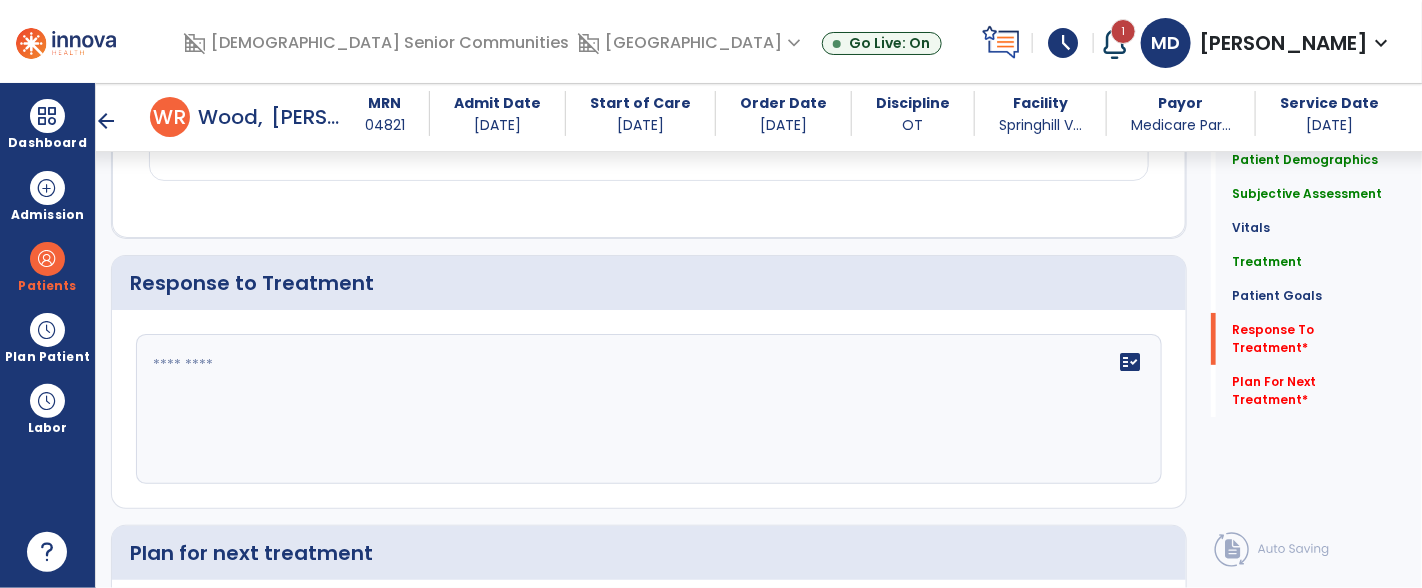 click 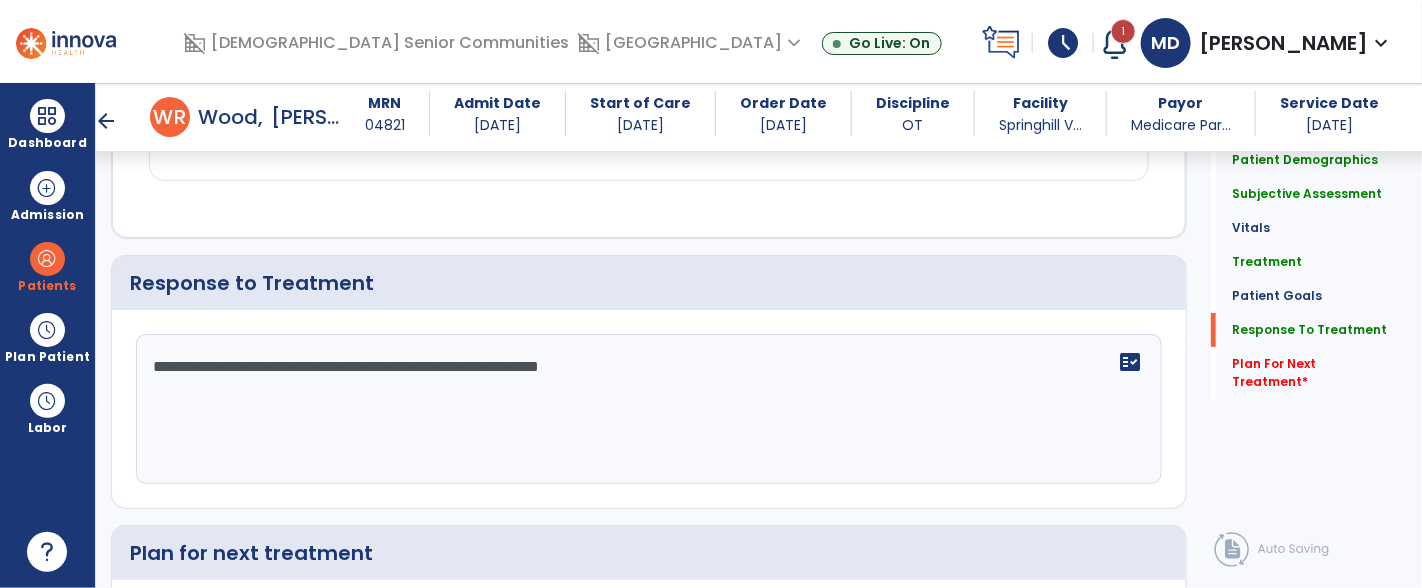 scroll, scrollTop: 2838, scrollLeft: 0, axis: vertical 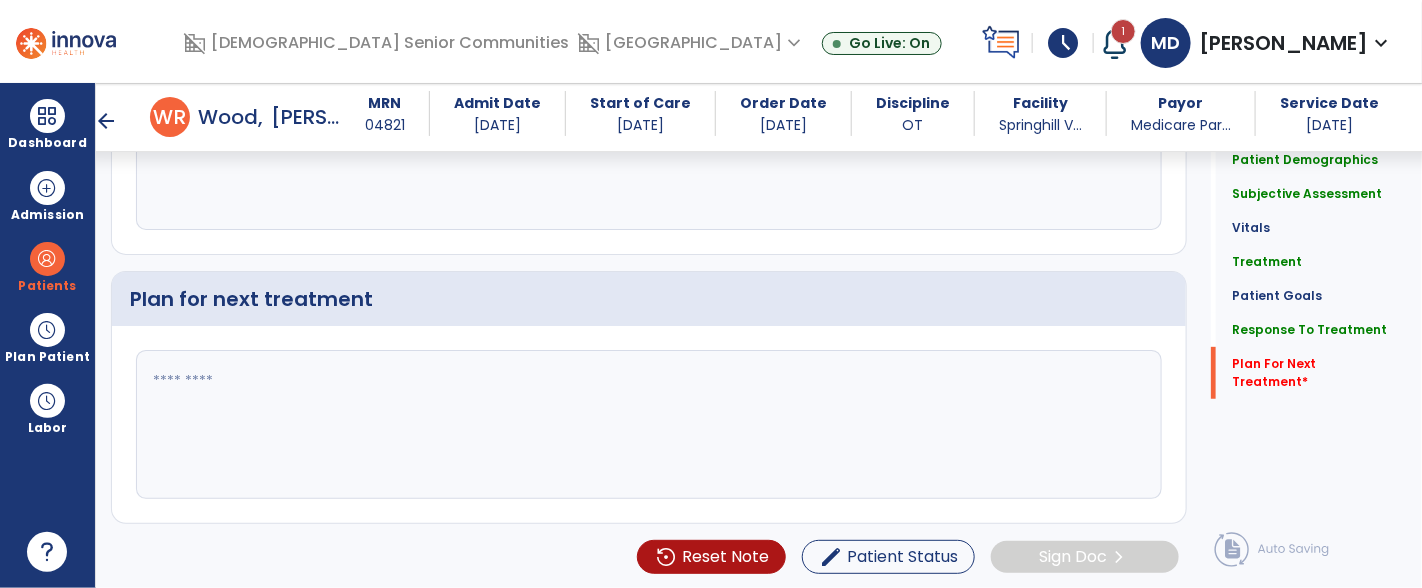 type on "**********" 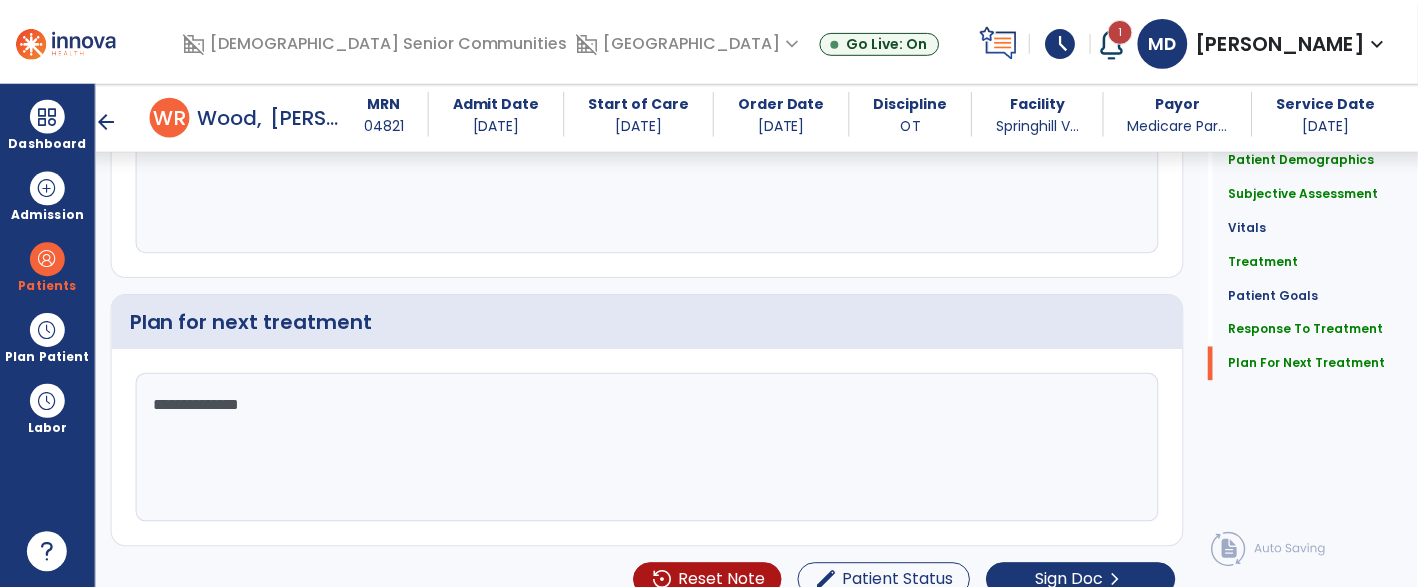 scroll, scrollTop: 3092, scrollLeft: 0, axis: vertical 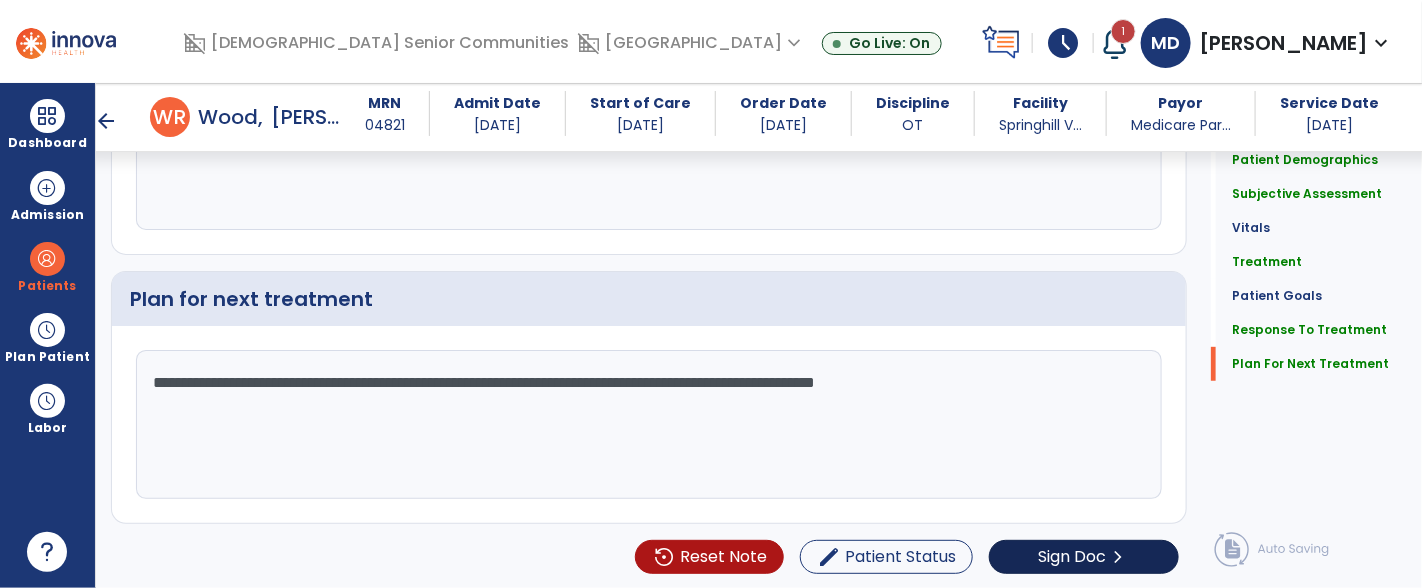 type on "**********" 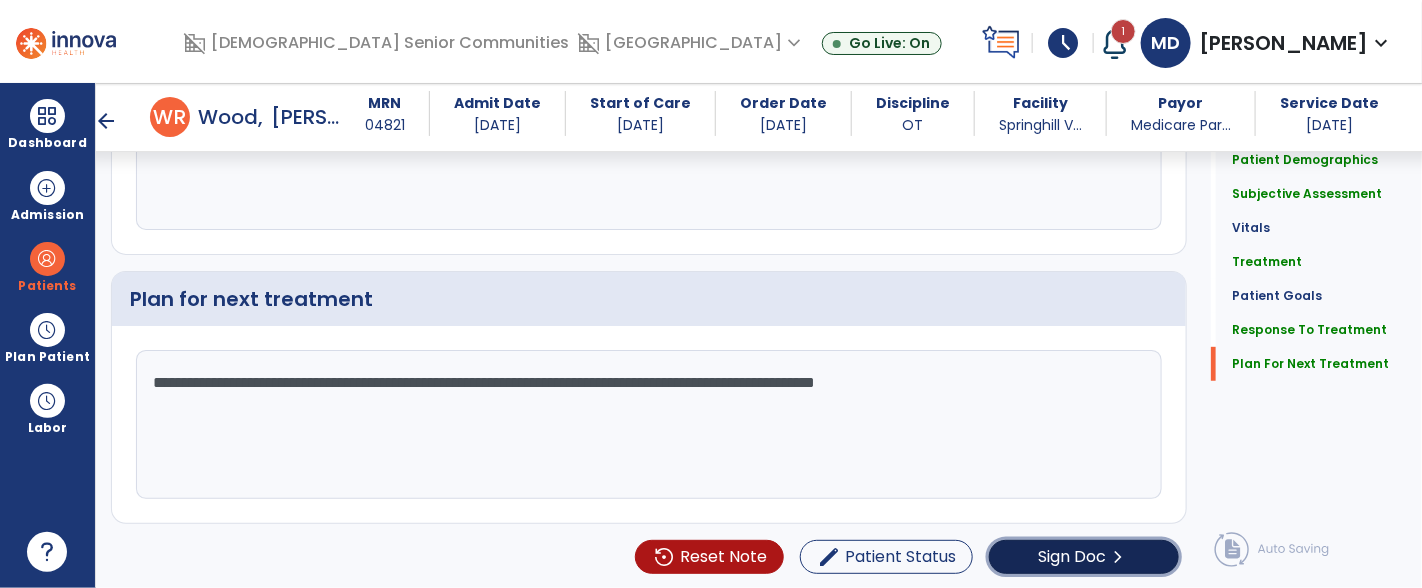 click on "Sign Doc" 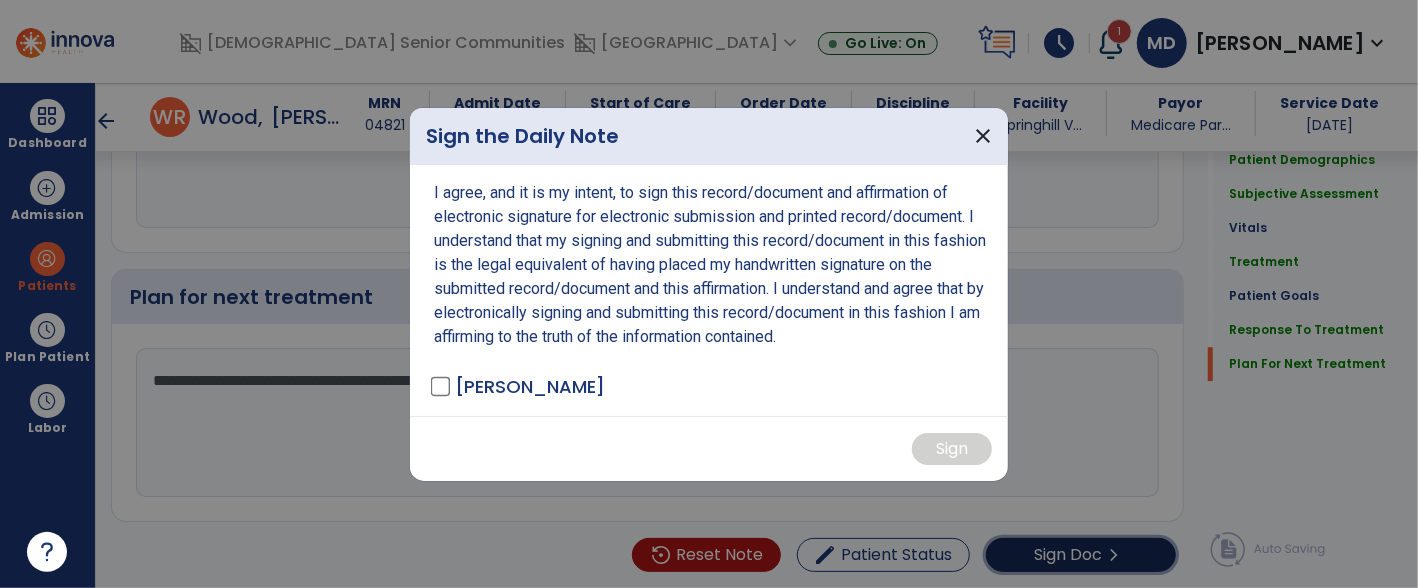 scroll, scrollTop: 3094, scrollLeft: 0, axis: vertical 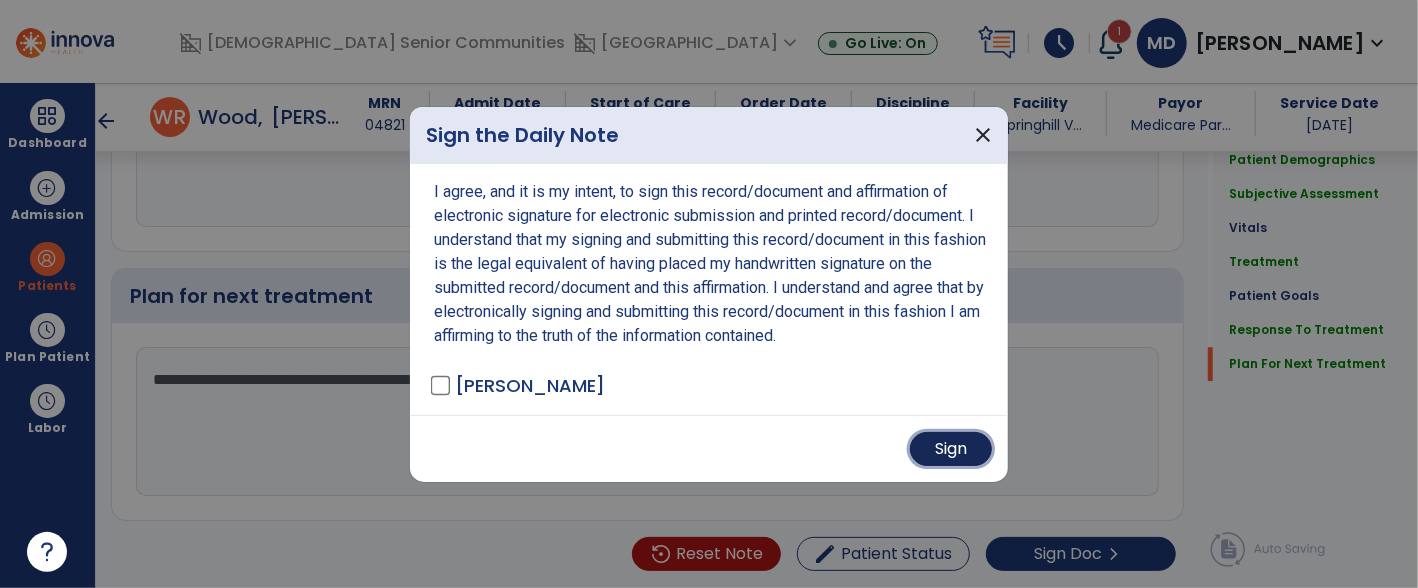 click on "Sign" at bounding box center [951, 449] 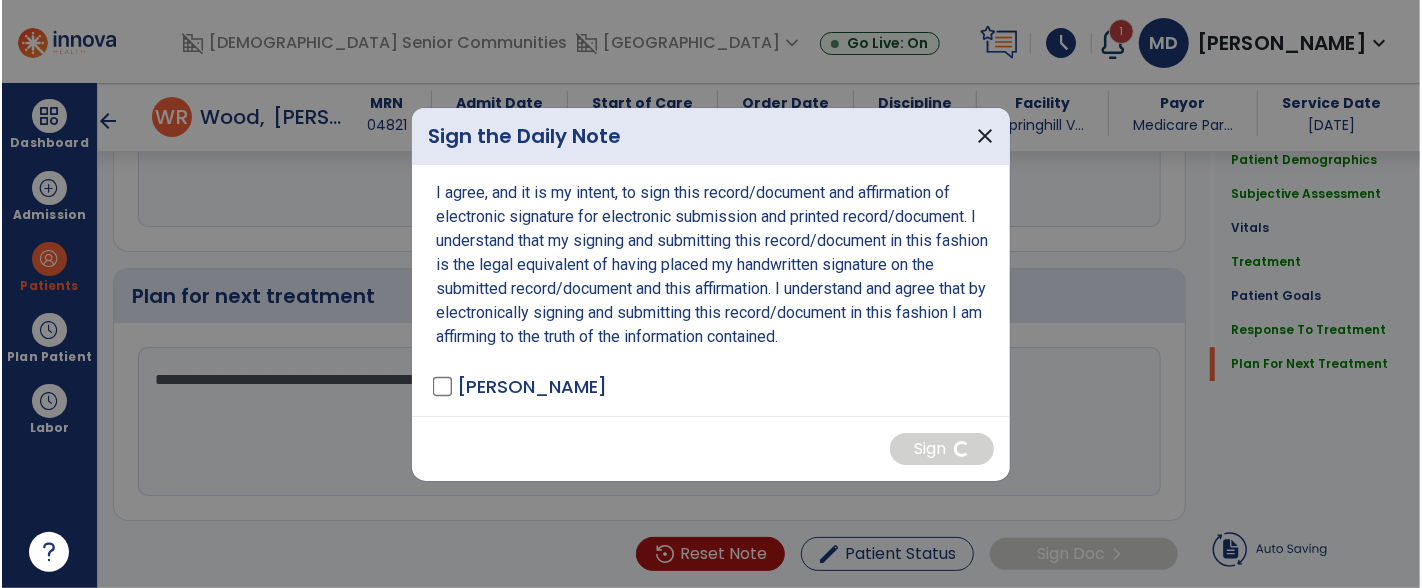scroll, scrollTop: 3094, scrollLeft: 0, axis: vertical 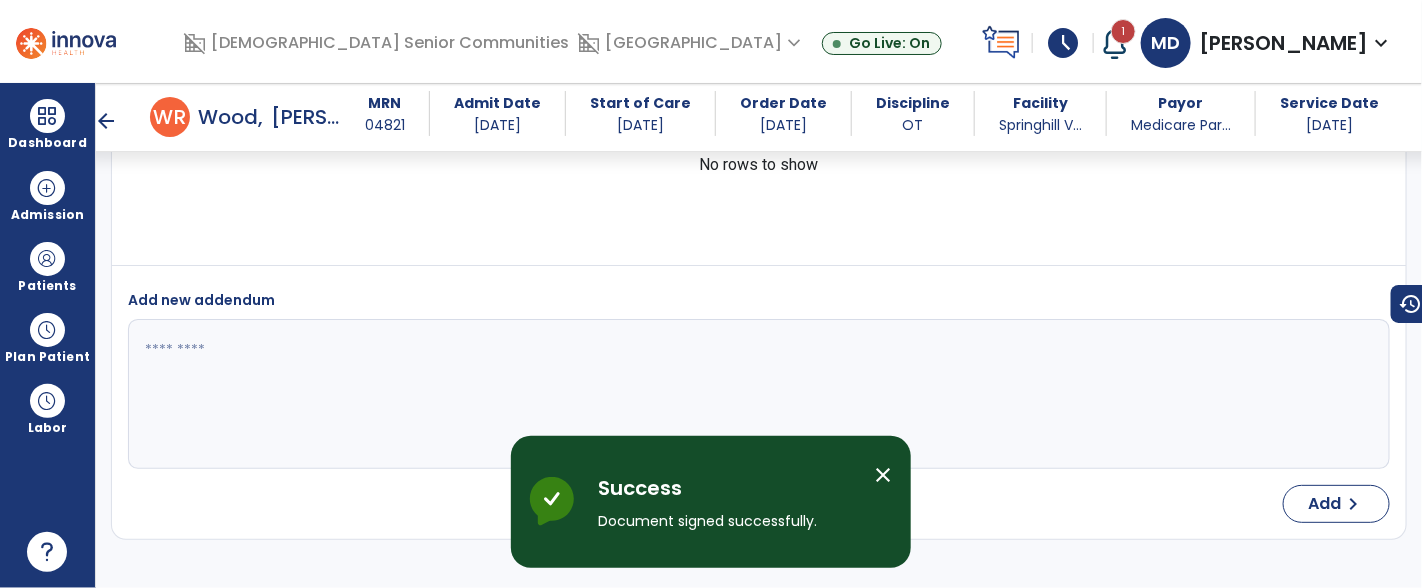 click on "arrow_back" at bounding box center [106, 121] 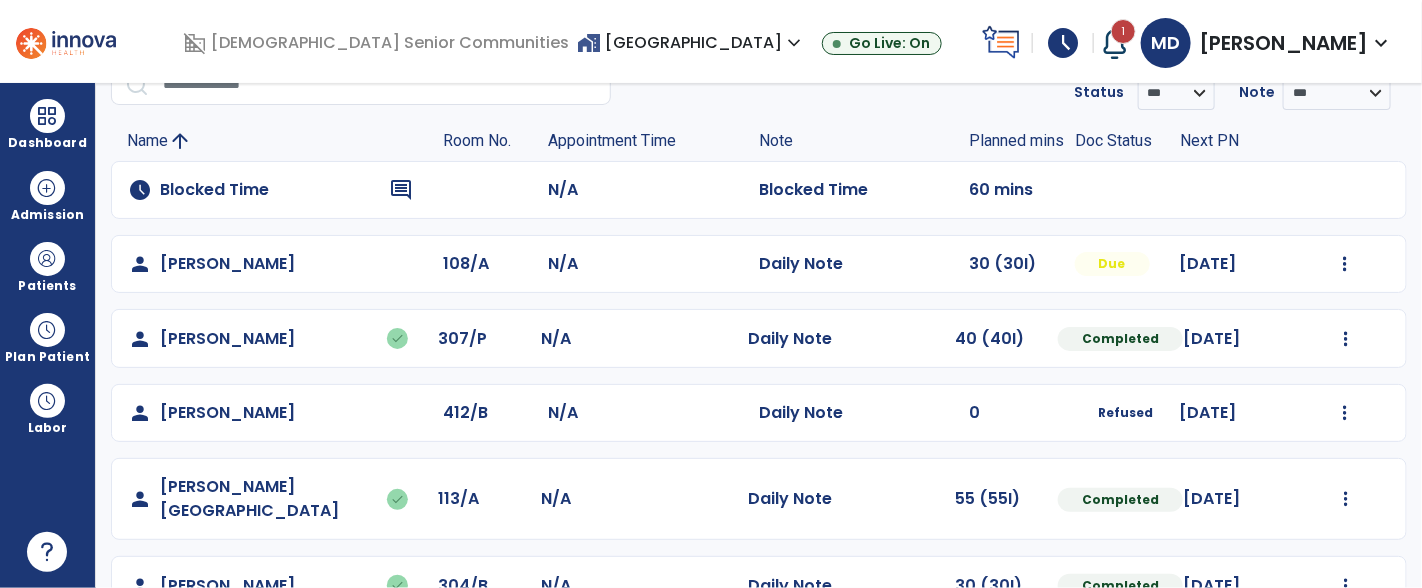 scroll, scrollTop: 97, scrollLeft: 0, axis: vertical 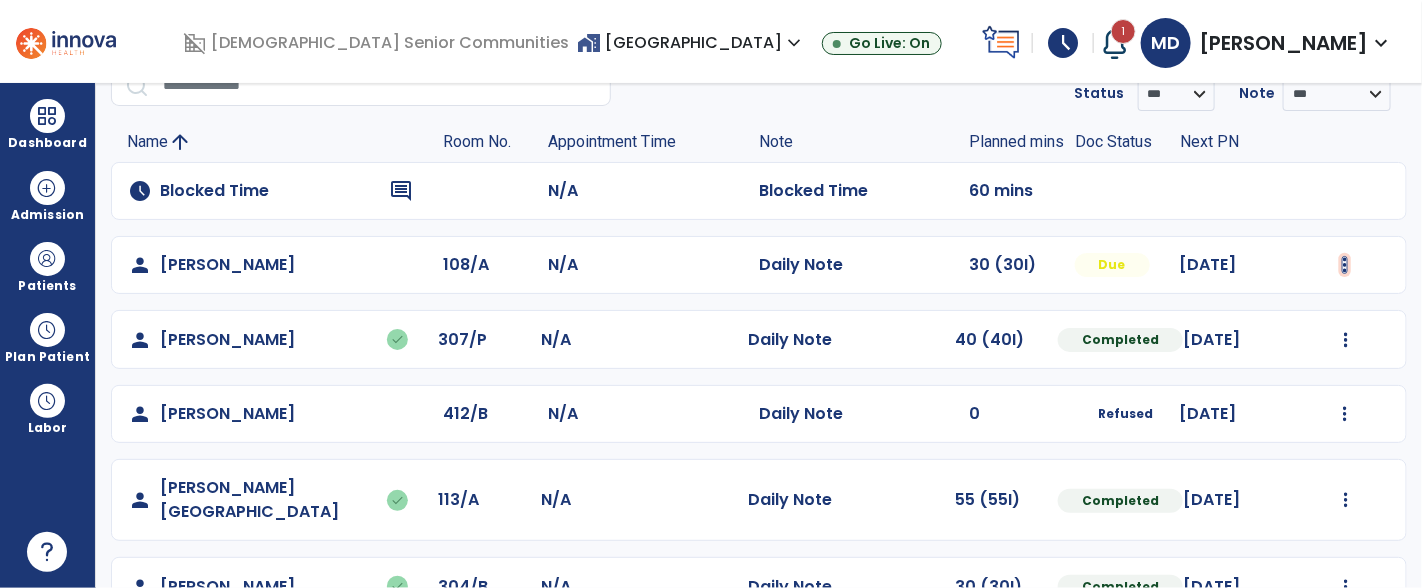 click at bounding box center (1345, 265) 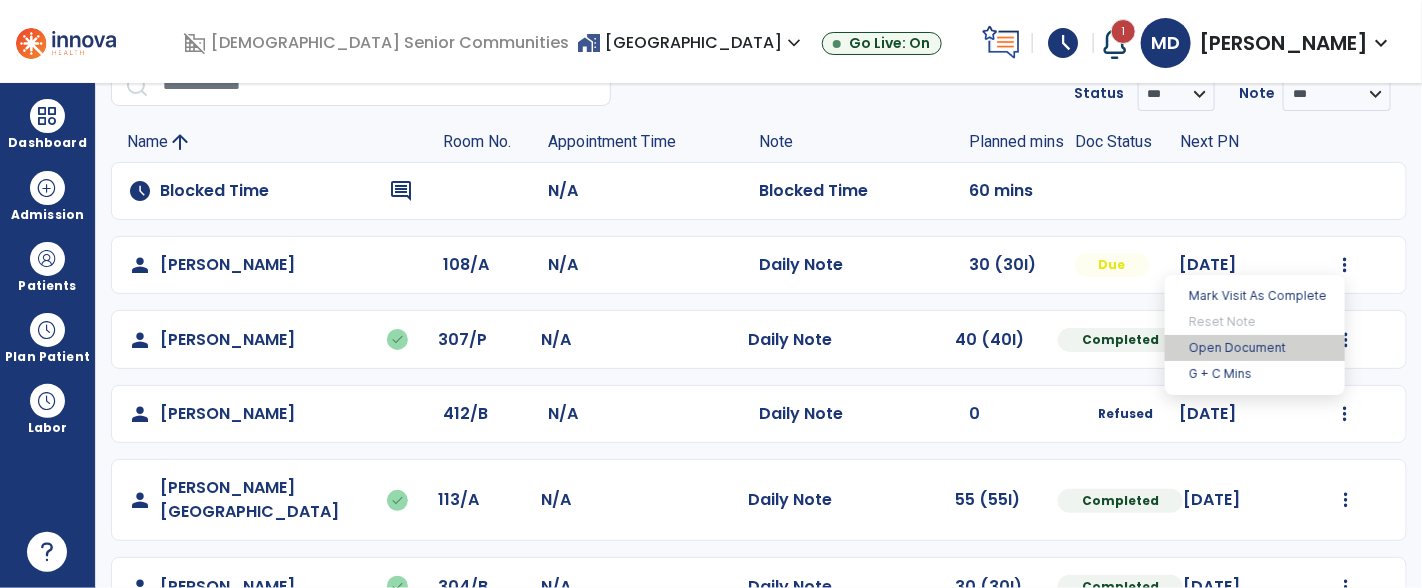 click on "Open Document" at bounding box center [1255, 348] 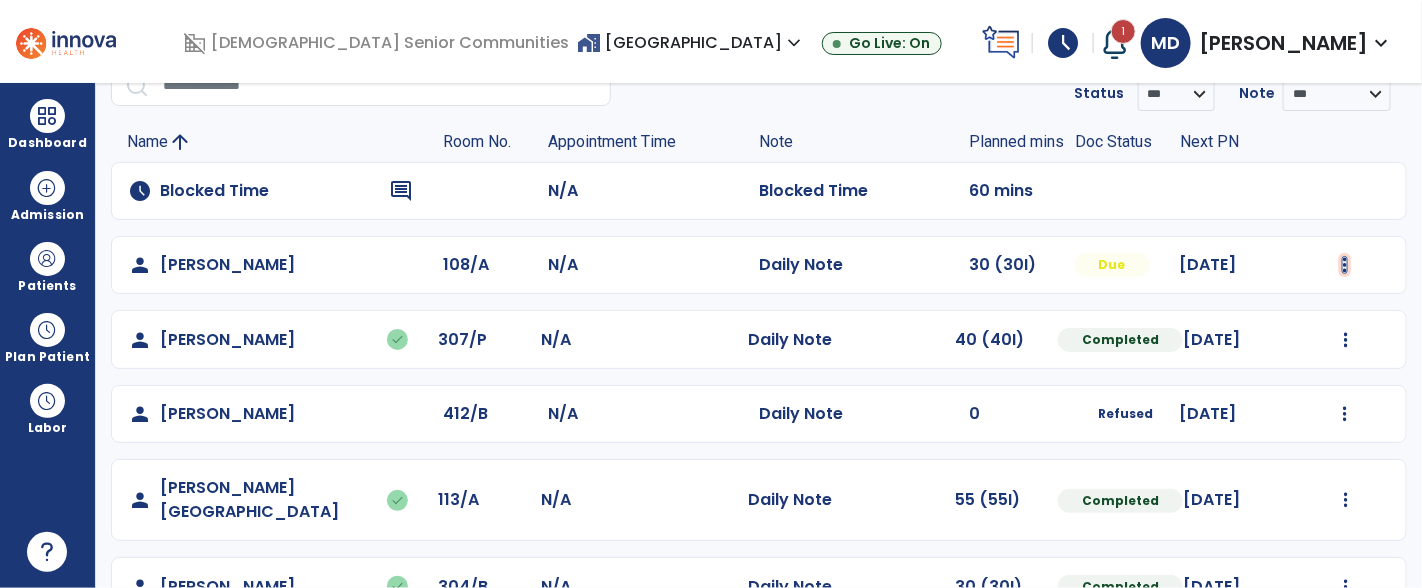 click at bounding box center [1345, 265] 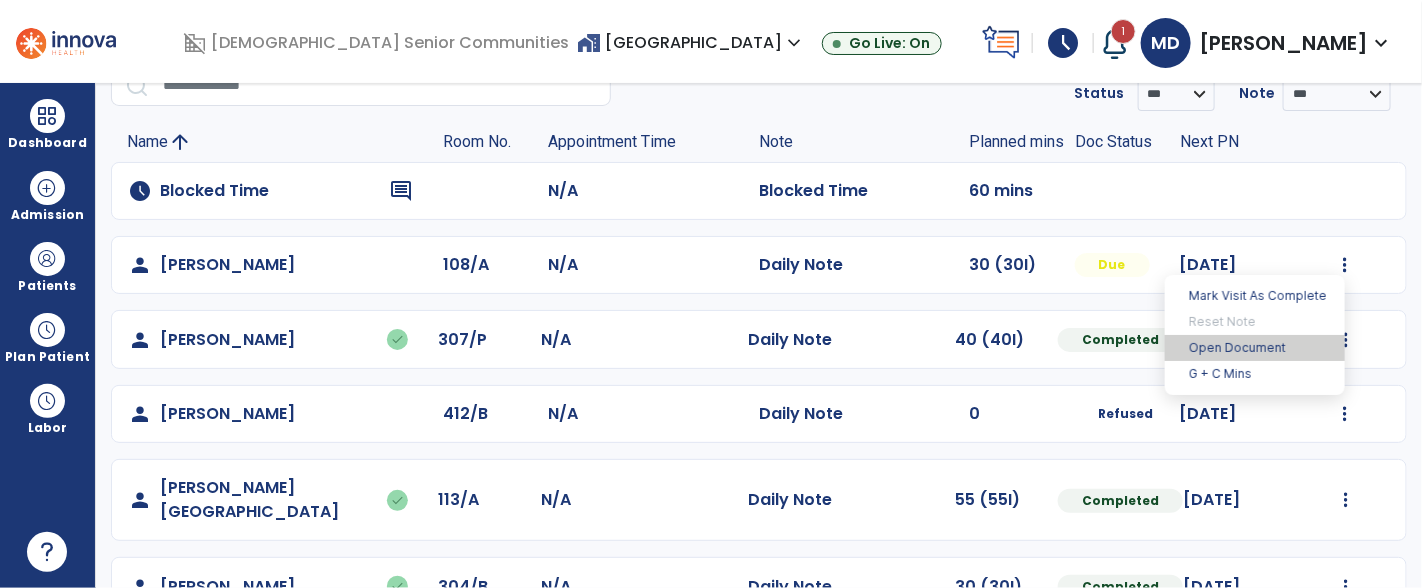 click on "Open Document" at bounding box center (1255, 348) 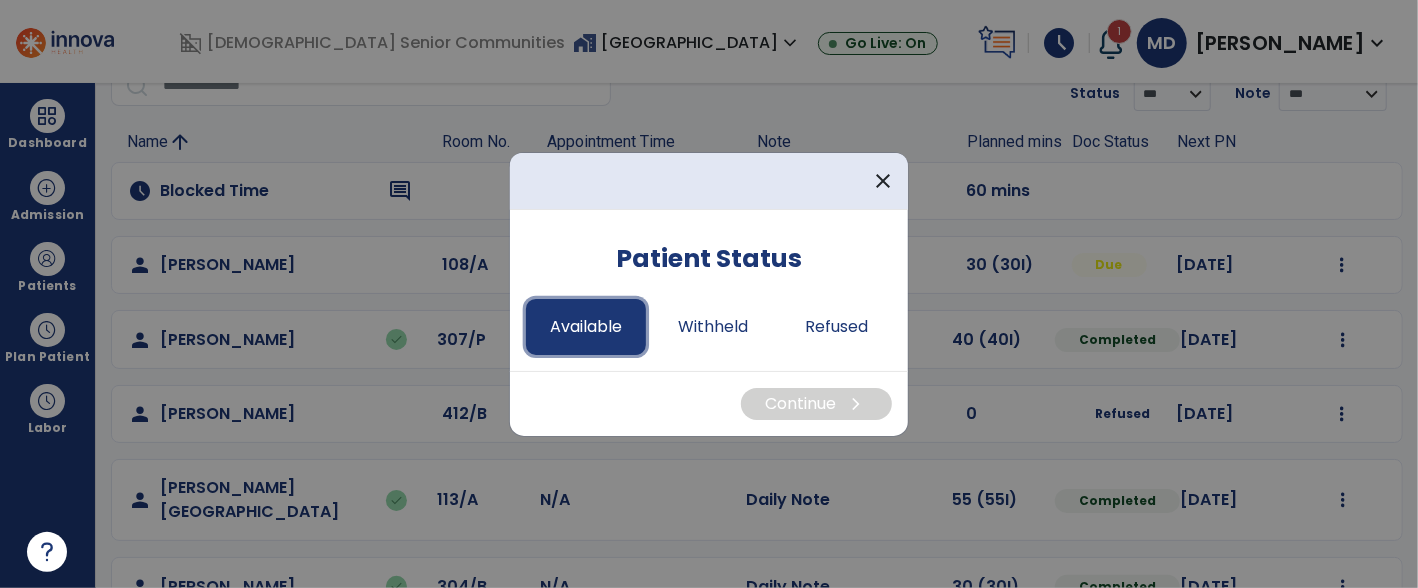 click on "Available" at bounding box center (586, 327) 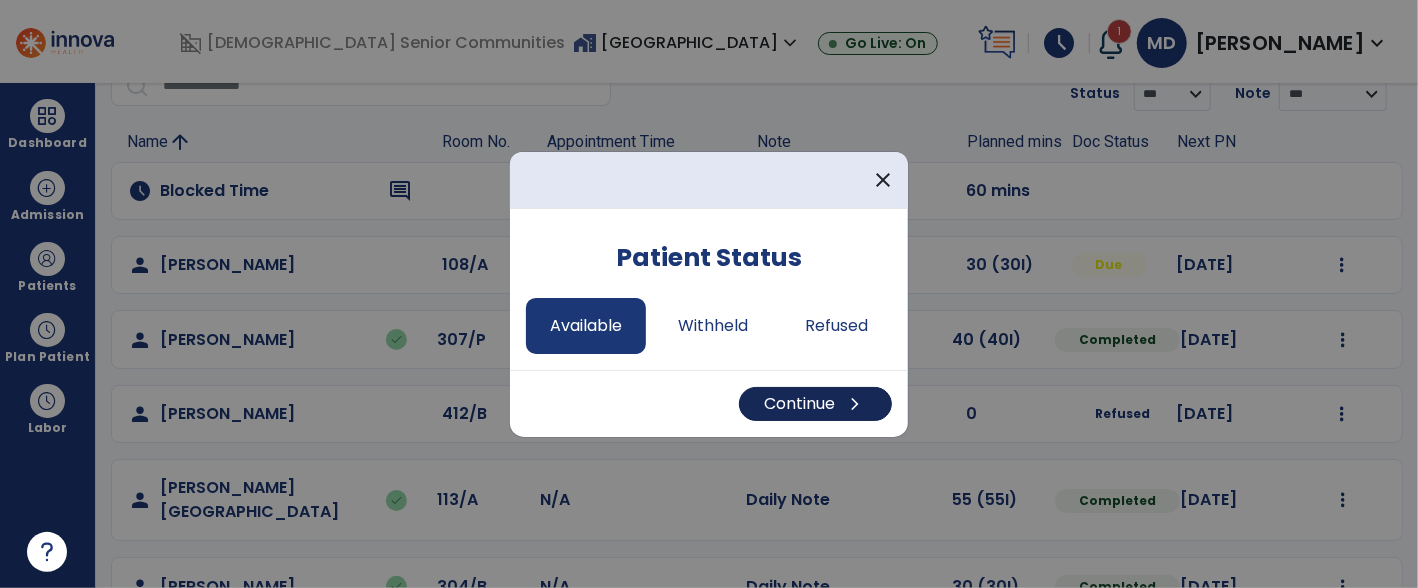 click on "chevron_right" at bounding box center [855, 404] 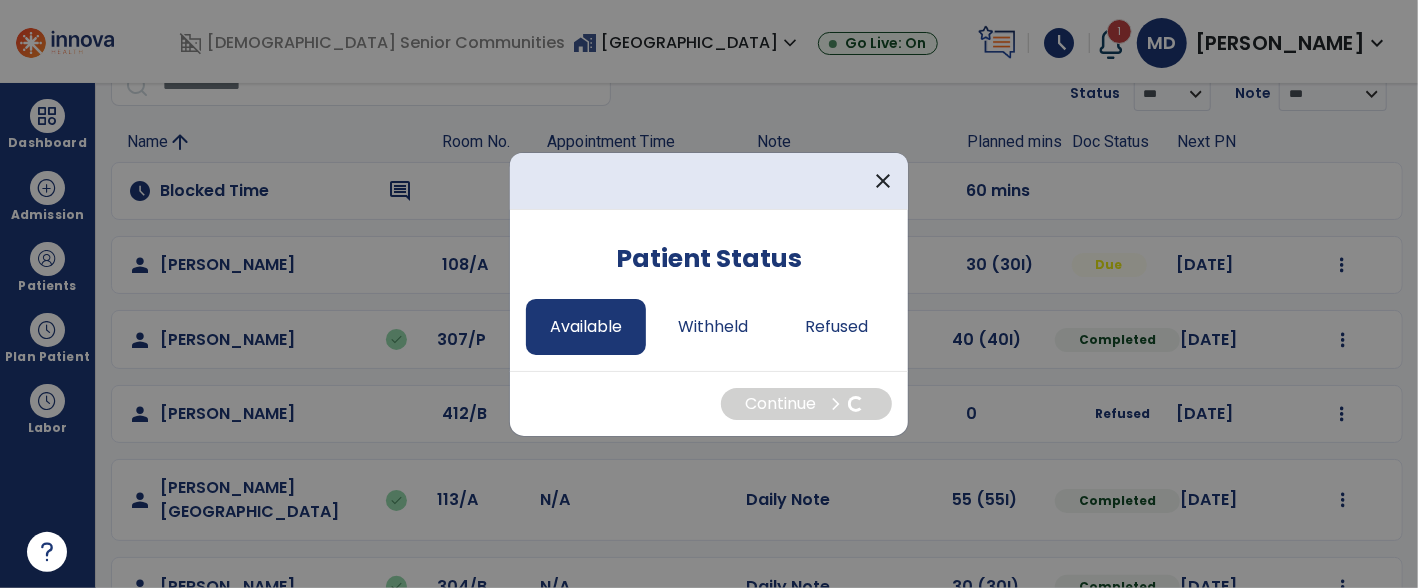 select on "*" 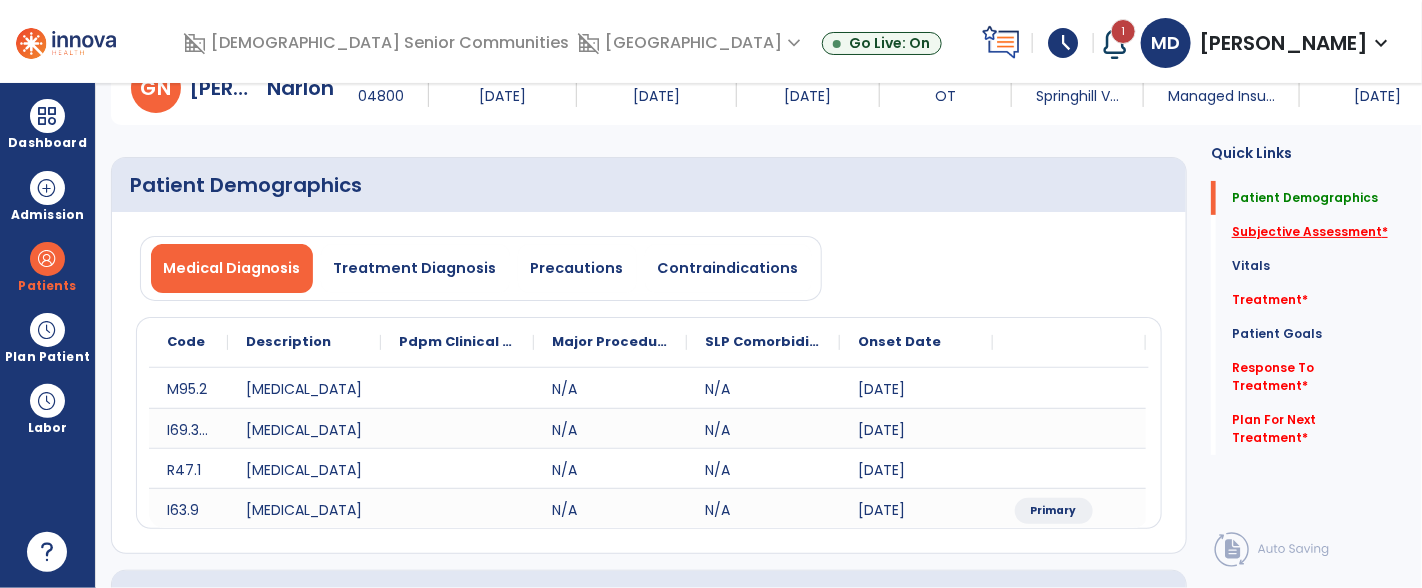 click on "Subjective Assessment   *" 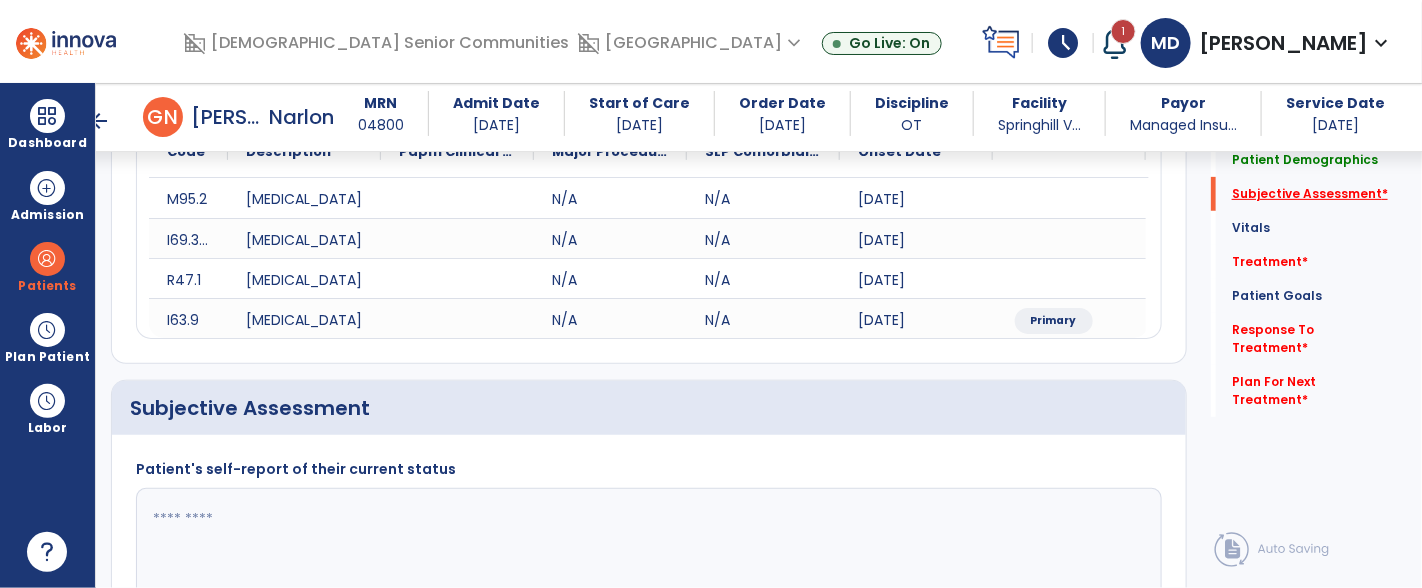 scroll, scrollTop: 472, scrollLeft: 0, axis: vertical 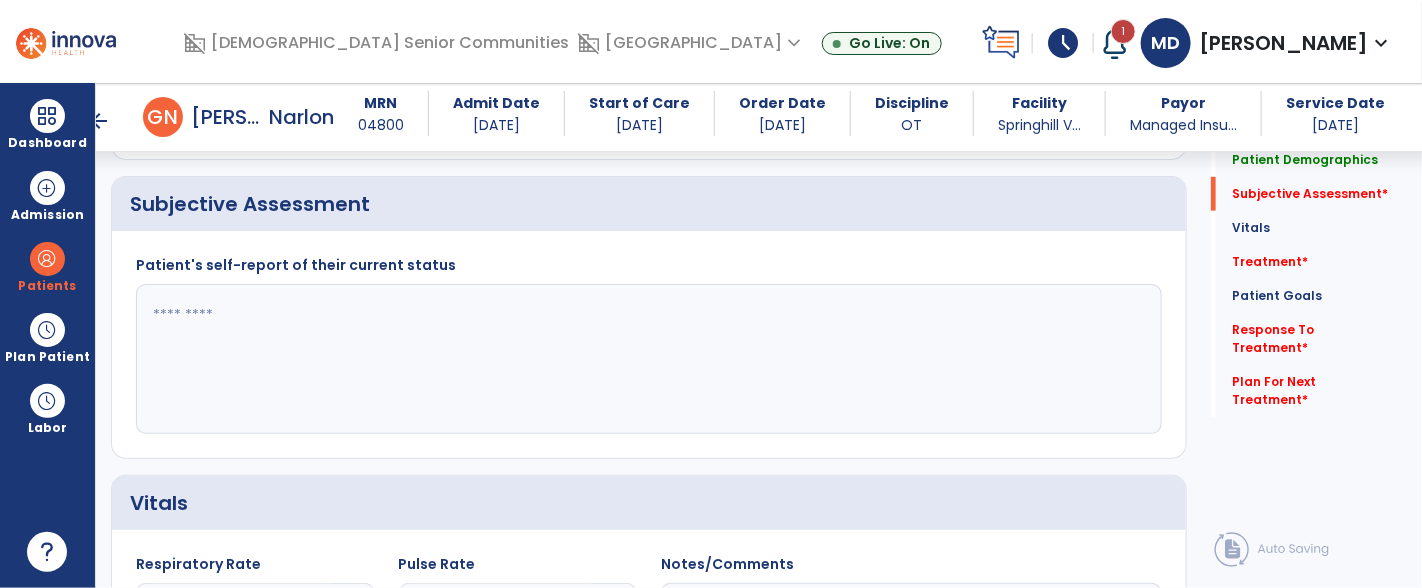 click 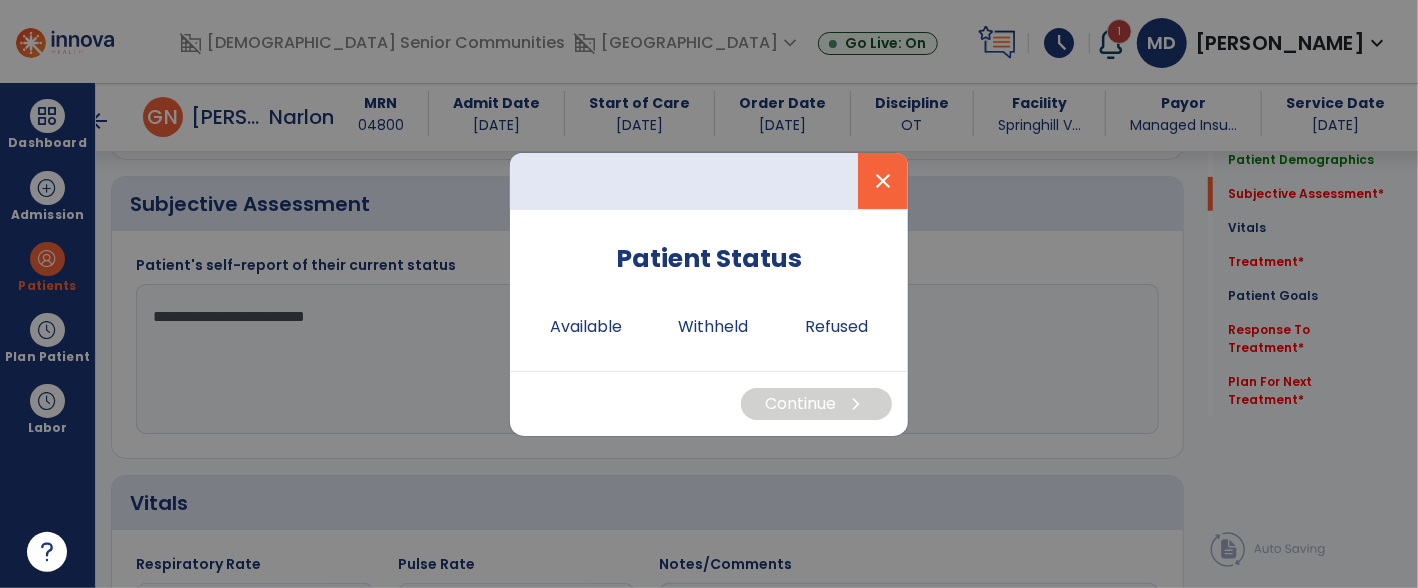 type on "**********" 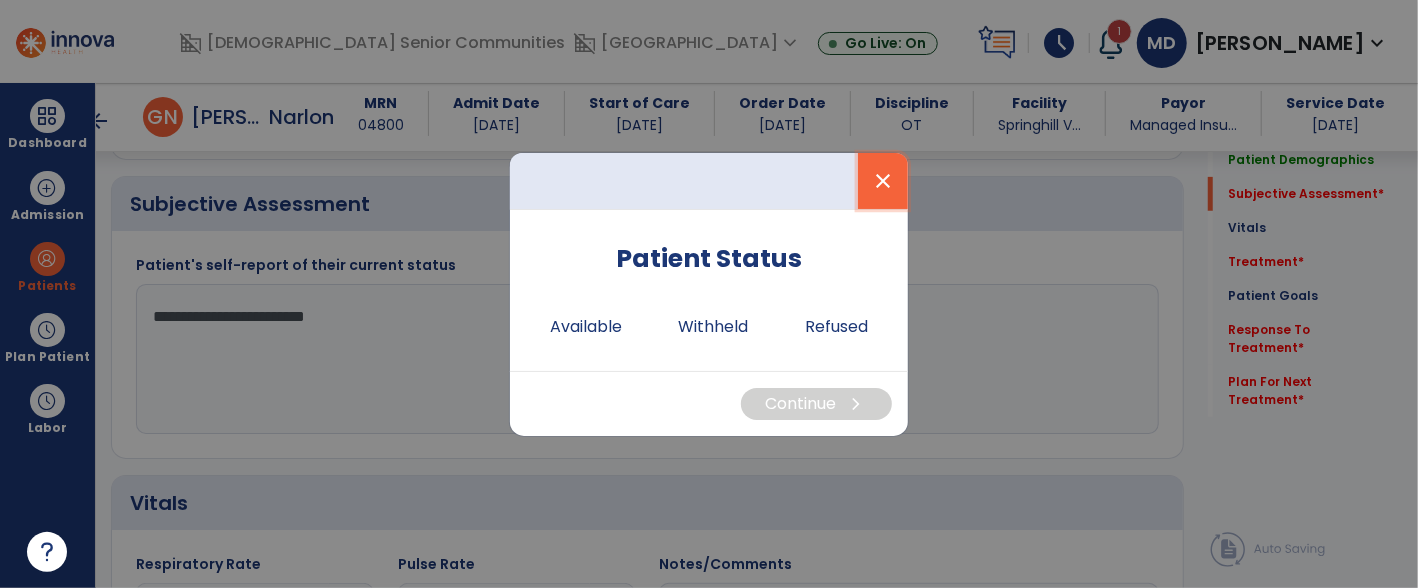 click on "close" at bounding box center (883, 181) 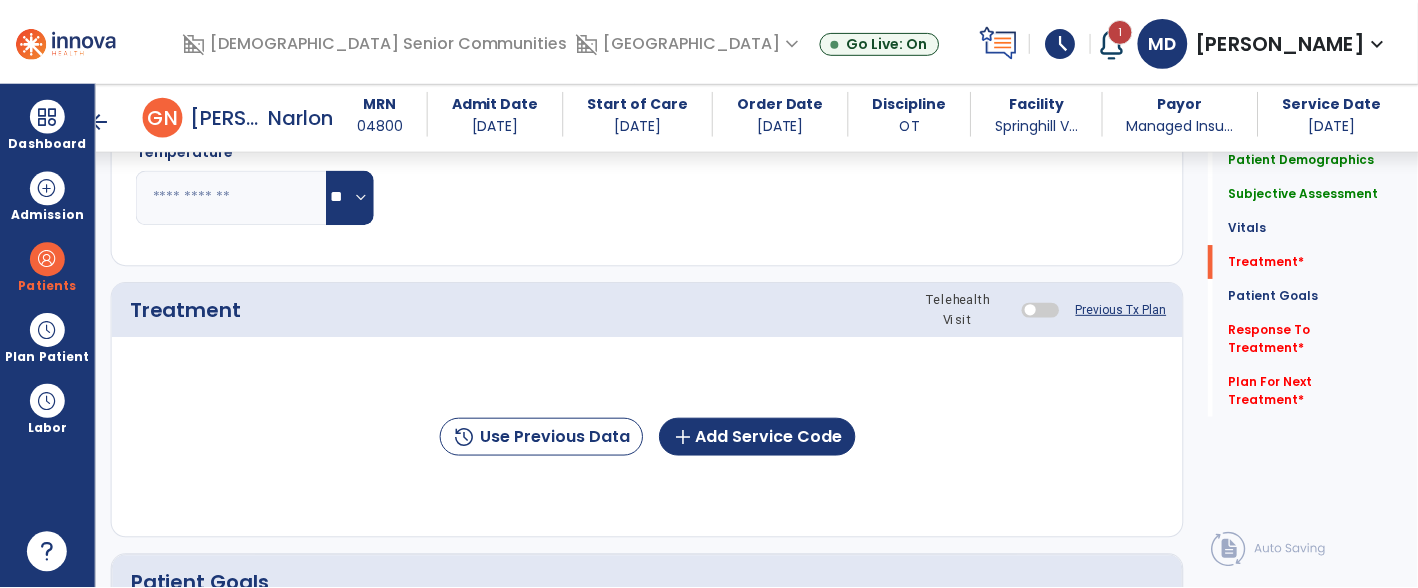 scroll, scrollTop: 1118, scrollLeft: 0, axis: vertical 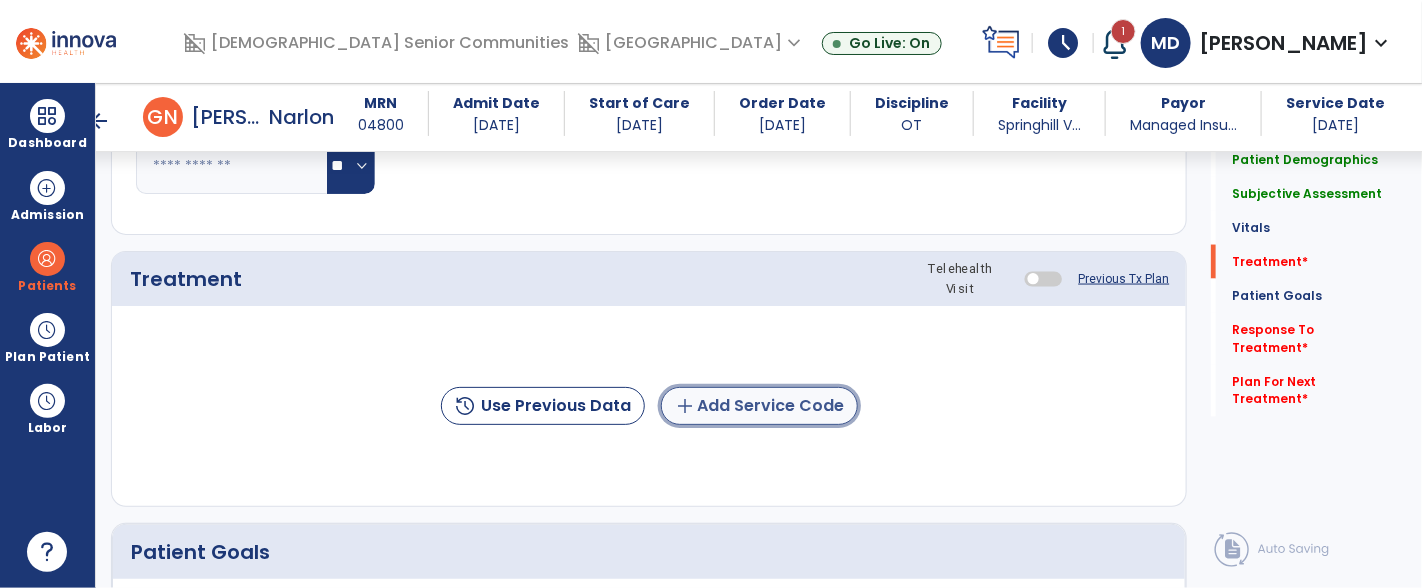 click on "add  Add Service Code" 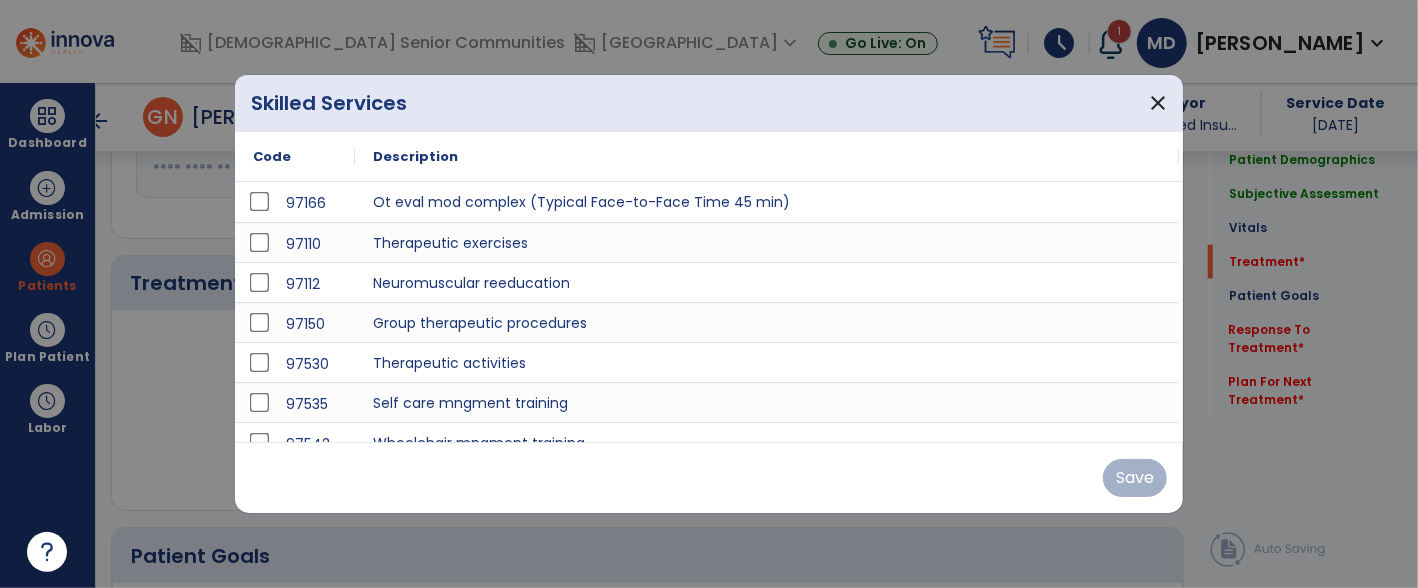 scroll, scrollTop: 1118, scrollLeft: 0, axis: vertical 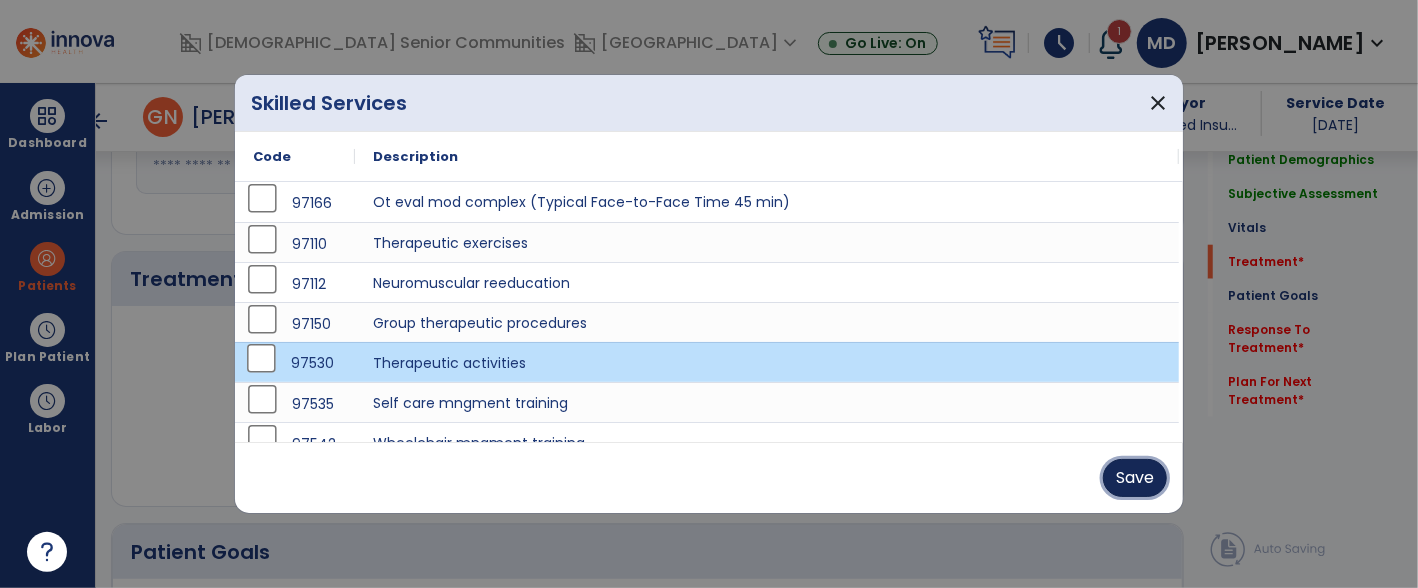 click on "Save" at bounding box center (1135, 478) 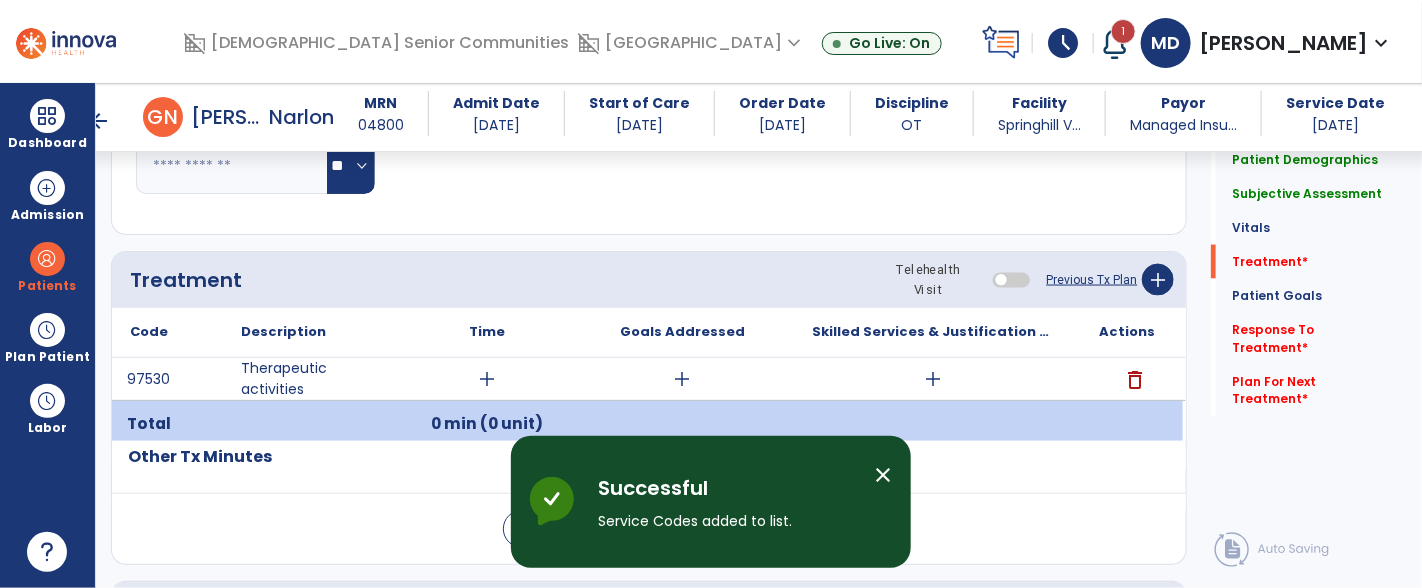 click on "add" at bounding box center (487, 379) 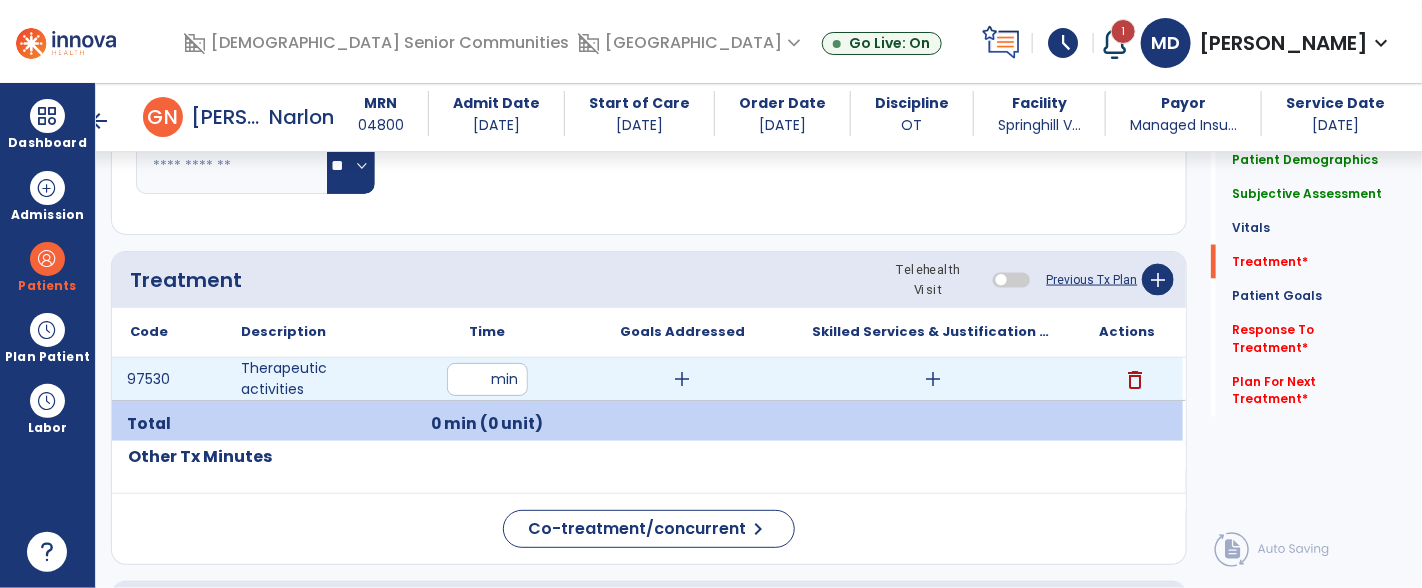 type on "**" 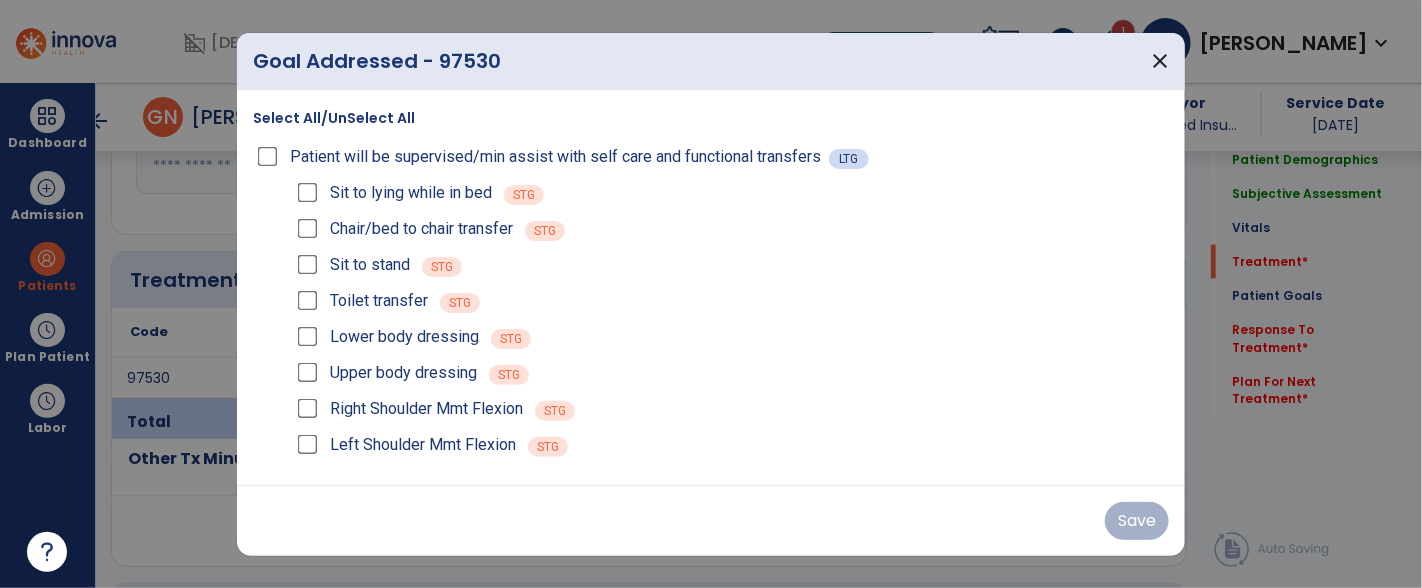 click on "Upper body dressing  STG" at bounding box center (731, 373) 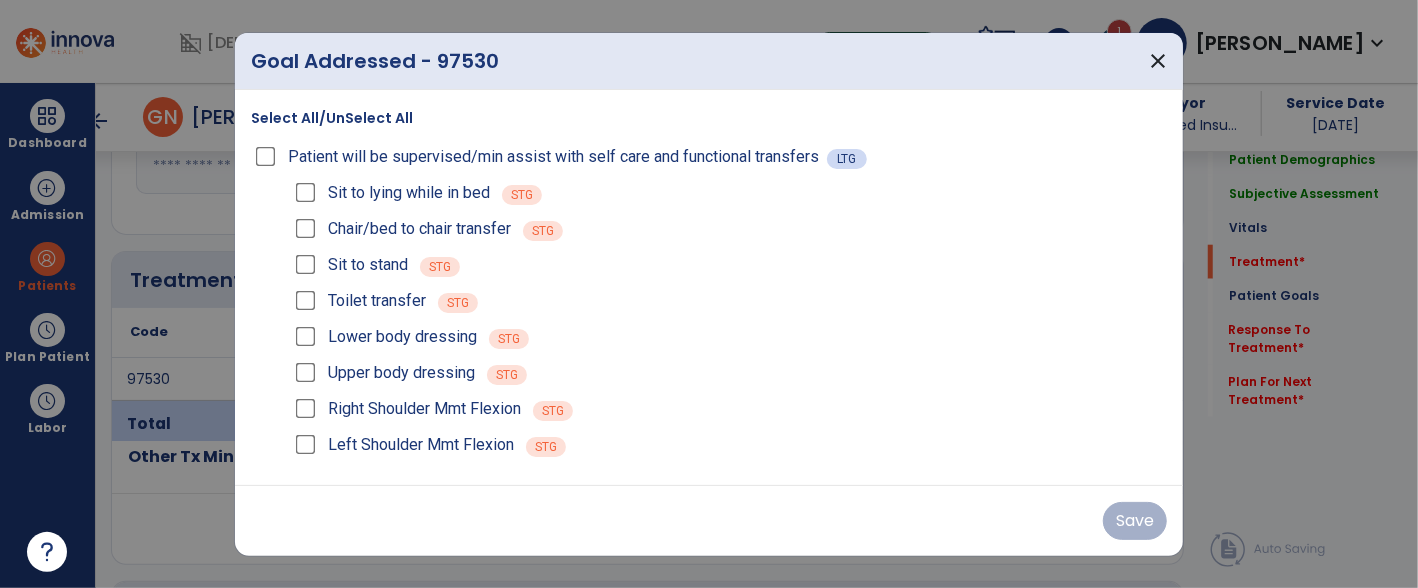 scroll, scrollTop: 1118, scrollLeft: 0, axis: vertical 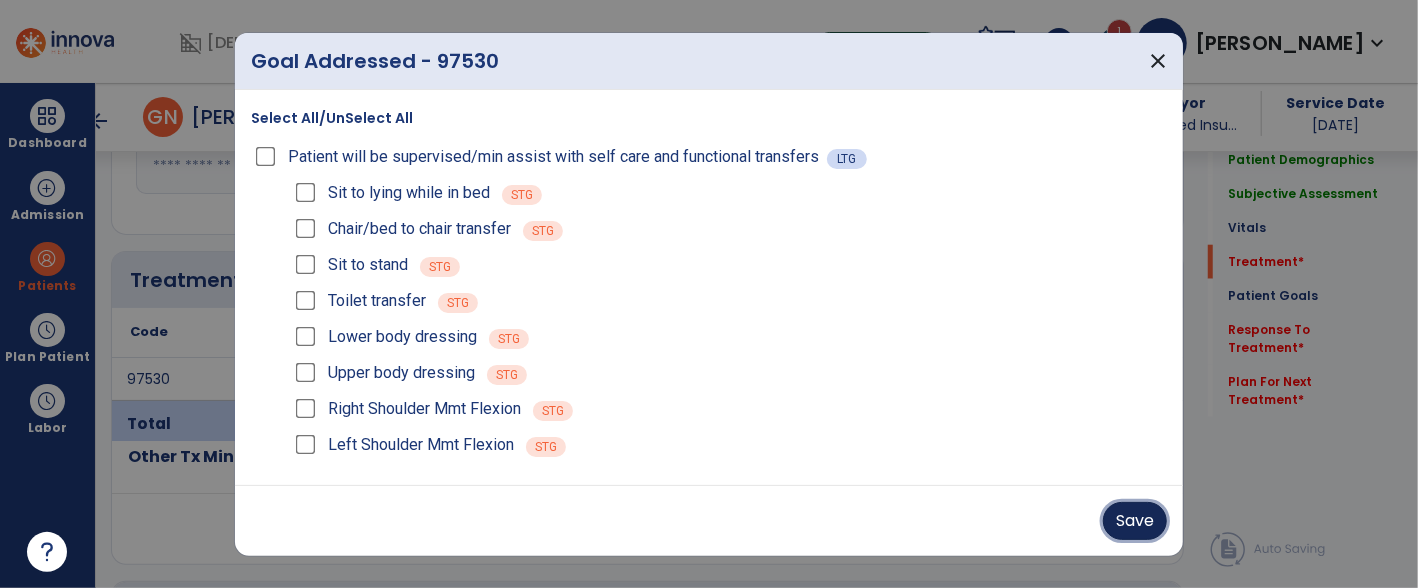 click on "Save" at bounding box center (1135, 521) 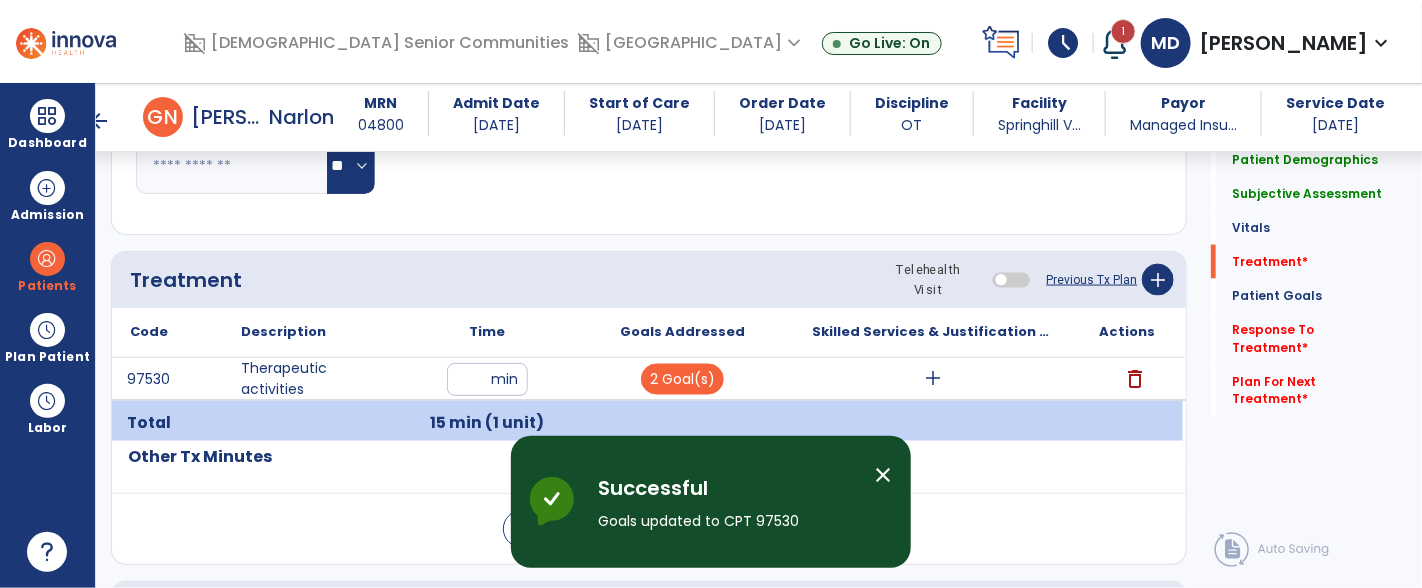click on "add" at bounding box center [933, 379] 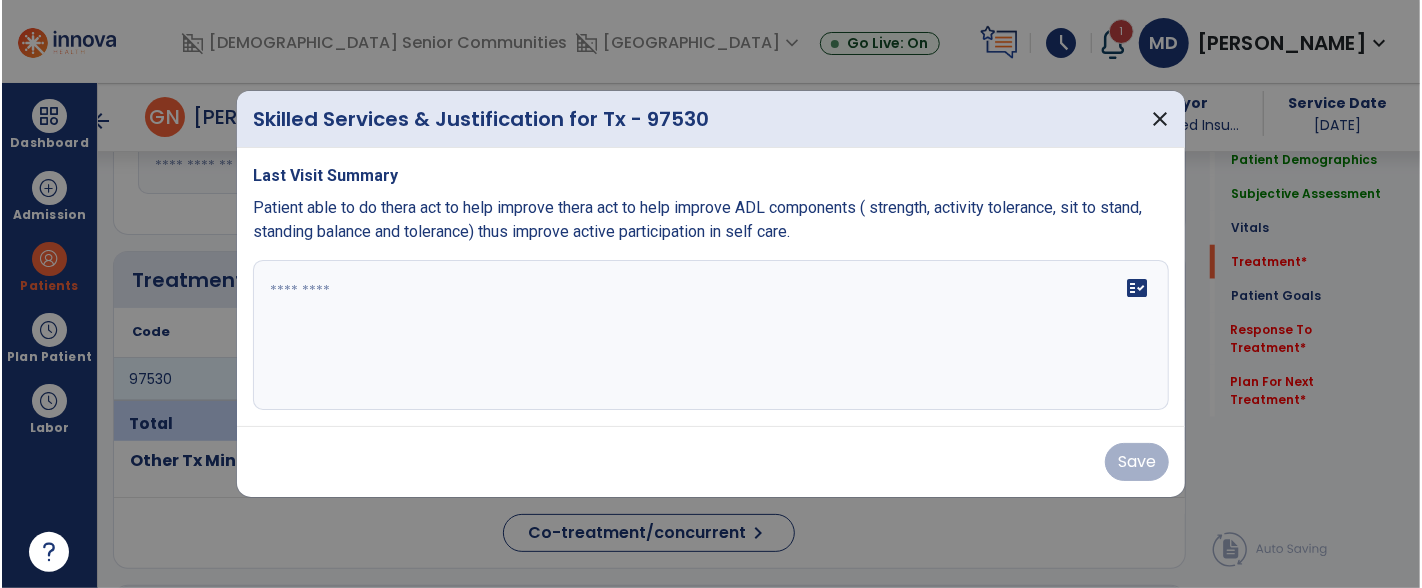 scroll, scrollTop: 1118, scrollLeft: 0, axis: vertical 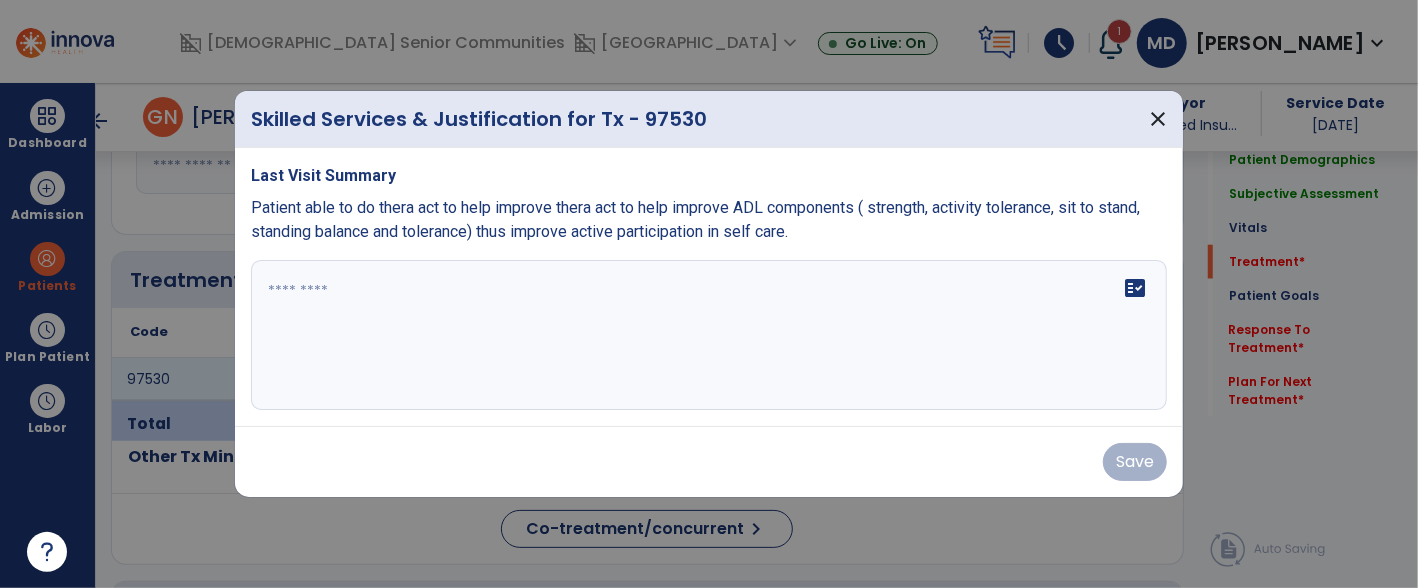 click at bounding box center [709, 335] 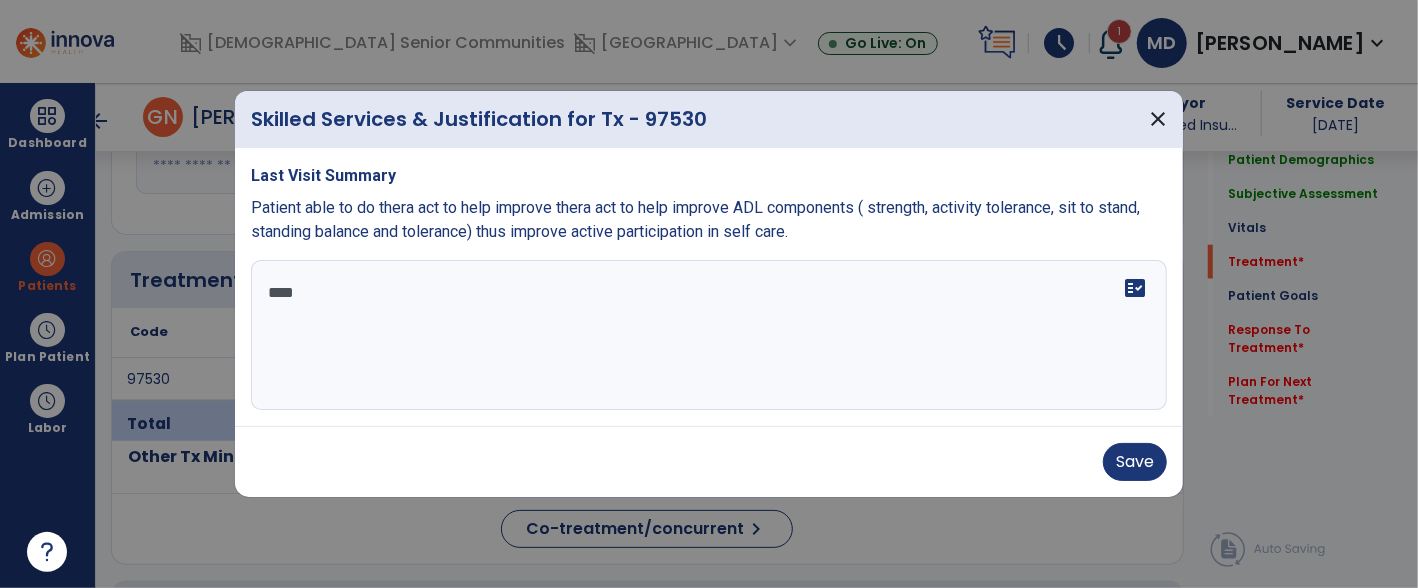 type on "*****" 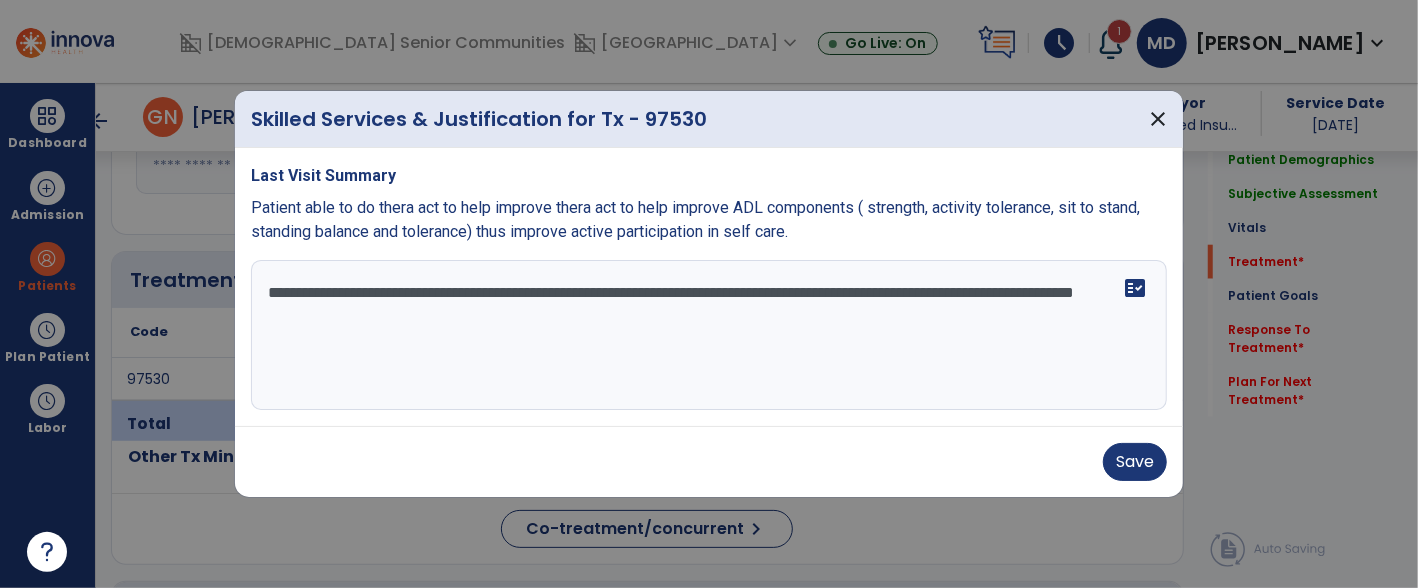 type on "**********" 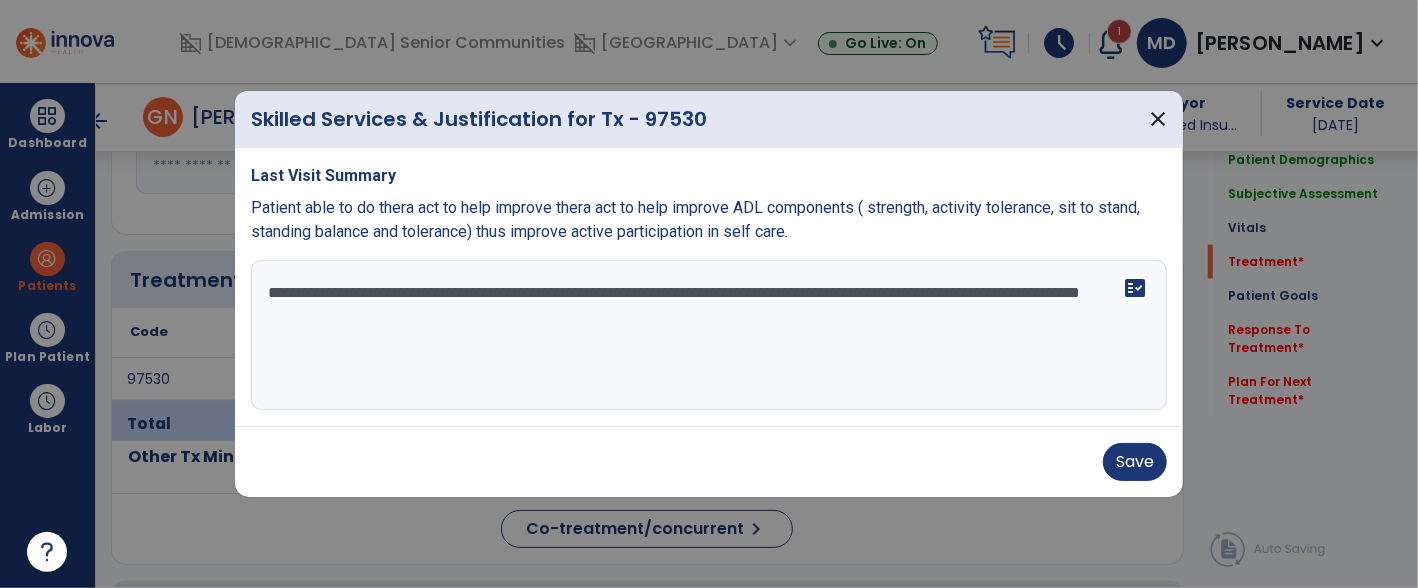 click on "**********" at bounding box center [709, 335] 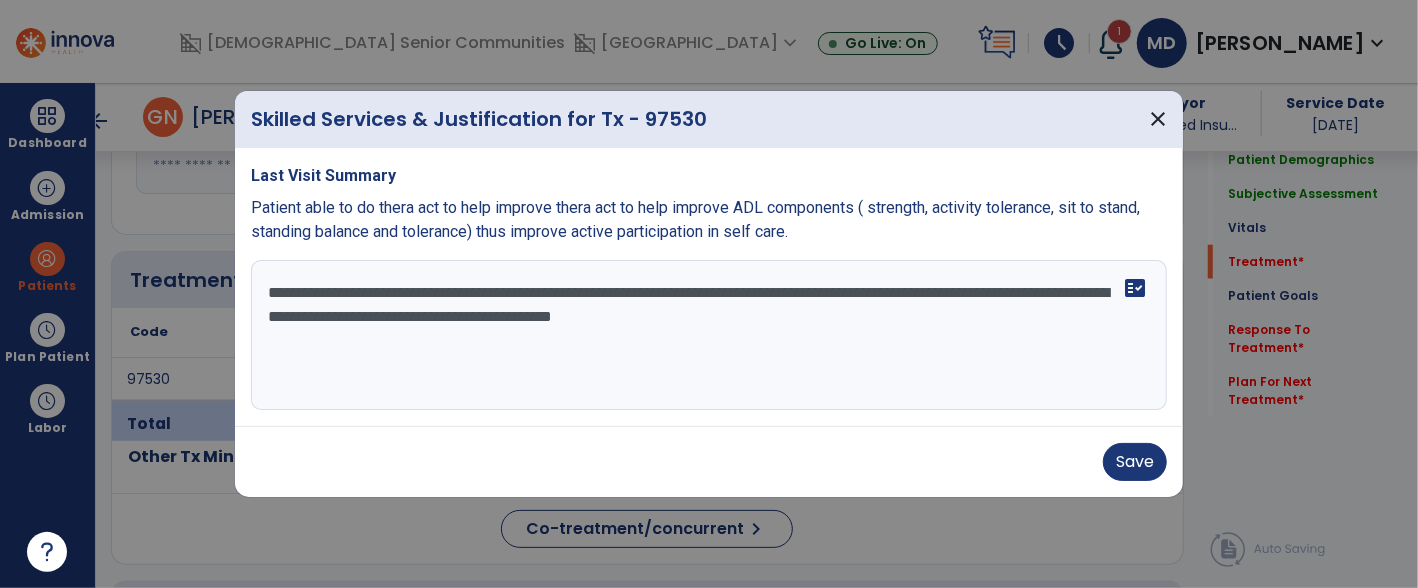 click on "**********" at bounding box center [709, 335] 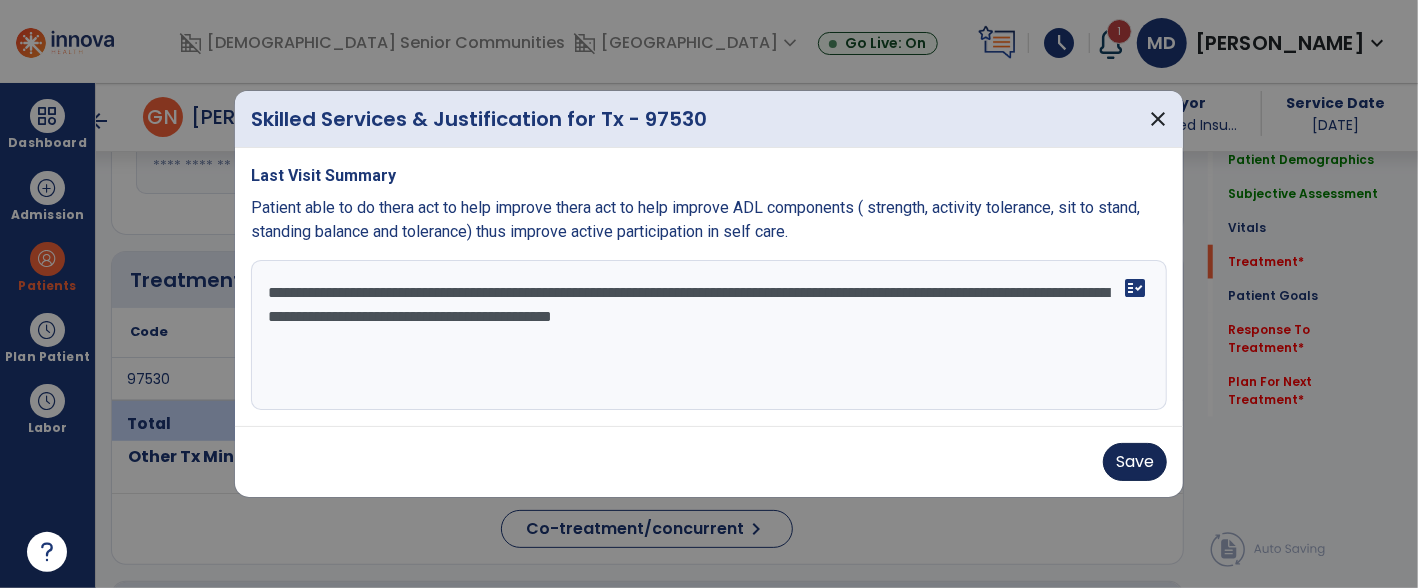 type on "**********" 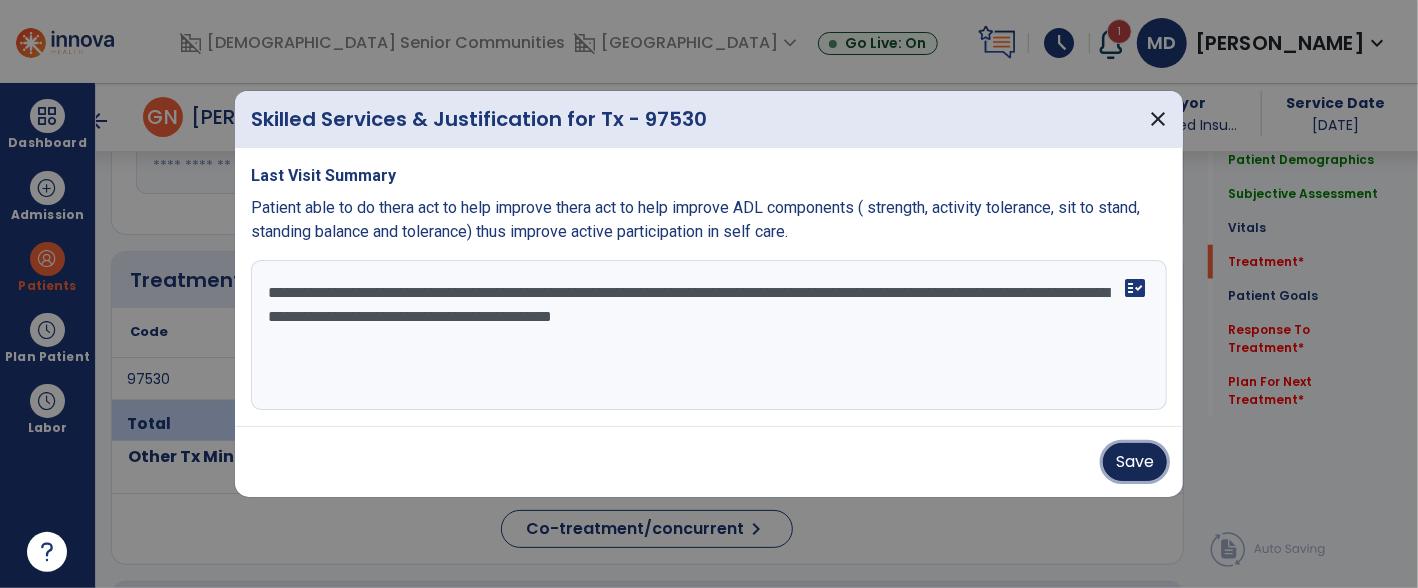 click on "Save" at bounding box center [1135, 462] 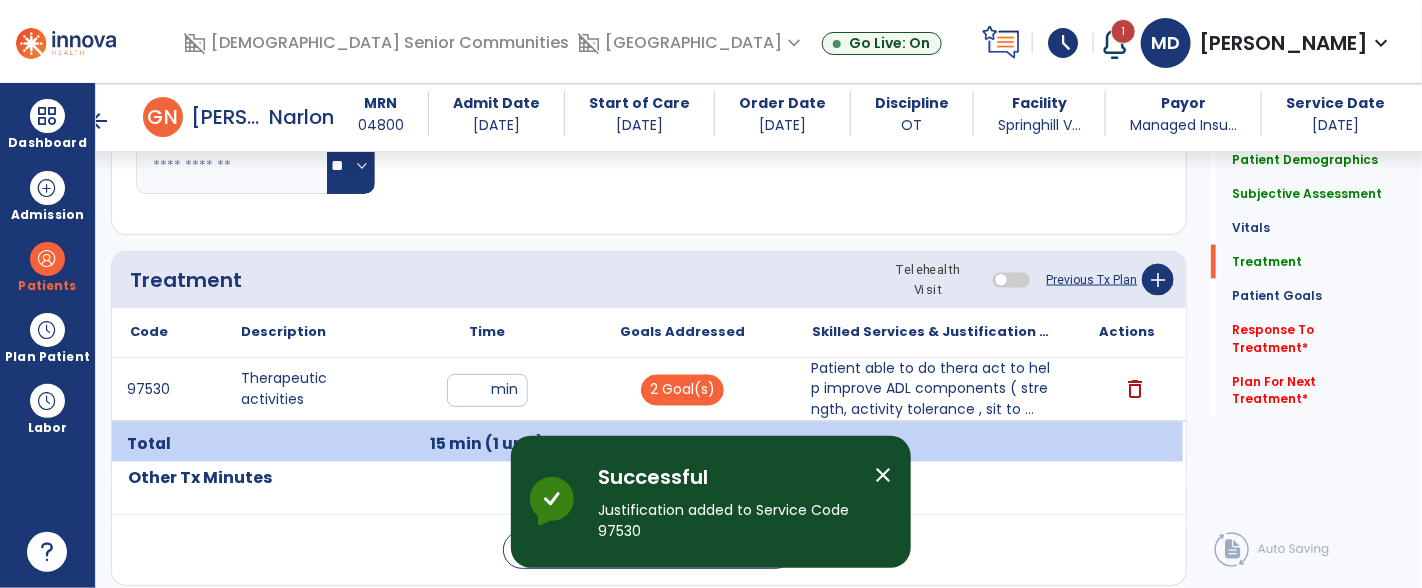 click on "close" at bounding box center [883, 475] 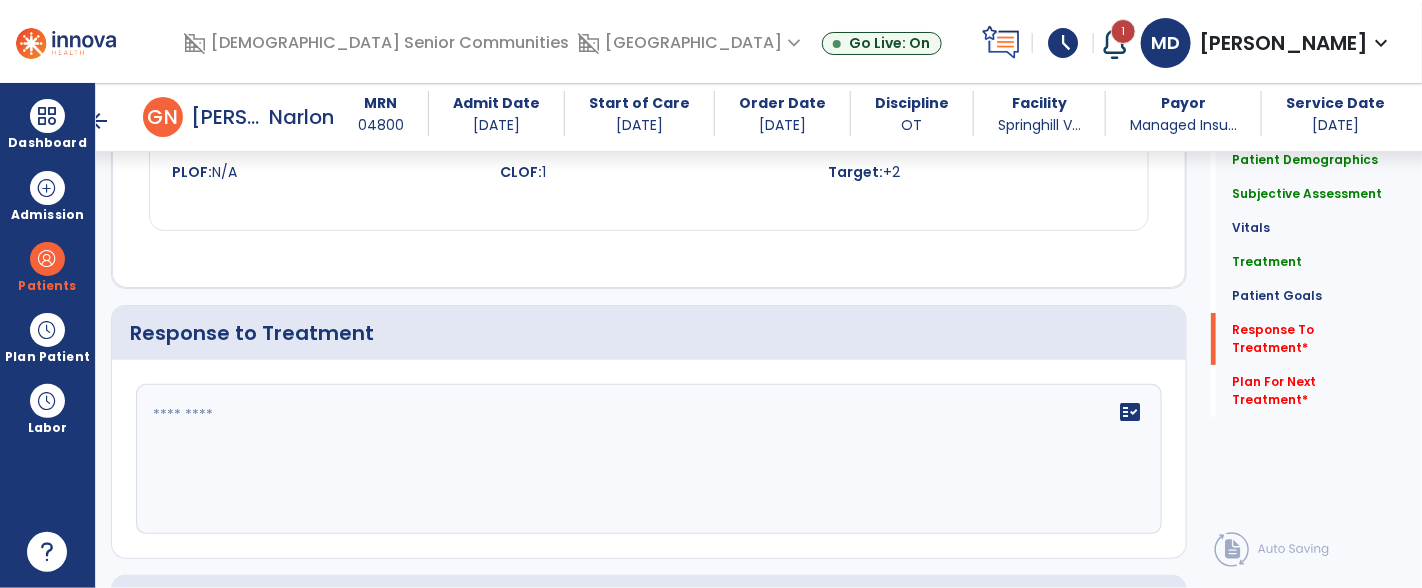 scroll, scrollTop: 2778, scrollLeft: 0, axis: vertical 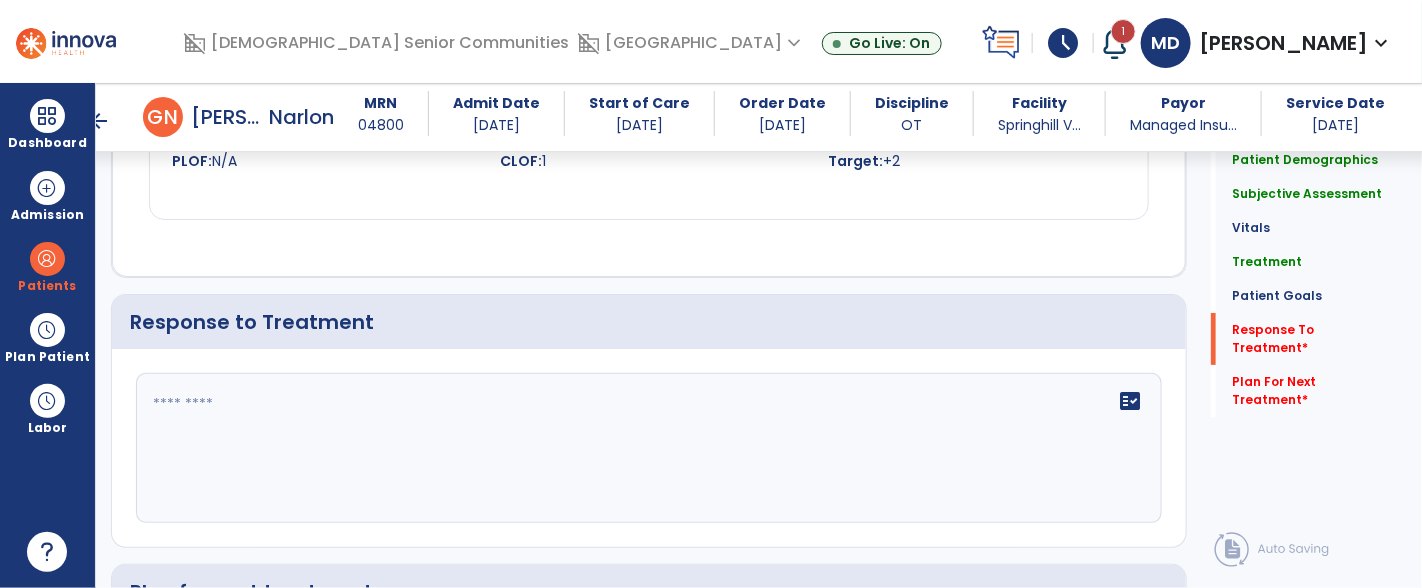 click 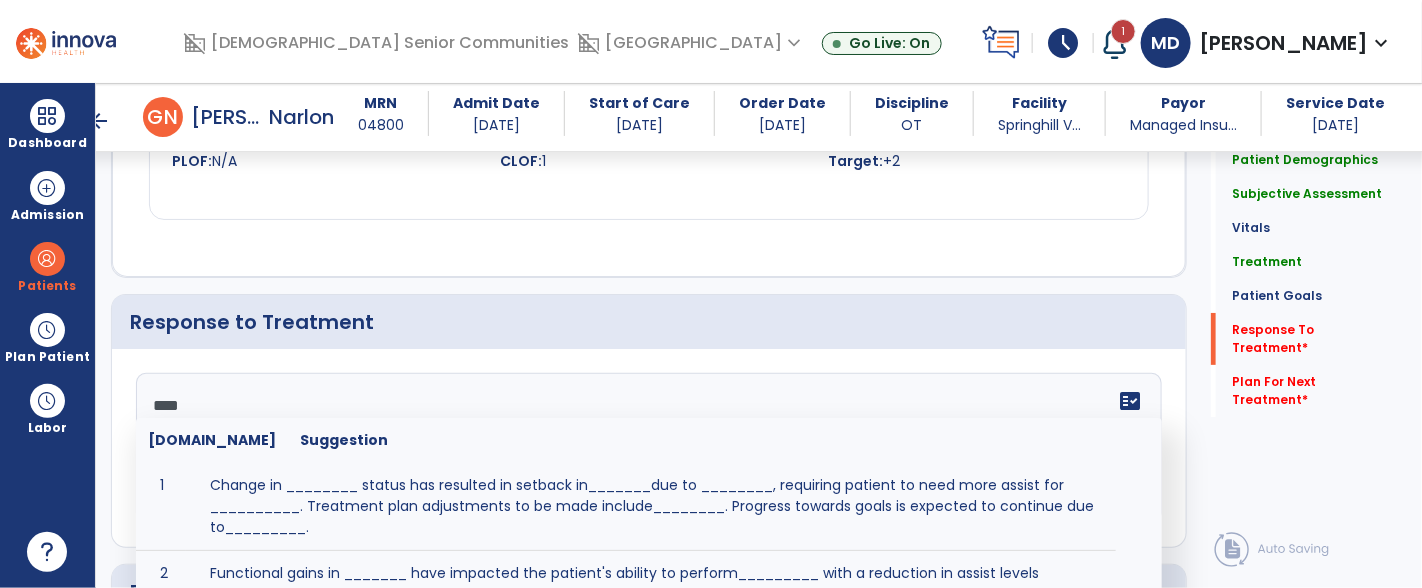 type on "*****" 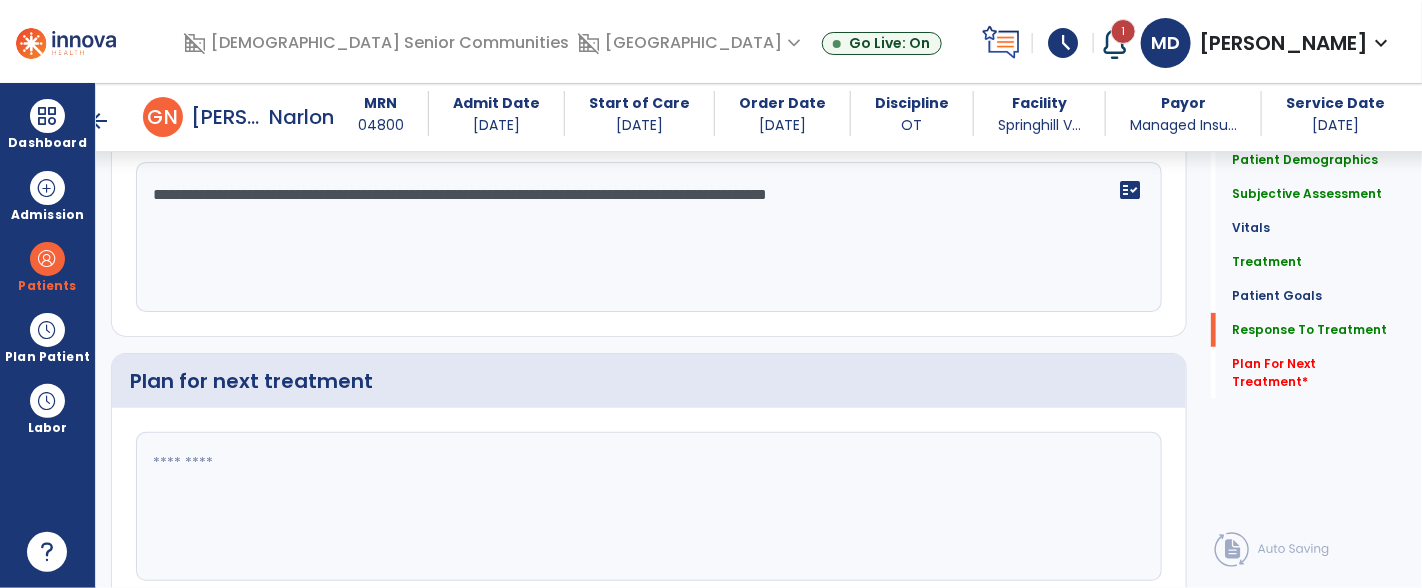 scroll, scrollTop: 2989, scrollLeft: 0, axis: vertical 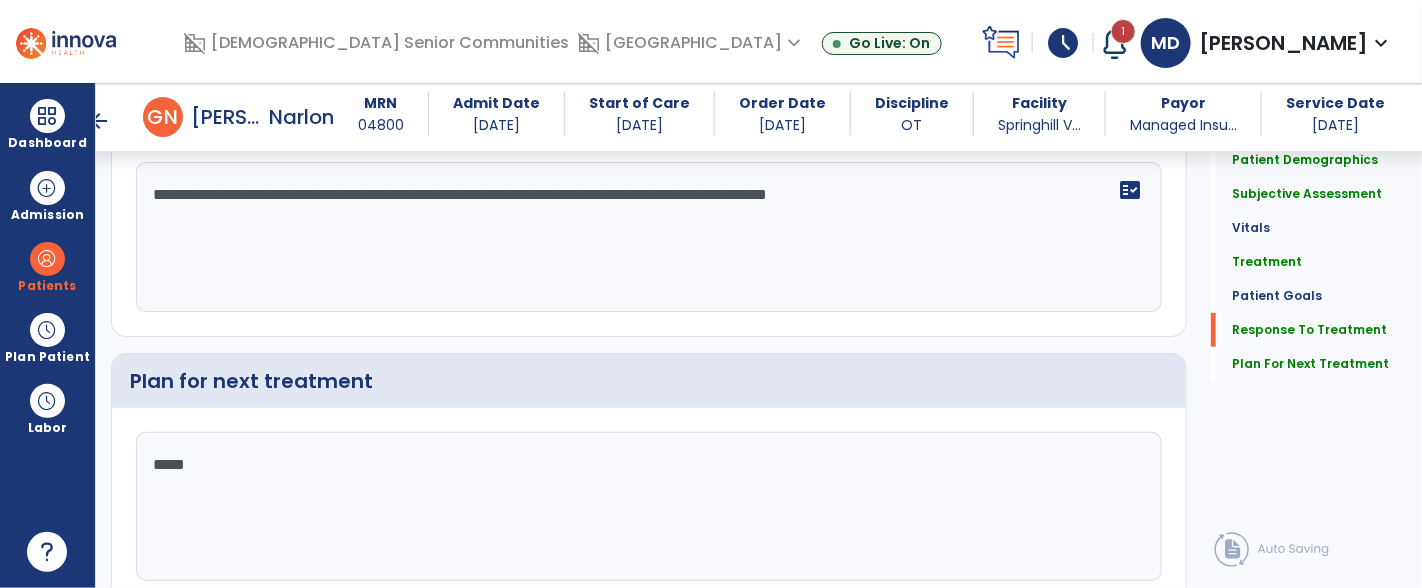 click on "**********" 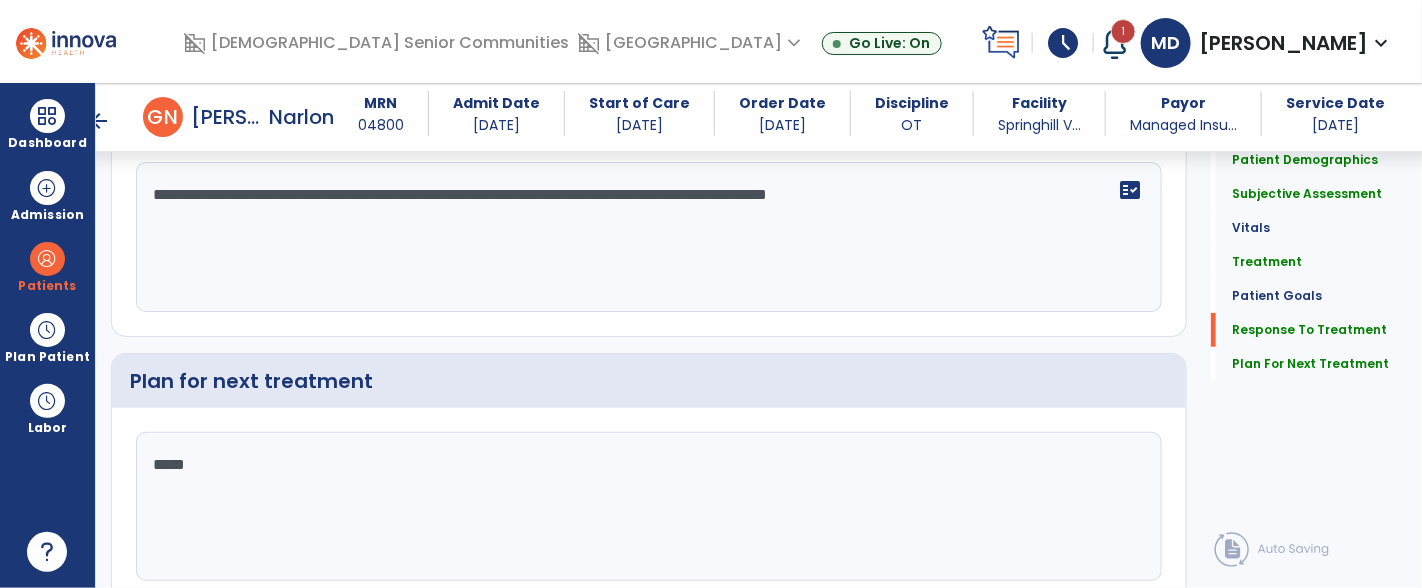 click on "****" 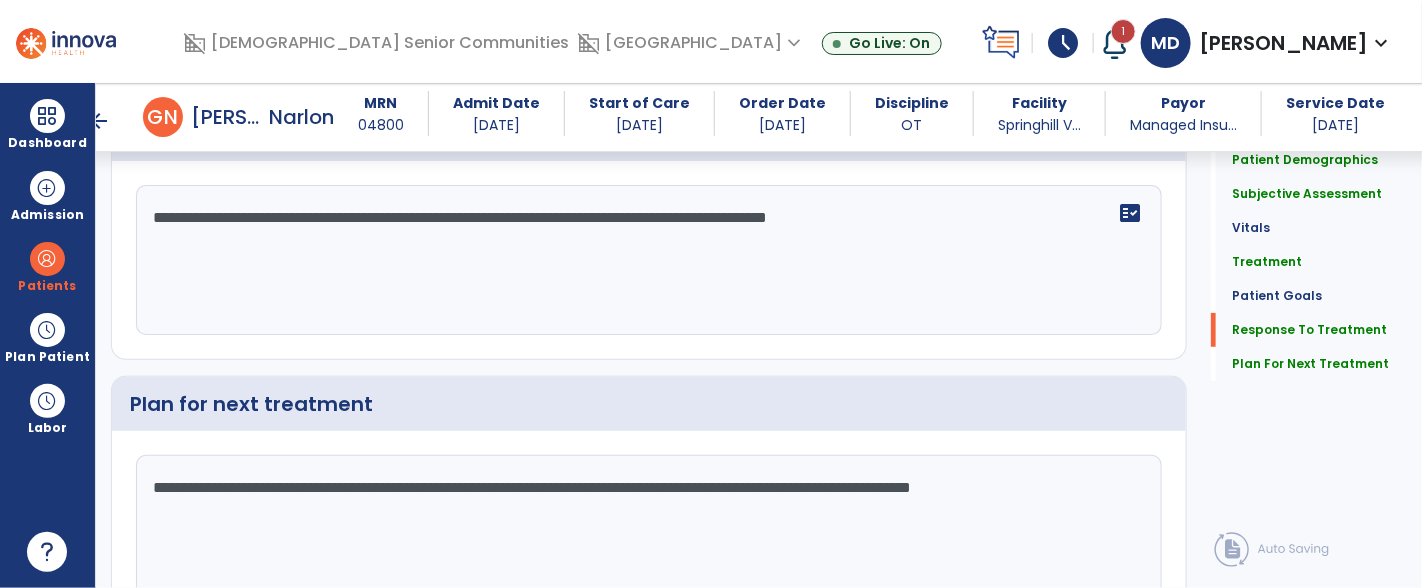scroll, scrollTop: 2989, scrollLeft: 0, axis: vertical 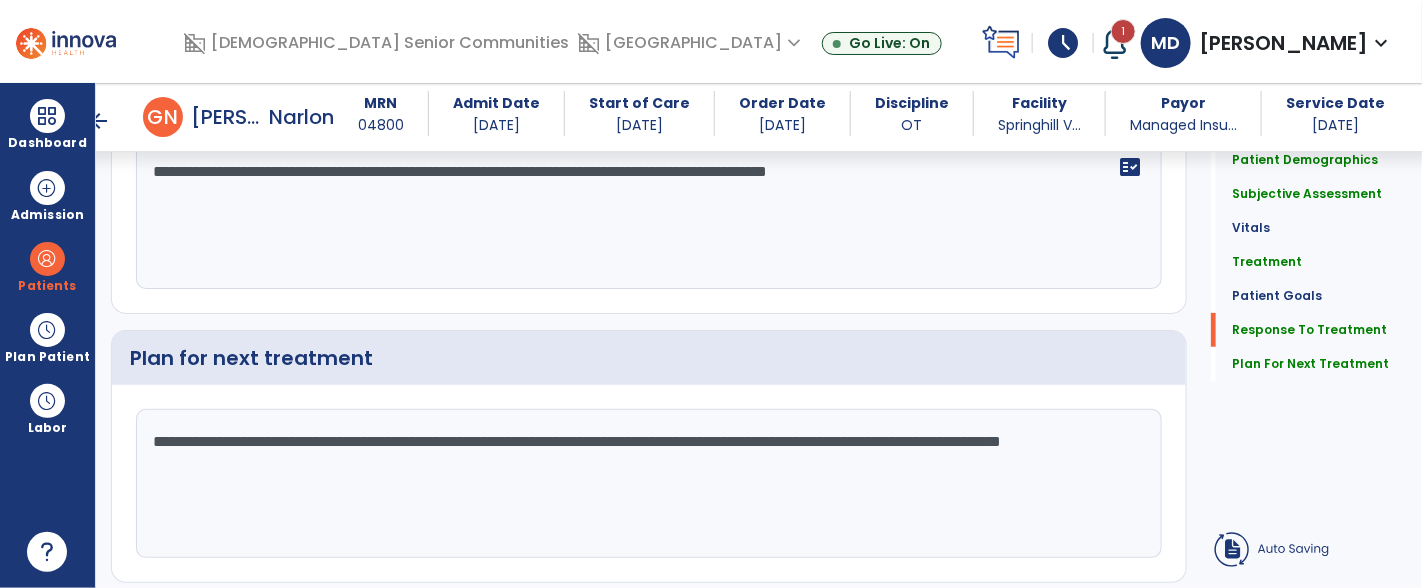 type on "**********" 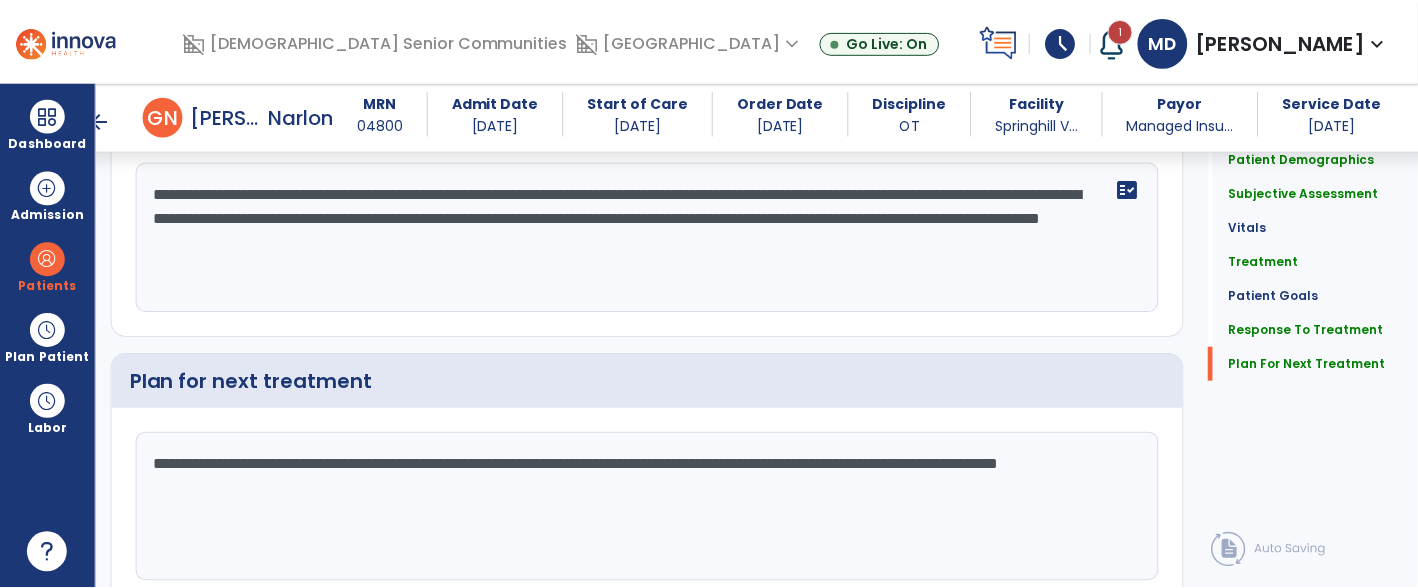 scroll, scrollTop: 3074, scrollLeft: 0, axis: vertical 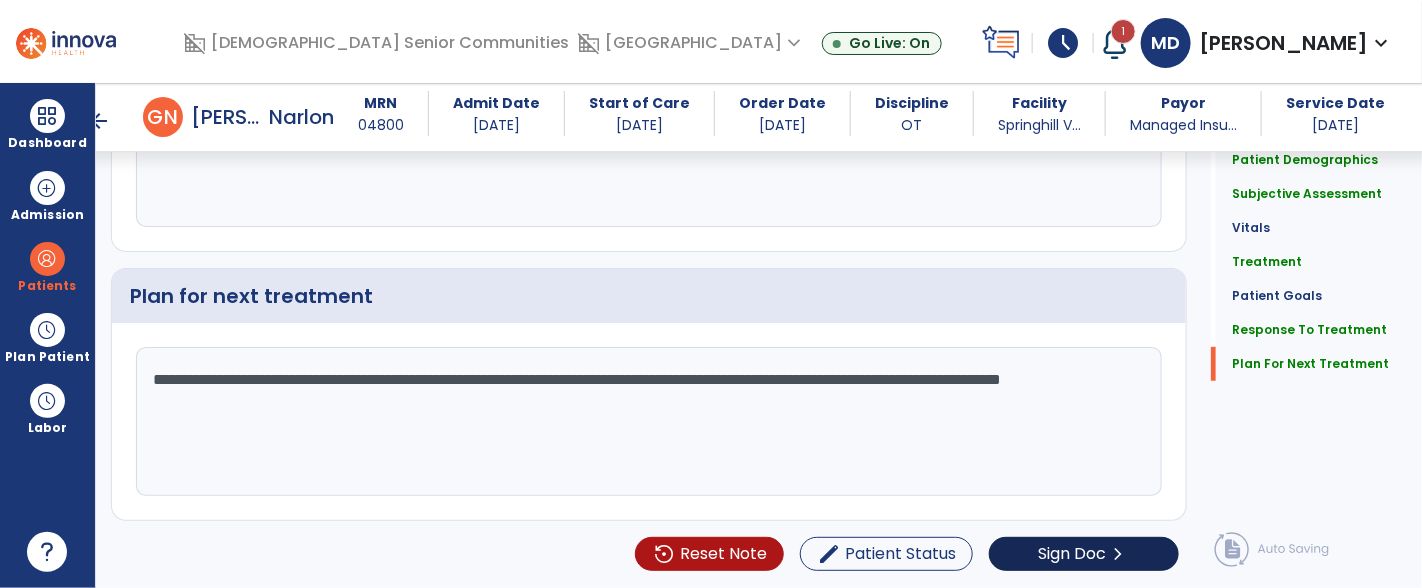 type on "**********" 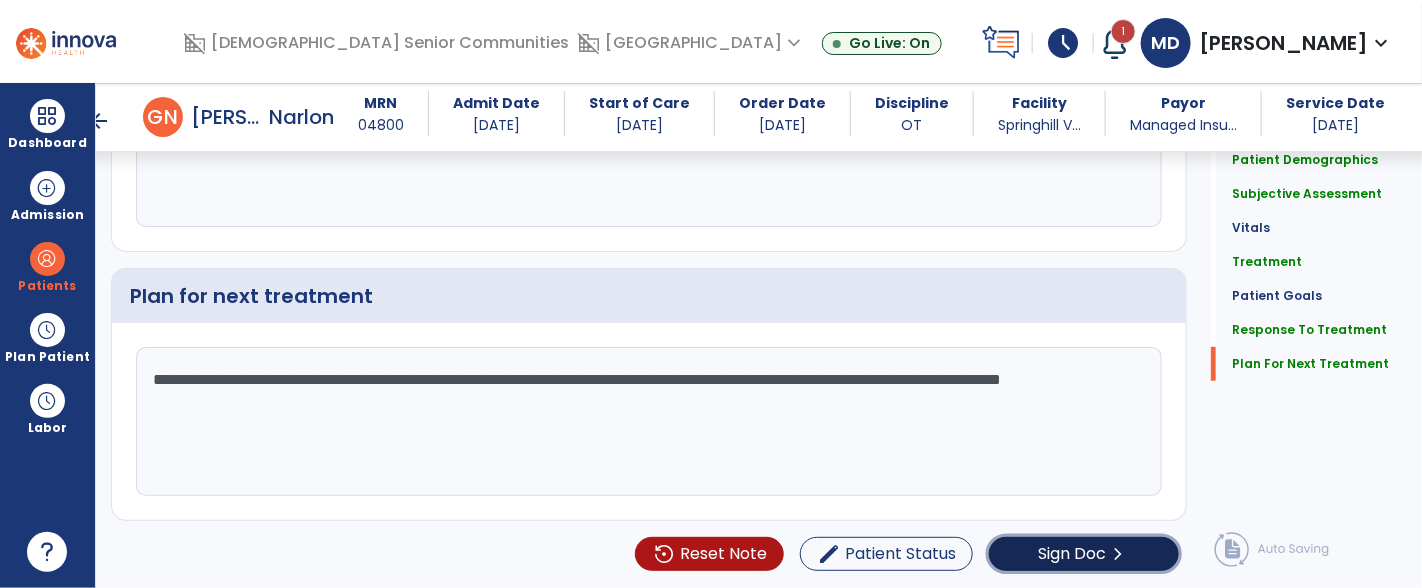 click on "Sign Doc" 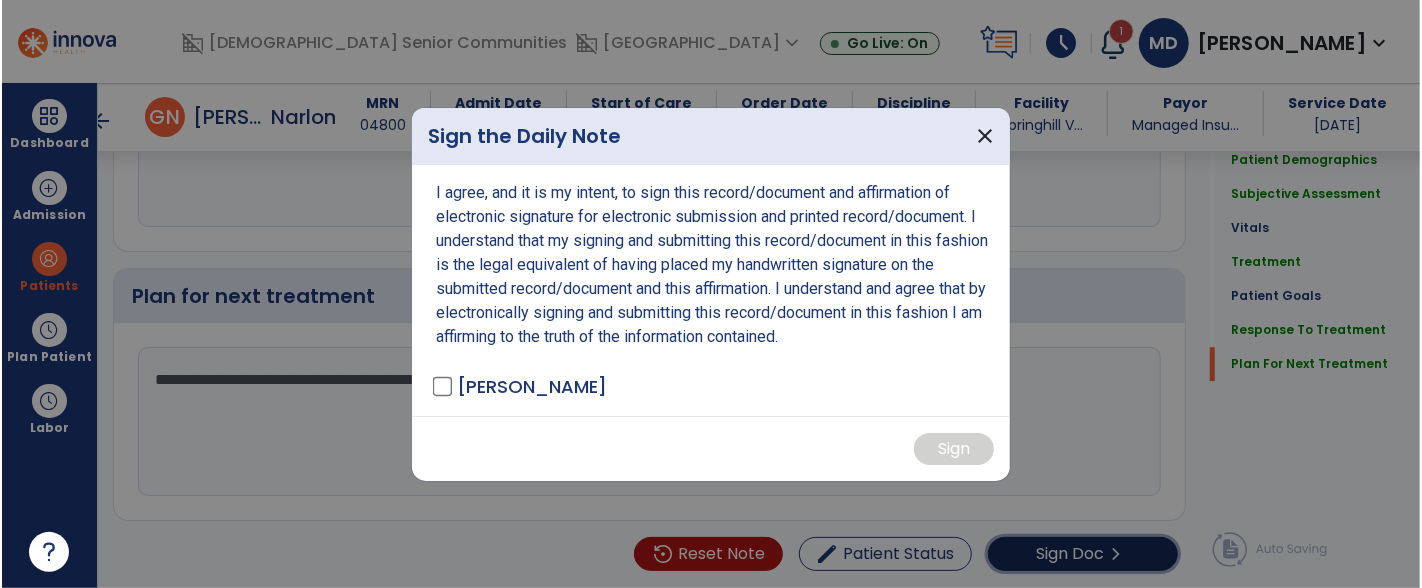scroll, scrollTop: 3074, scrollLeft: 0, axis: vertical 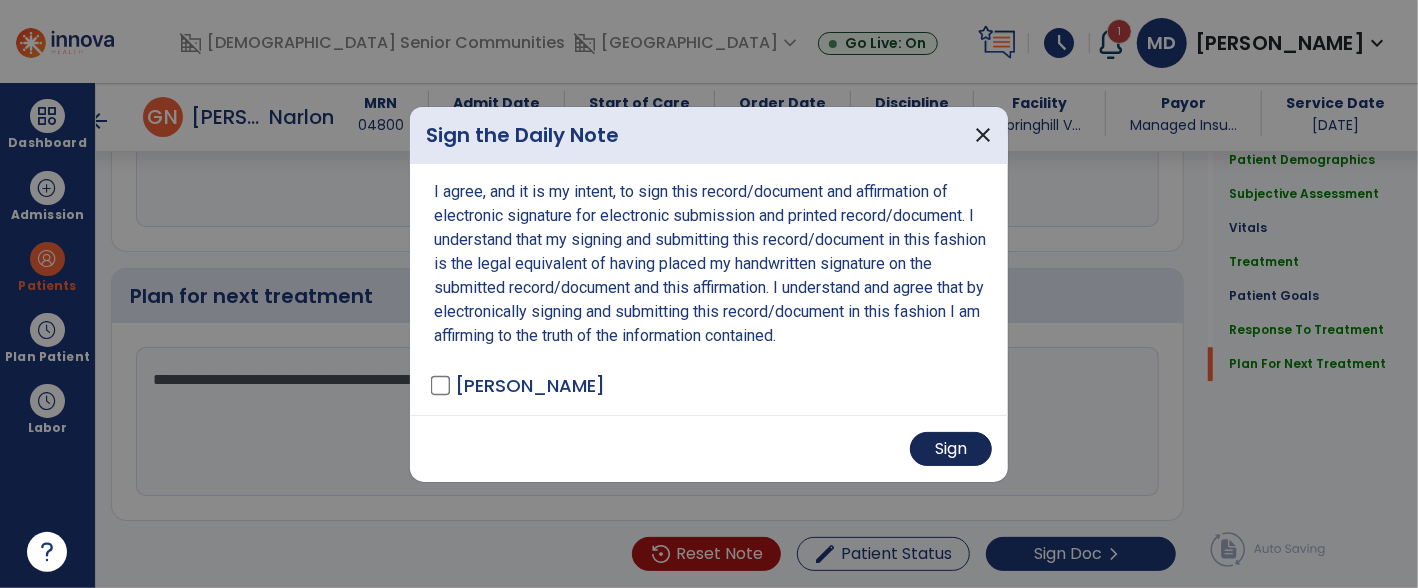 click on "Sign" at bounding box center [951, 449] 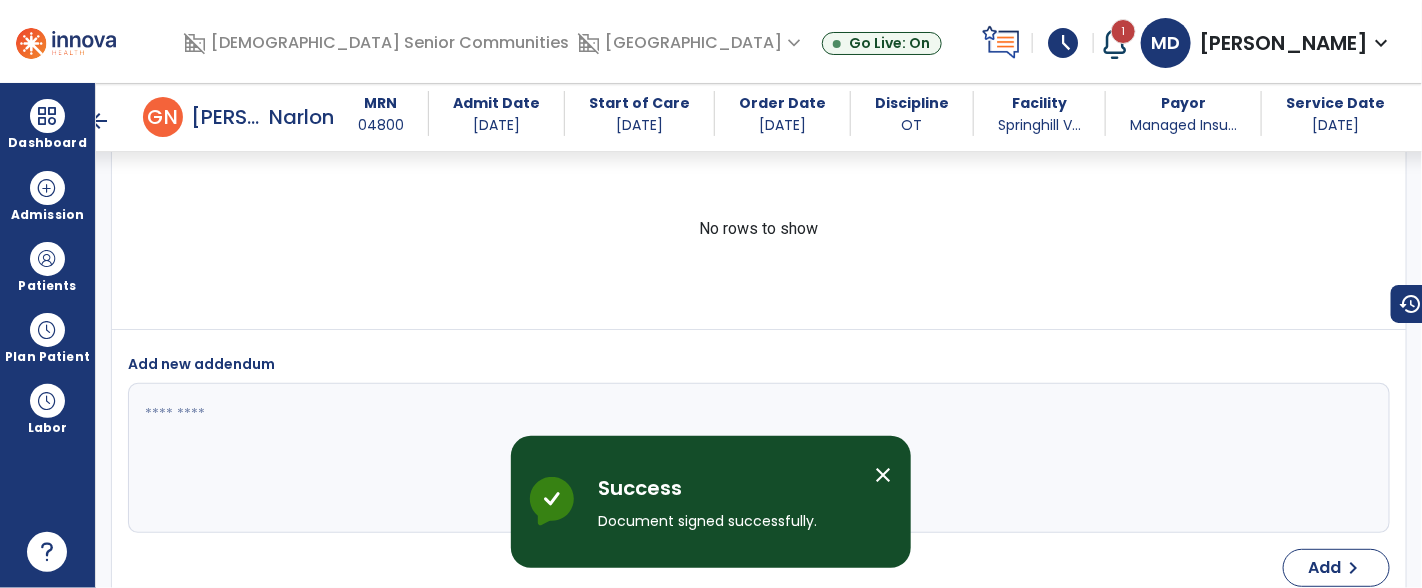 scroll, scrollTop: 4594, scrollLeft: 0, axis: vertical 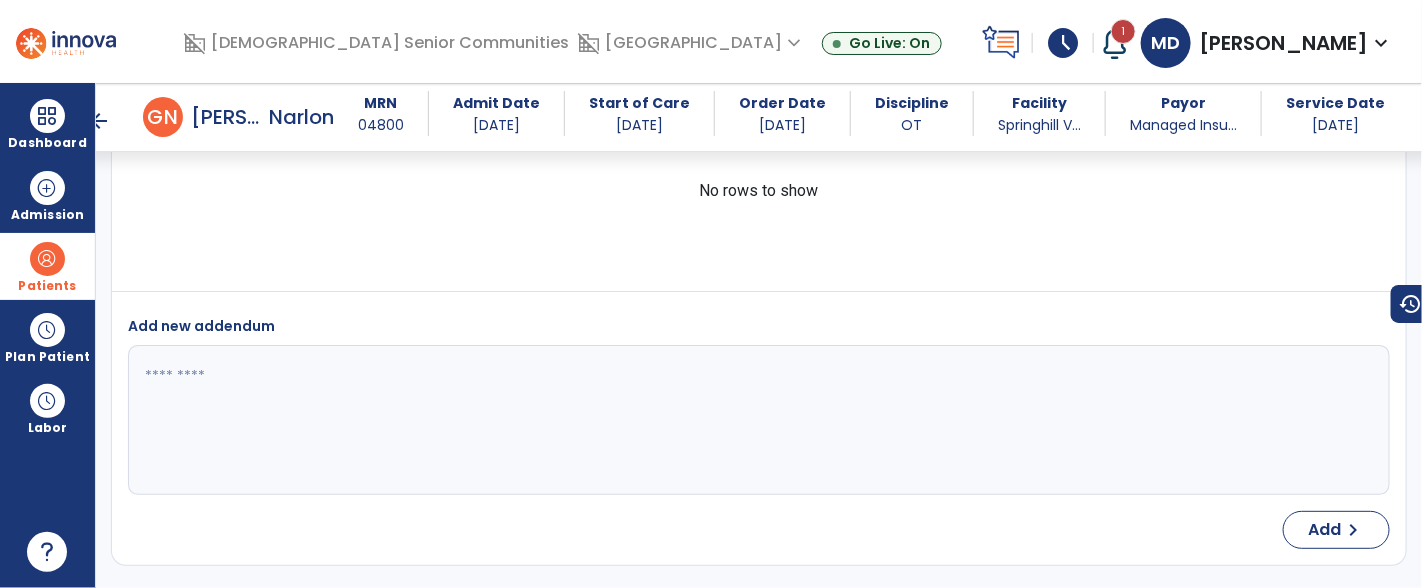 click at bounding box center [47, 259] 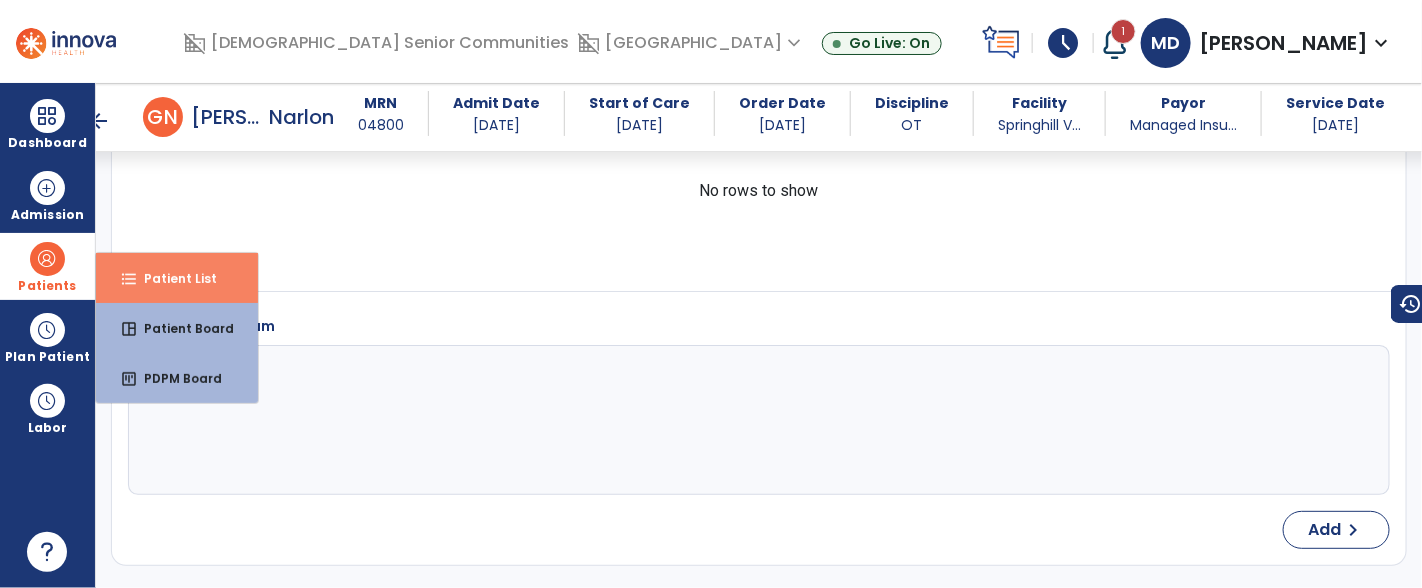 click on "Patient List" at bounding box center (172, 278) 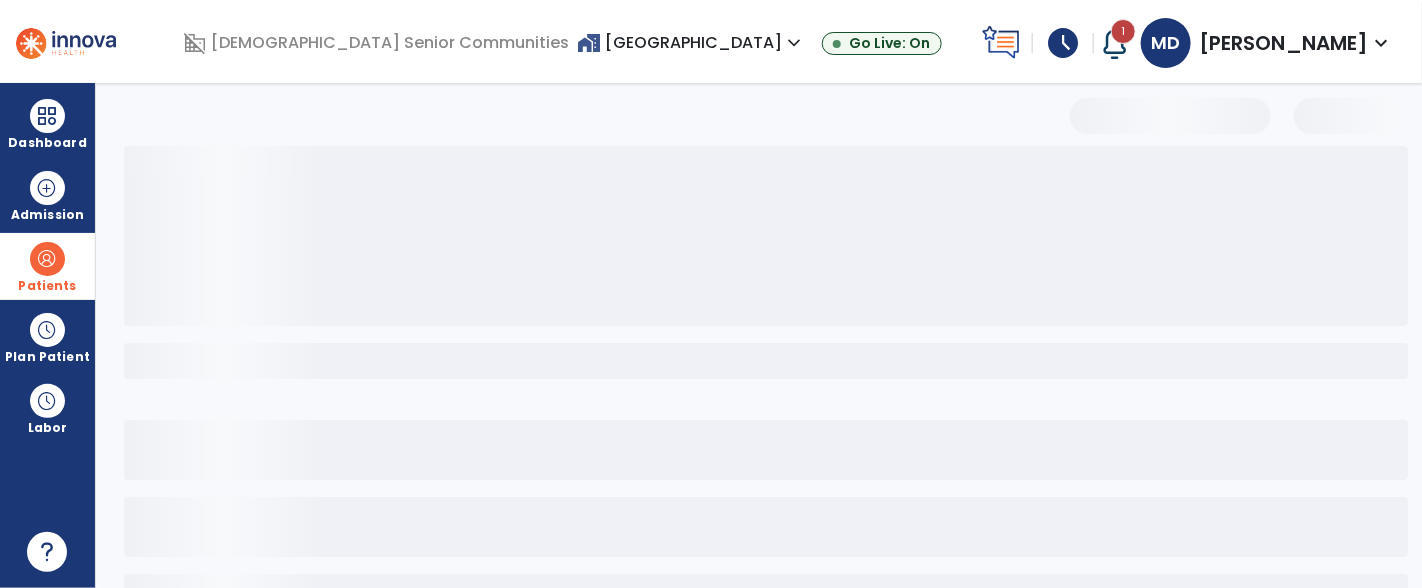 select on "***" 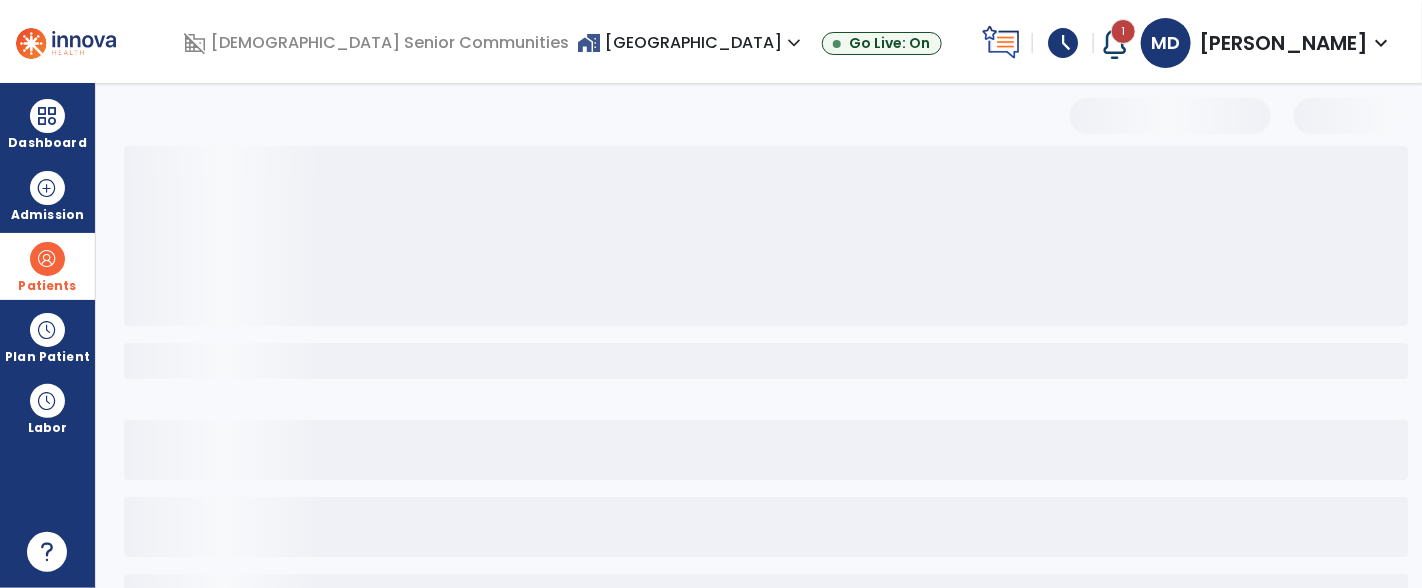 scroll, scrollTop: 0, scrollLeft: 0, axis: both 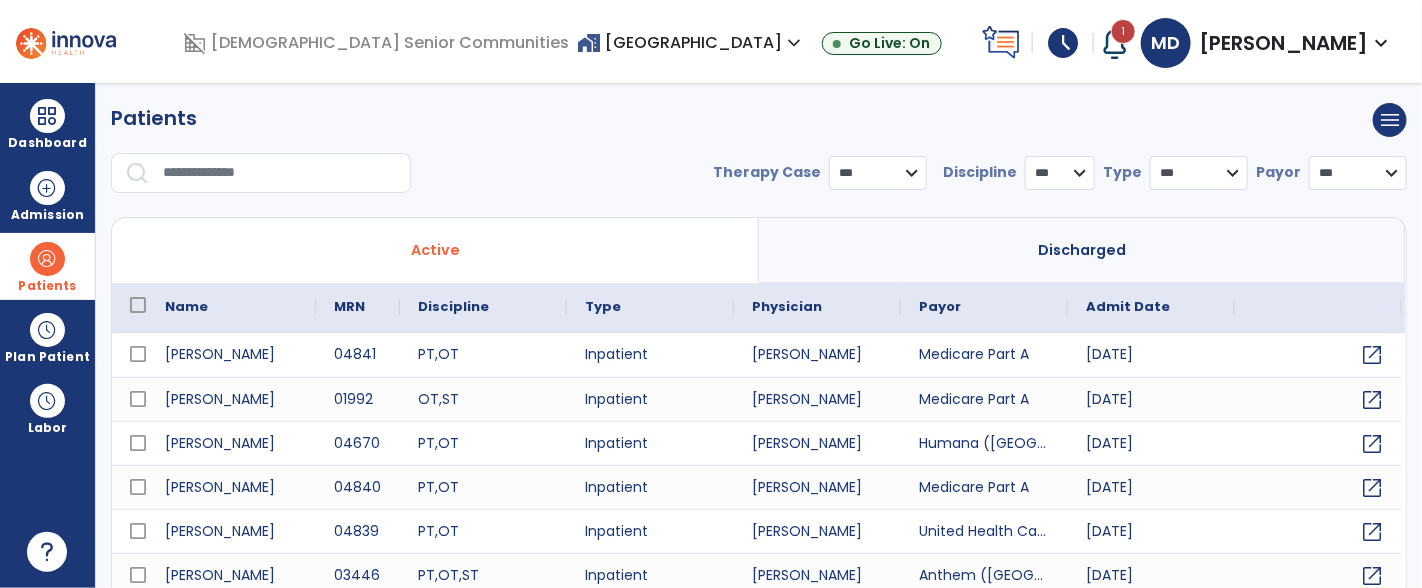 click at bounding box center [280, 173] 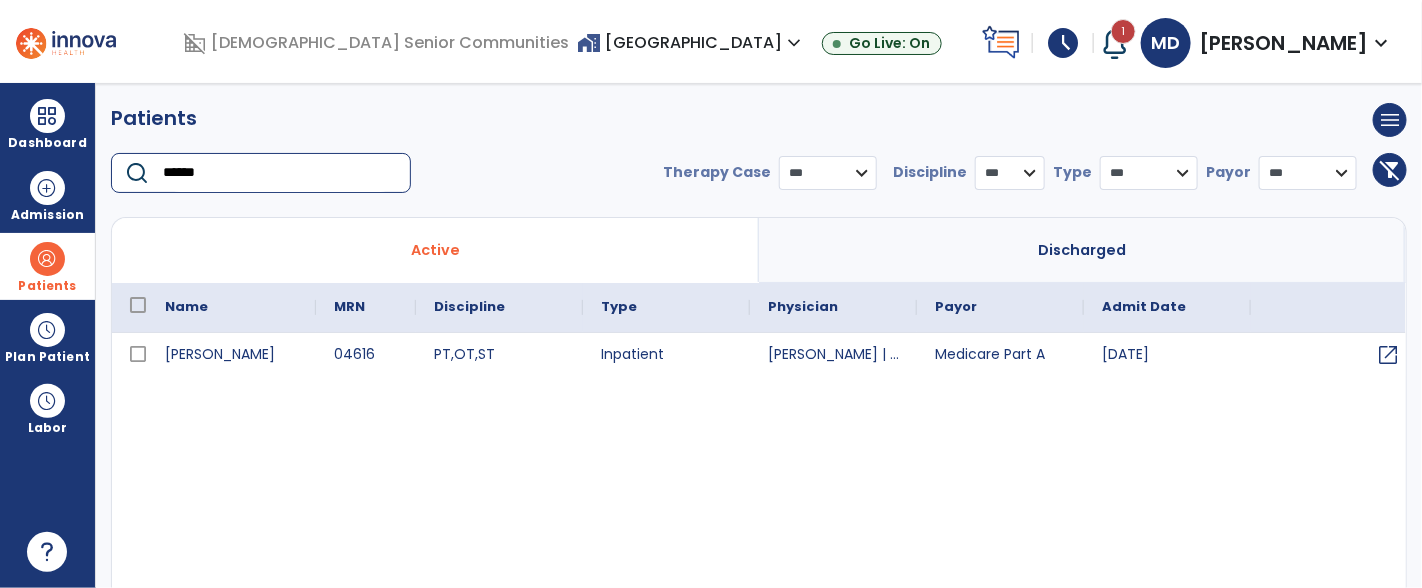 type on "******" 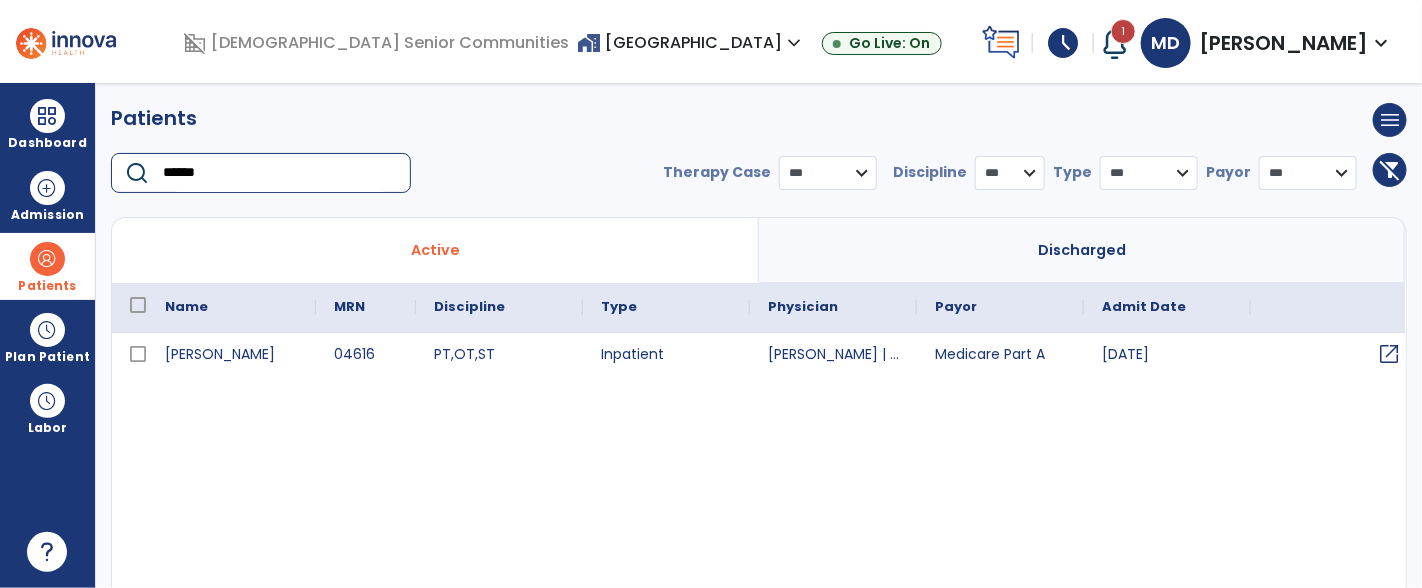 click on "open_in_new" at bounding box center [1389, 354] 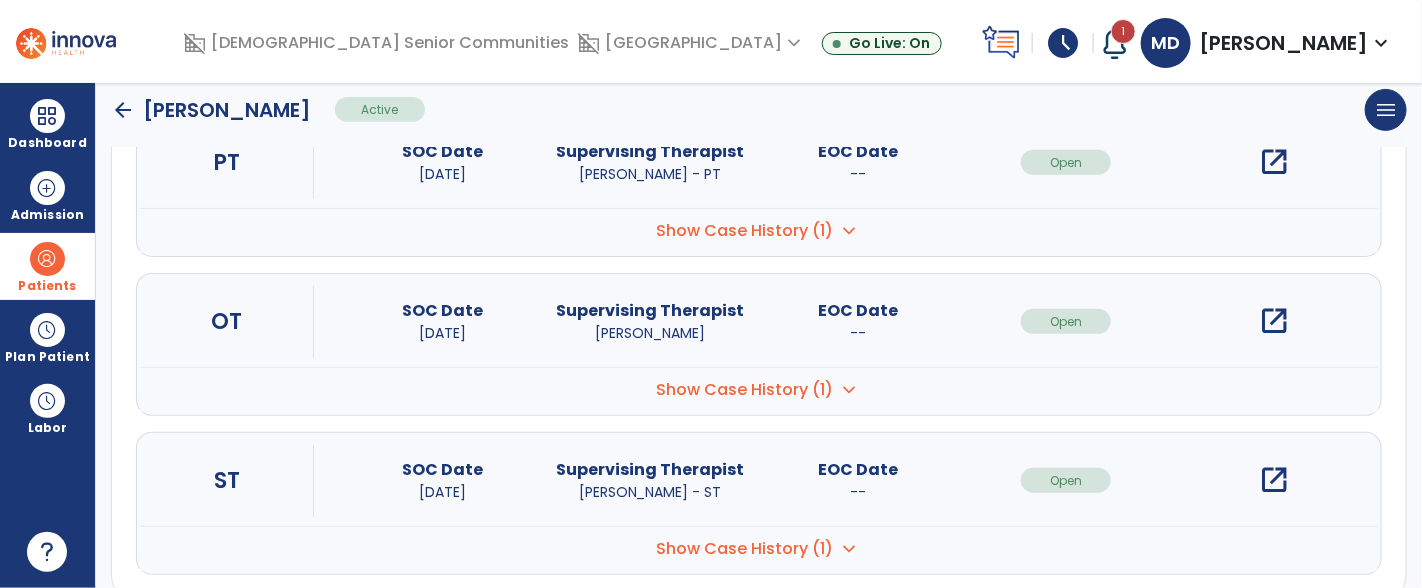 scroll, scrollTop: 322, scrollLeft: 0, axis: vertical 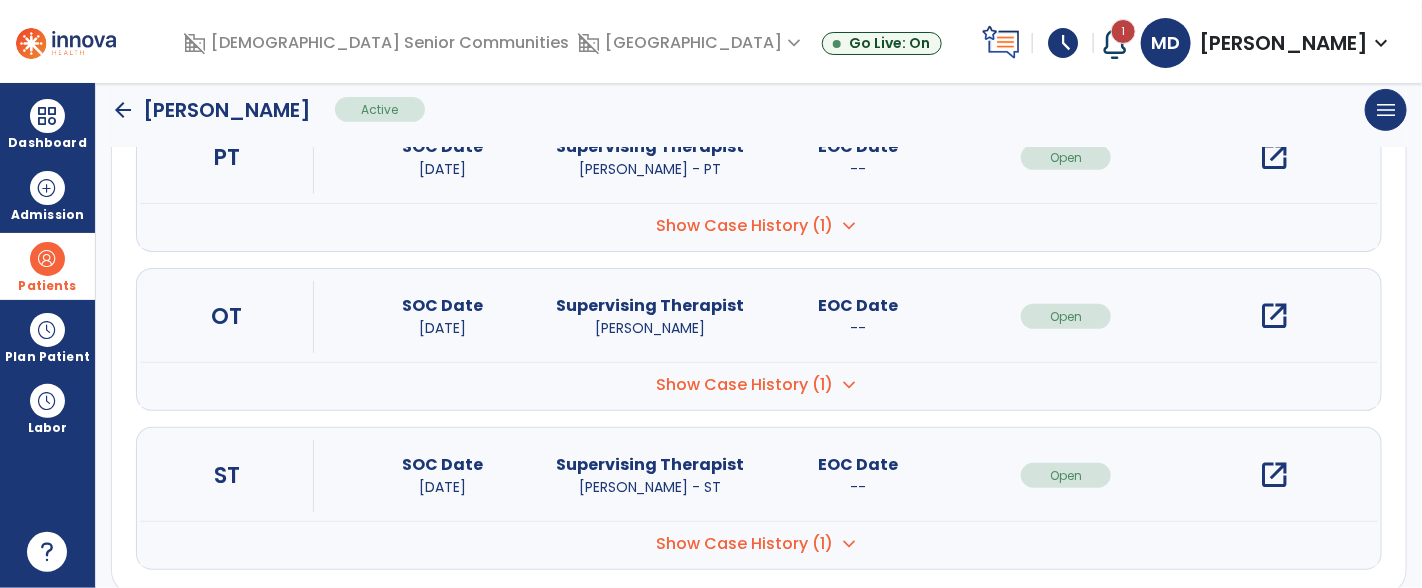 click on "open_in_new" at bounding box center [1274, 316] 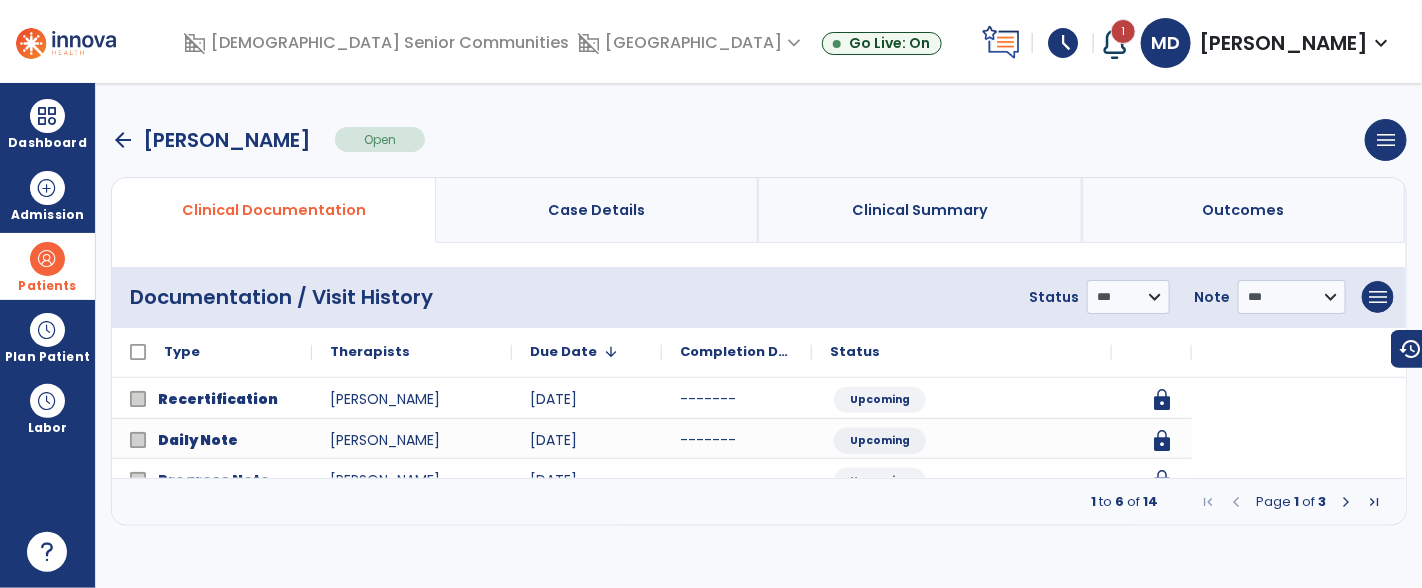scroll, scrollTop: 0, scrollLeft: 0, axis: both 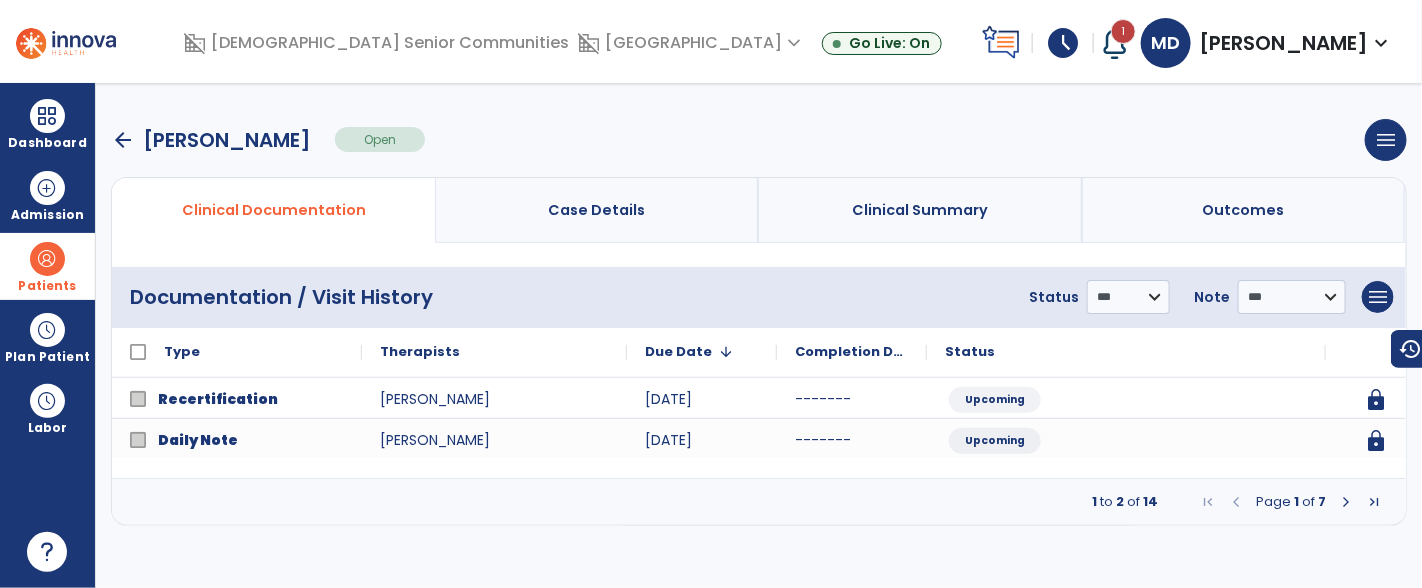 click at bounding box center (1346, 502) 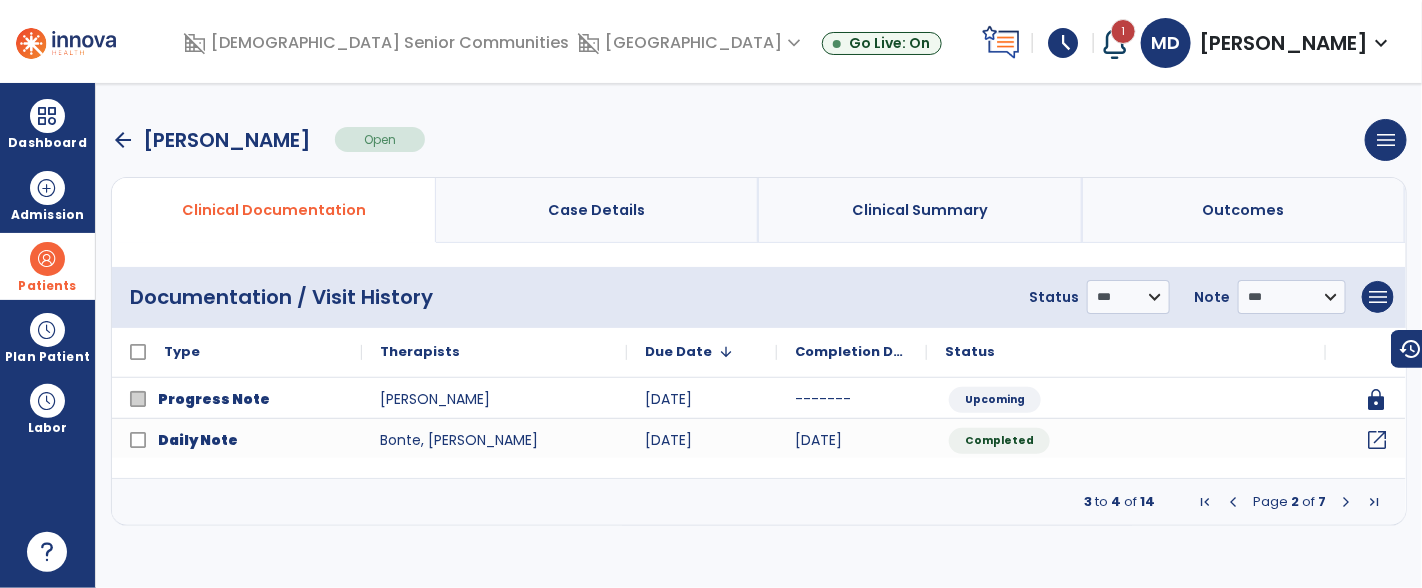 click on "open_in_new" 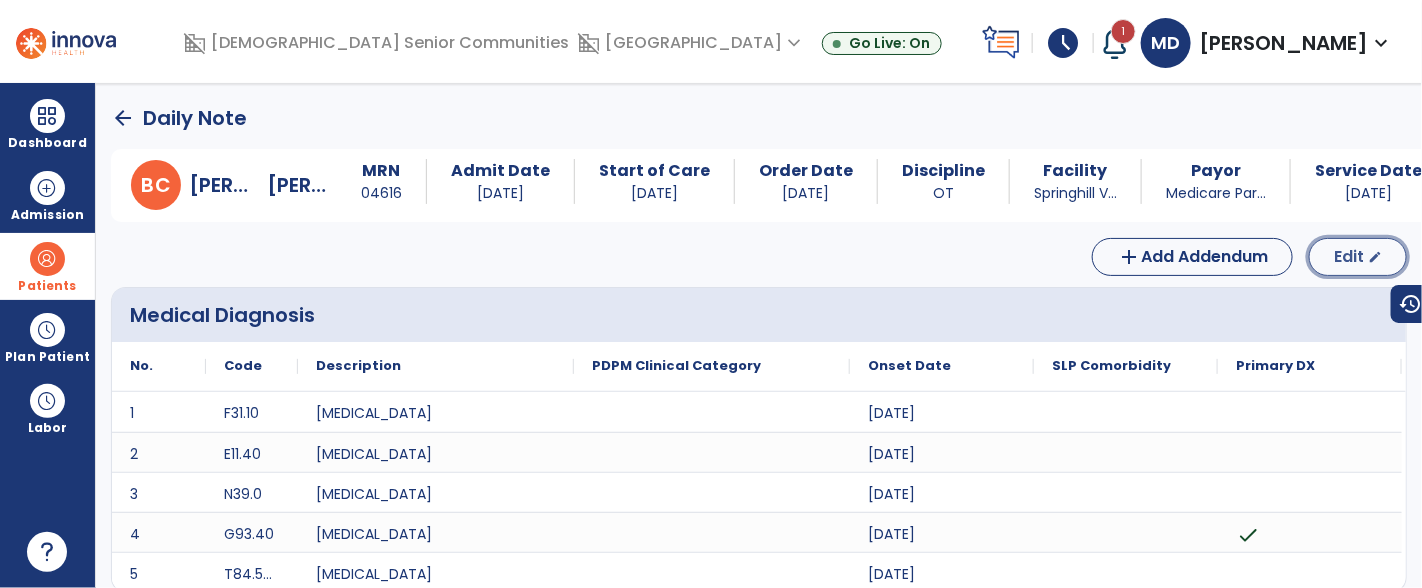 click on "Edit" 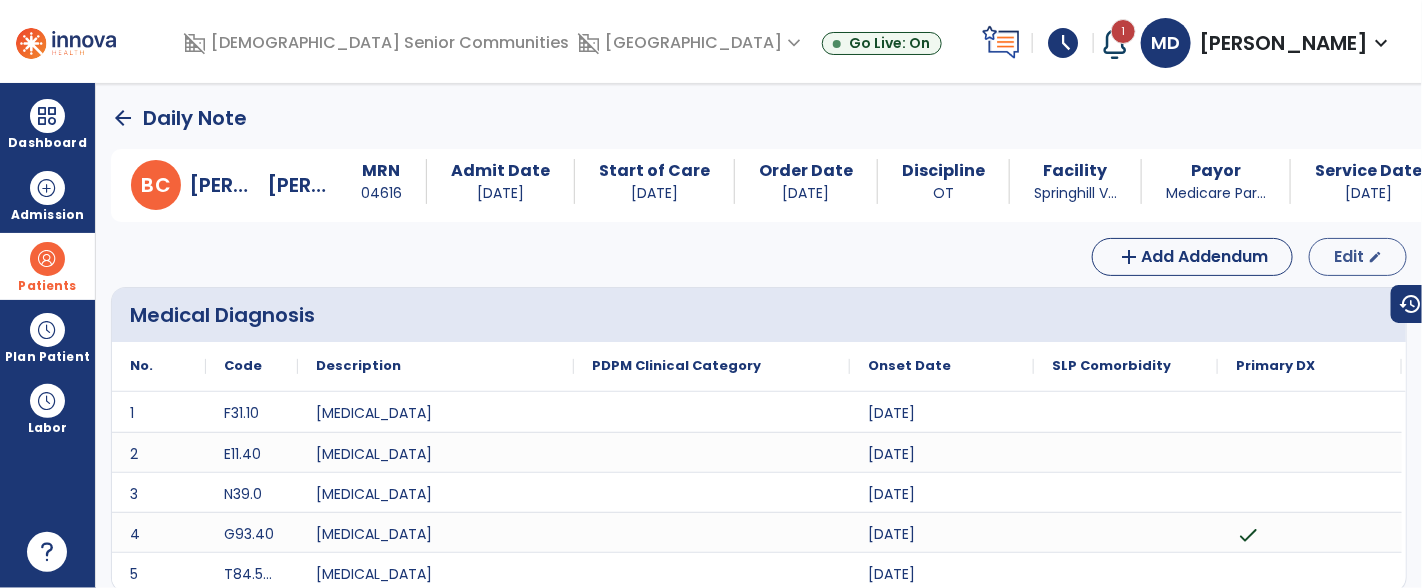 select on "*" 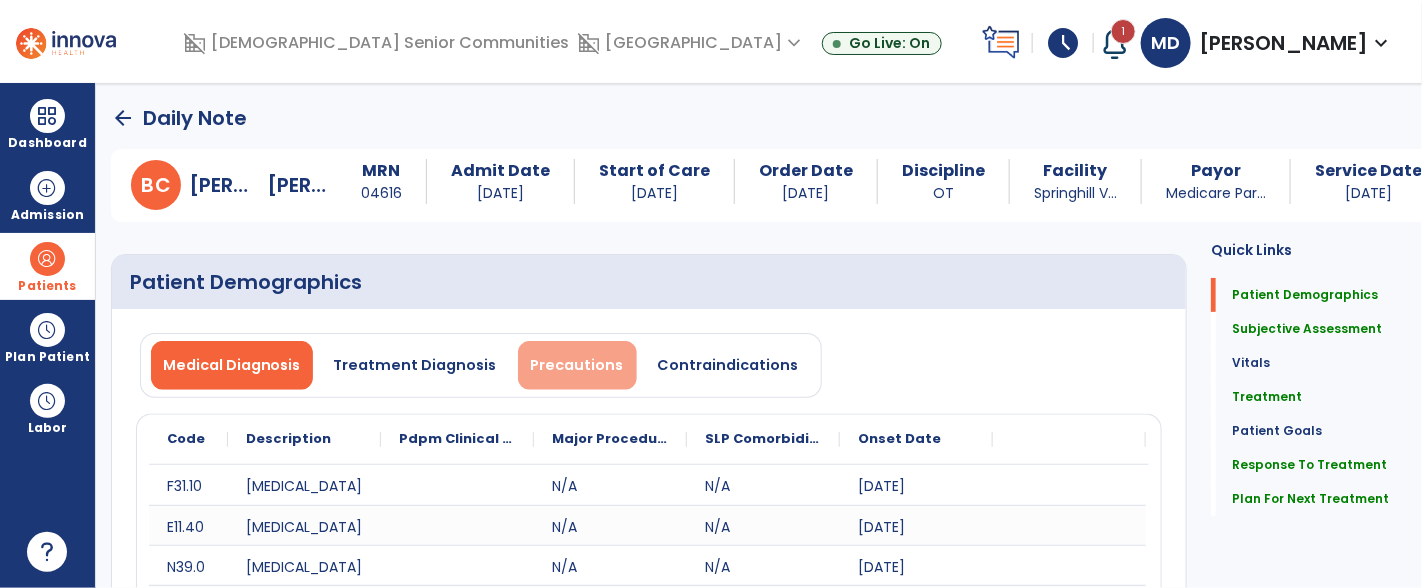 click on "Precautions" at bounding box center [577, 365] 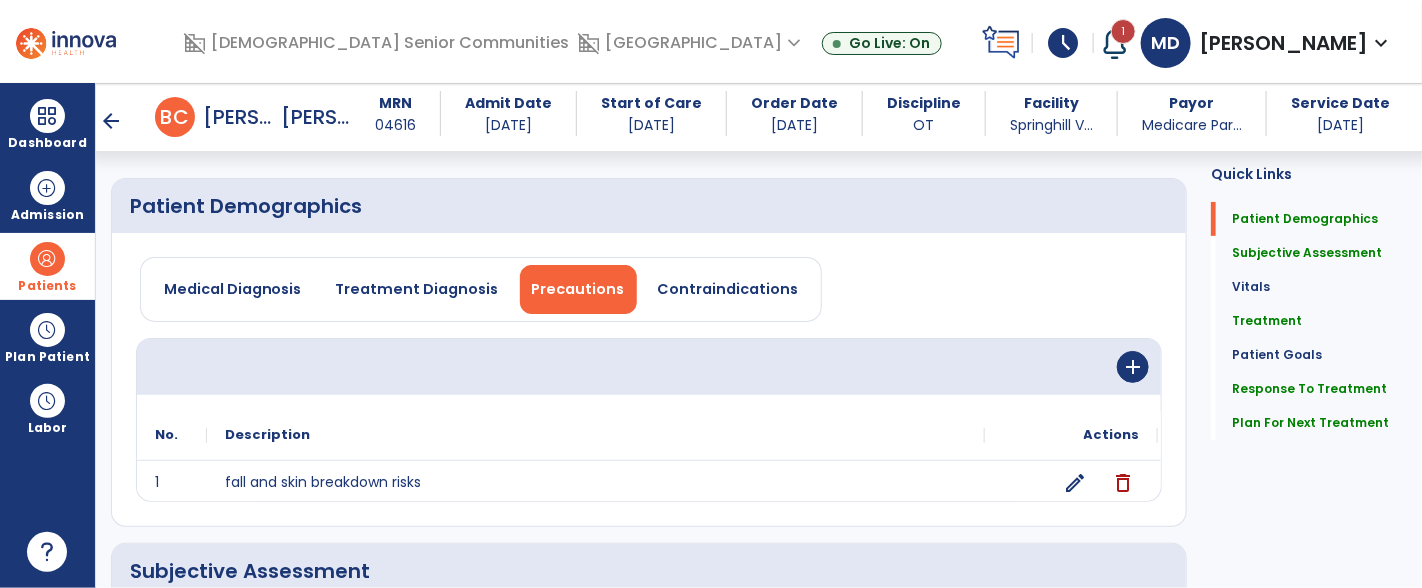 scroll, scrollTop: 55, scrollLeft: 0, axis: vertical 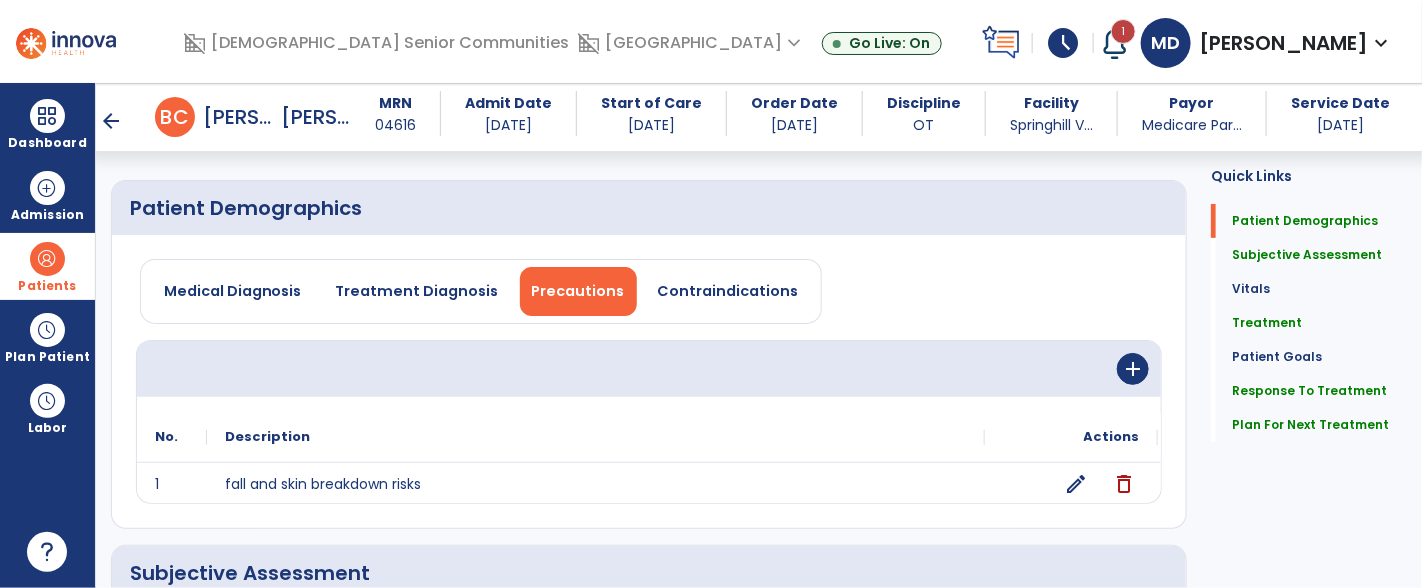 click on "edit" 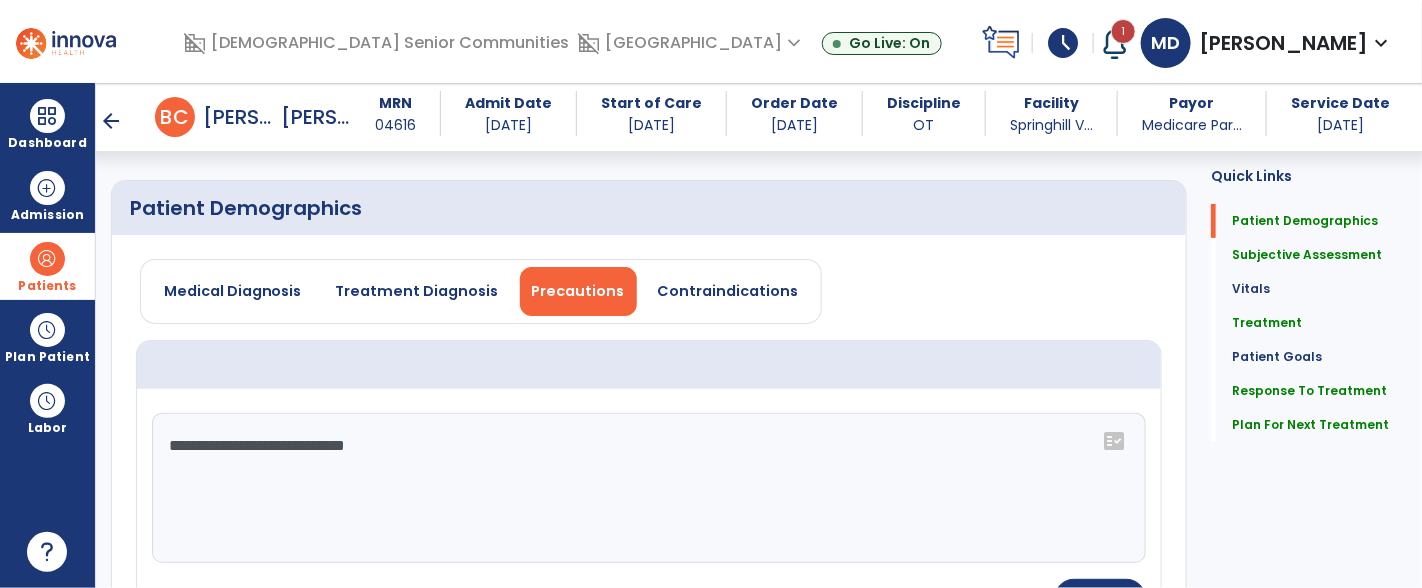 scroll, scrollTop: 57, scrollLeft: 0, axis: vertical 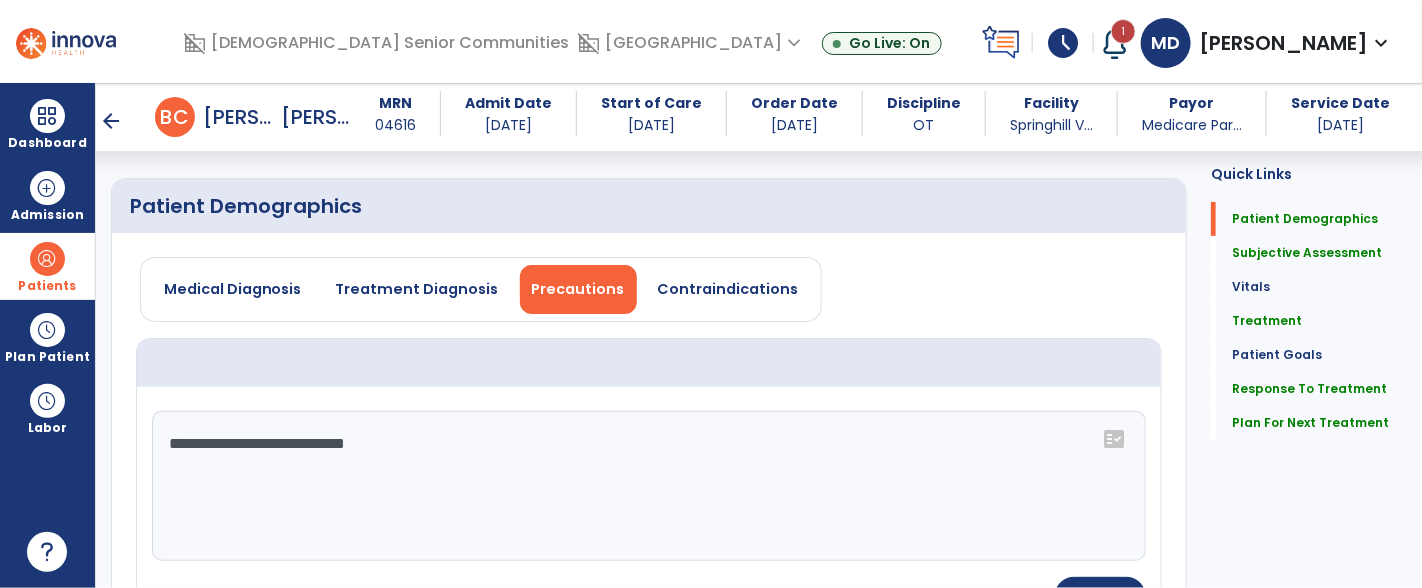 click on "**********" 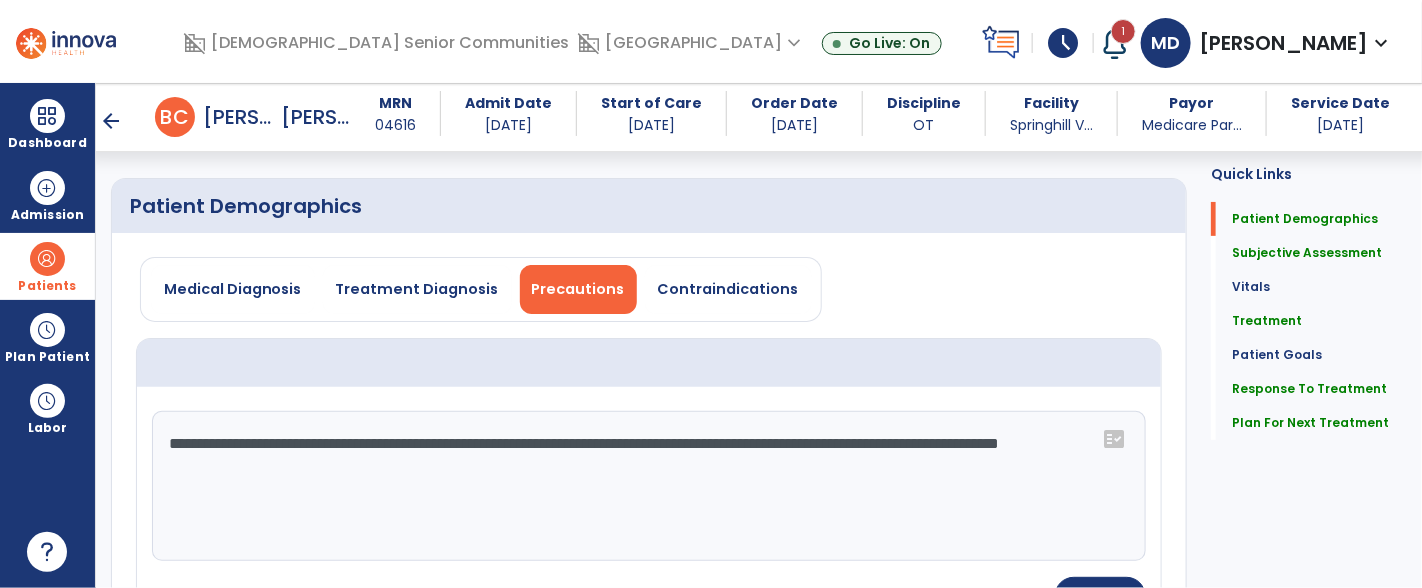 type on "**********" 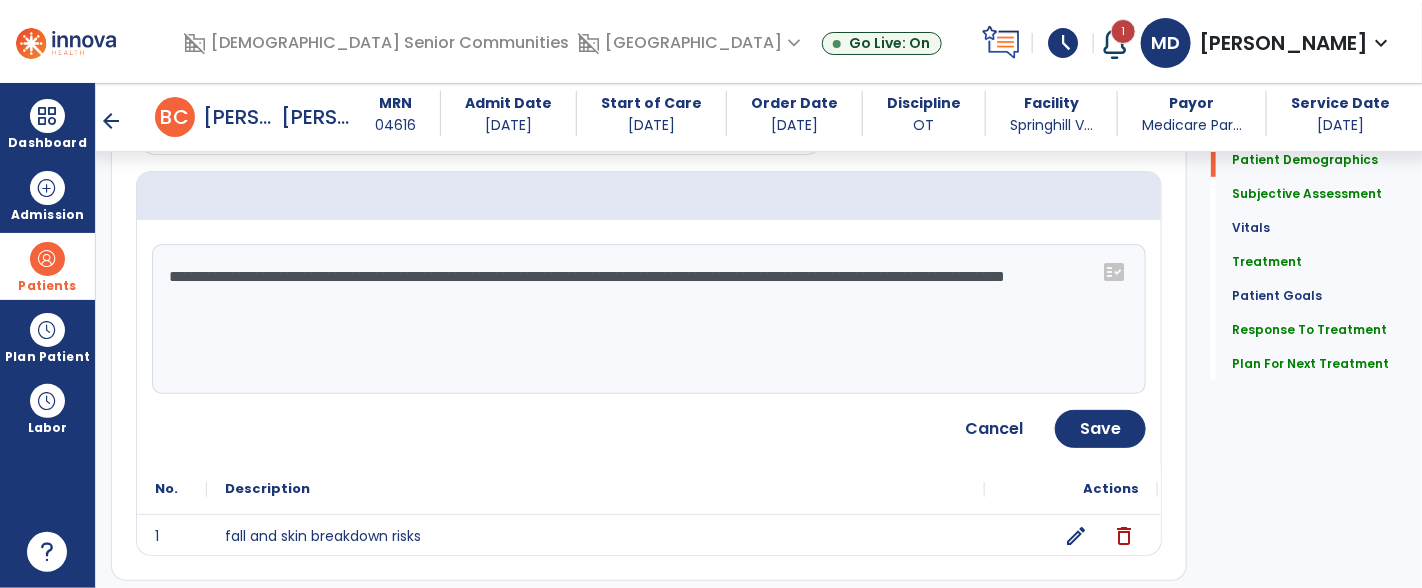 scroll, scrollTop: 217, scrollLeft: 0, axis: vertical 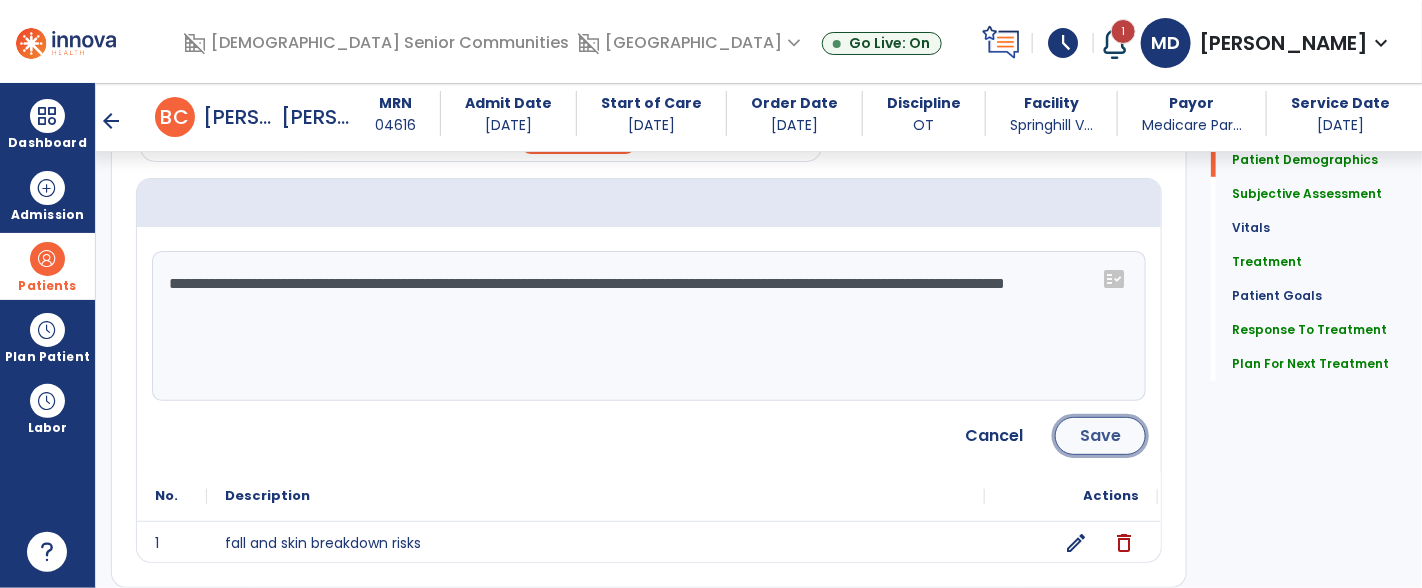 click on "Save" 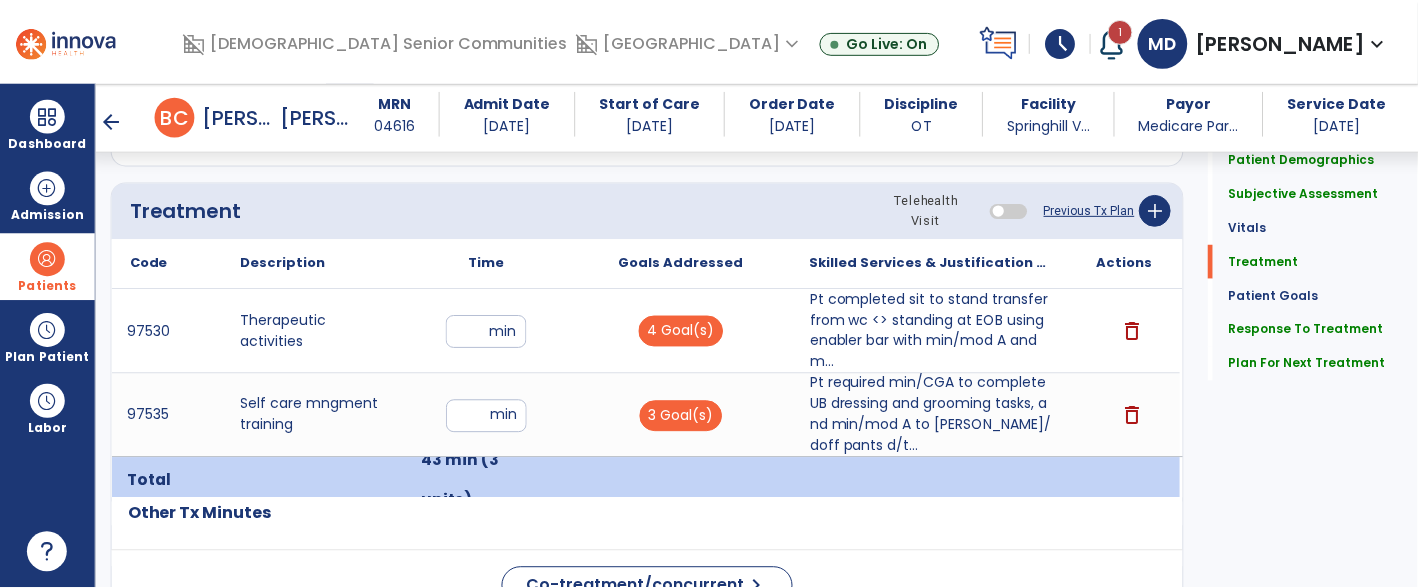 scroll, scrollTop: 1186, scrollLeft: 0, axis: vertical 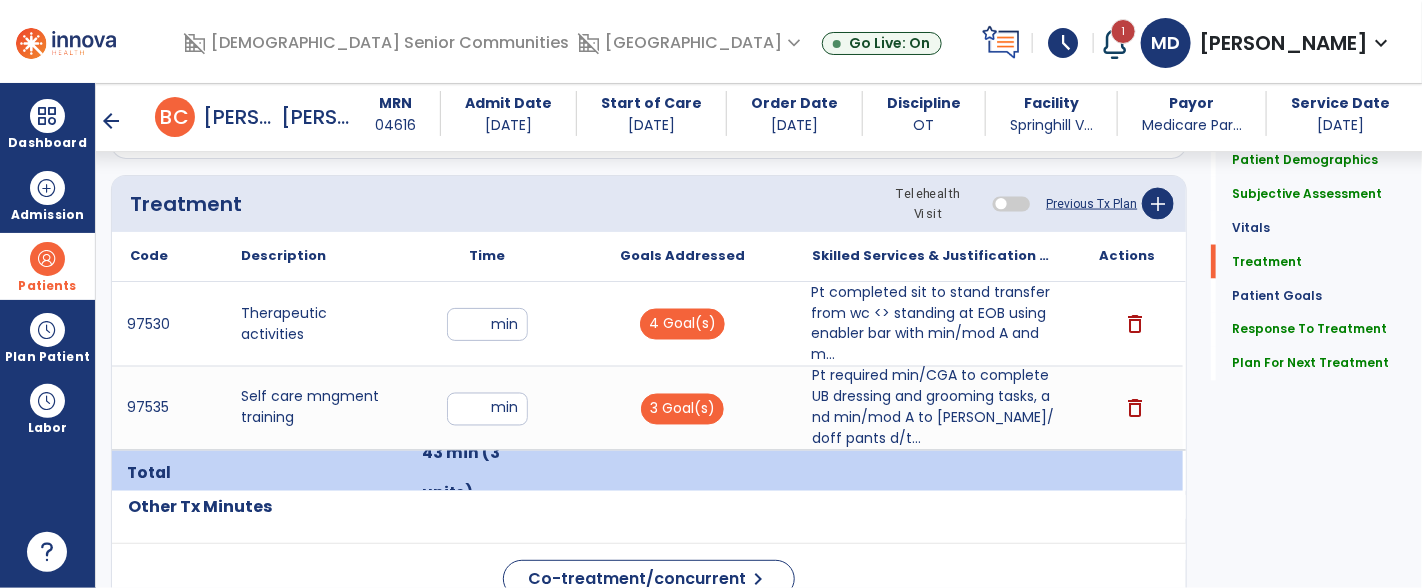 click on "Pt completed sit to stand transfer from wc <> standing at EOB using enabler bar with min/mod A and m..." at bounding box center (933, 324) 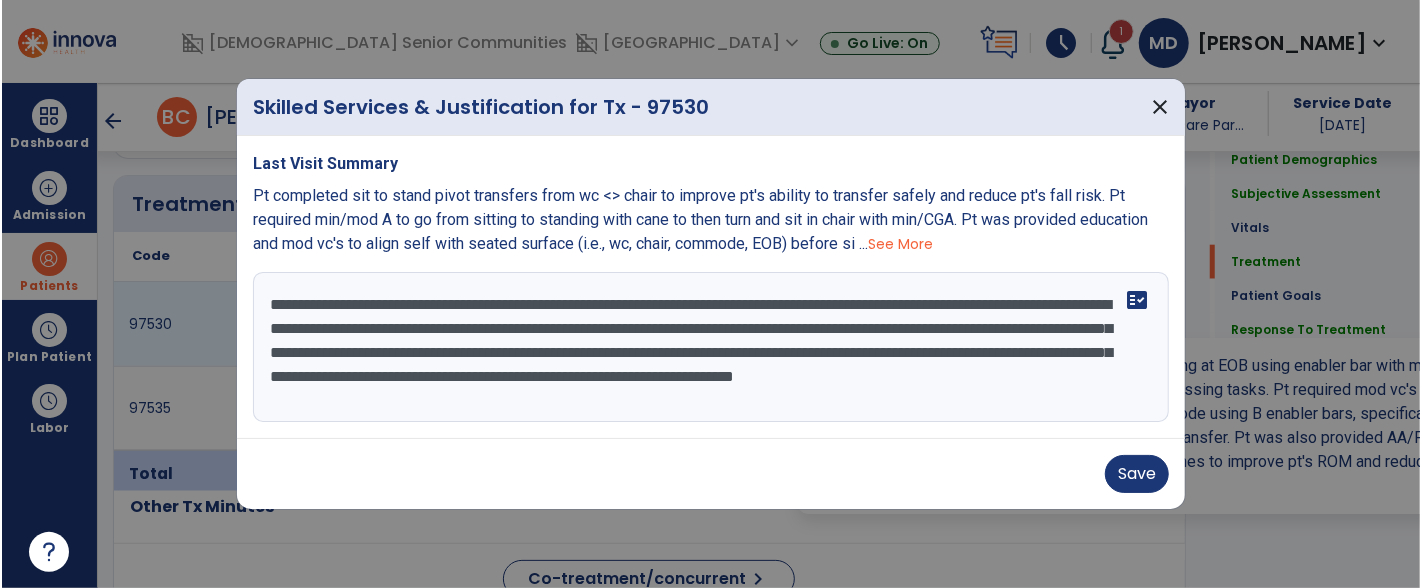 scroll, scrollTop: 1186, scrollLeft: 0, axis: vertical 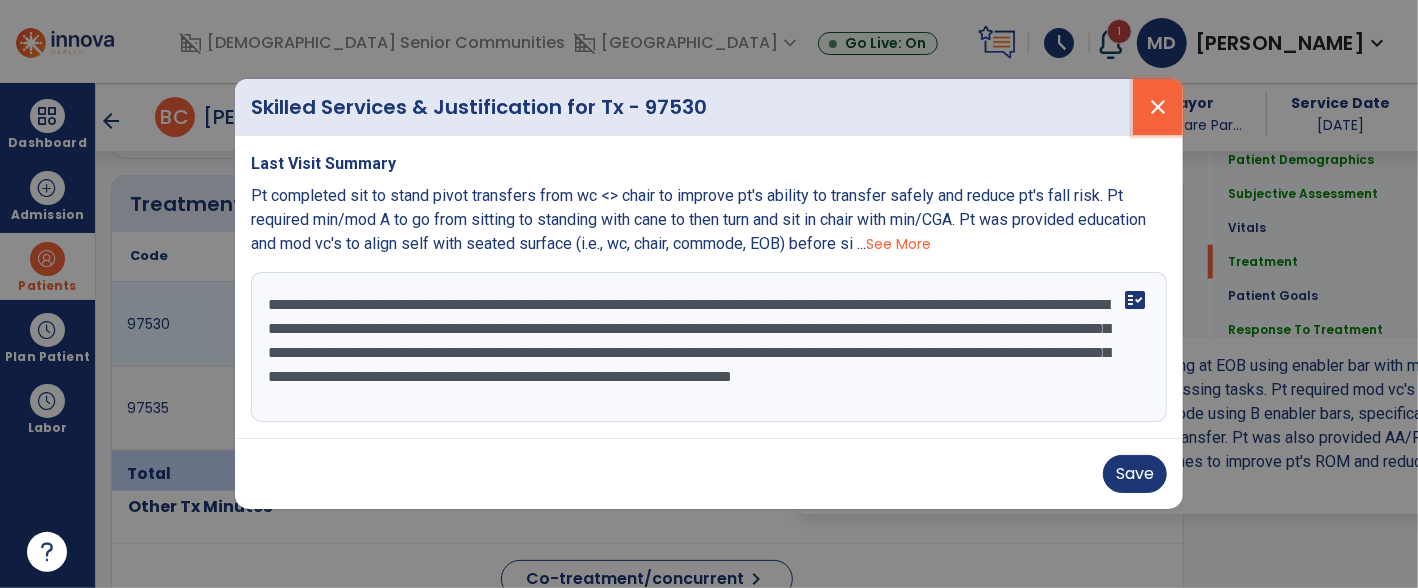 click on "close" at bounding box center [1158, 107] 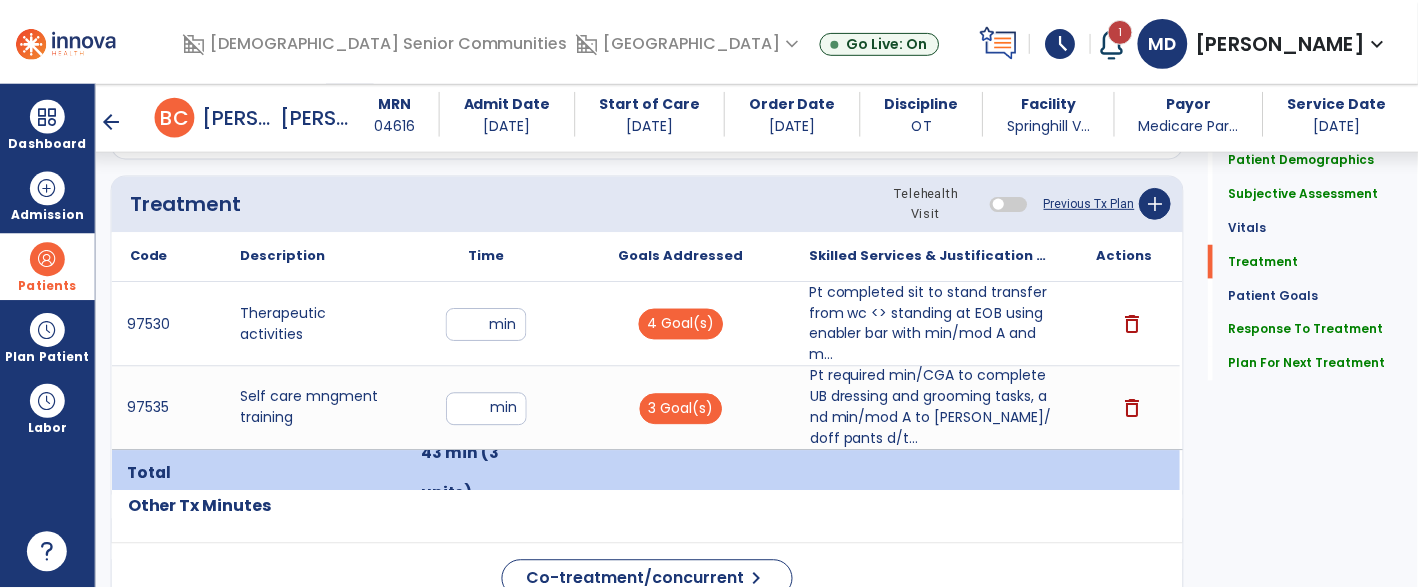 scroll, scrollTop: 1236, scrollLeft: 0, axis: vertical 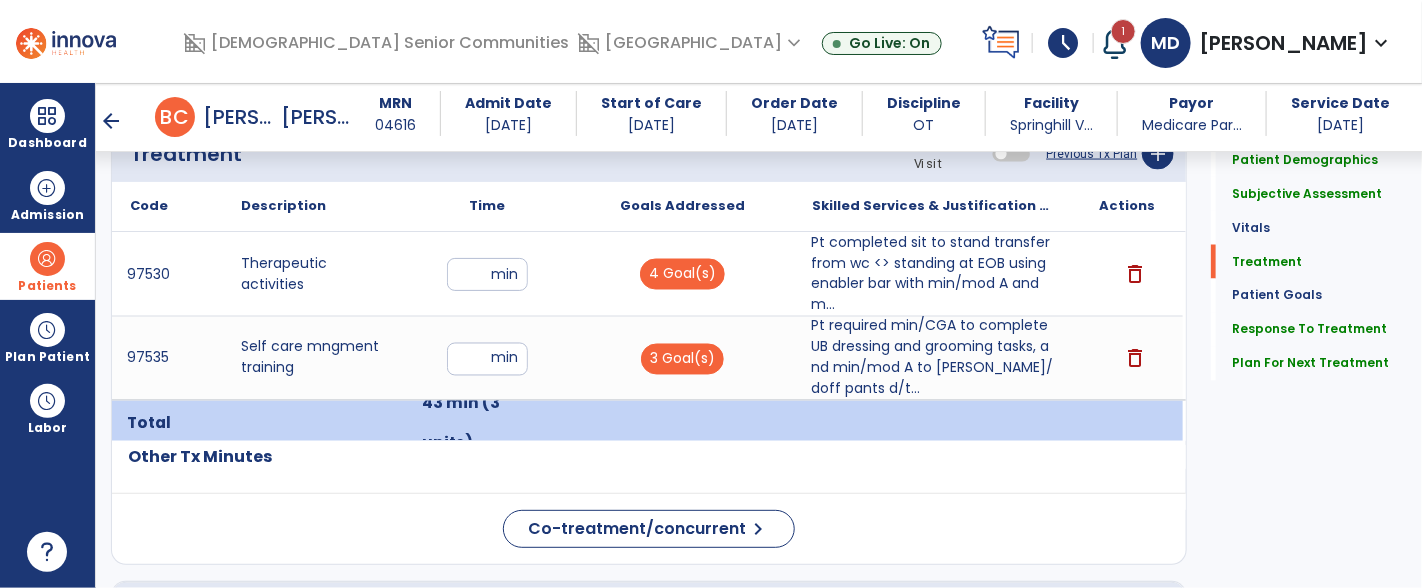 click on "Pt required min/CGA to complete UB dressing and grooming tasks, and min/mod A to [PERSON_NAME]/doff pants d/t..." at bounding box center (933, 358) 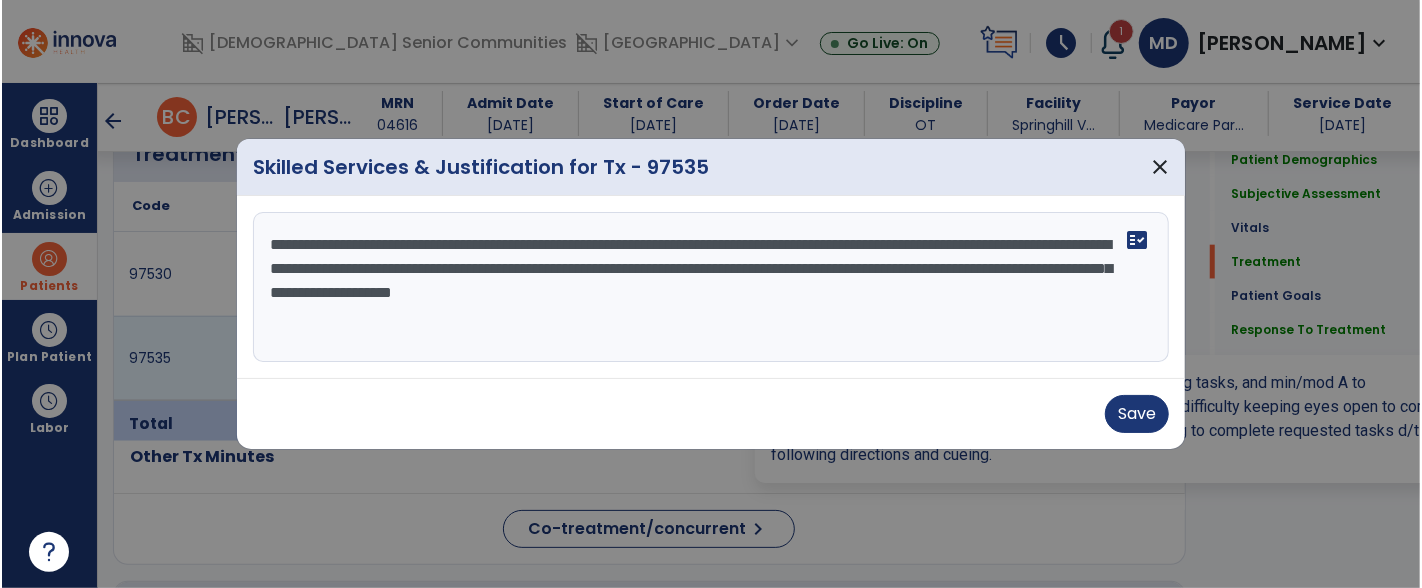 scroll, scrollTop: 1236, scrollLeft: 0, axis: vertical 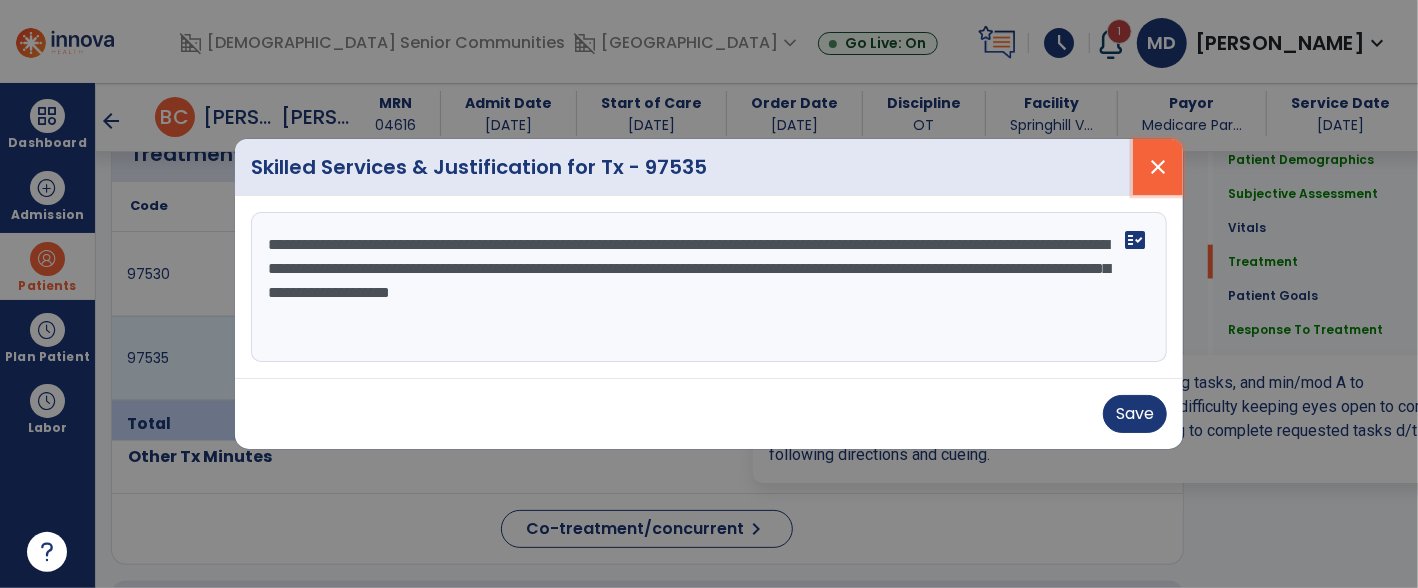 click on "close" at bounding box center (1158, 167) 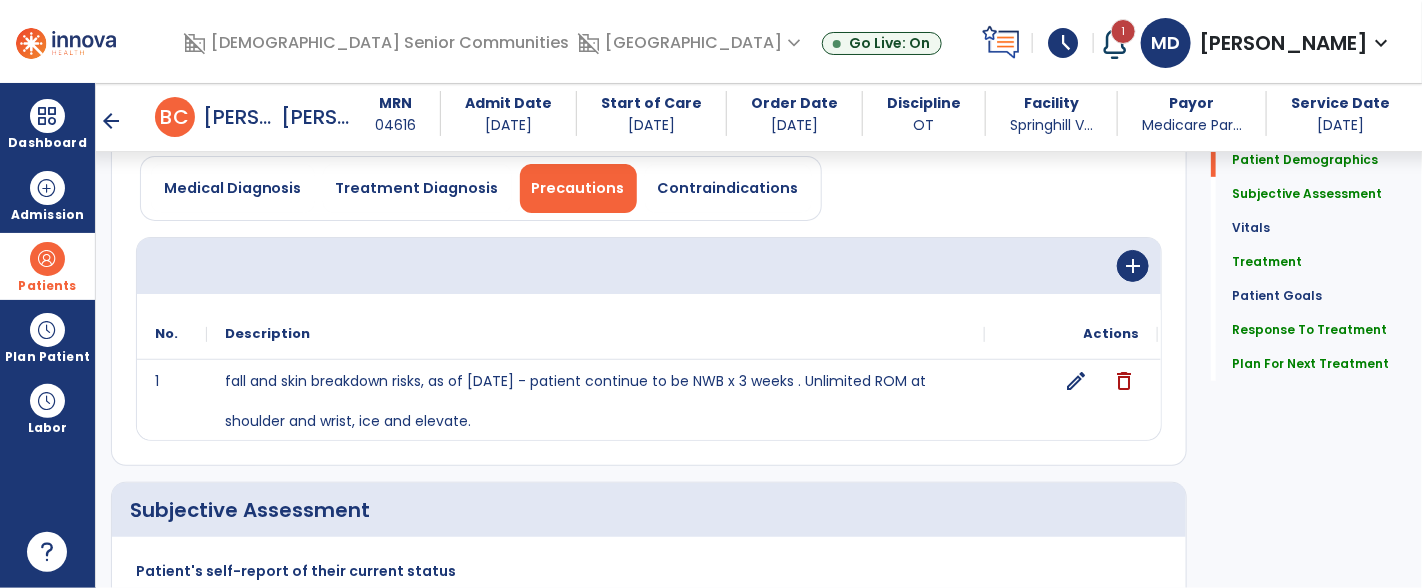 scroll, scrollTop: 163, scrollLeft: 0, axis: vertical 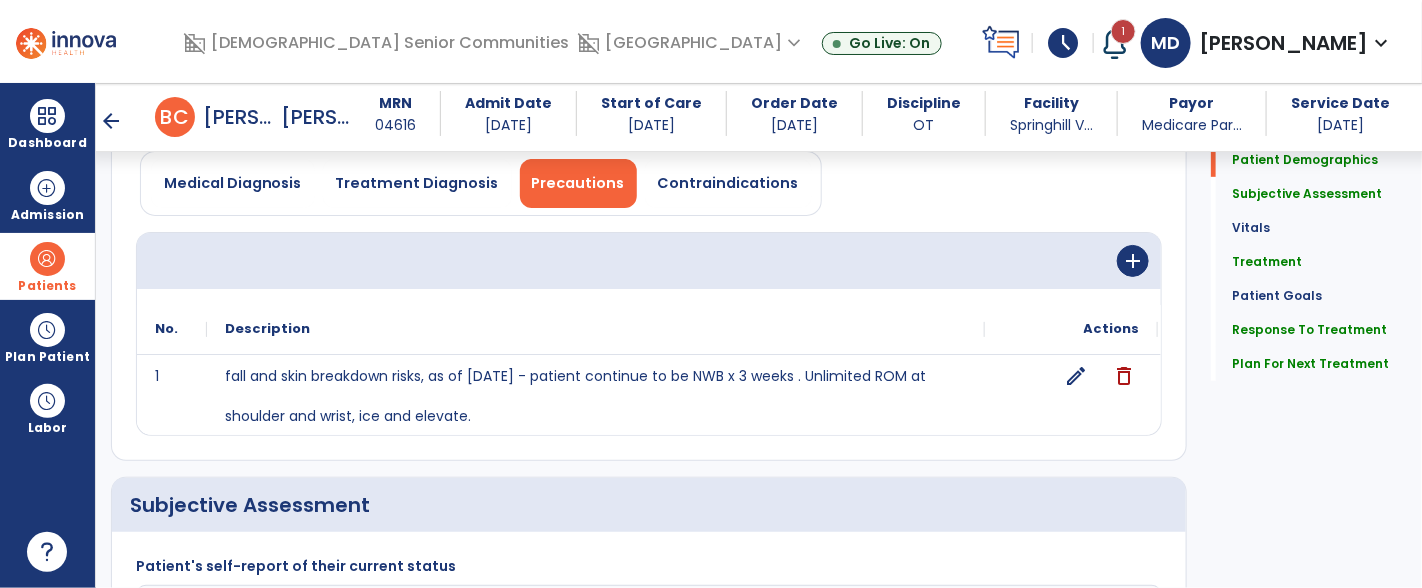 click on "edit" 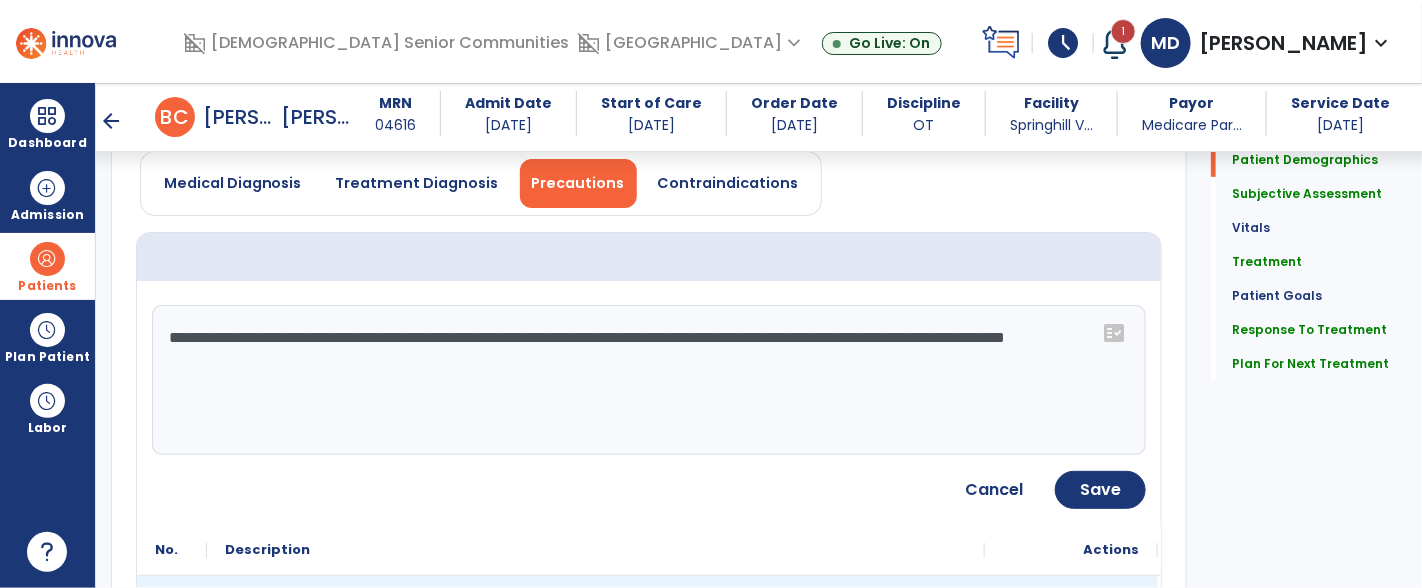 click on "**********" 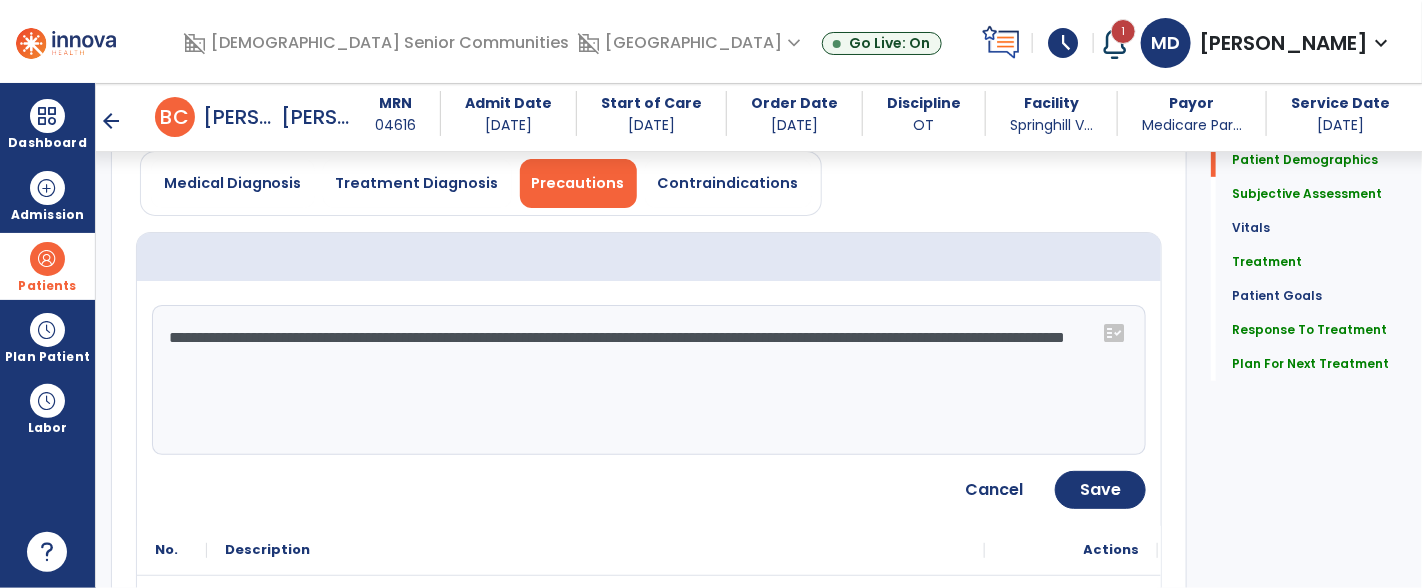 type on "**********" 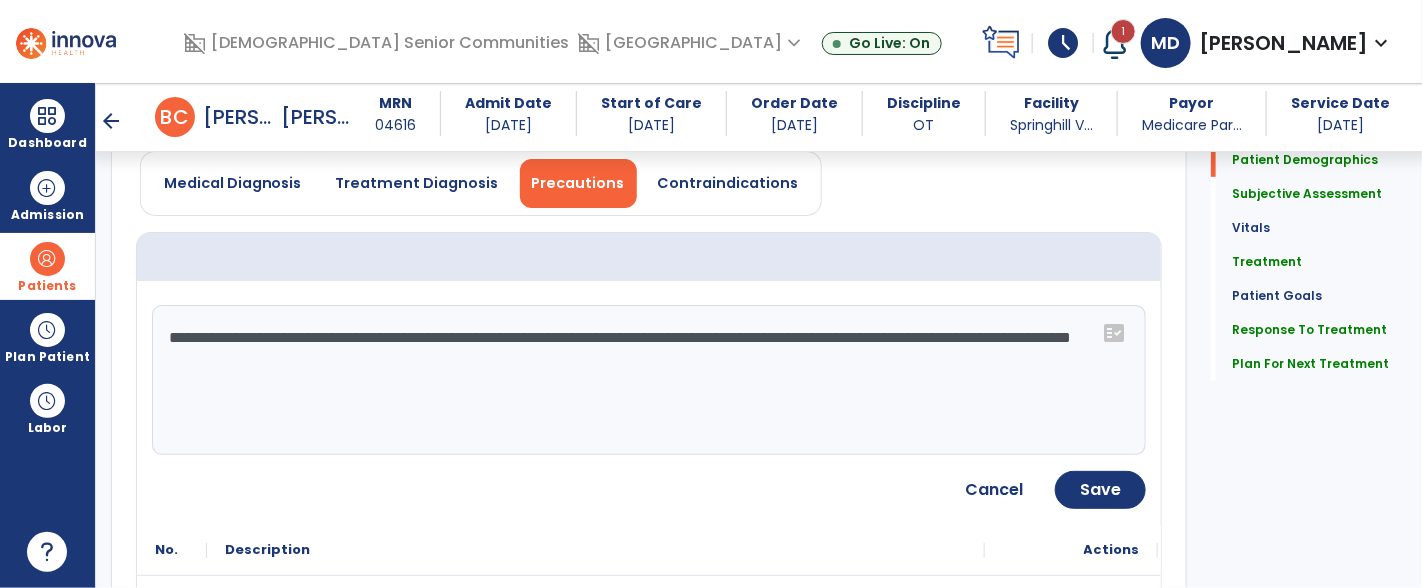 scroll, scrollTop: 119, scrollLeft: 0, axis: vertical 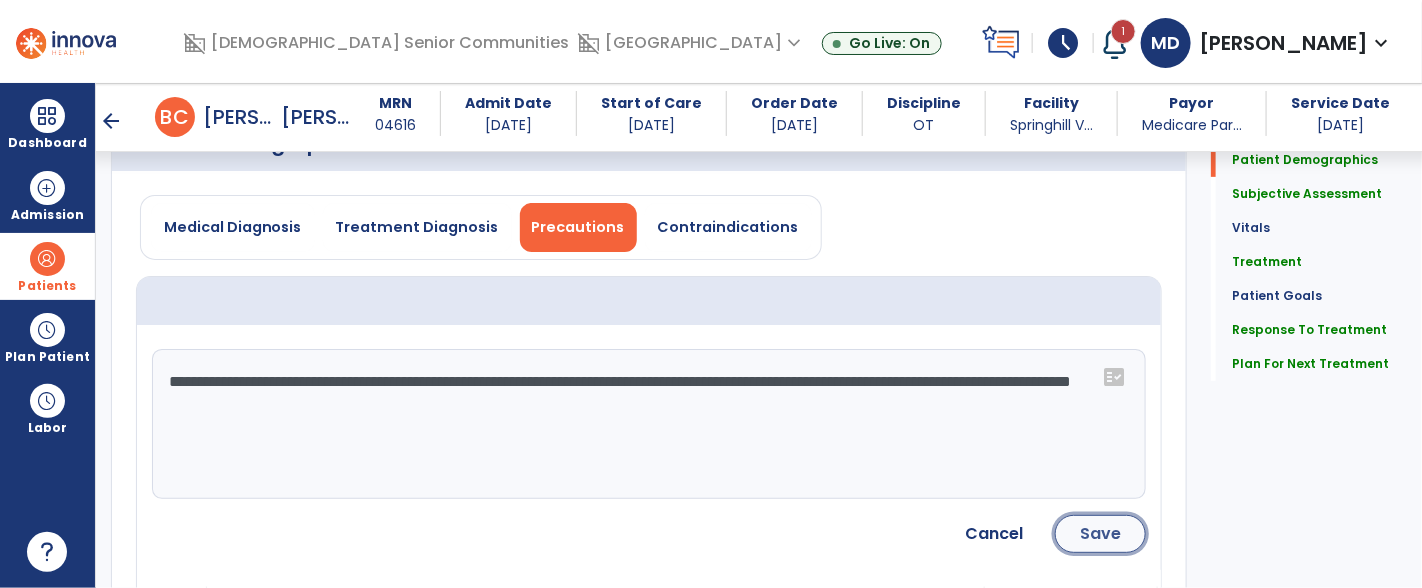 click on "Save" 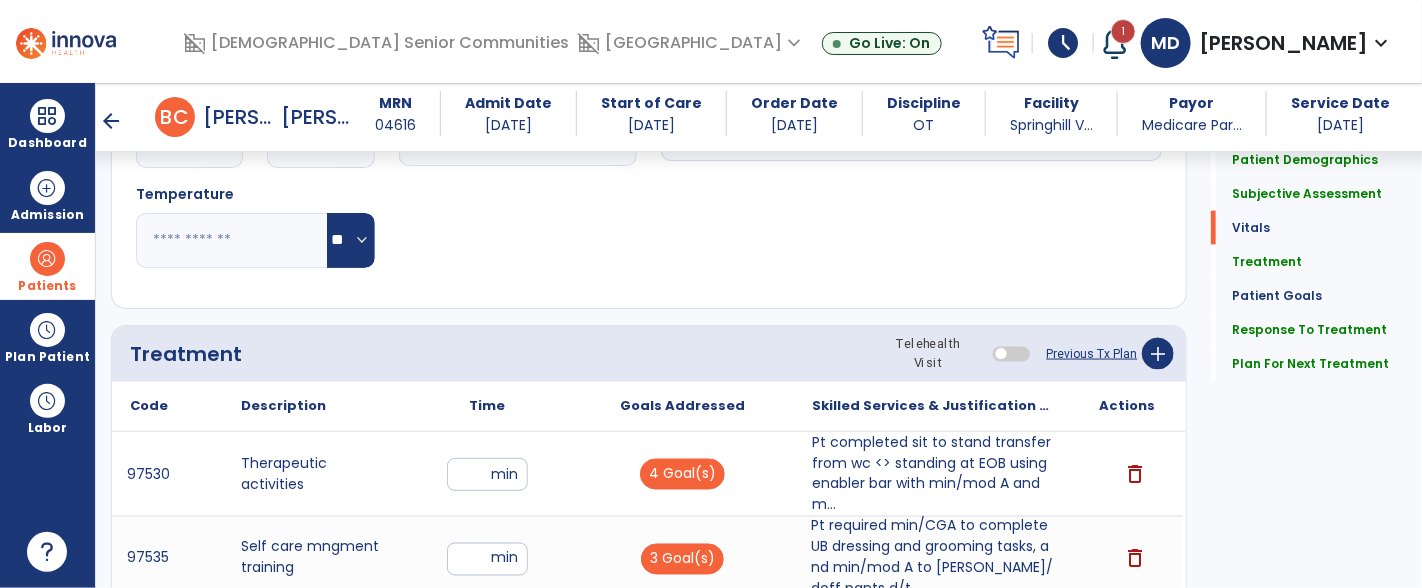 scroll, scrollTop: 987, scrollLeft: 0, axis: vertical 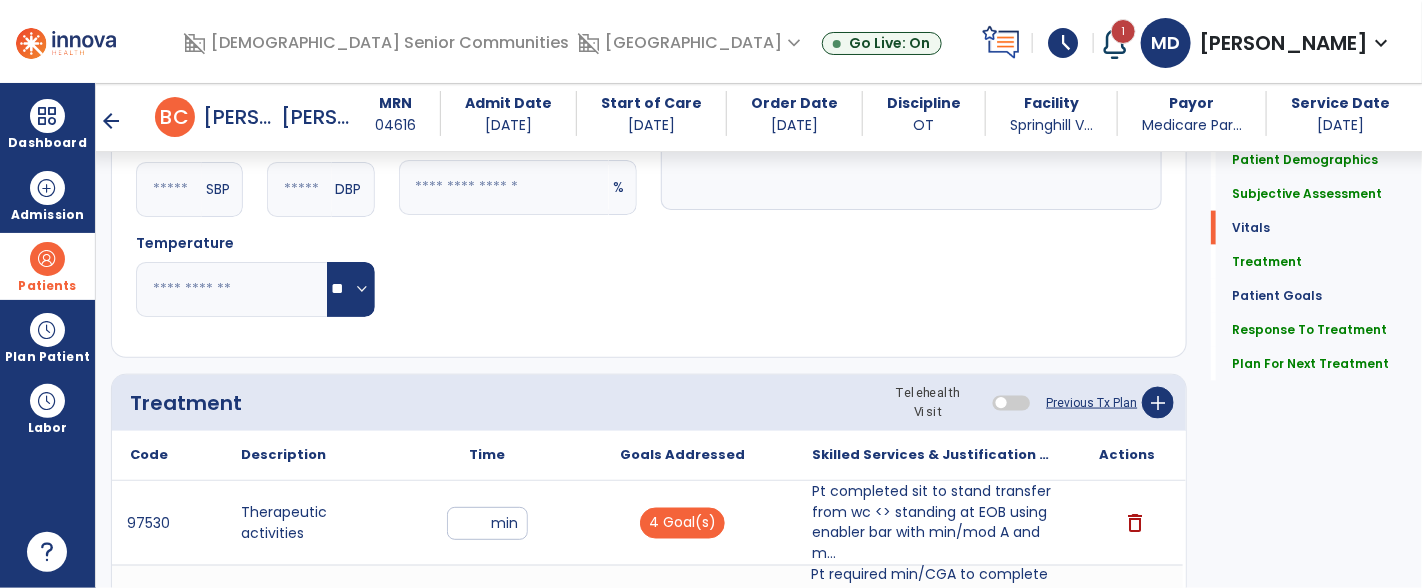 click on "arrow_back" at bounding box center [111, 121] 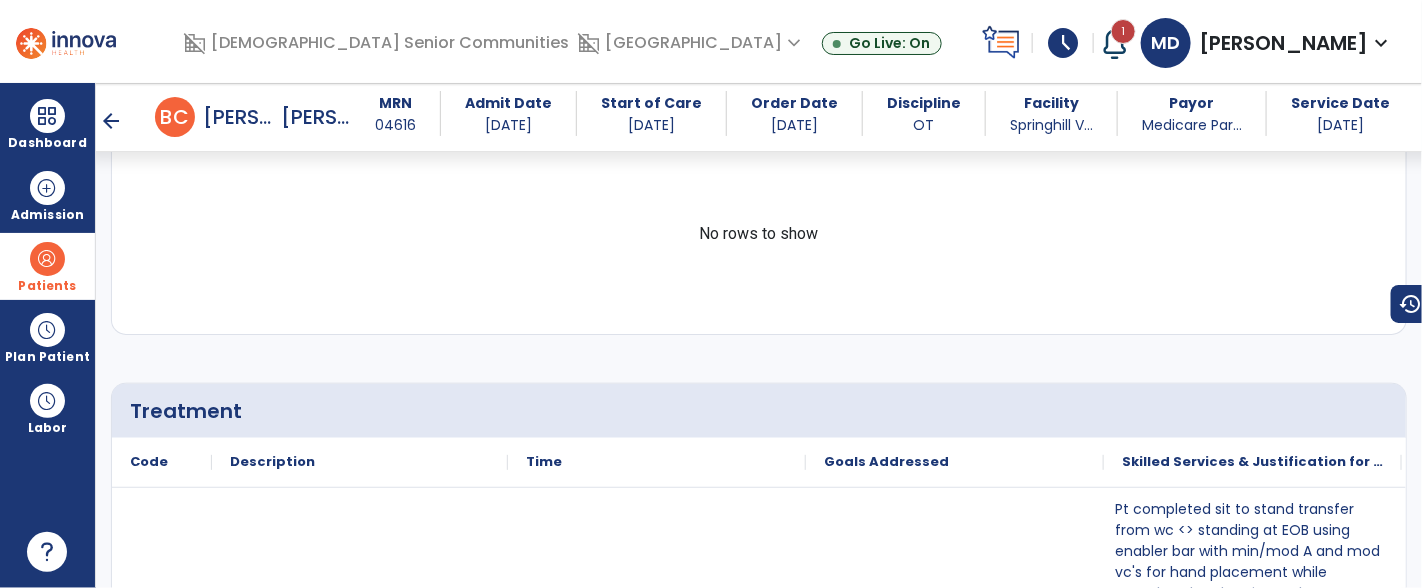 scroll, scrollTop: 1323, scrollLeft: 0, axis: vertical 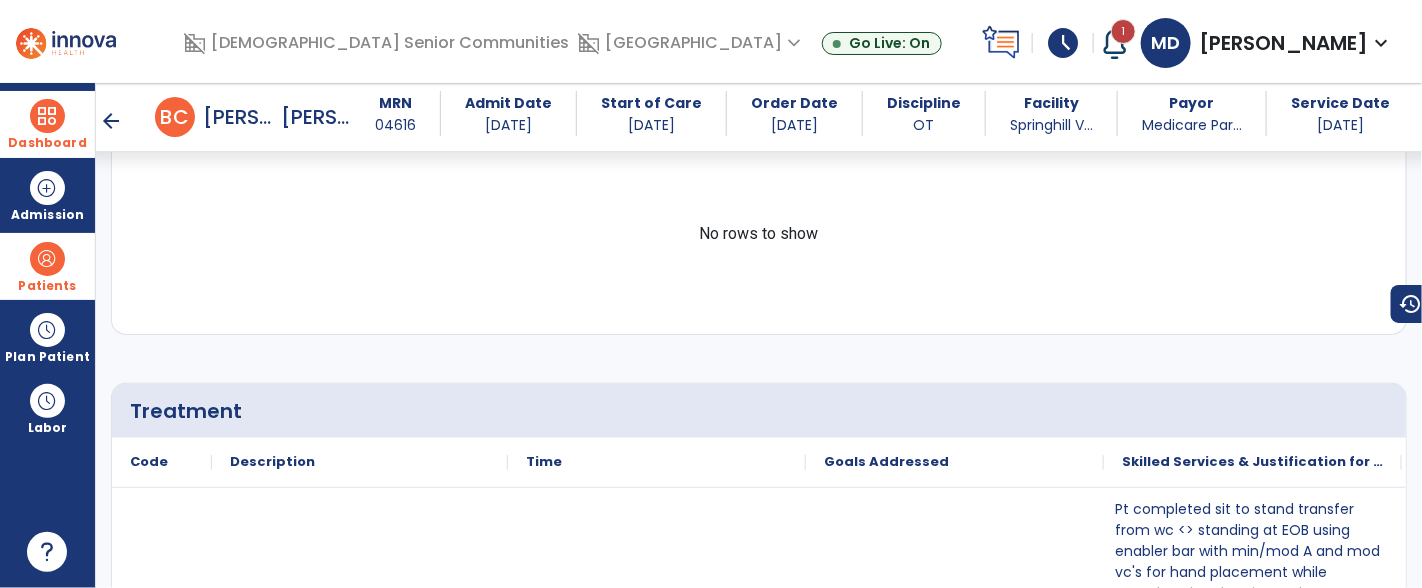 click at bounding box center [47, 116] 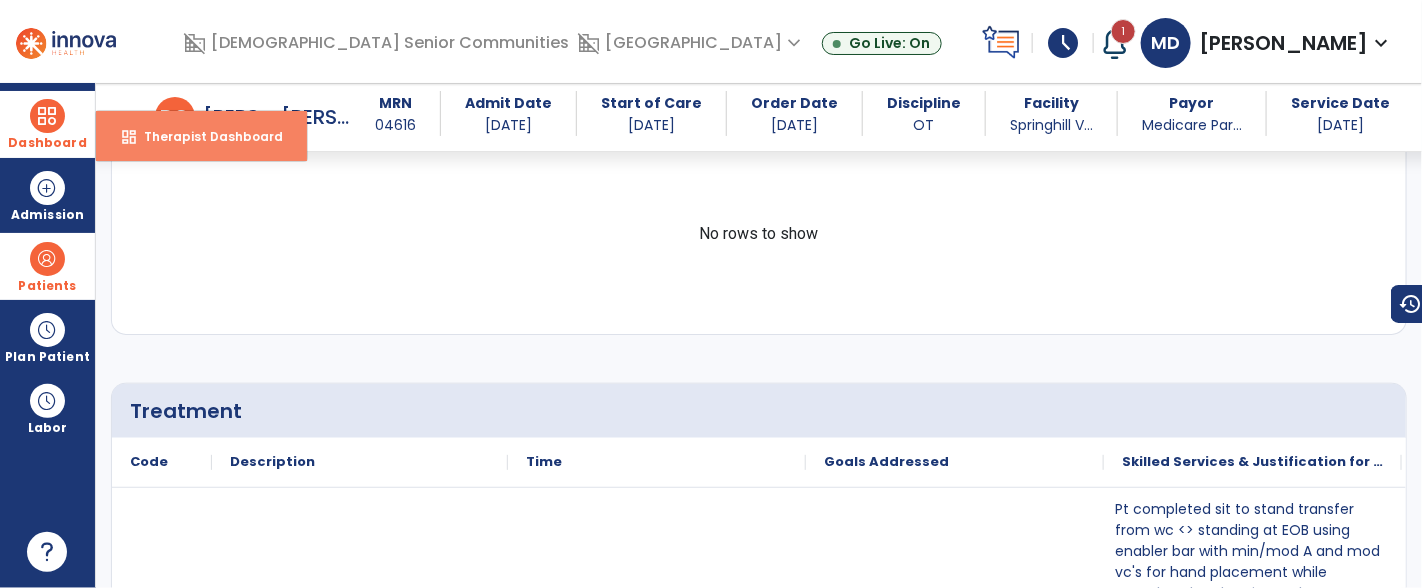 click on "Therapist Dashboard" at bounding box center (205, 136) 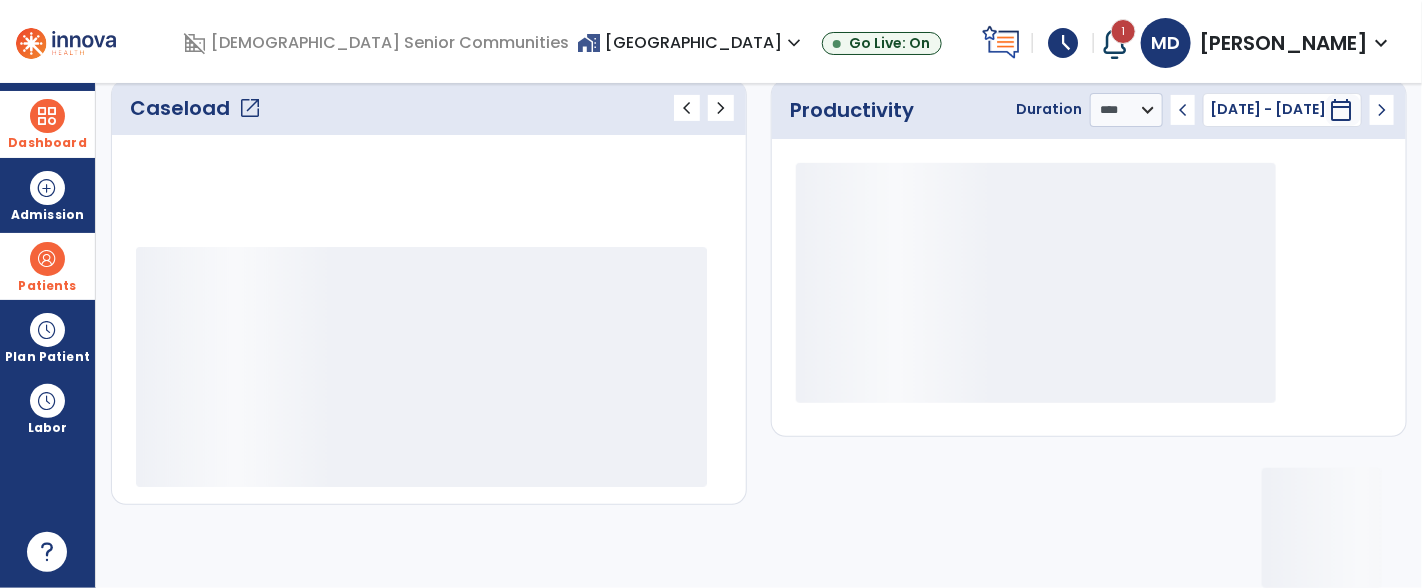 scroll, scrollTop: 289, scrollLeft: 0, axis: vertical 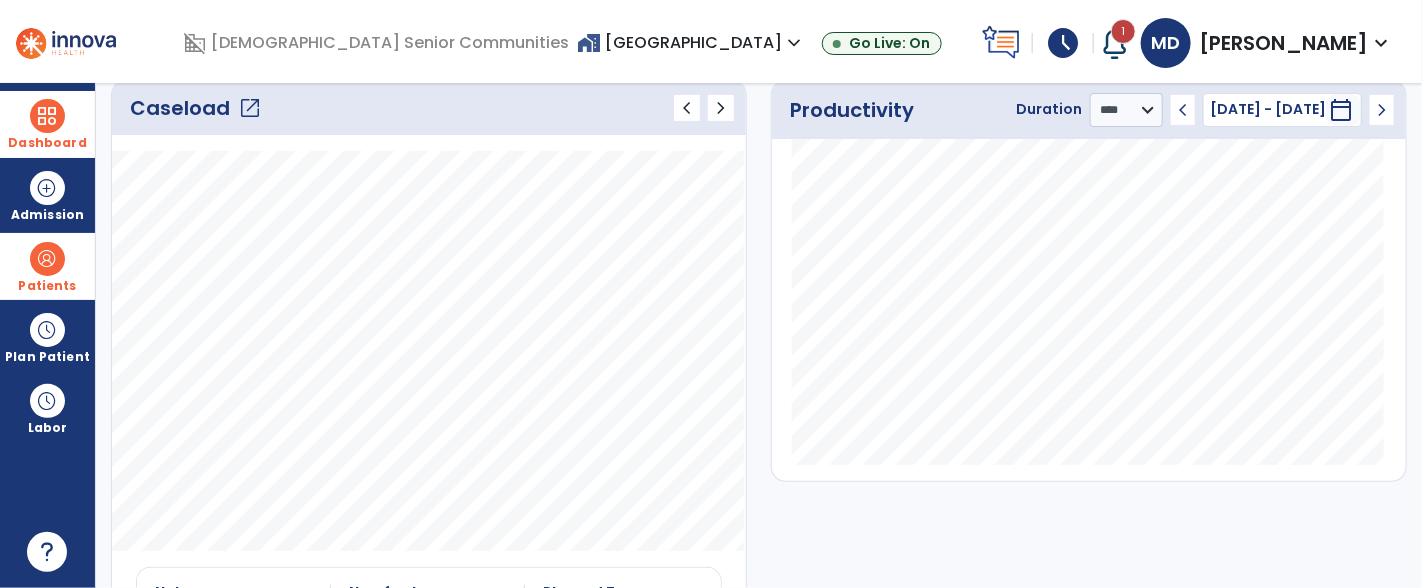 click on "Caseload   open_in_new" 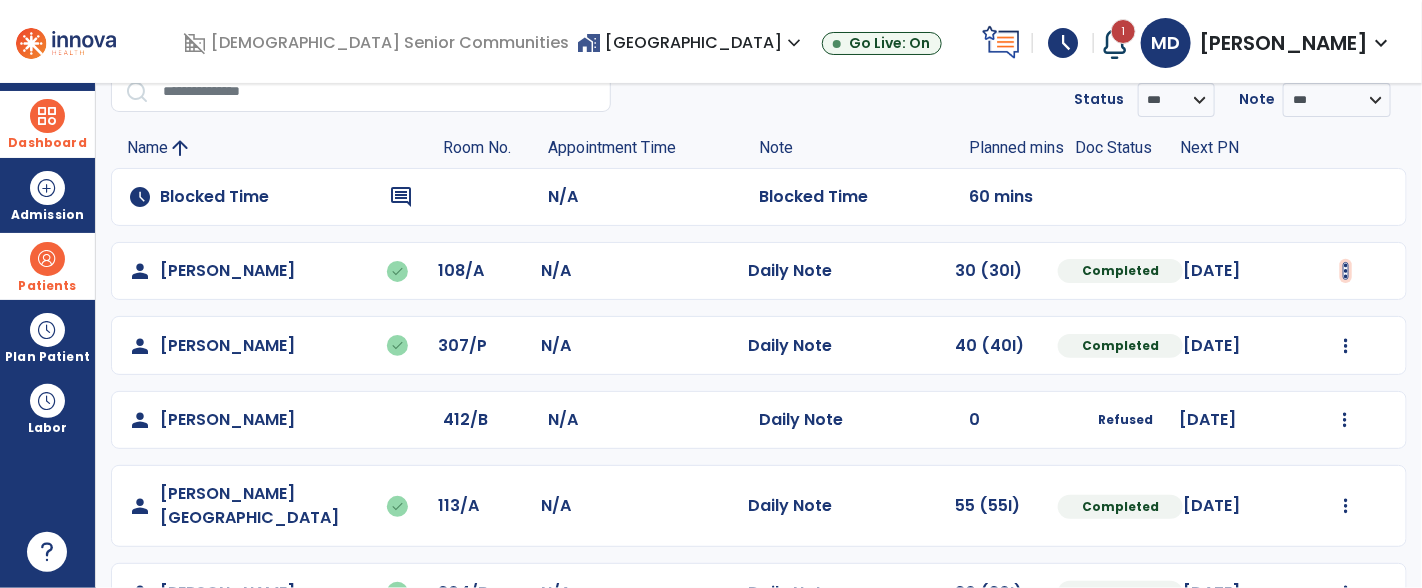 click at bounding box center [1346, 271] 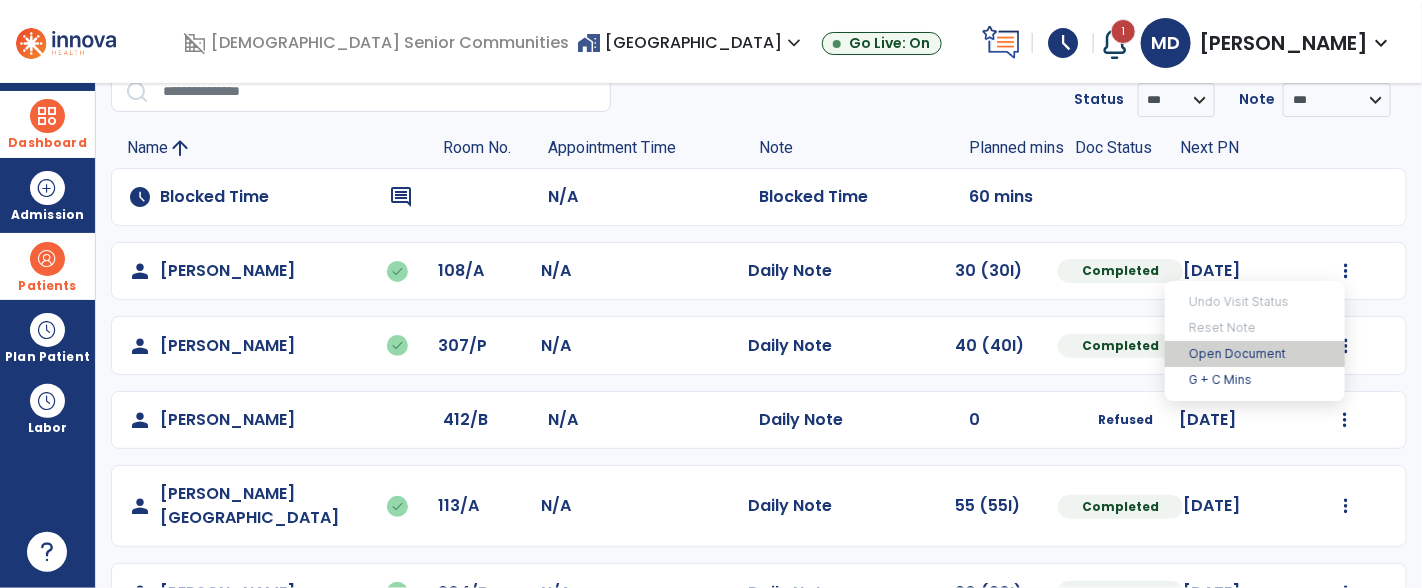 click on "Open Document" at bounding box center [1255, 354] 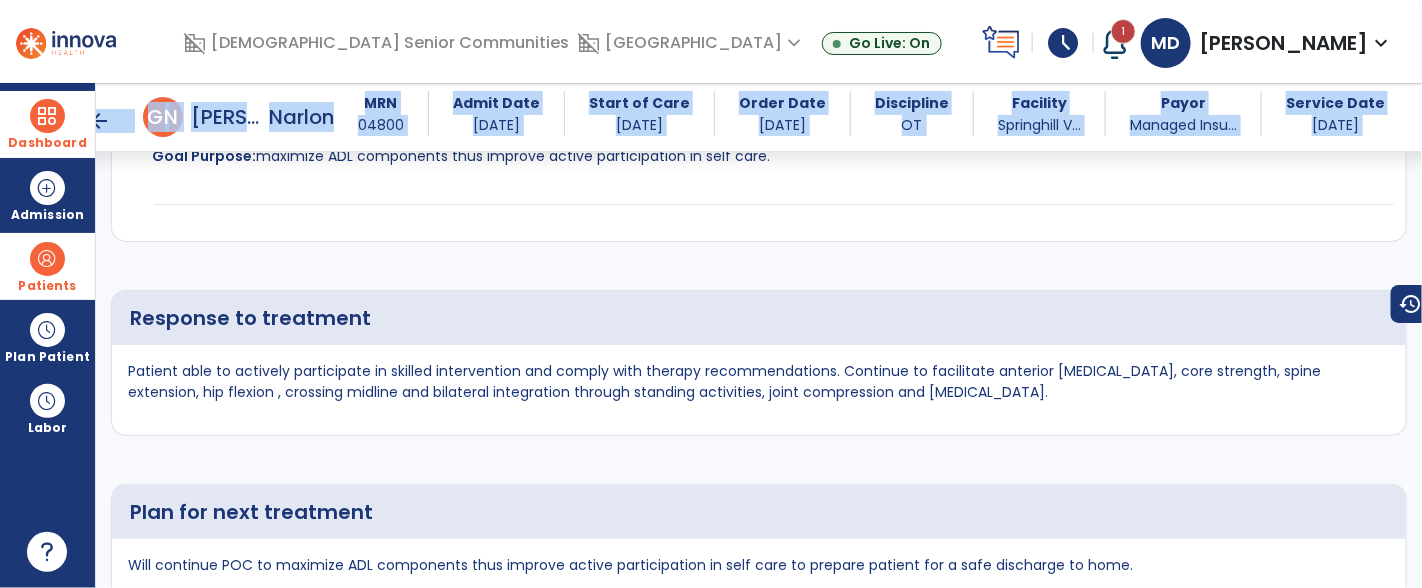 scroll, scrollTop: 3972, scrollLeft: 0, axis: vertical 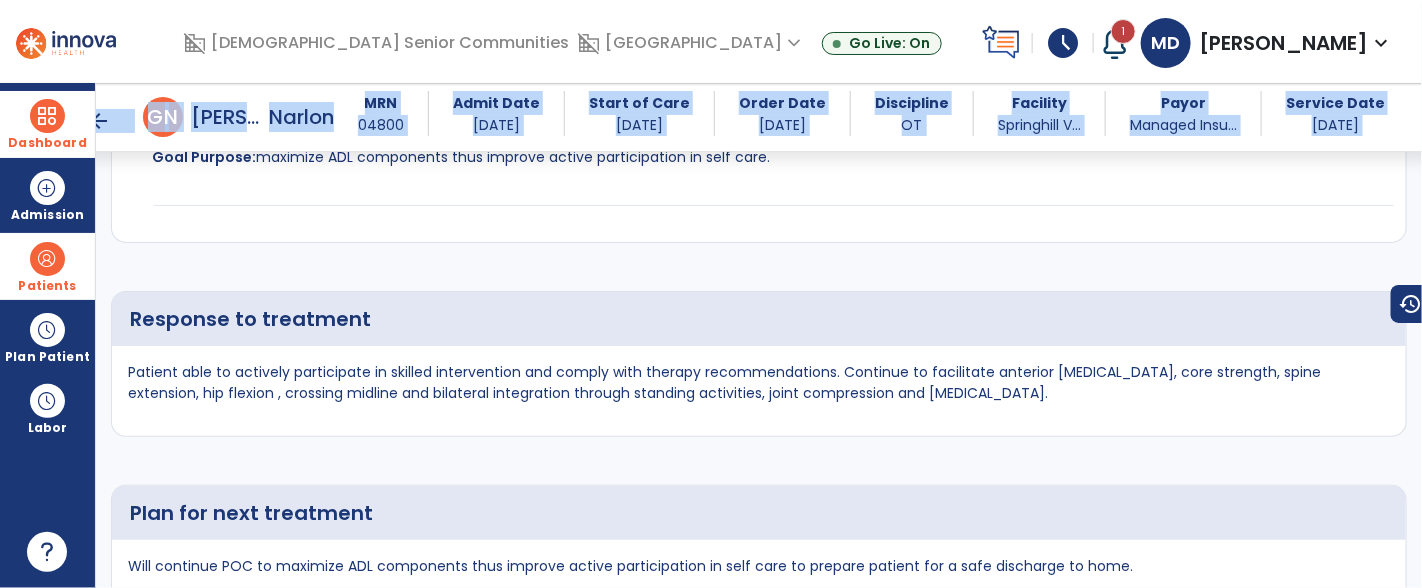 click on "arrow_back" at bounding box center [99, 121] 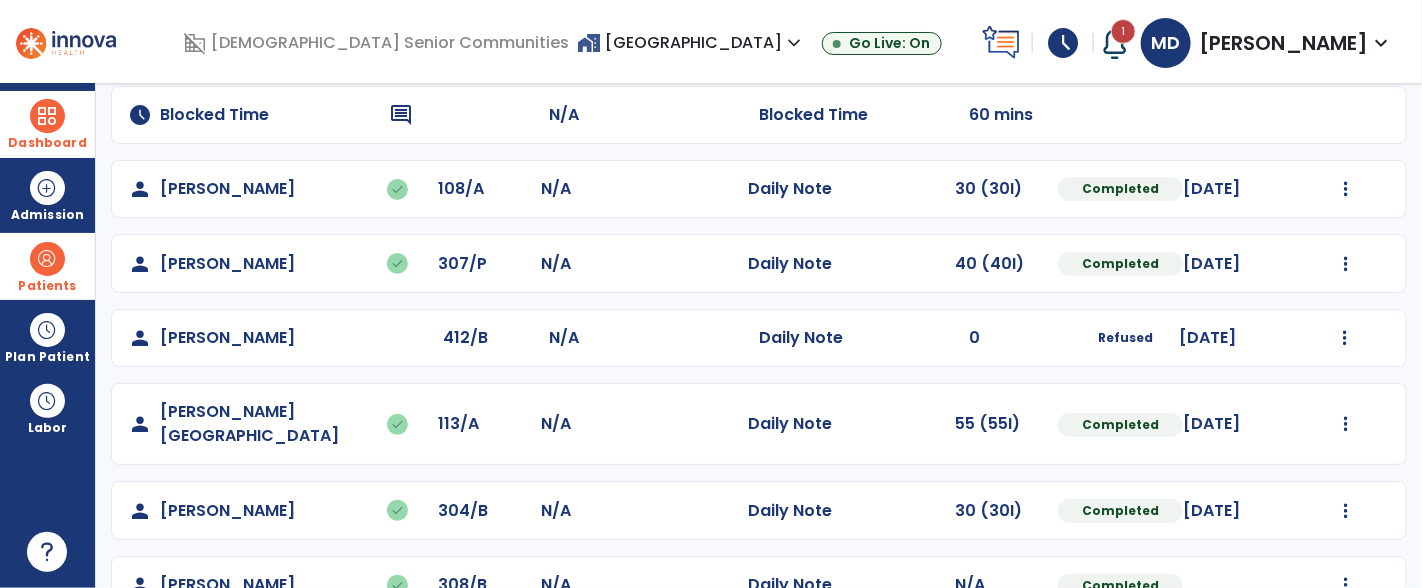 scroll, scrollTop: 199, scrollLeft: 0, axis: vertical 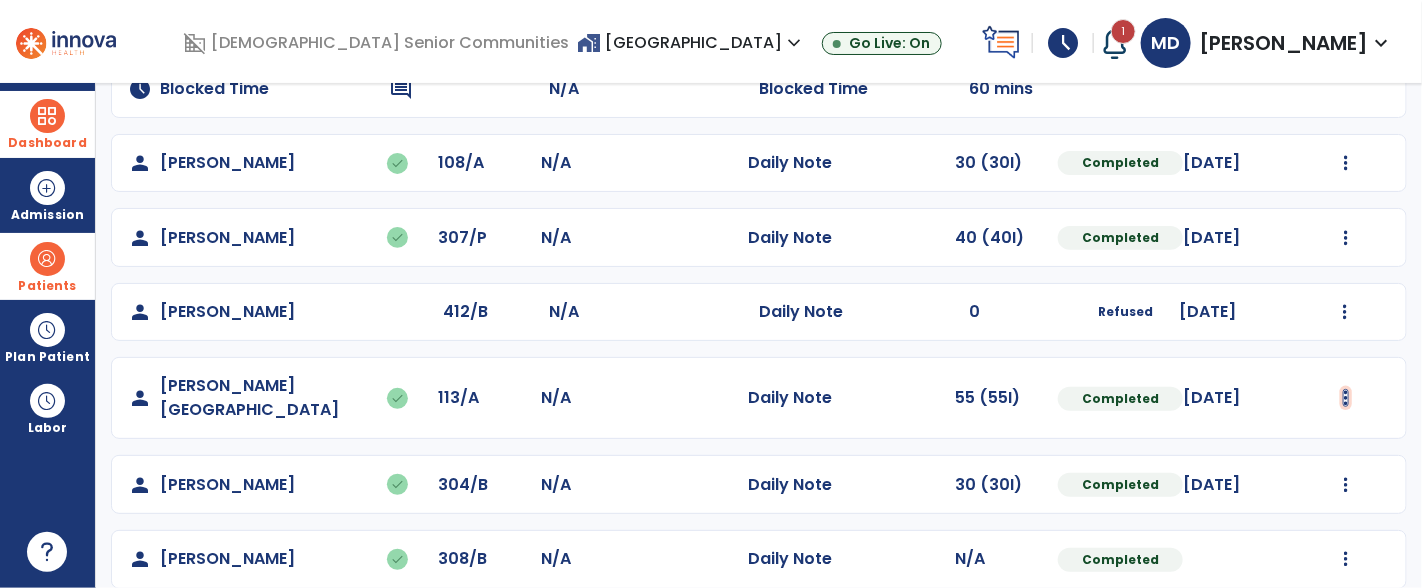 click at bounding box center [1346, 163] 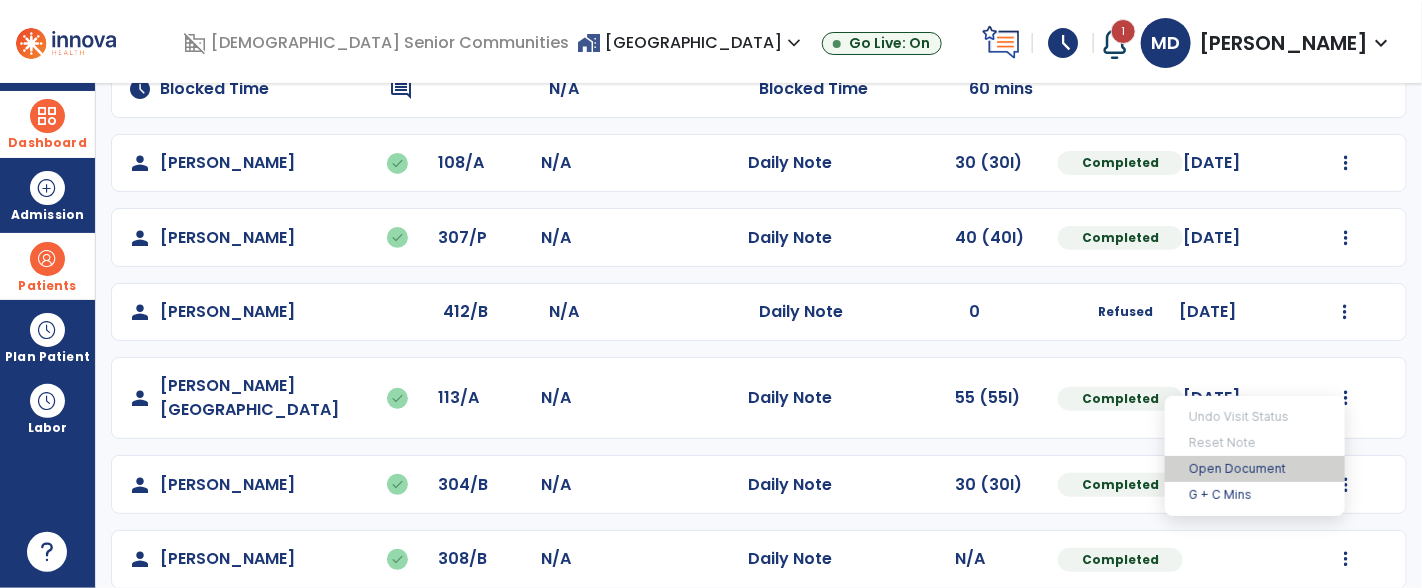 click on "Open Document" at bounding box center [1255, 469] 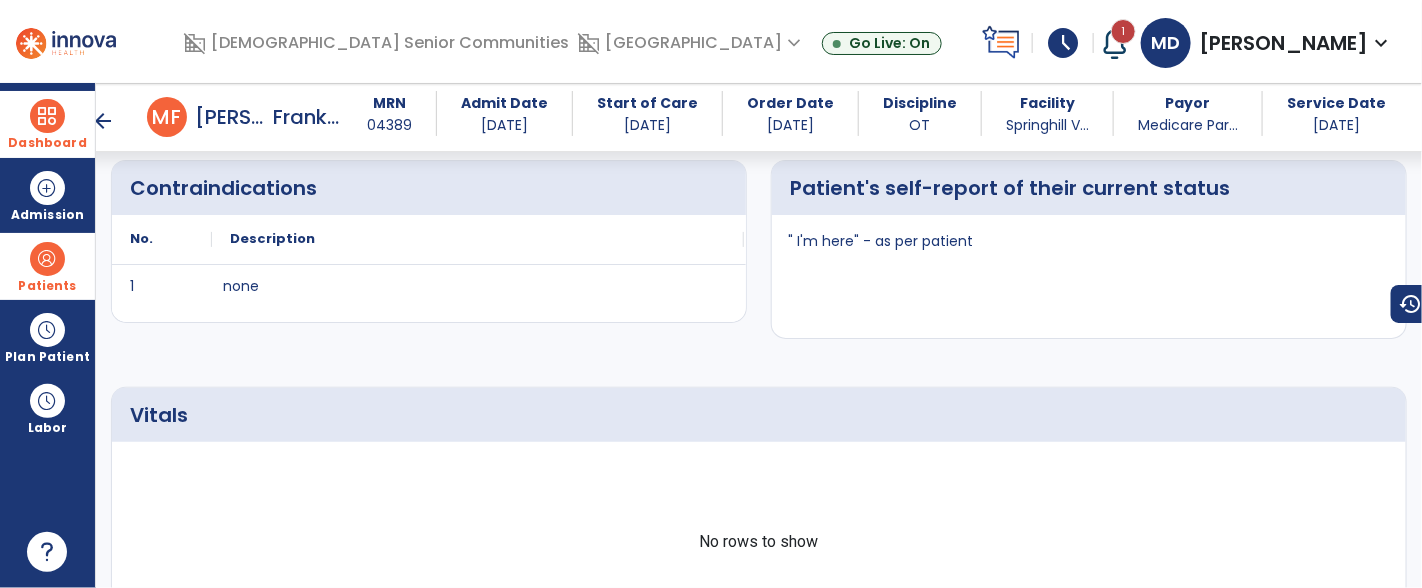 scroll, scrollTop: 0, scrollLeft: 0, axis: both 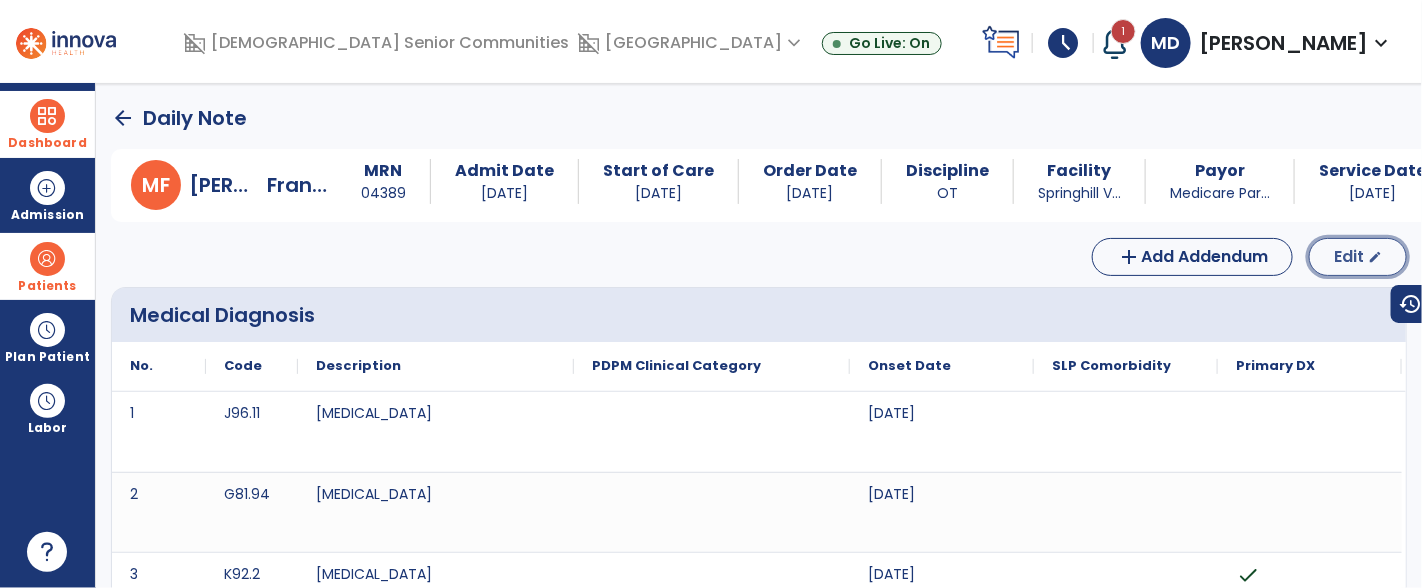 click on "Edit" 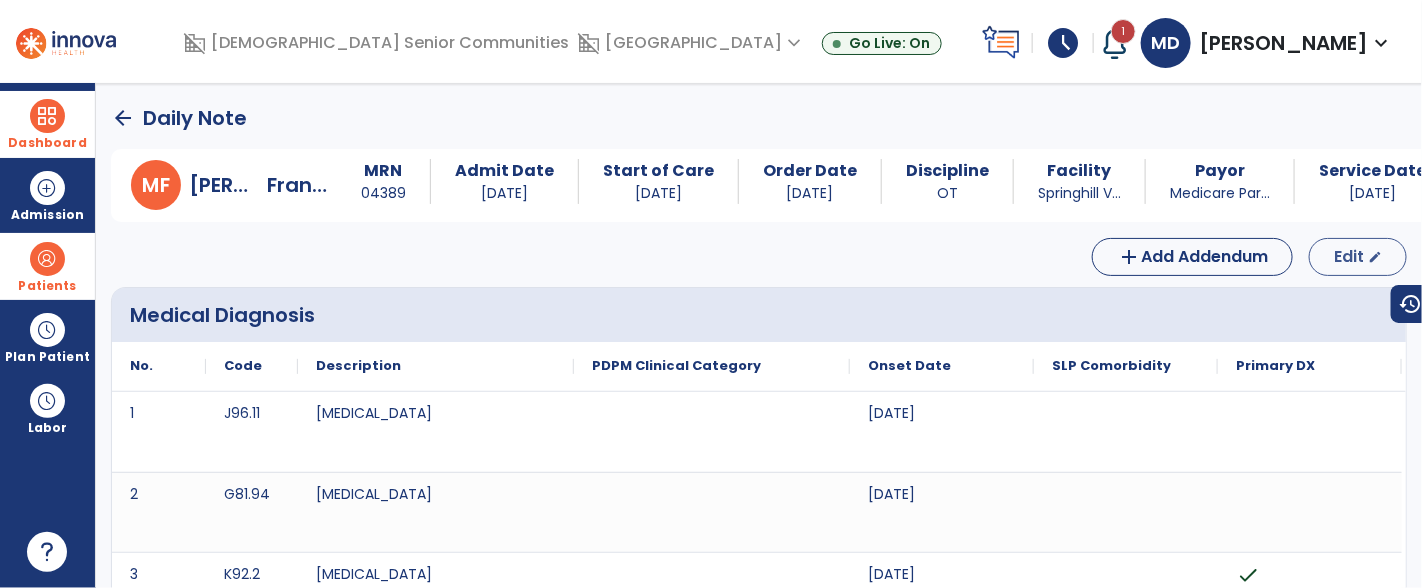 select on "*" 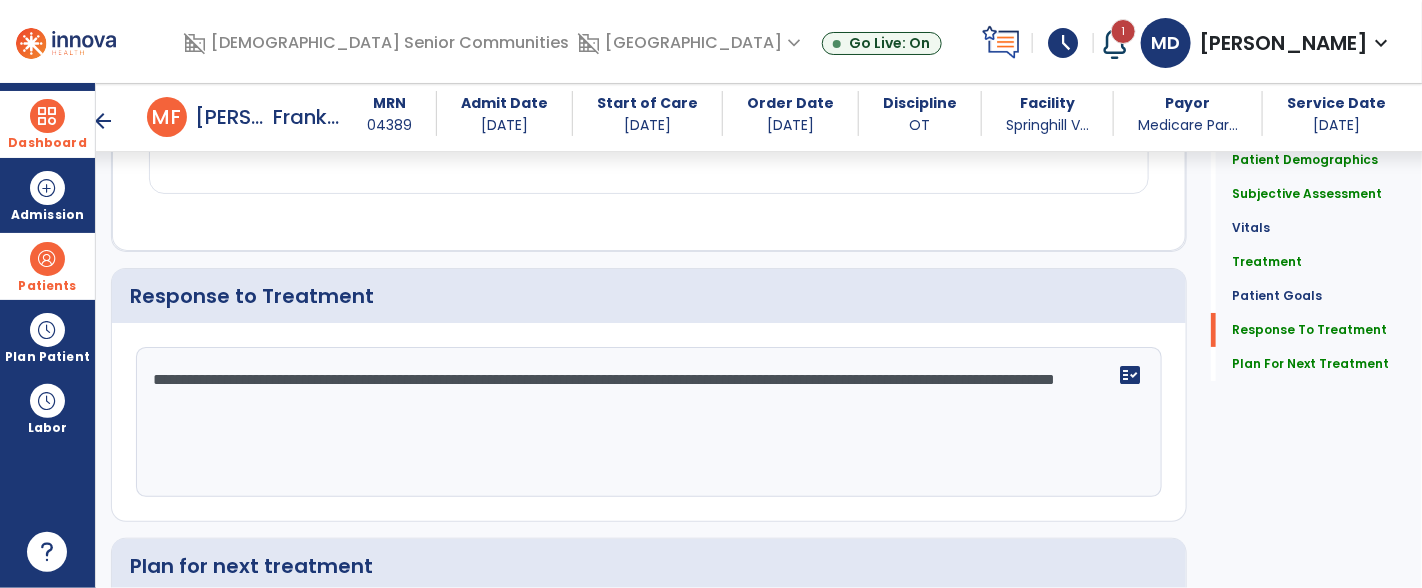 scroll, scrollTop: 2811, scrollLeft: 0, axis: vertical 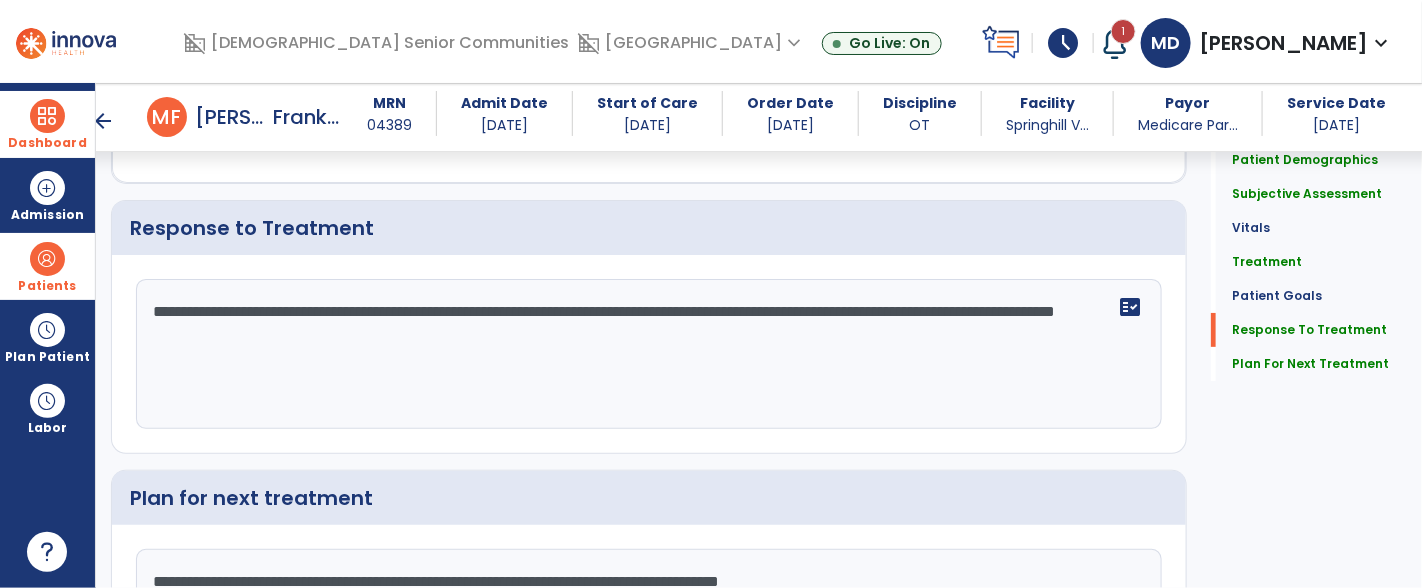 click on "**********" 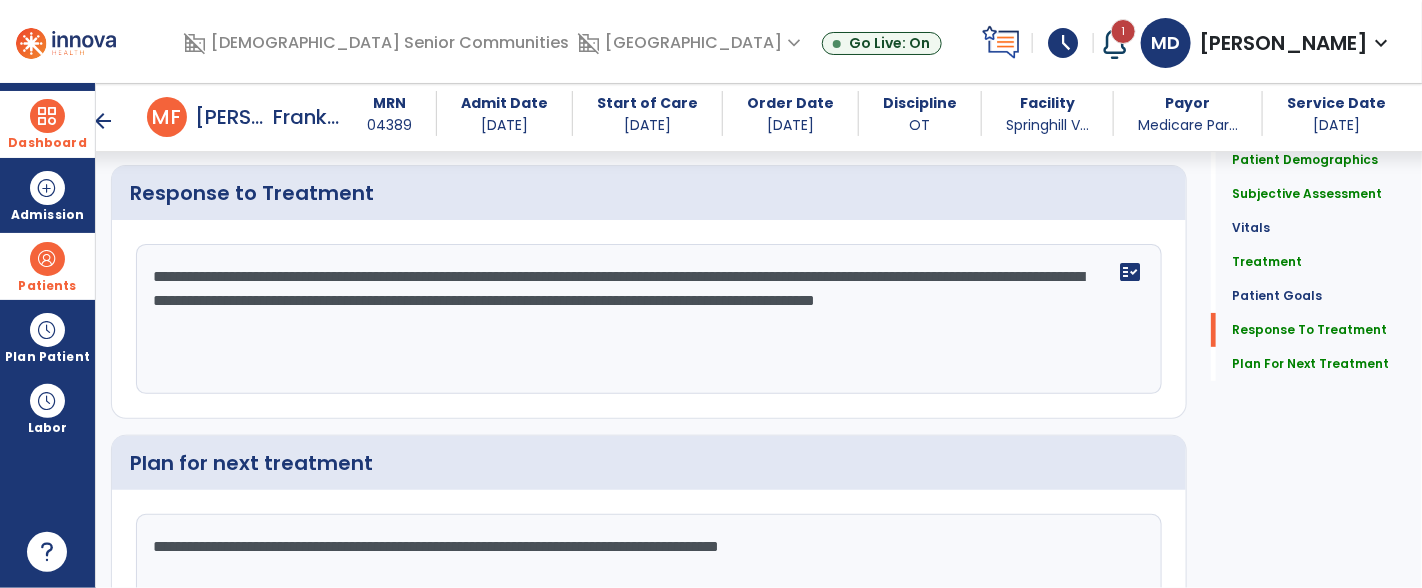scroll, scrollTop: 3012, scrollLeft: 0, axis: vertical 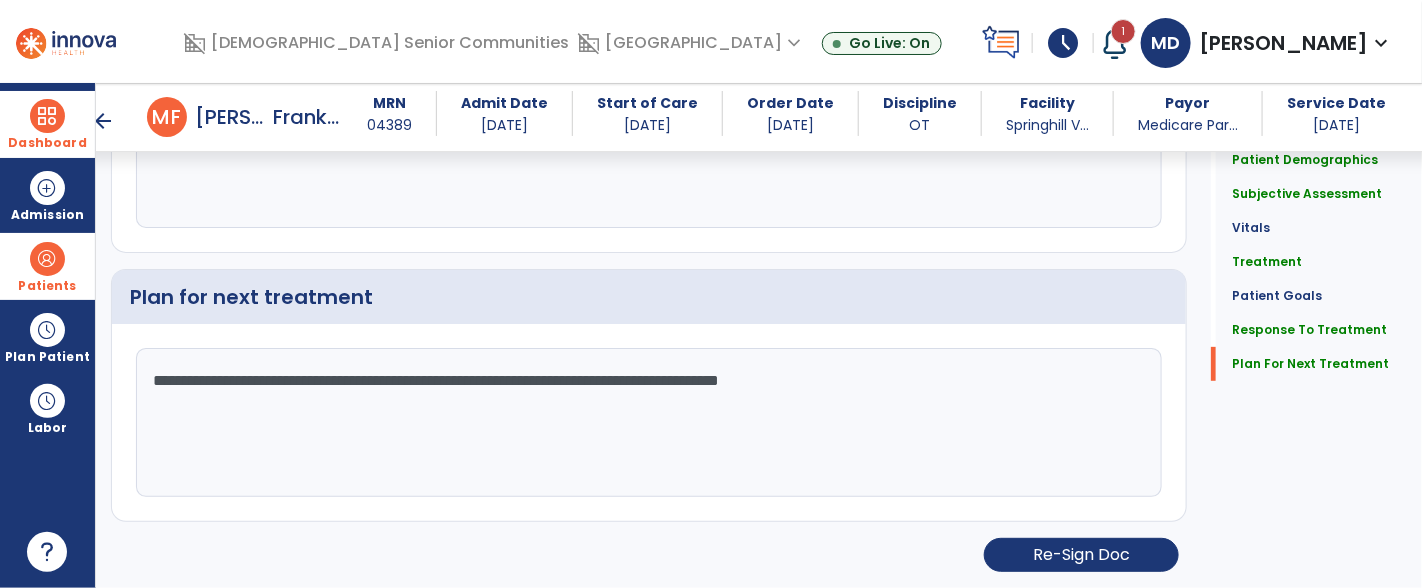 type on "**********" 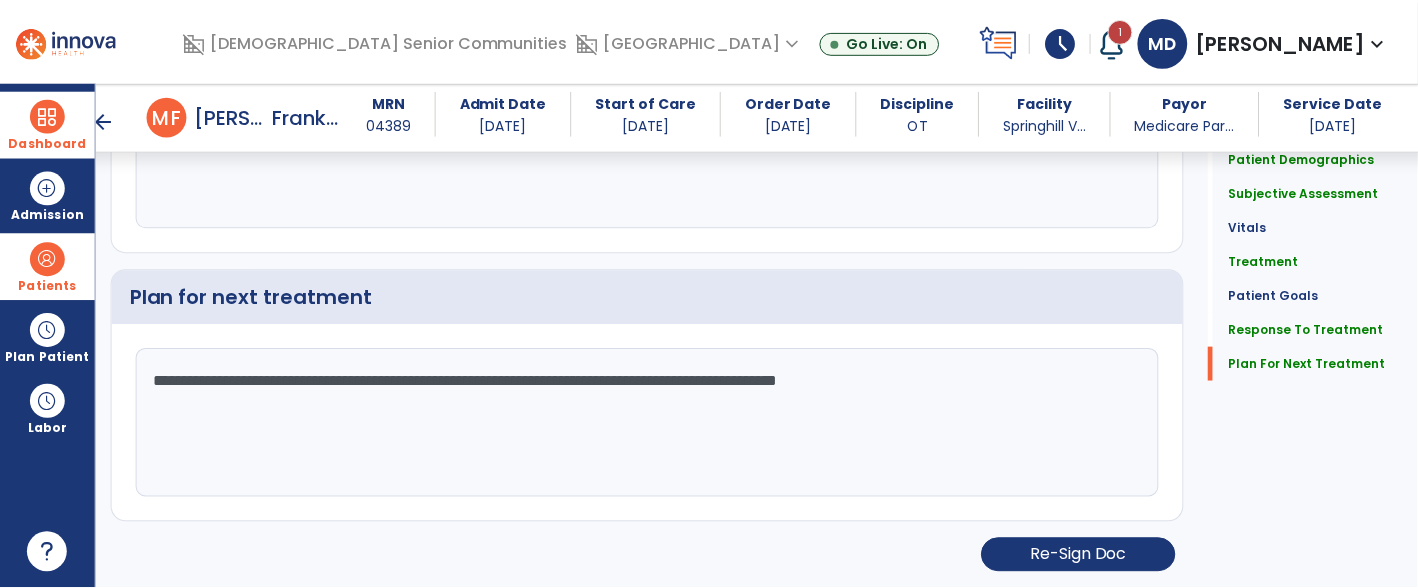 scroll, scrollTop: 3012, scrollLeft: 0, axis: vertical 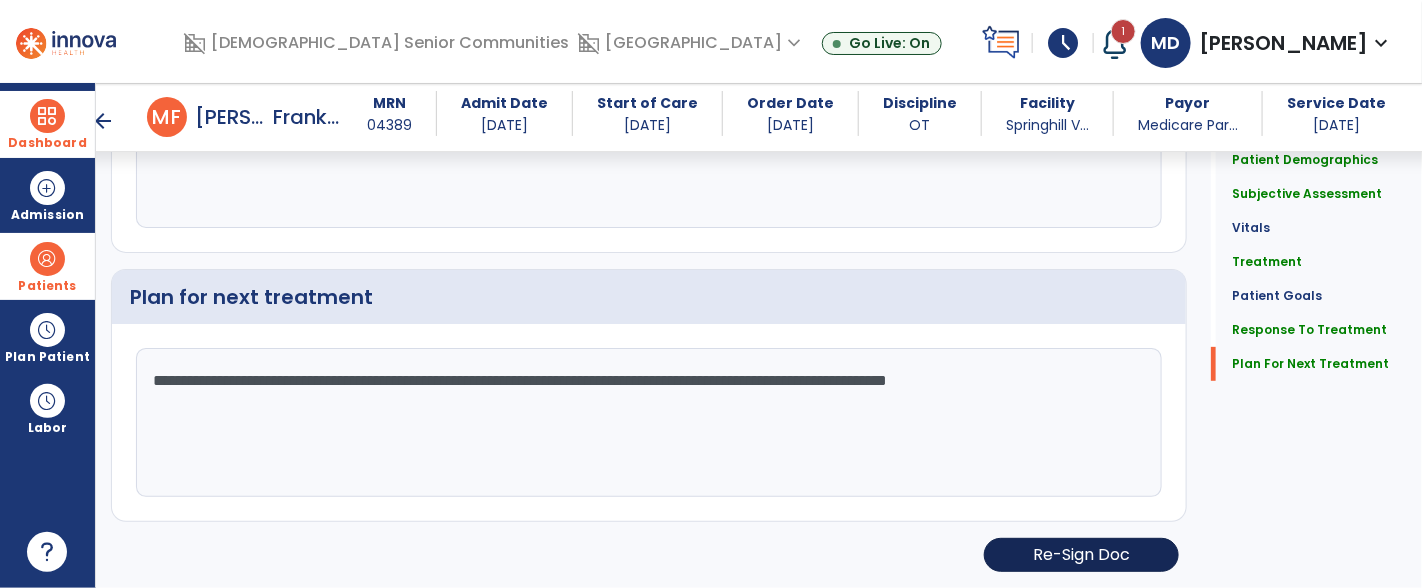 type on "**********" 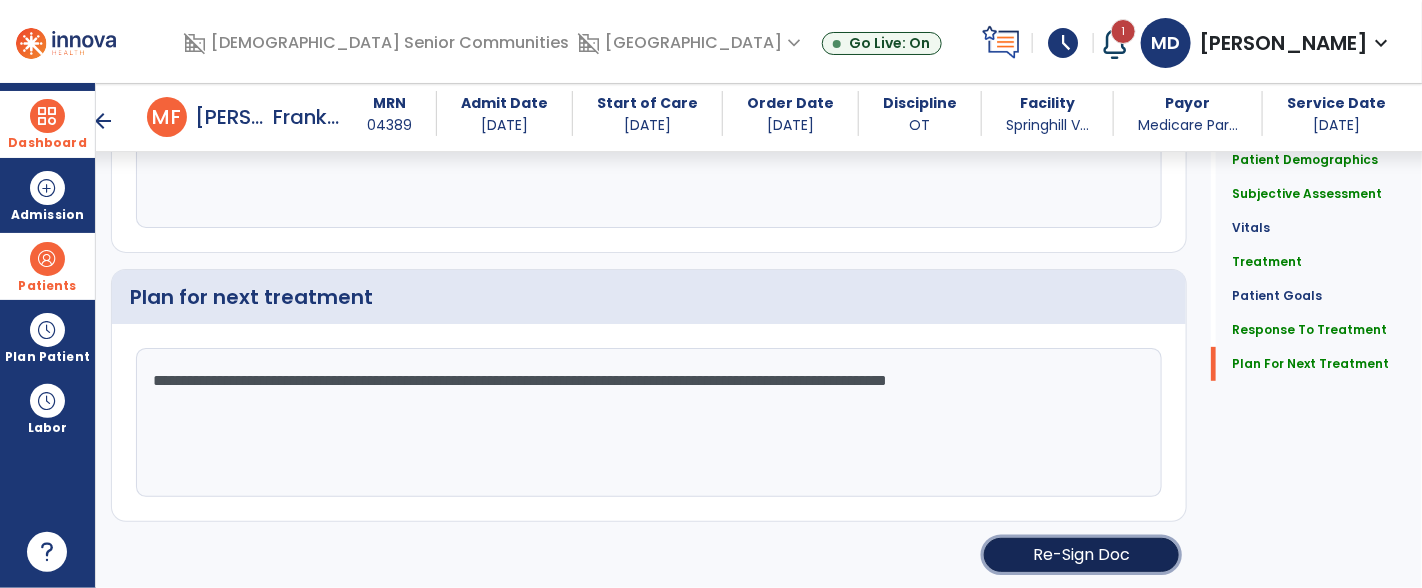 click on "Re-Sign Doc" 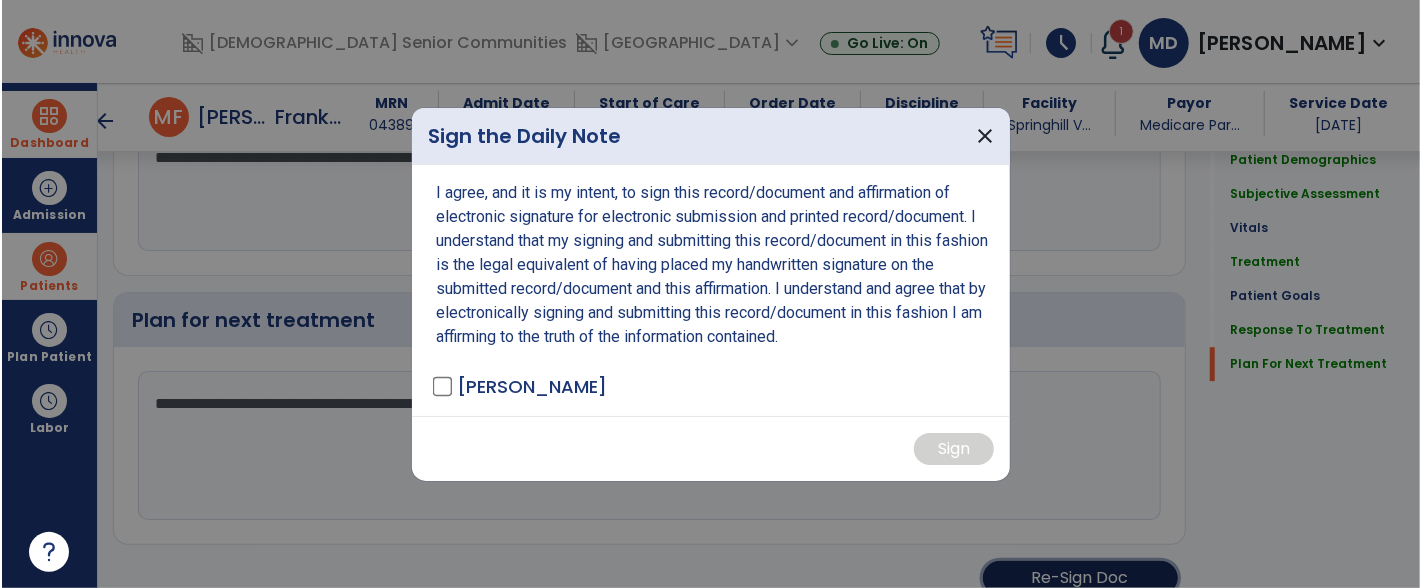 scroll, scrollTop: 3012, scrollLeft: 0, axis: vertical 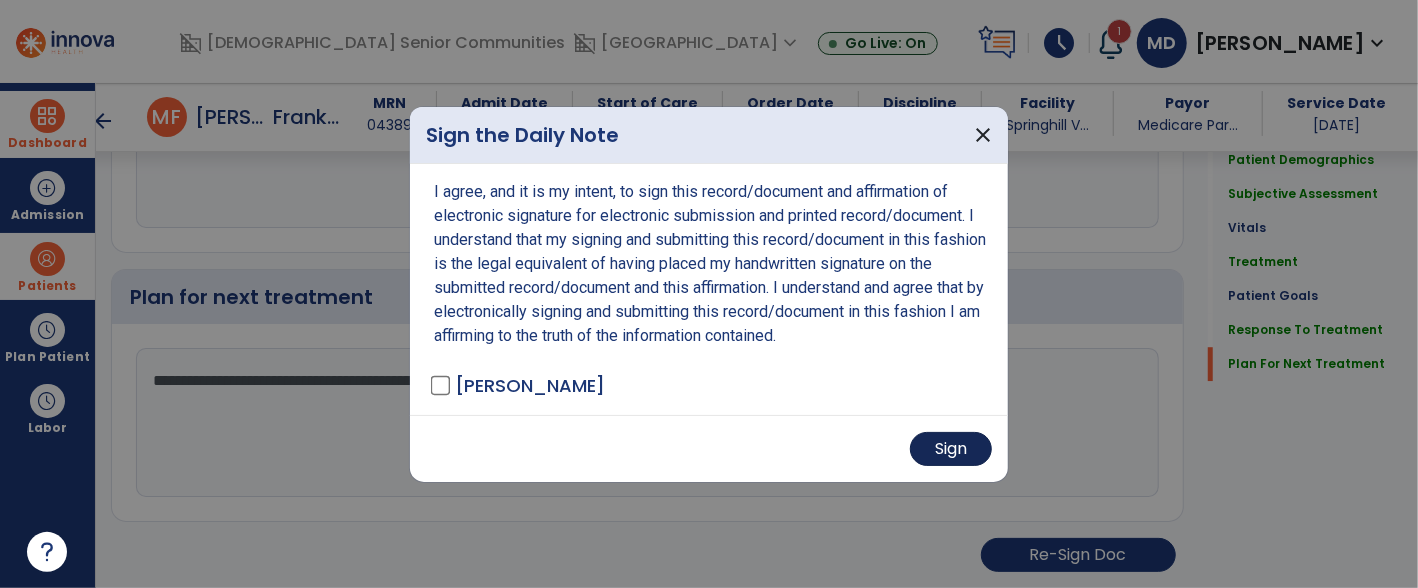 click on "Sign" at bounding box center (951, 449) 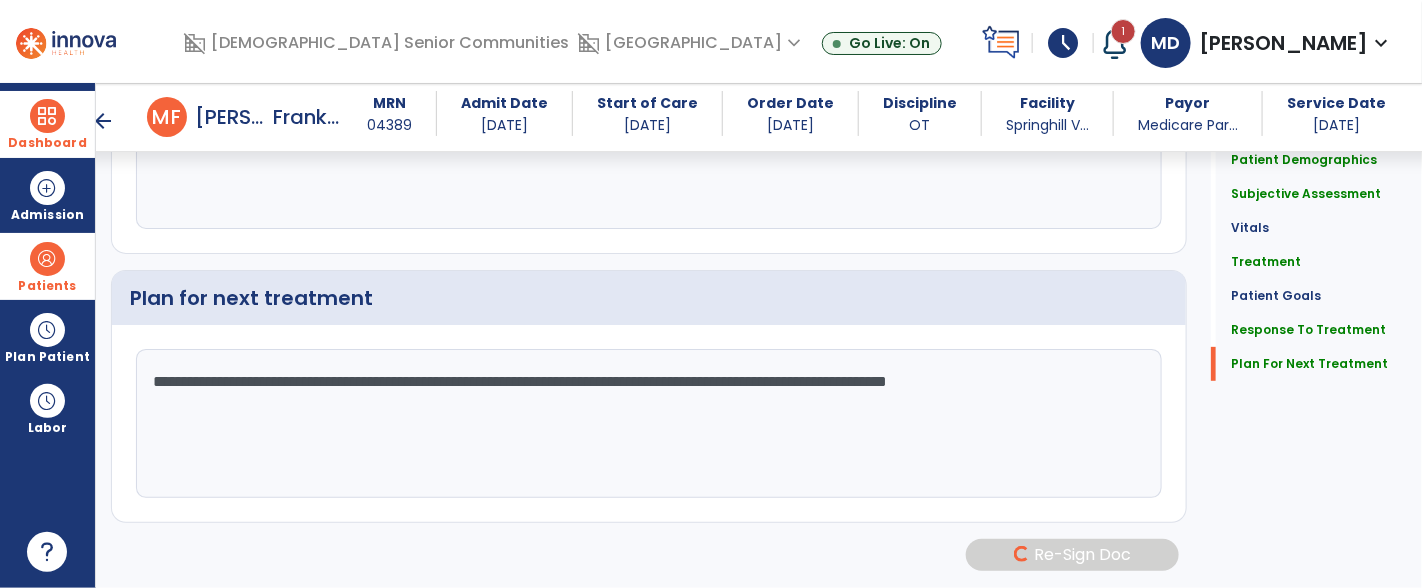 scroll, scrollTop: 3010, scrollLeft: 0, axis: vertical 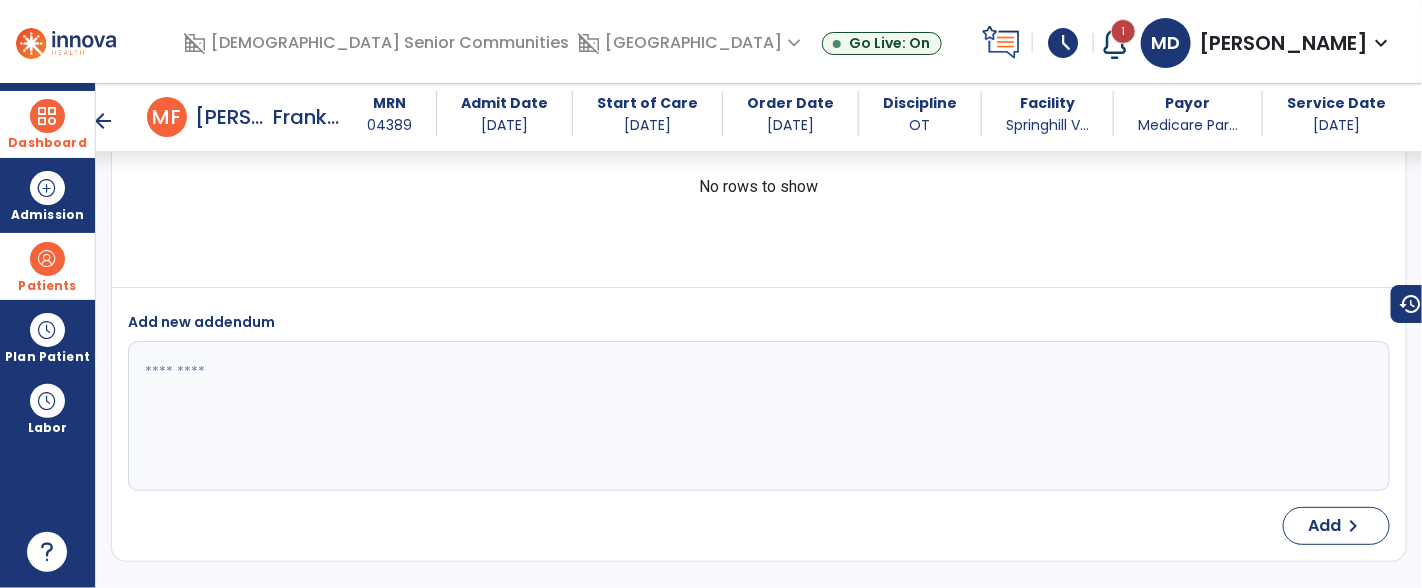 click on "arrow_back" at bounding box center [103, 121] 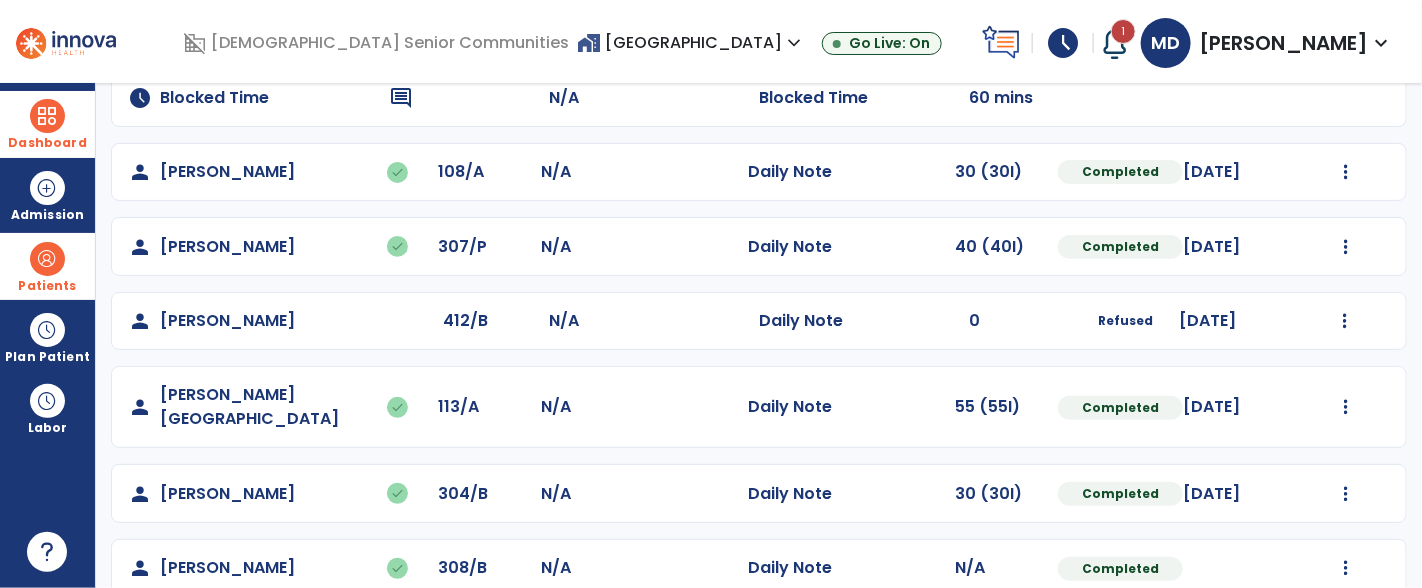 scroll, scrollTop: 191, scrollLeft: 0, axis: vertical 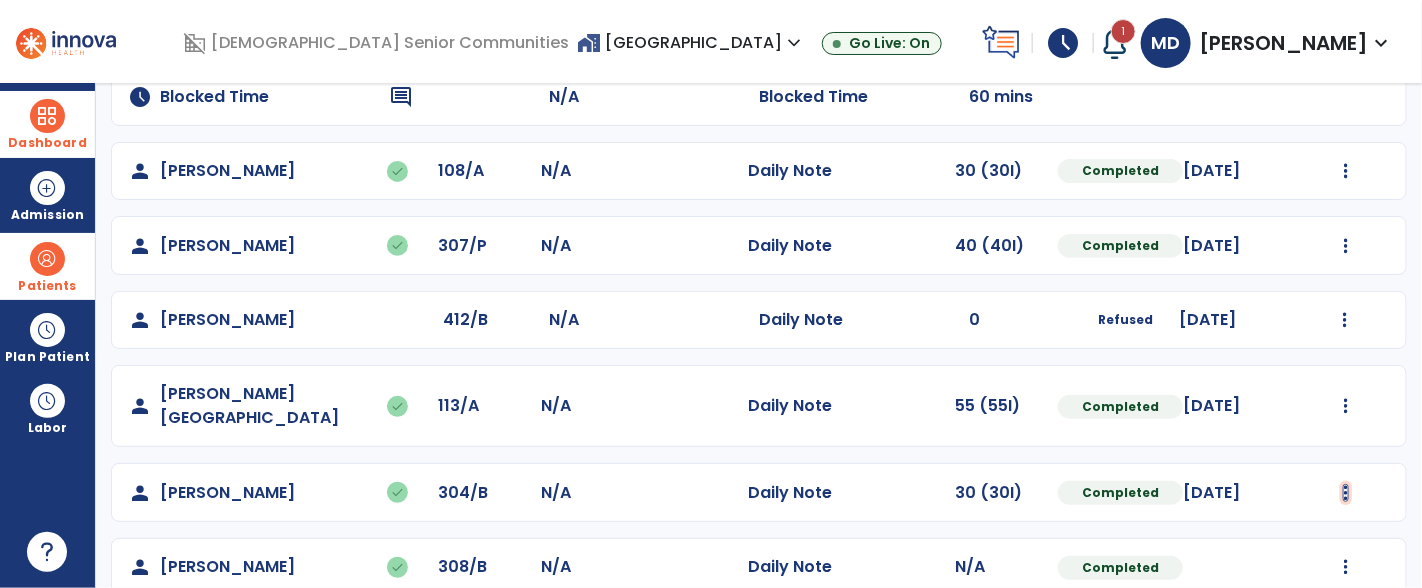 click at bounding box center (1346, 171) 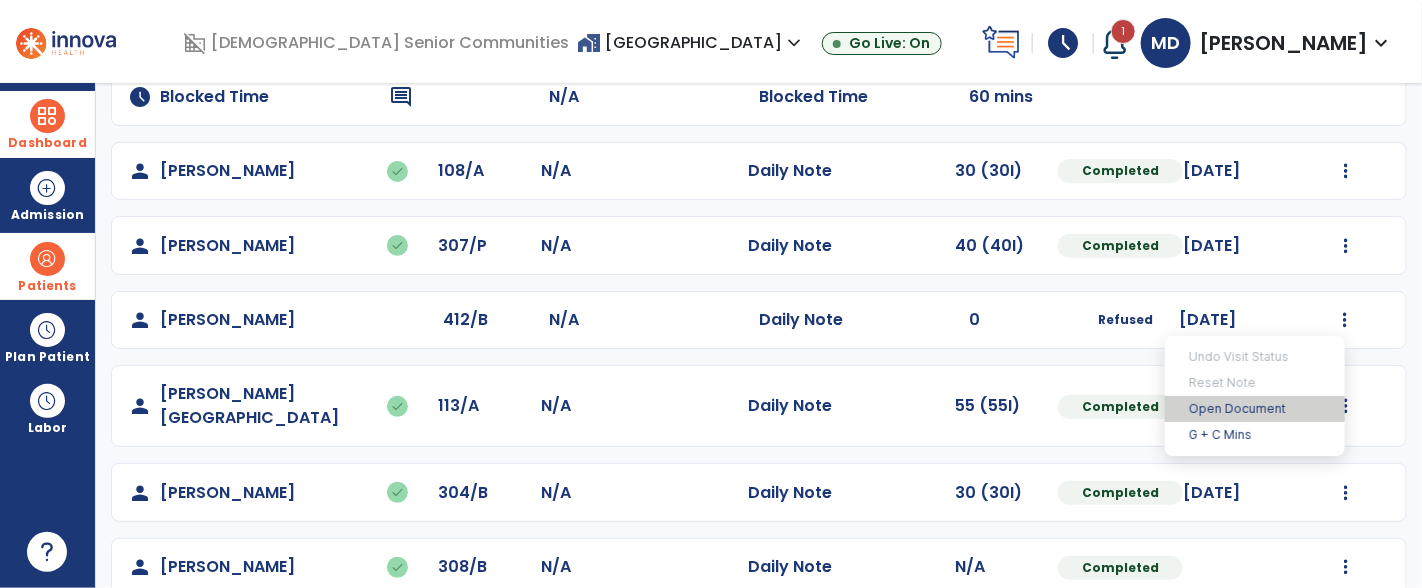 click on "Open Document" at bounding box center [1255, 409] 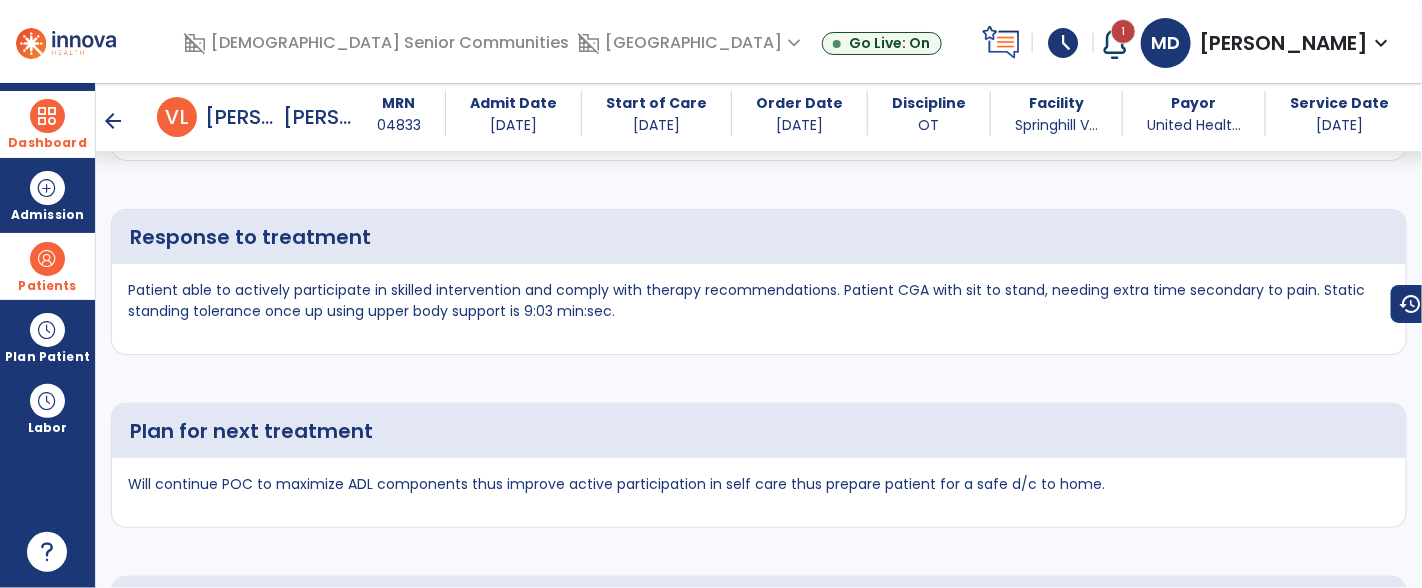 click on "arrow_back" at bounding box center [113, 121] 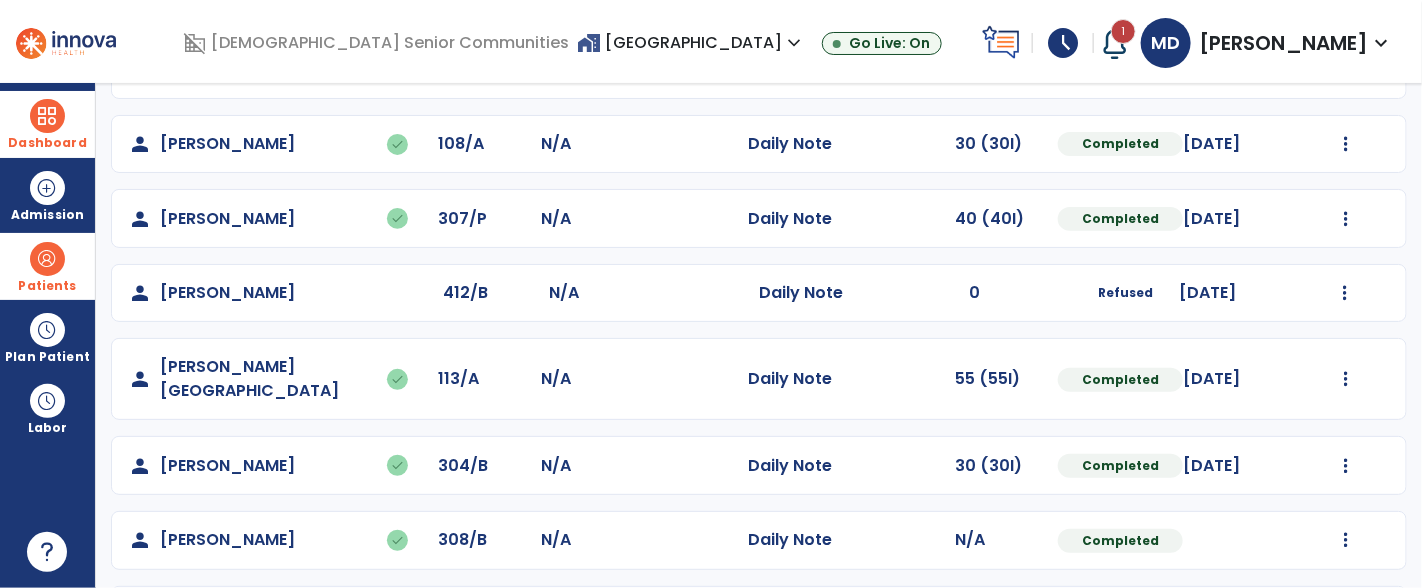 scroll, scrollTop: 420, scrollLeft: 0, axis: vertical 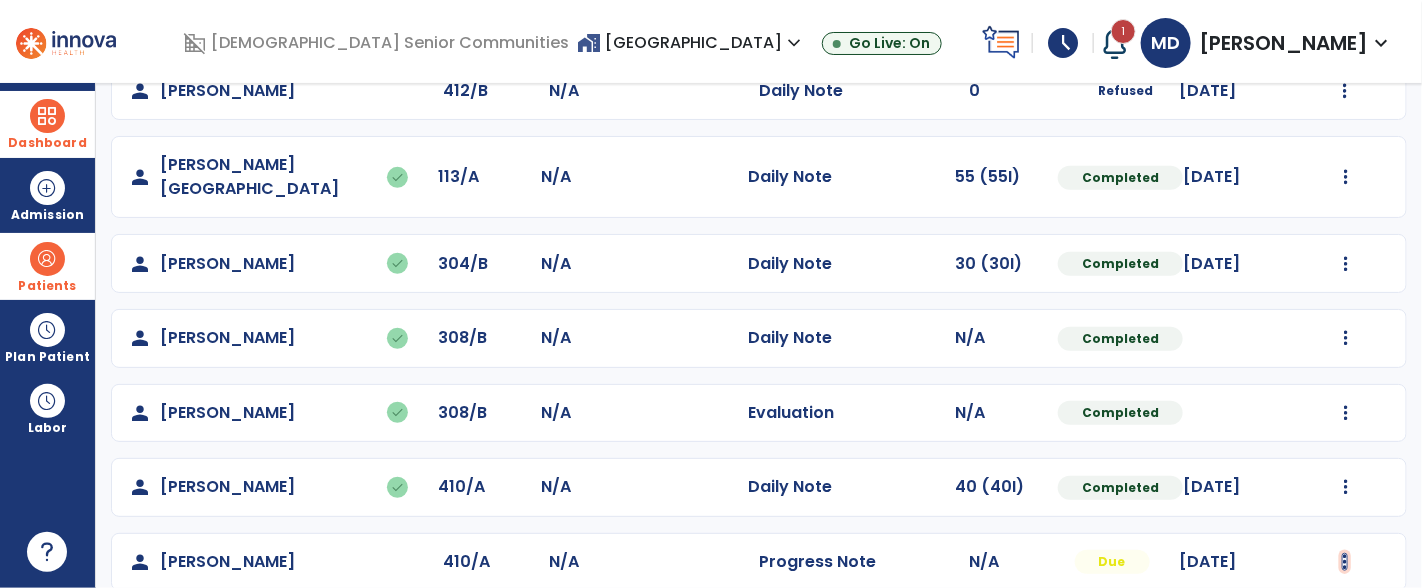 click at bounding box center [1346, -58] 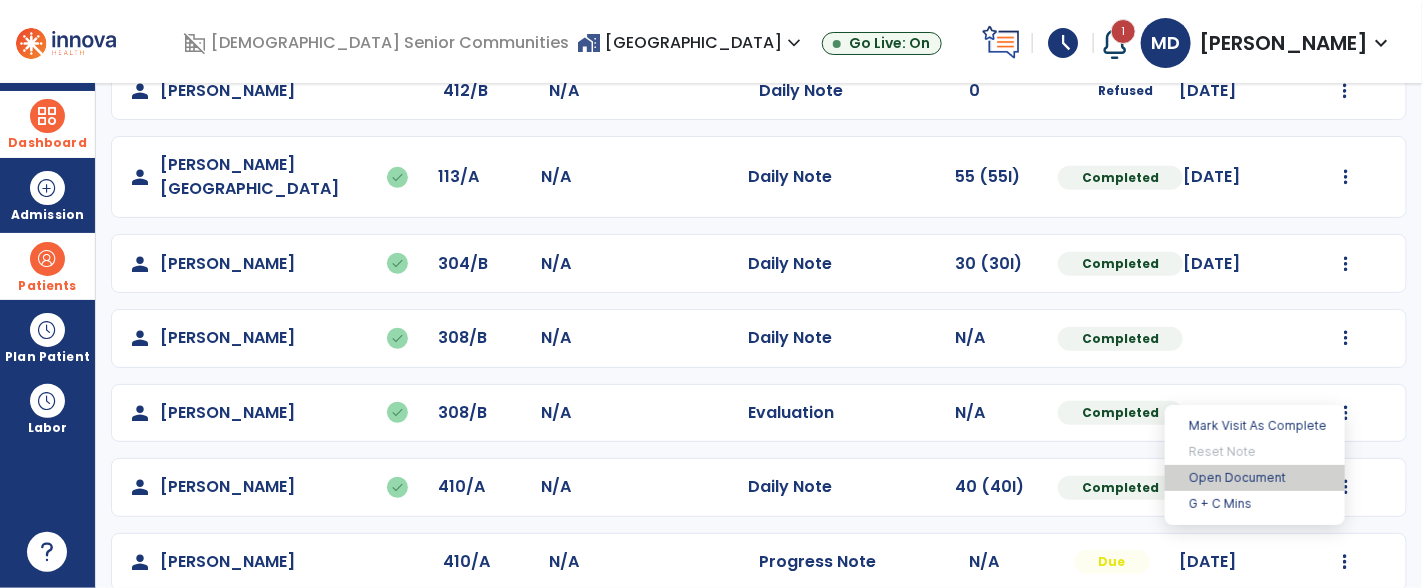 click on "Open Document" at bounding box center [1255, 478] 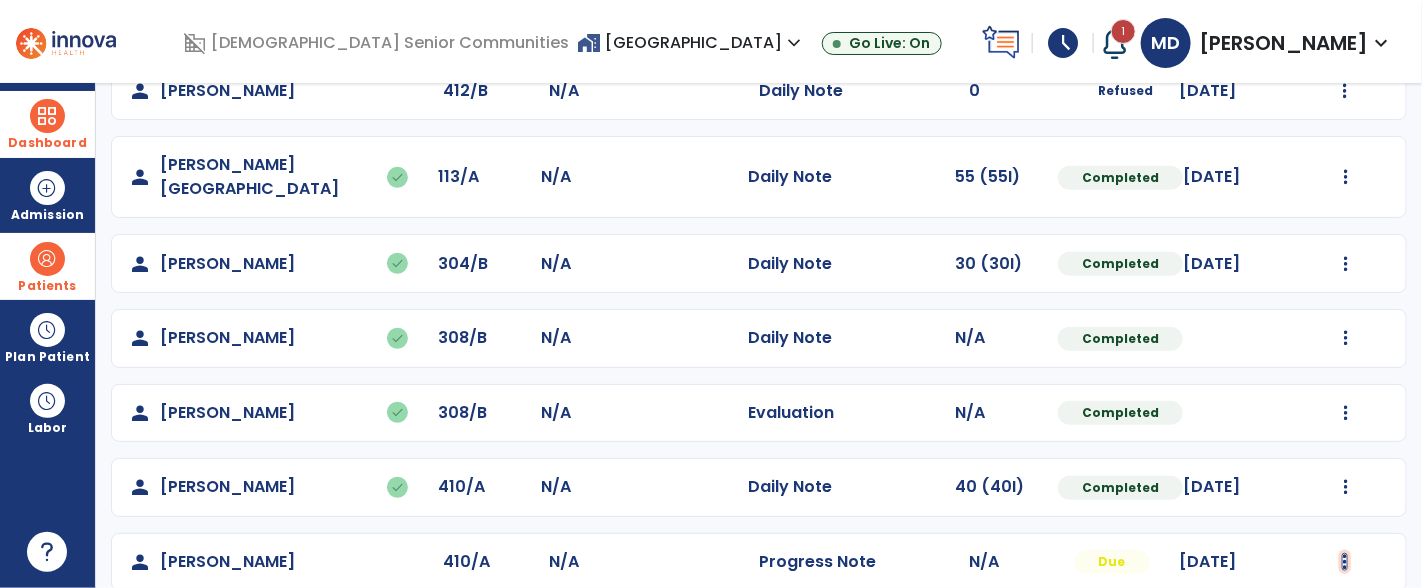 click at bounding box center [1345, 562] 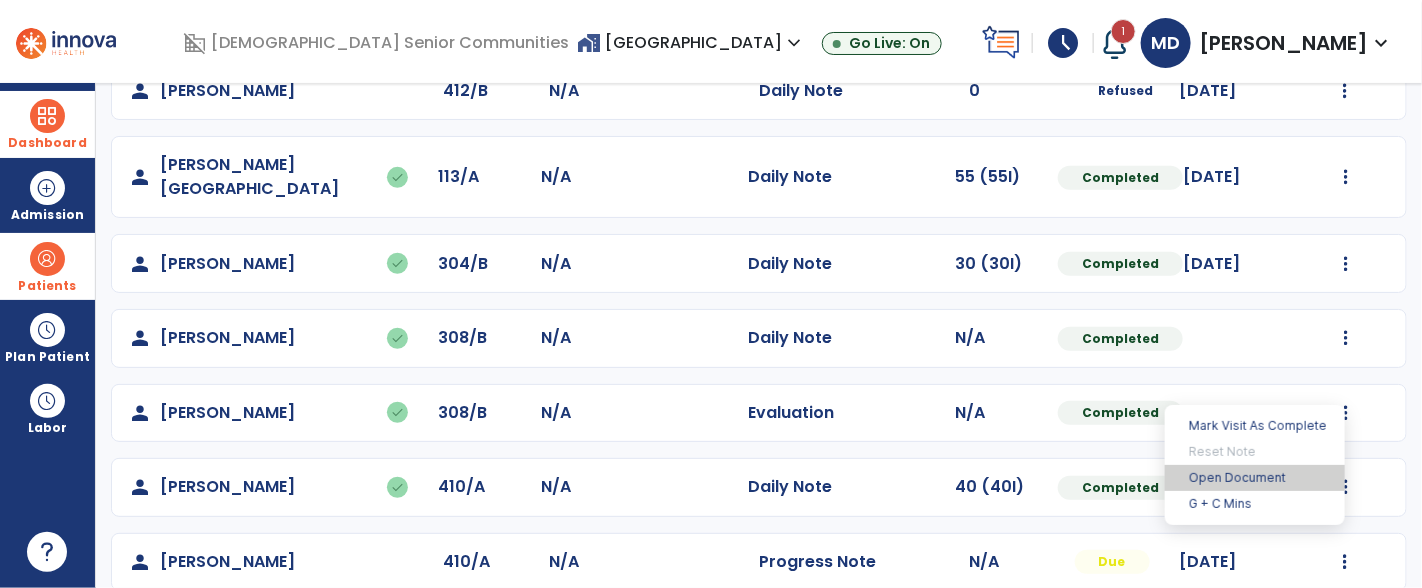 click on "Open Document" at bounding box center [1255, 478] 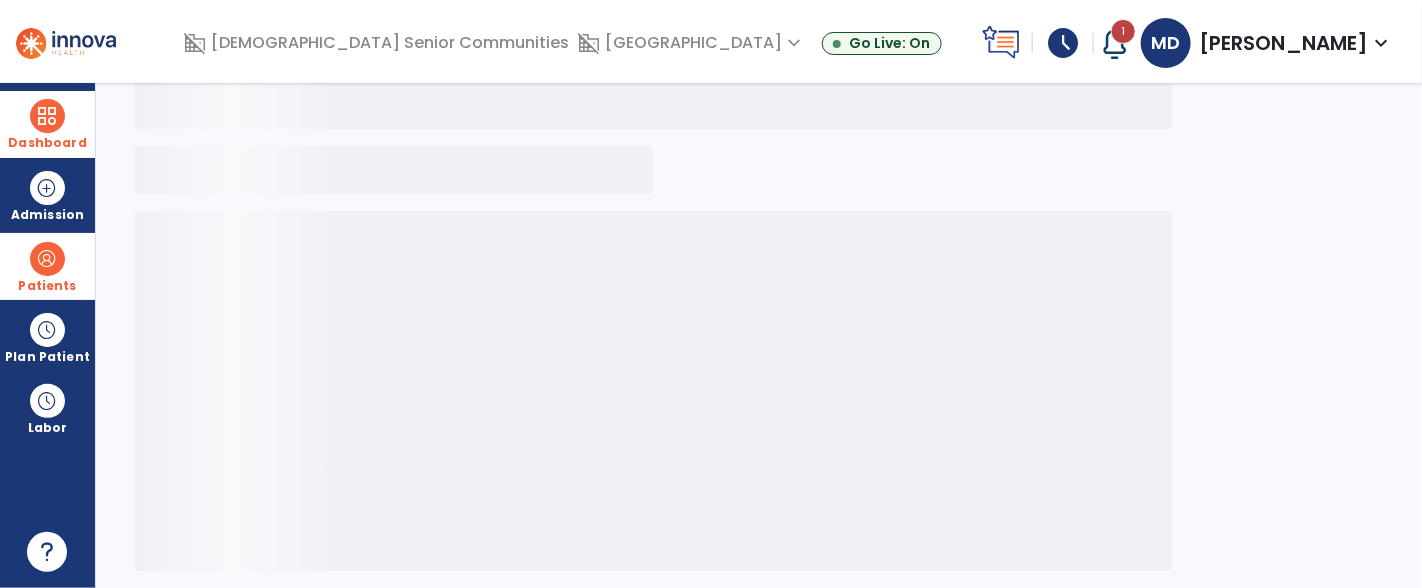 scroll, scrollTop: 237, scrollLeft: 0, axis: vertical 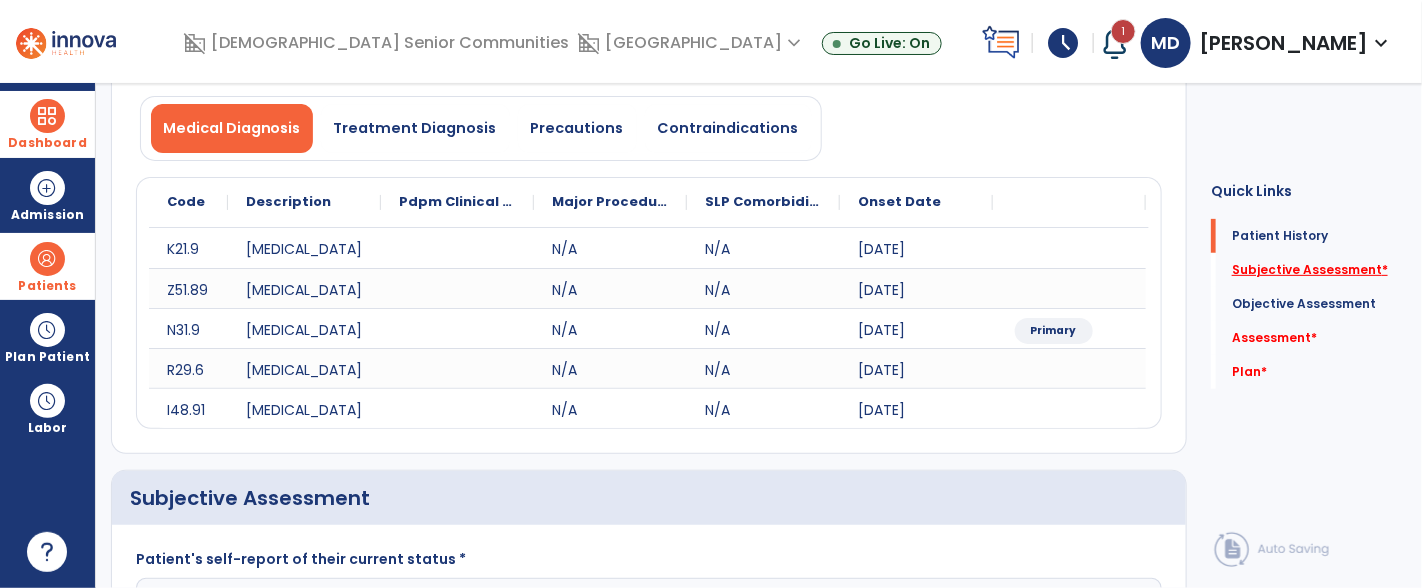 click on "Subjective Assessment   *" 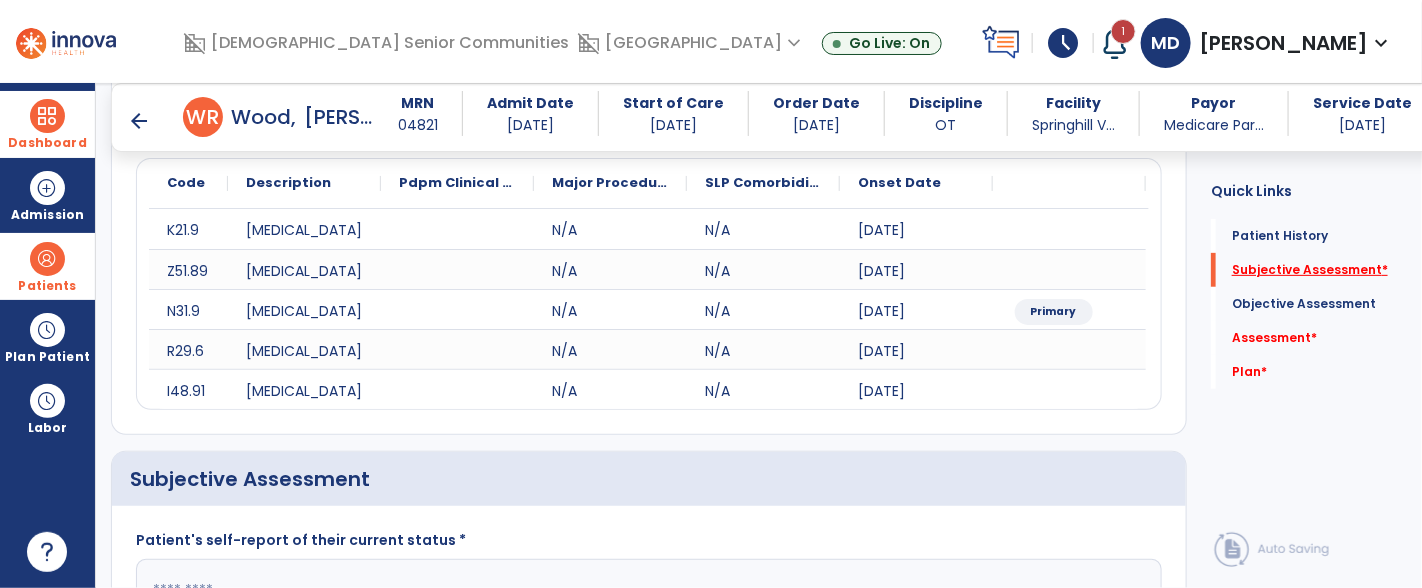 scroll, scrollTop: 41, scrollLeft: 0, axis: vertical 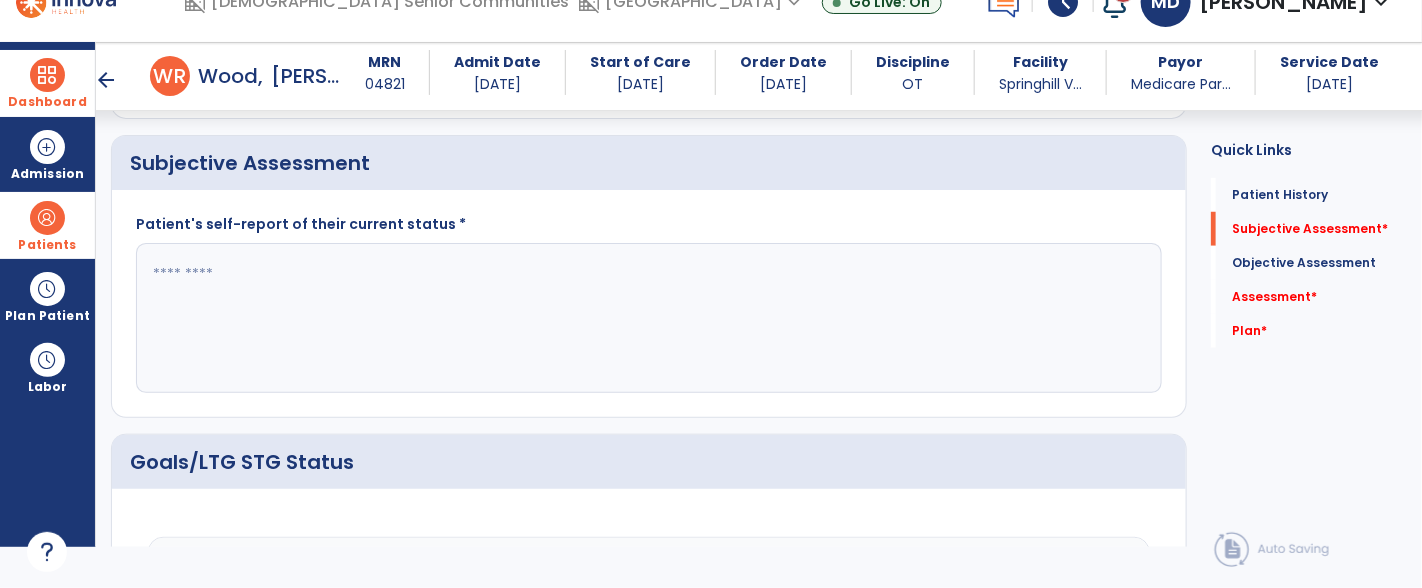 click 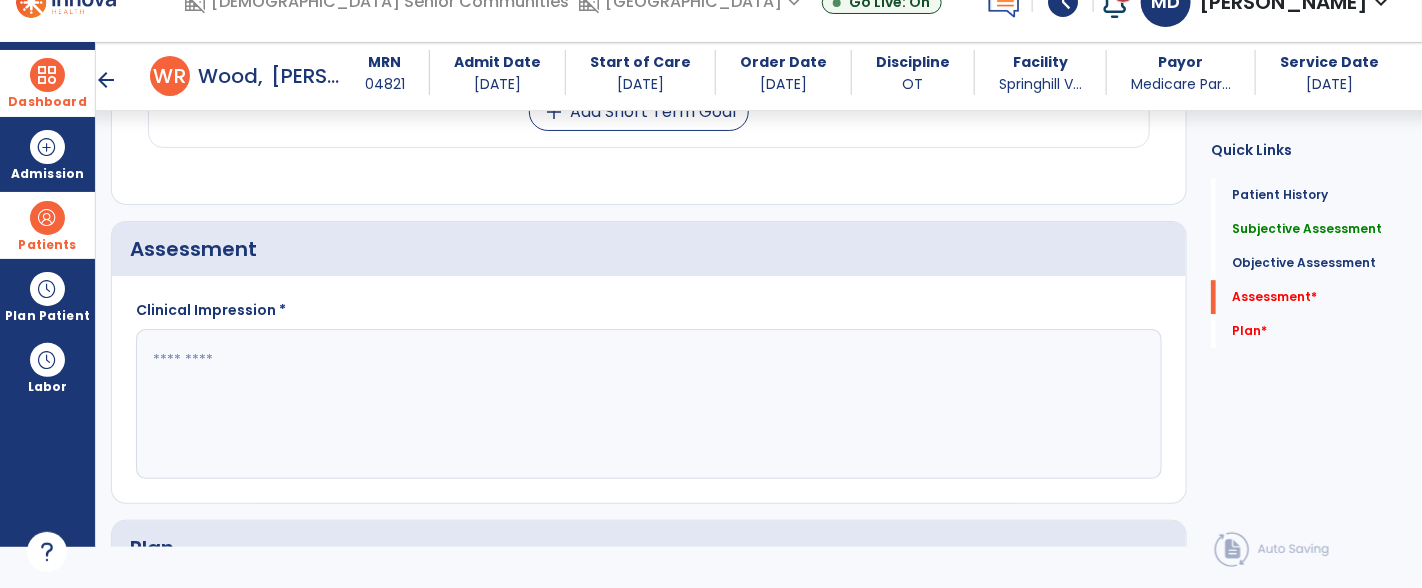 scroll, scrollTop: 2096, scrollLeft: 0, axis: vertical 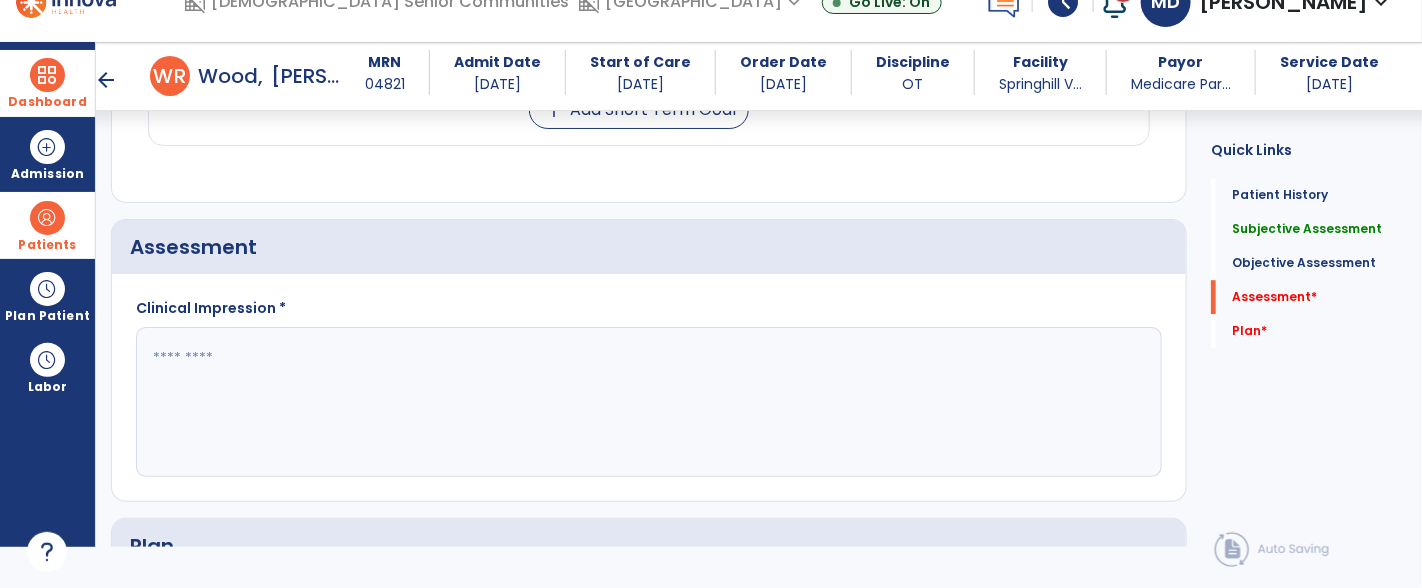 type on "**********" 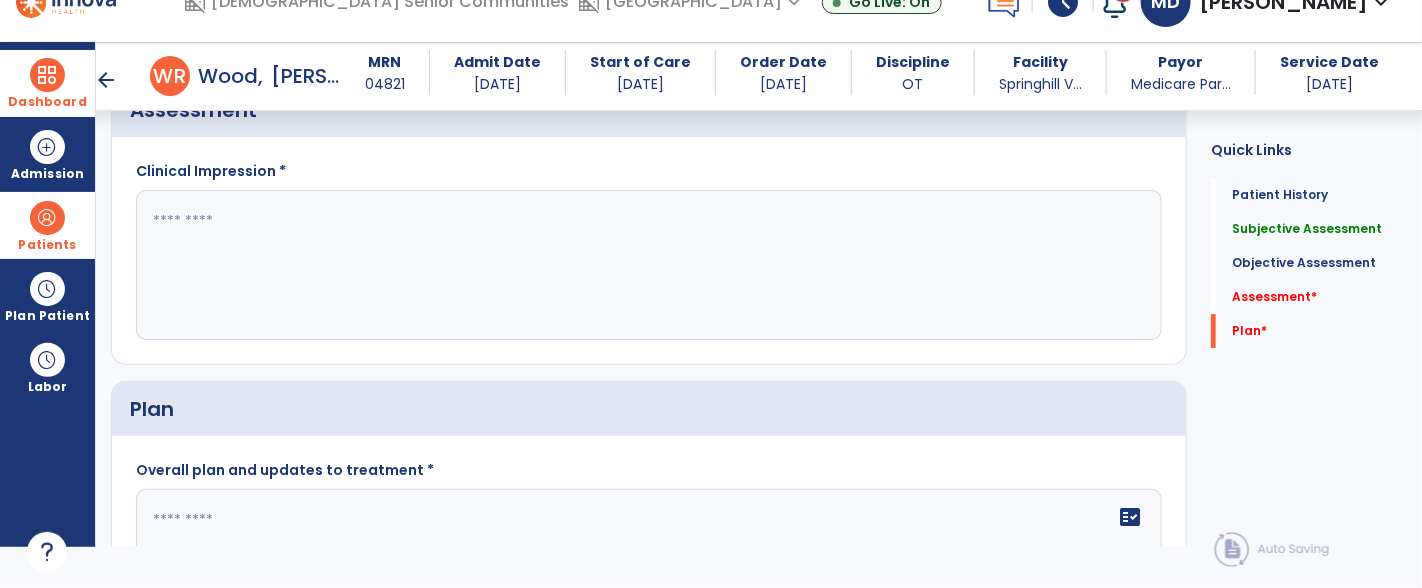 scroll, scrollTop: 2243, scrollLeft: 0, axis: vertical 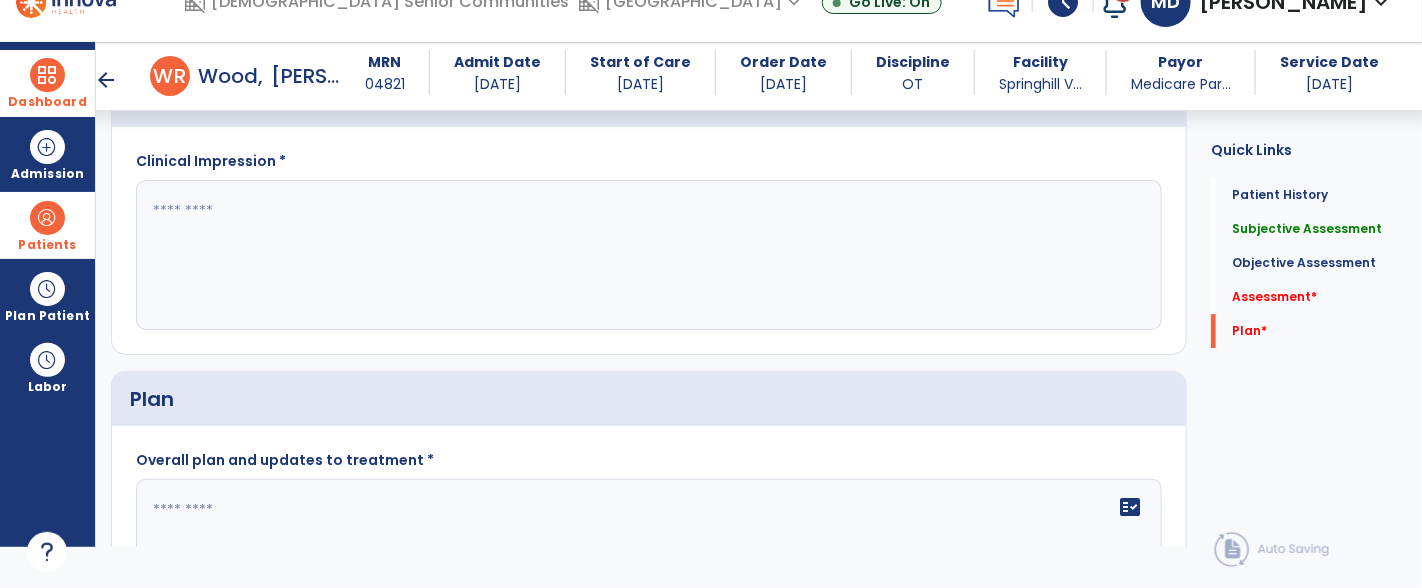 click 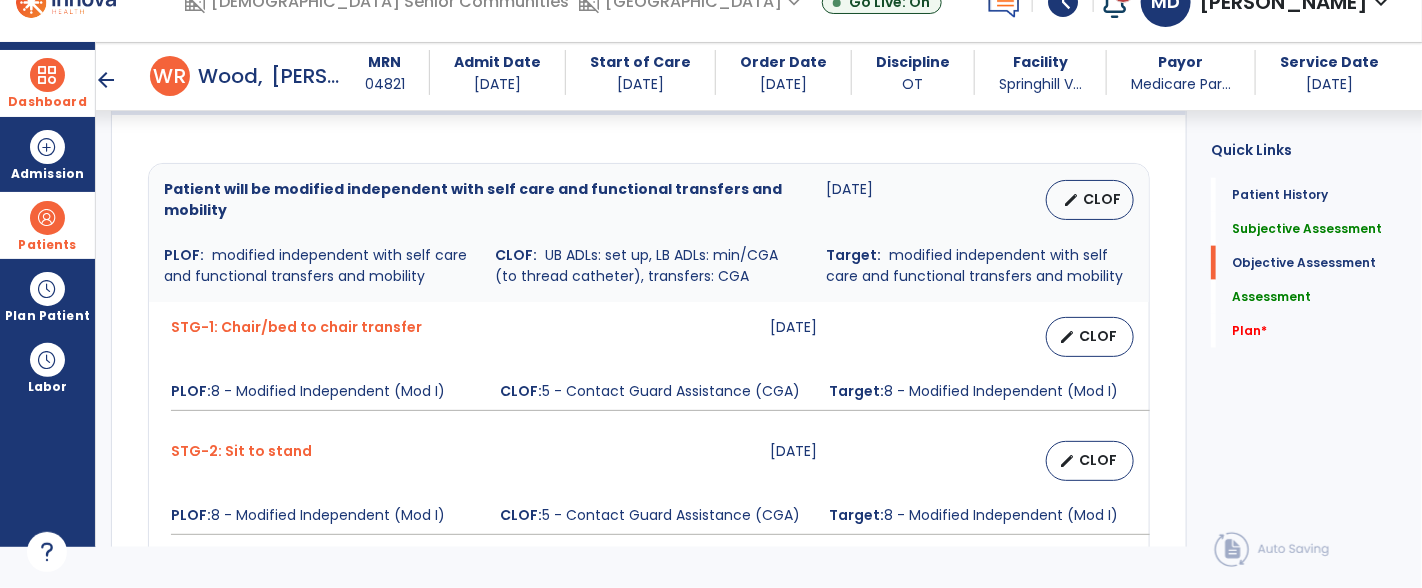 scroll, scrollTop: 899, scrollLeft: 0, axis: vertical 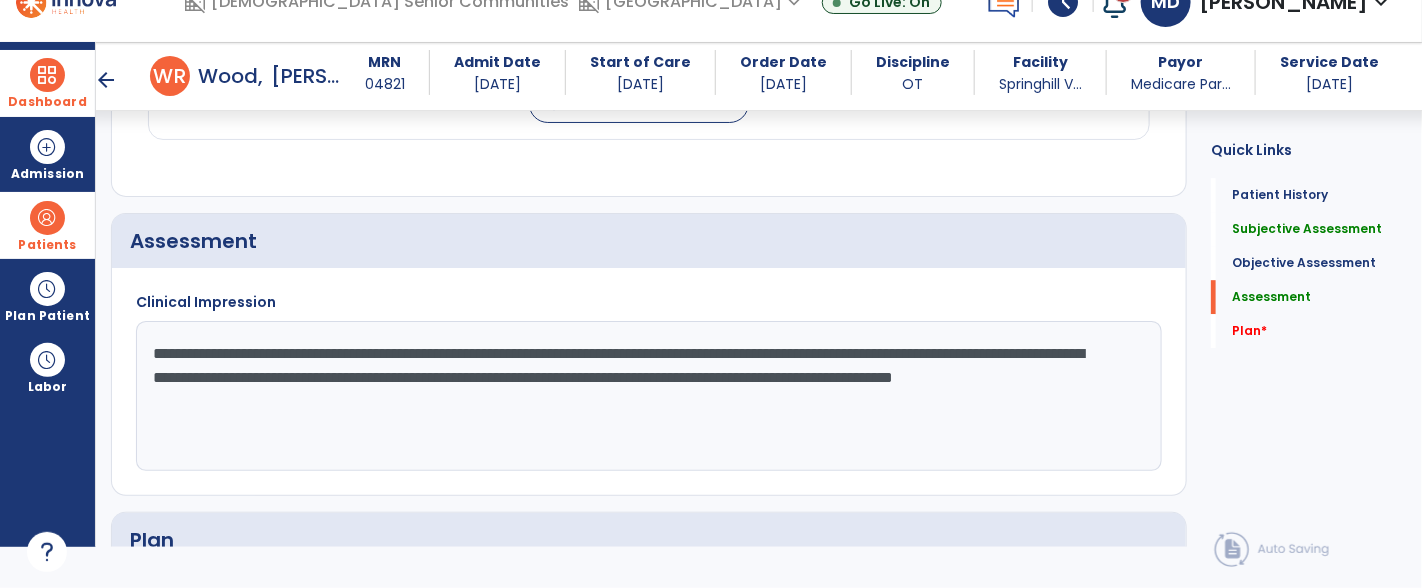 click on "**********" 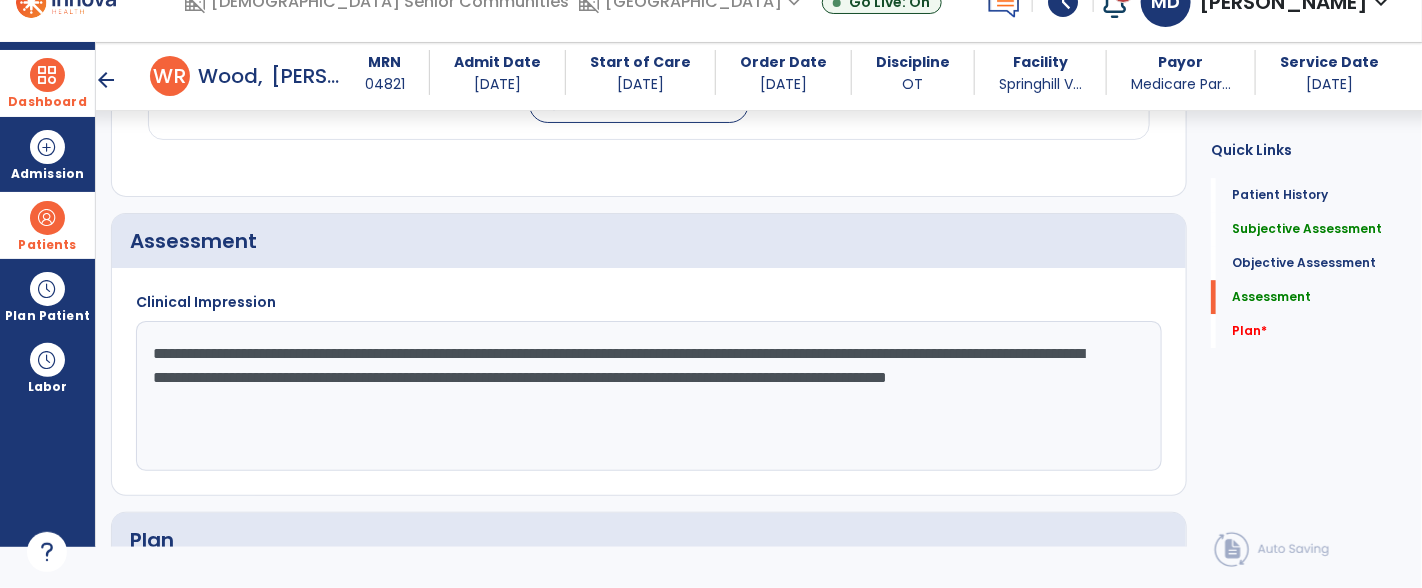 click on "**********" 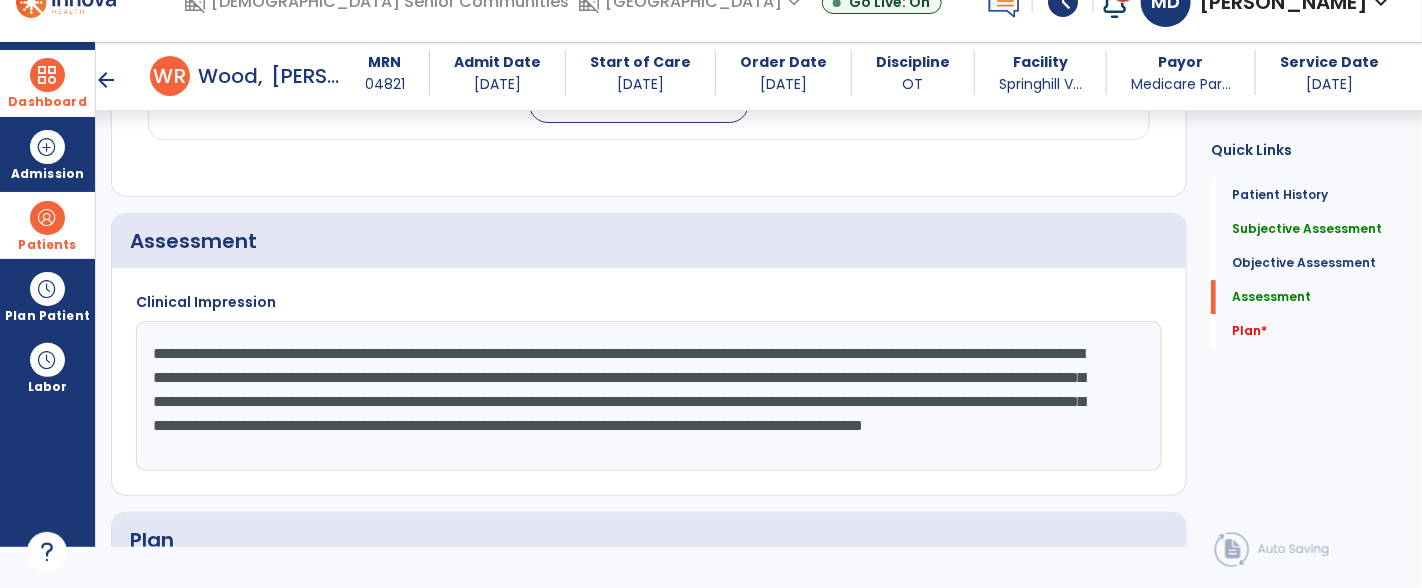 scroll, scrollTop: 15, scrollLeft: 0, axis: vertical 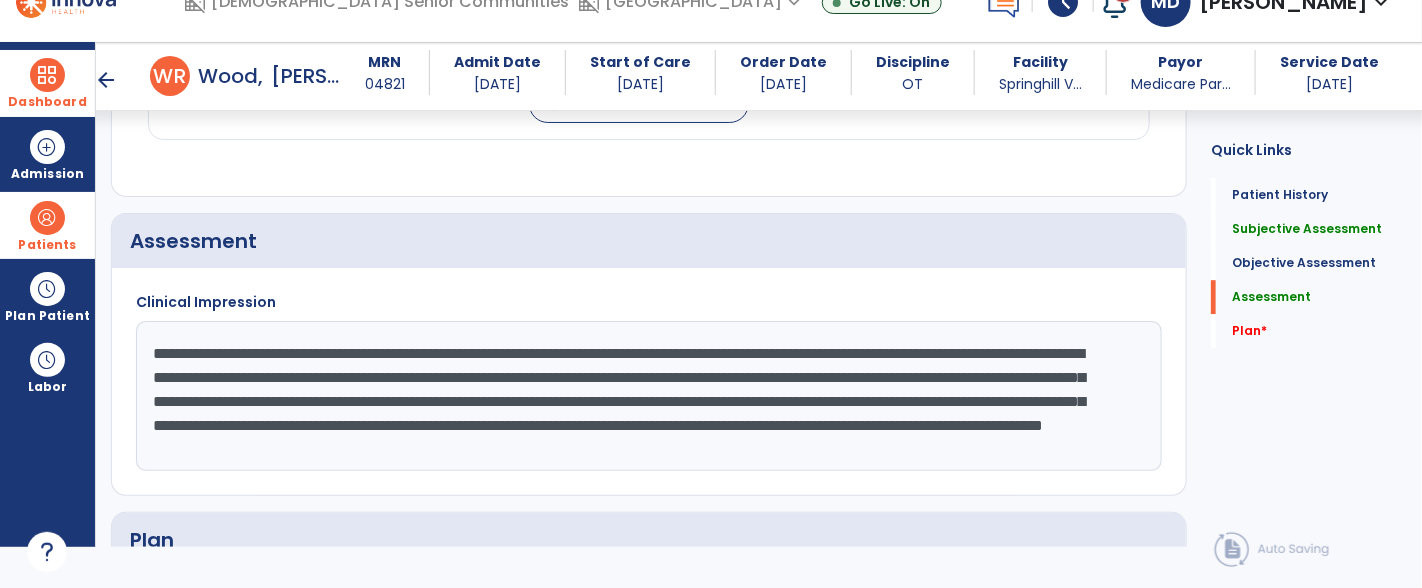 type on "**********" 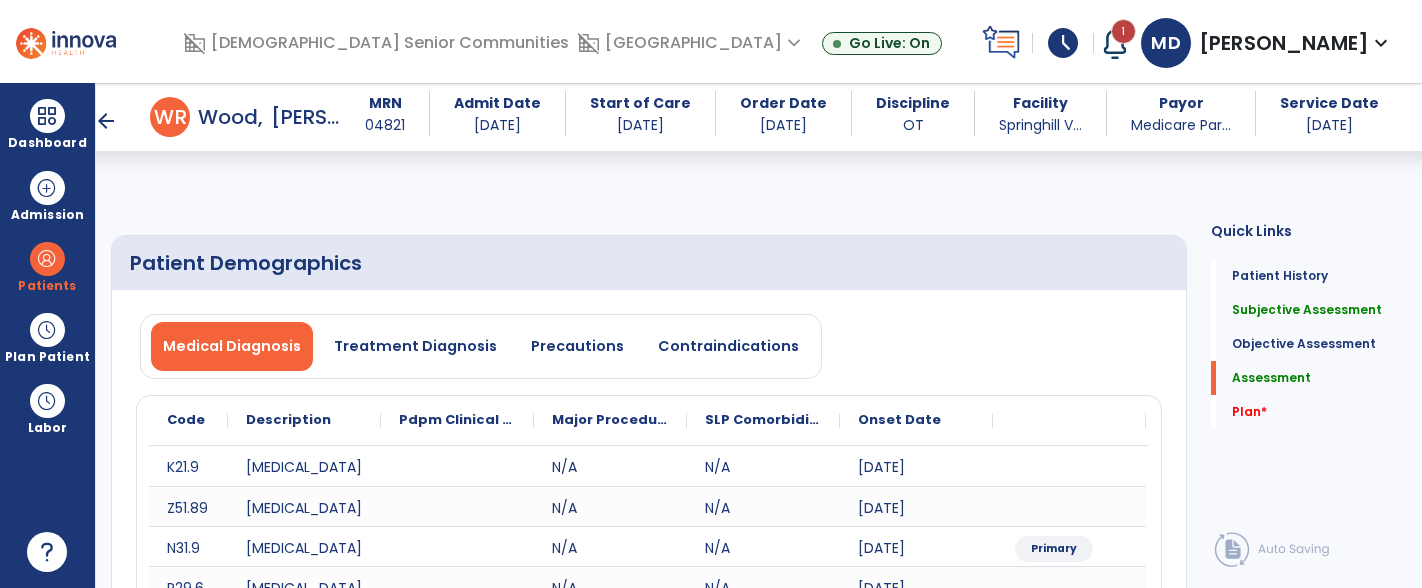 scroll, scrollTop: 41, scrollLeft: 0, axis: vertical 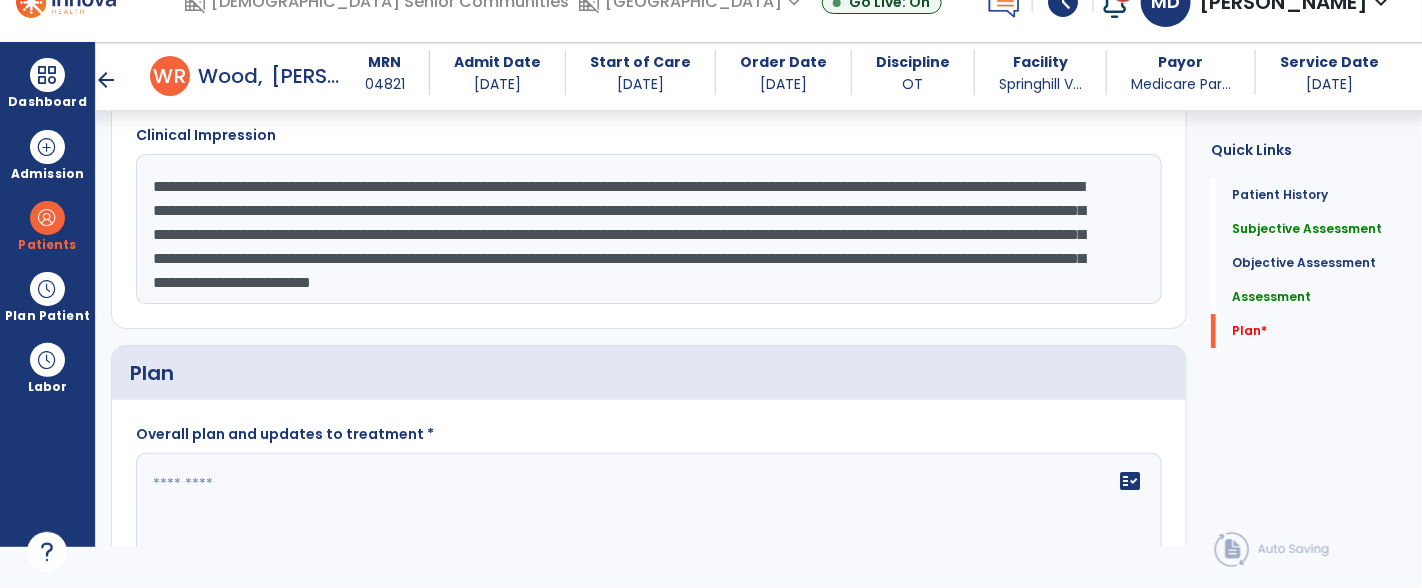 type on "**********" 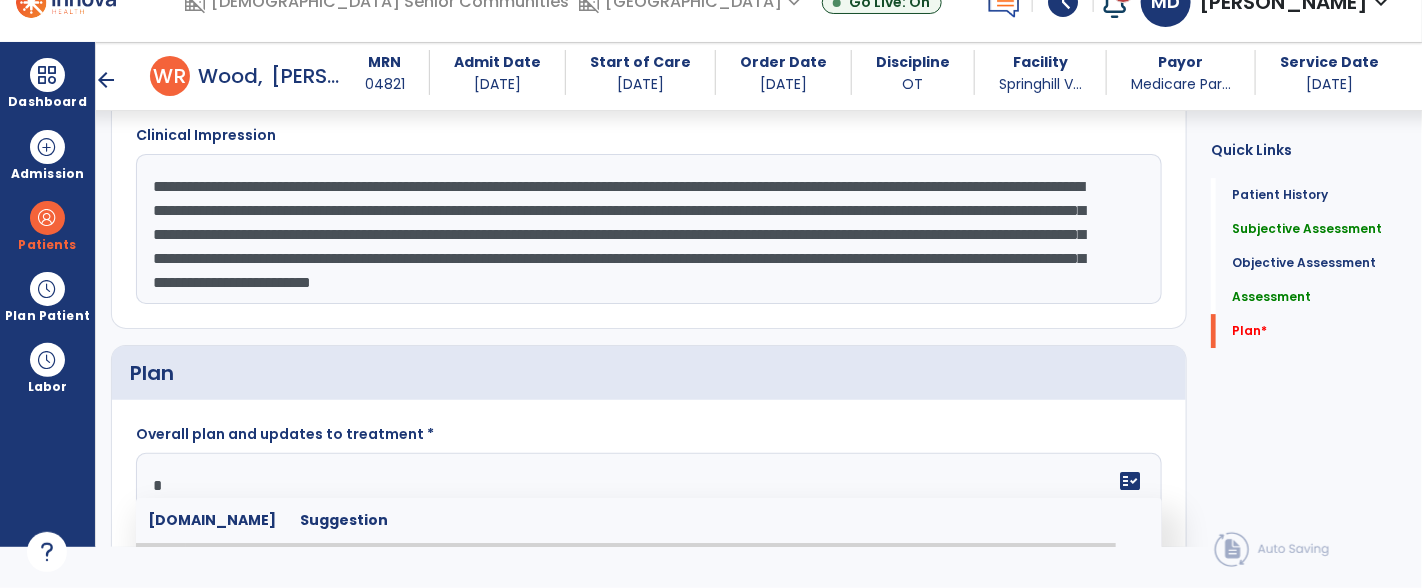 scroll, scrollTop: 2307, scrollLeft: 0, axis: vertical 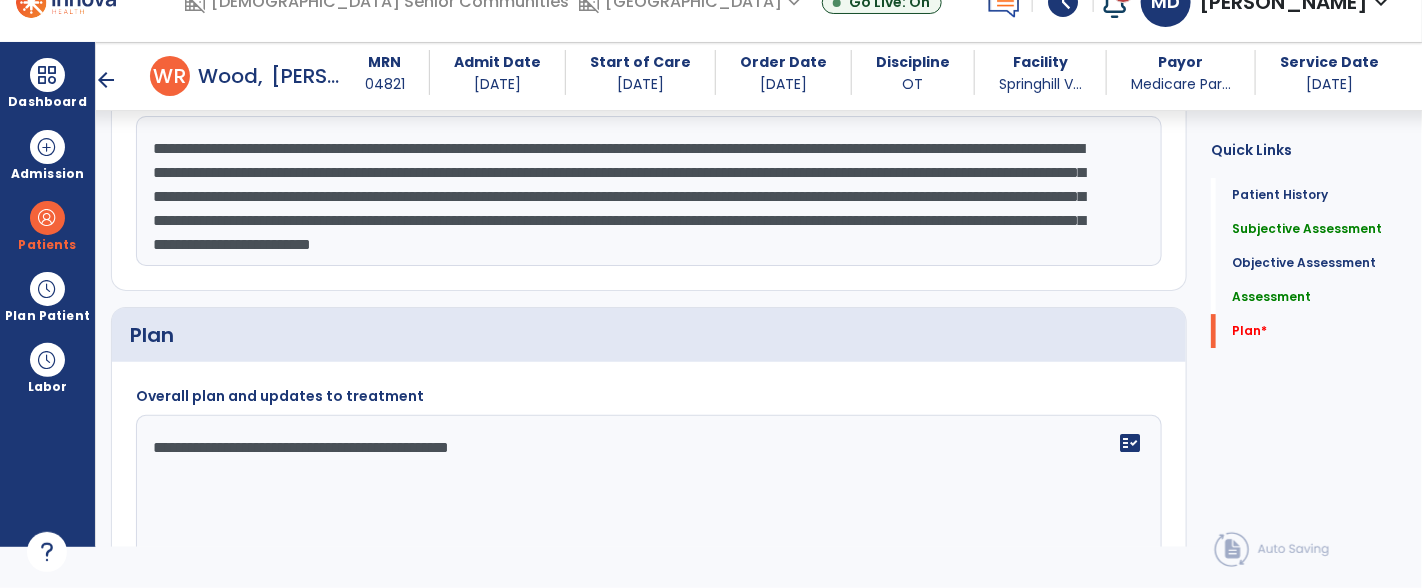 click on "**********" 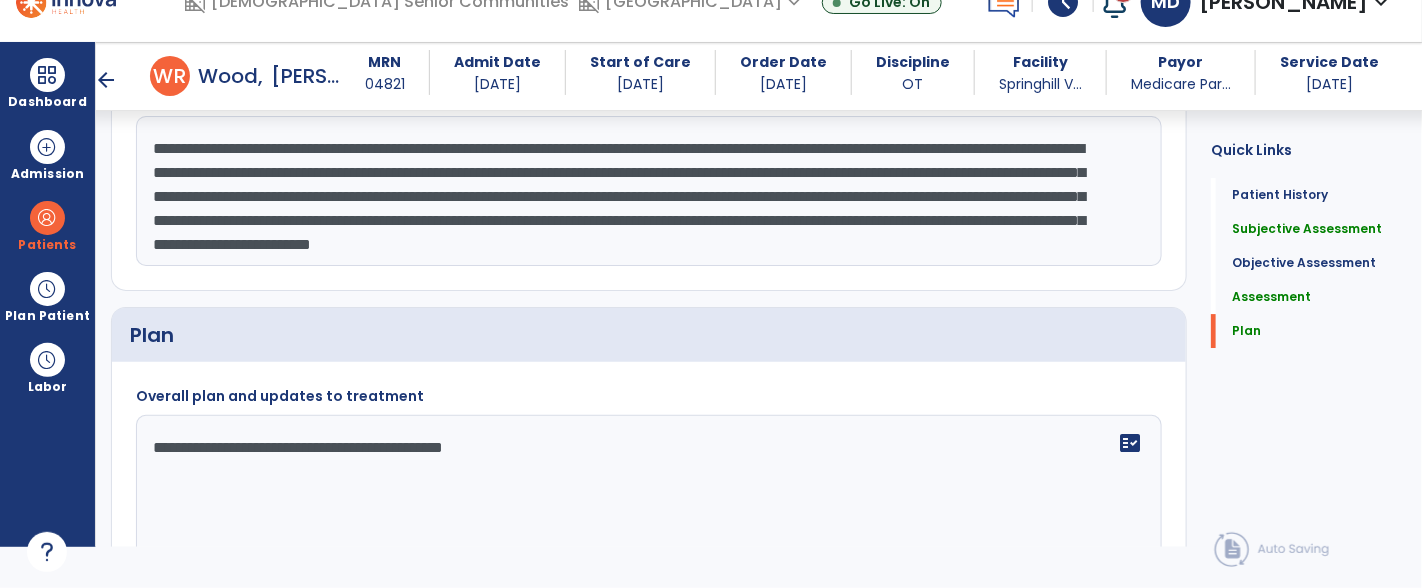 click on "**********" 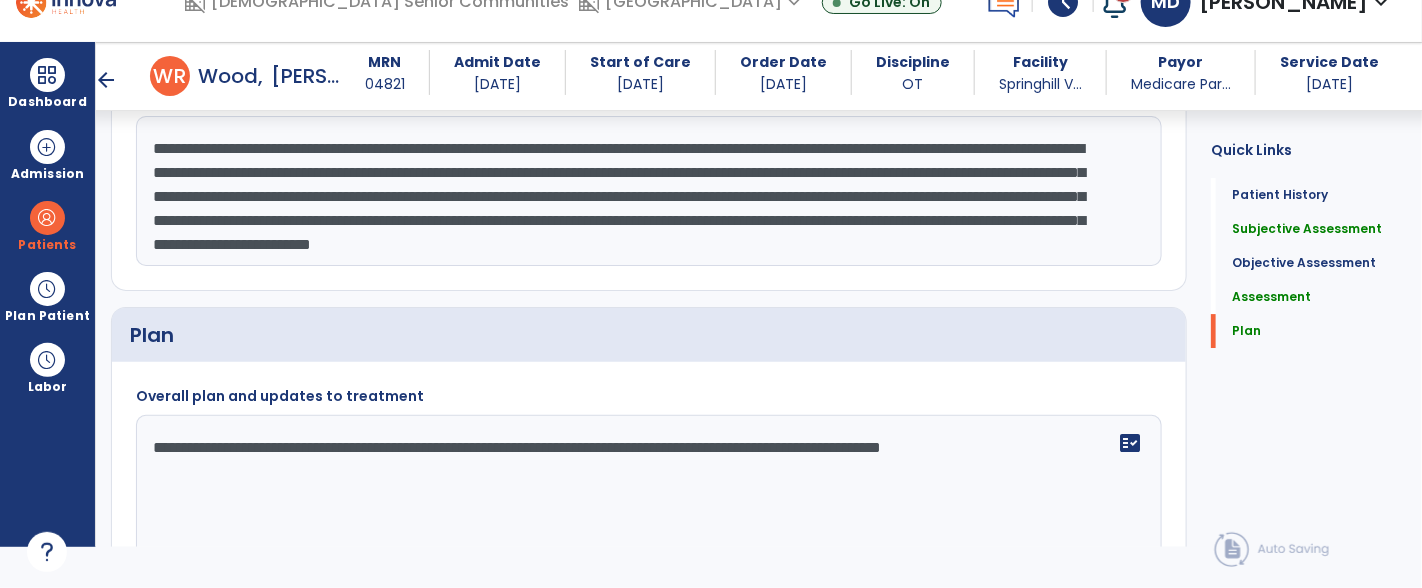 type on "**********" 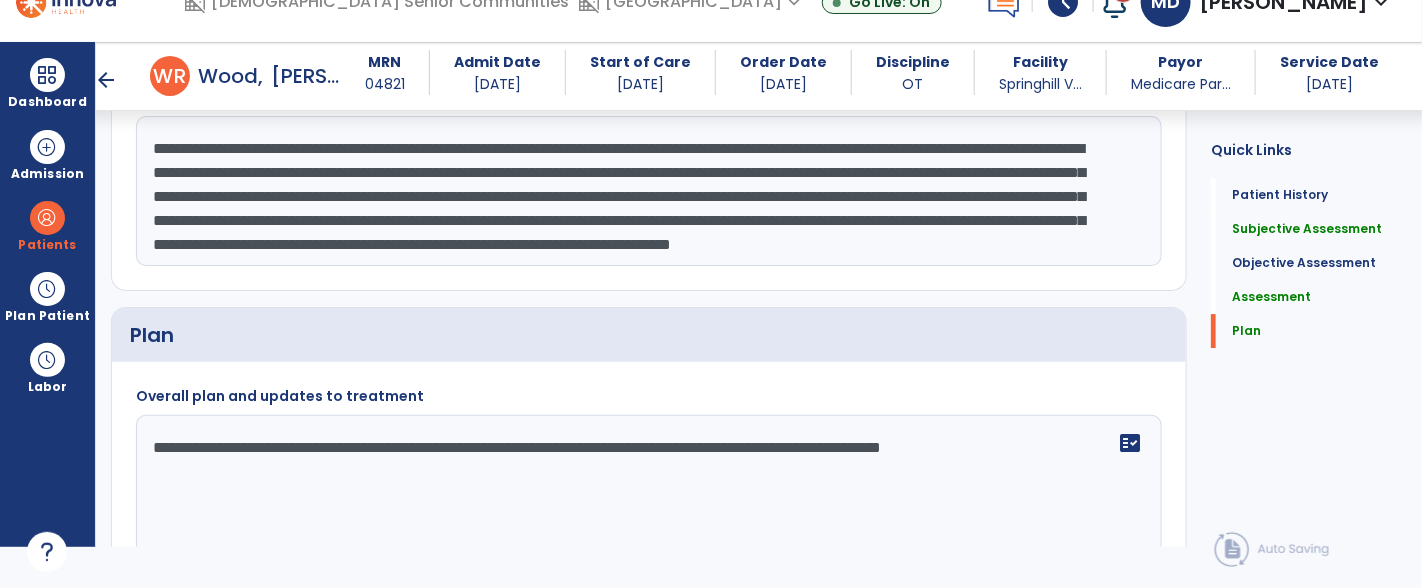 scroll, scrollTop: 39, scrollLeft: 0, axis: vertical 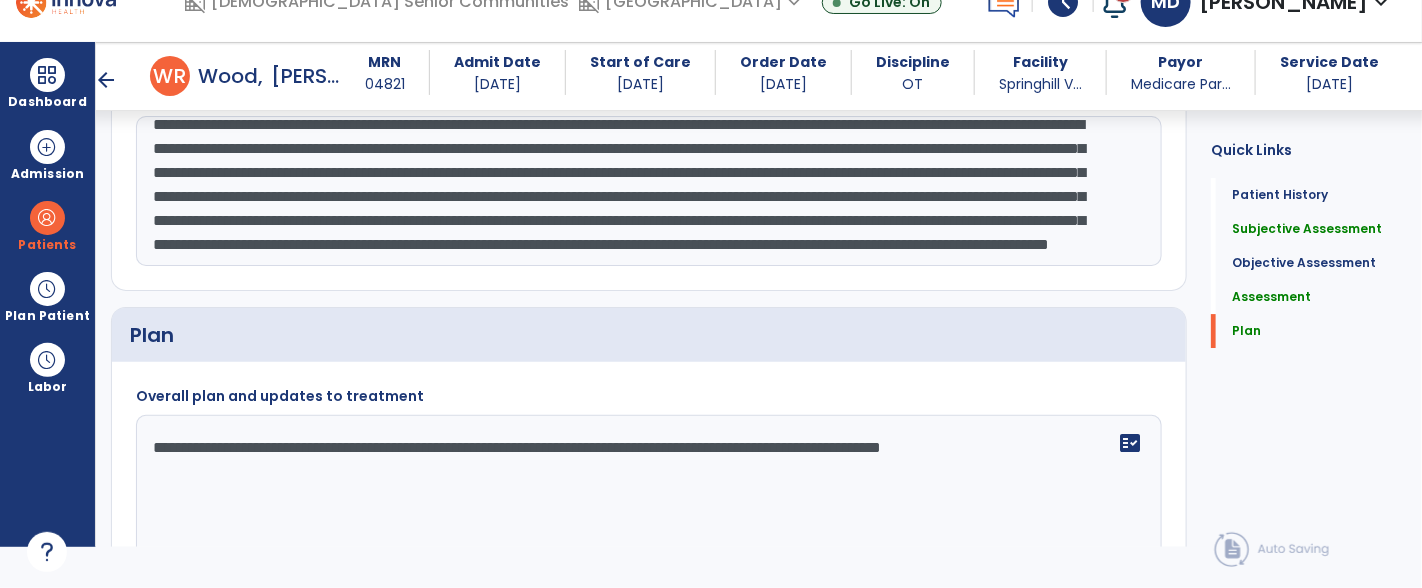 click on "**********" 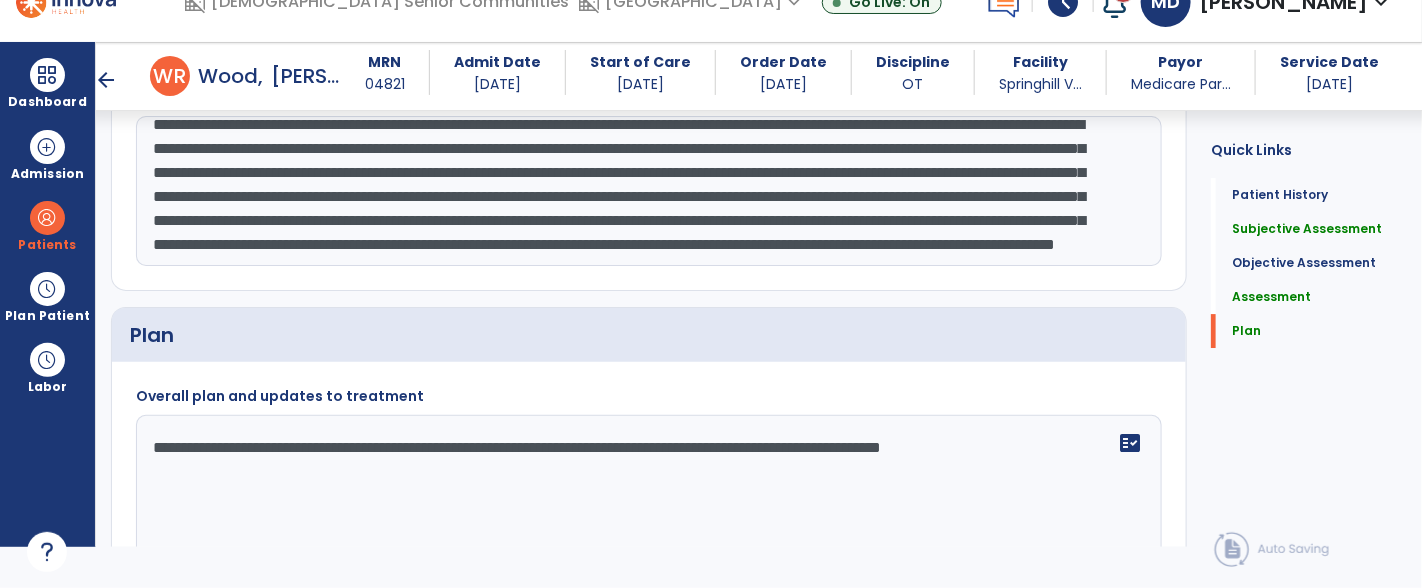 click on "**********" 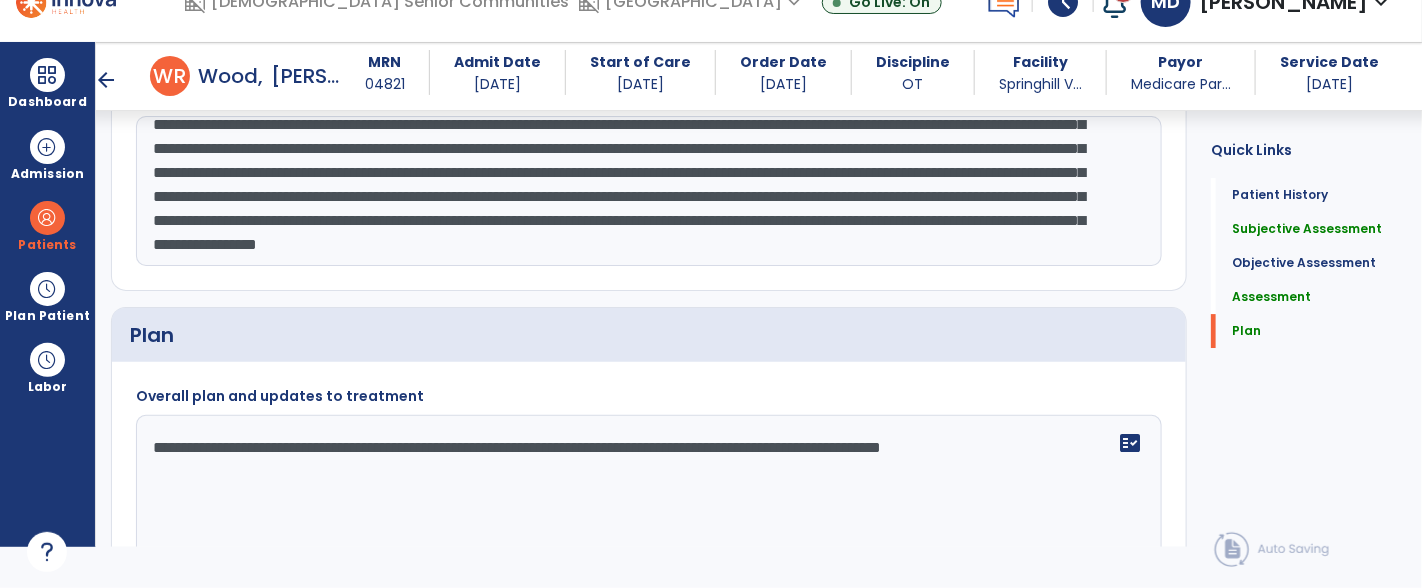 scroll, scrollTop: 87, scrollLeft: 0, axis: vertical 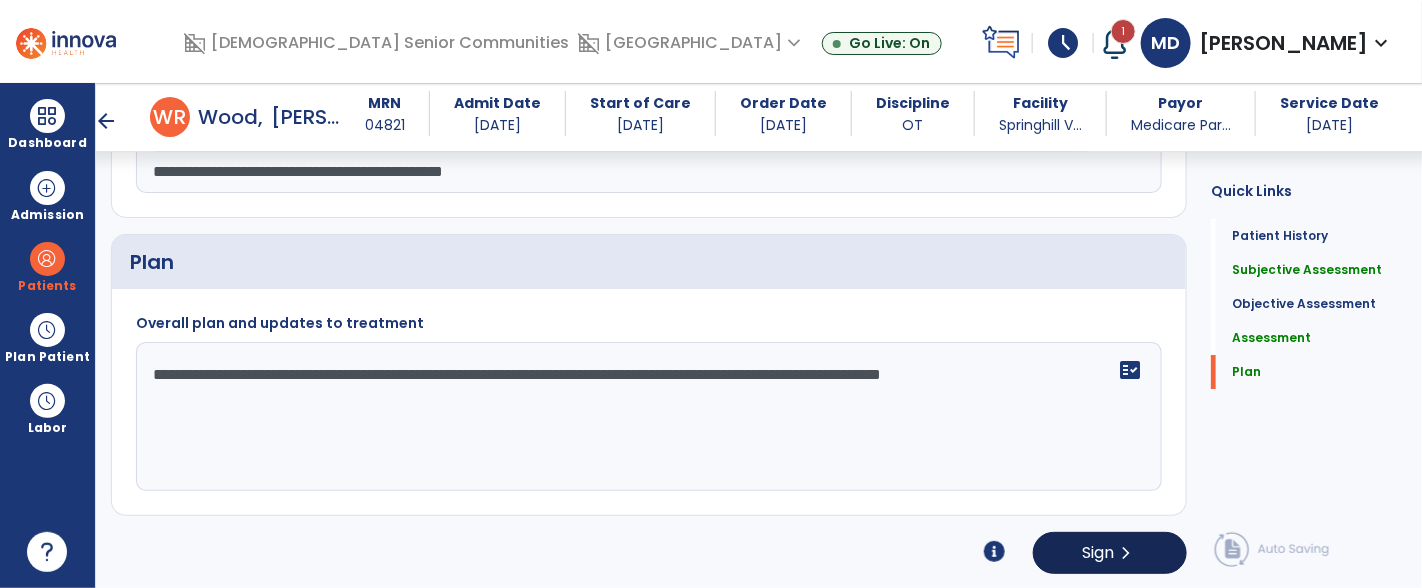 type on "**********" 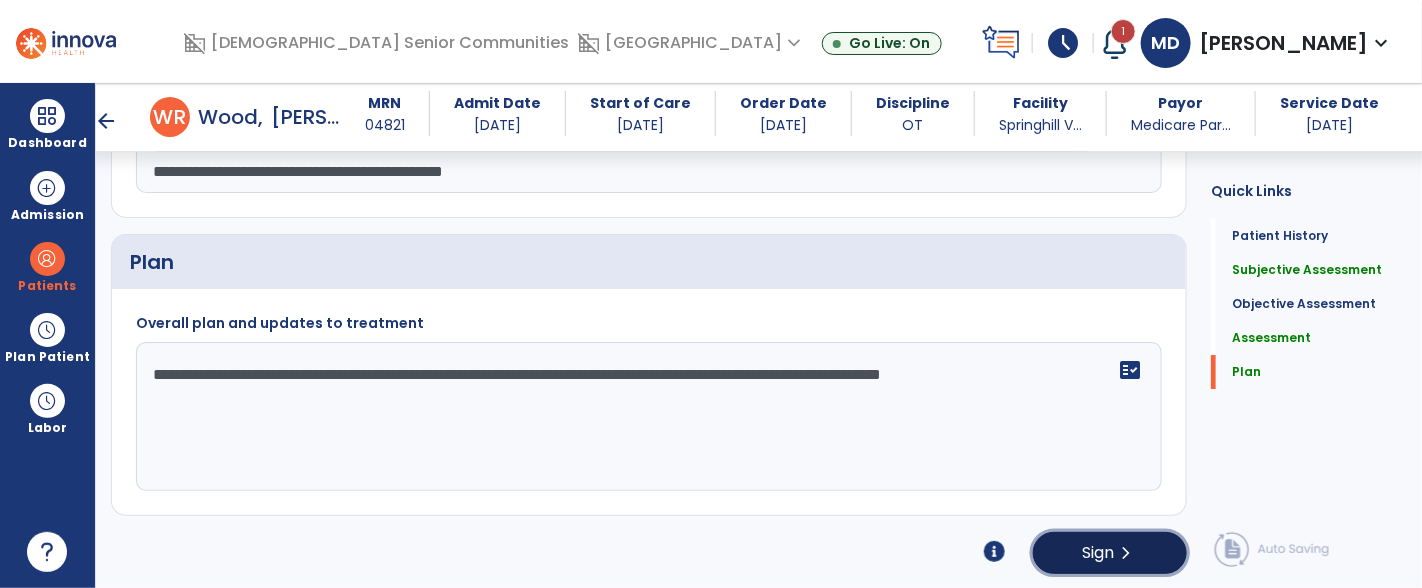 click on "chevron_right" 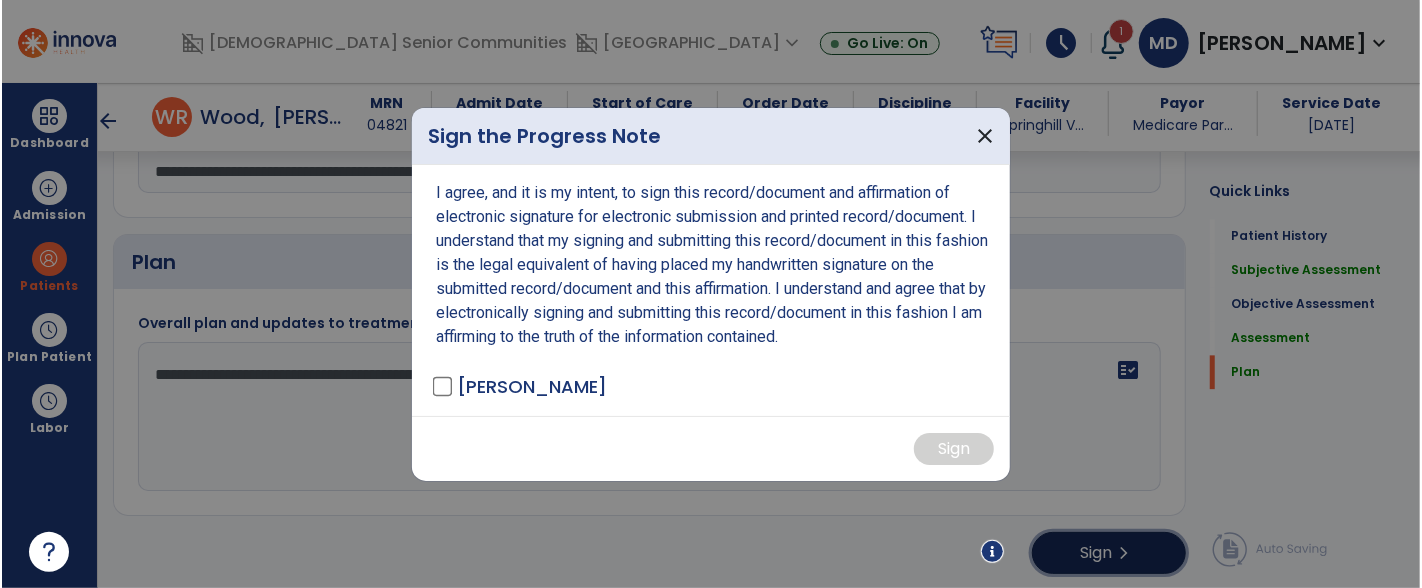 scroll, scrollTop: 2421, scrollLeft: 0, axis: vertical 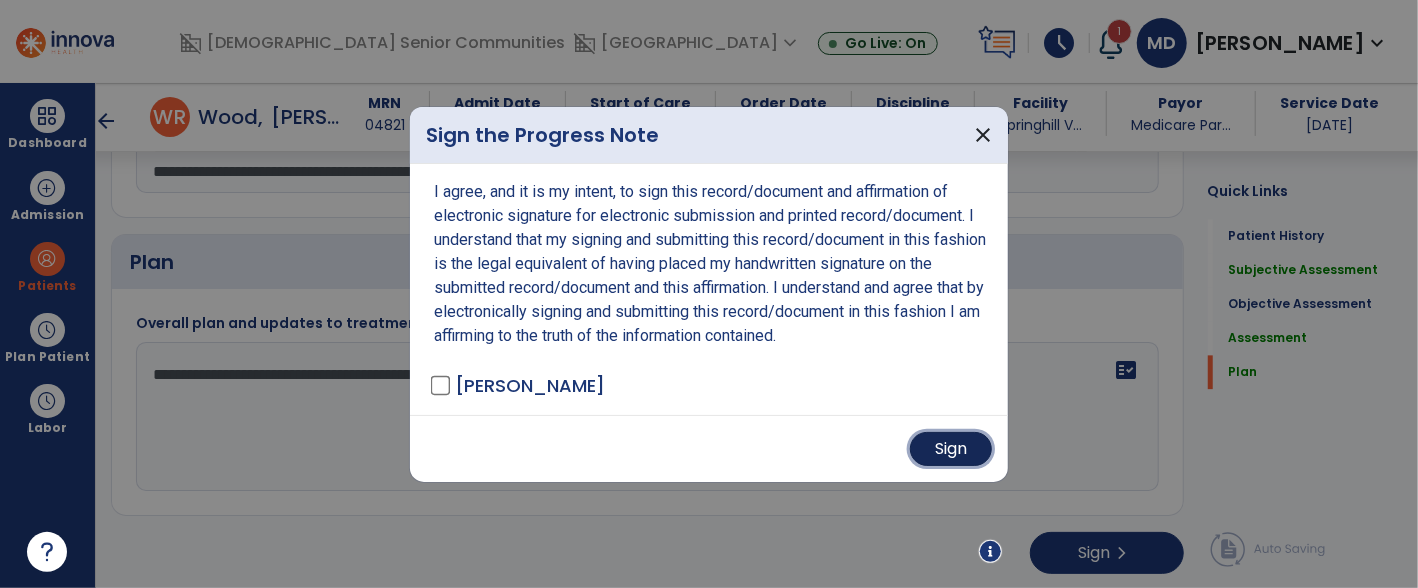 click on "Sign" at bounding box center [951, 449] 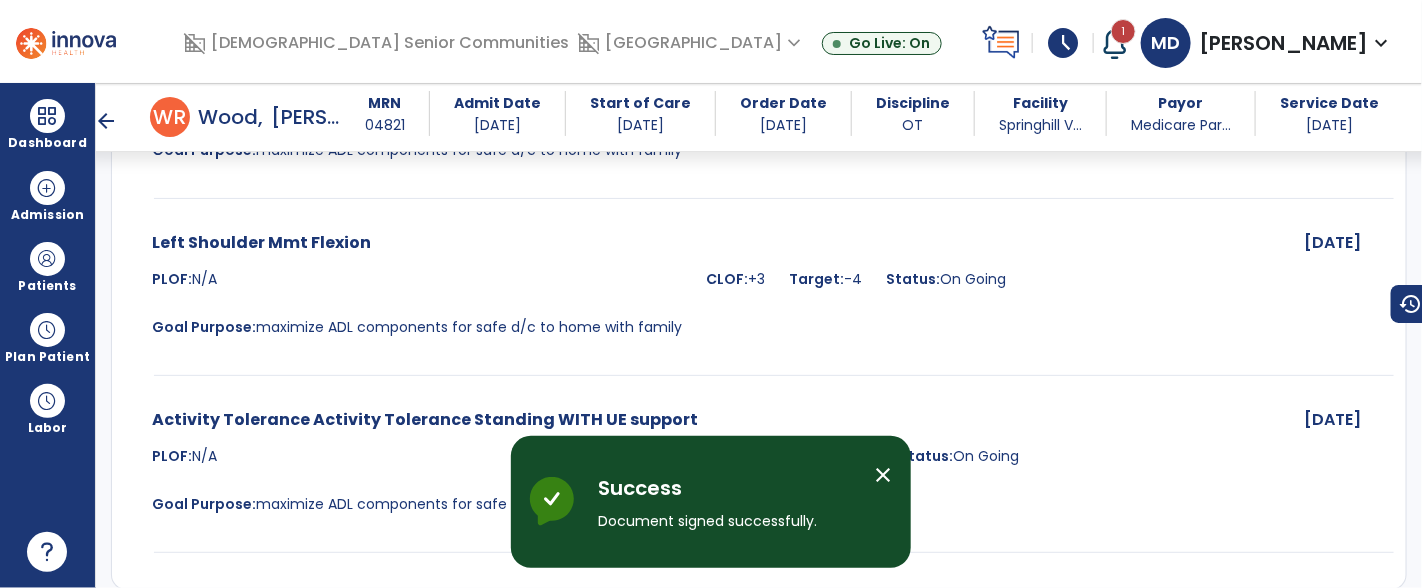 click on "arrow_back" at bounding box center (106, 121) 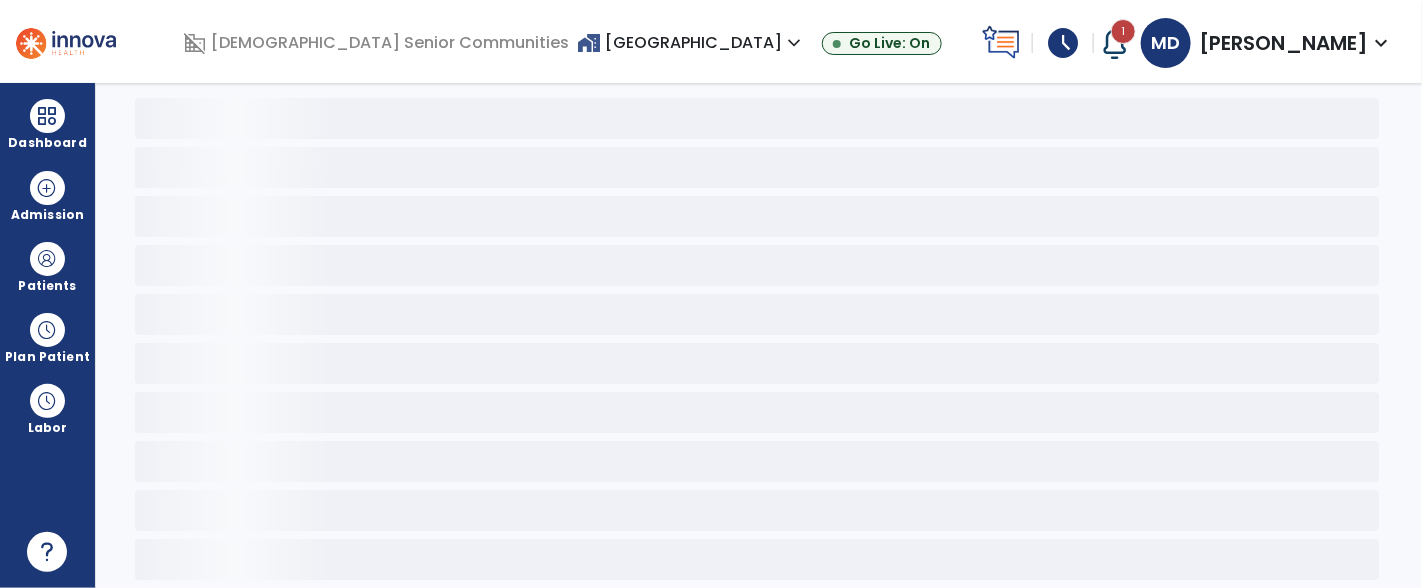 scroll, scrollTop: 0, scrollLeft: 0, axis: both 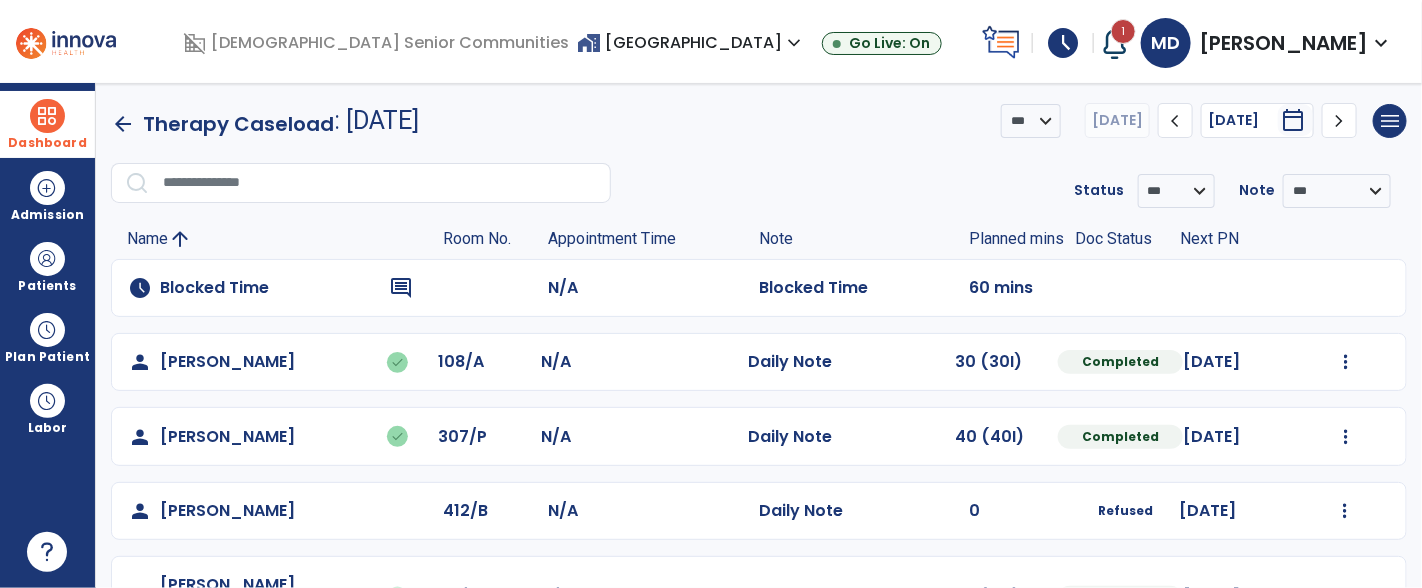 click at bounding box center [47, 116] 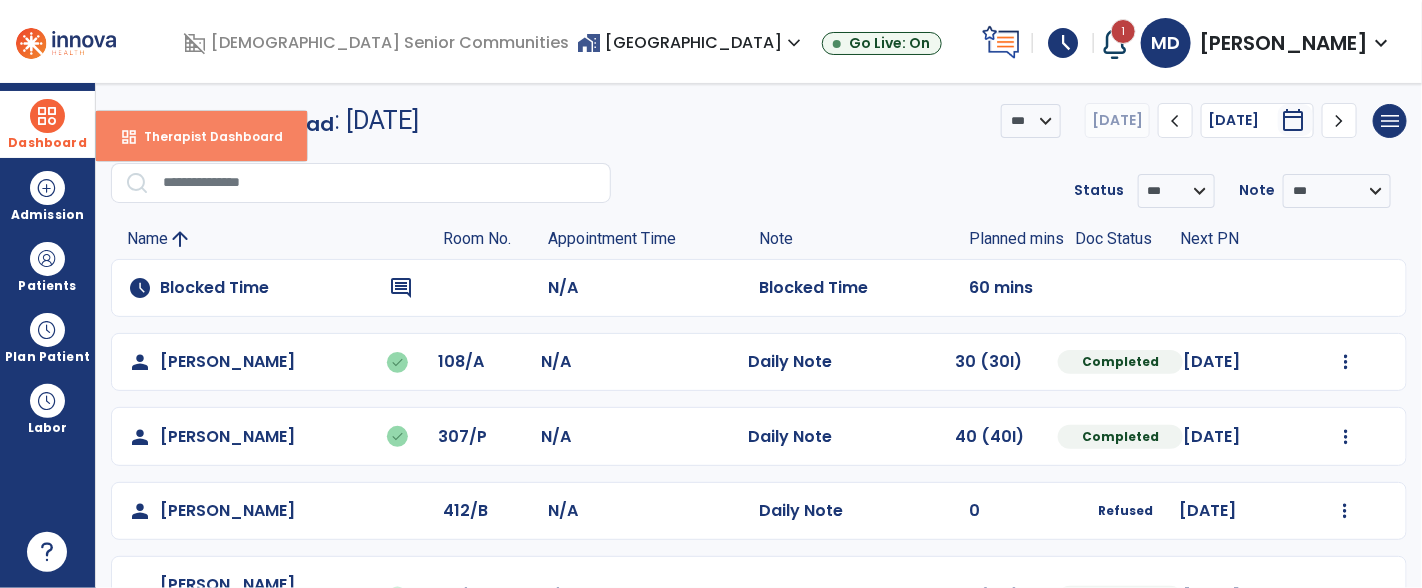click on "Therapist Dashboard" at bounding box center [205, 136] 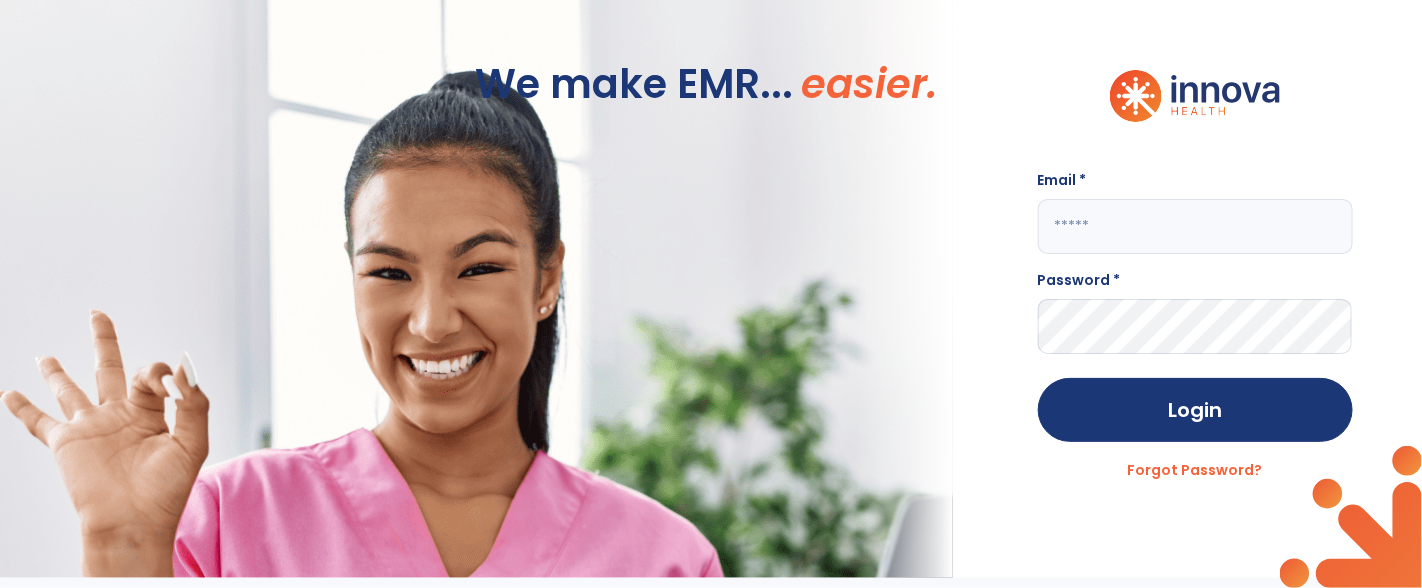click 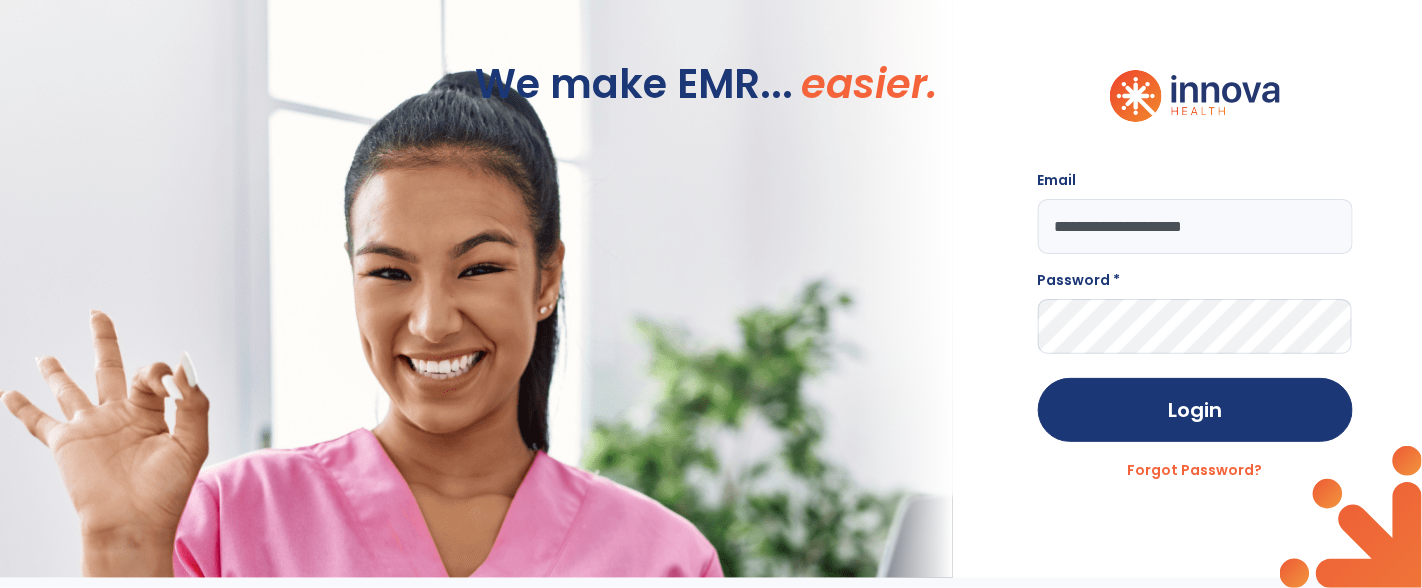 type on "**********" 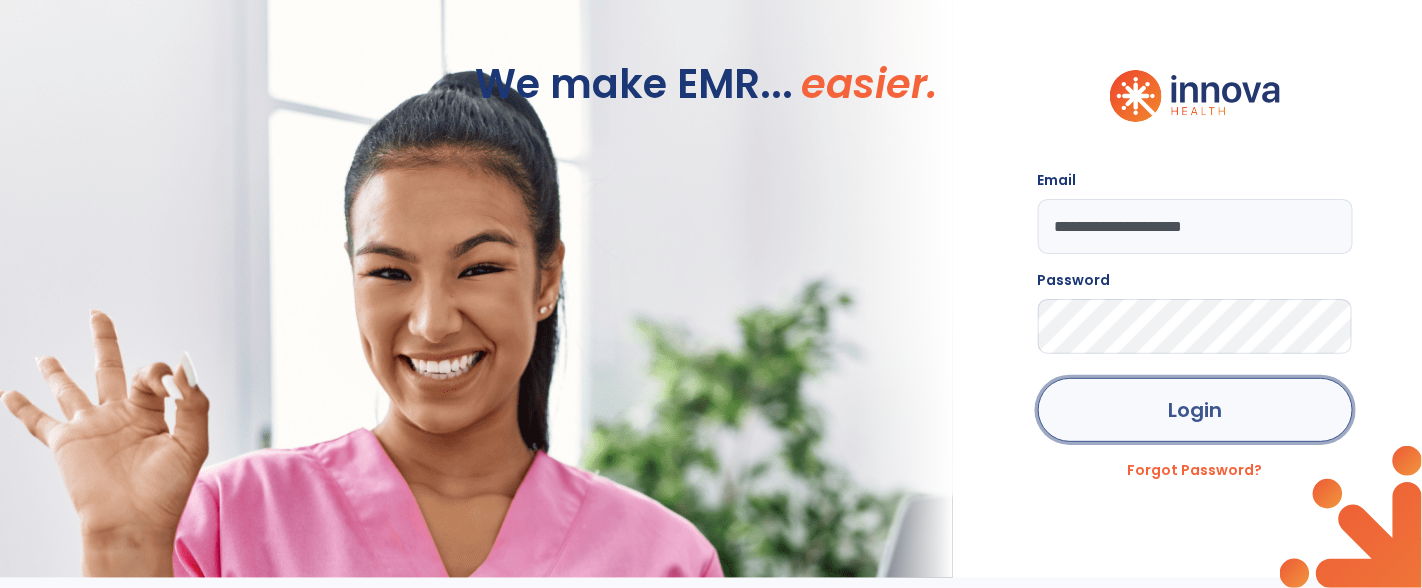 click on "Login" 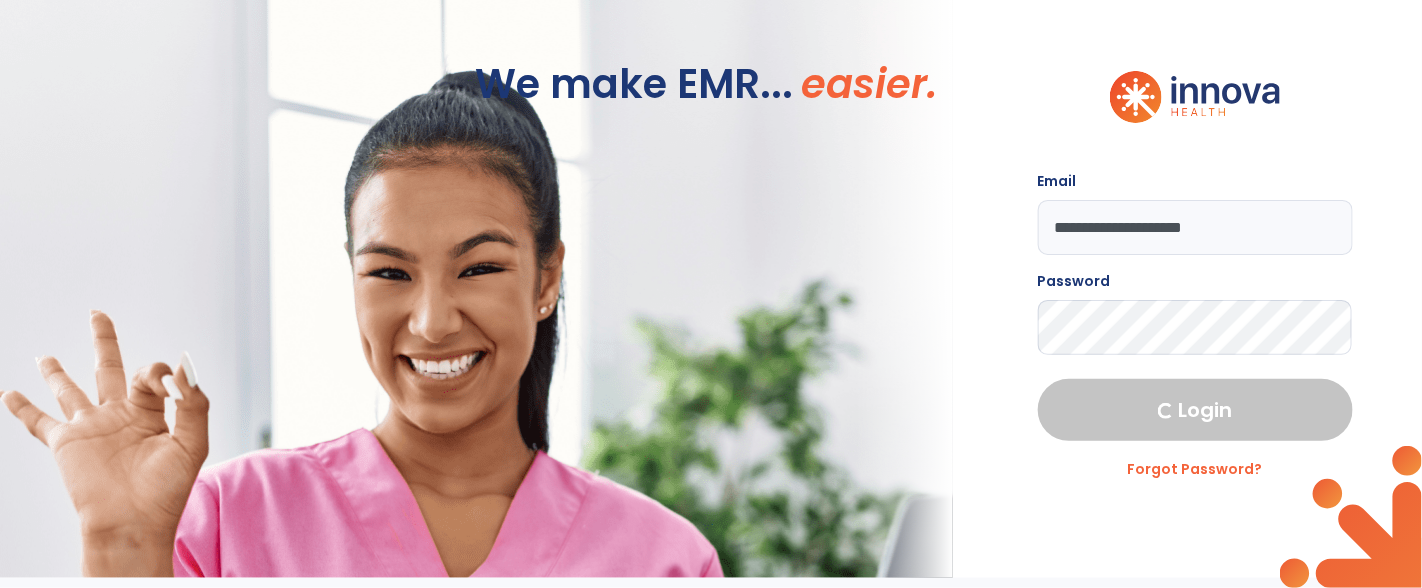 select on "****" 